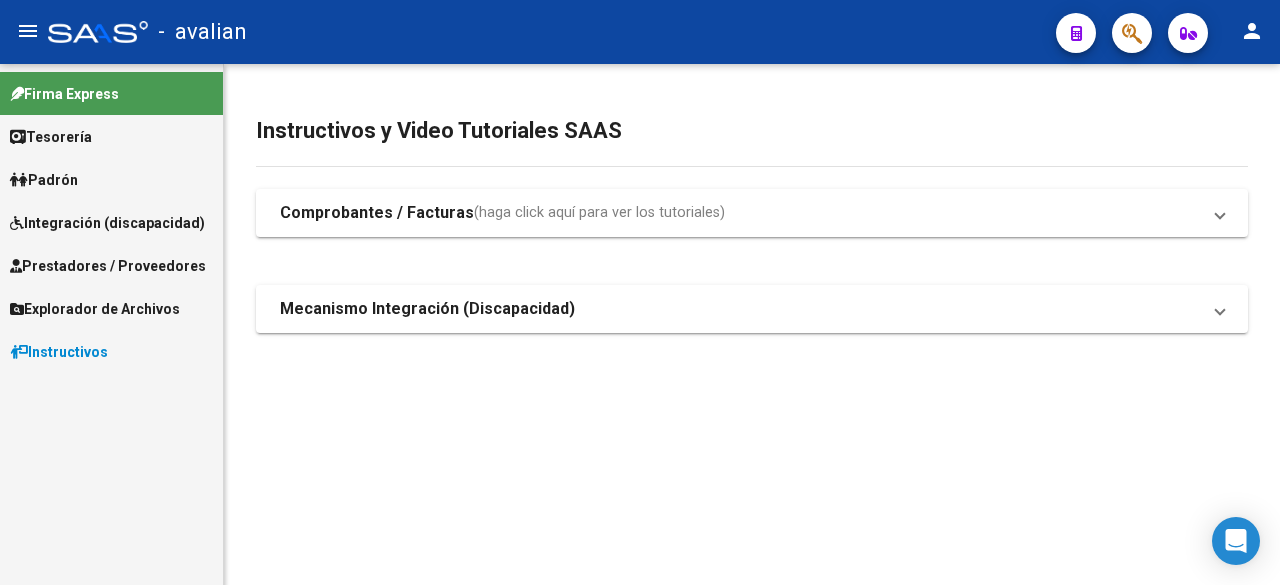 scroll, scrollTop: 0, scrollLeft: 0, axis: both 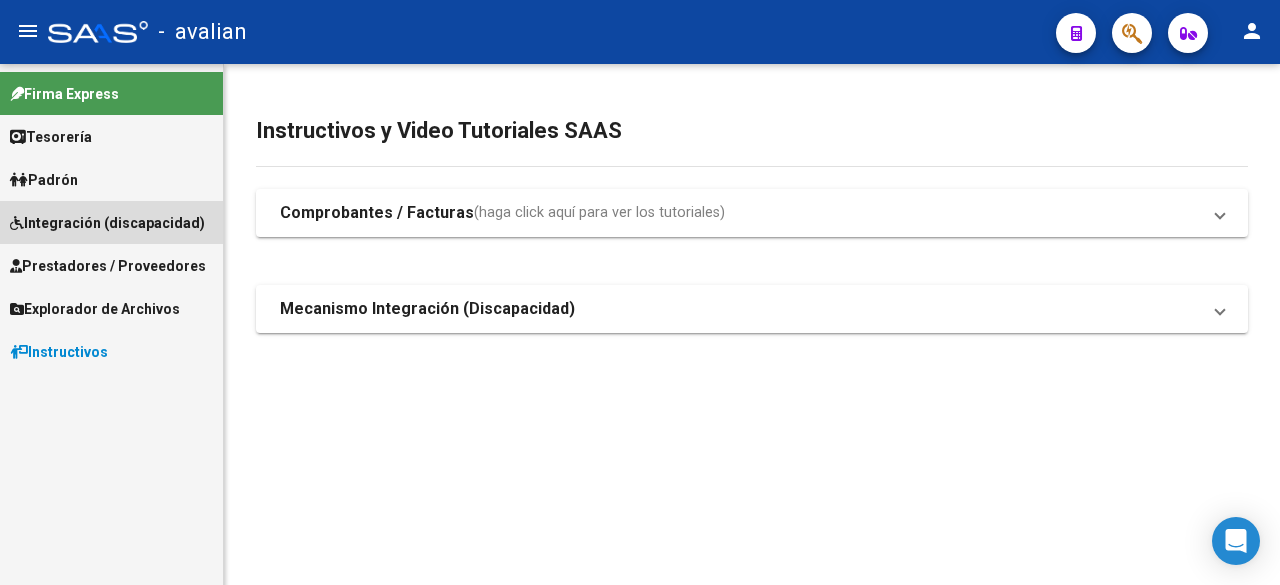 click on "Integración (discapacidad)" at bounding box center [107, 223] 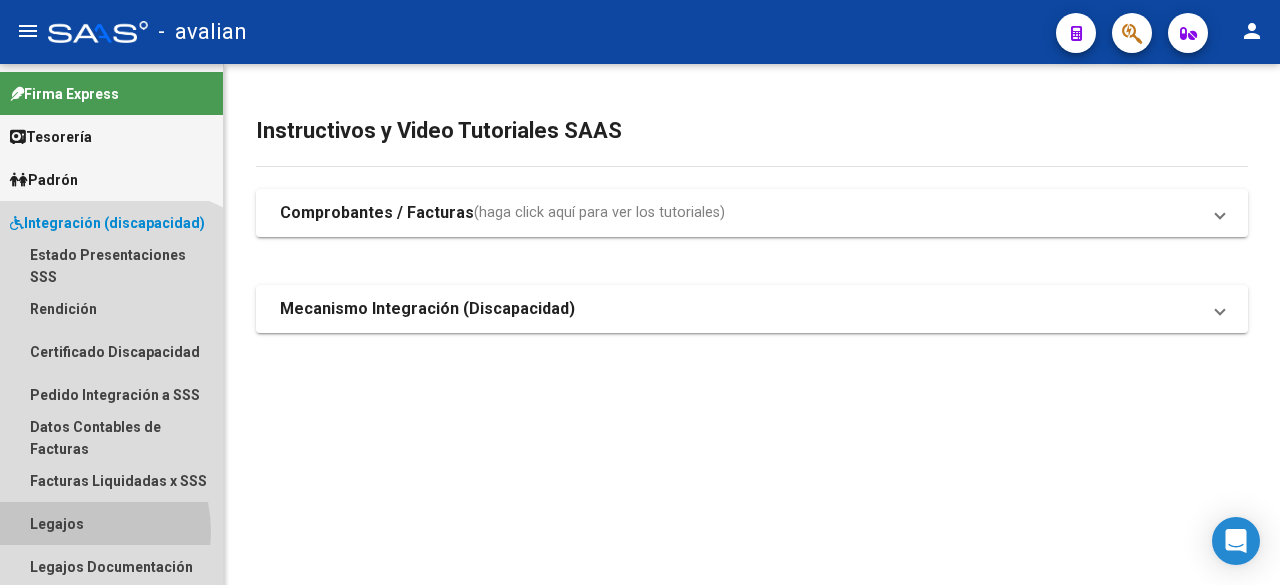 click on "Legajos" at bounding box center (111, 523) 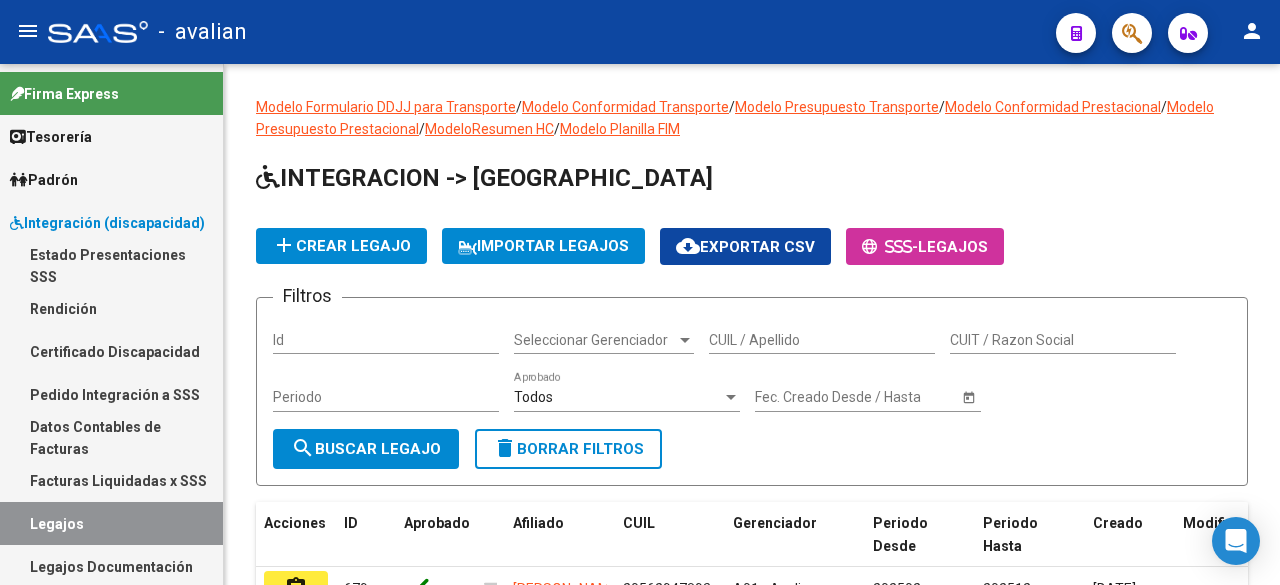 click on "CUIL / Apellido" at bounding box center (822, 340) 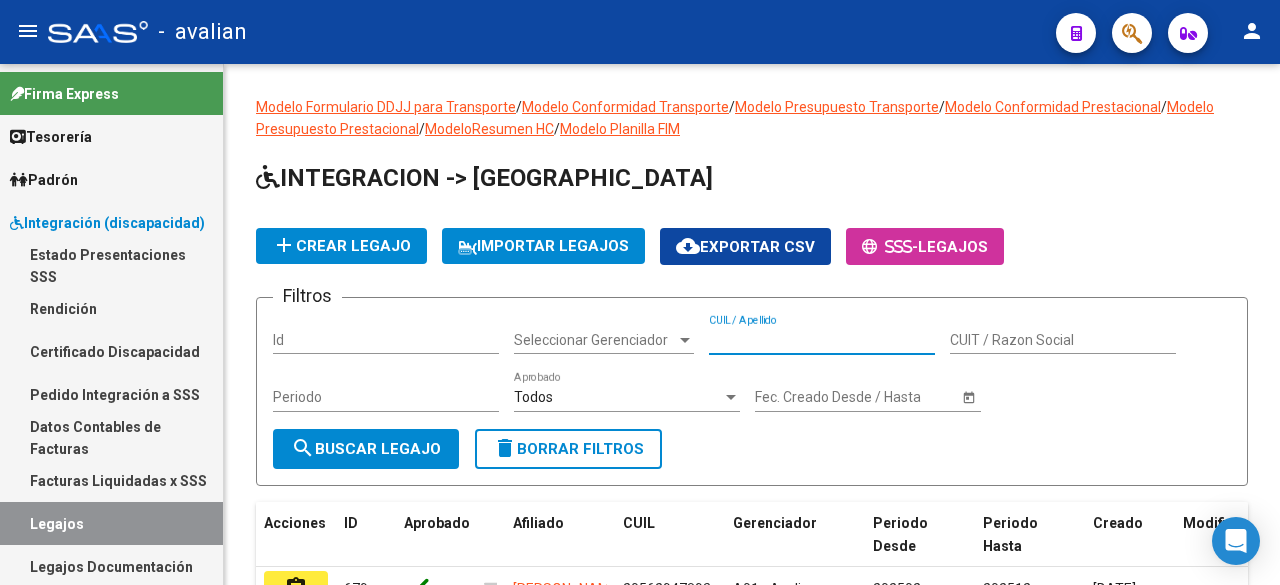 paste on "20573217552" 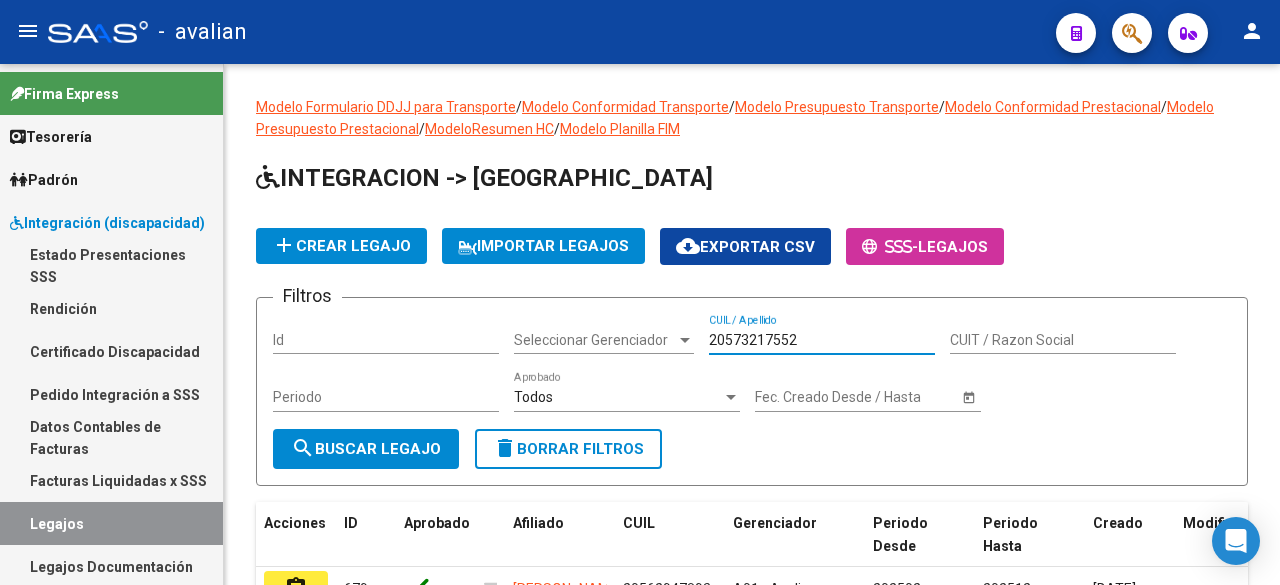 type on "20573217552" 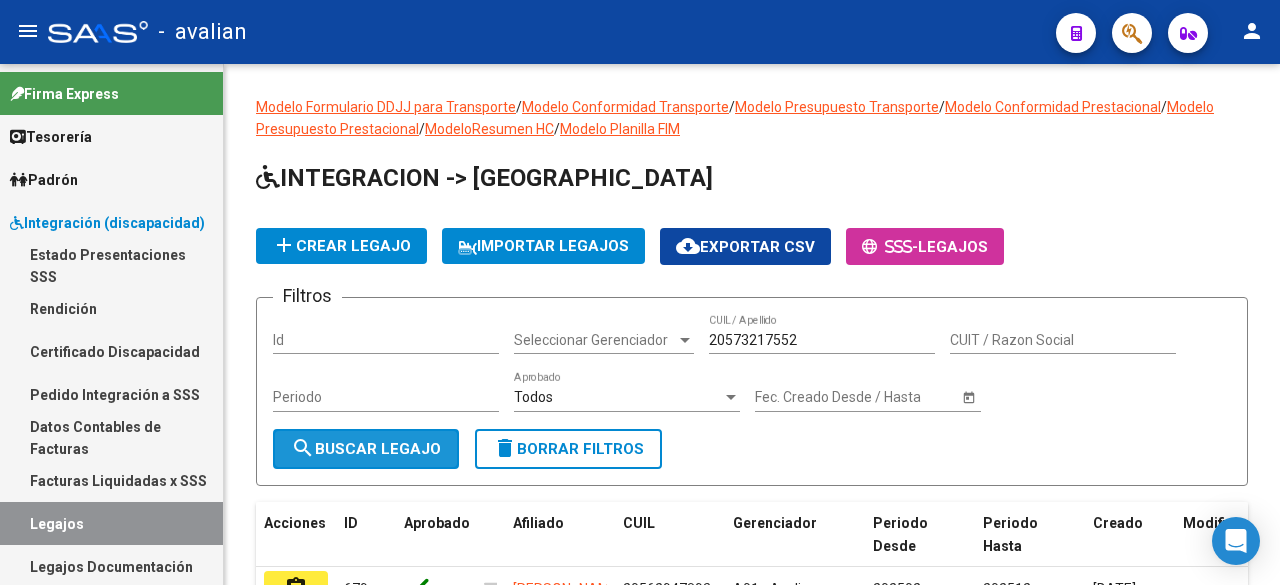 click on "search  Buscar Legajo" 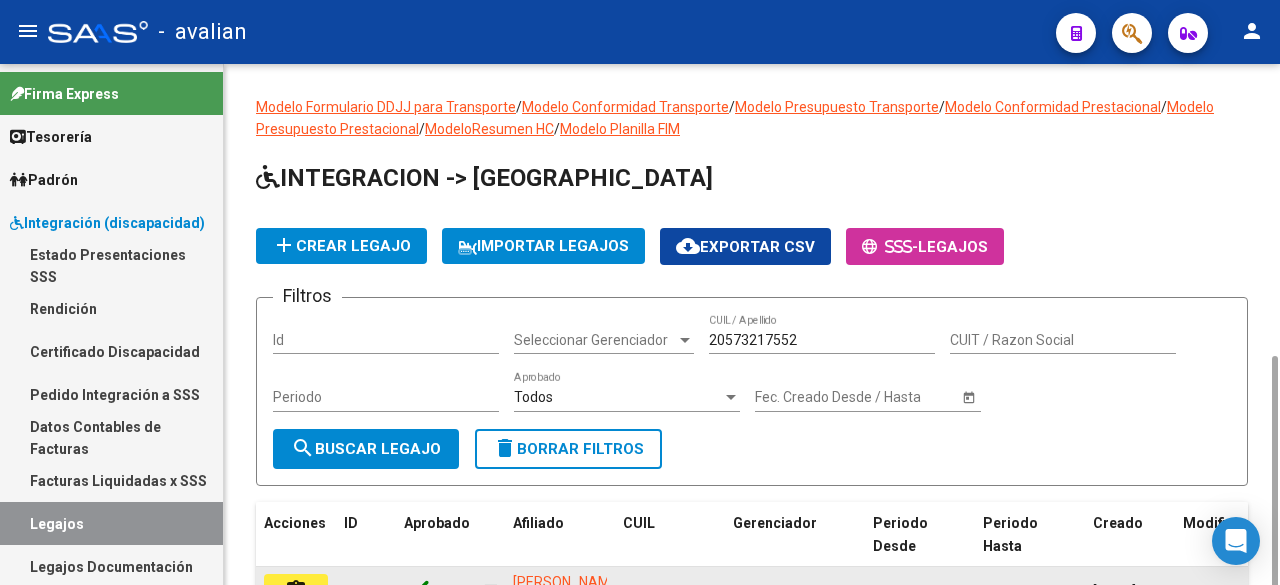 scroll, scrollTop: 166, scrollLeft: 0, axis: vertical 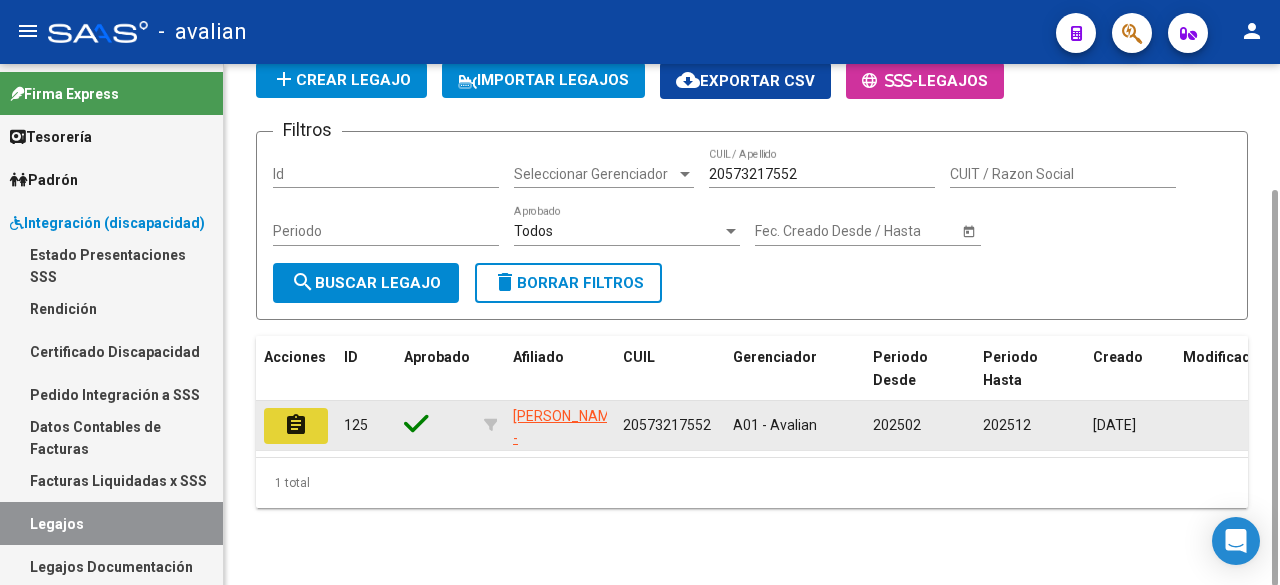 click on "assignment" 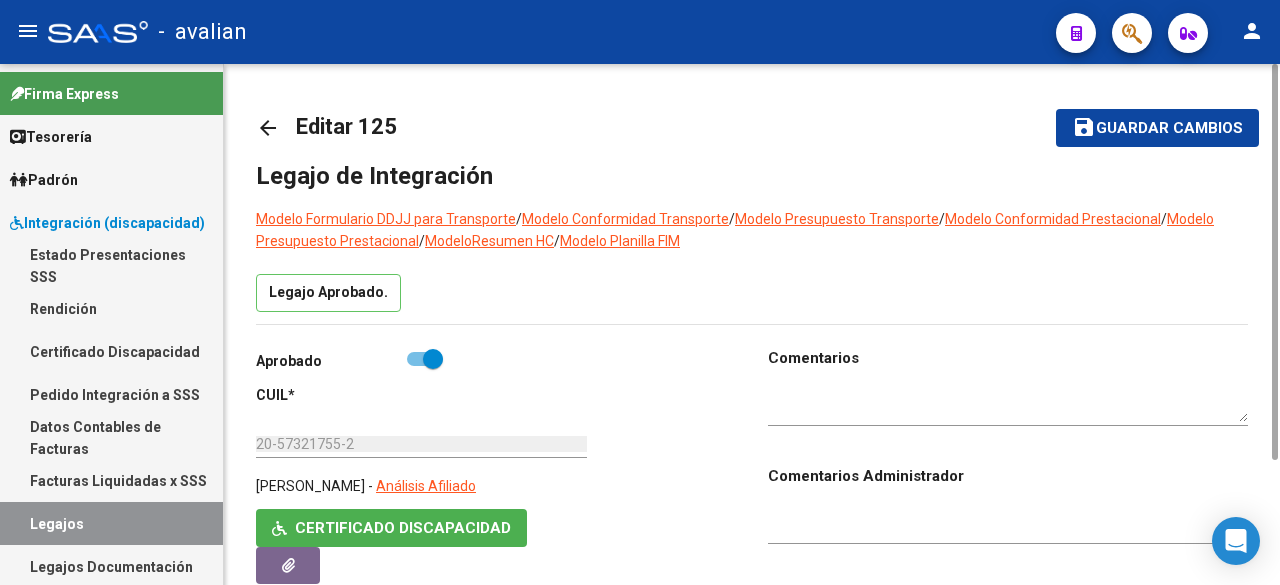 type on "[PERSON_NAME]" 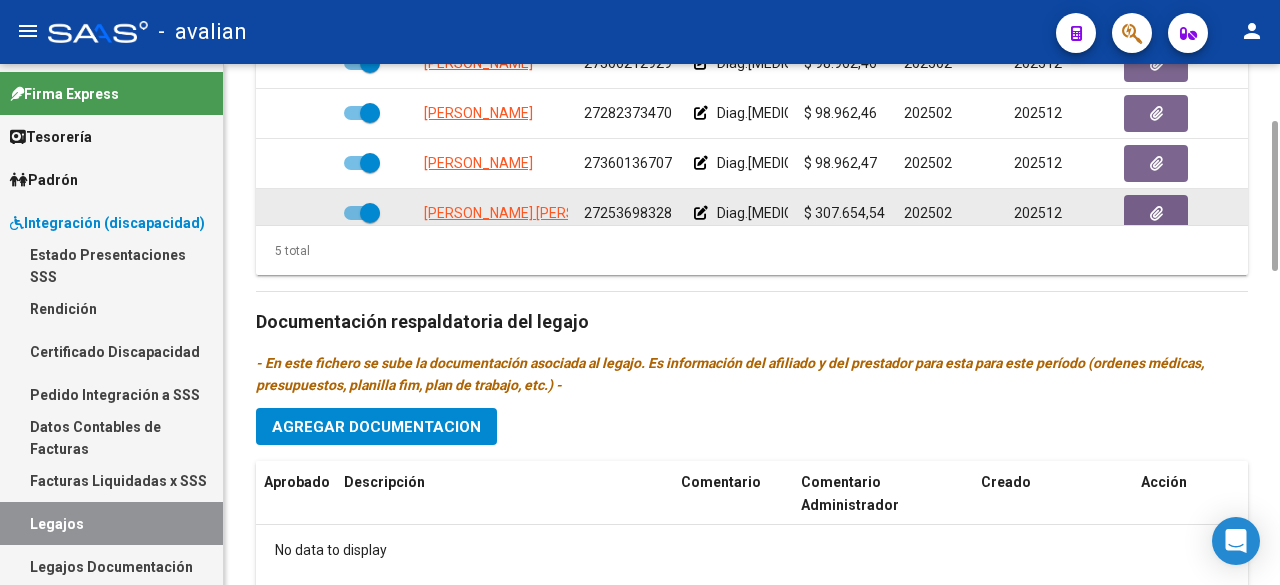 scroll, scrollTop: 894, scrollLeft: 0, axis: vertical 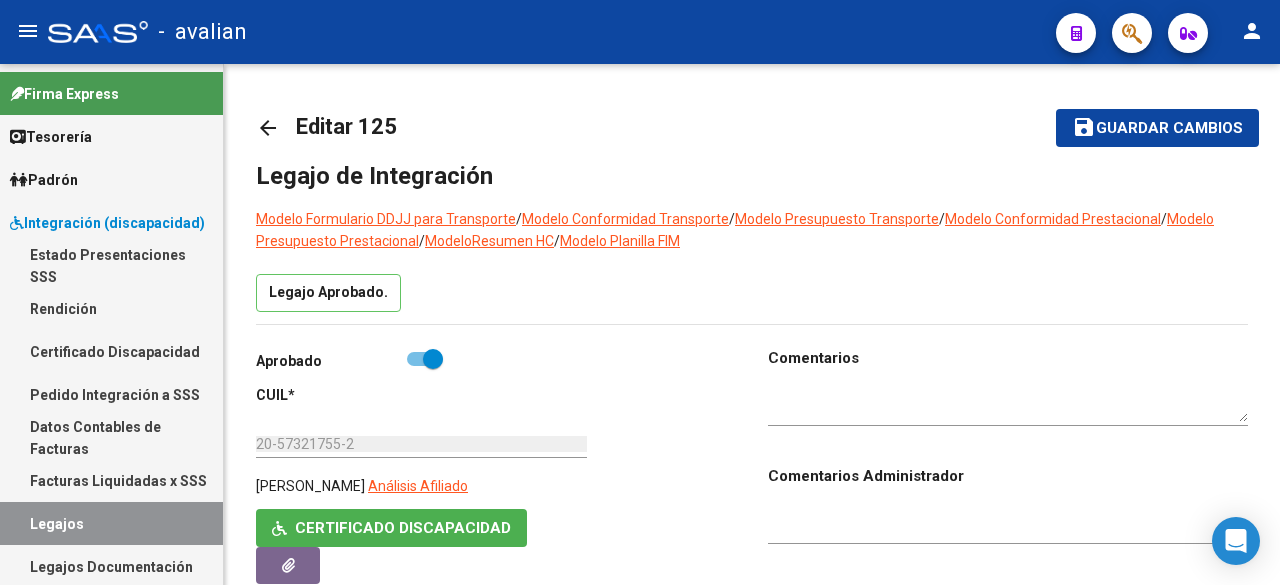 click on "Legajos" at bounding box center [111, 523] 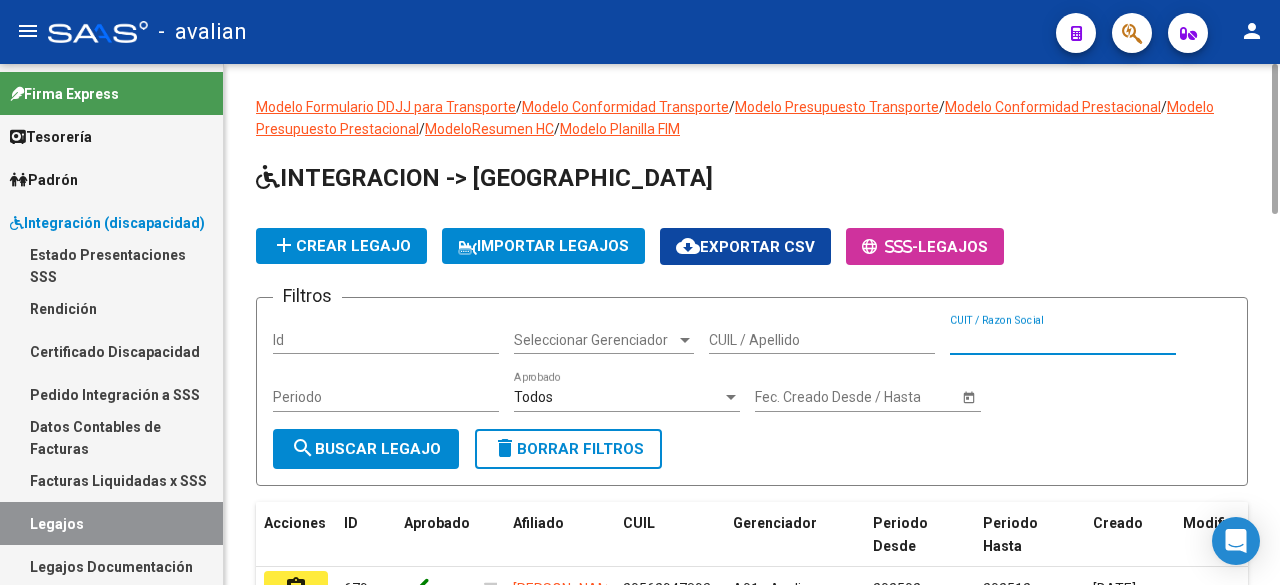 click on "CUIT / Razon Social" at bounding box center [1063, 340] 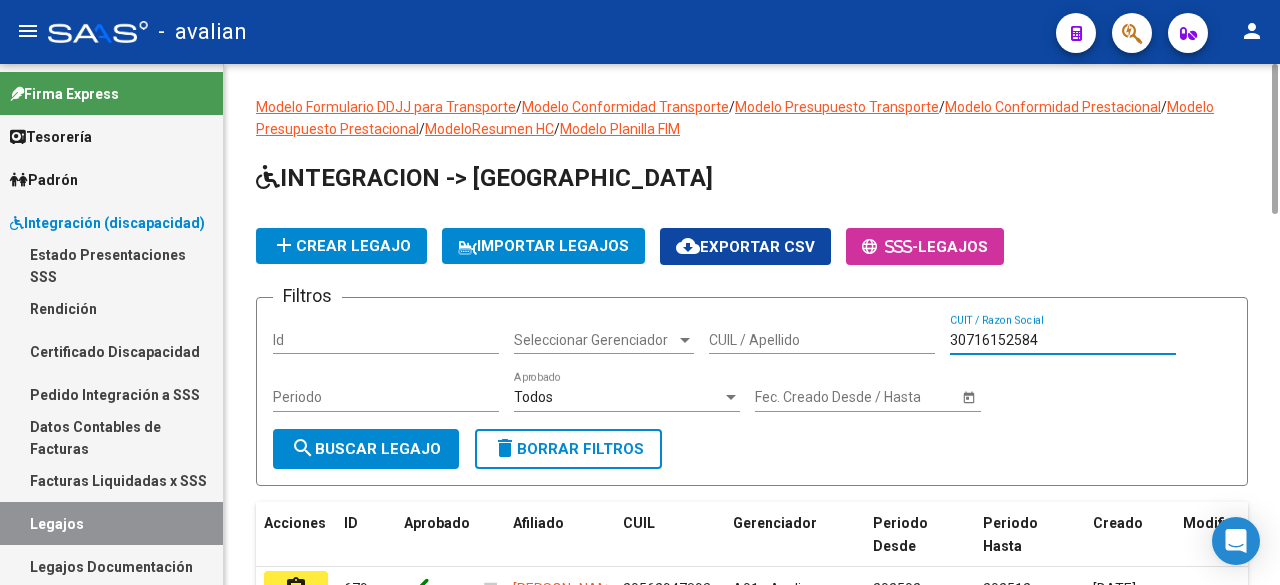 type on "30716152584" 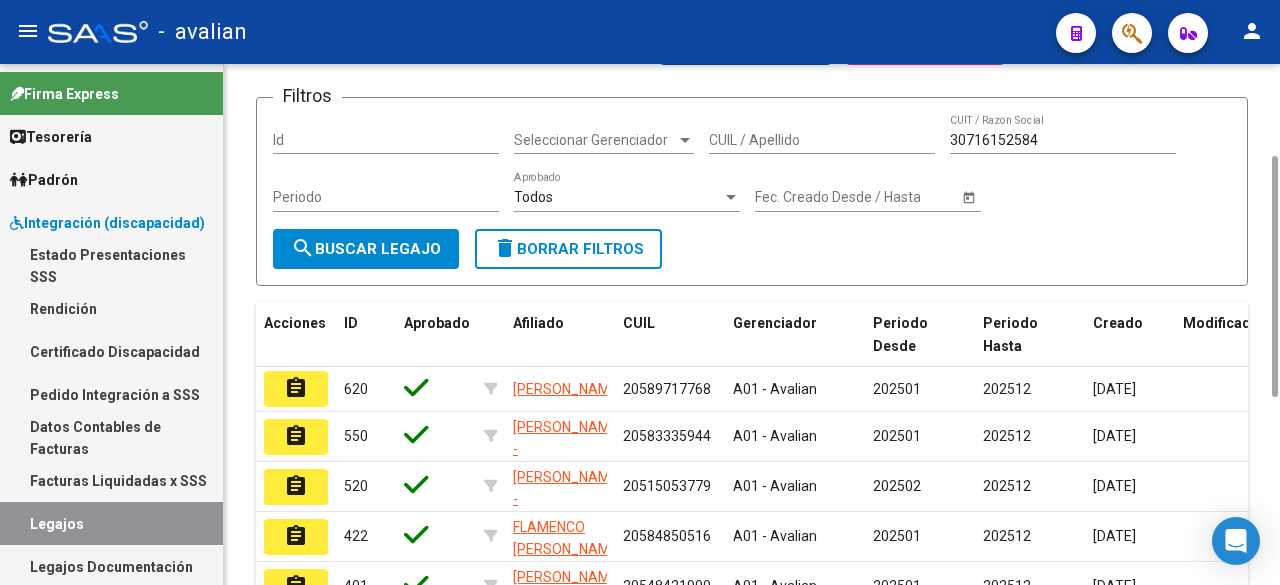 scroll, scrollTop: 0, scrollLeft: 0, axis: both 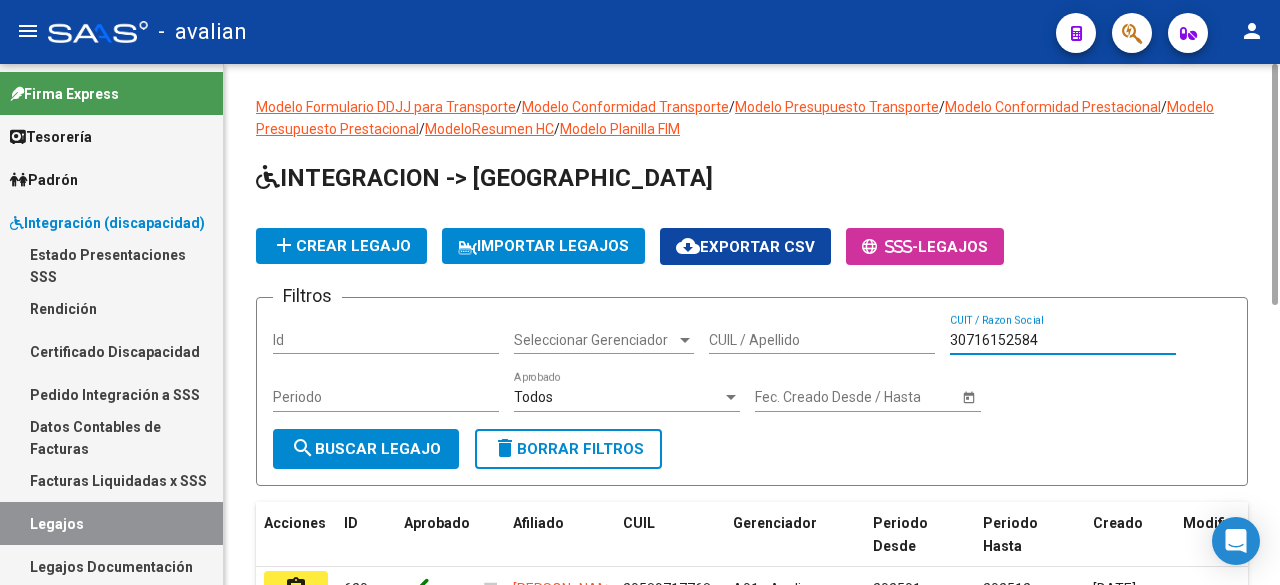 drag, startPoint x: 1044, startPoint y: 334, endPoint x: 921, endPoint y: 346, distance: 123.58398 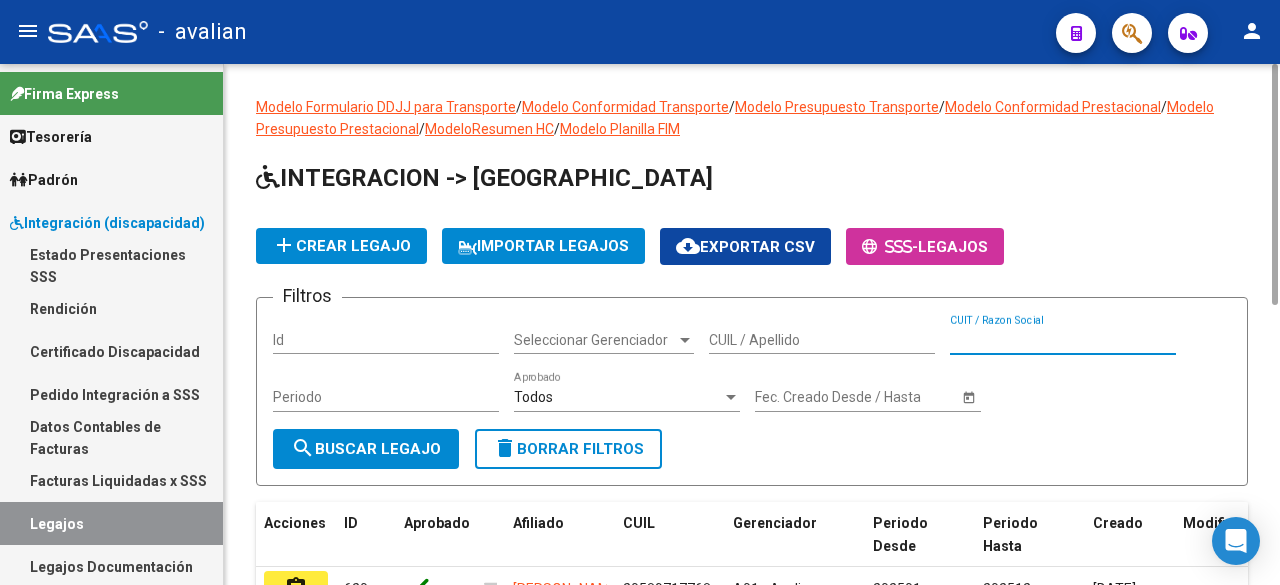 type 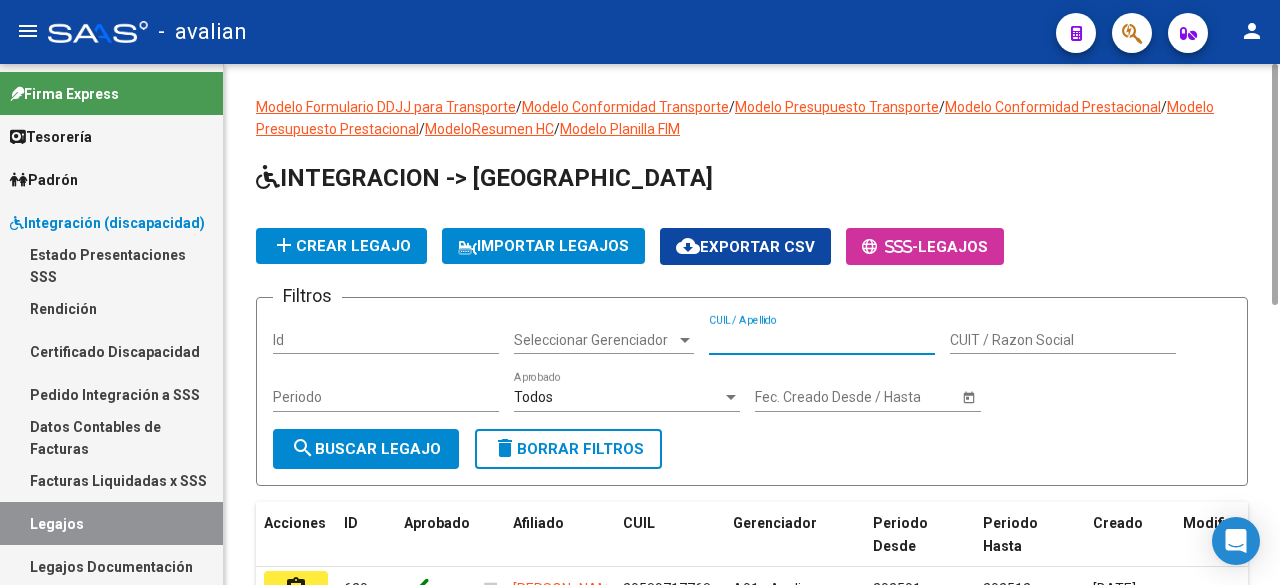 click on "CUIL / Apellido" at bounding box center [822, 340] 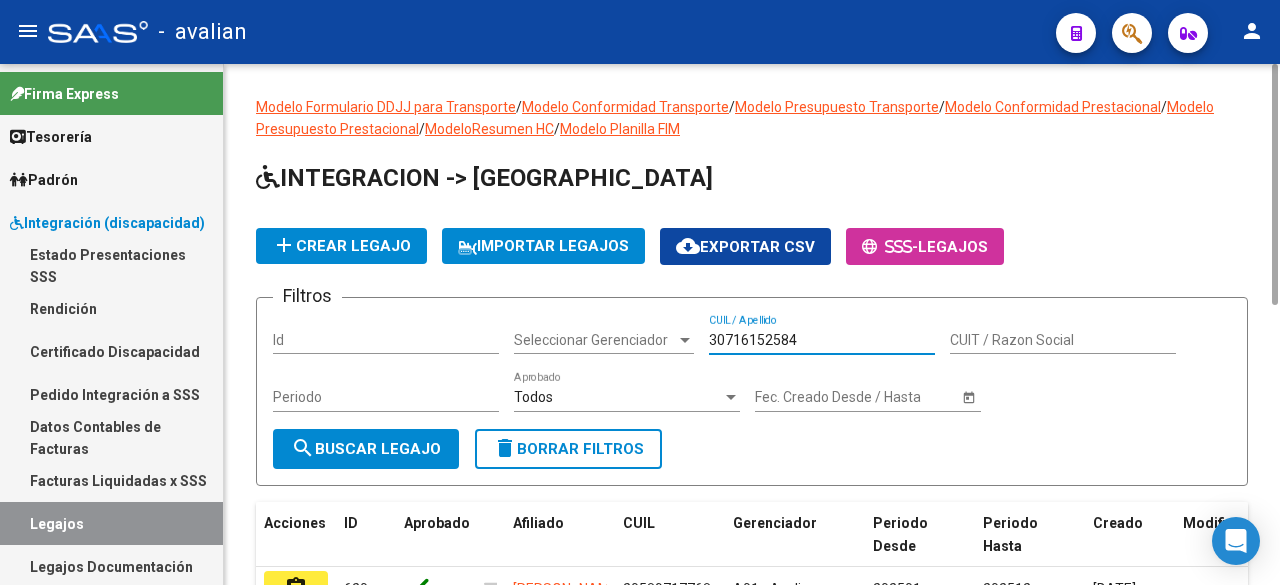 type on "30716152584" 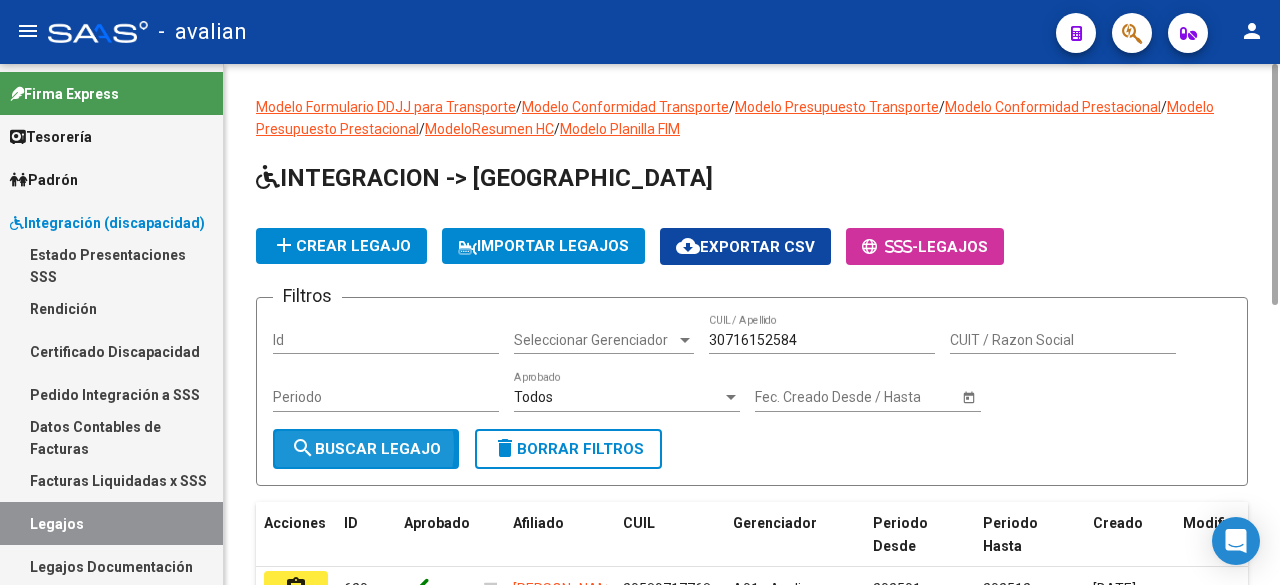 click on "search  Buscar Legajo" 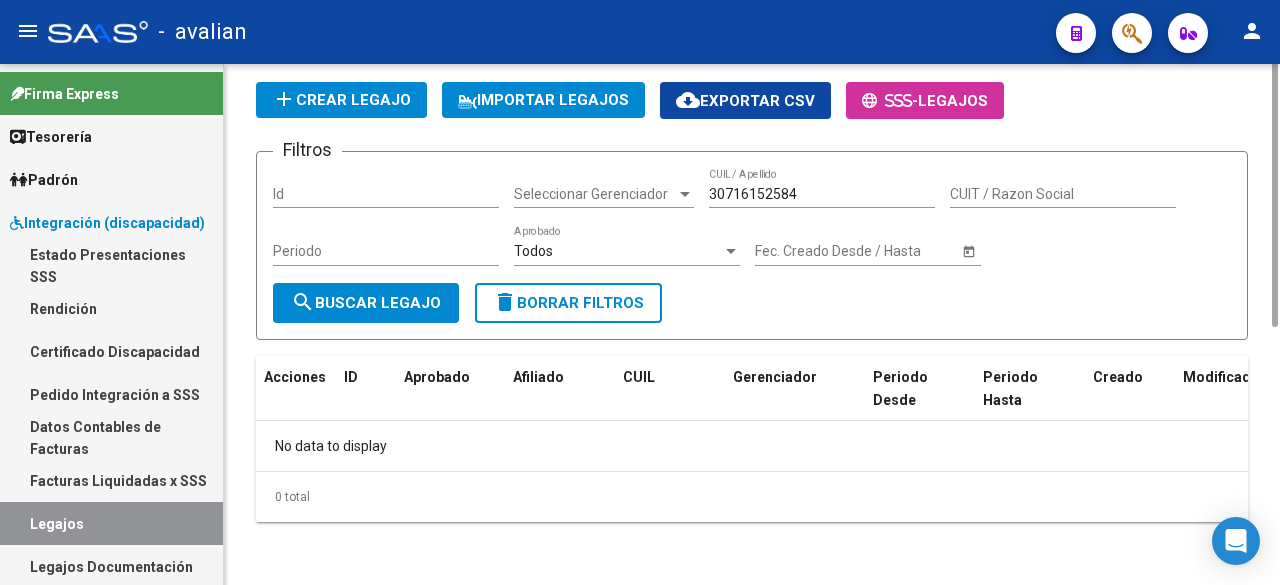 scroll, scrollTop: 0, scrollLeft: 0, axis: both 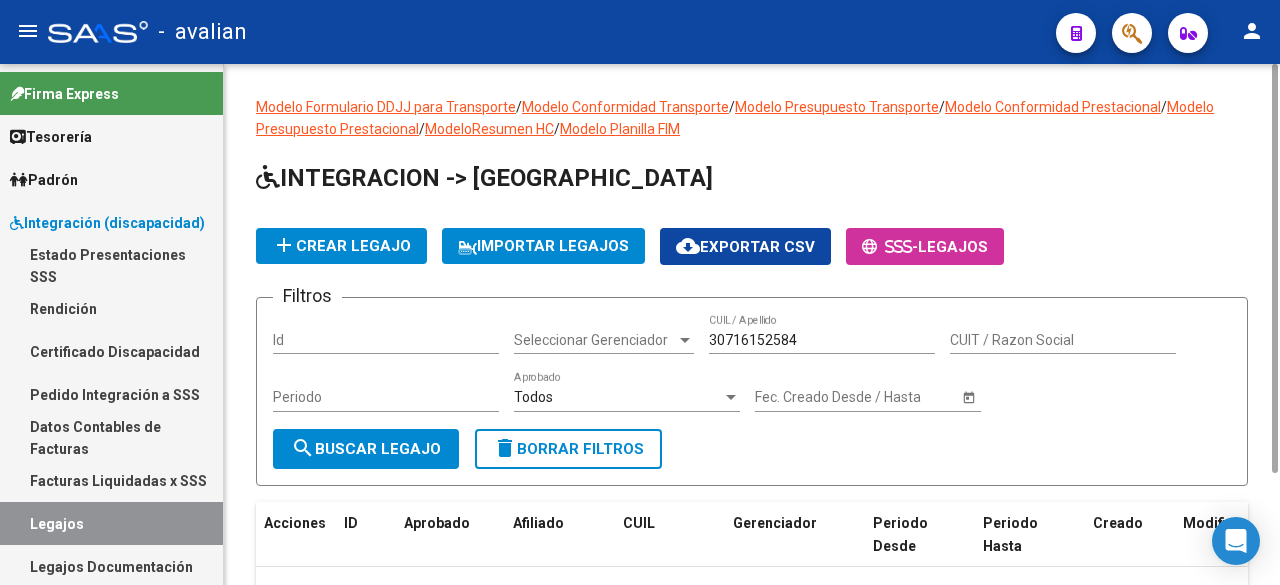click on "CUIT / Razon Social" at bounding box center (1063, 340) 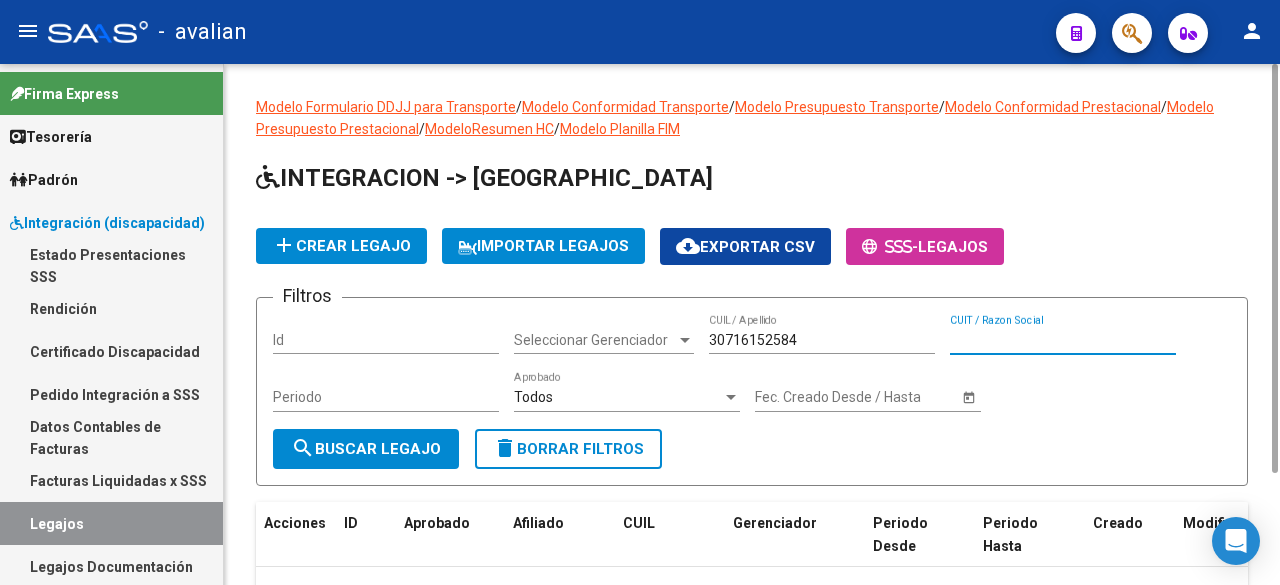 paste on "30716152584" 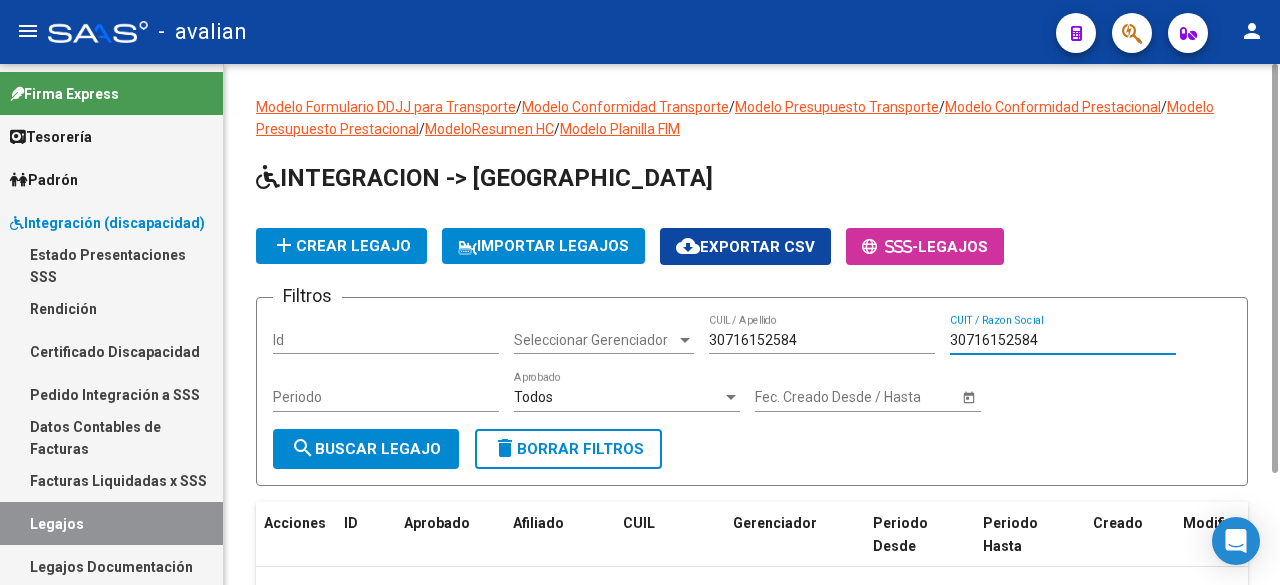 type on "30716152584" 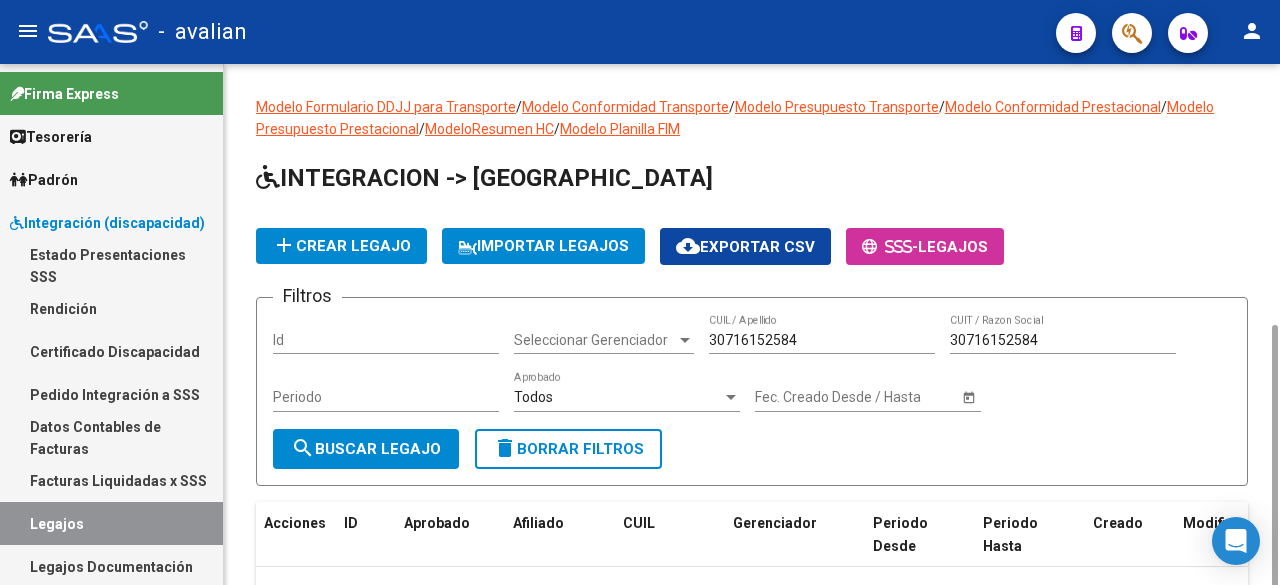scroll, scrollTop: 146, scrollLeft: 0, axis: vertical 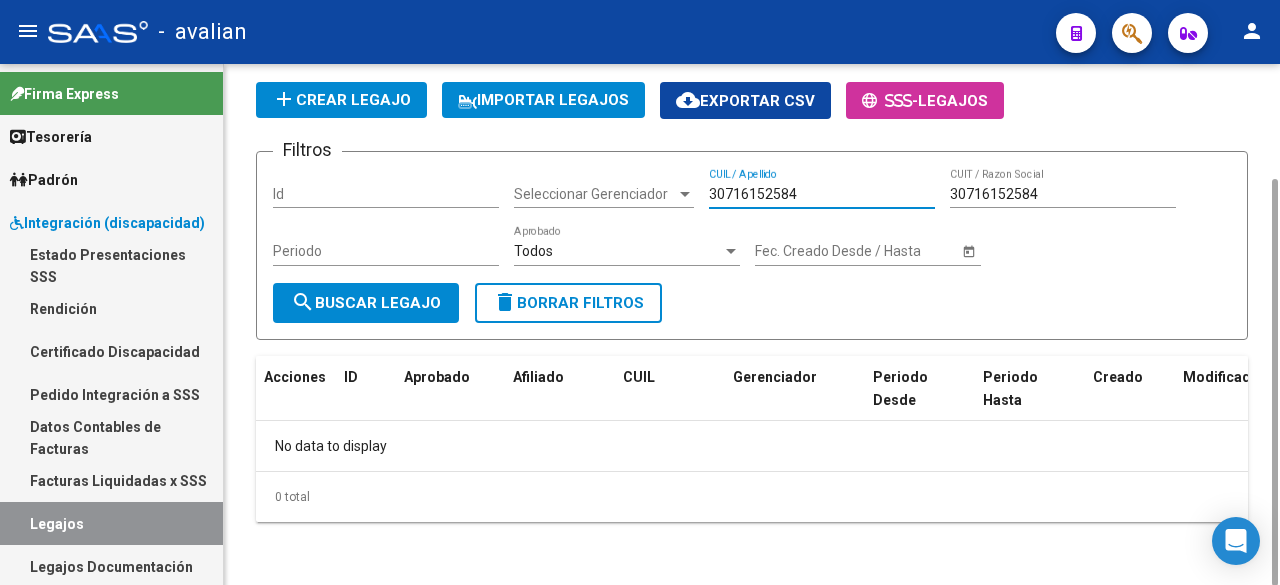 drag, startPoint x: 822, startPoint y: 197, endPoint x: 587, endPoint y: 173, distance: 236.22235 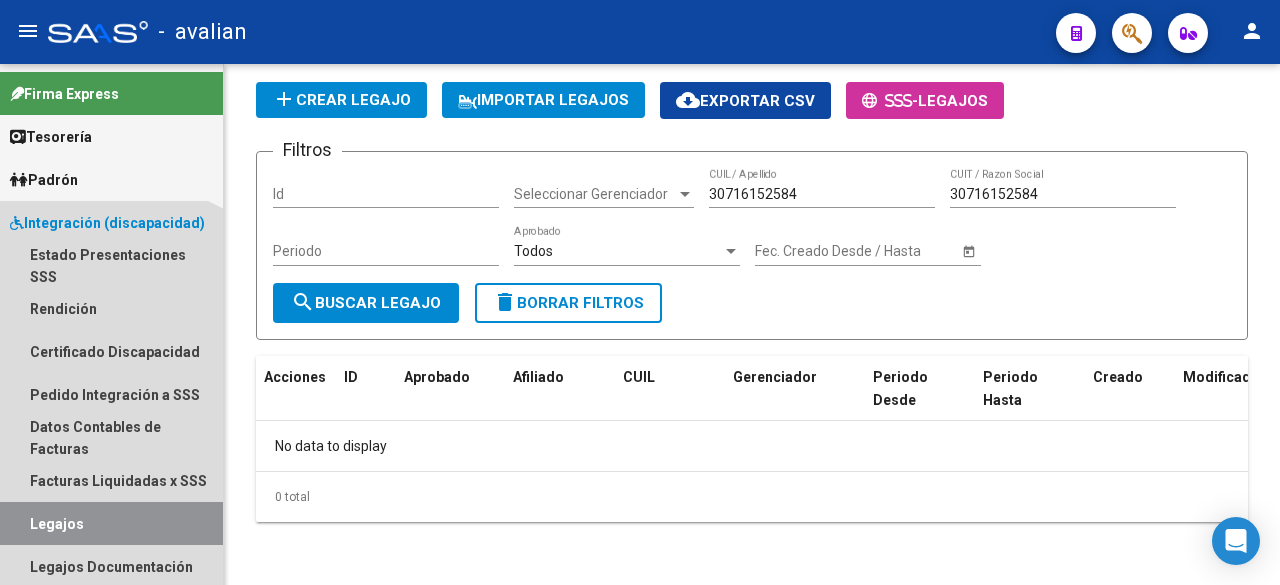 click on "Legajos" at bounding box center [111, 523] 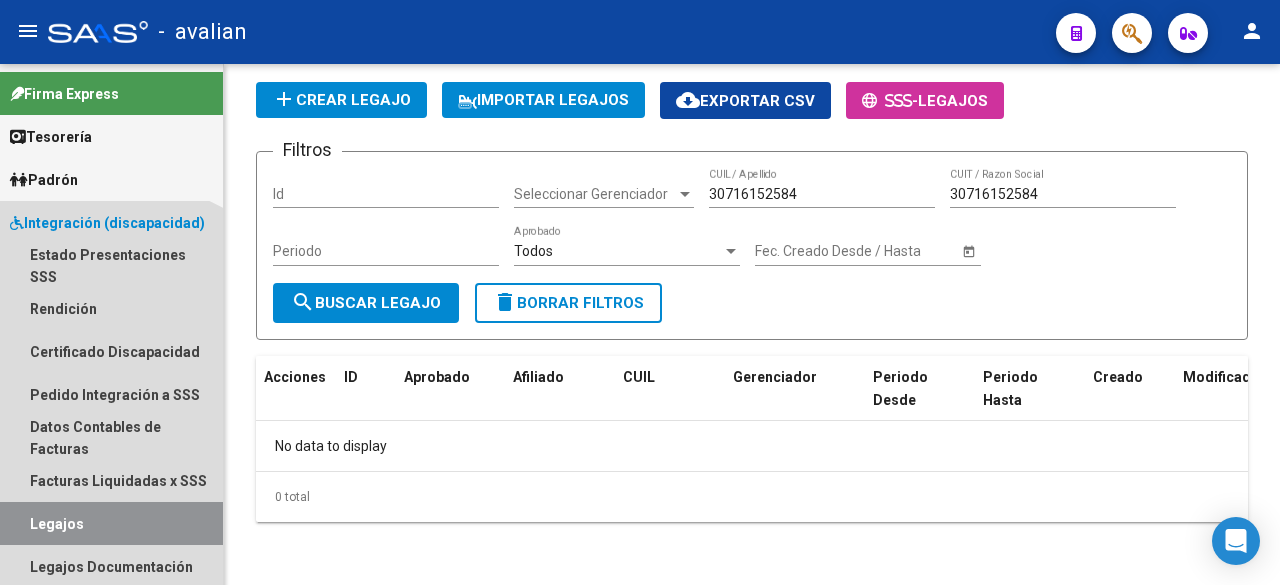 click on "Legajos" at bounding box center [111, 523] 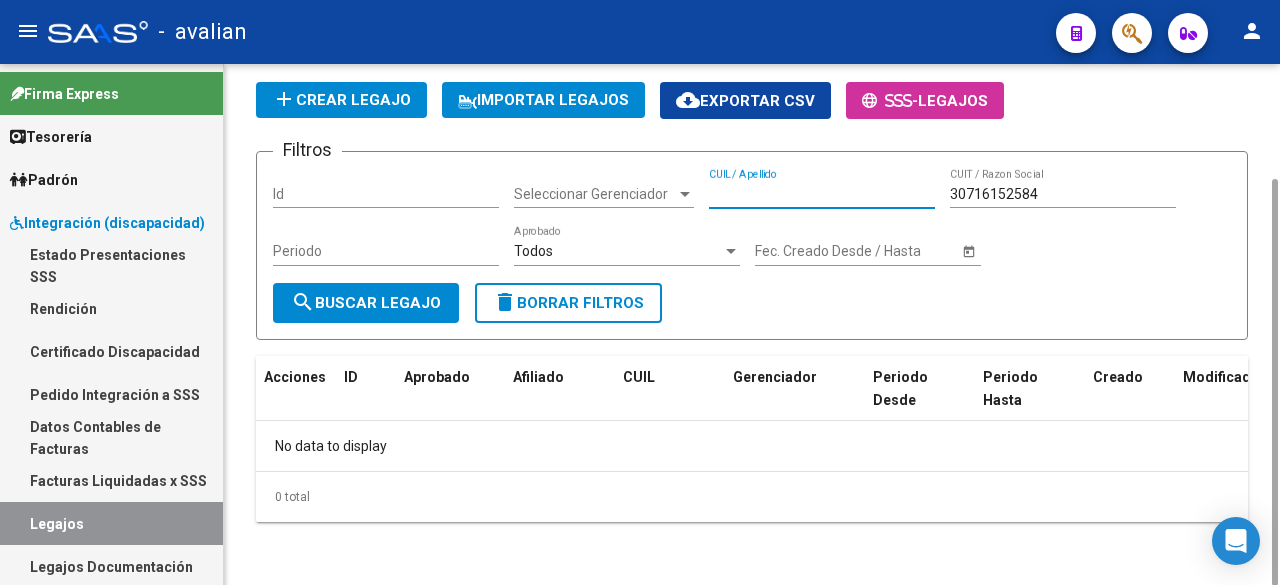 type 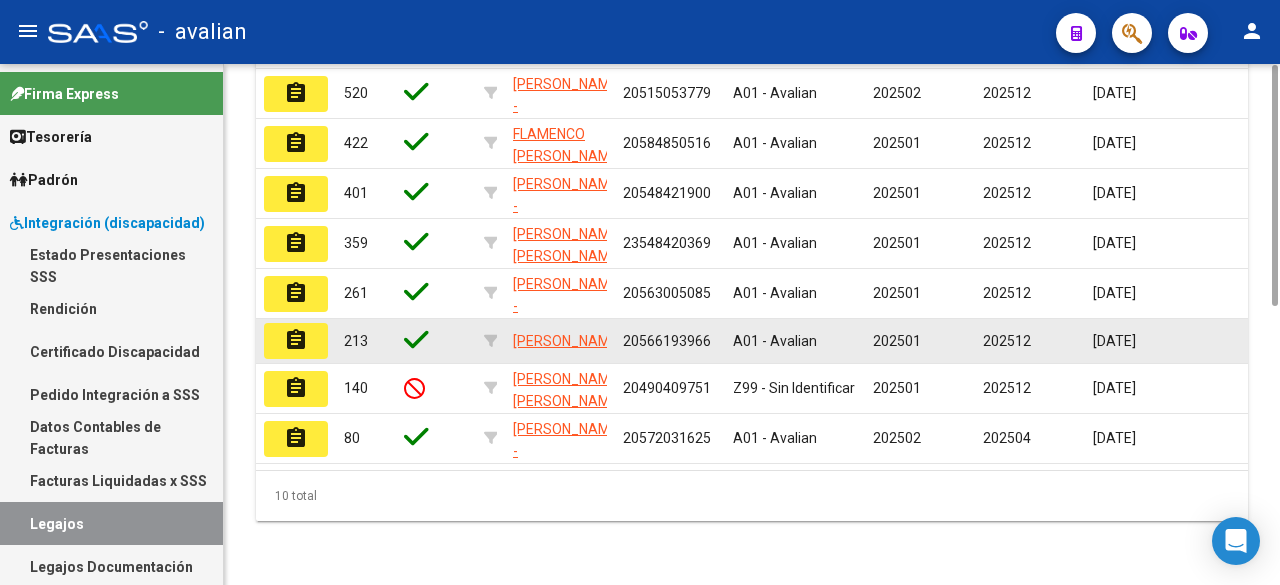 scroll, scrollTop: 406, scrollLeft: 0, axis: vertical 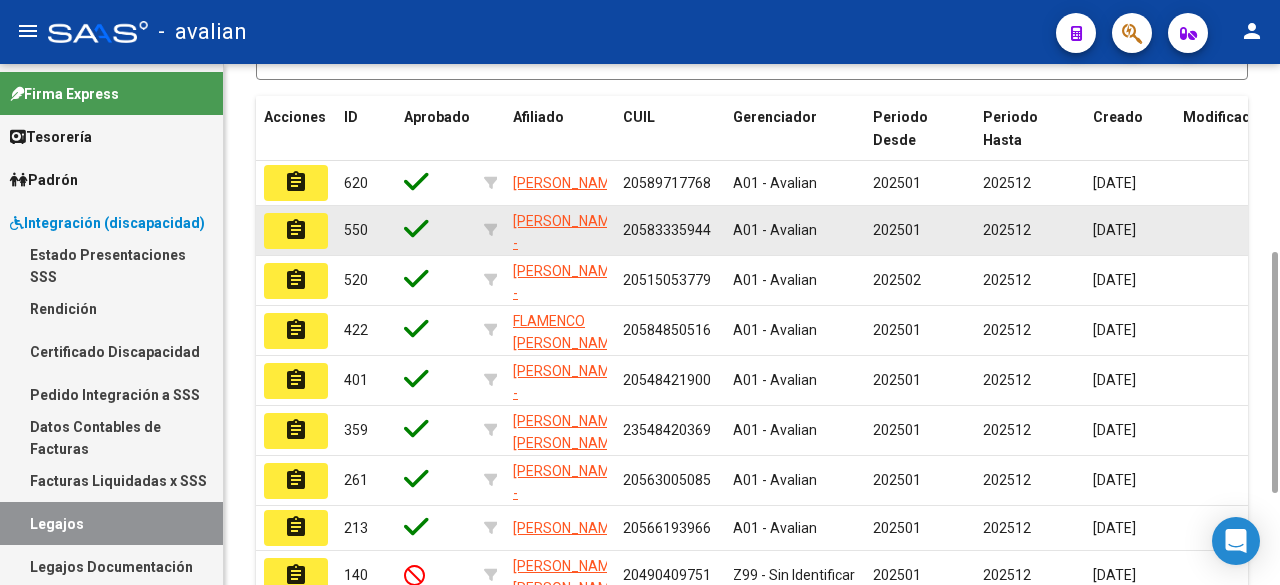 click on "assignment" 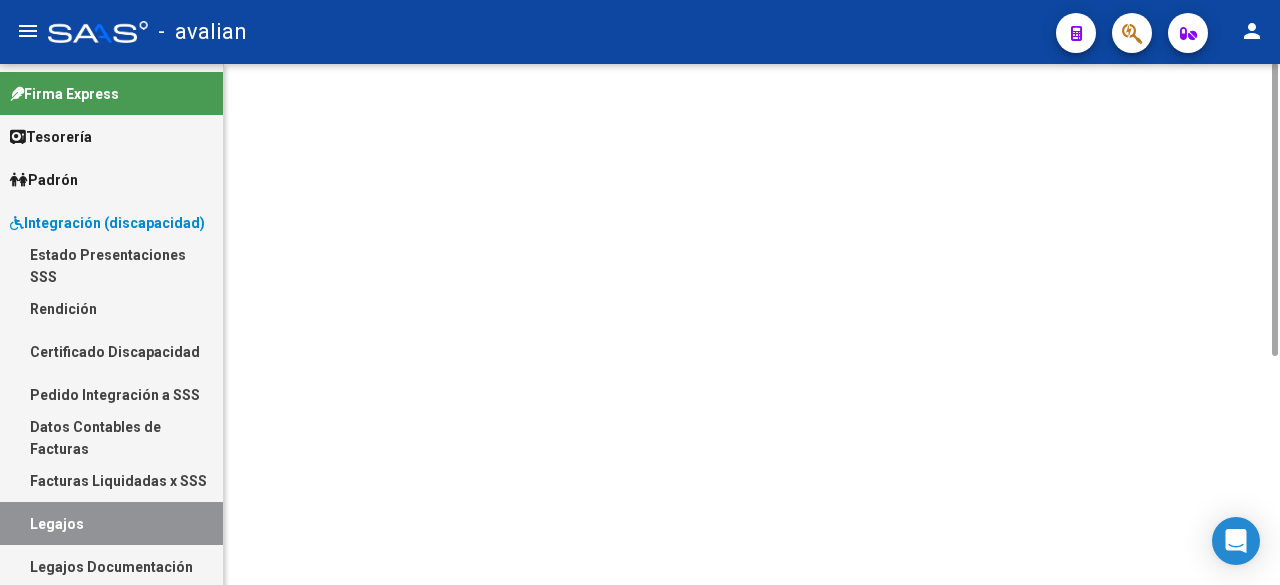 scroll, scrollTop: 0, scrollLeft: 0, axis: both 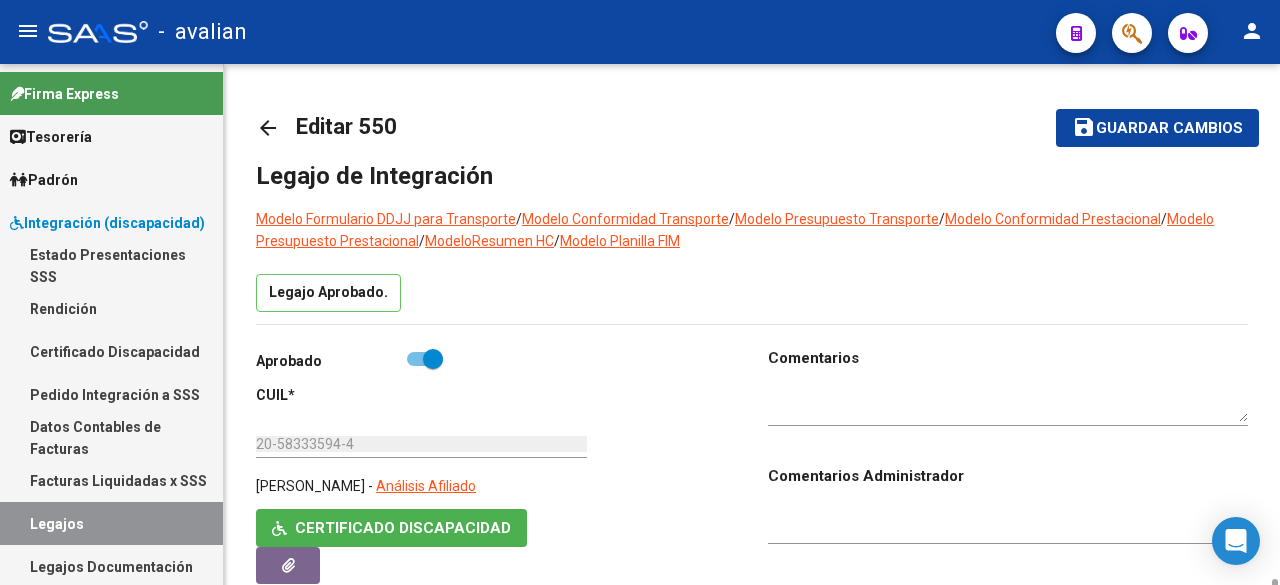 type on "[PERSON_NAME]" 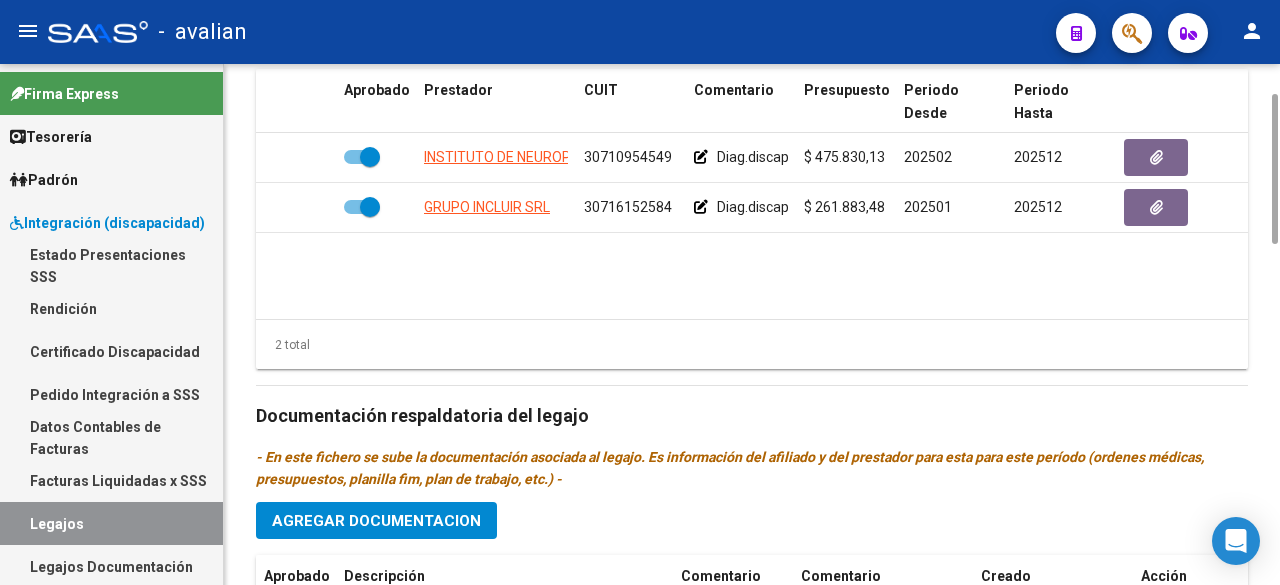scroll, scrollTop: 800, scrollLeft: 0, axis: vertical 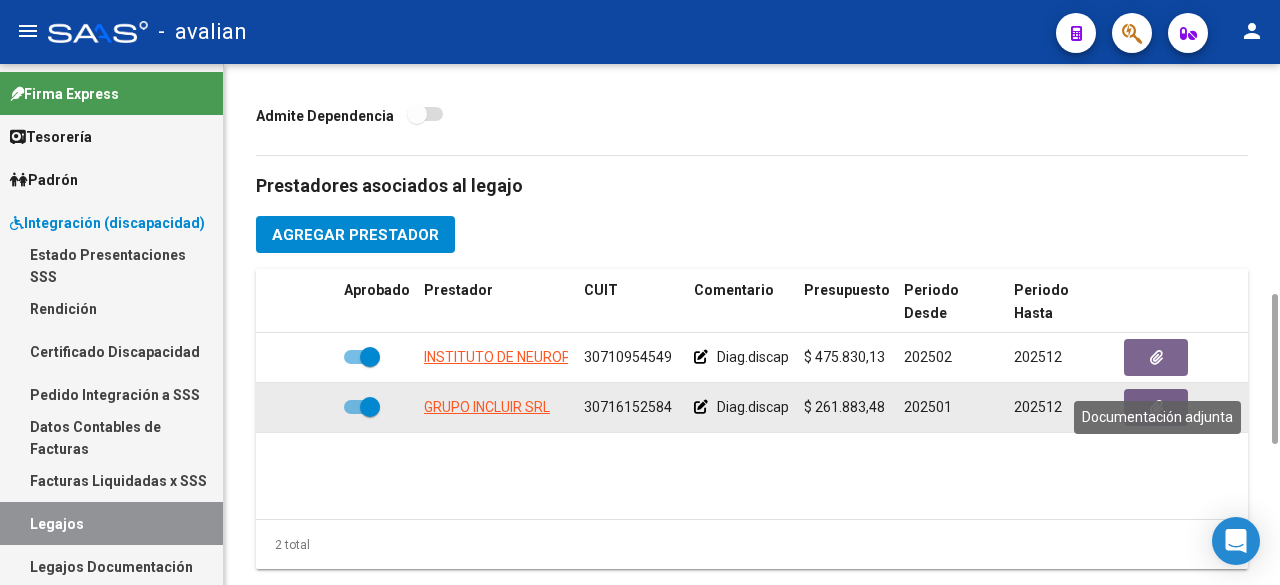 click 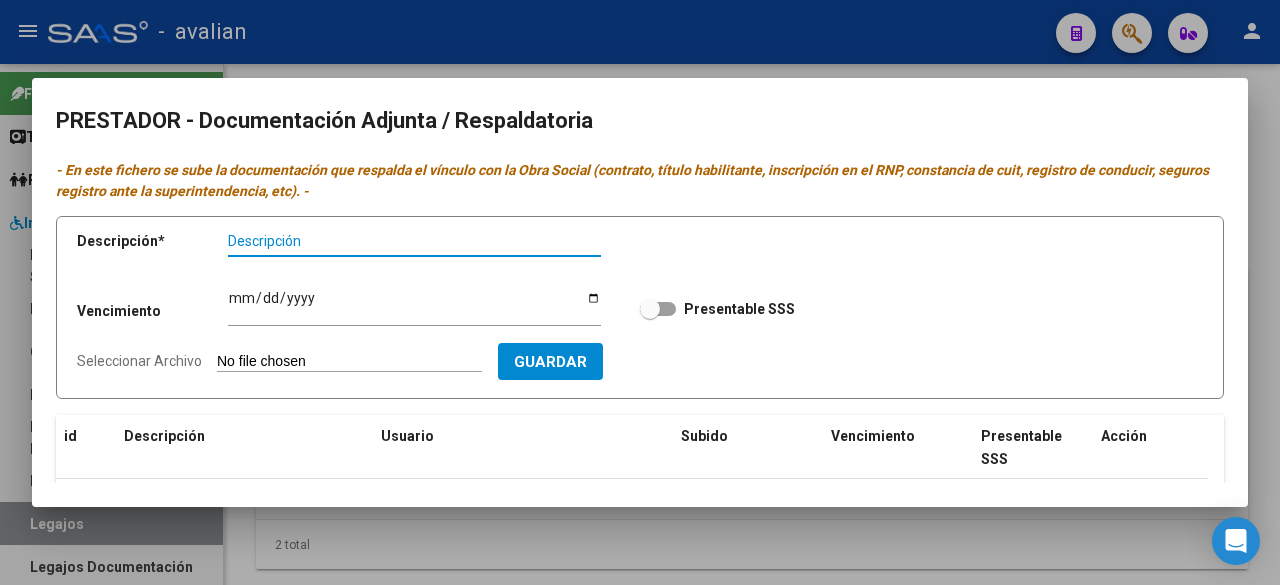 scroll, scrollTop: 246, scrollLeft: 0, axis: vertical 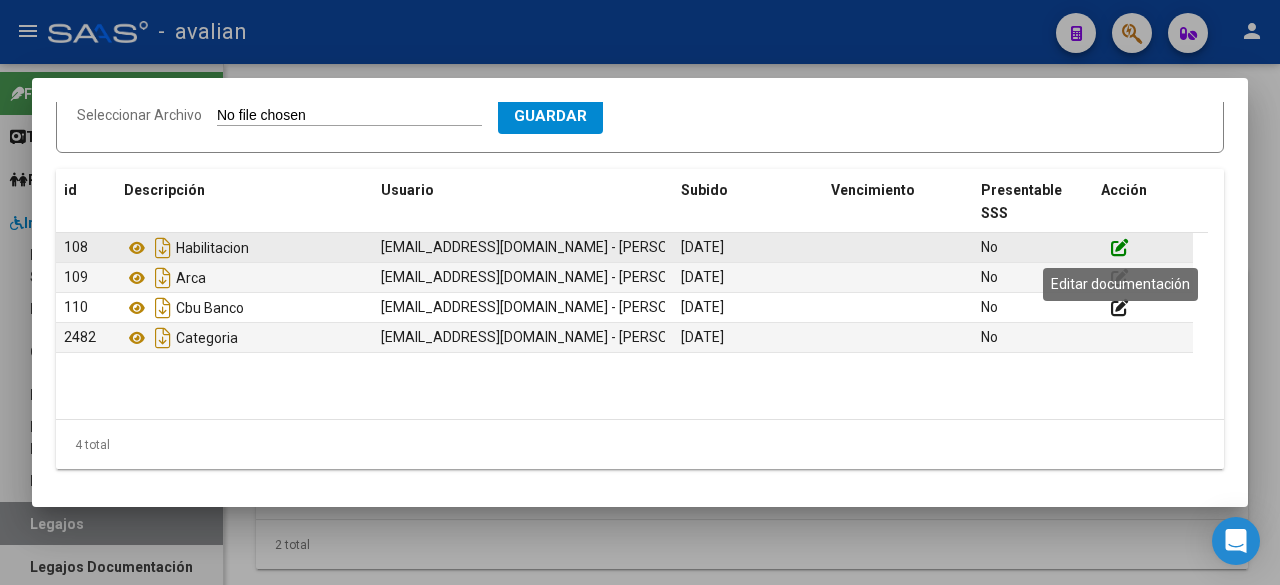 click 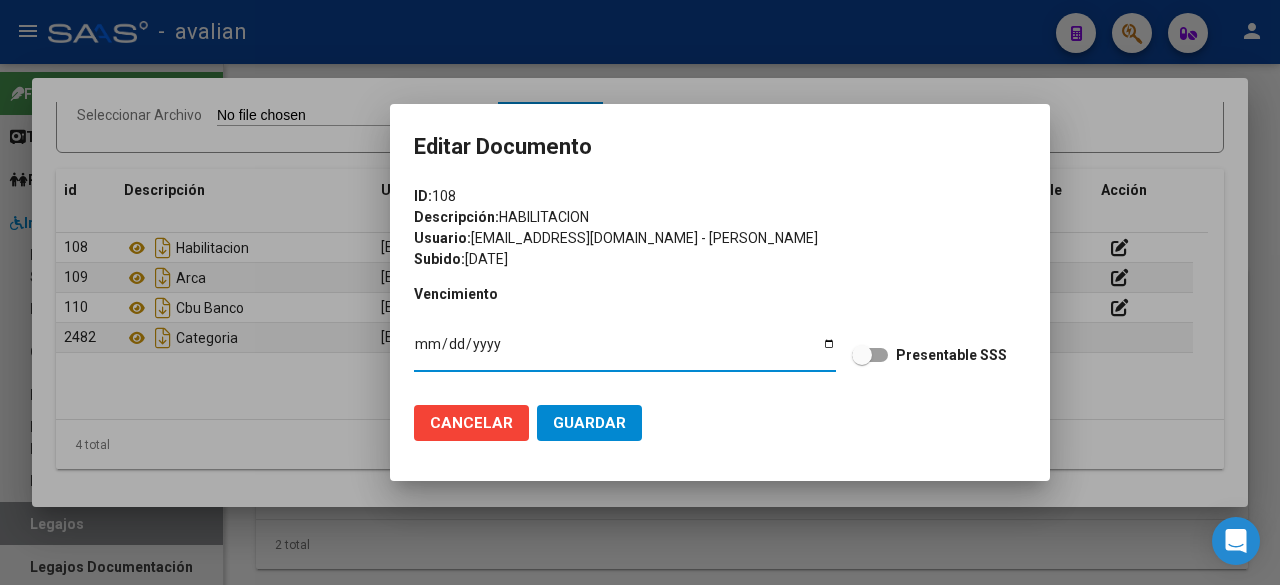 click at bounding box center (870, 355) 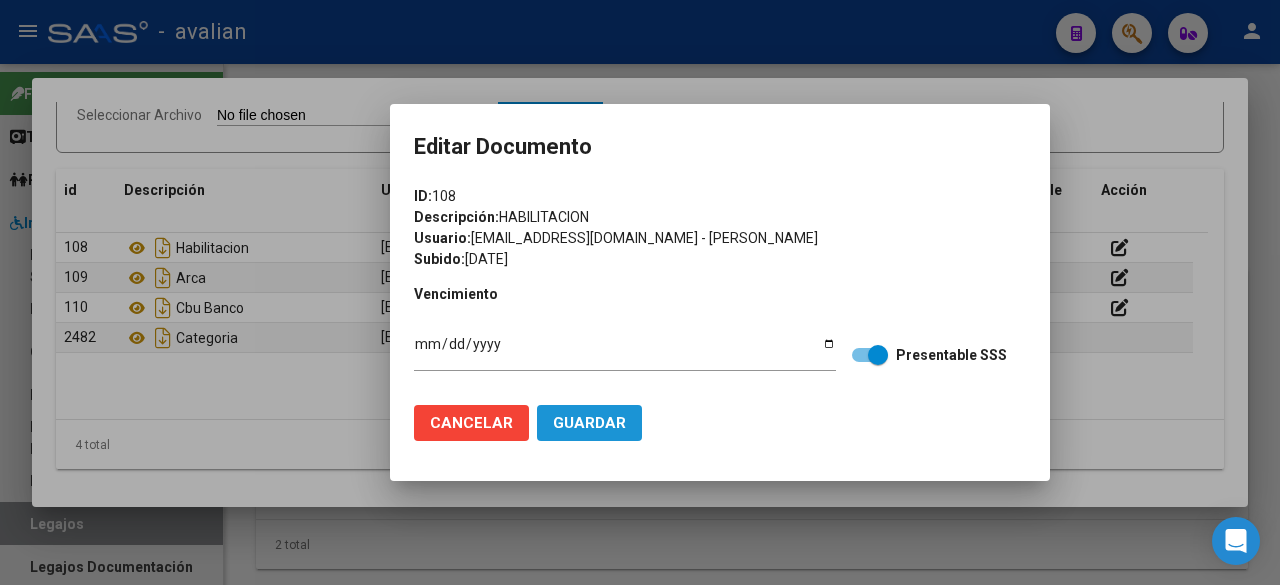 click on "Guardar" 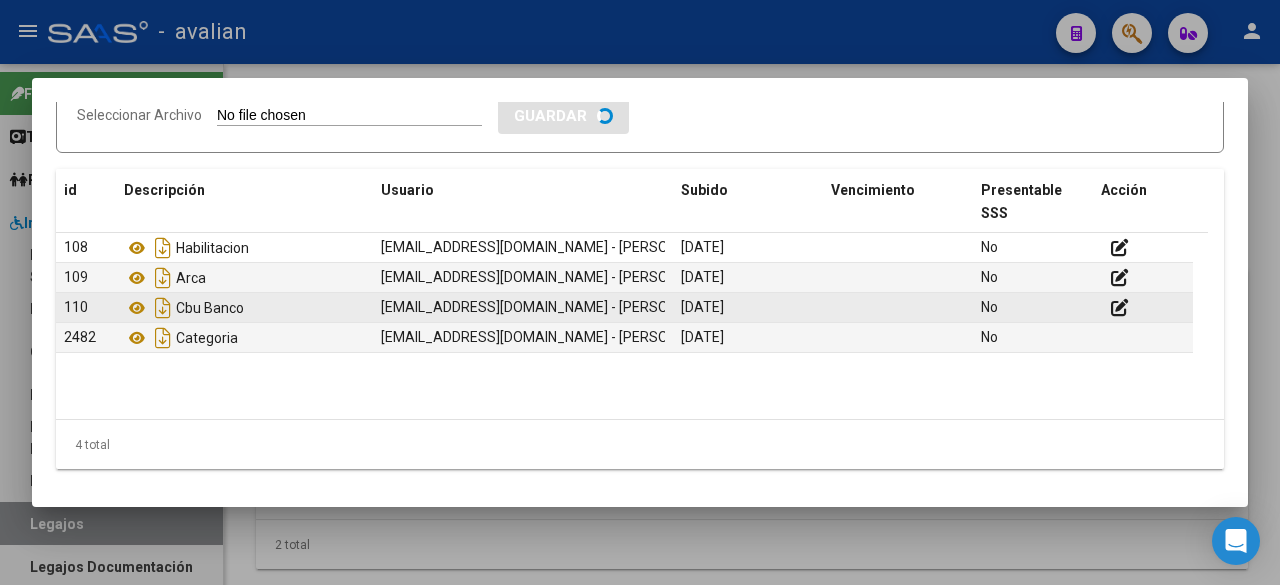 checkbox on "true" 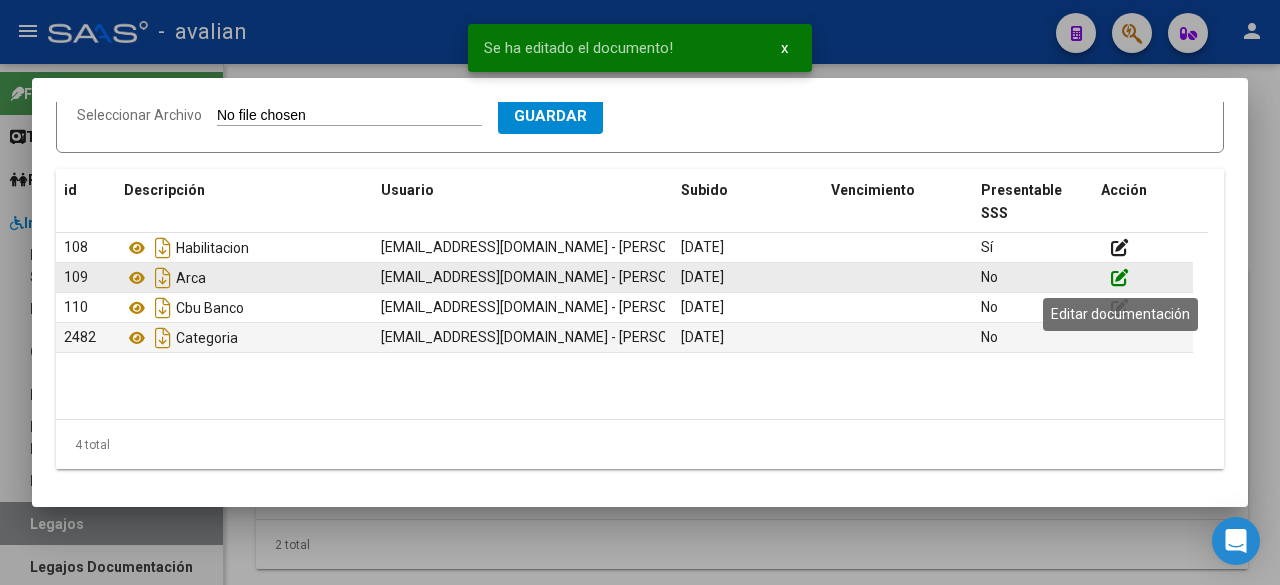 click 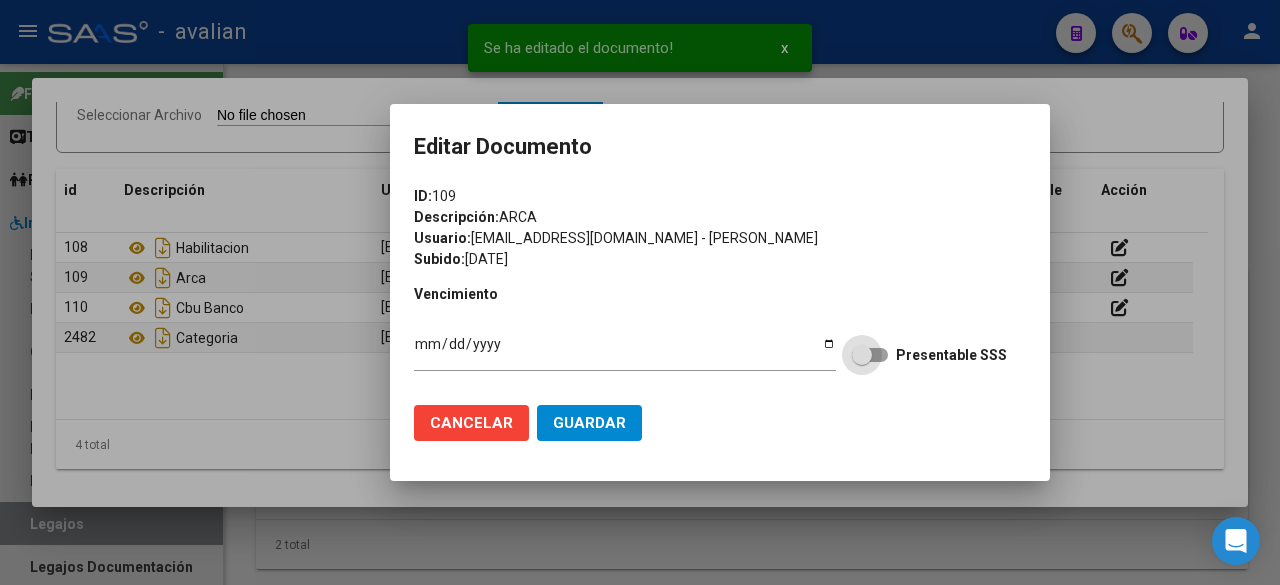 click at bounding box center [870, 355] 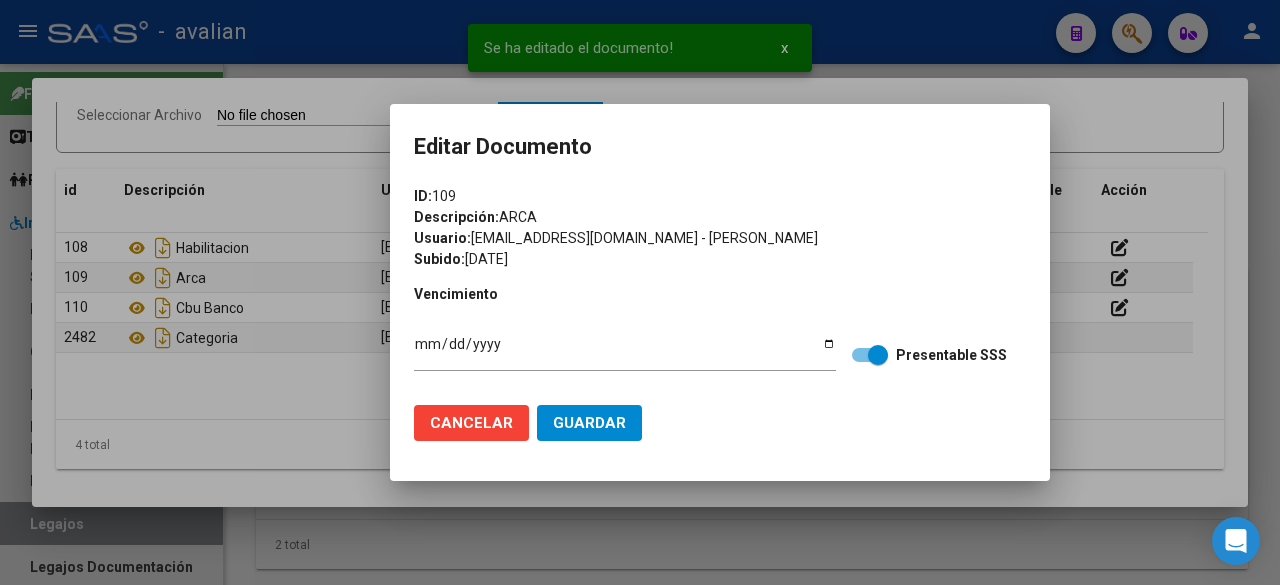 click on "Guardar" 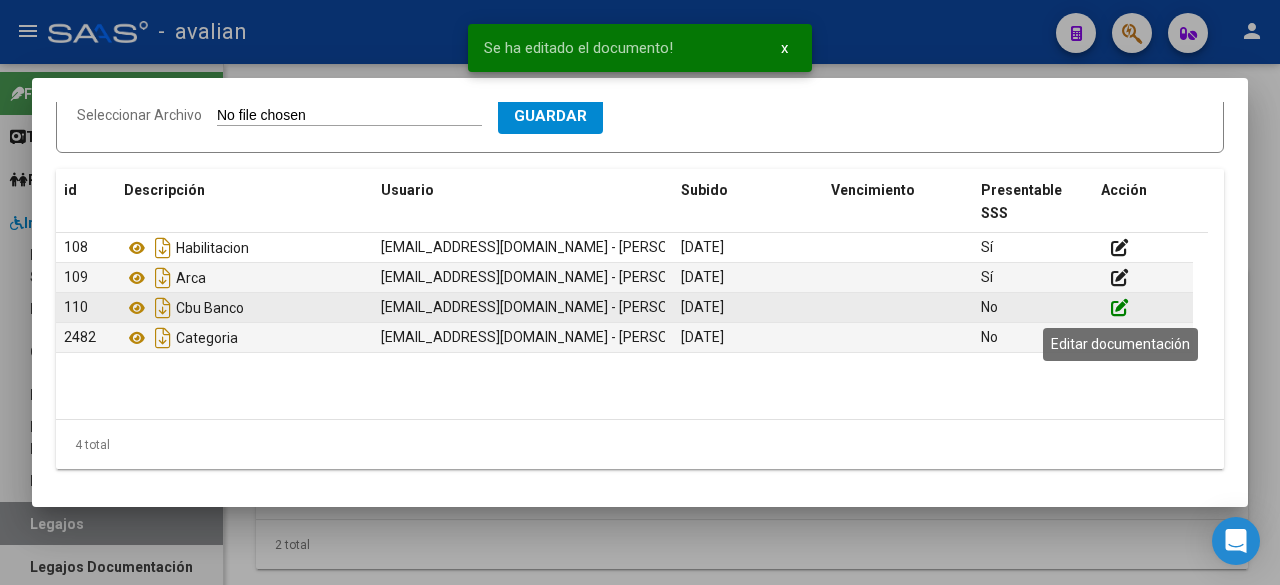 click 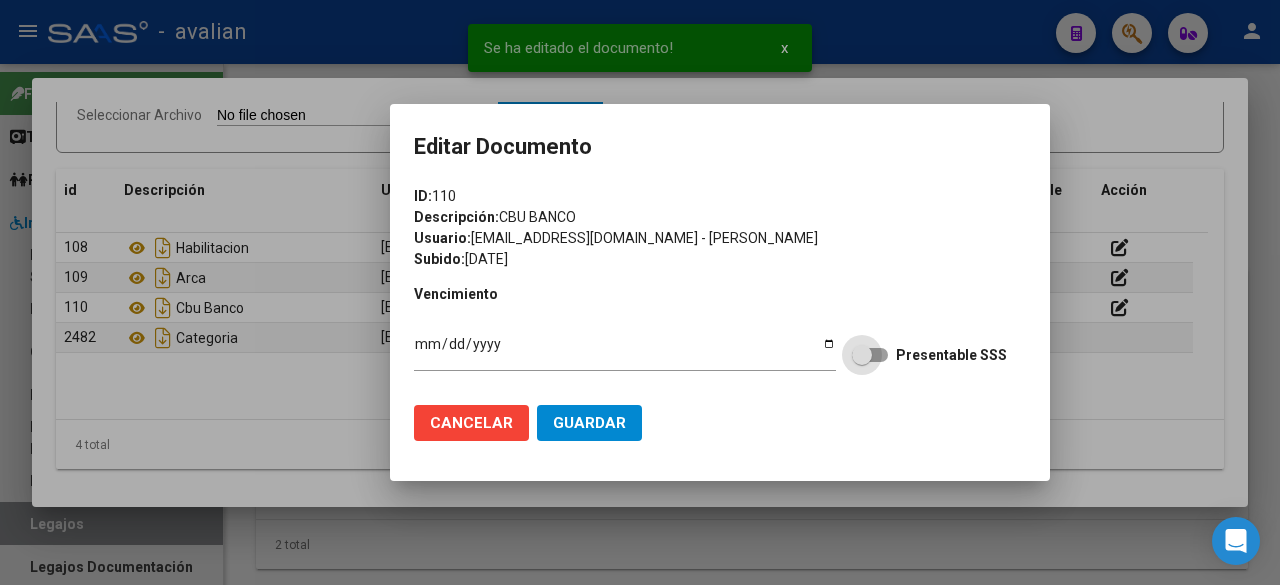 click at bounding box center (870, 355) 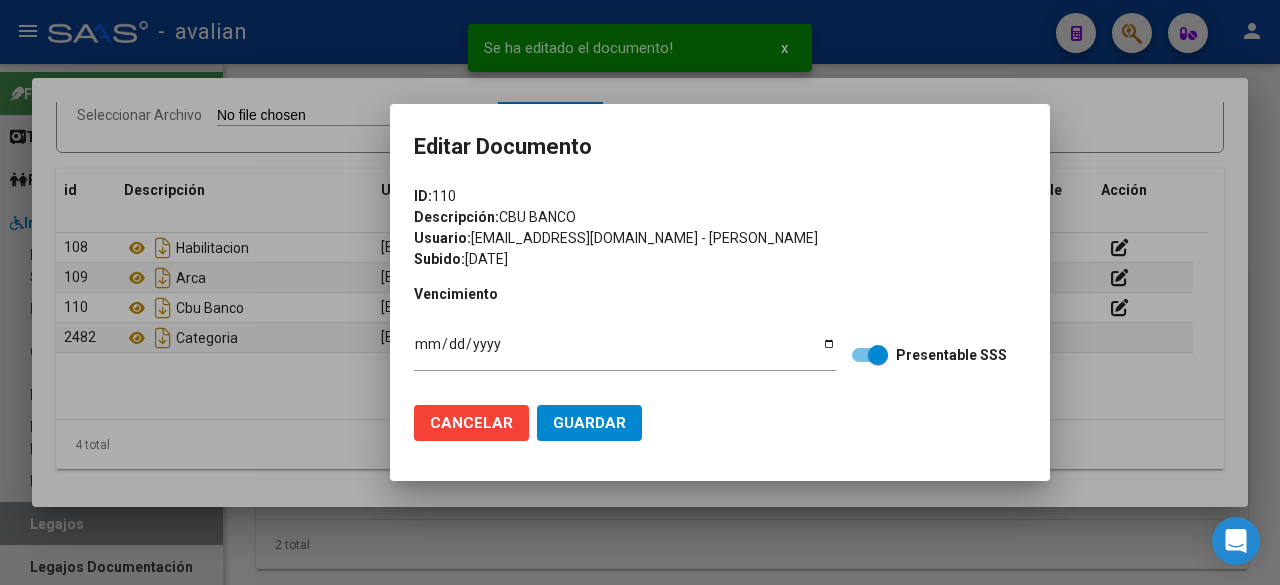 click on "Guardar" 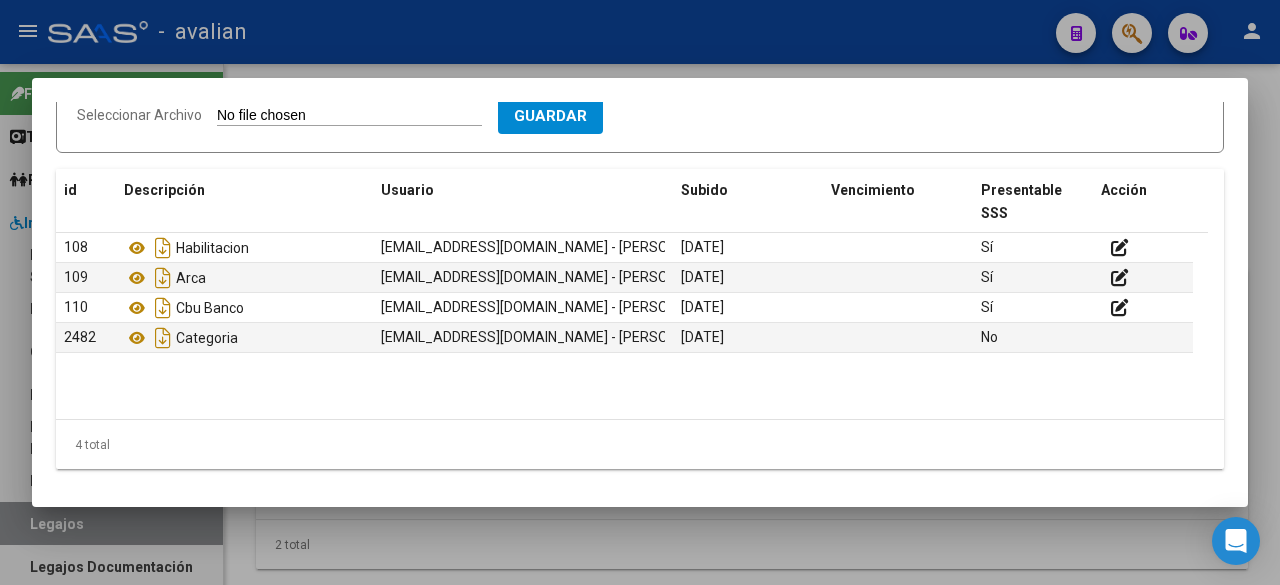 click at bounding box center [640, 292] 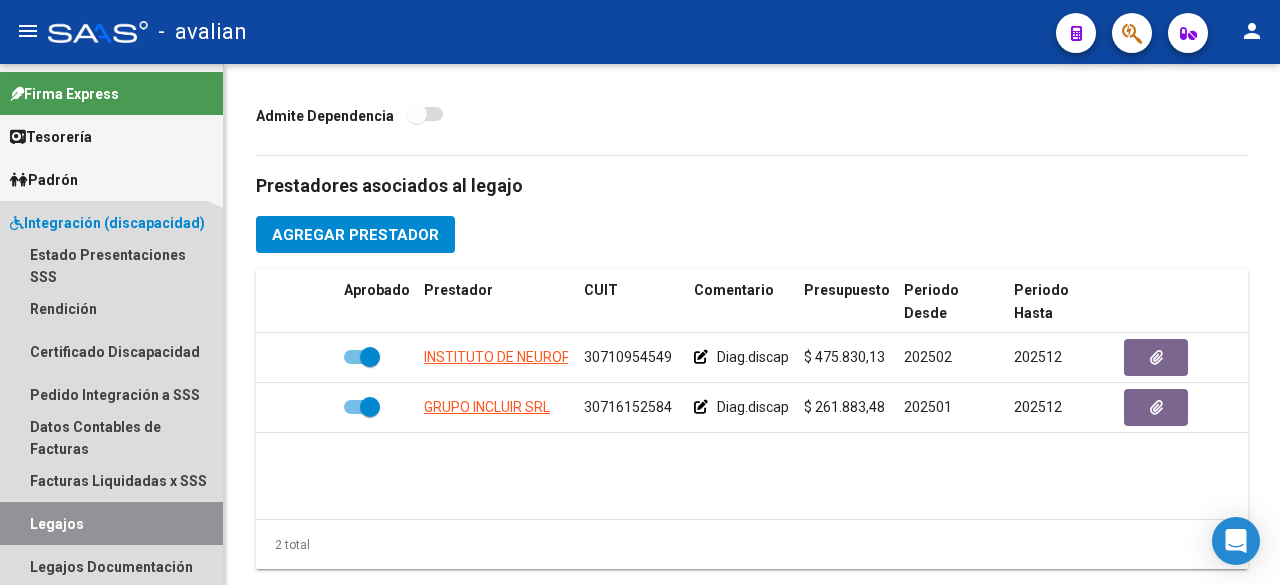 click on "Legajos" at bounding box center (111, 523) 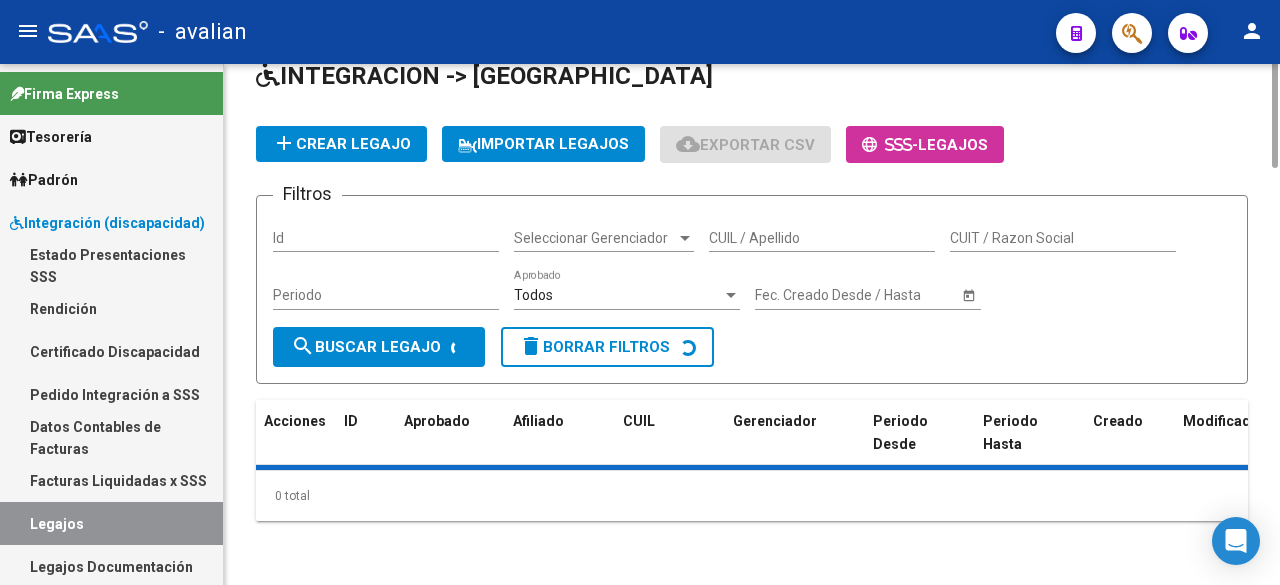 scroll, scrollTop: 0, scrollLeft: 0, axis: both 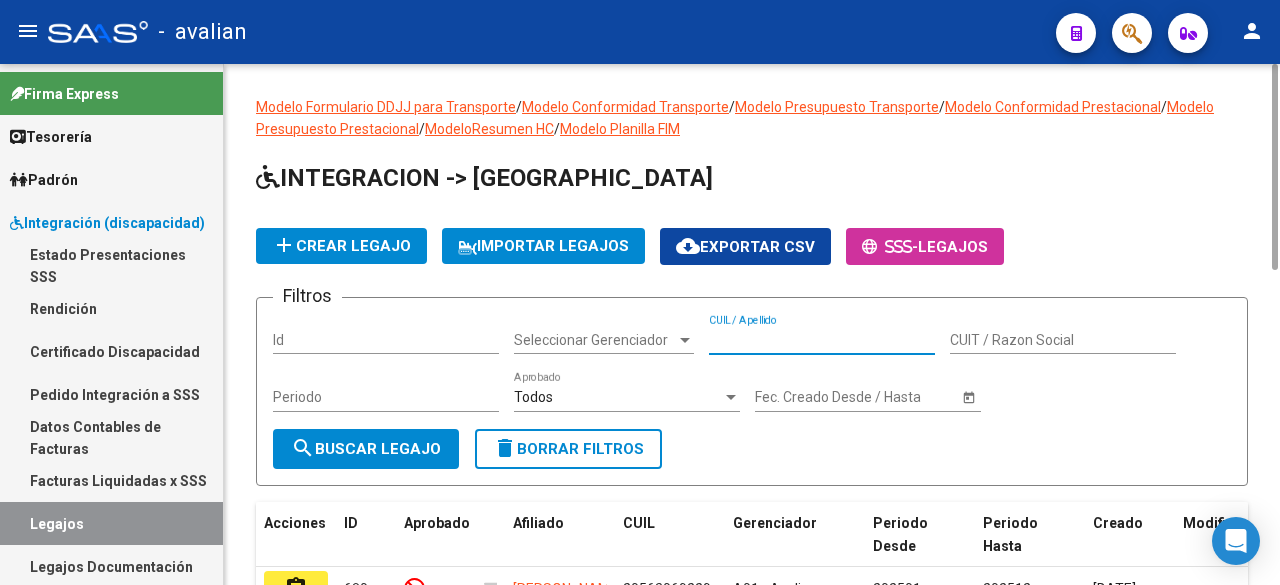 click on "CUIL / Apellido" at bounding box center [822, 340] 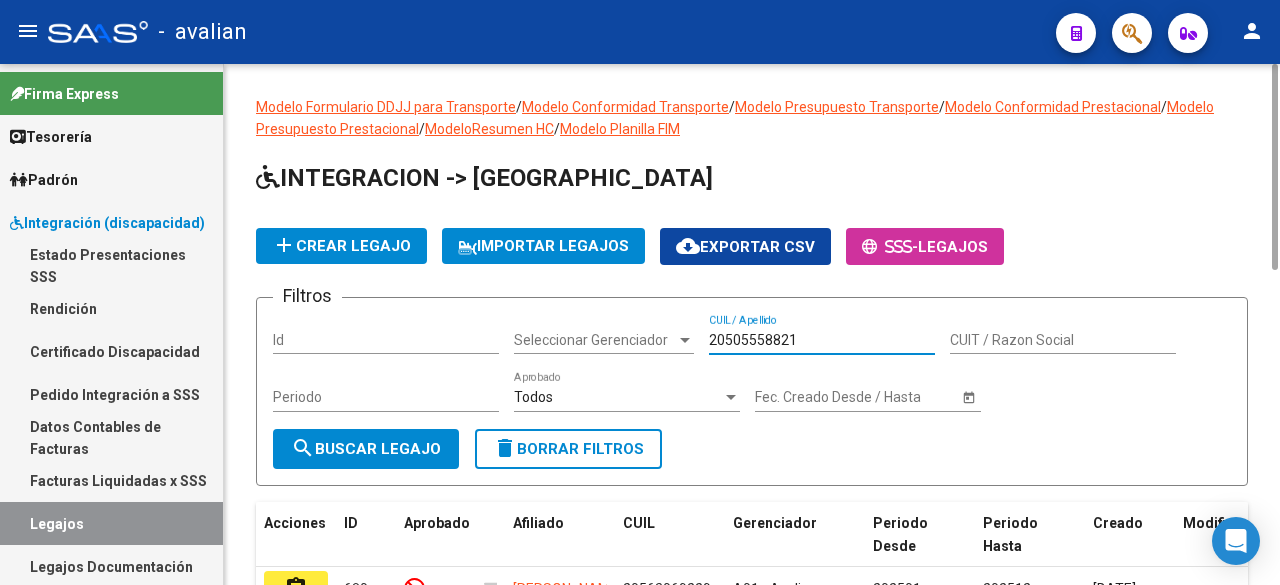 type on "20505558821" 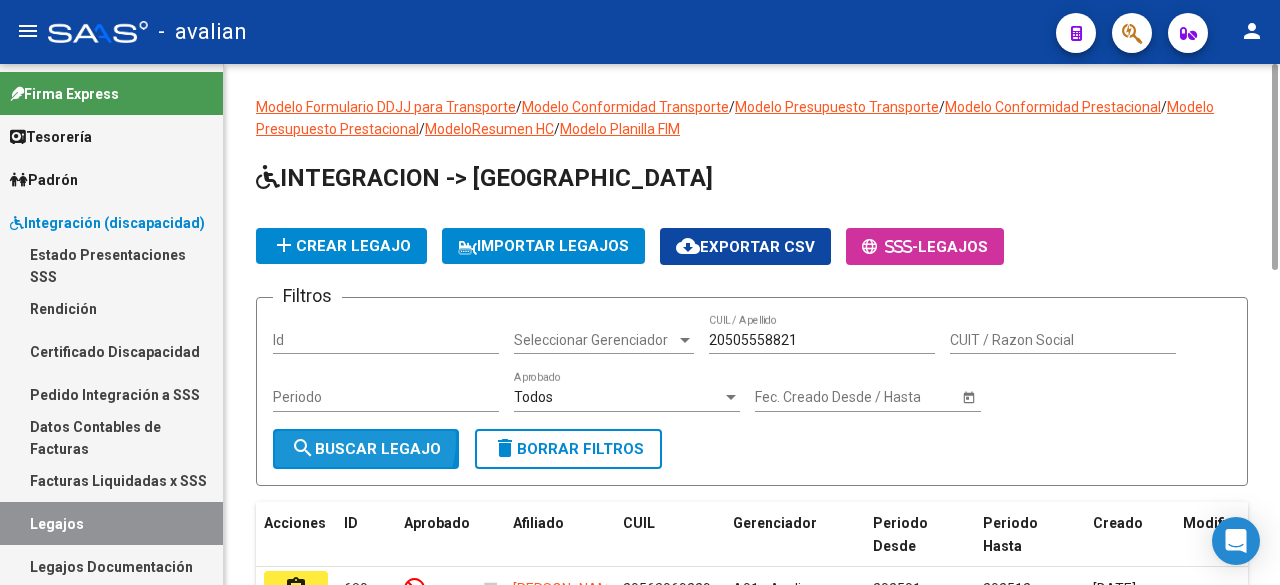 click on "search  Buscar Legajo" 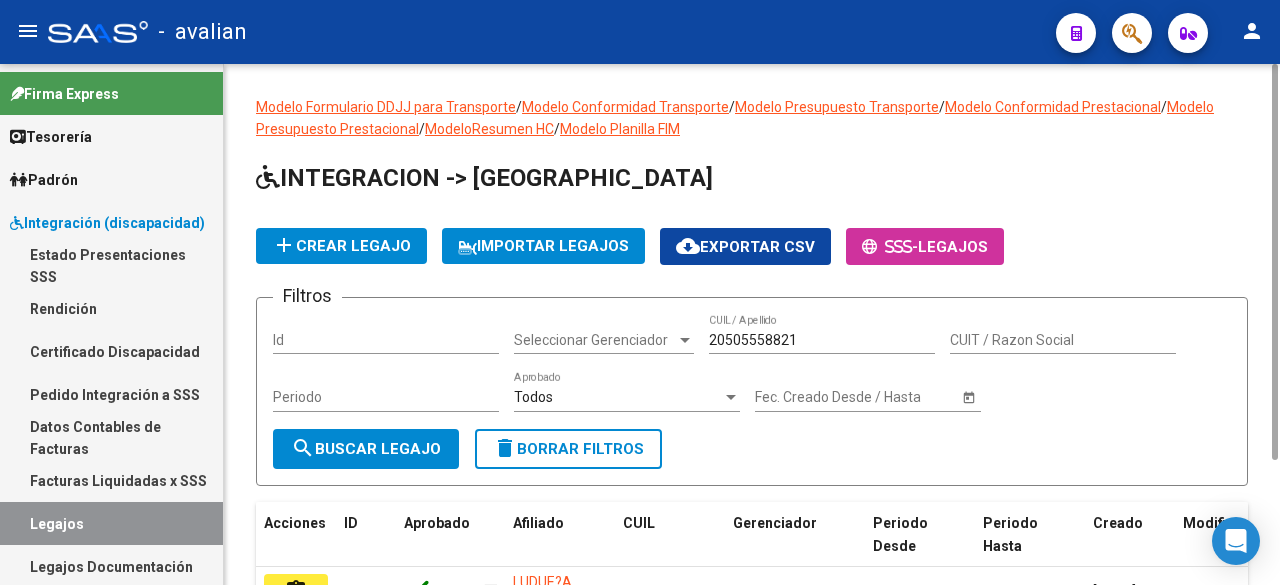scroll, scrollTop: 166, scrollLeft: 0, axis: vertical 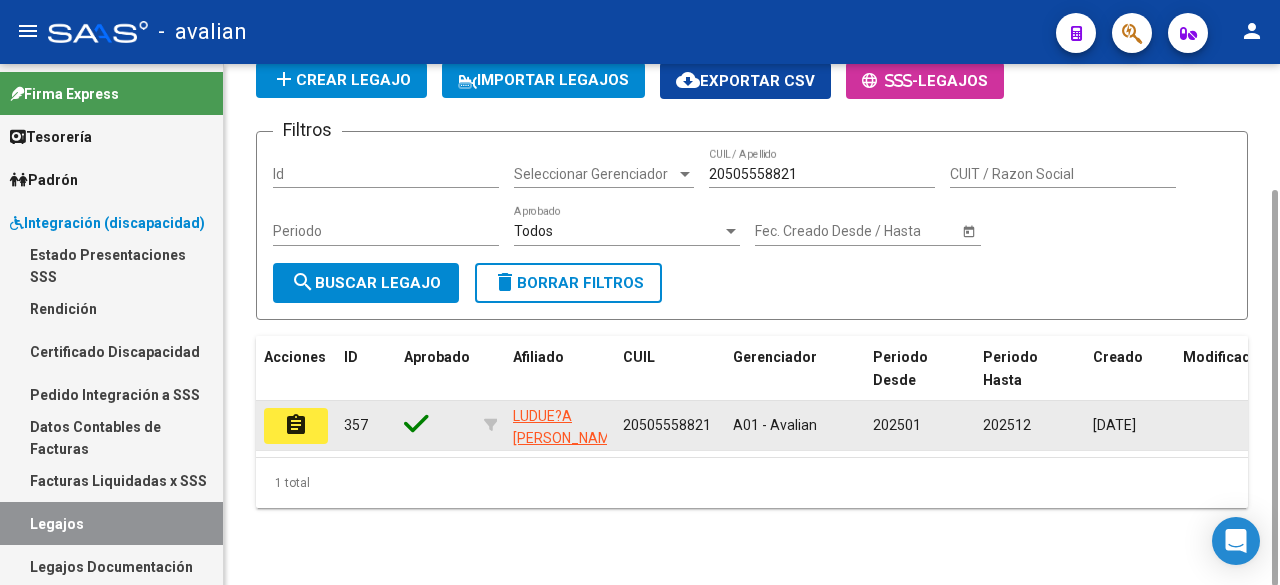 click on "assignment" 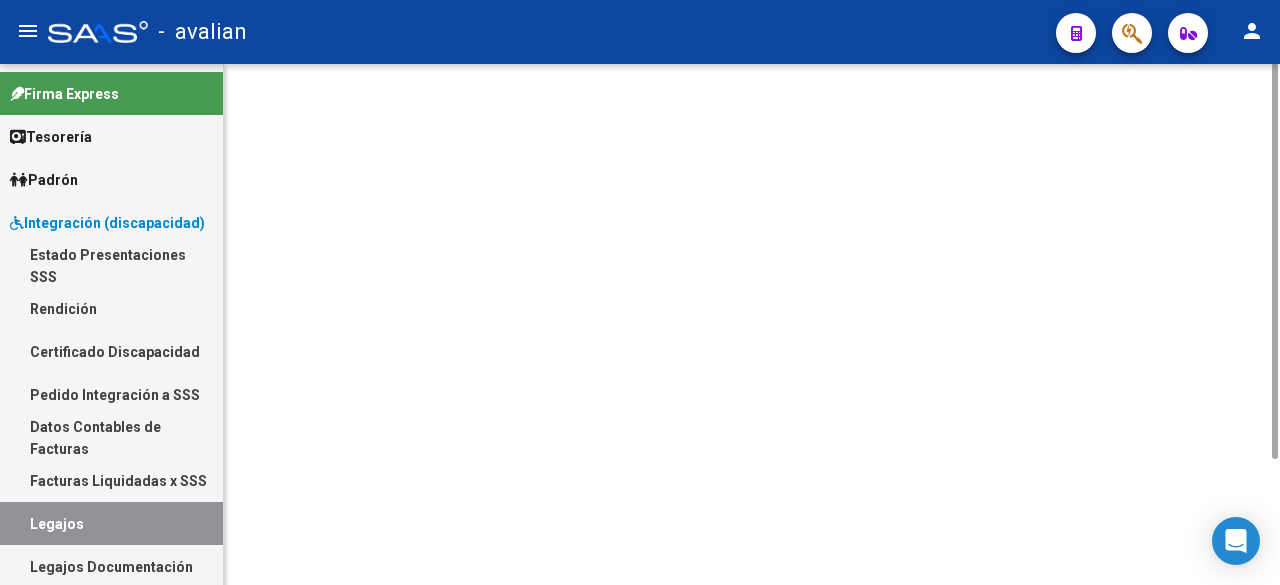 scroll, scrollTop: 0, scrollLeft: 0, axis: both 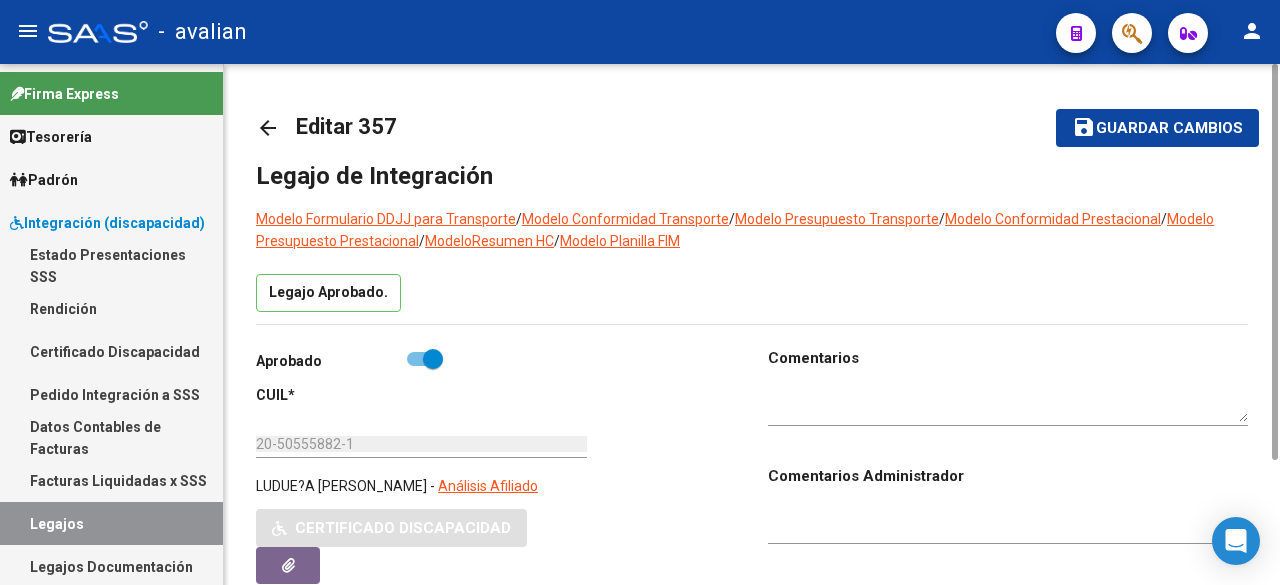 type on "[PERSON_NAME]" 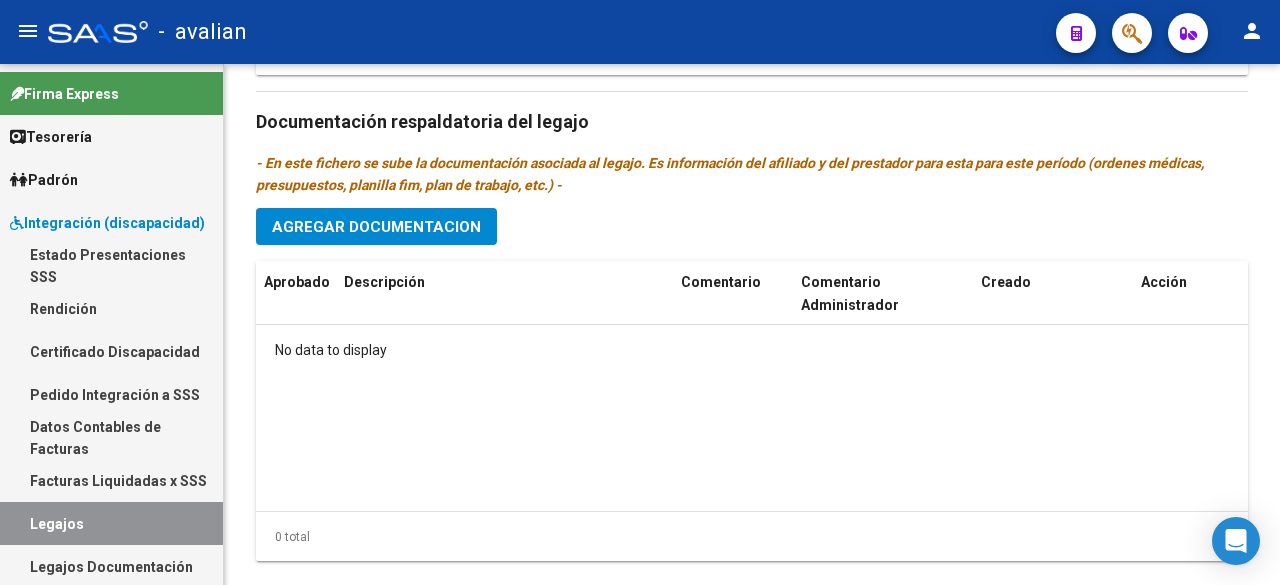 scroll, scrollTop: 694, scrollLeft: 0, axis: vertical 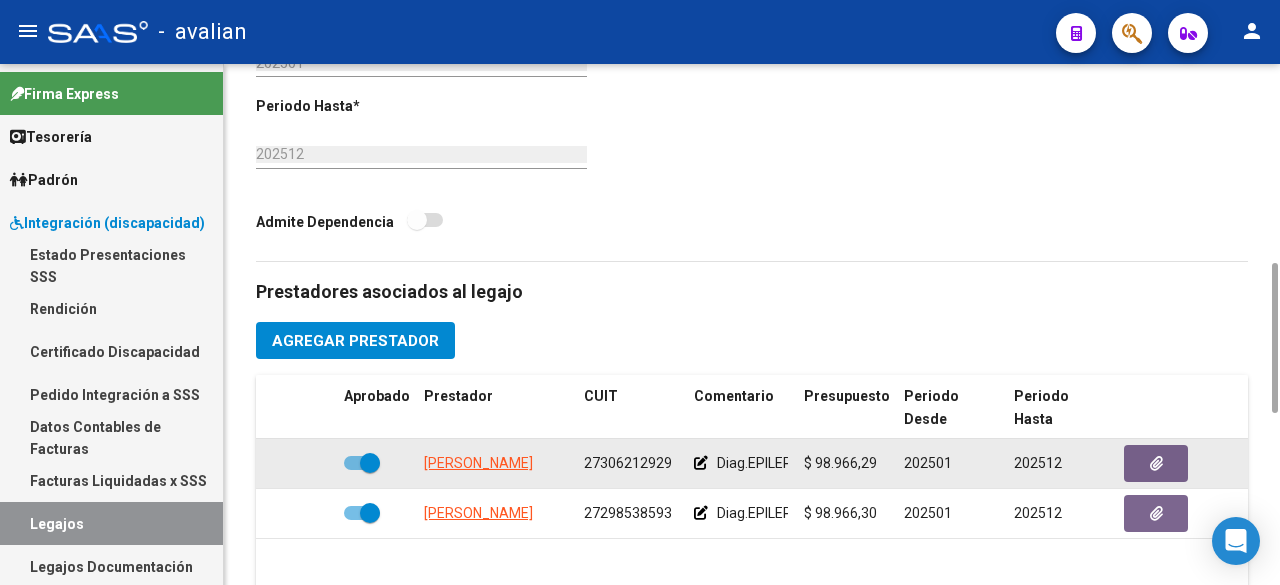 click at bounding box center (362, 463) 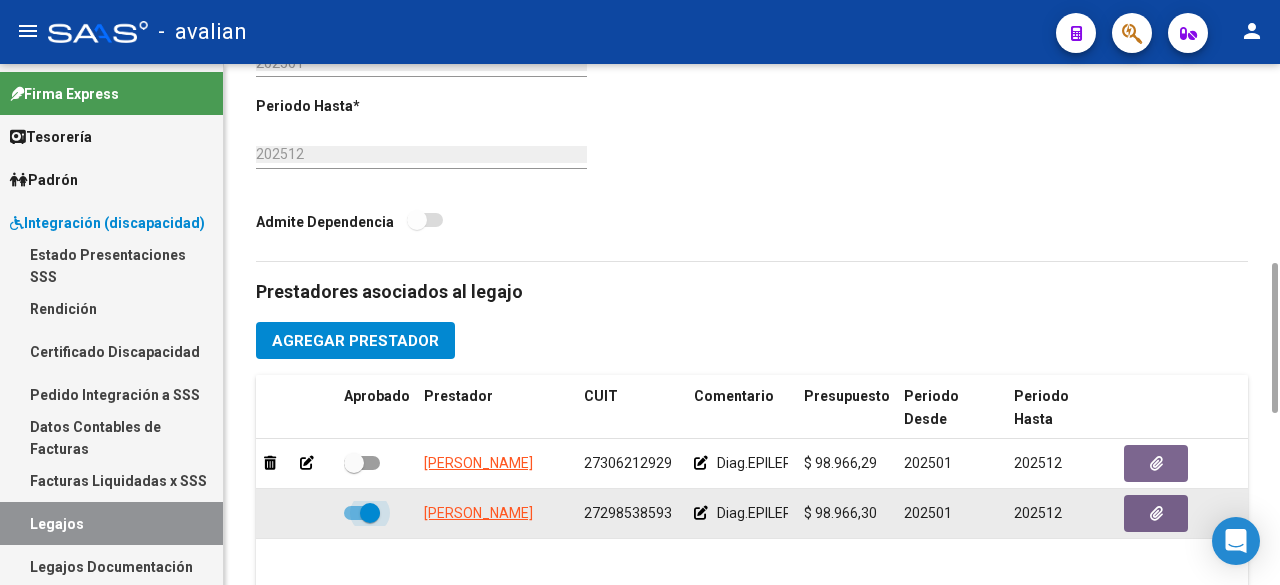 click at bounding box center (362, 513) 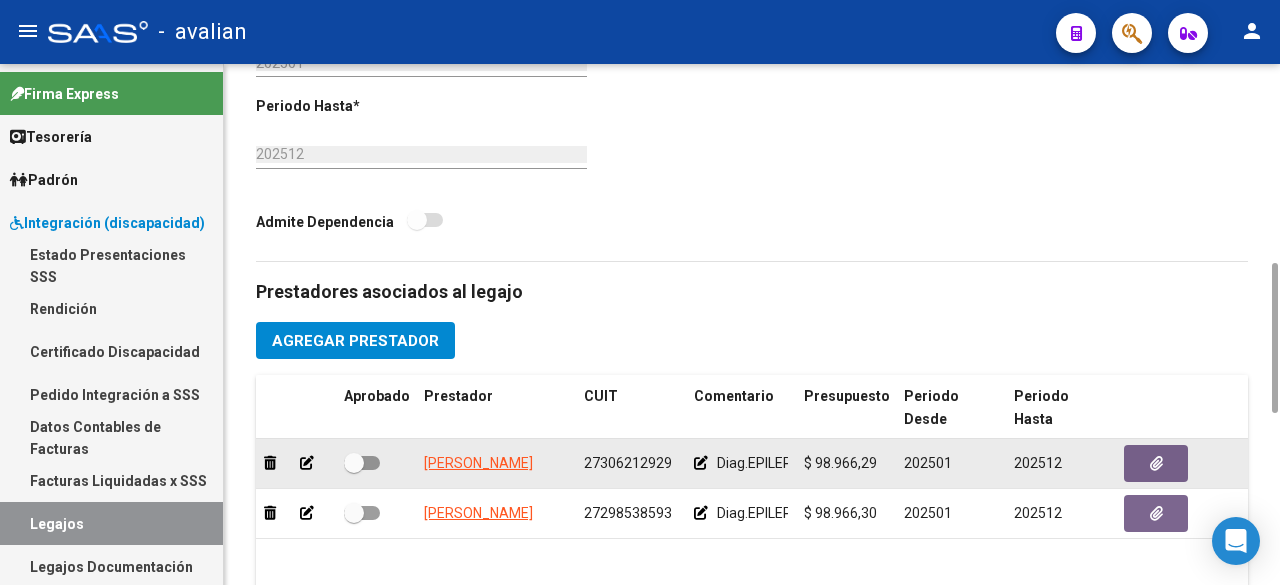 click 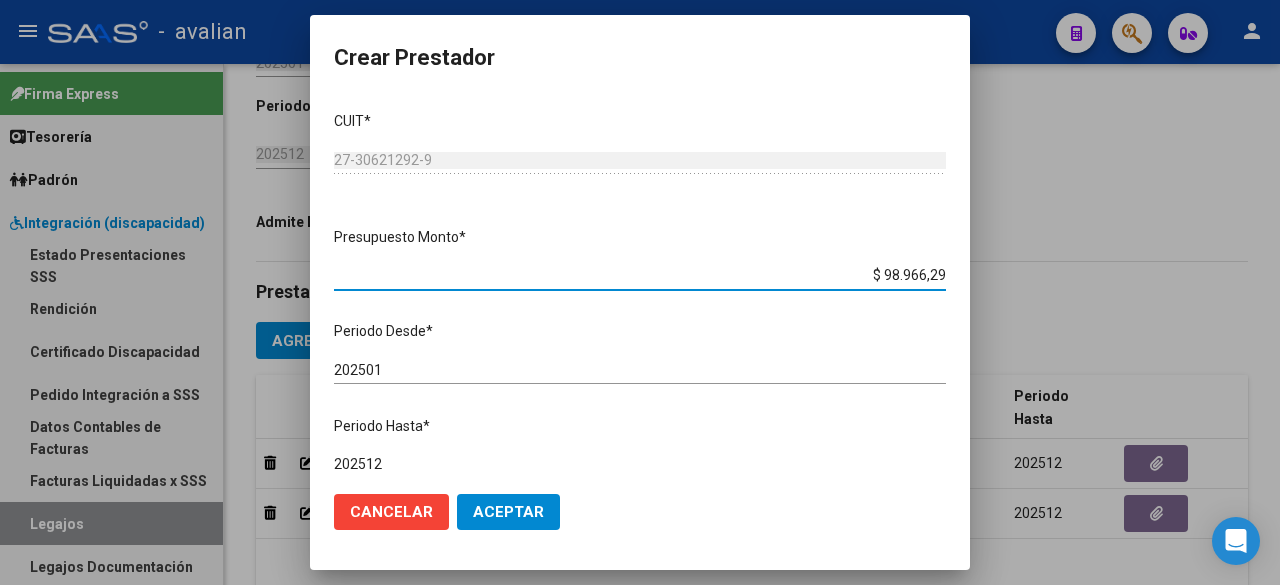 click on "202501" at bounding box center (640, 370) 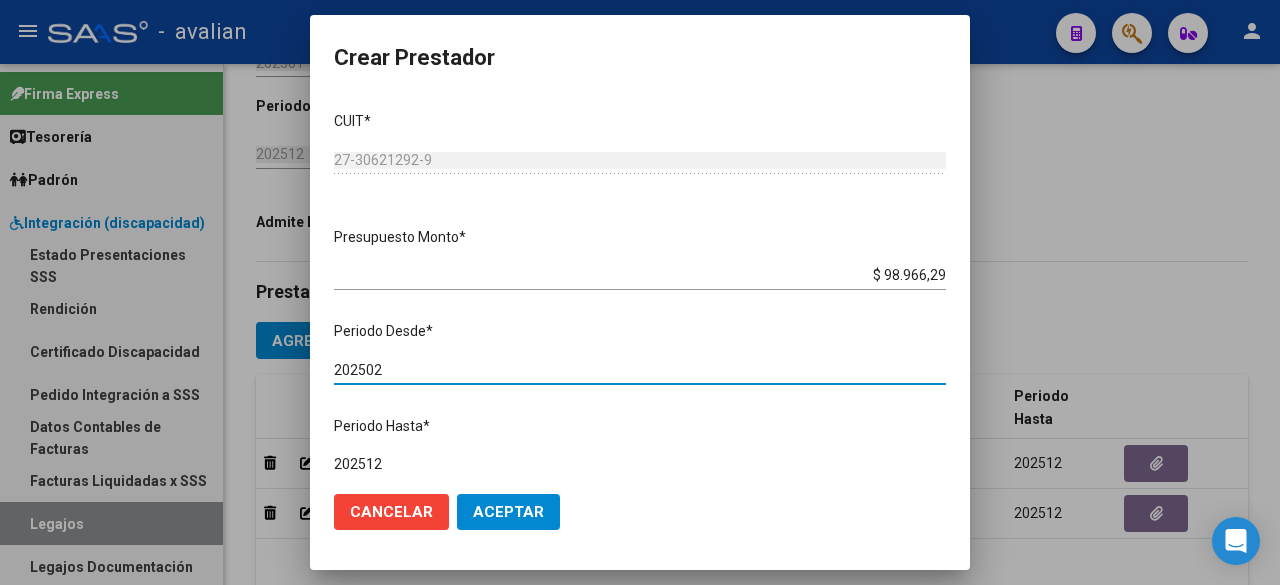 type on "202502" 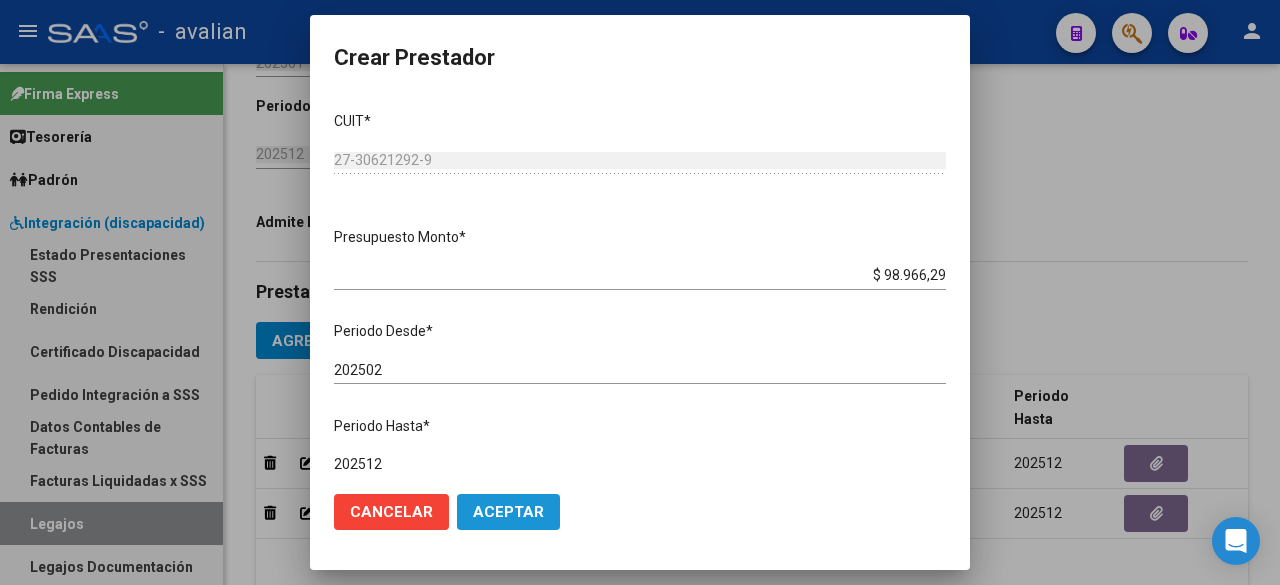 click on "Aceptar" 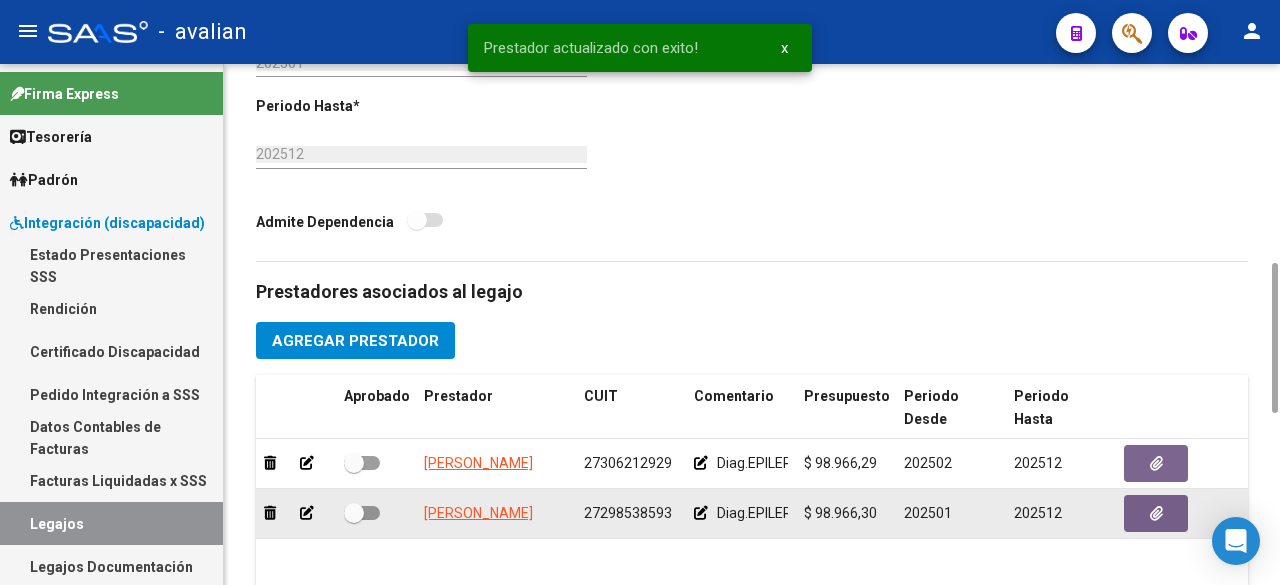 click 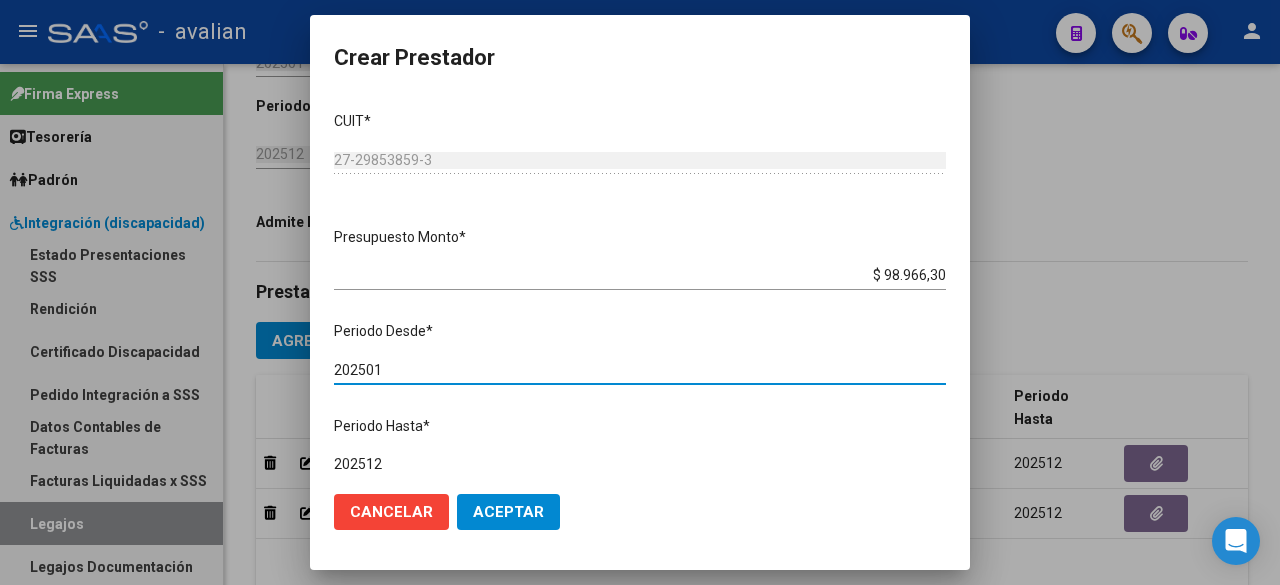 click on "202501" at bounding box center (640, 370) 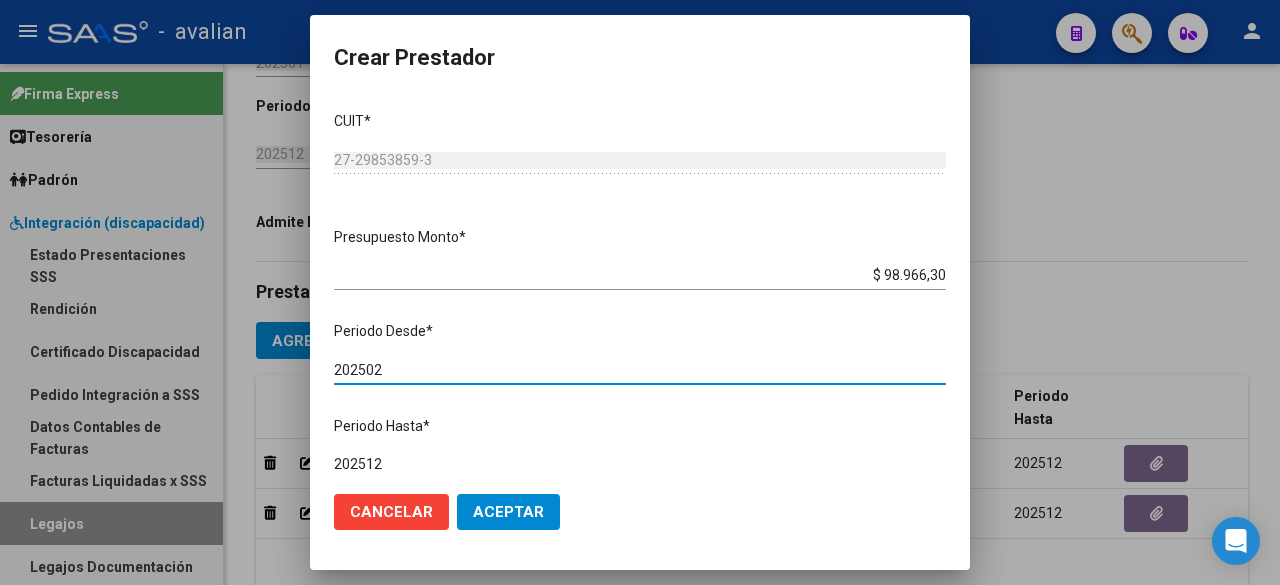 type on "202502" 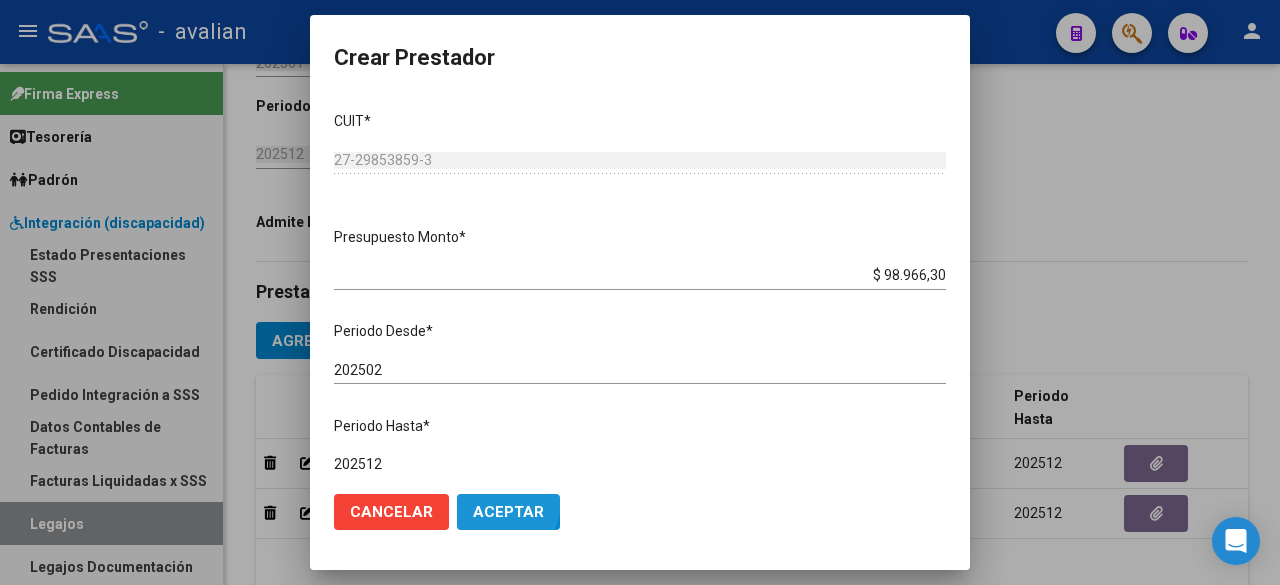 click on "Aceptar" 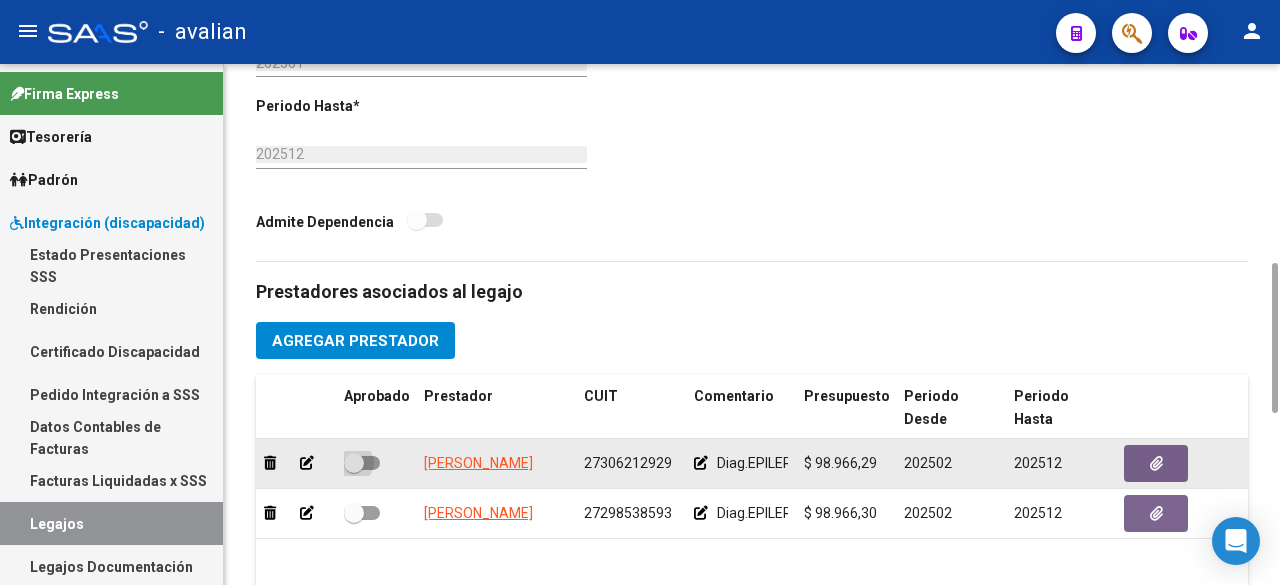click at bounding box center (362, 463) 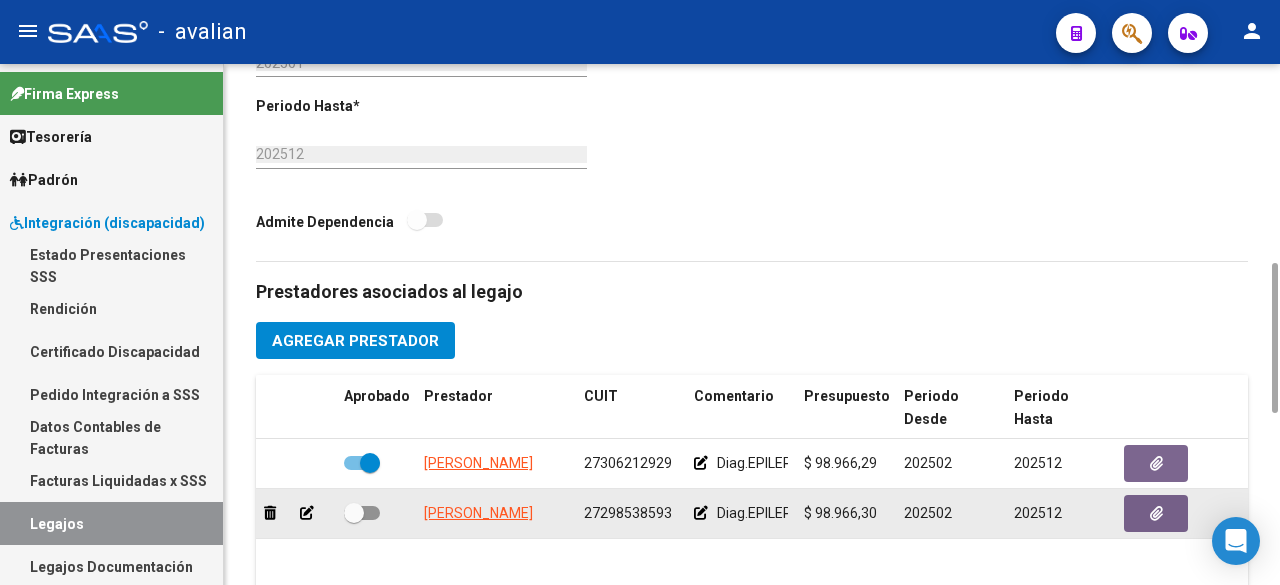 click at bounding box center (362, 513) 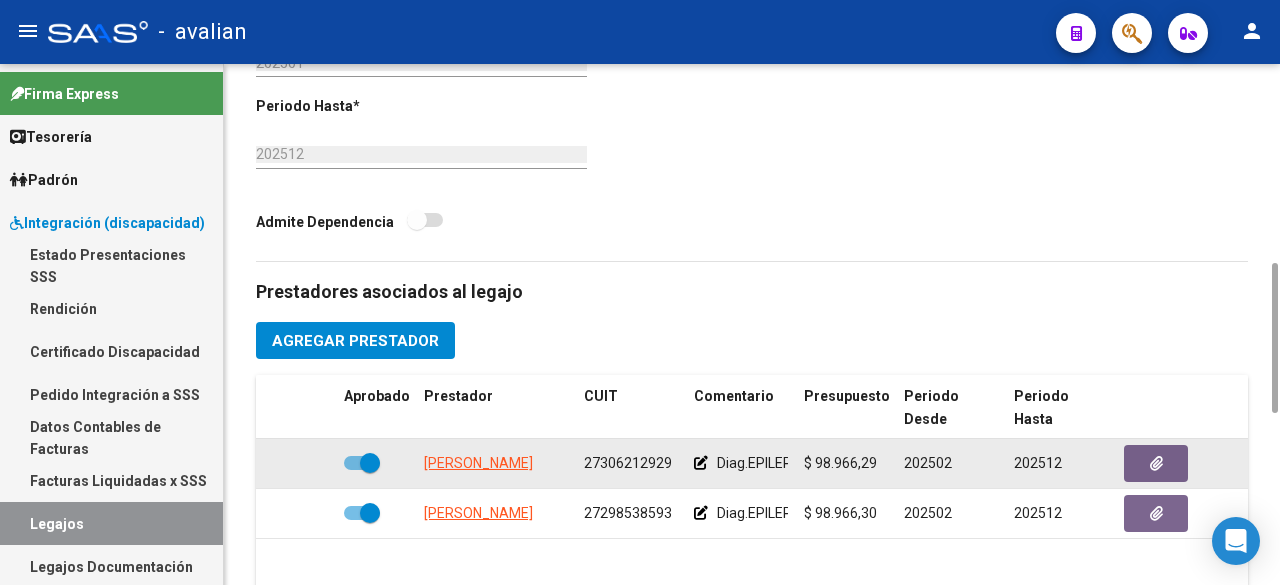 click 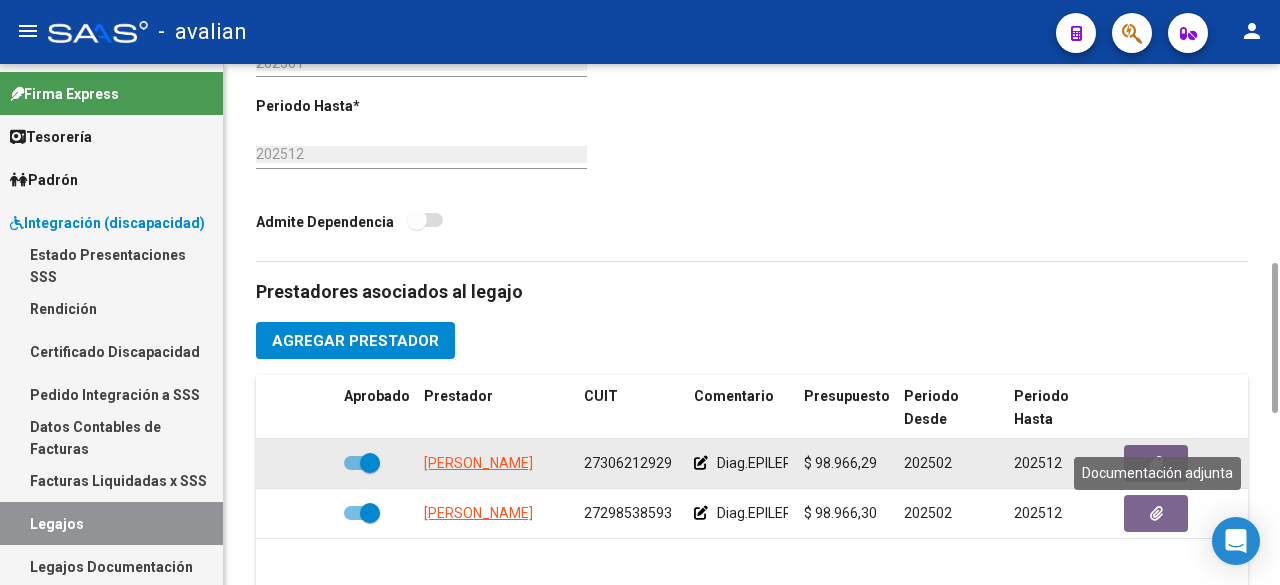 click 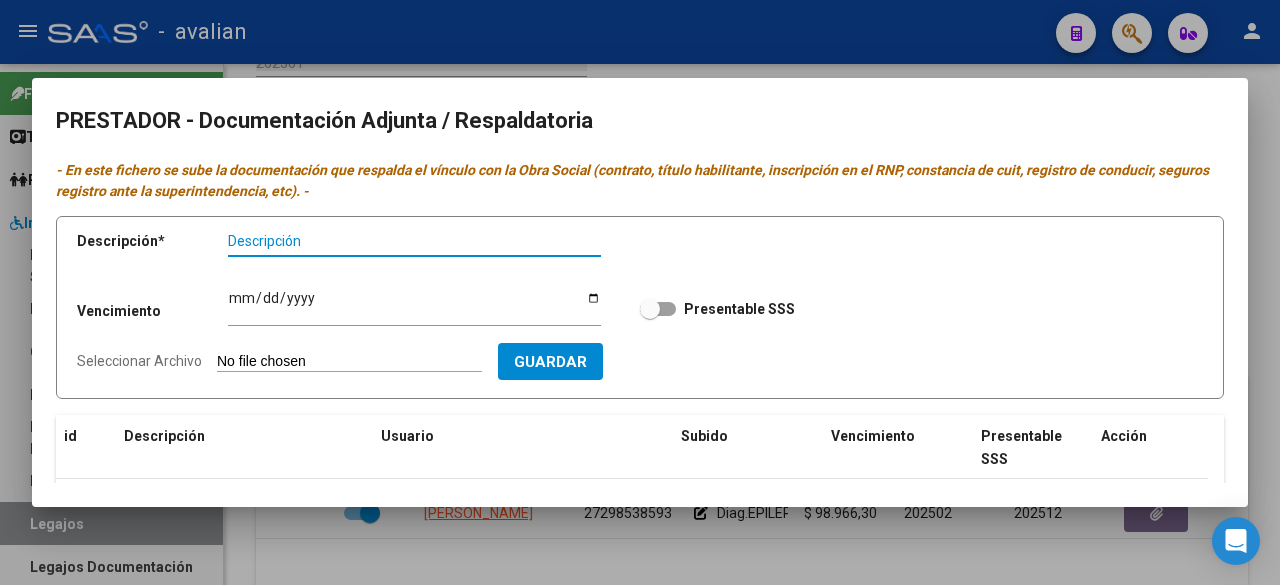 scroll, scrollTop: 246, scrollLeft: 0, axis: vertical 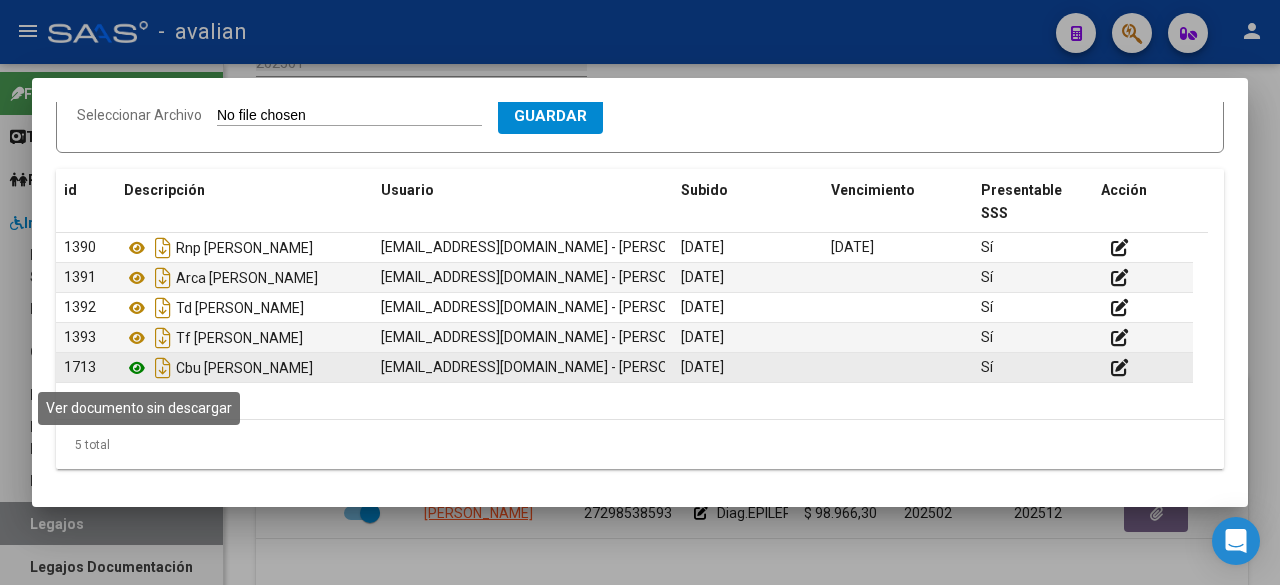 click 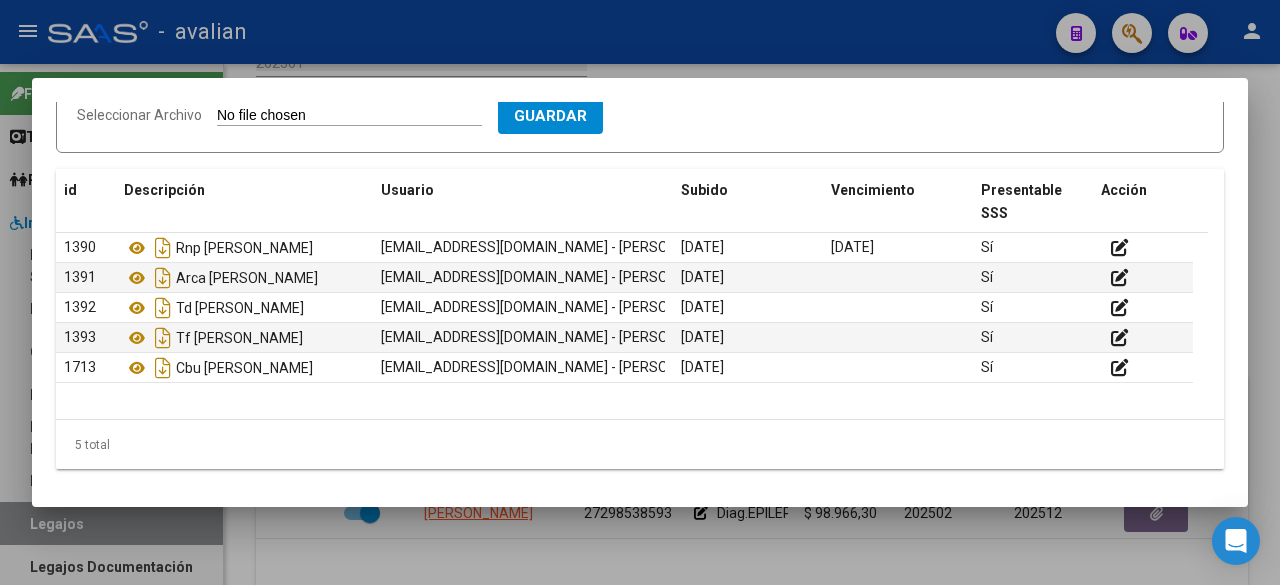 click at bounding box center (640, 292) 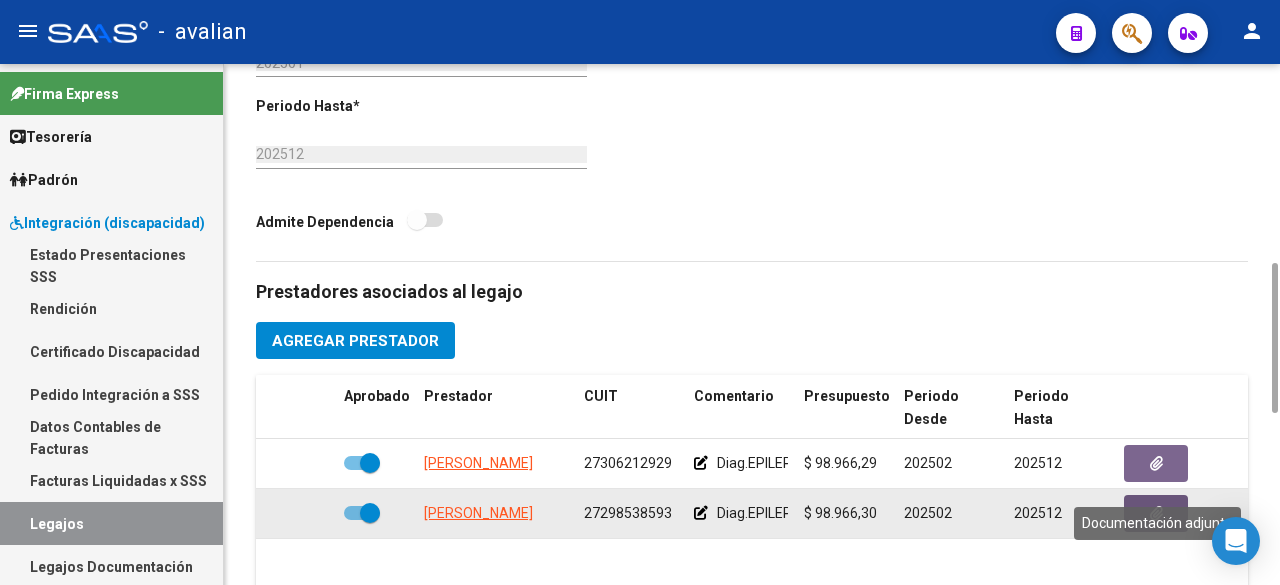 click 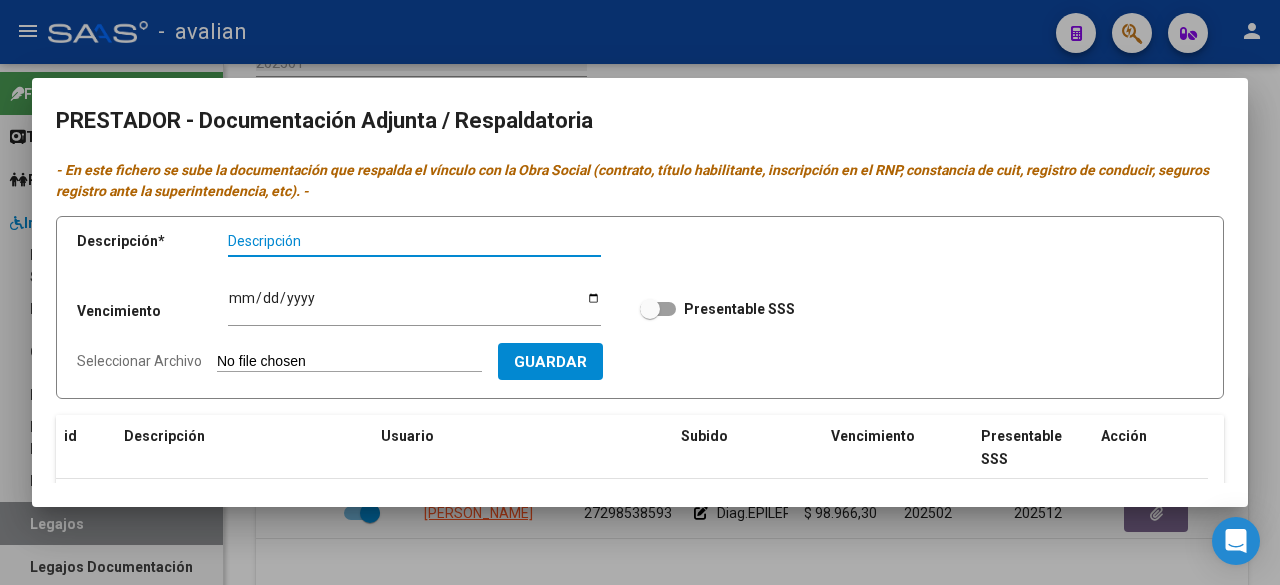 scroll, scrollTop: 246, scrollLeft: 0, axis: vertical 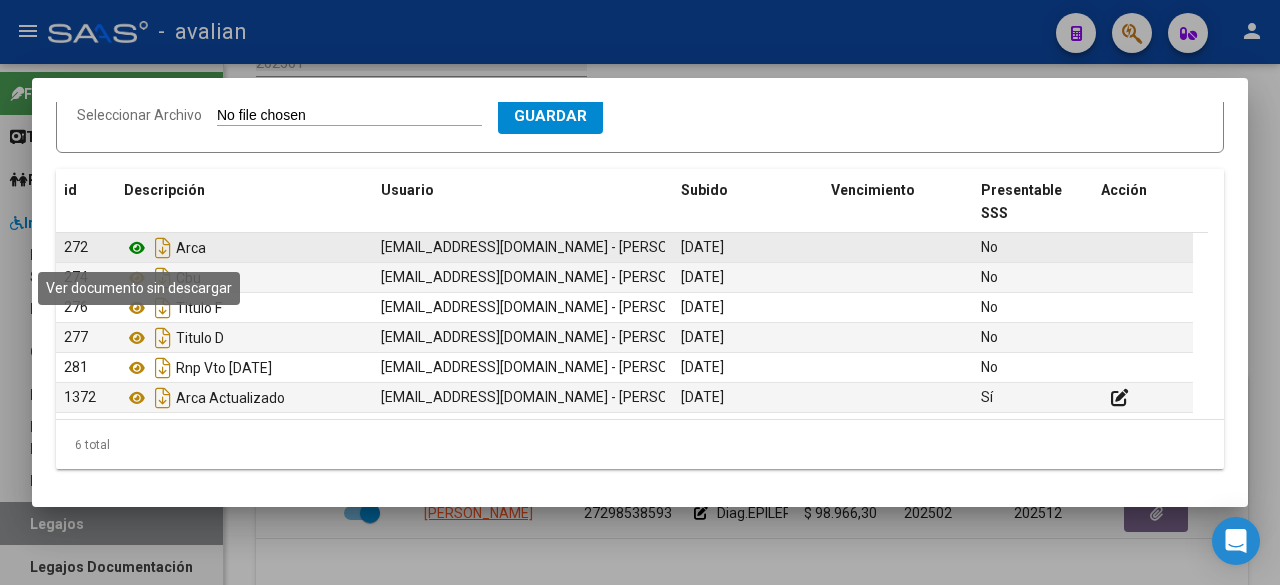 click 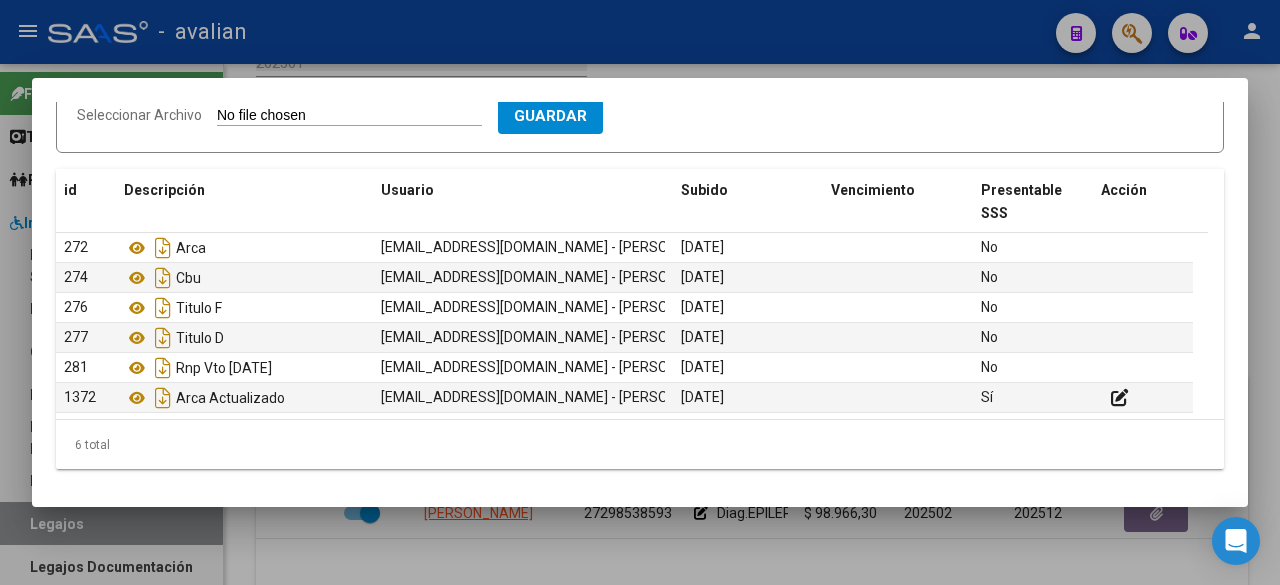 scroll, scrollTop: 46, scrollLeft: 0, axis: vertical 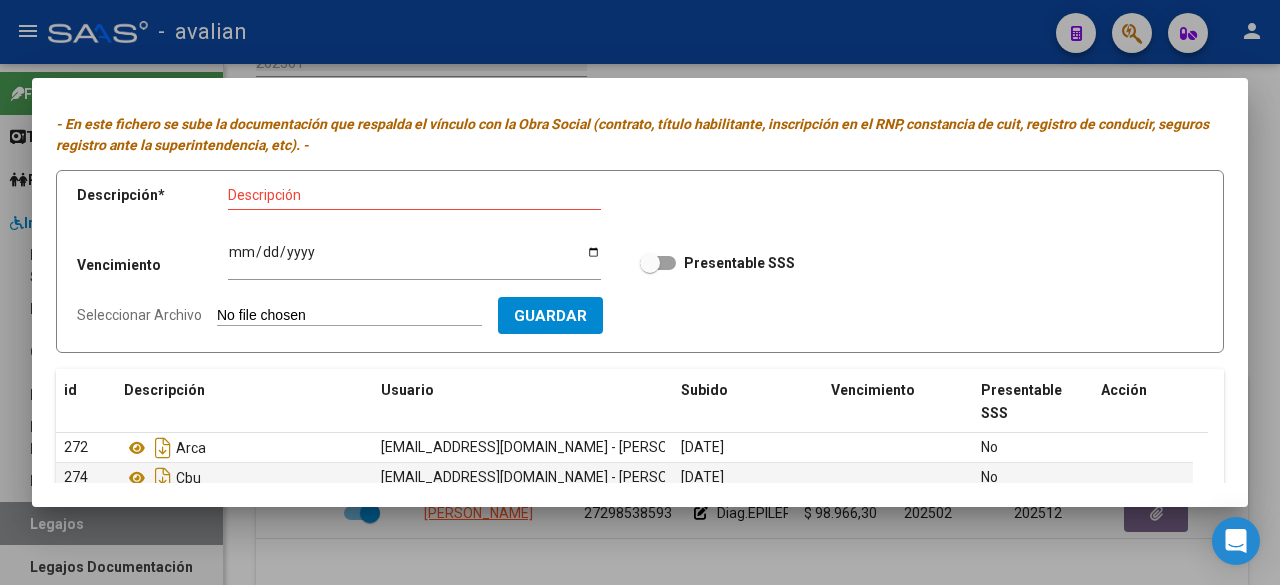 click on "Seleccionar Archivo" at bounding box center [349, 316] 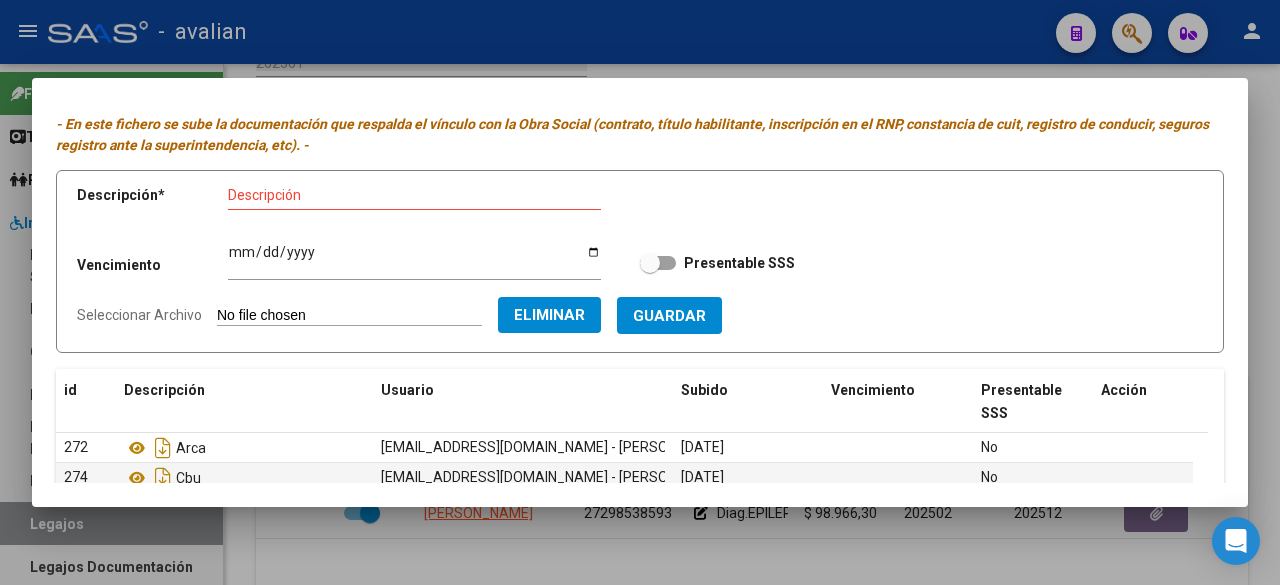 click on "Descripción" at bounding box center [414, 195] 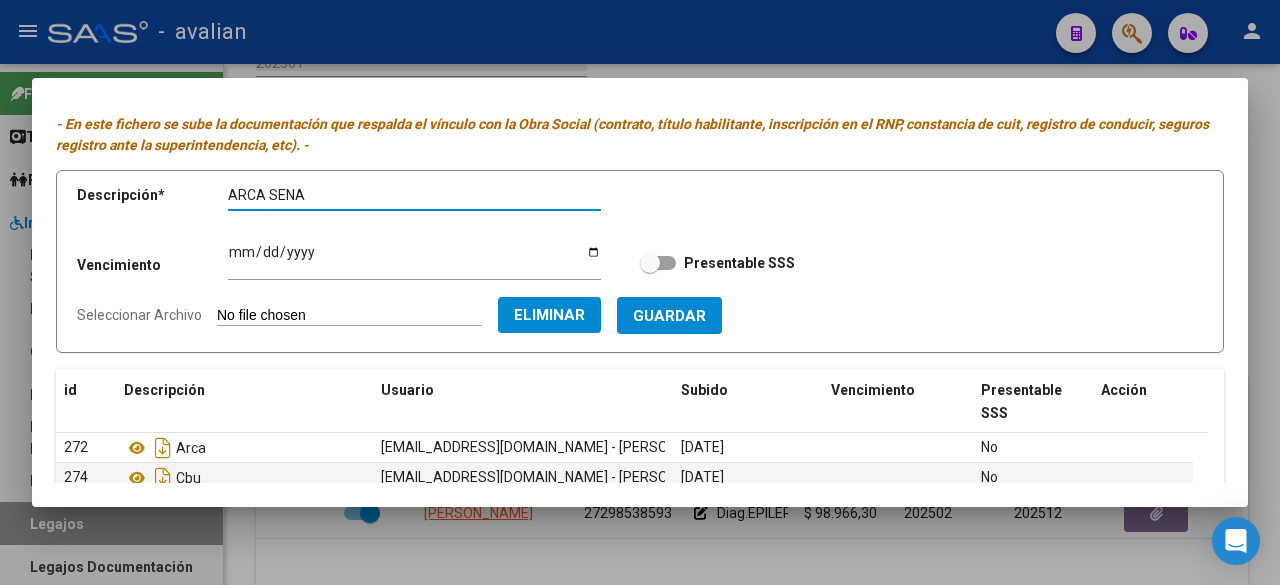 type on "ARCA SENA" 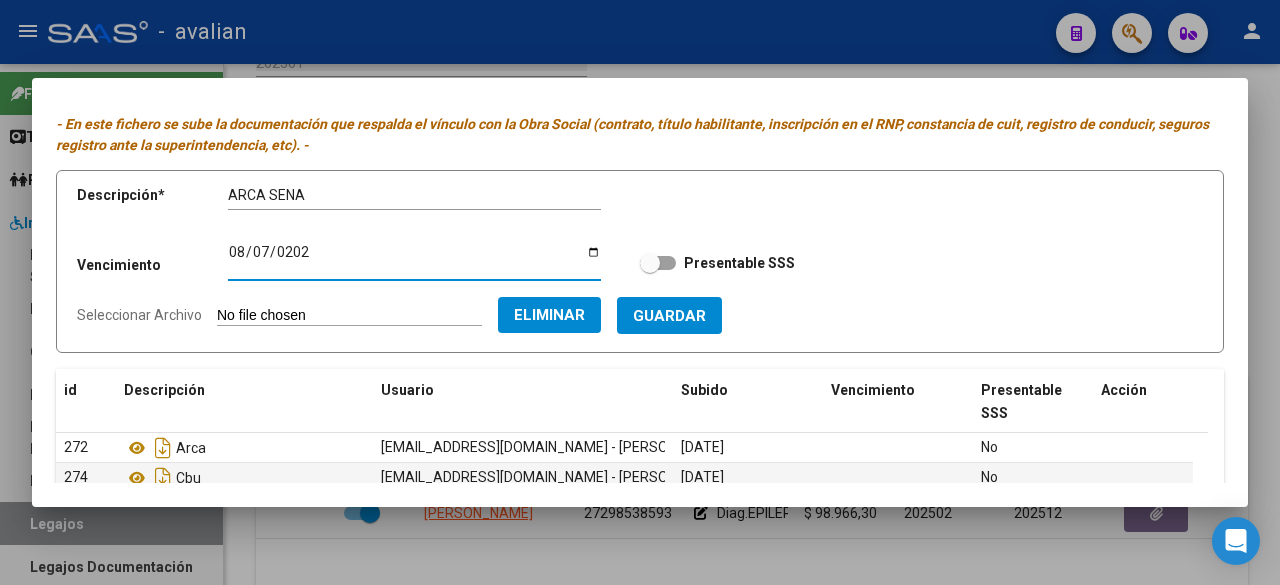 type on "[DATE]" 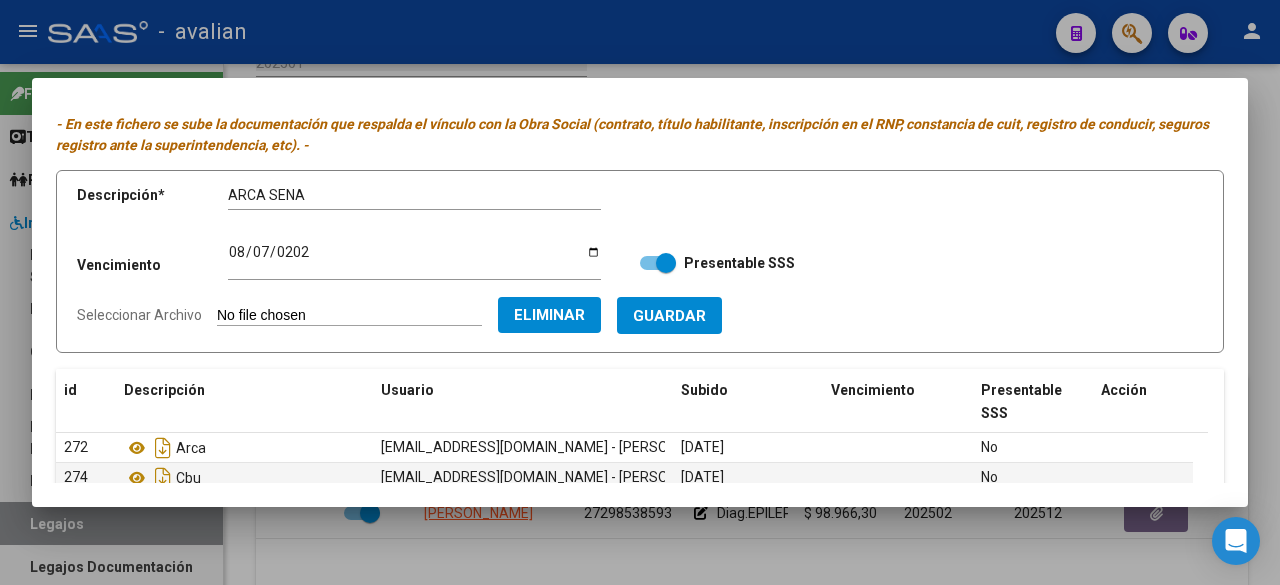 click on "Guardar" at bounding box center [669, 315] 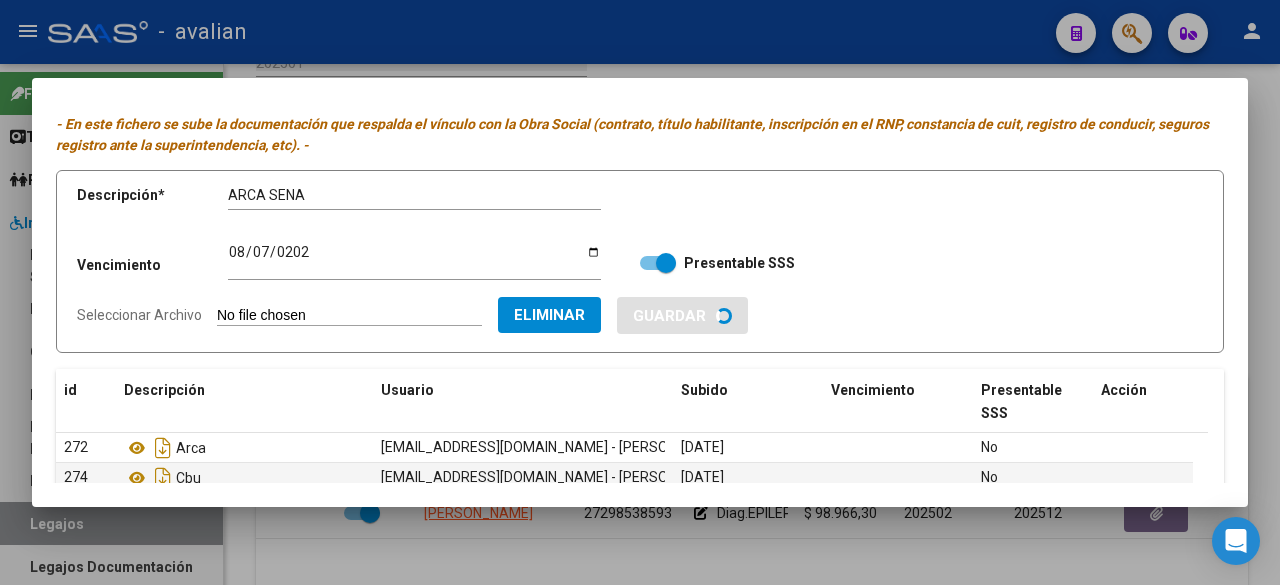 type 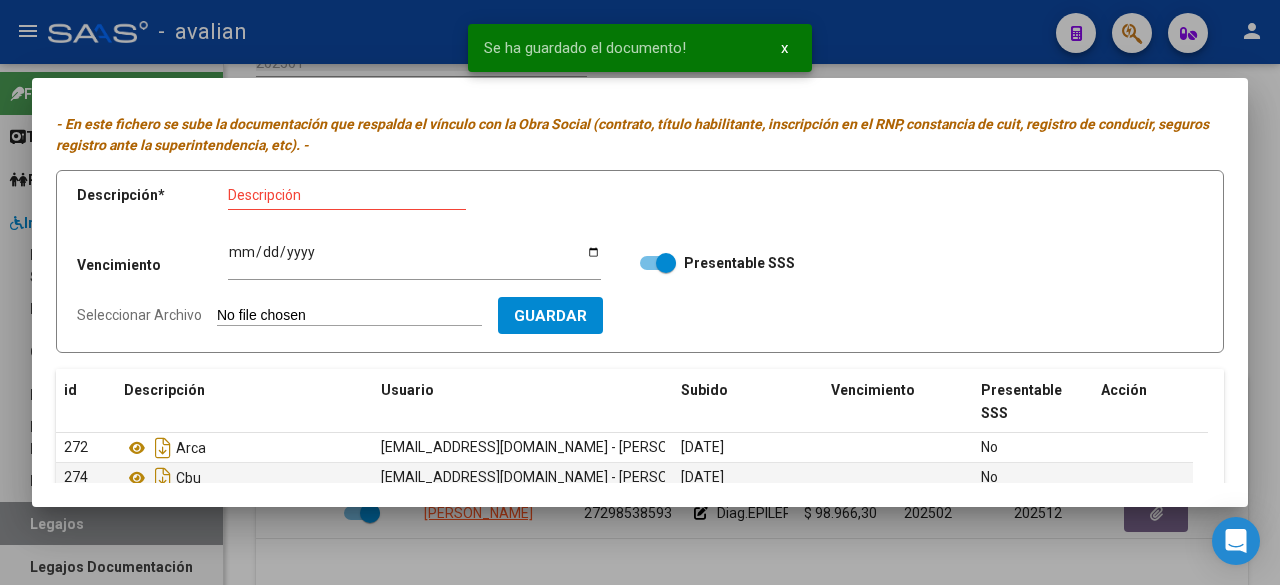 scroll, scrollTop: 246, scrollLeft: 0, axis: vertical 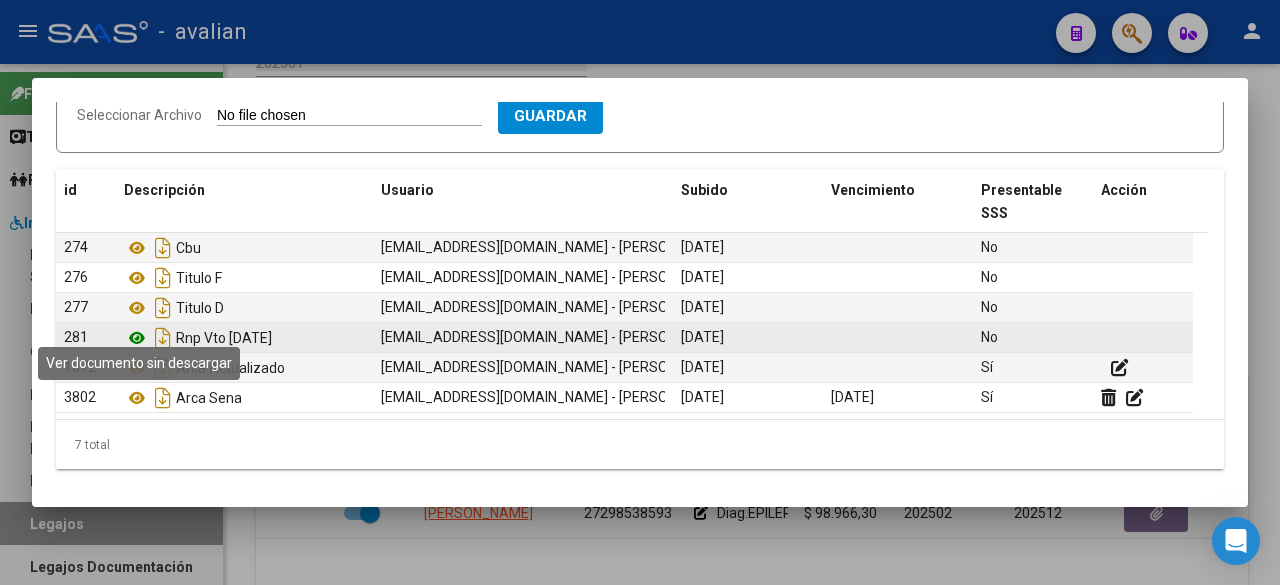 click 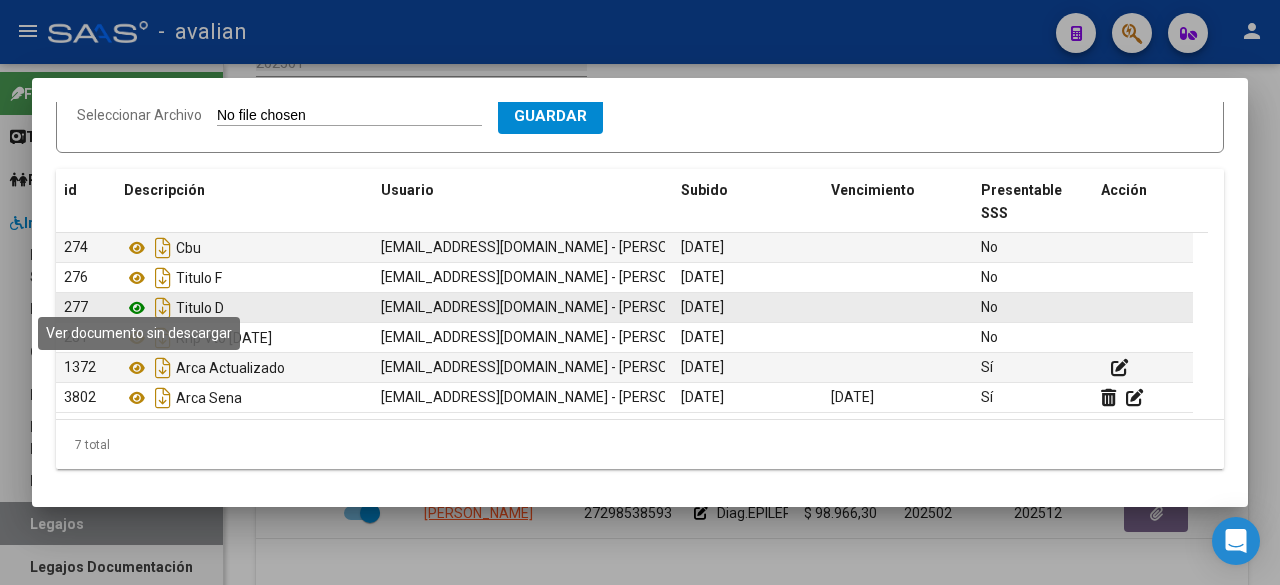 click 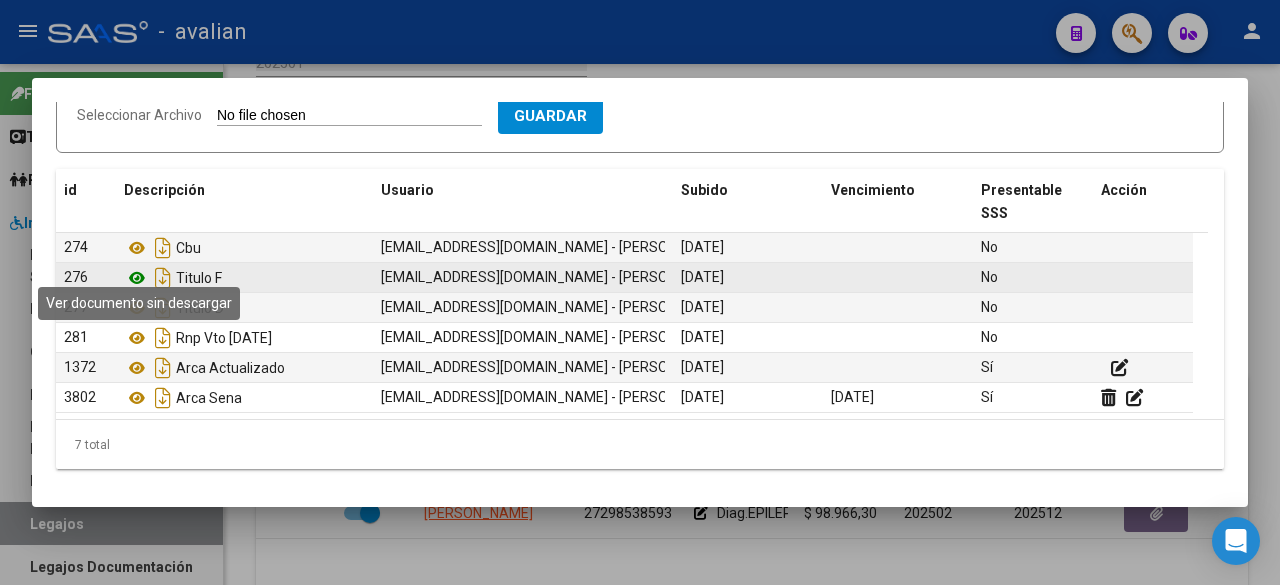 click 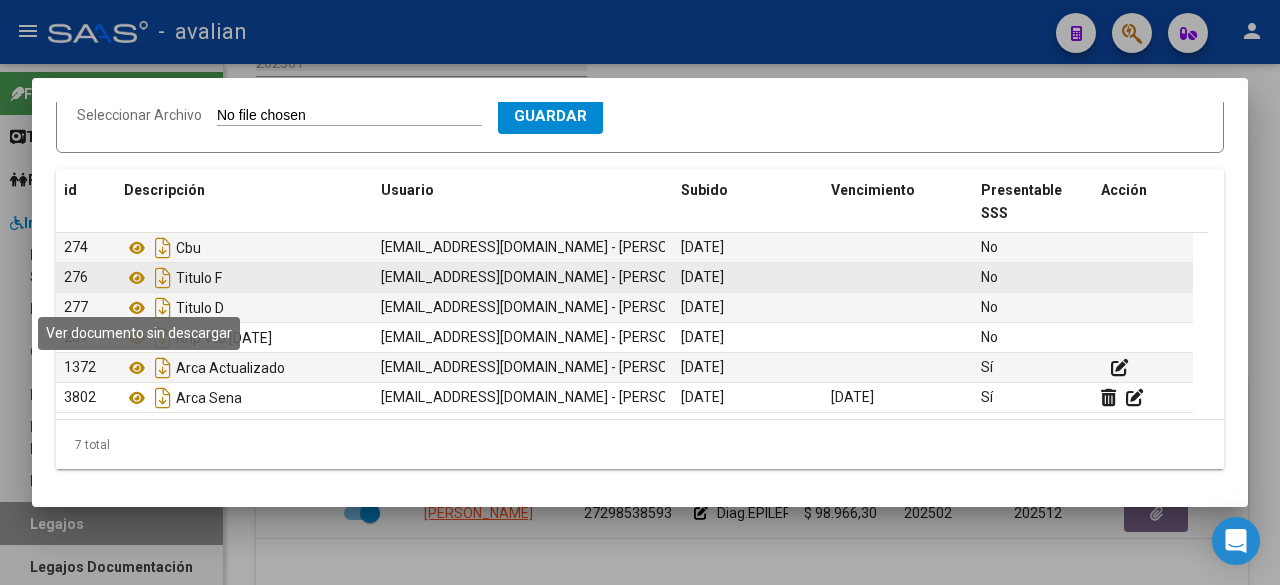 scroll, scrollTop: 0, scrollLeft: 0, axis: both 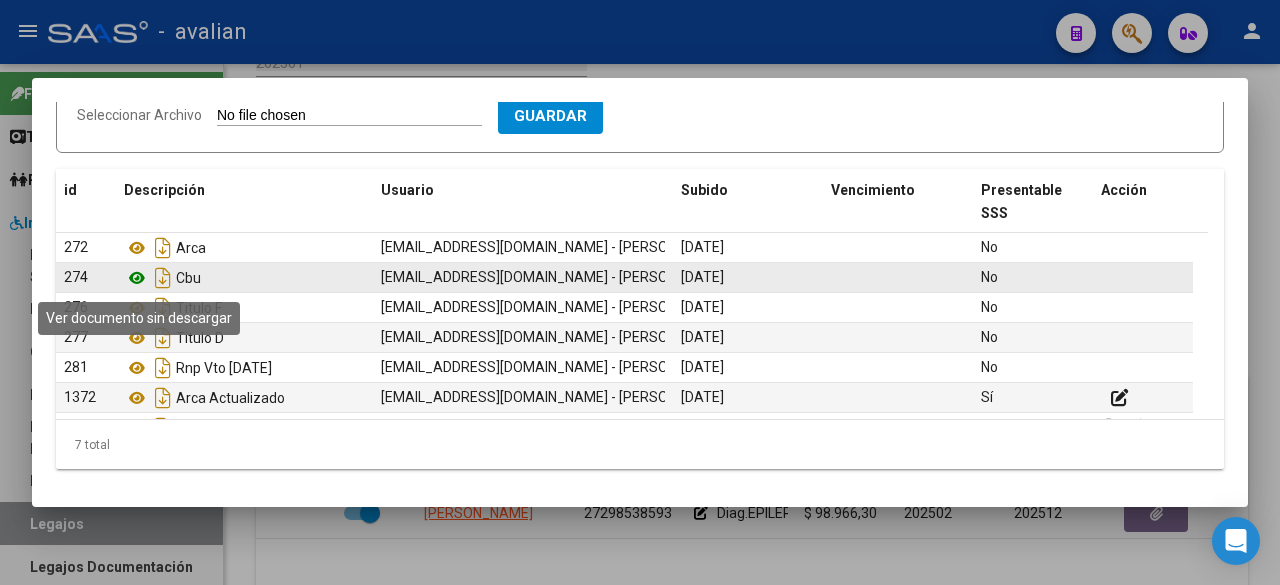 click 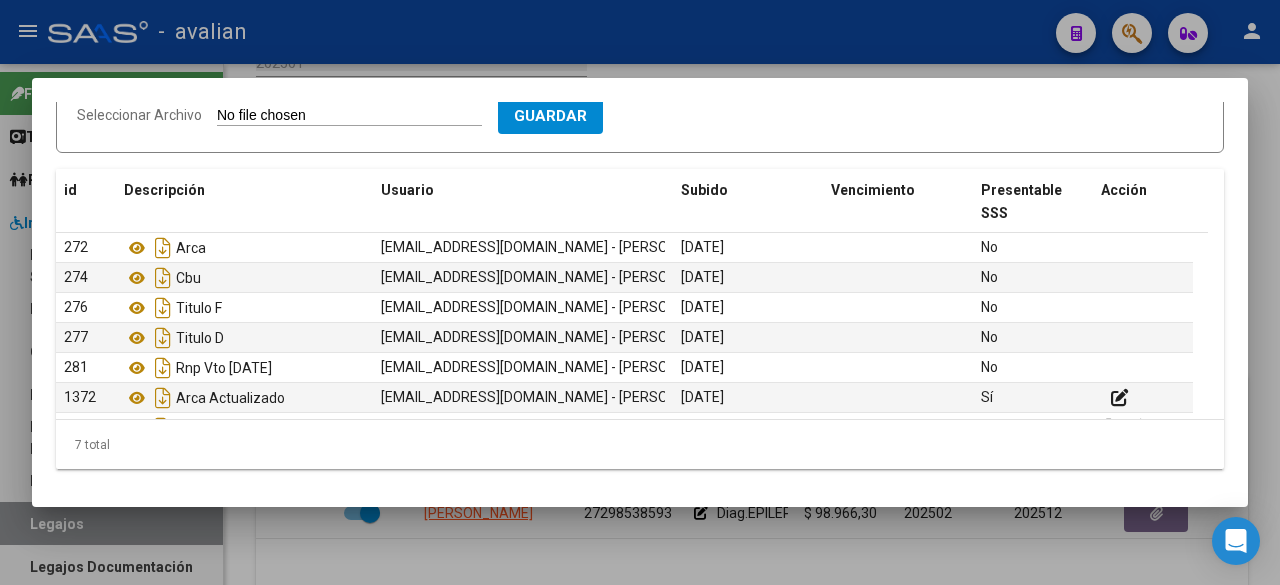 scroll, scrollTop: 46, scrollLeft: 0, axis: vertical 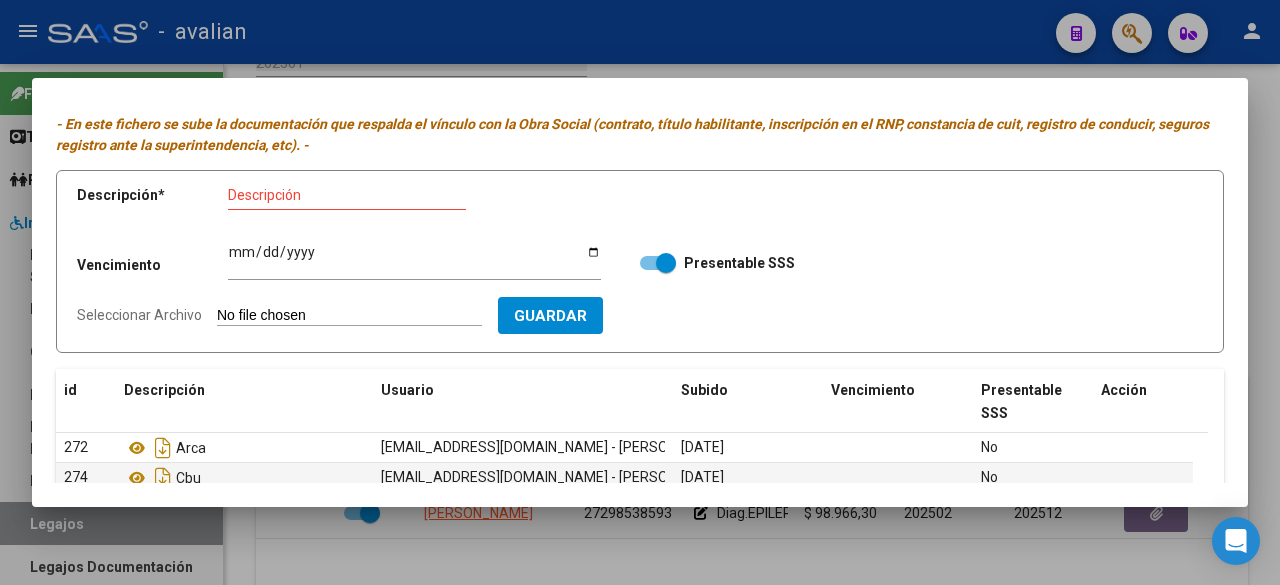 click on "Seleccionar Archivo" at bounding box center (349, 316) 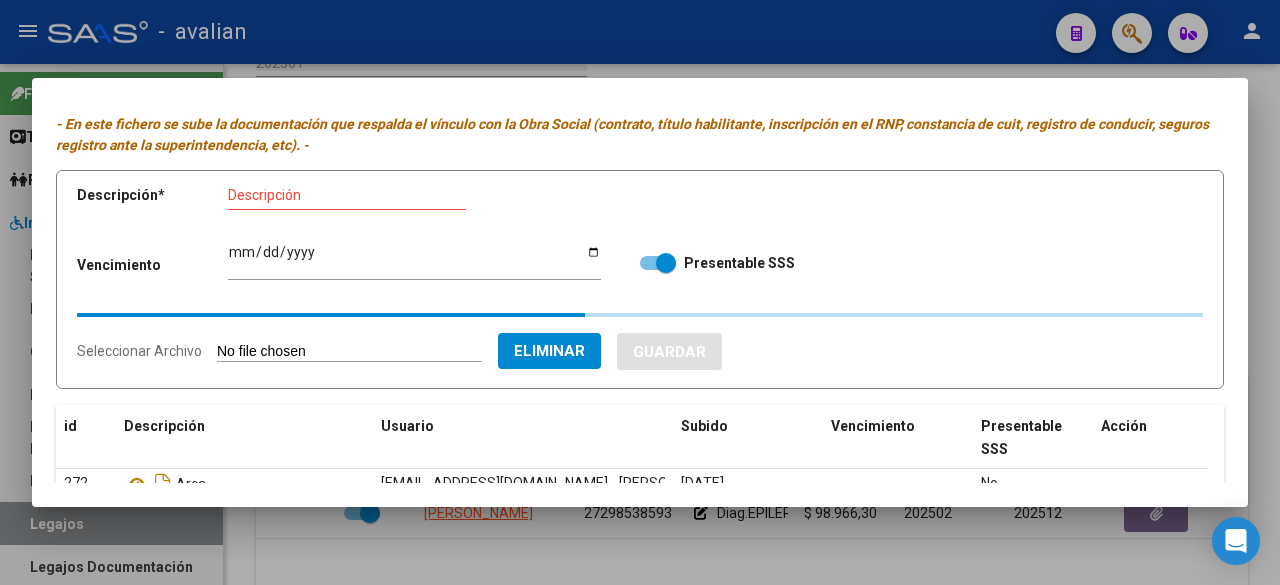 click on "Descripción" at bounding box center [347, 195] 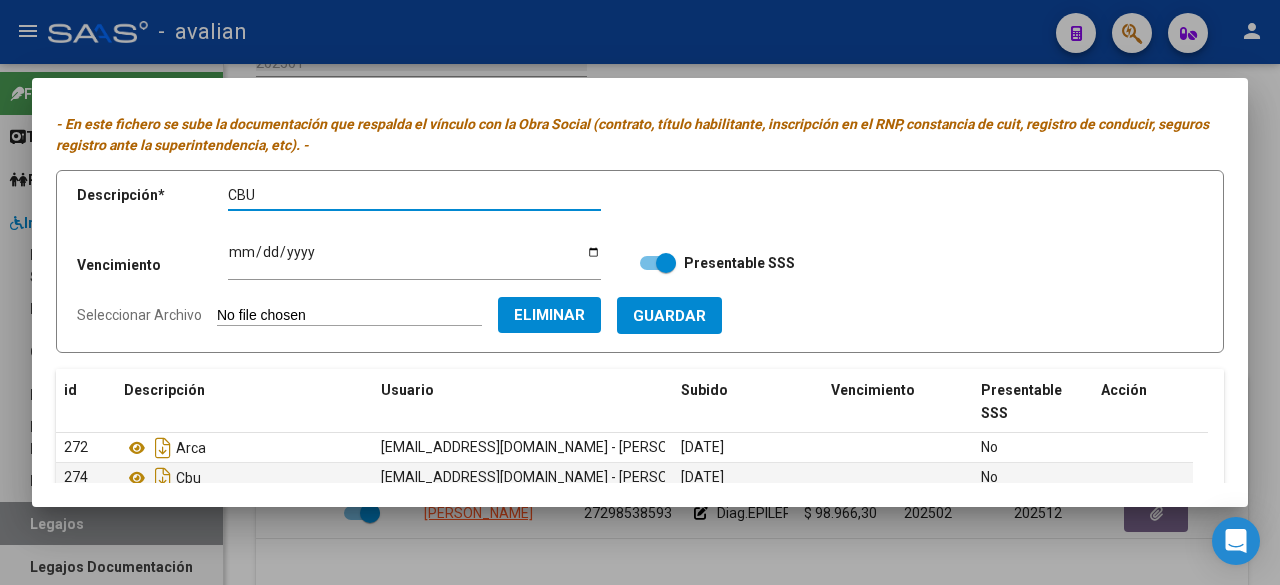 paste on "SENA" 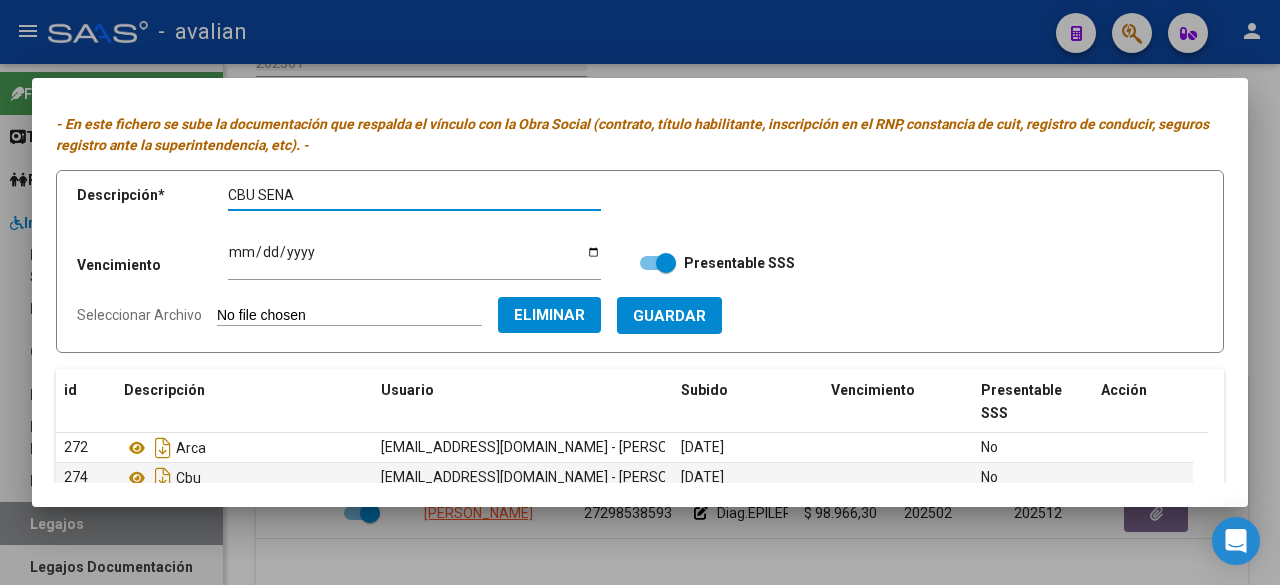 type on "CBU SENA" 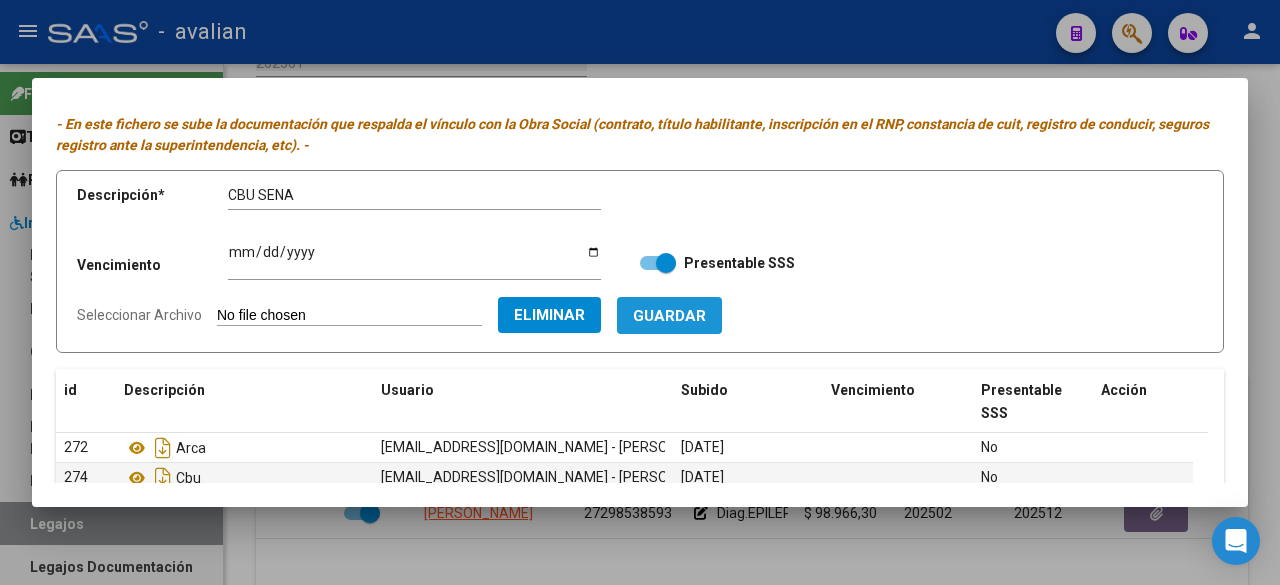 click on "Guardar" at bounding box center (669, 315) 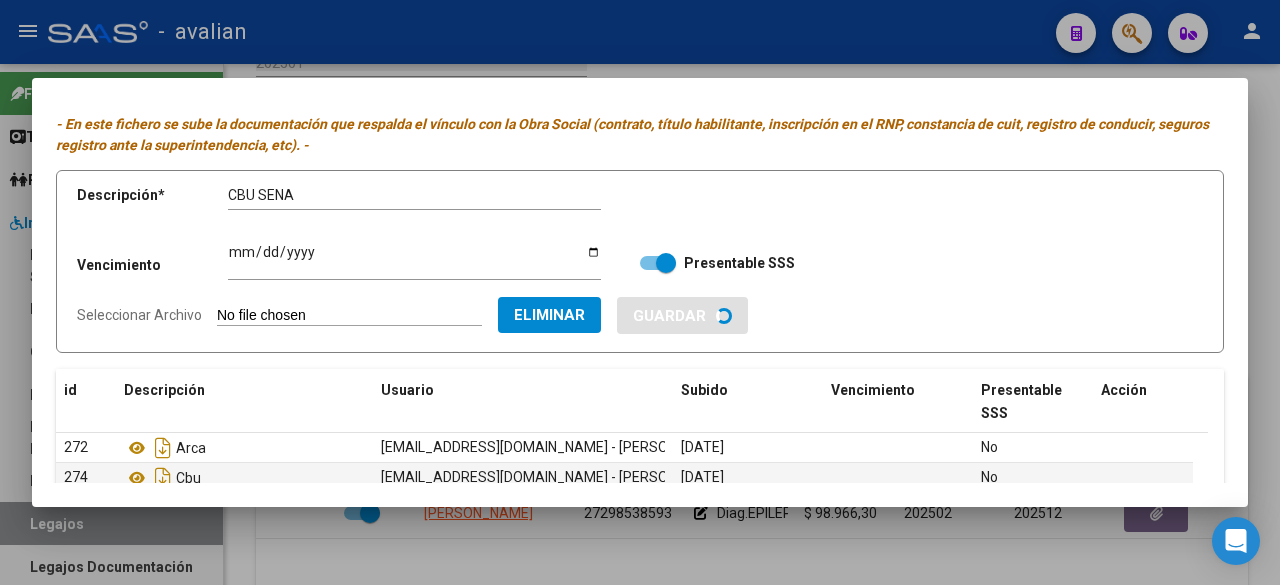 type 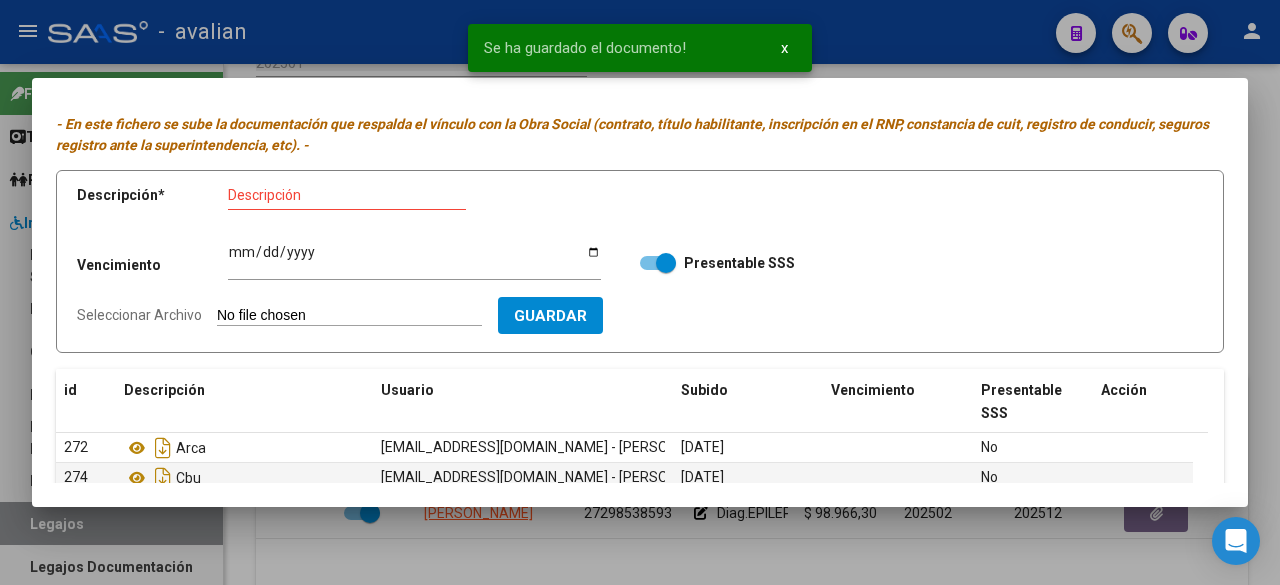 click on "Seleccionar Archivo" at bounding box center (349, 316) 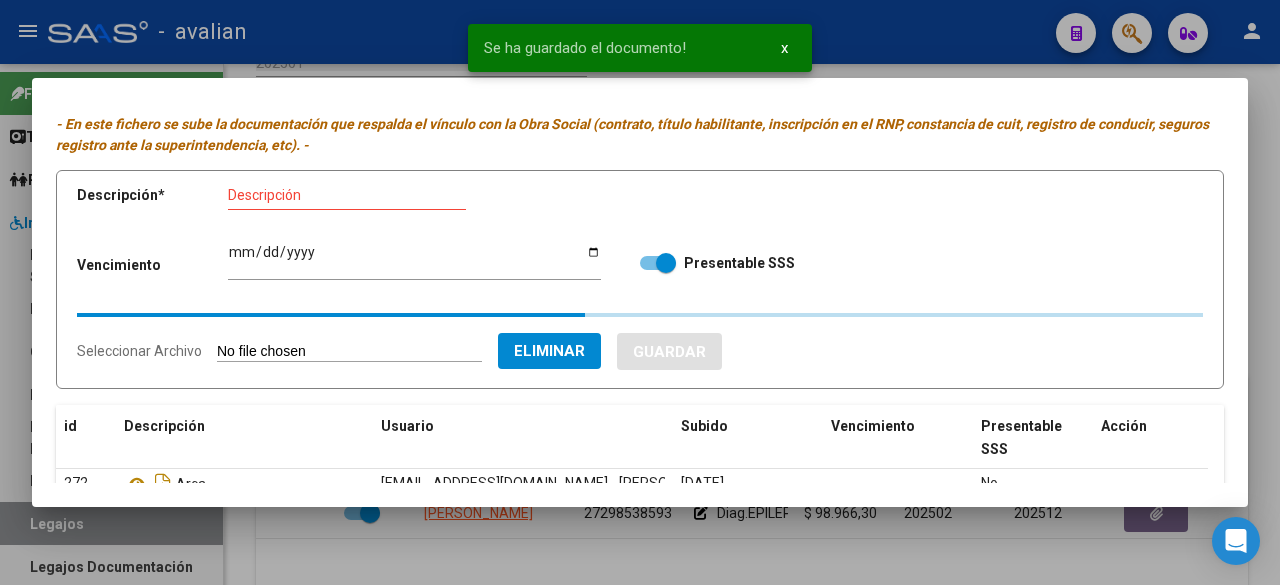 drag, startPoint x: 299, startPoint y: 211, endPoint x: 296, endPoint y: 199, distance: 12.369317 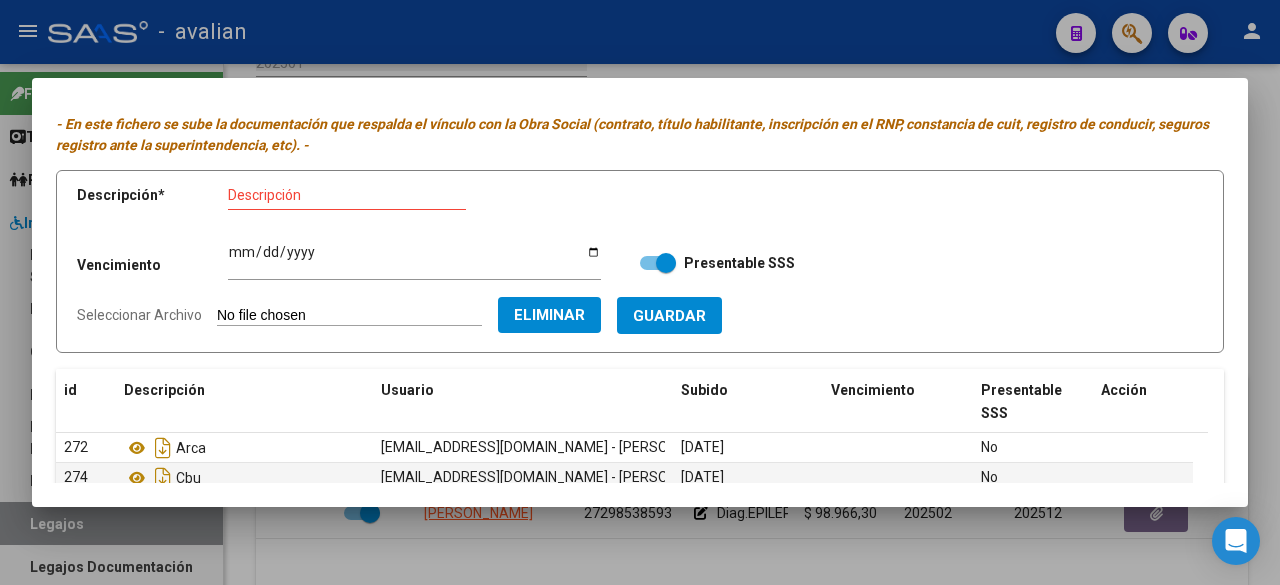 click on "Descripción" at bounding box center [347, 195] 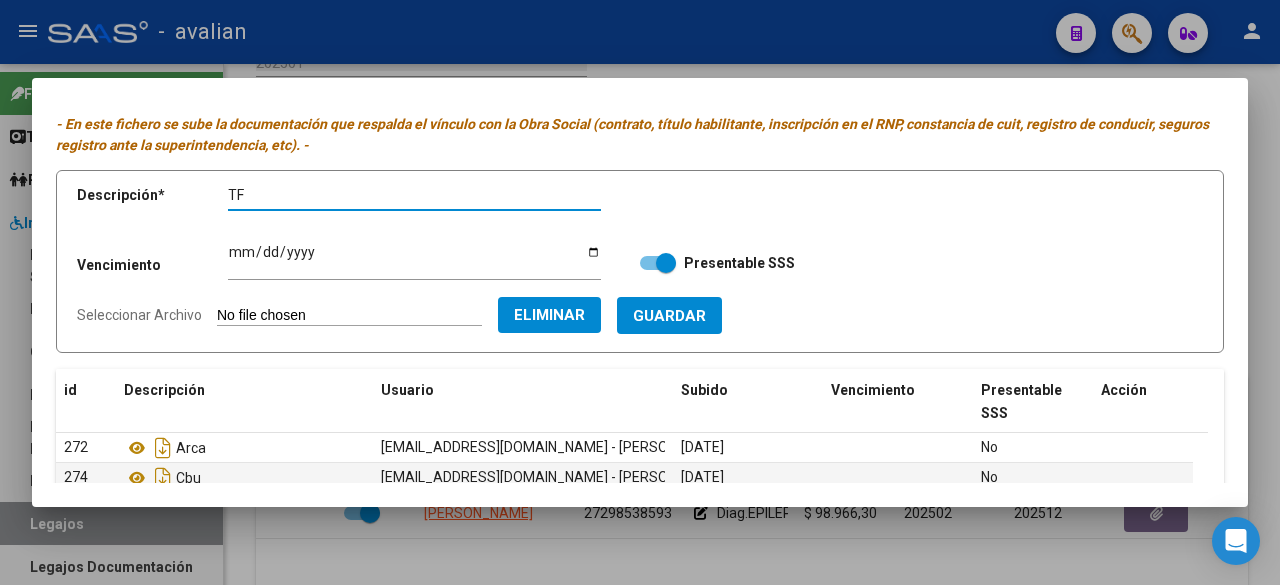 paste on "SENA" 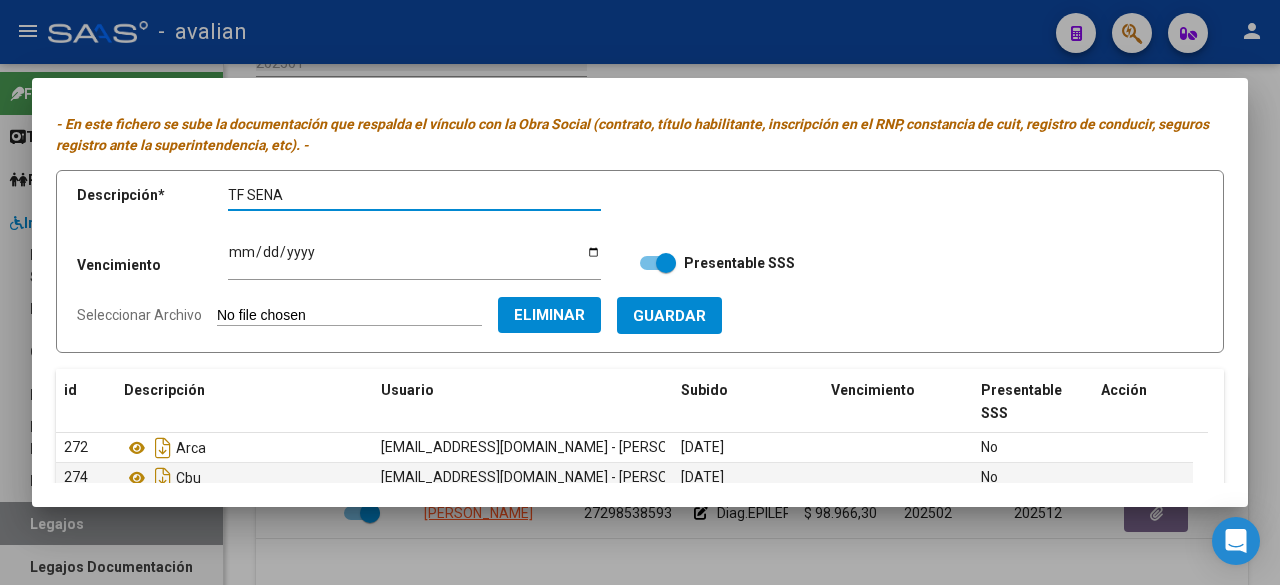 type on "TF SENA" 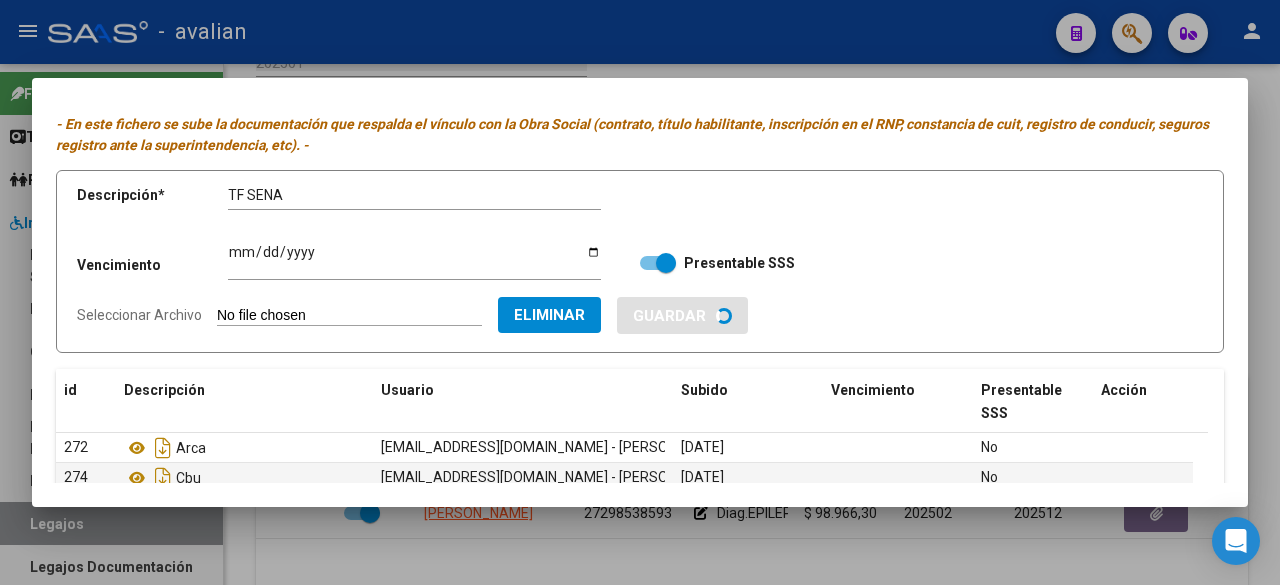 type 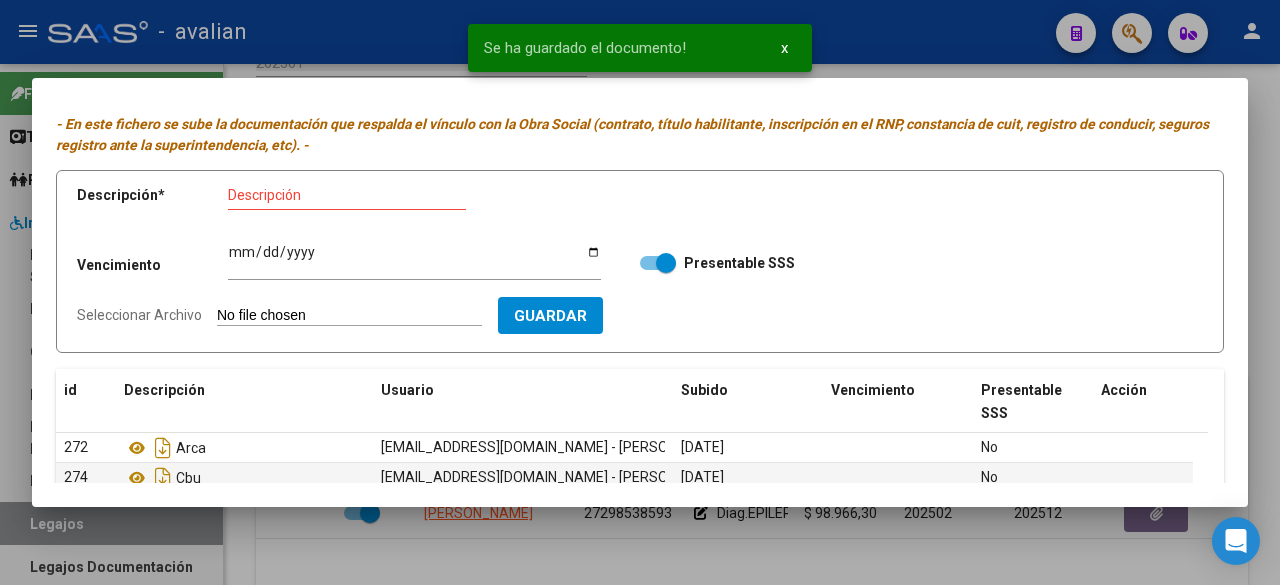 click on "Seleccionar Archivo" at bounding box center [349, 316] 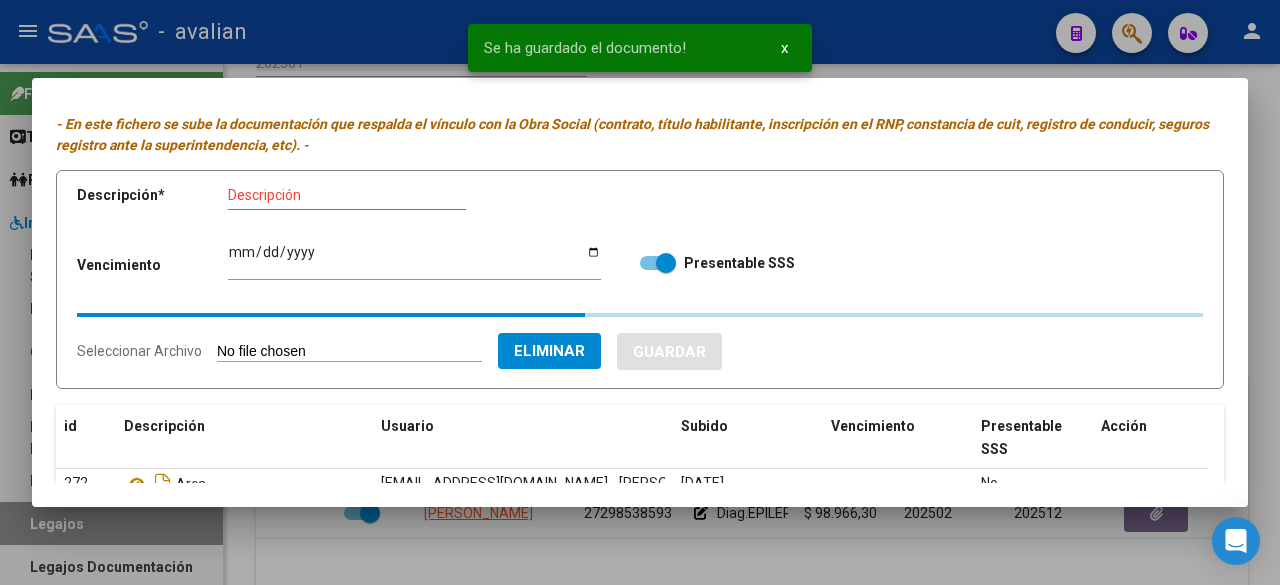 click on "Descripción" at bounding box center [347, 195] 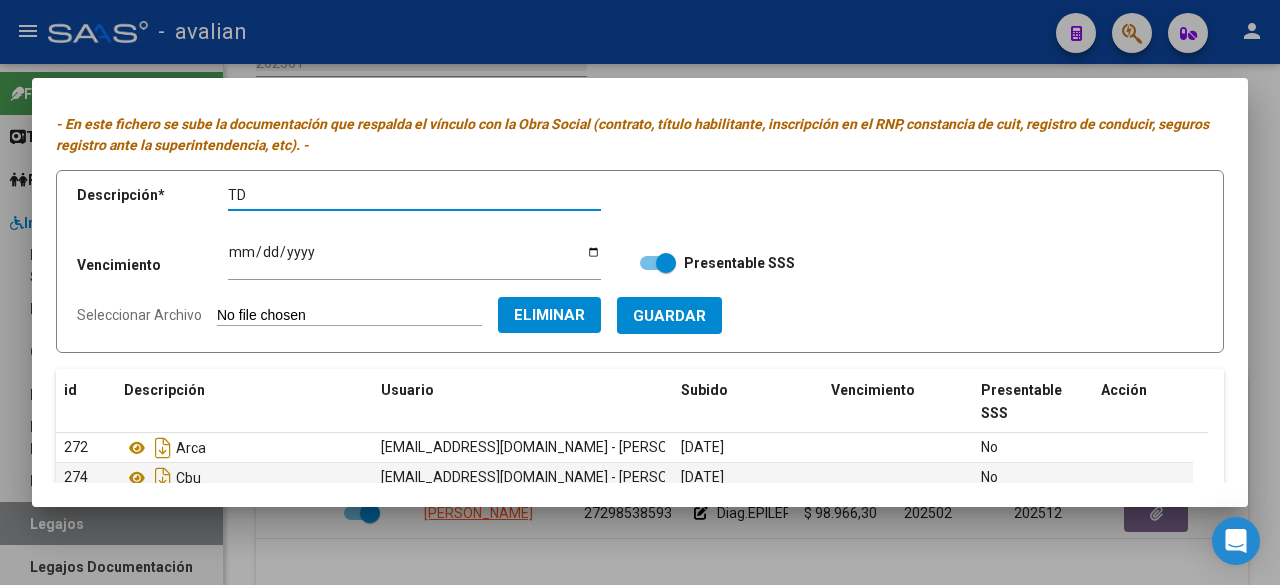 paste on "SENA" 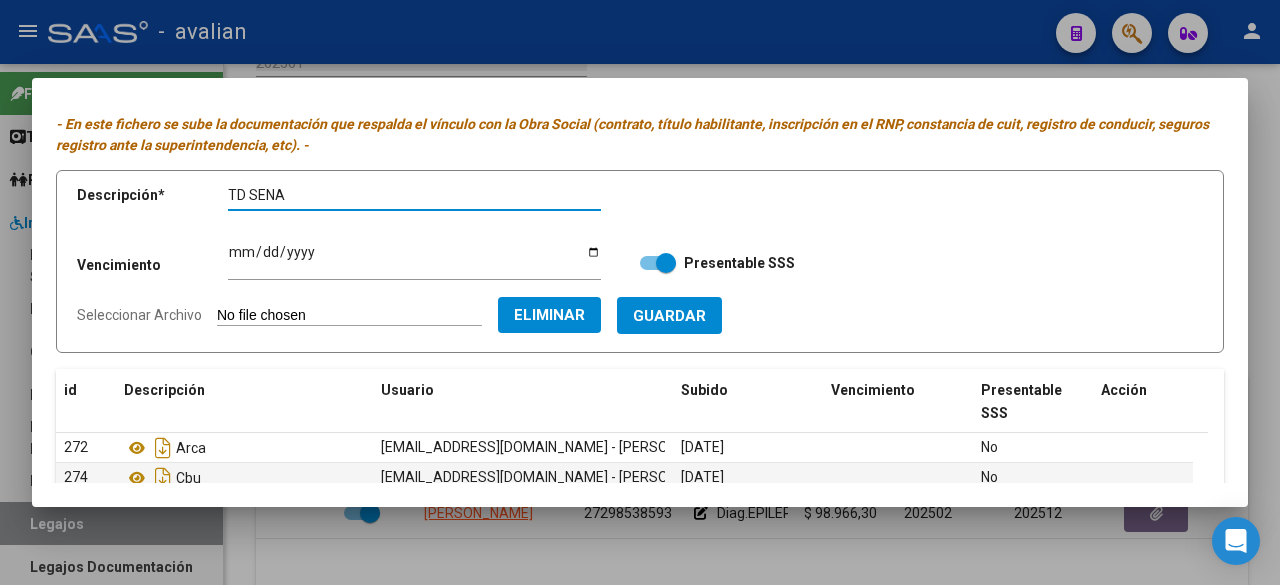type on "TD SENA" 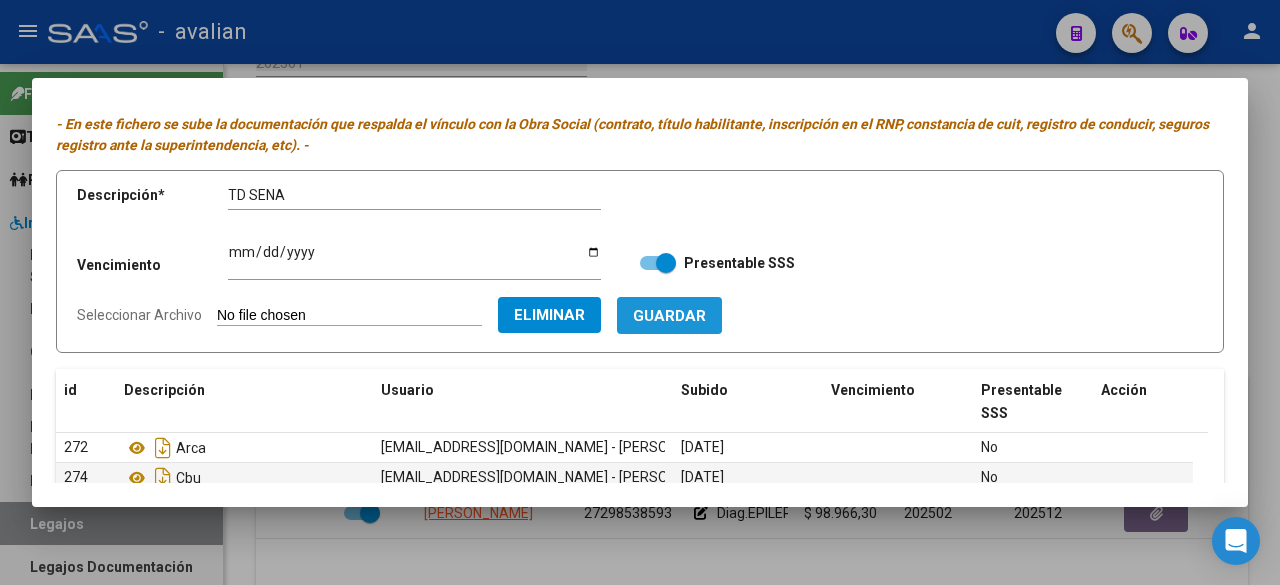 click on "Guardar" at bounding box center [669, 316] 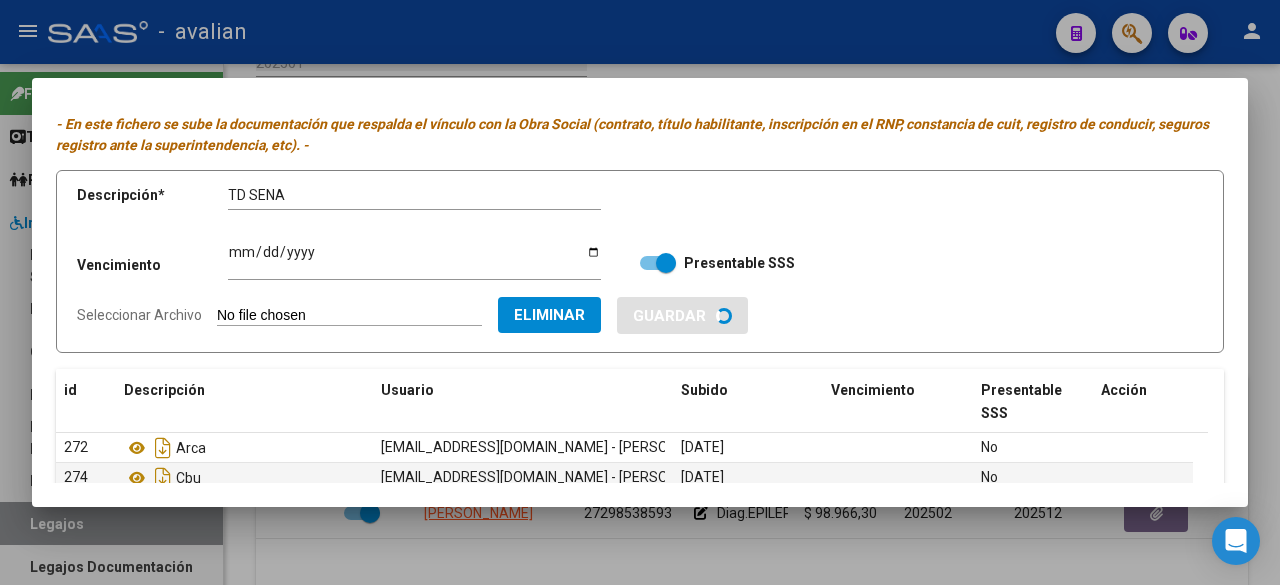 type 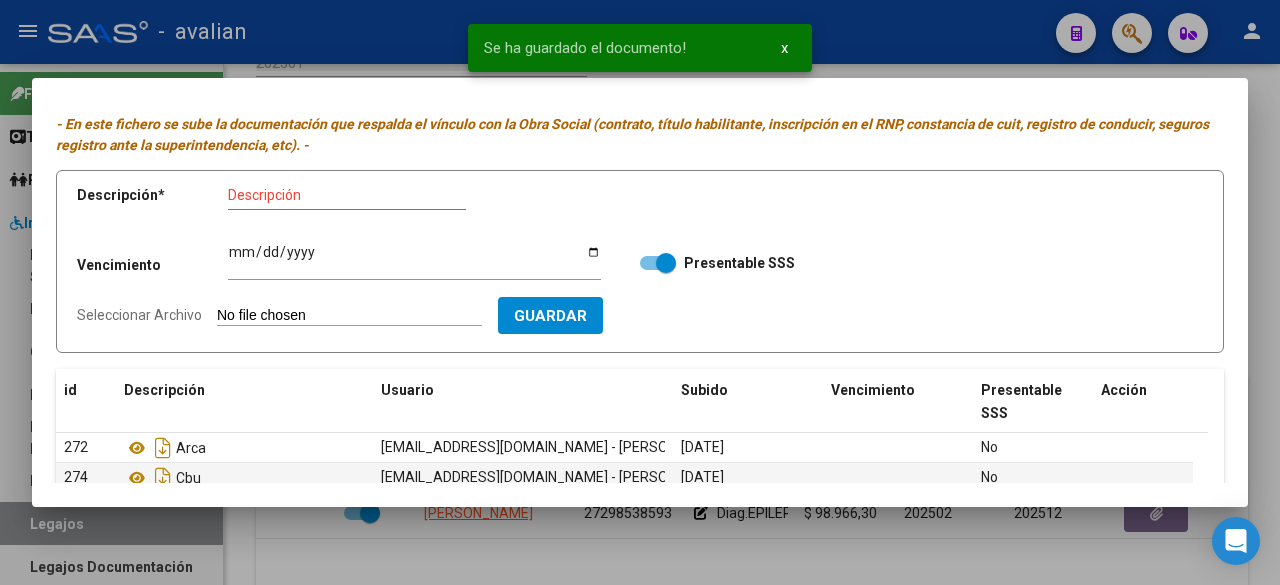 click on "Seleccionar Archivo" at bounding box center (349, 316) 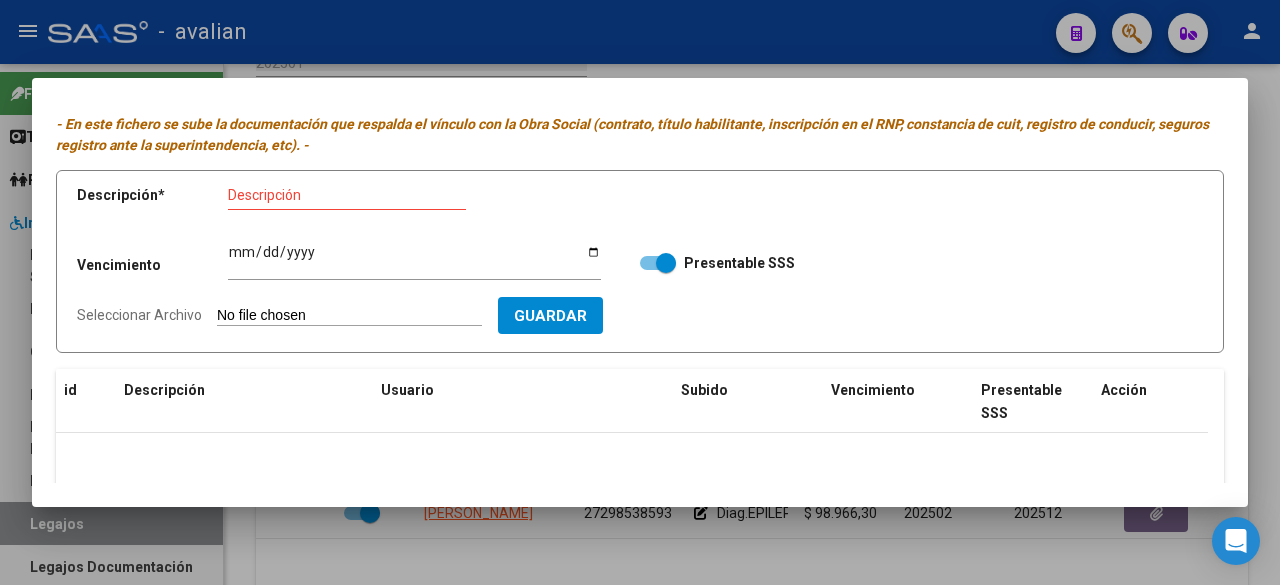 scroll, scrollTop: 146, scrollLeft: 0, axis: vertical 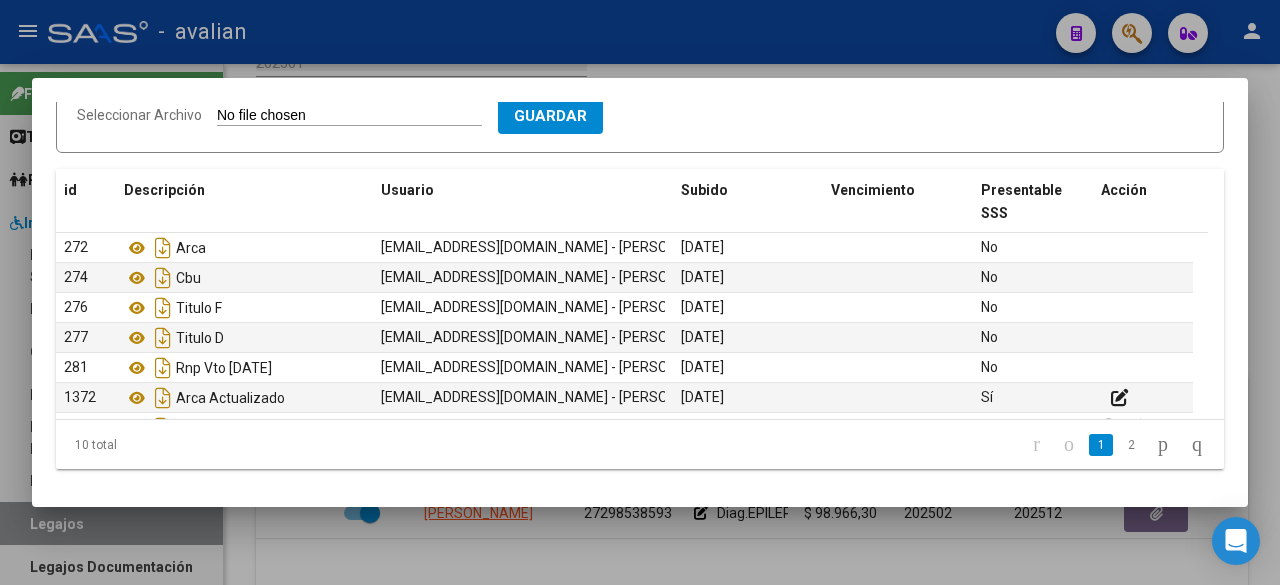 click on "Seleccionar Archivo" at bounding box center [349, 116] 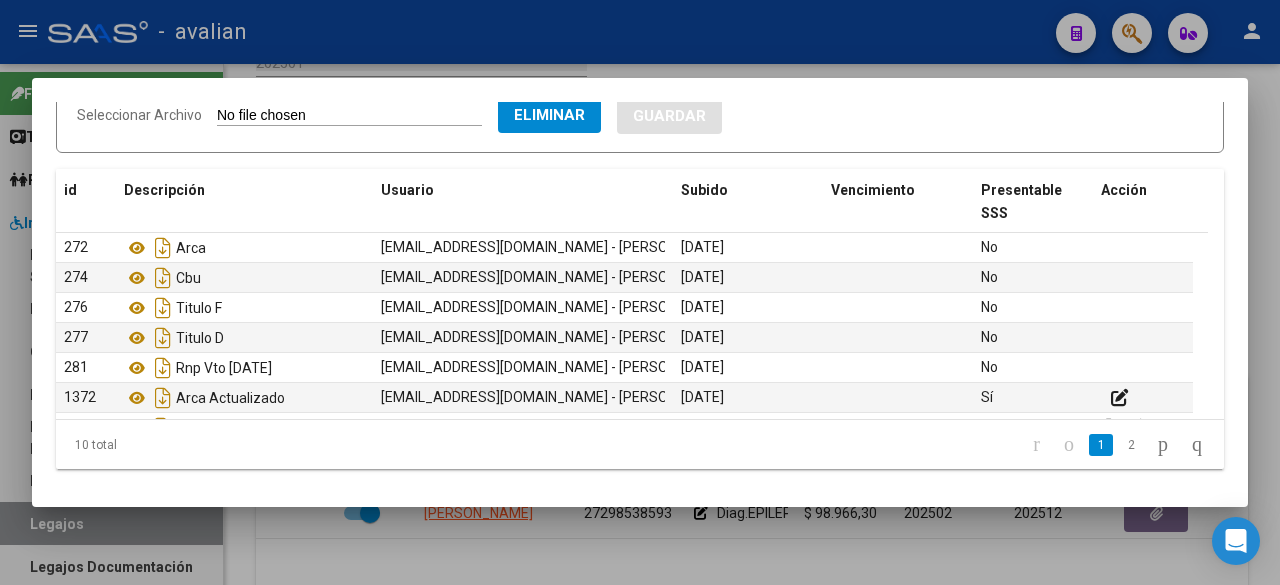 scroll, scrollTop: 0, scrollLeft: 0, axis: both 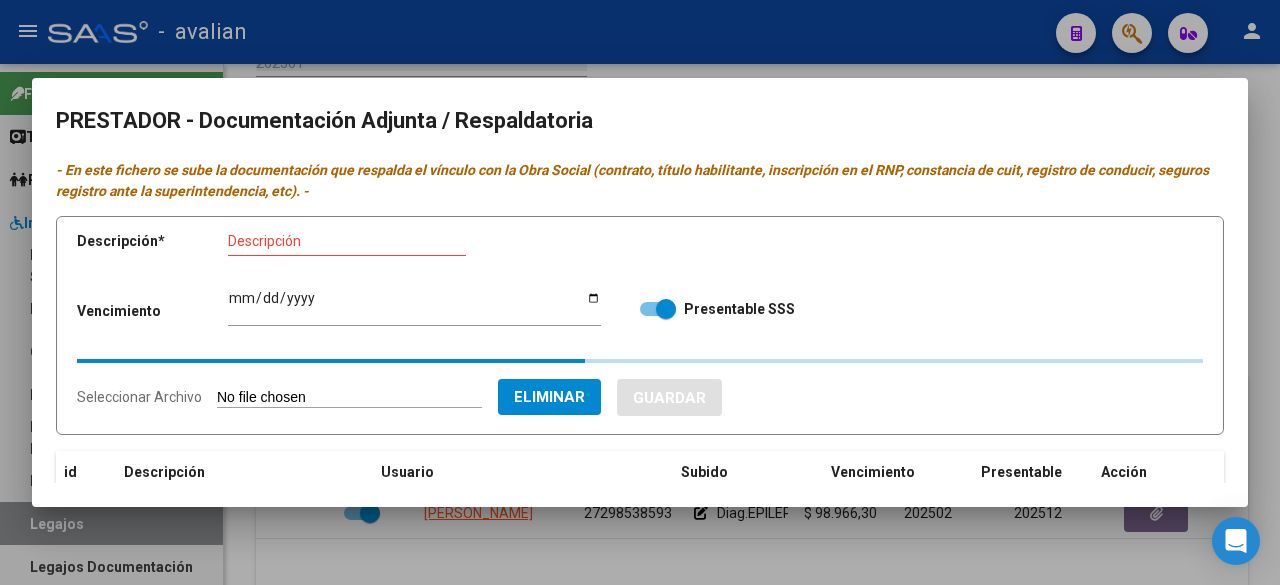 click on "Descripción" at bounding box center [347, 242] 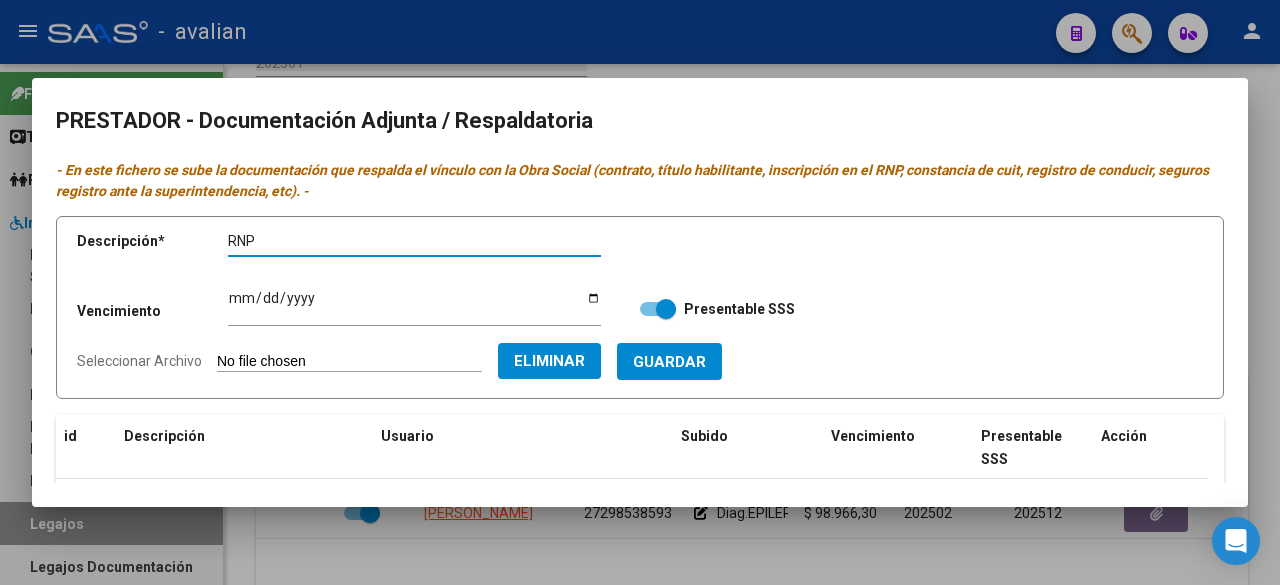 paste on "SENA" 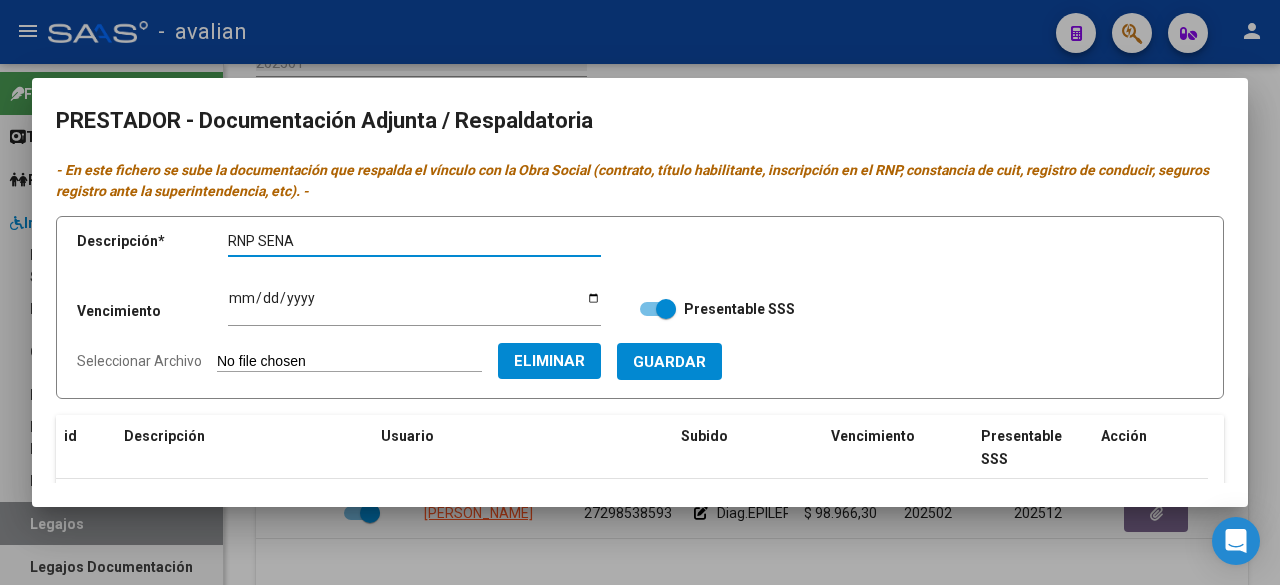type on "RNP SENA" 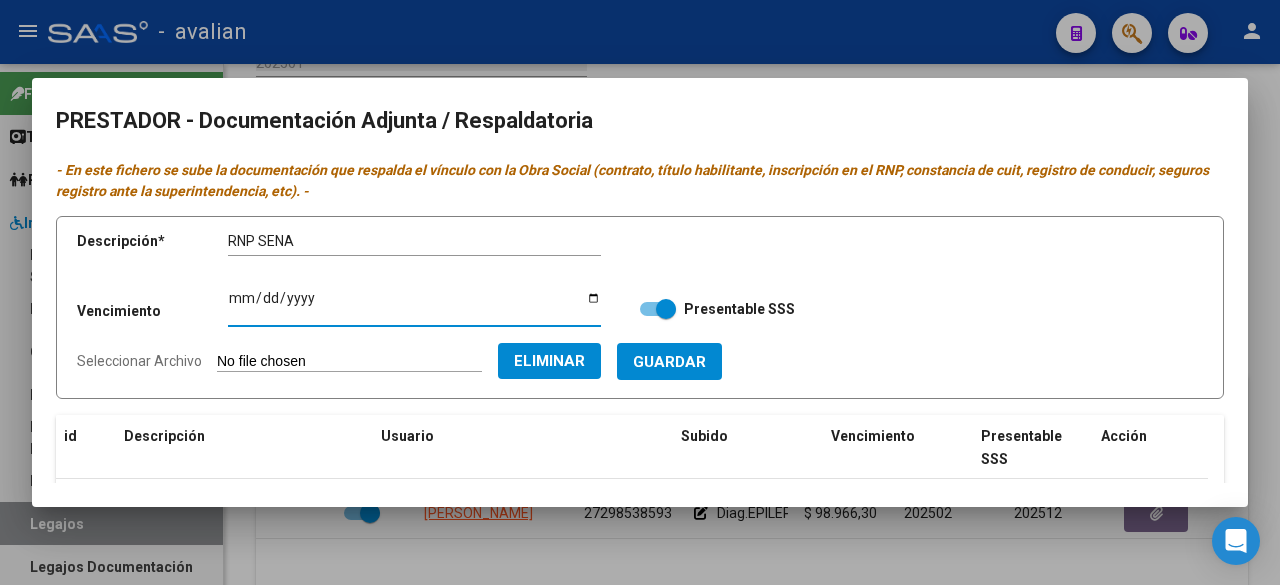 click on "Ingresar vencimiento" at bounding box center [414, 305] 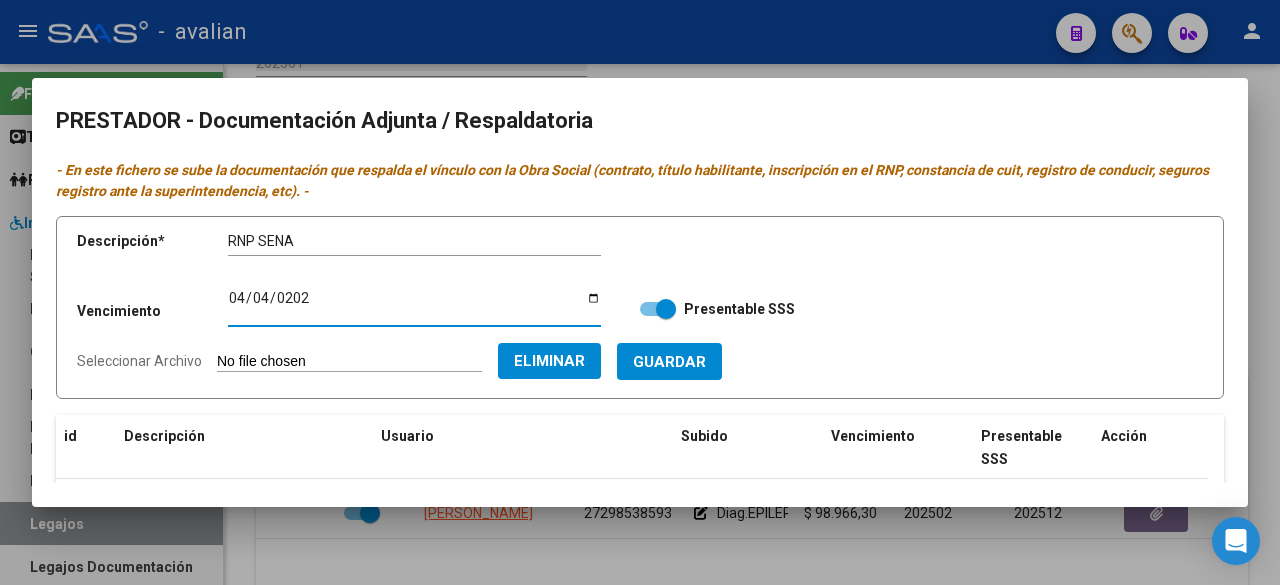 type on "[DATE]" 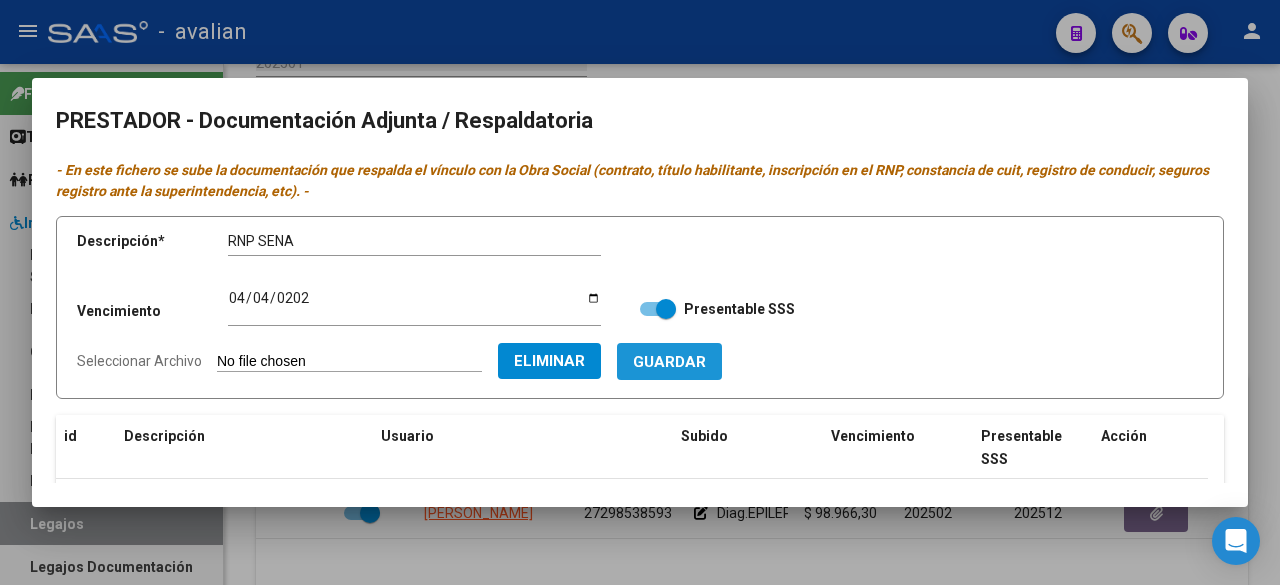 click on "Guardar" at bounding box center (669, 362) 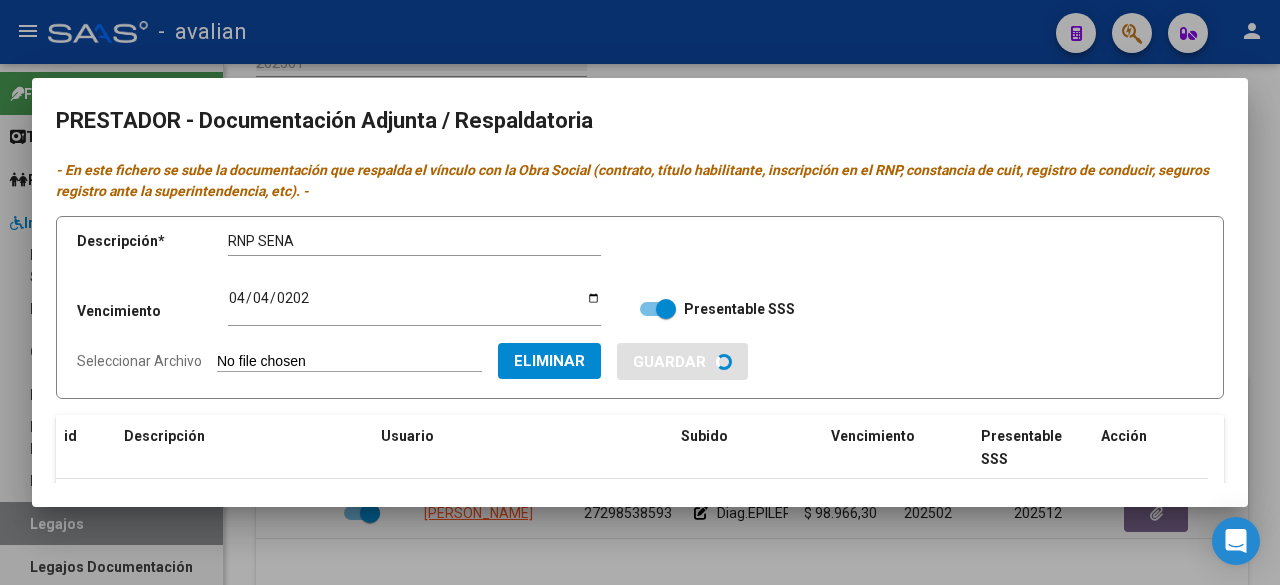 type 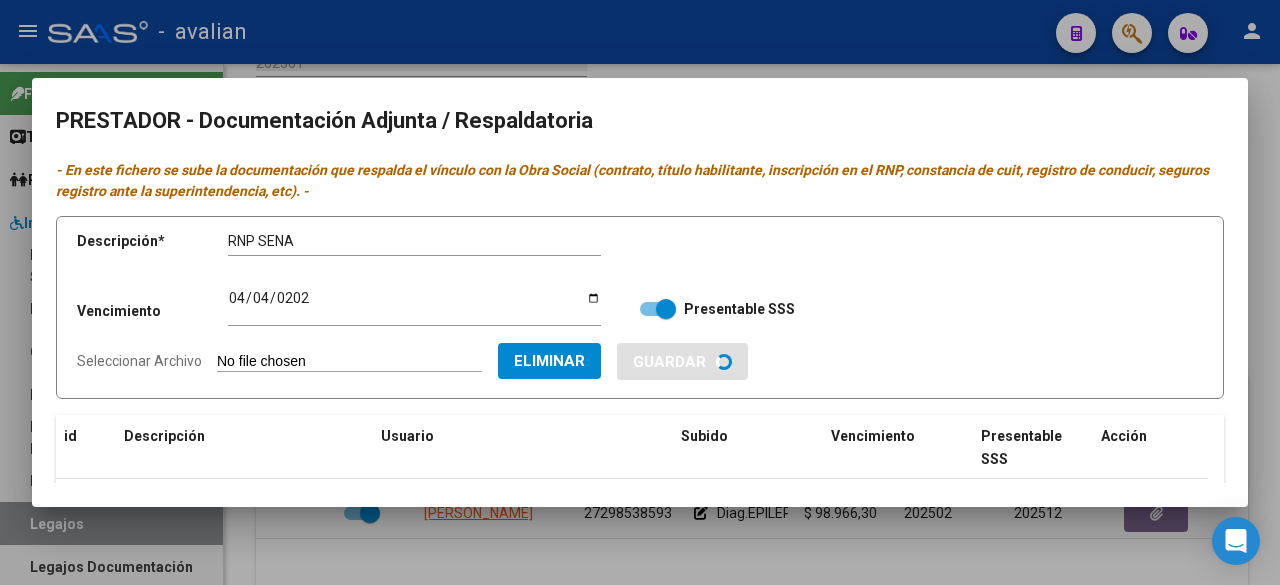 type 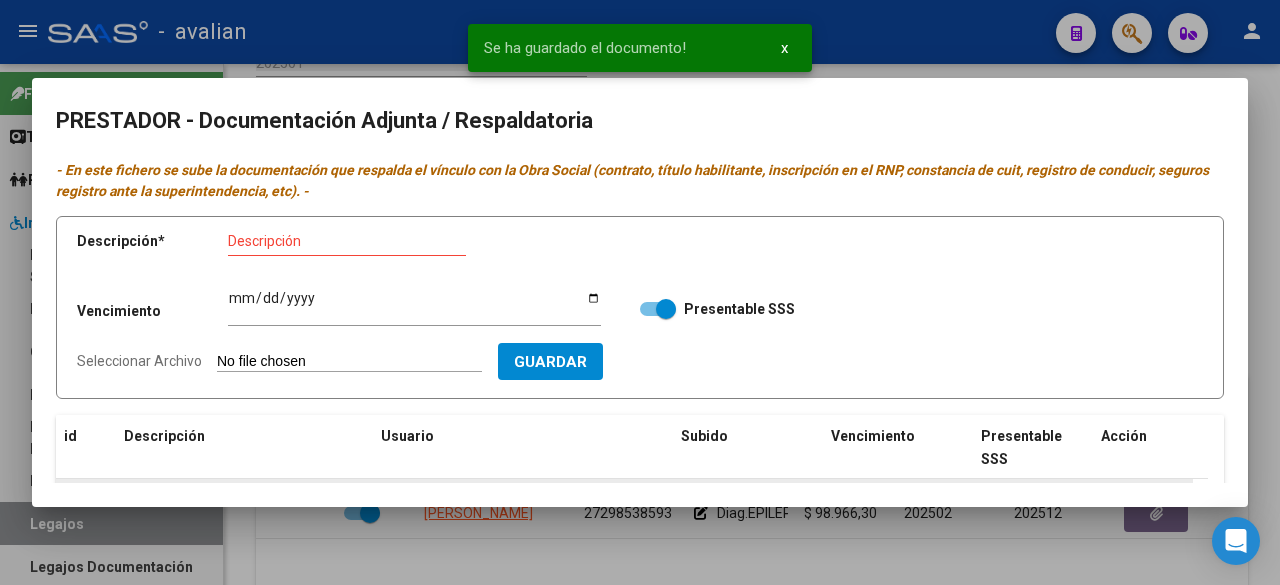 scroll, scrollTop: 200, scrollLeft: 0, axis: vertical 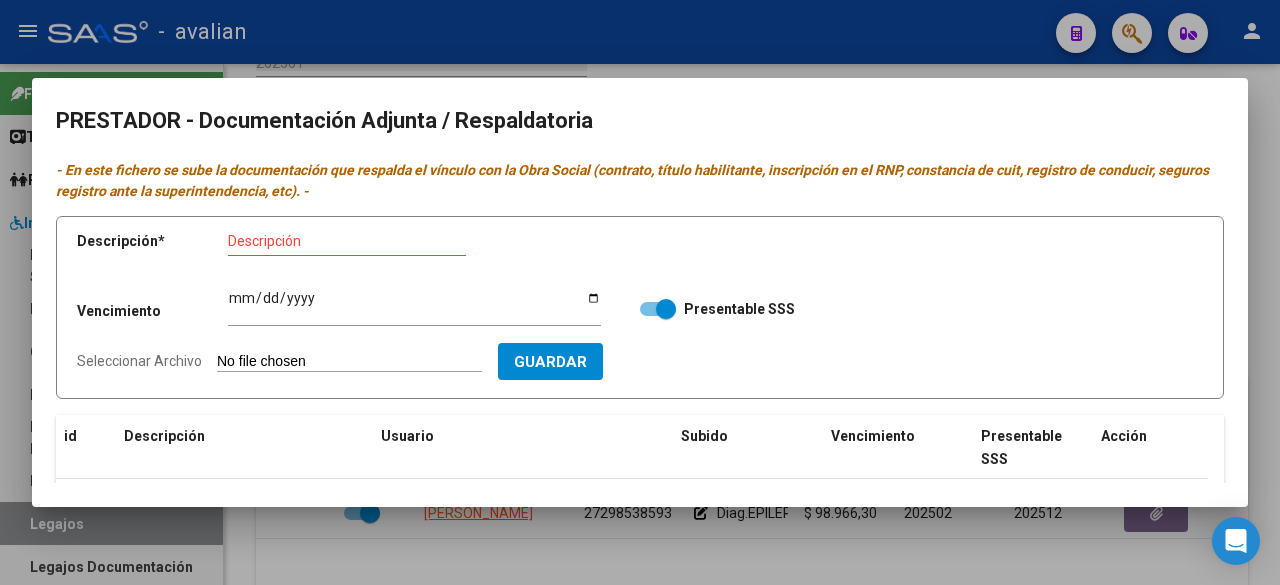 click at bounding box center [640, 292] 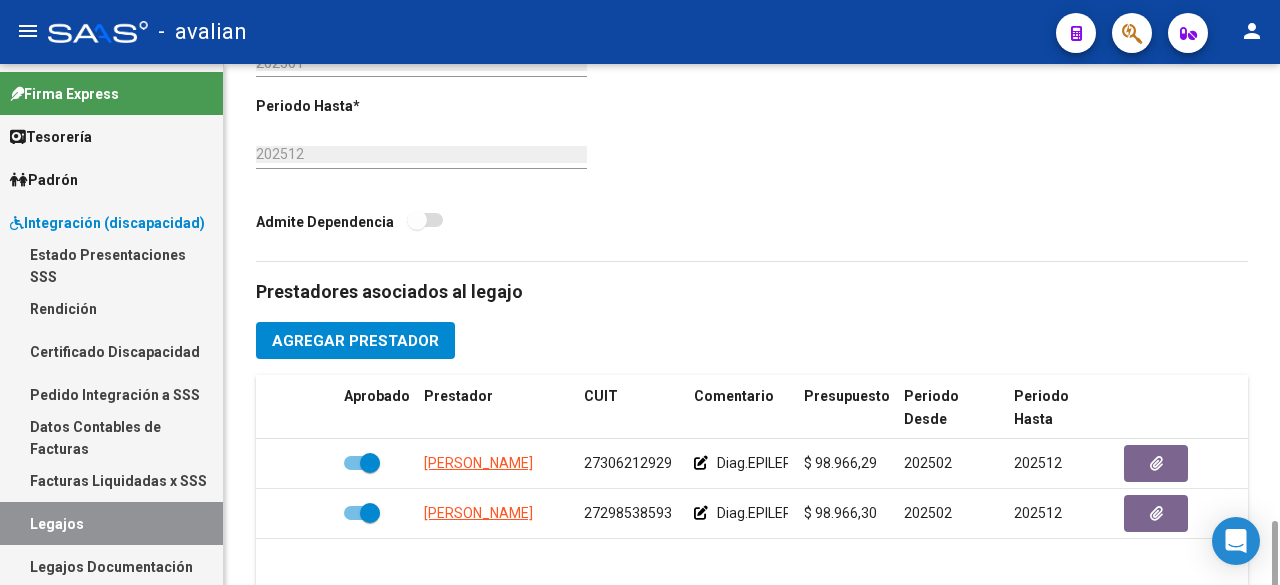 scroll, scrollTop: 894, scrollLeft: 0, axis: vertical 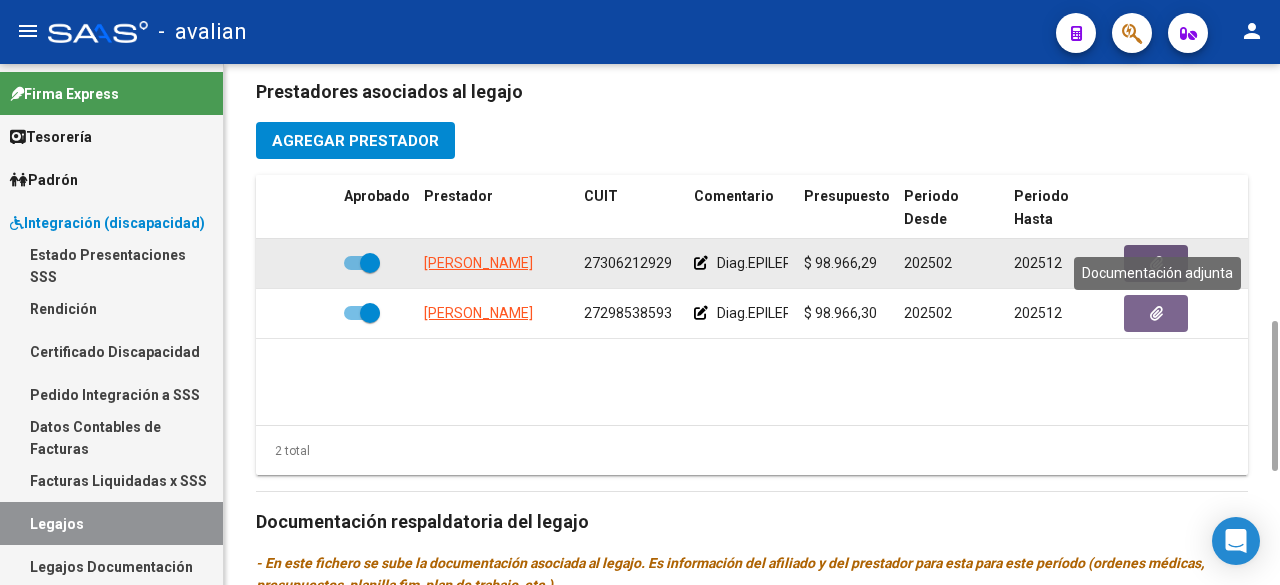 click 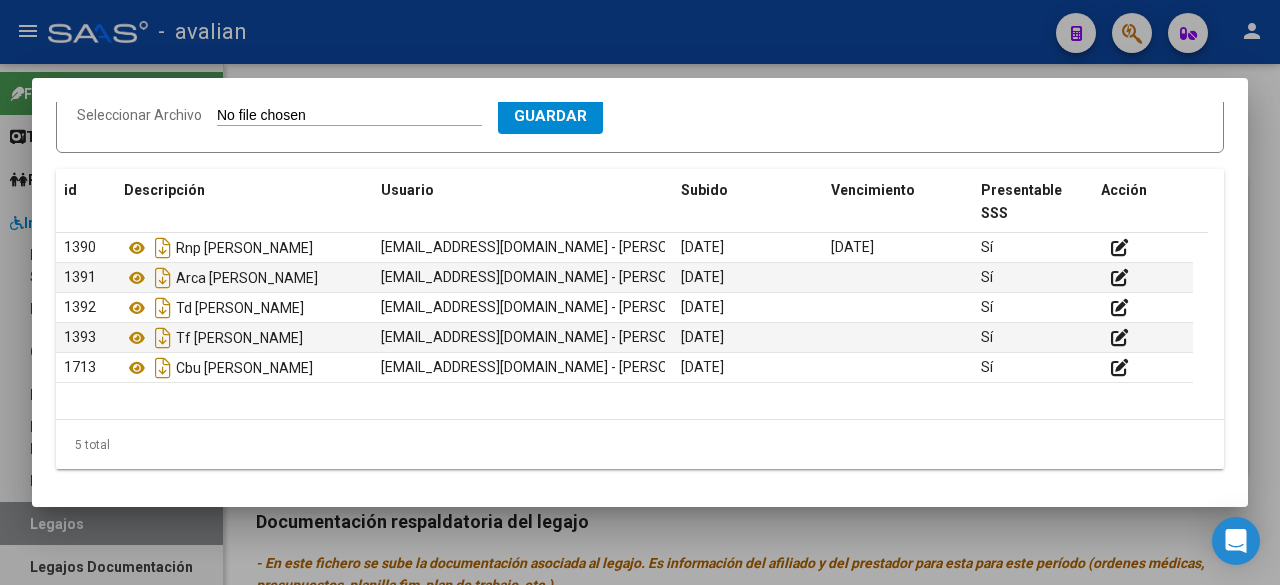 scroll, scrollTop: 0, scrollLeft: 0, axis: both 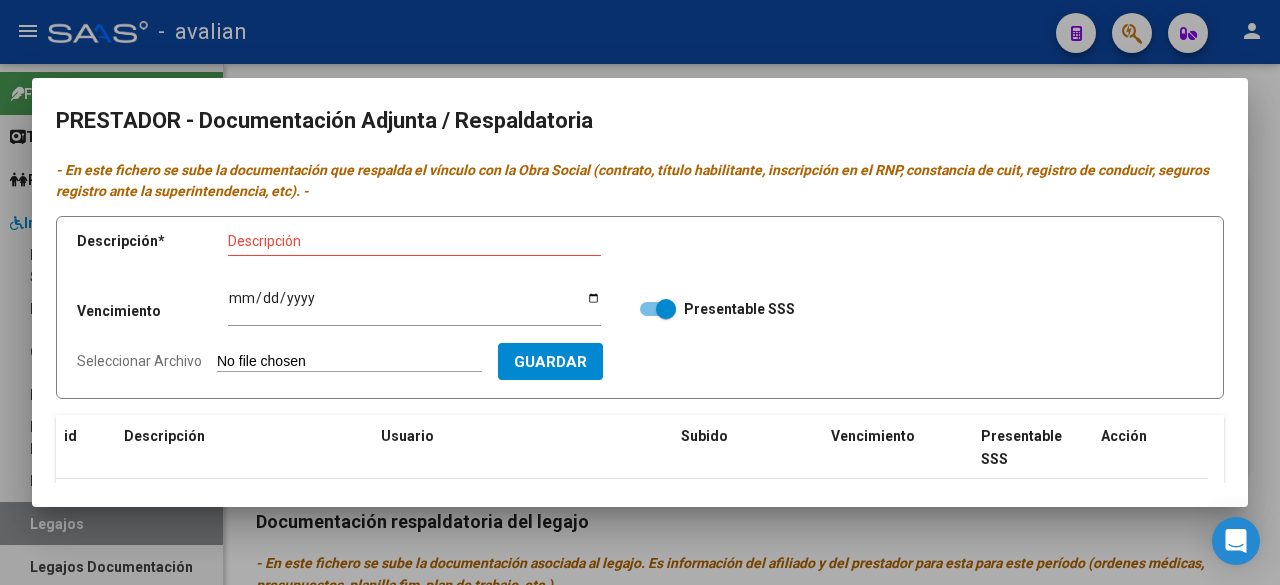 click at bounding box center (640, 292) 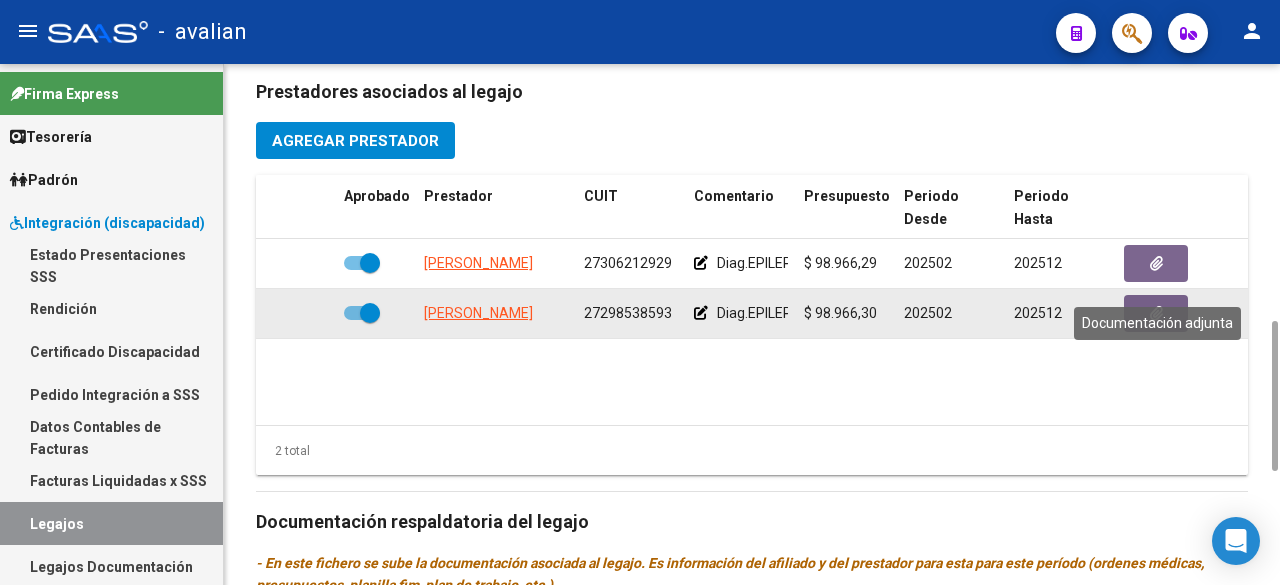 click 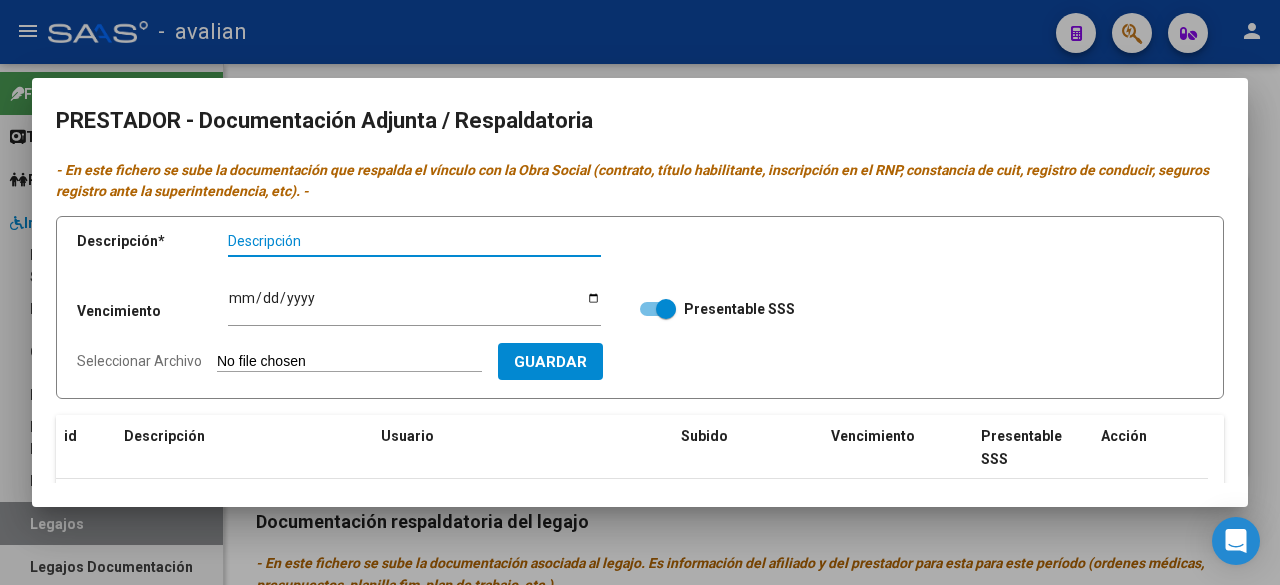 scroll, scrollTop: 246, scrollLeft: 0, axis: vertical 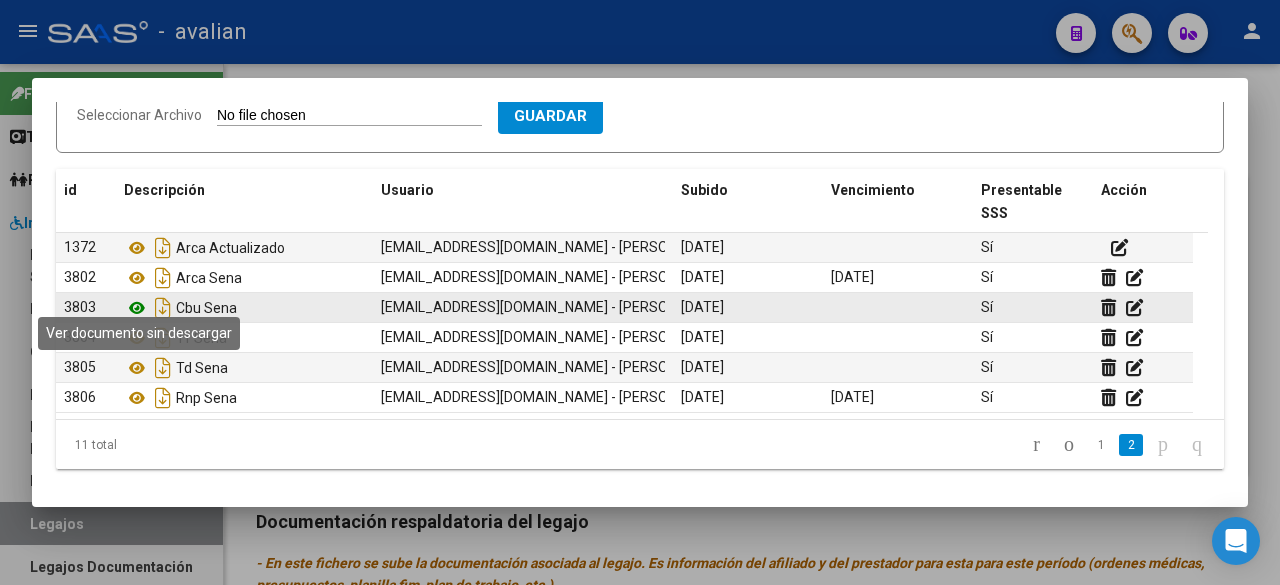 click 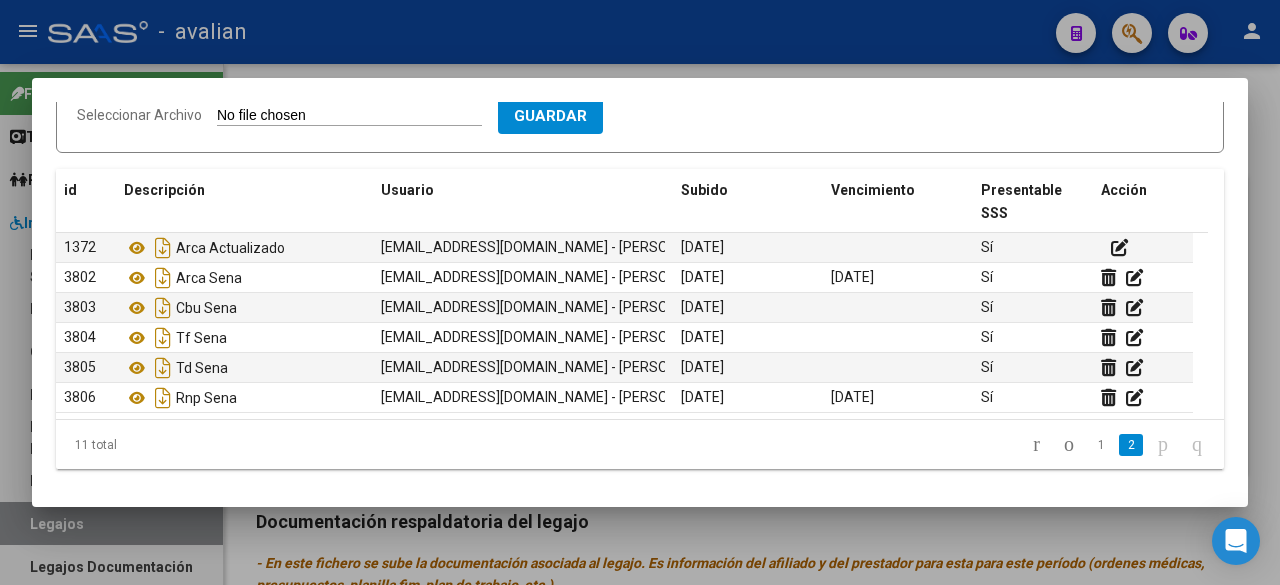 click at bounding box center [640, 292] 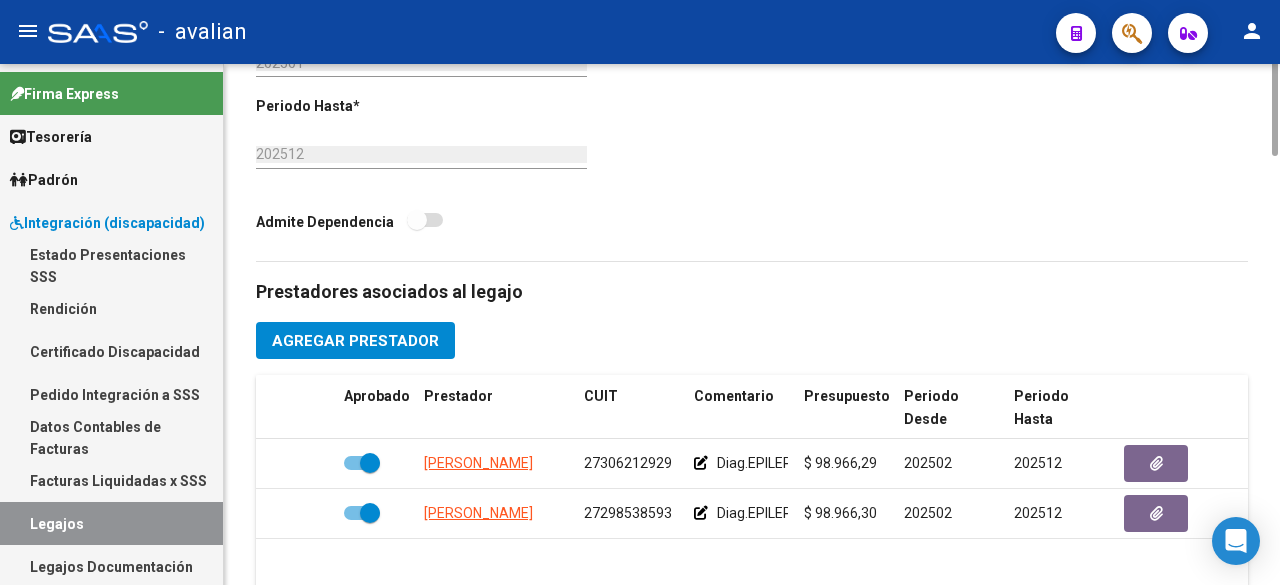 scroll, scrollTop: 894, scrollLeft: 0, axis: vertical 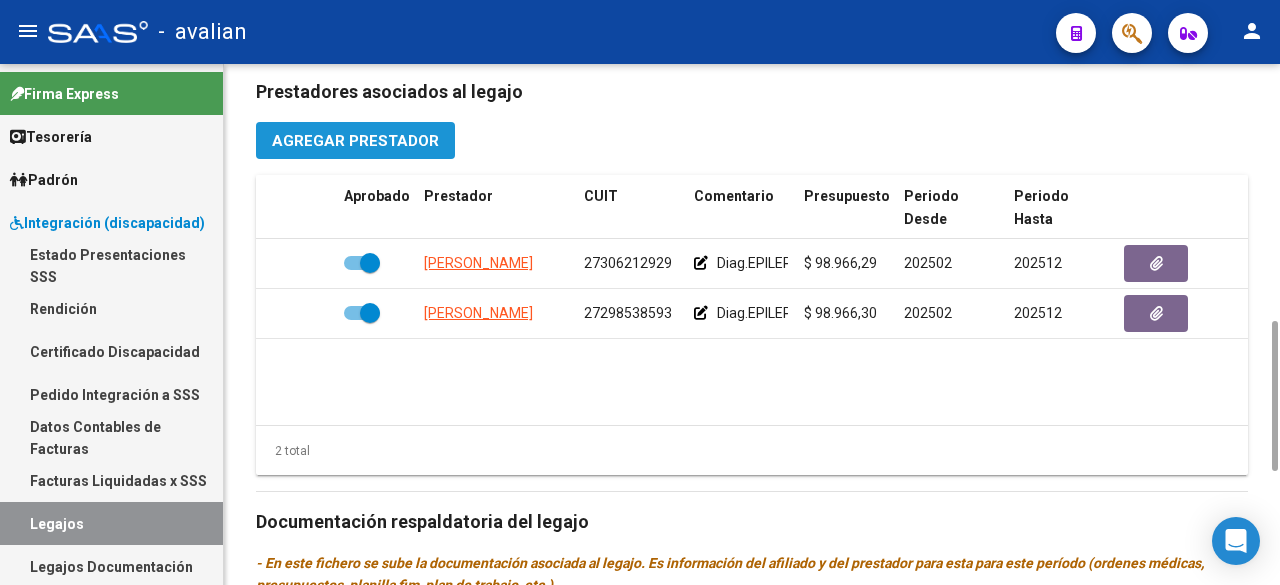 click on "Agregar Prestador" 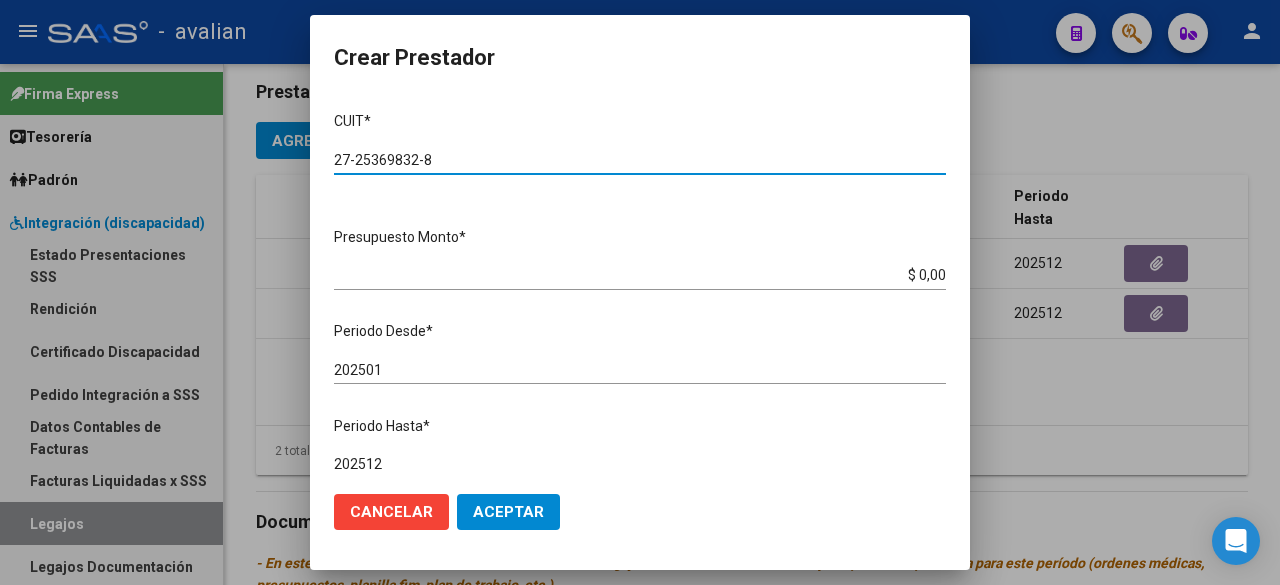 scroll, scrollTop: 200, scrollLeft: 0, axis: vertical 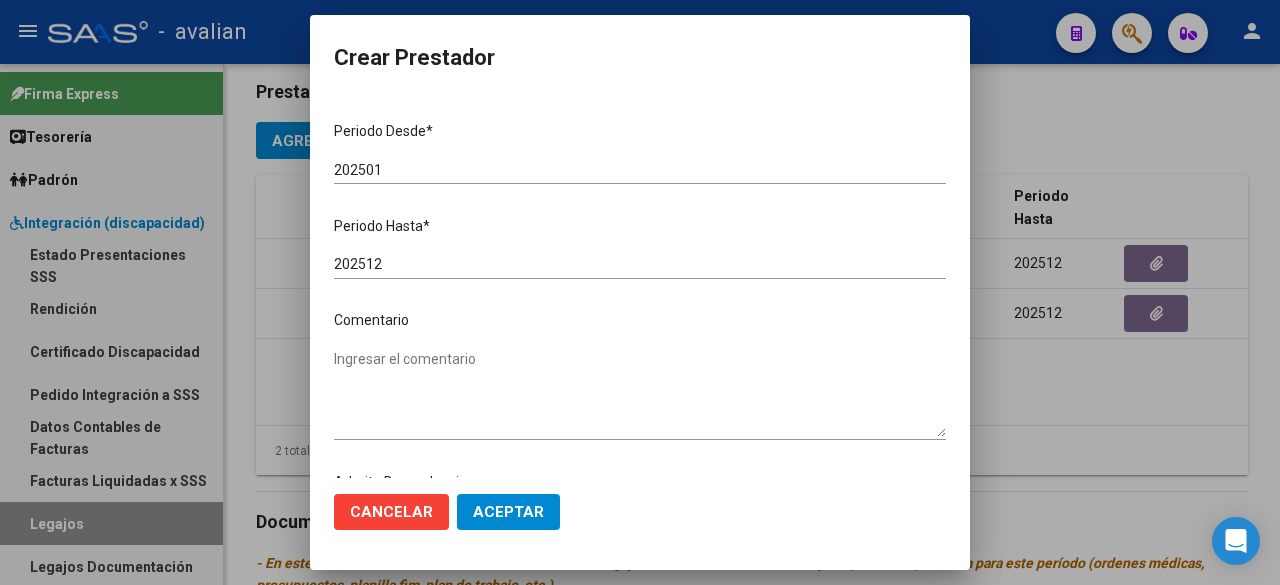 type on "27-25369832-8" 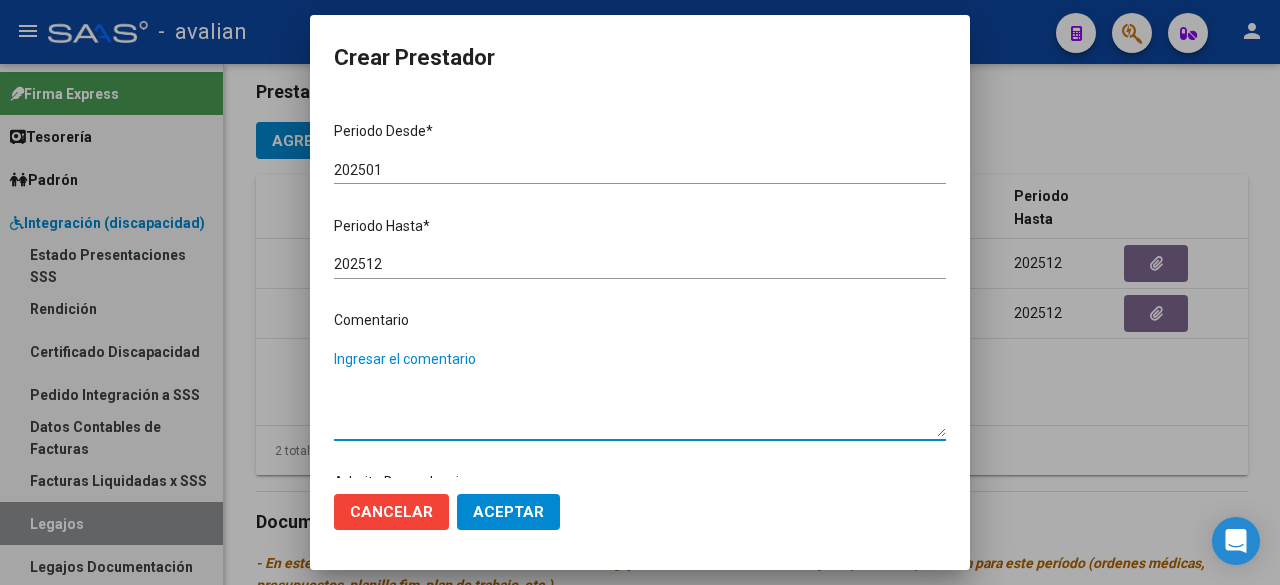 click on "Ingresar el comentario" at bounding box center [640, 393] 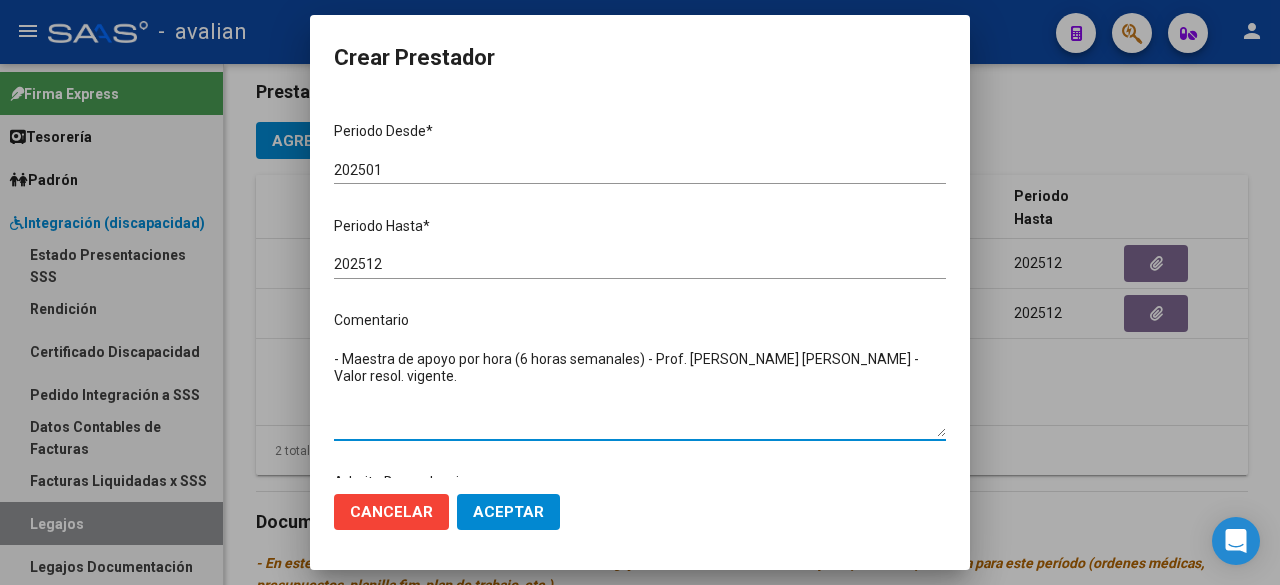 type on "- Maestra de apoyo por hora (6 horas semanales) - Prof. [PERSON_NAME] [PERSON_NAME] - Valor resol. vigente." 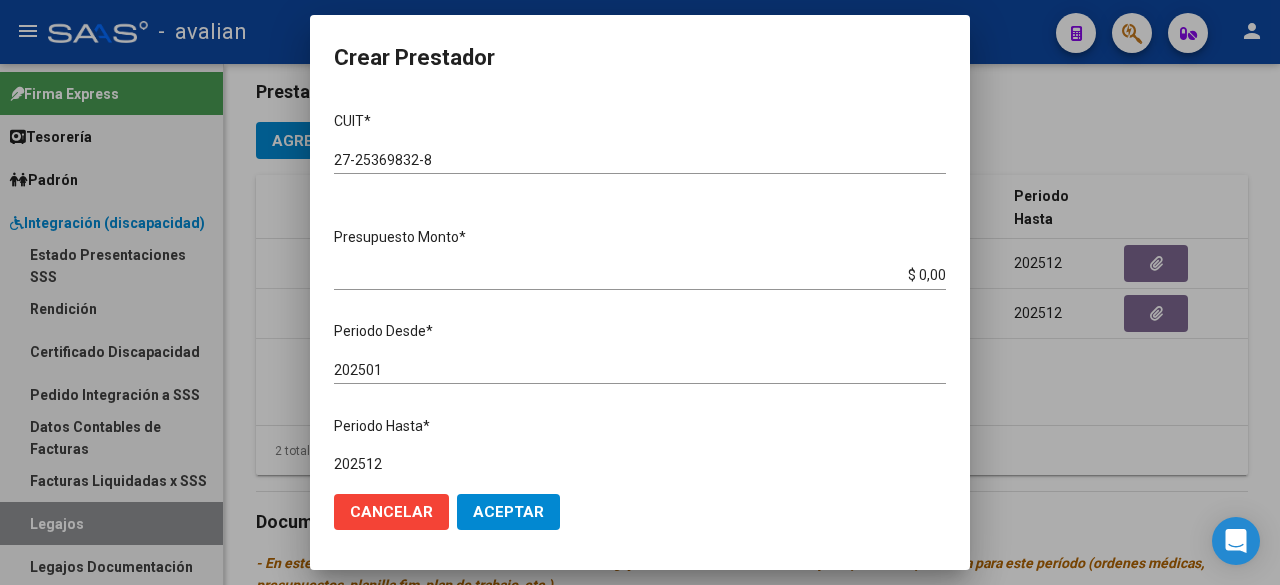 click on "$ 0,00" at bounding box center (640, 275) 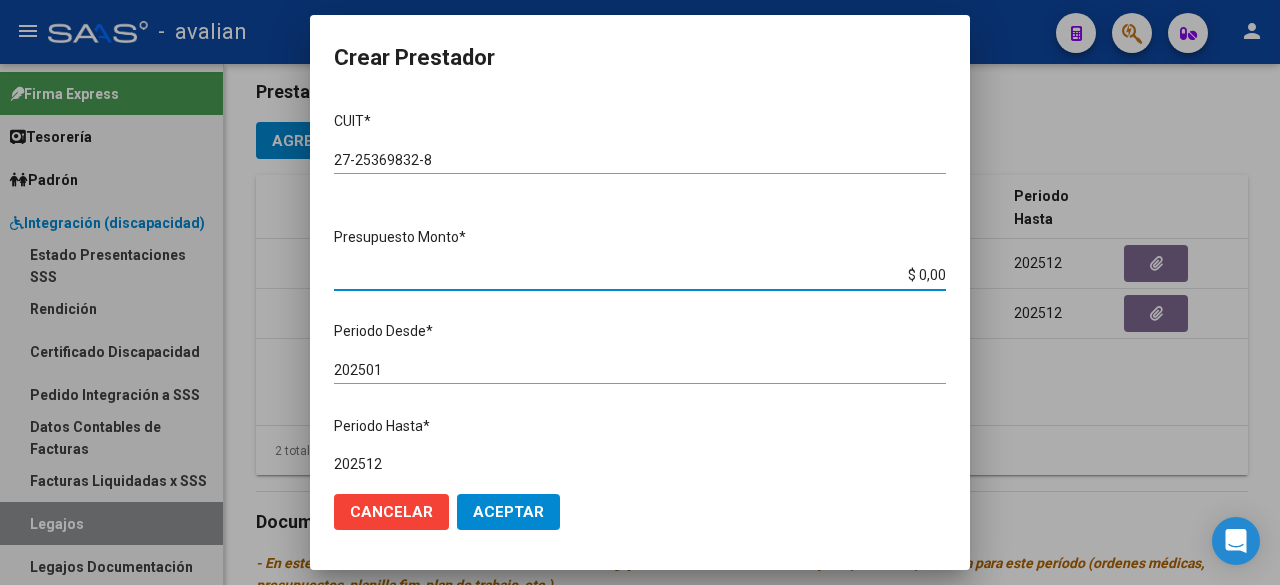 paste on "242.347,92" 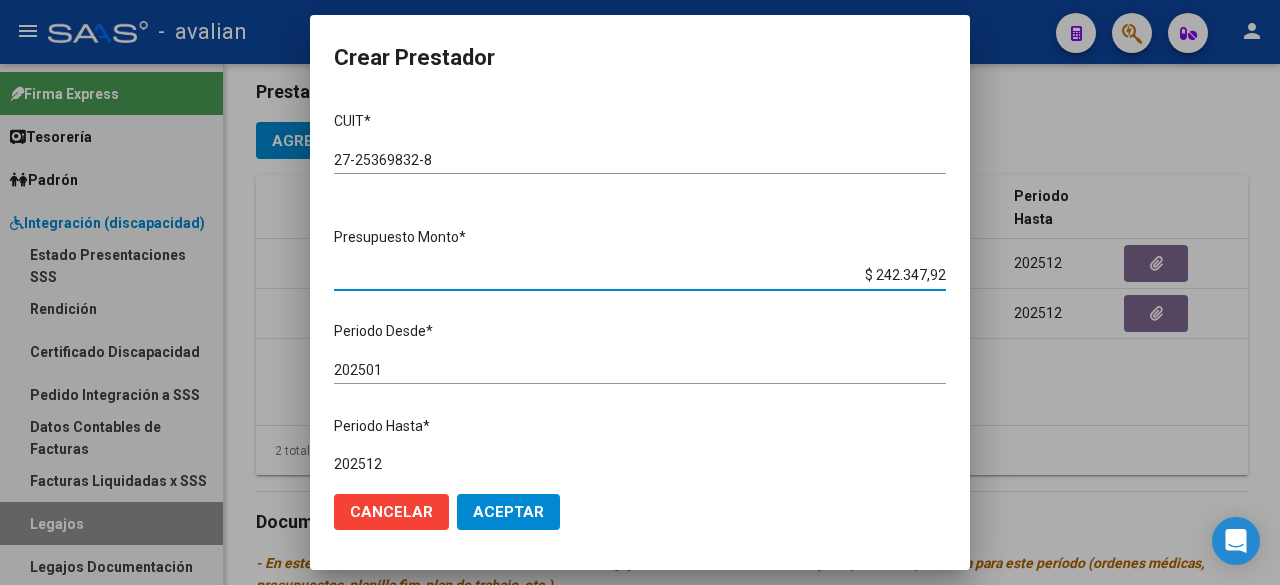 type on "$ 242.347,92" 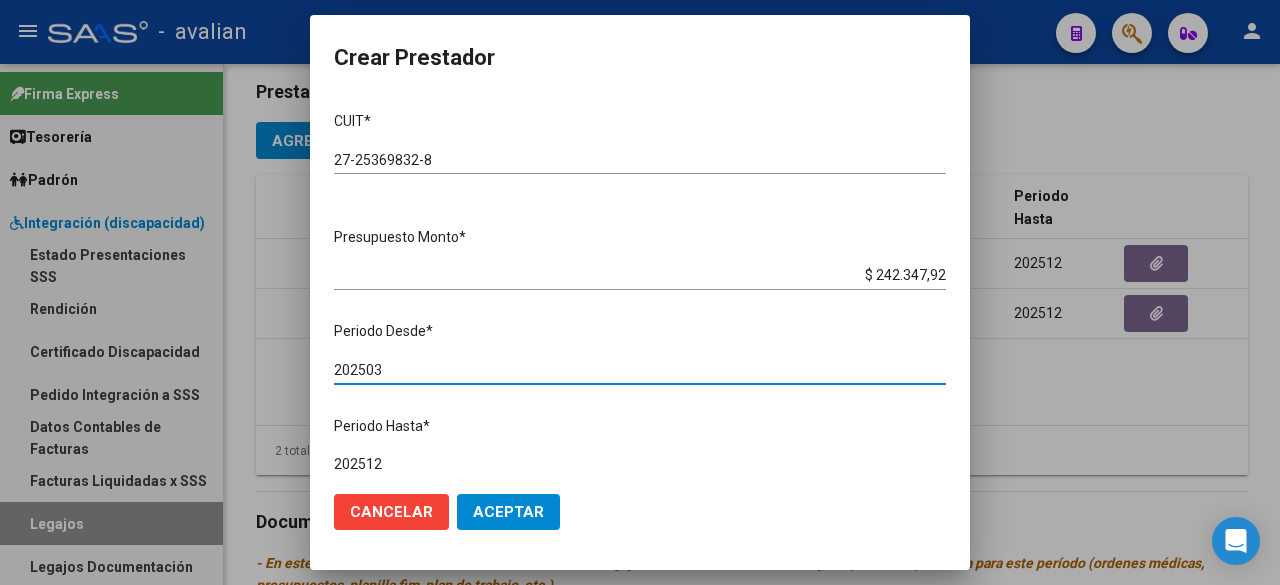 scroll, scrollTop: 200, scrollLeft: 0, axis: vertical 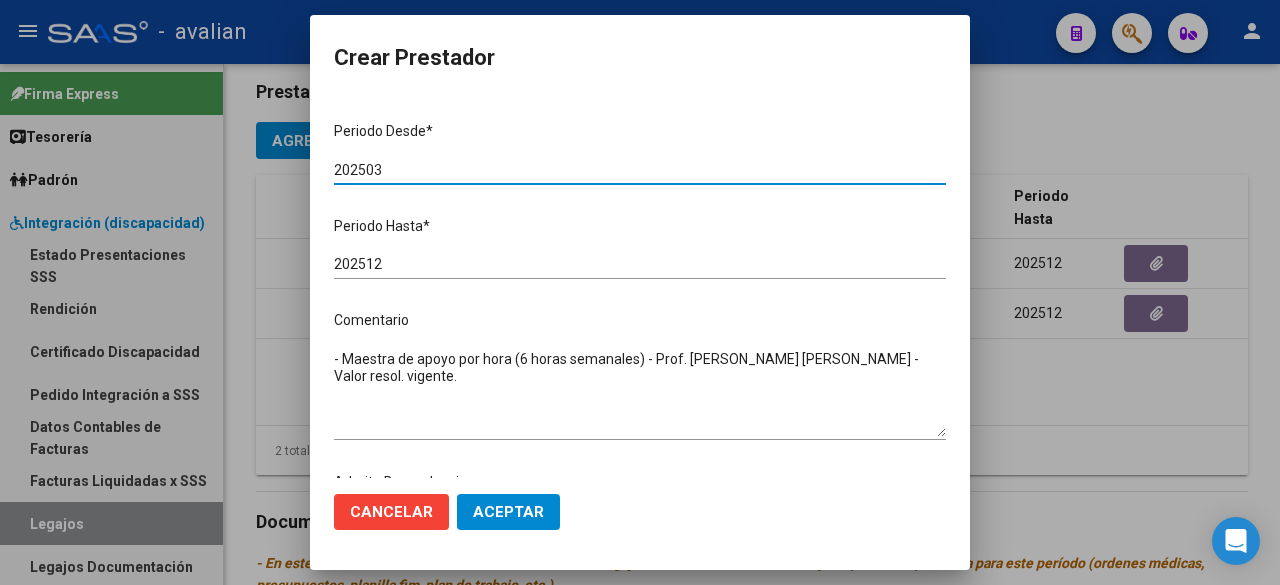 type on "202503" 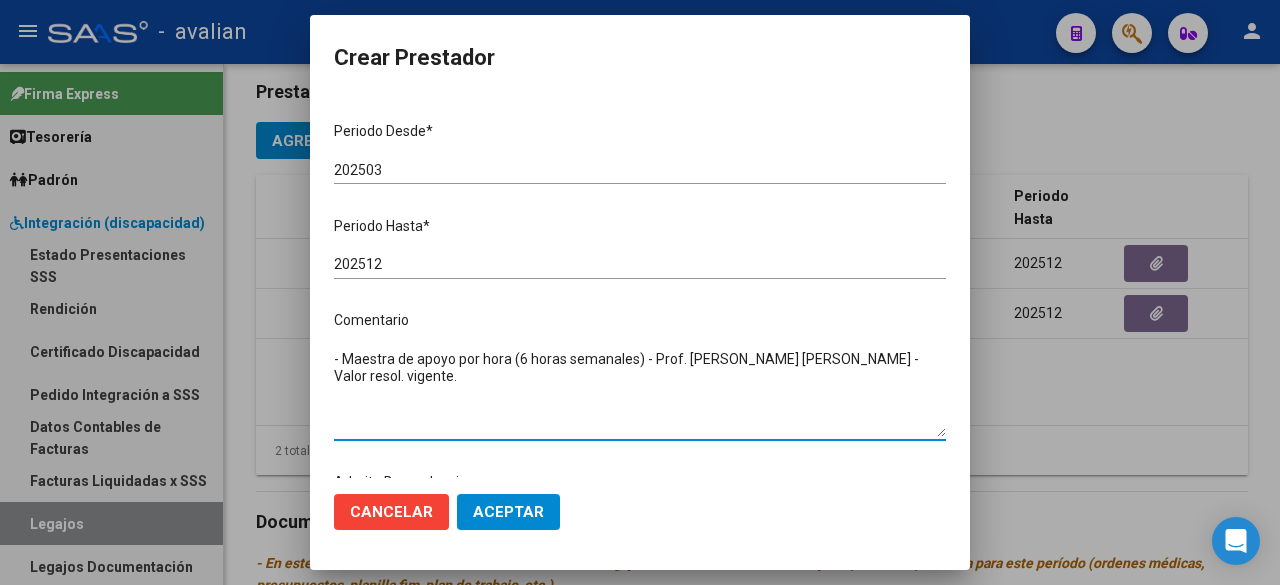 drag, startPoint x: 398, startPoint y: 383, endPoint x: 313, endPoint y: 357, distance: 88.88757 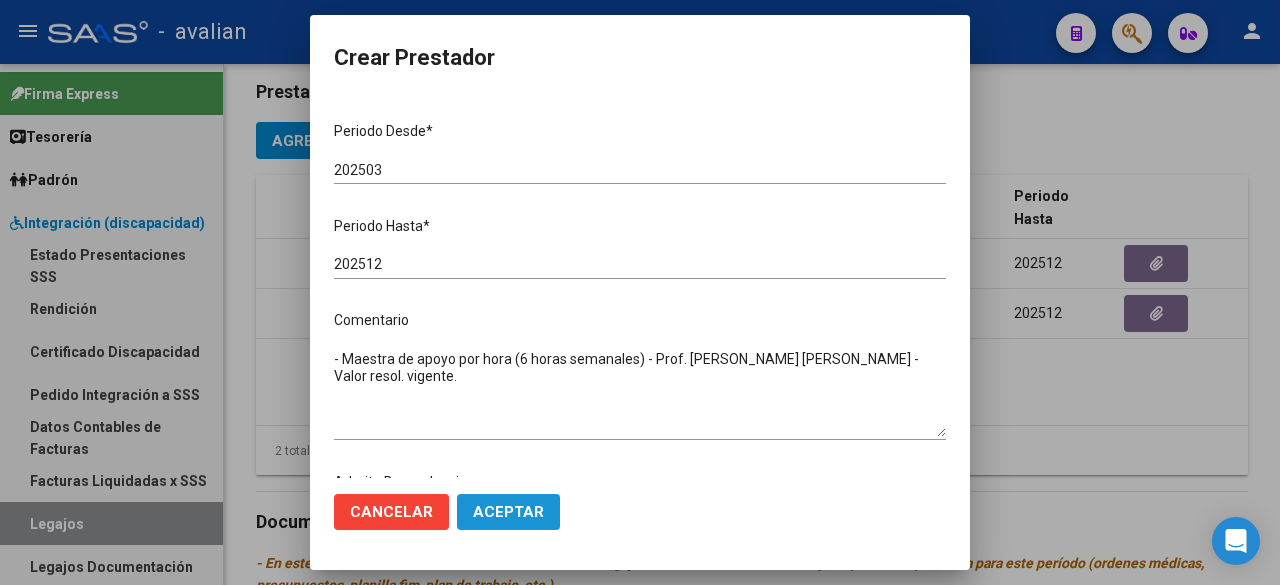click on "Aceptar" 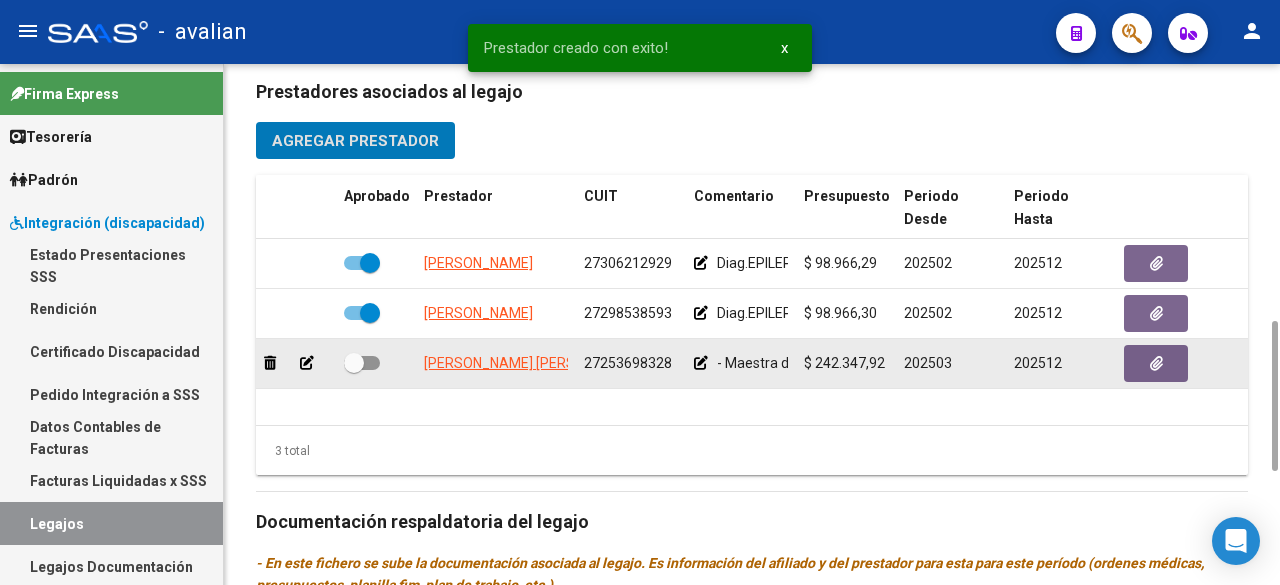 click at bounding box center (362, 363) 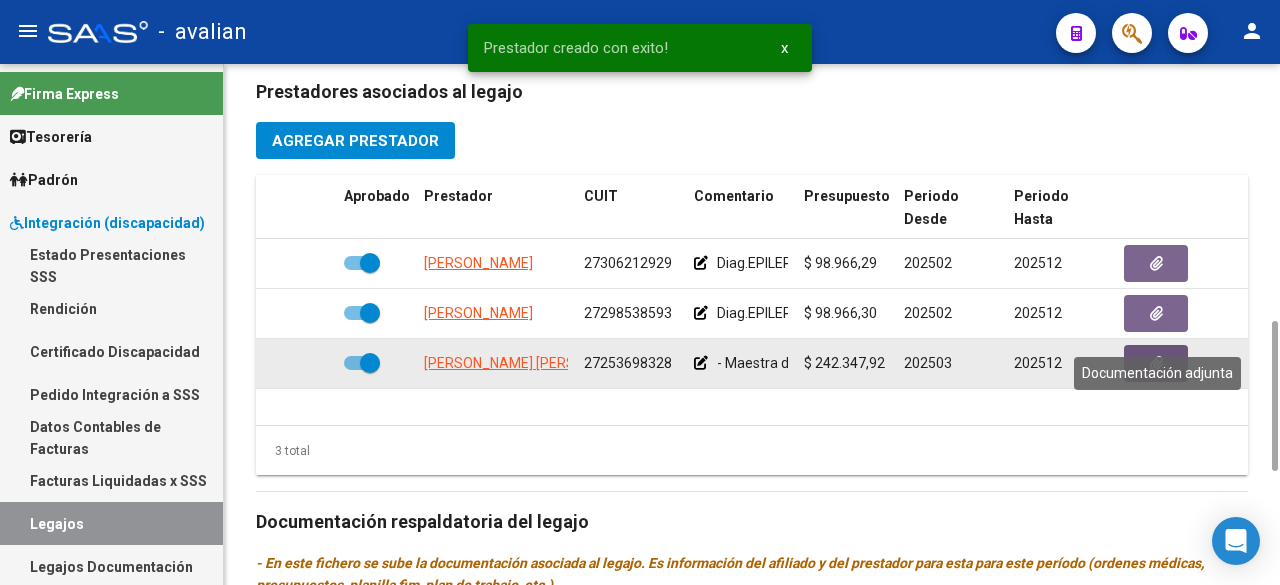 click 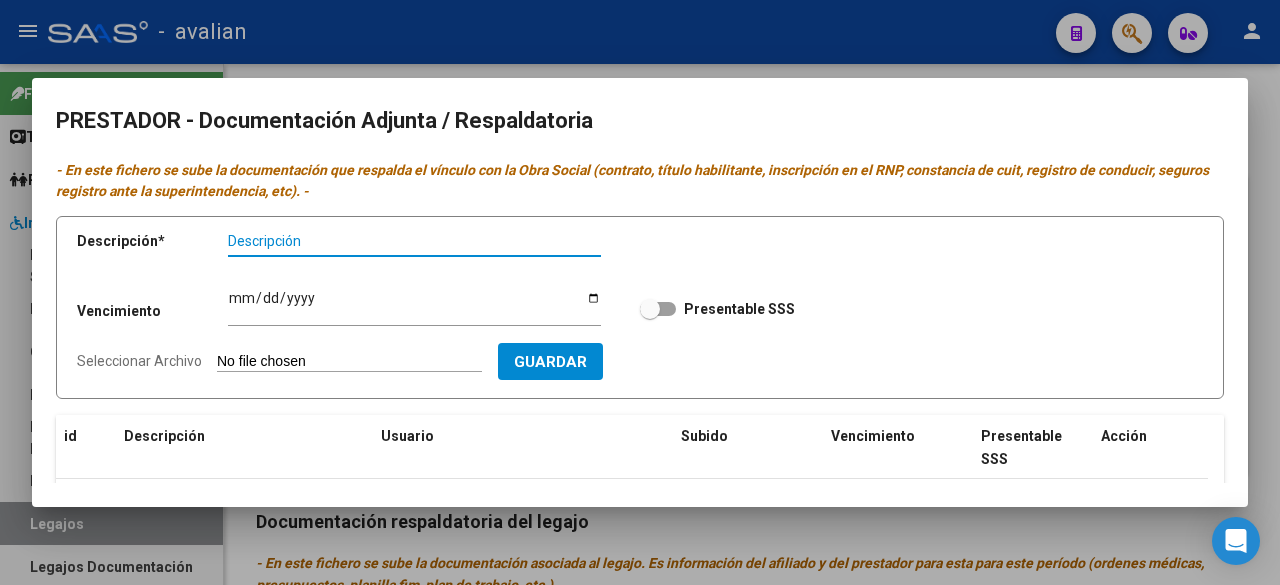 scroll, scrollTop: 246, scrollLeft: 0, axis: vertical 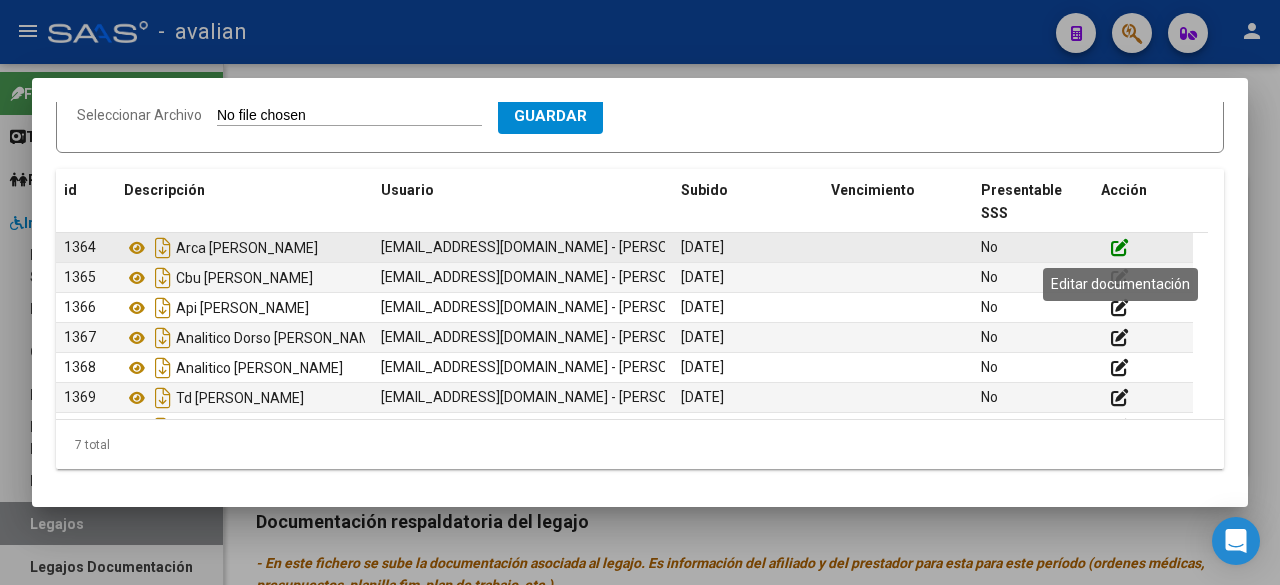 click 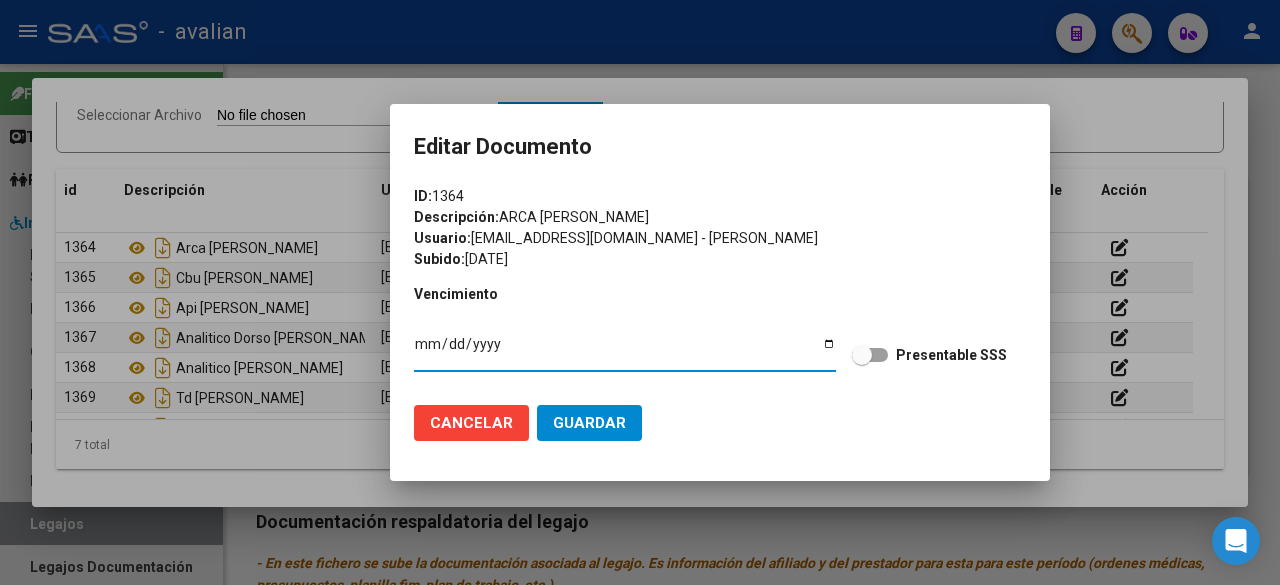 click at bounding box center (870, 355) 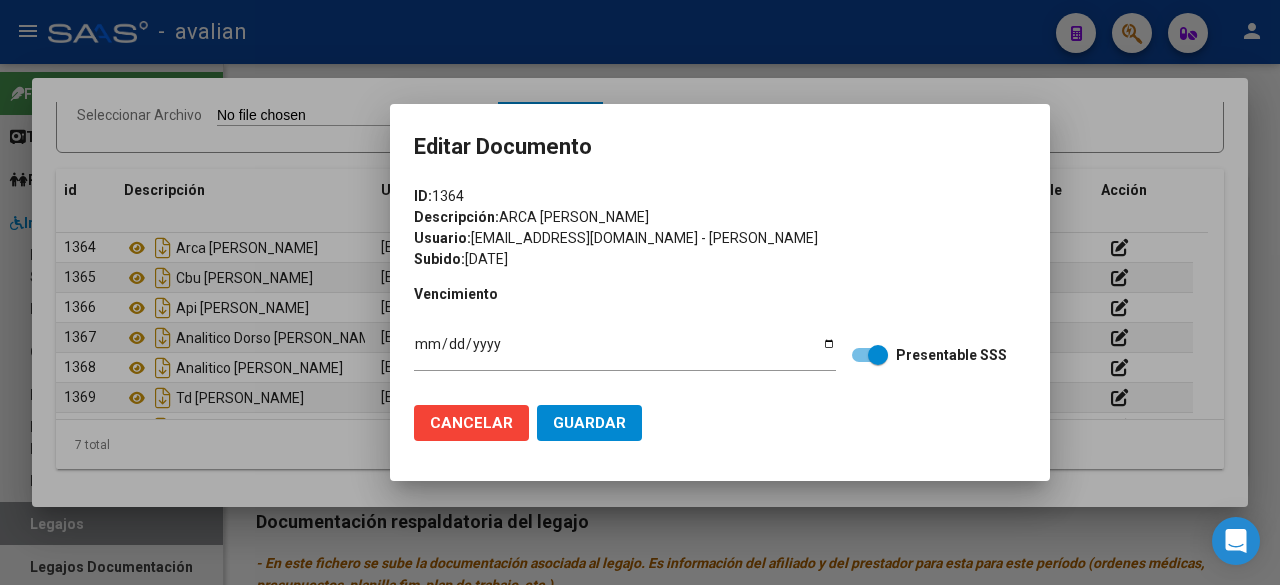 click on "Guardar" 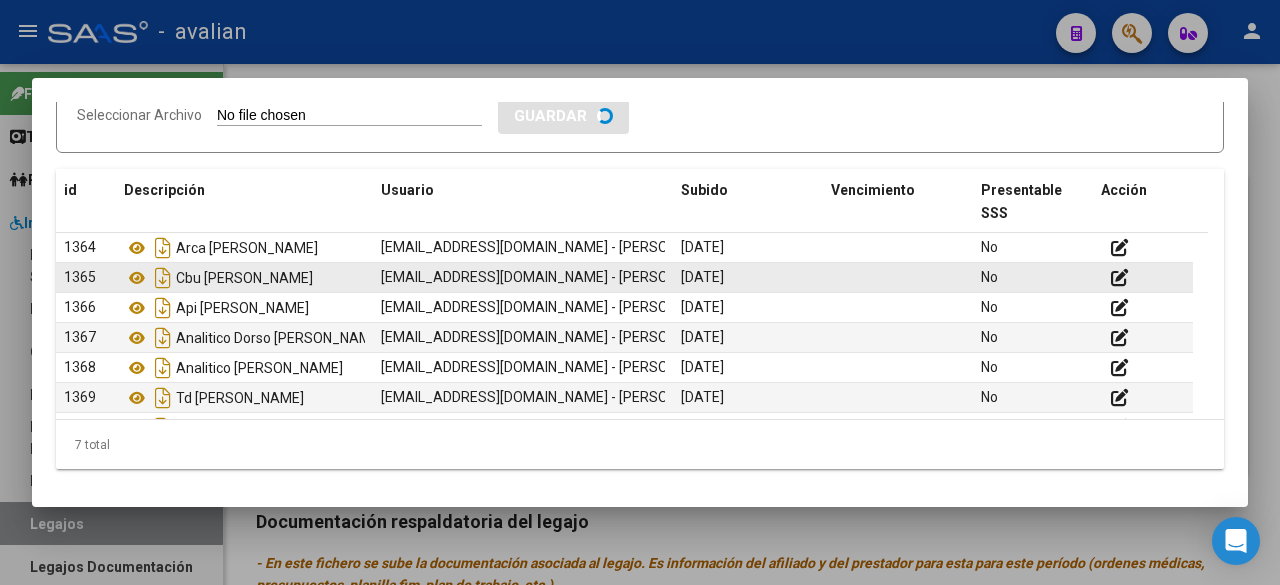 checkbox on "true" 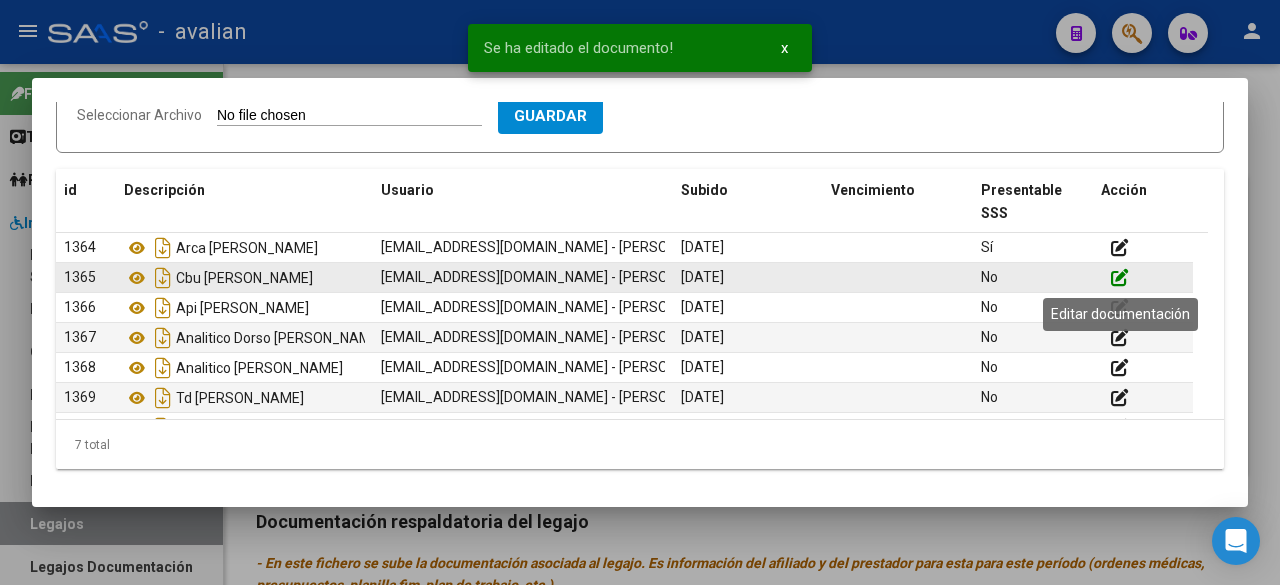click 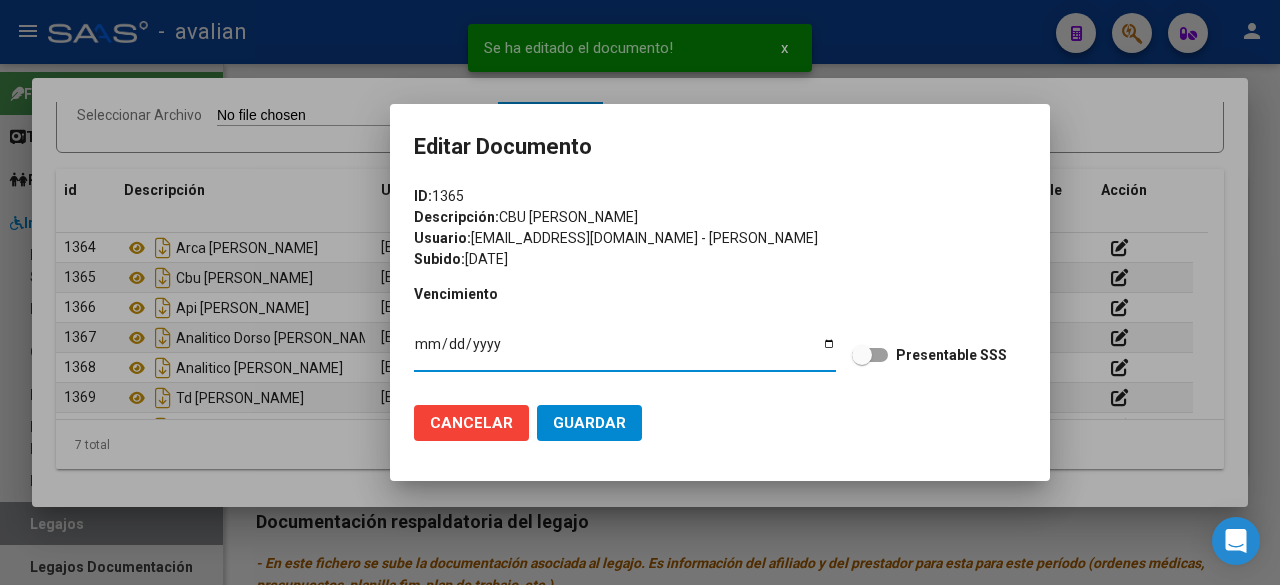 click at bounding box center (870, 355) 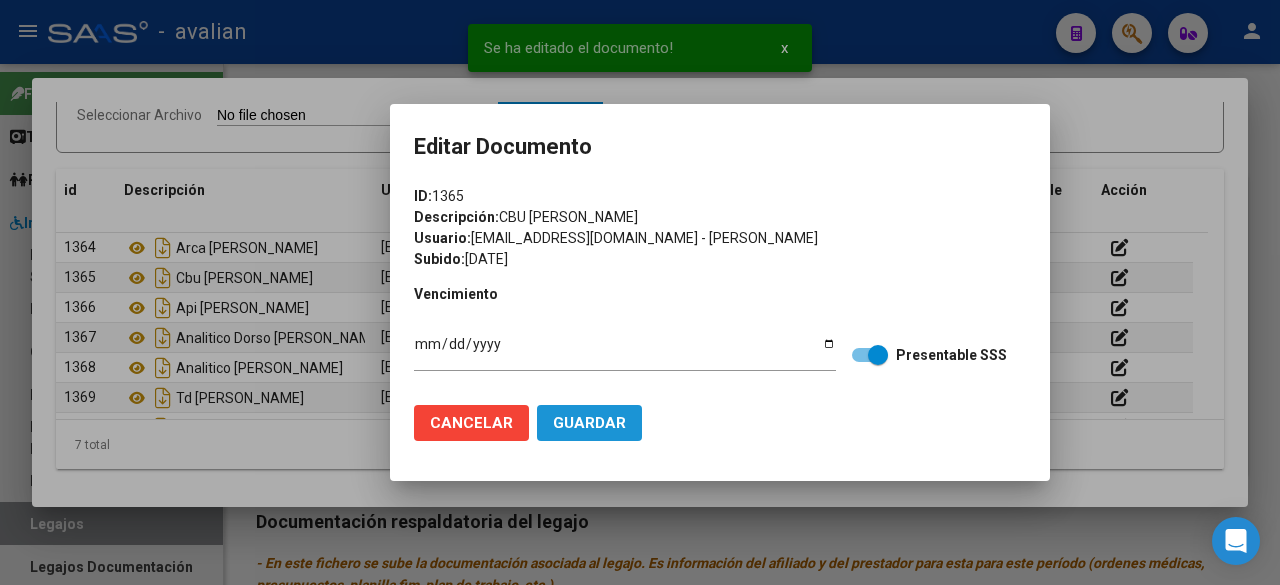 click on "Guardar" 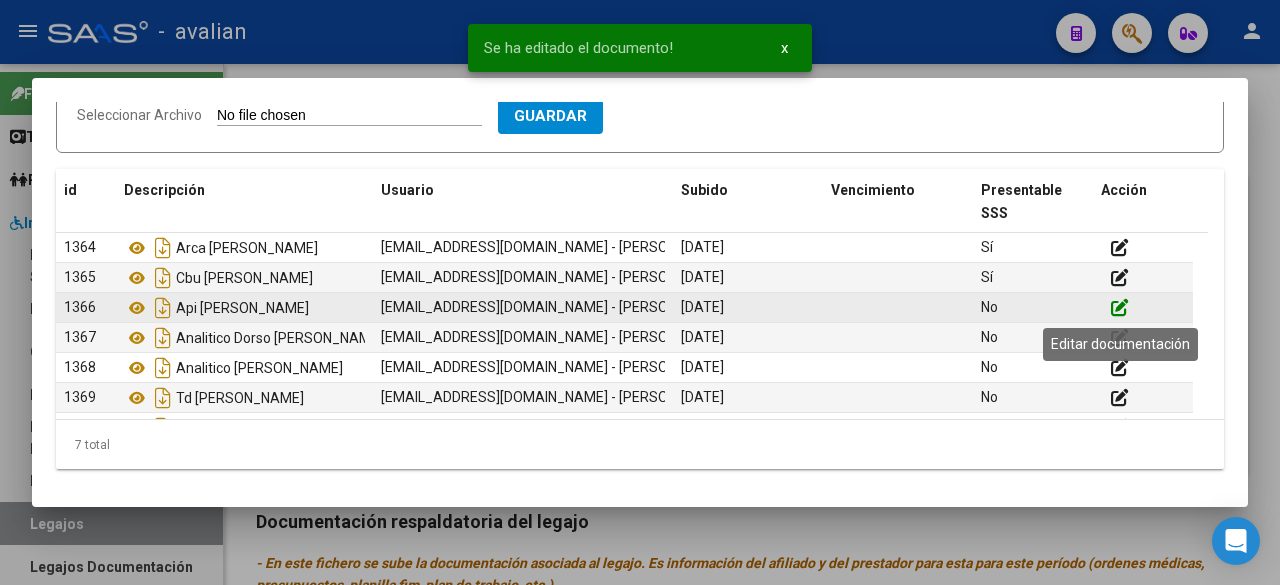 click 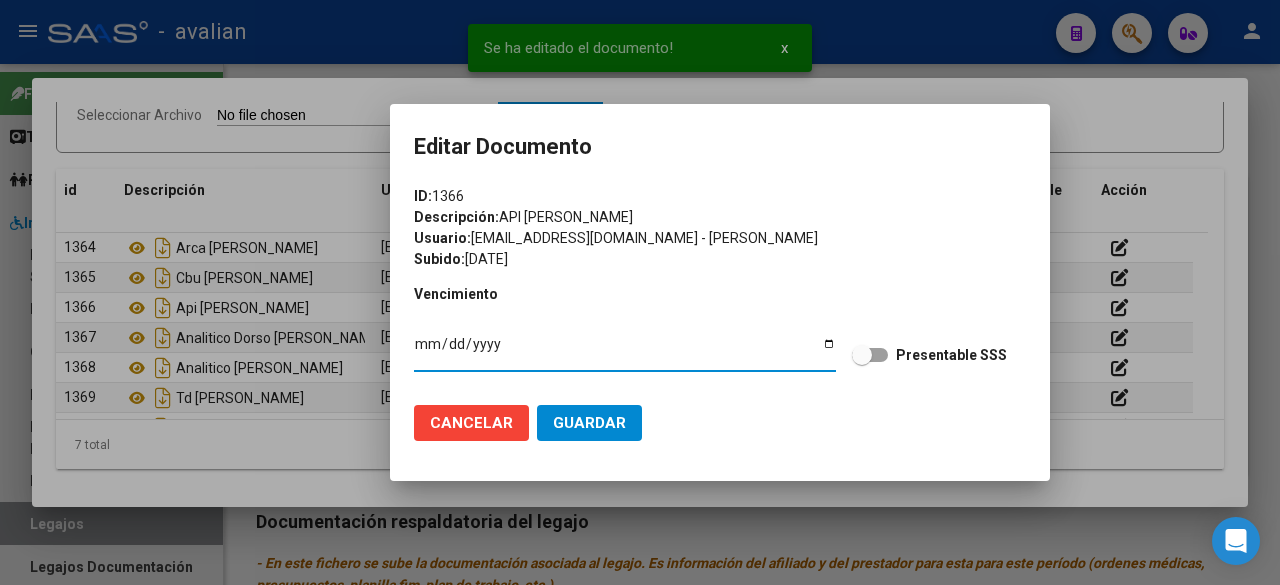 click at bounding box center [870, 355] 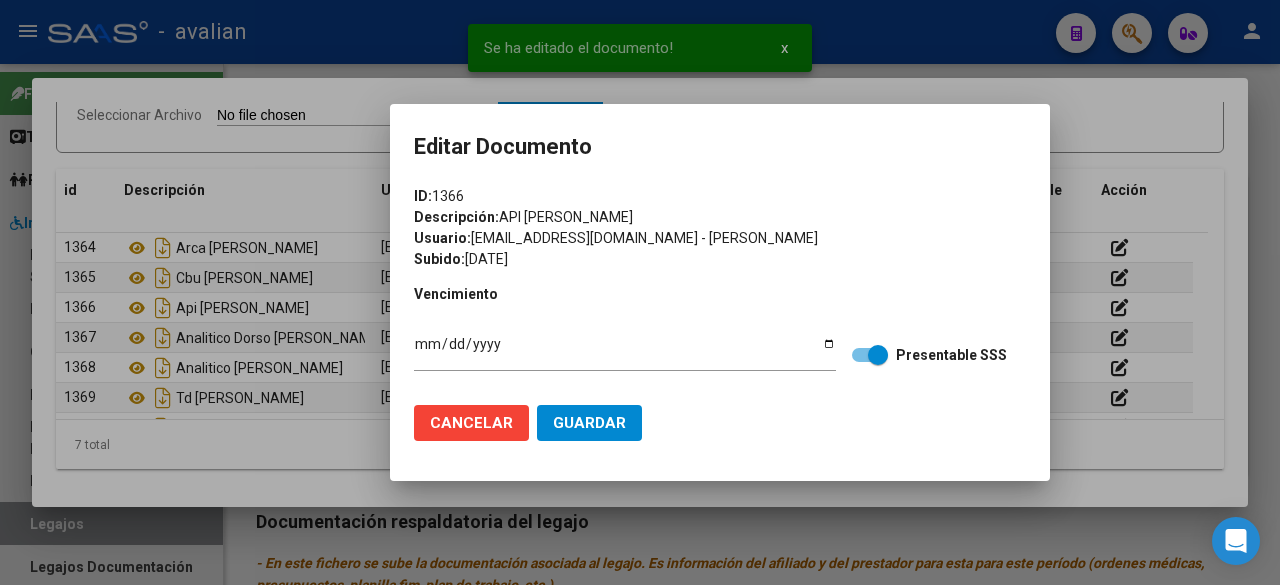click on "Guardar" 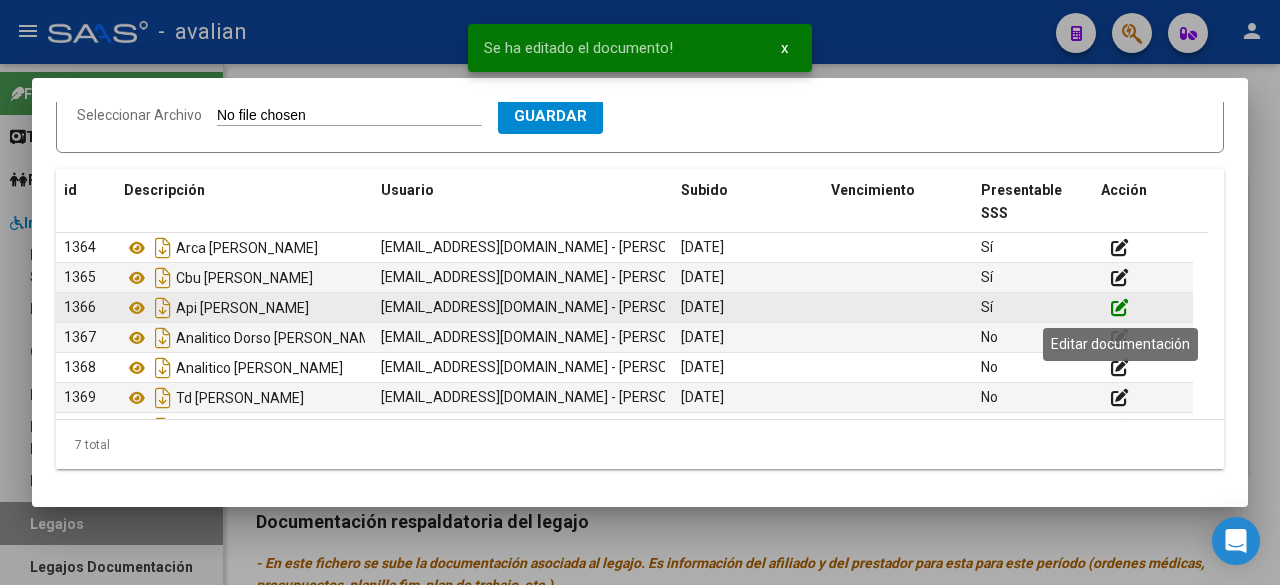 click 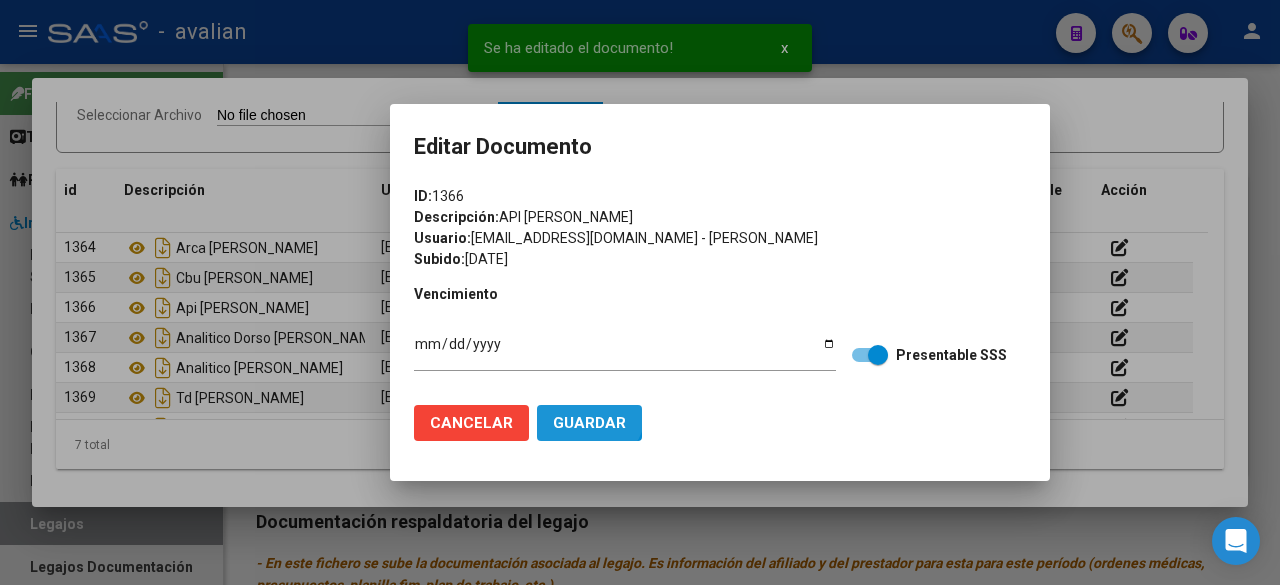 click on "Guardar" 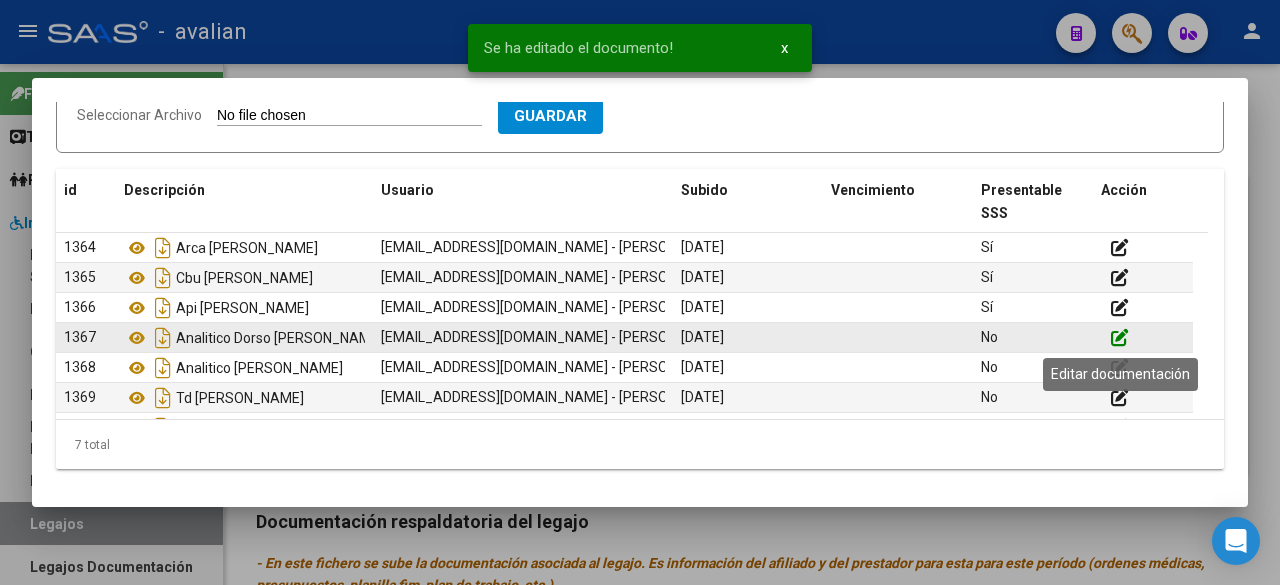 click 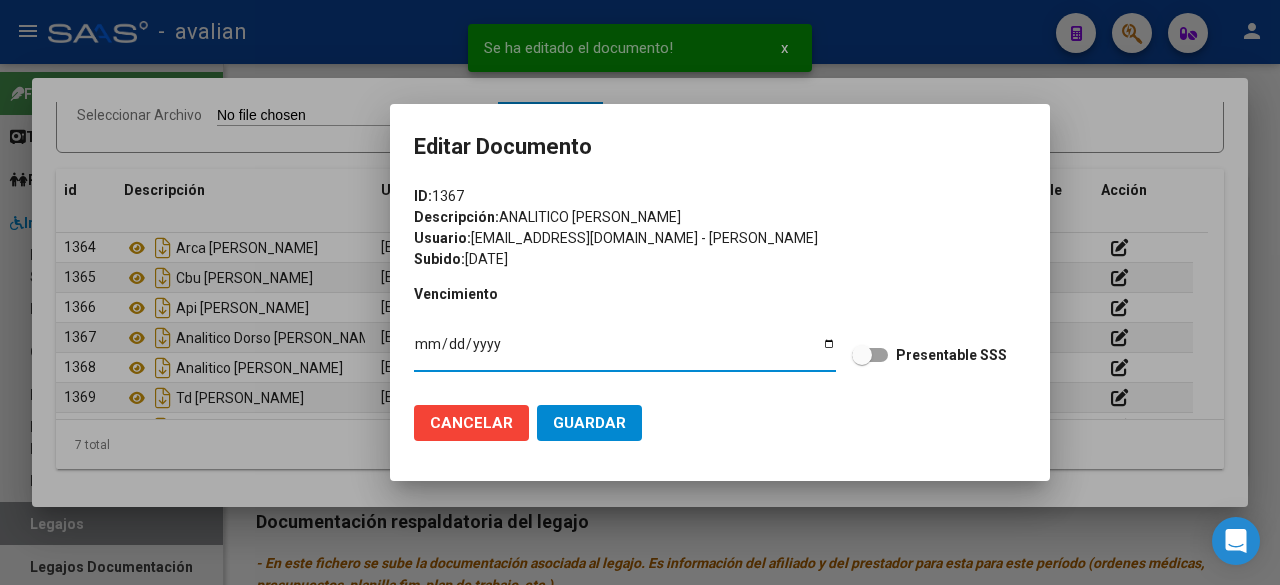 click at bounding box center [870, 355] 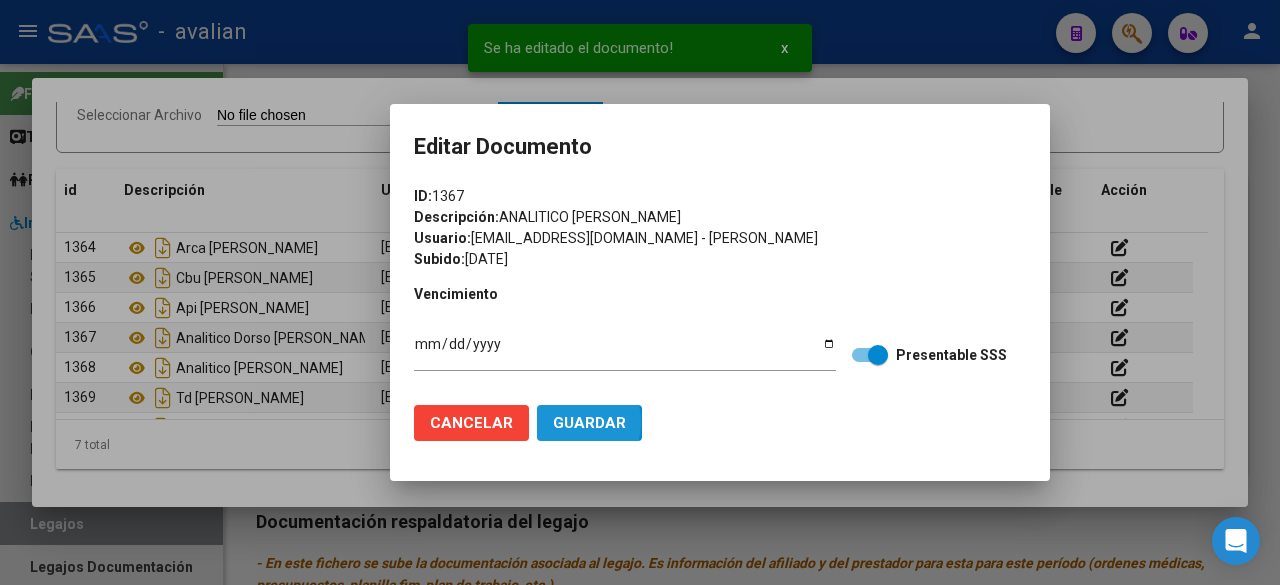 click on "Guardar" 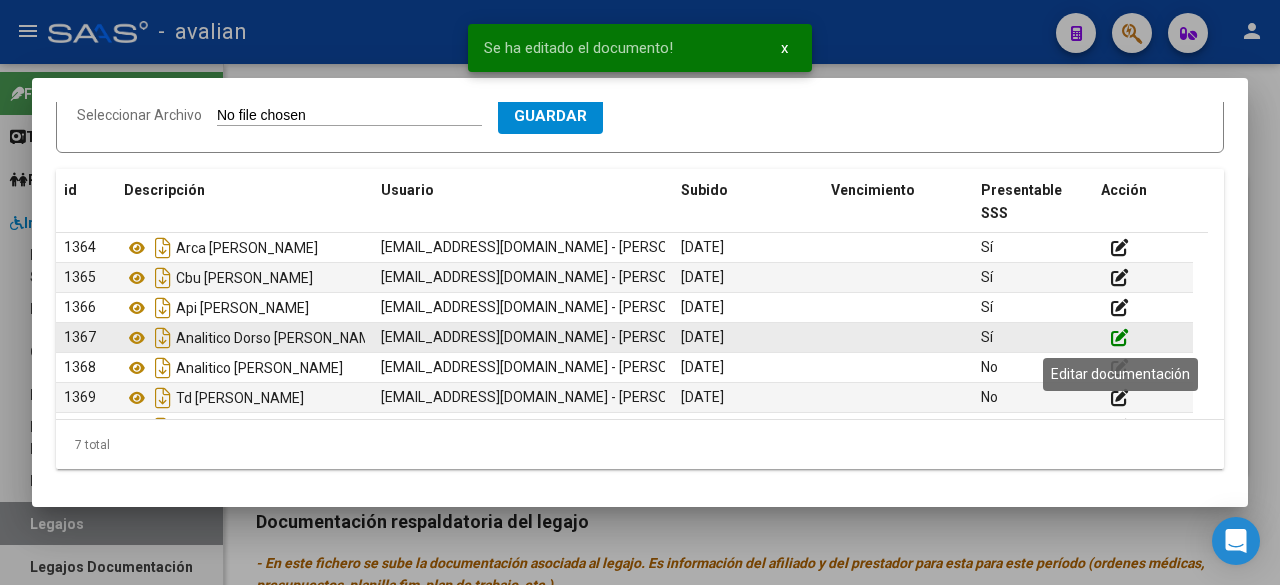 click 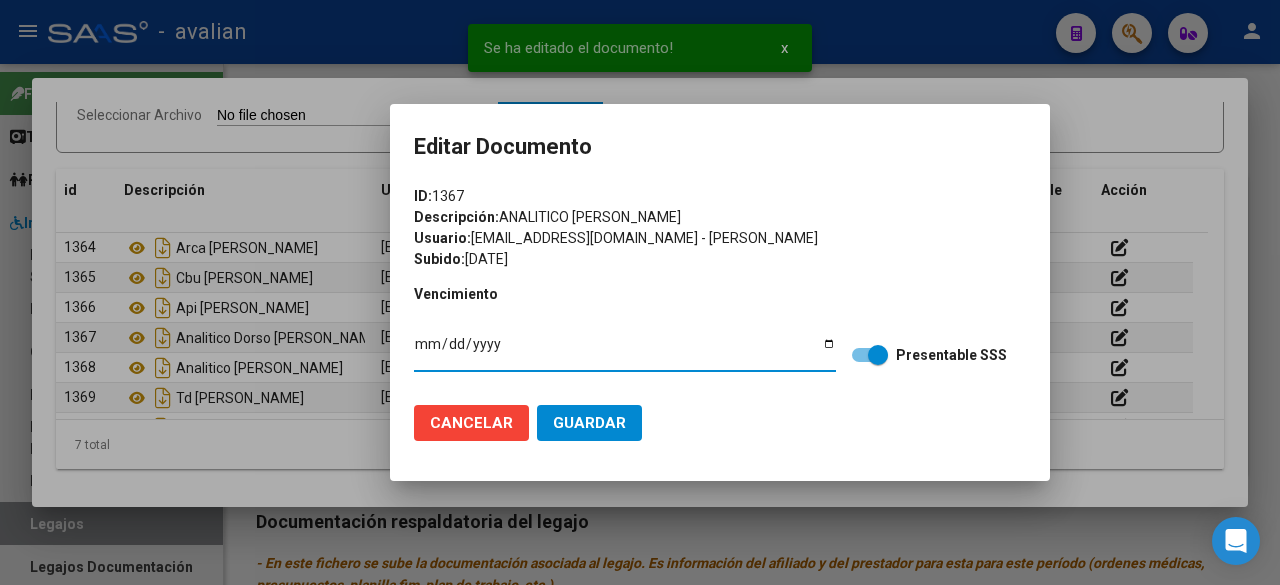 click at bounding box center [640, 292] 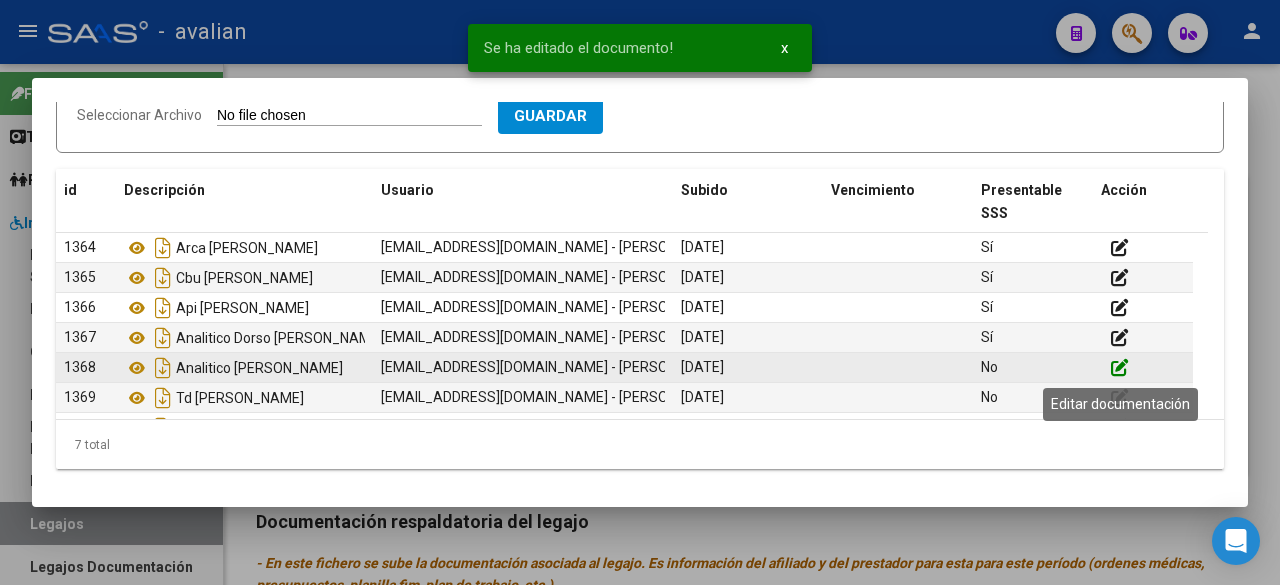 click 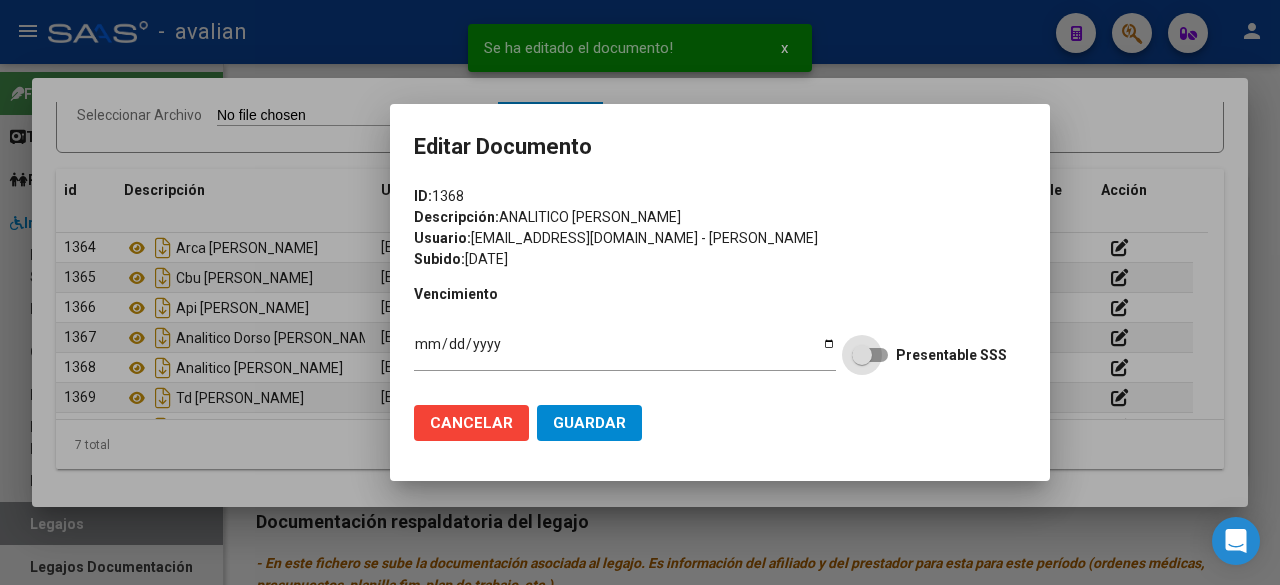 click on "Presentable SSS" at bounding box center (929, 355) 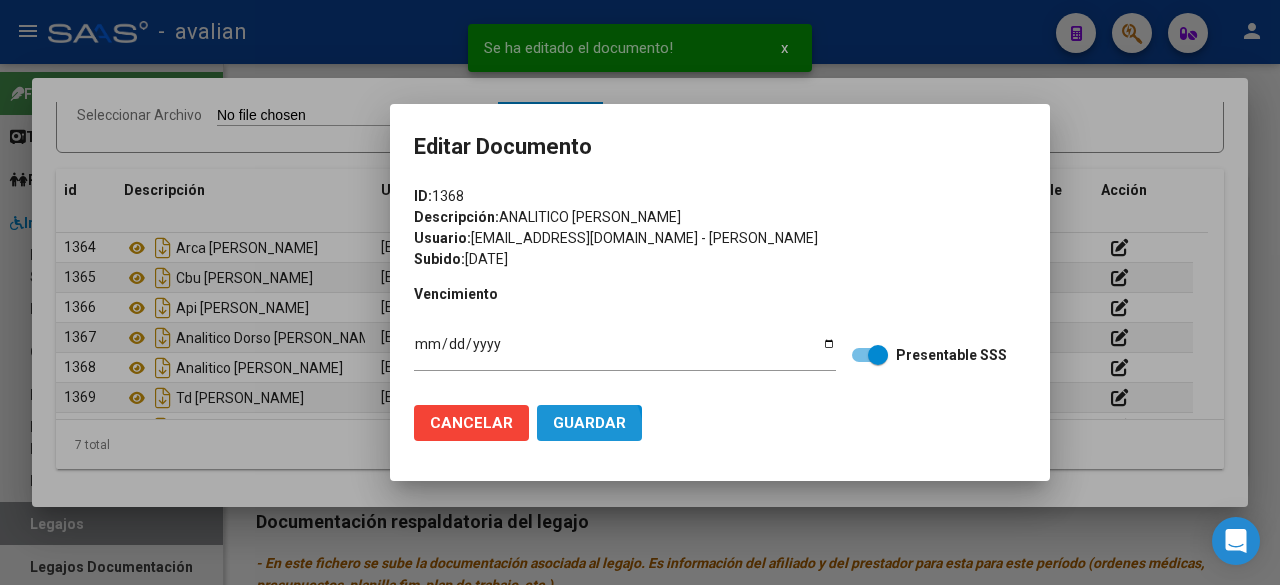 click on "Guardar" 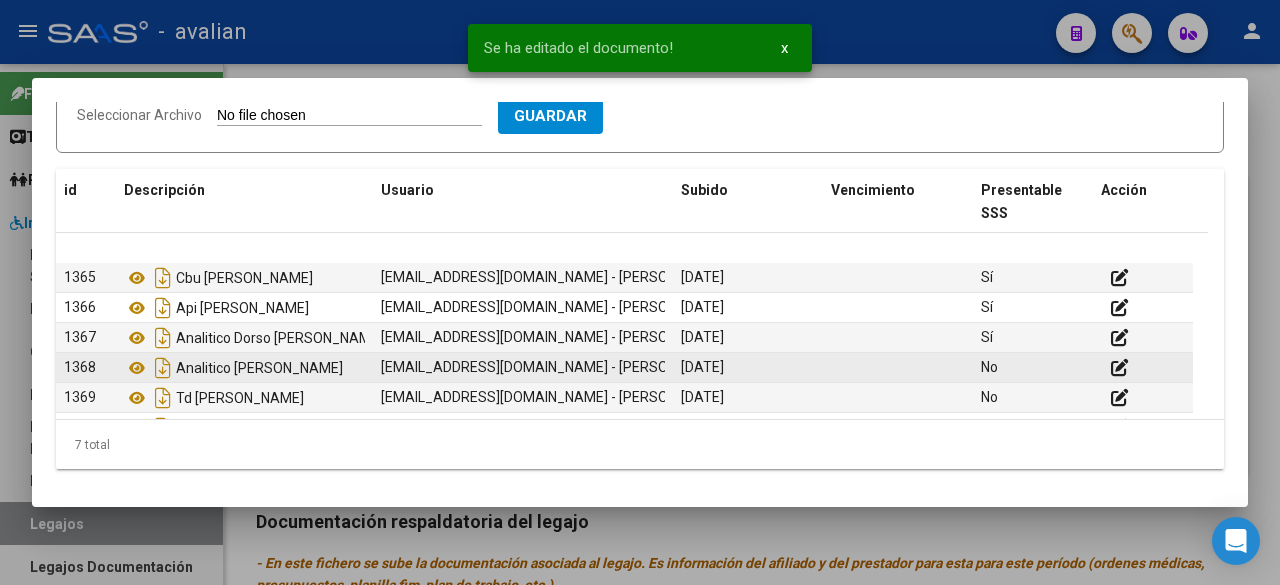 scroll, scrollTop: 44, scrollLeft: 0, axis: vertical 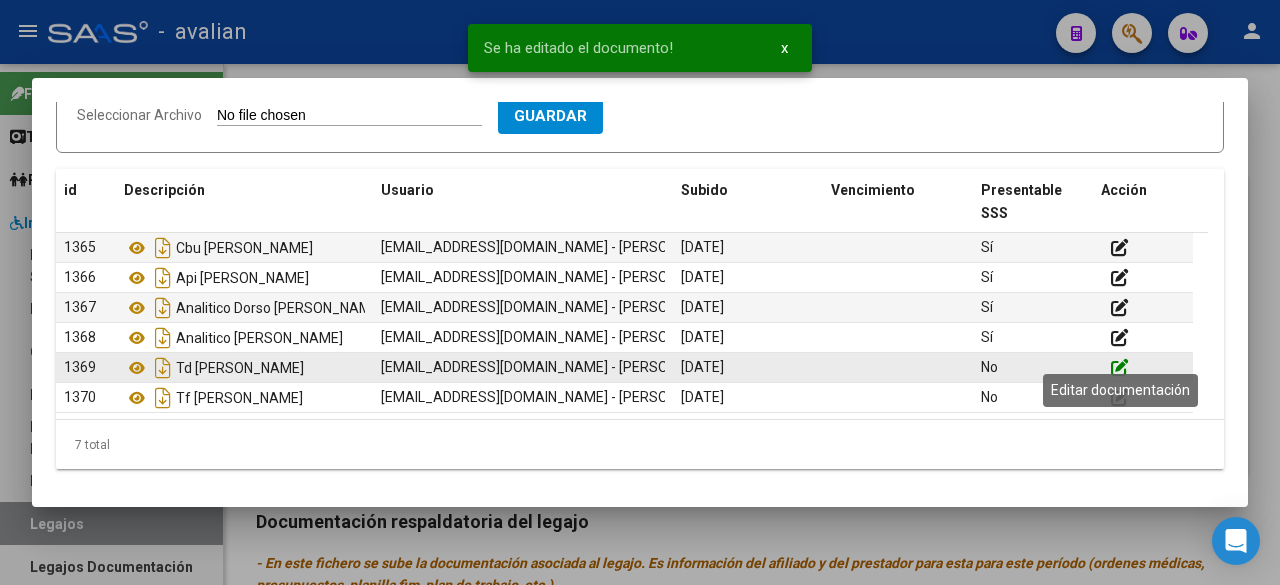 click 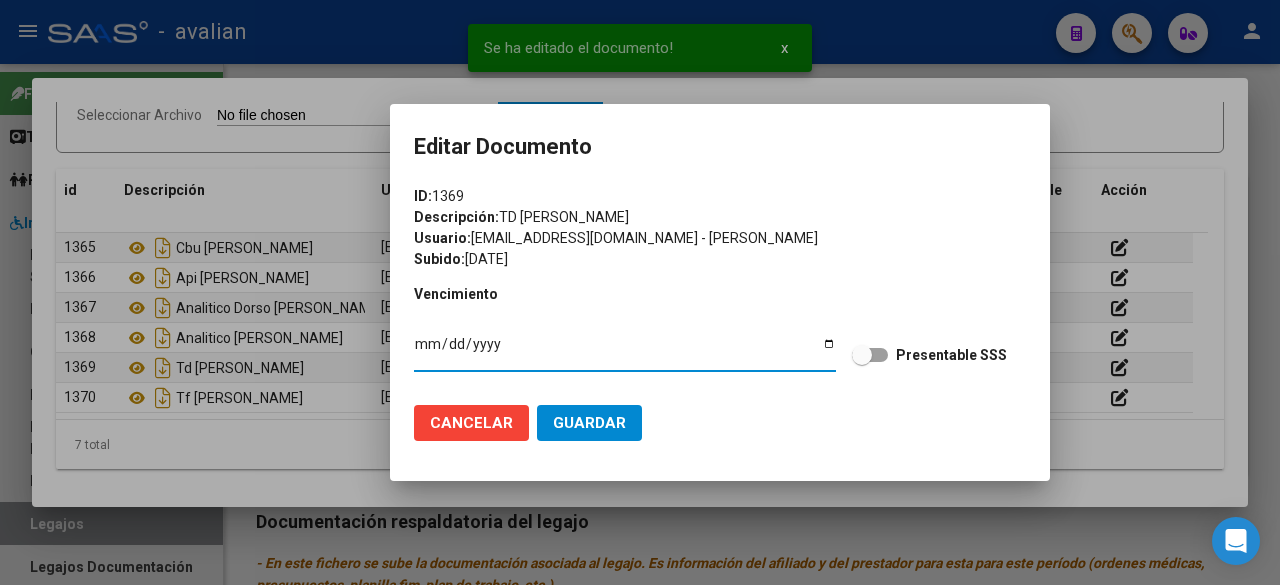 click at bounding box center [870, 355] 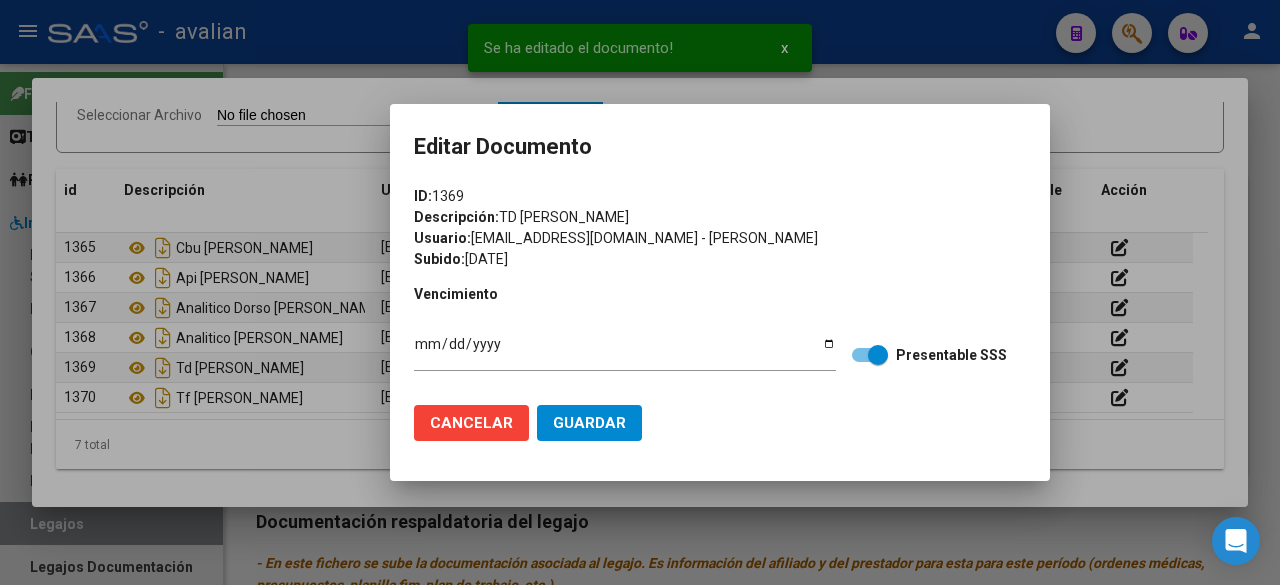 click on "Guardar" 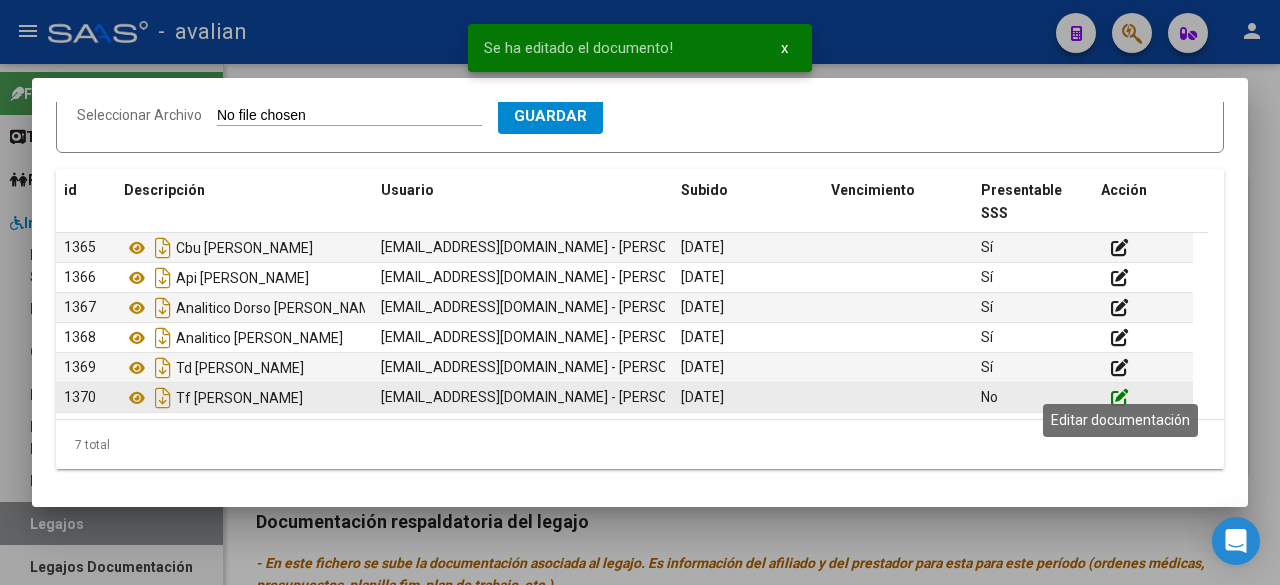 click 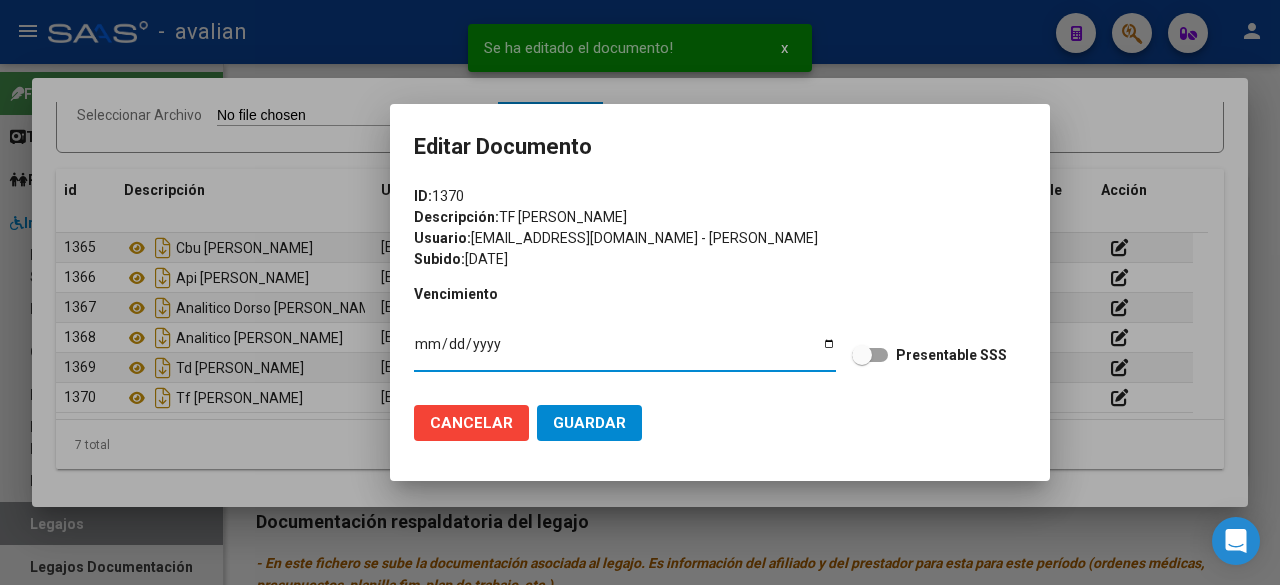 click at bounding box center [870, 355] 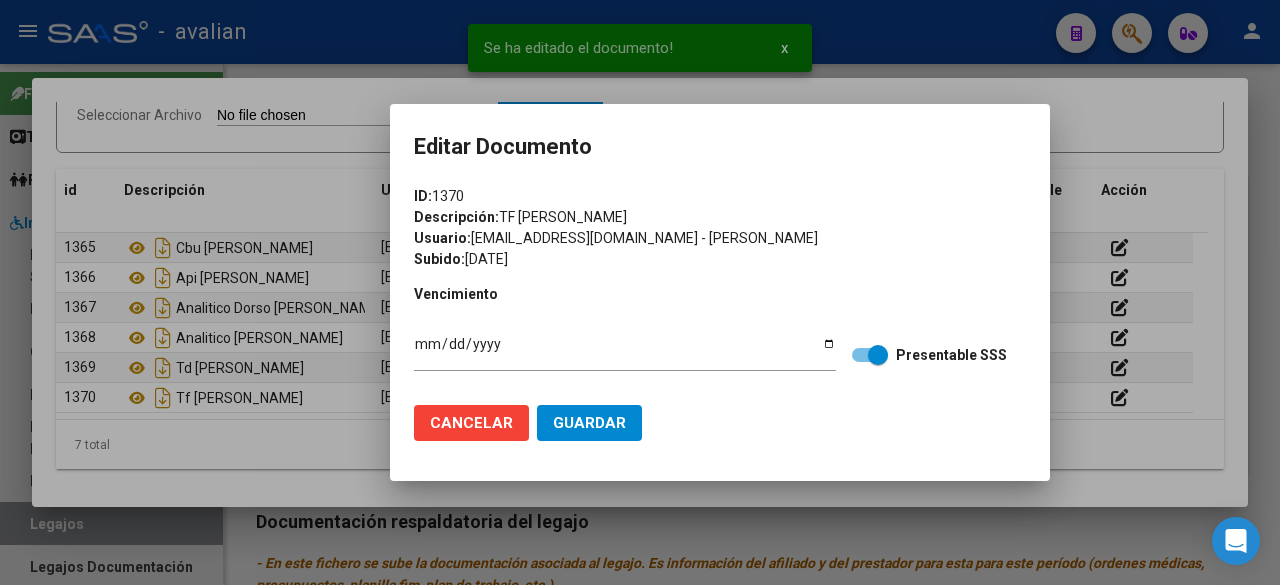 click on "Guardar" 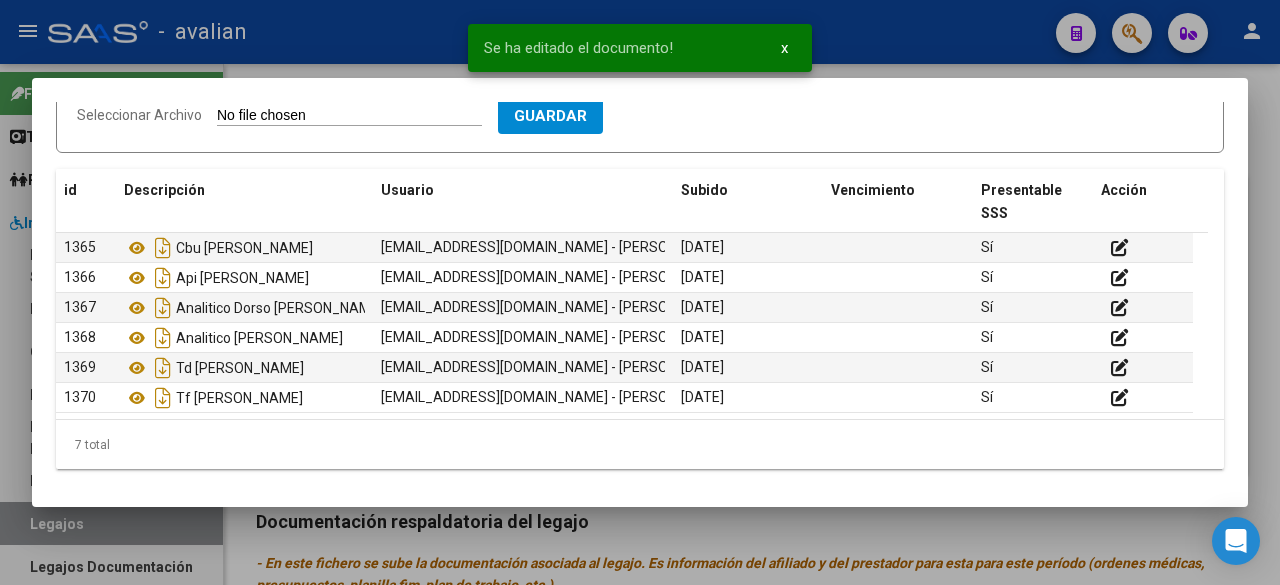 click at bounding box center (640, 292) 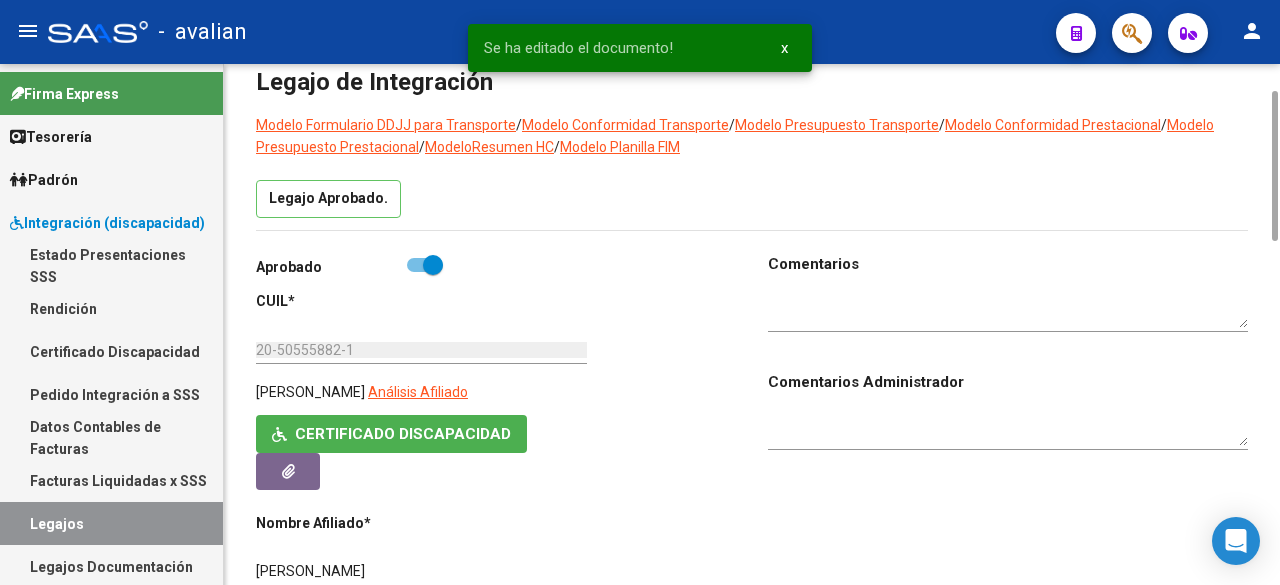 scroll, scrollTop: 0, scrollLeft: 0, axis: both 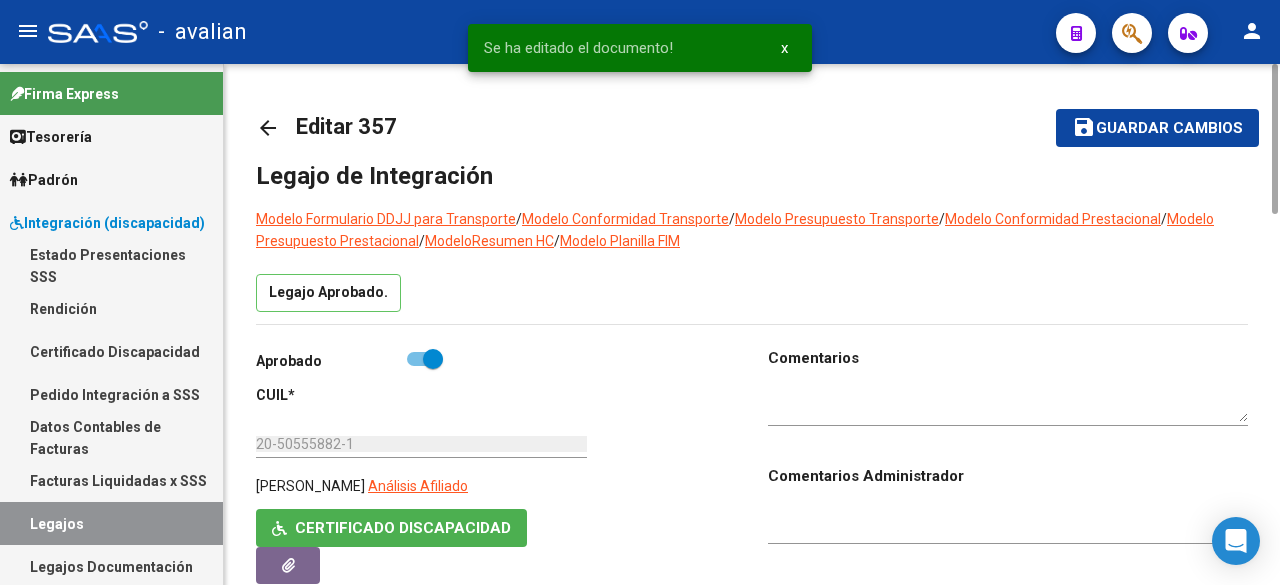 click on "Guardar cambios" 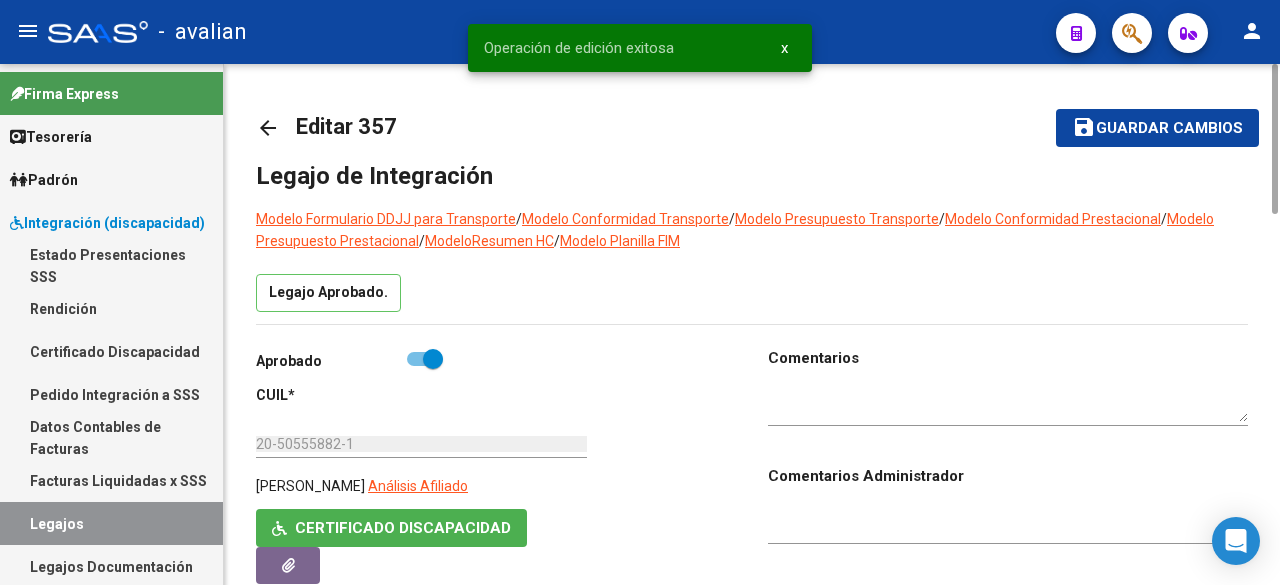 scroll, scrollTop: 800, scrollLeft: 0, axis: vertical 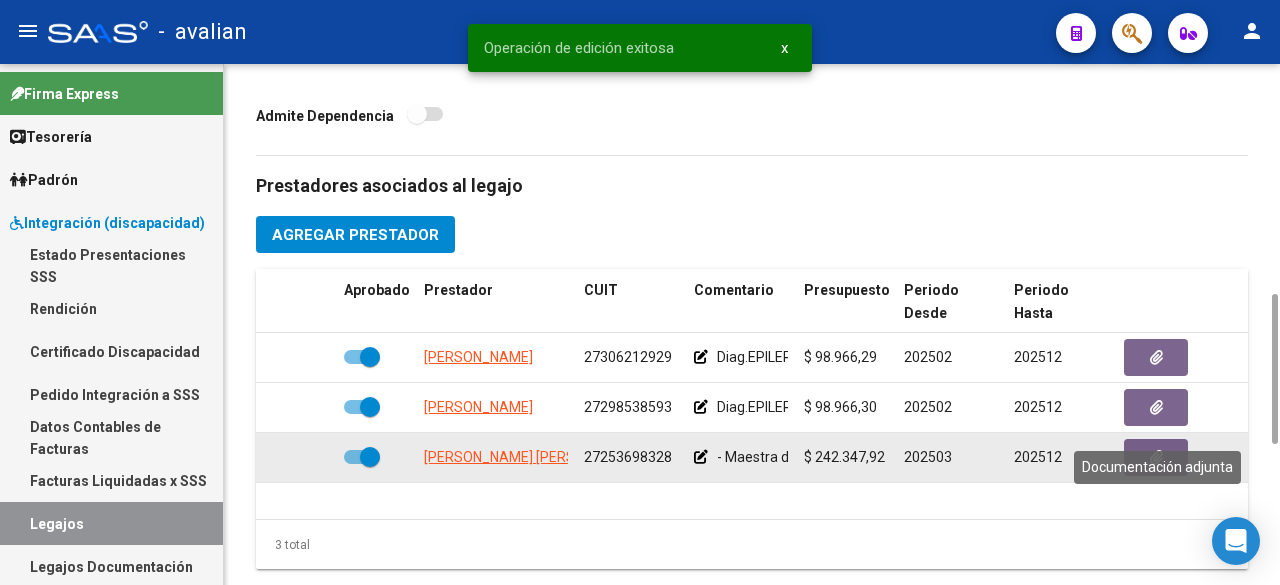 click 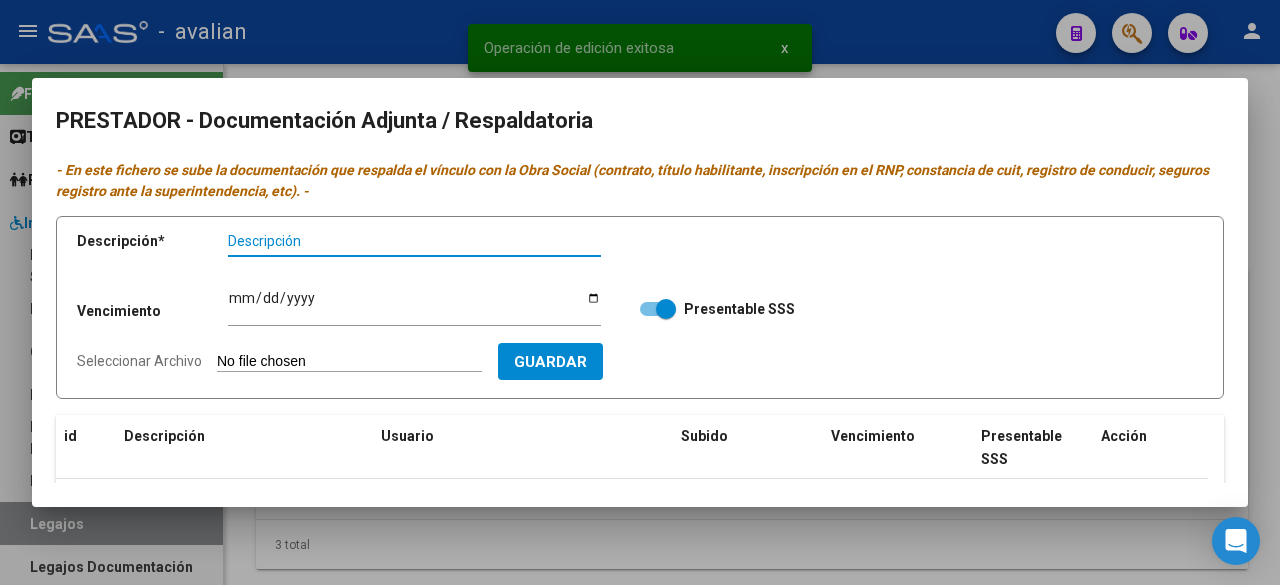 scroll, scrollTop: 246, scrollLeft: 0, axis: vertical 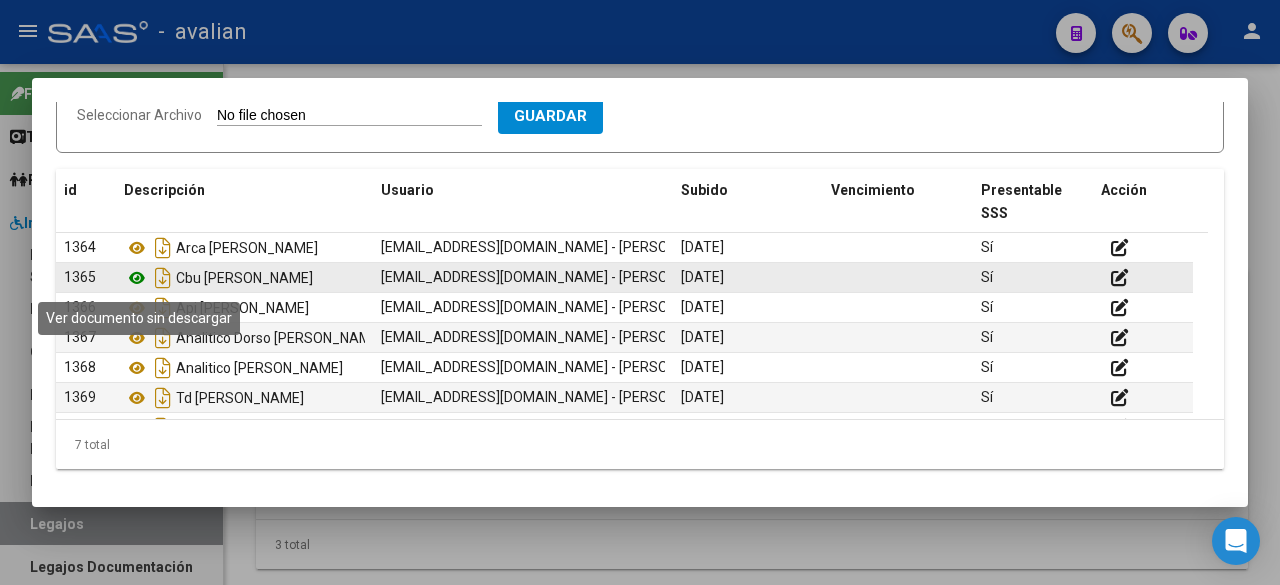 click 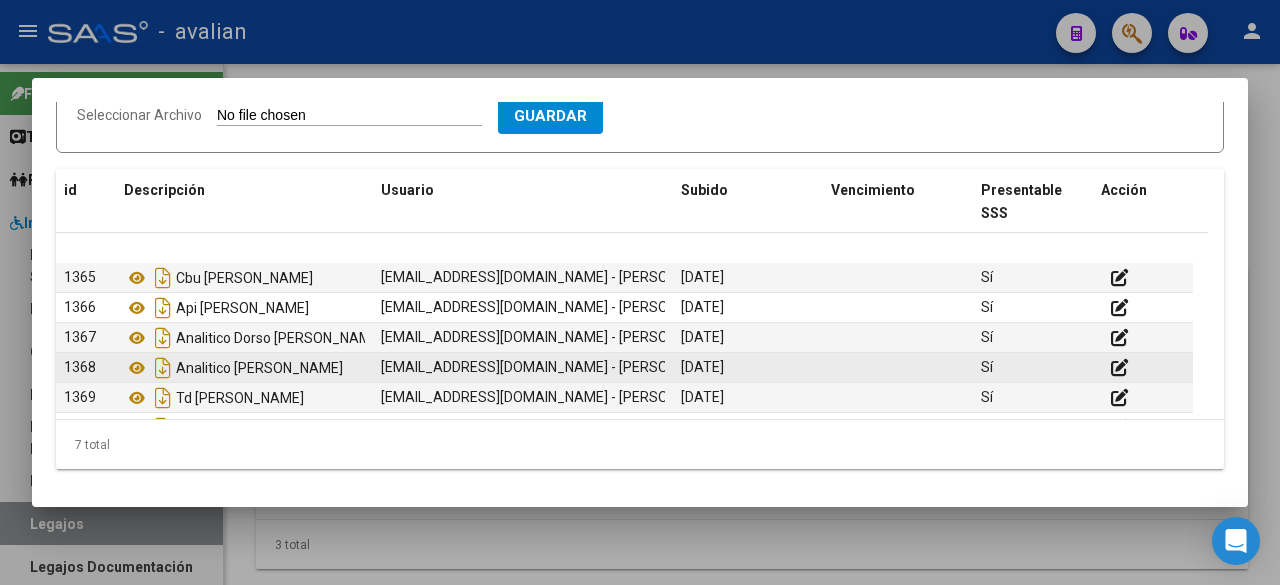 scroll, scrollTop: 44, scrollLeft: 0, axis: vertical 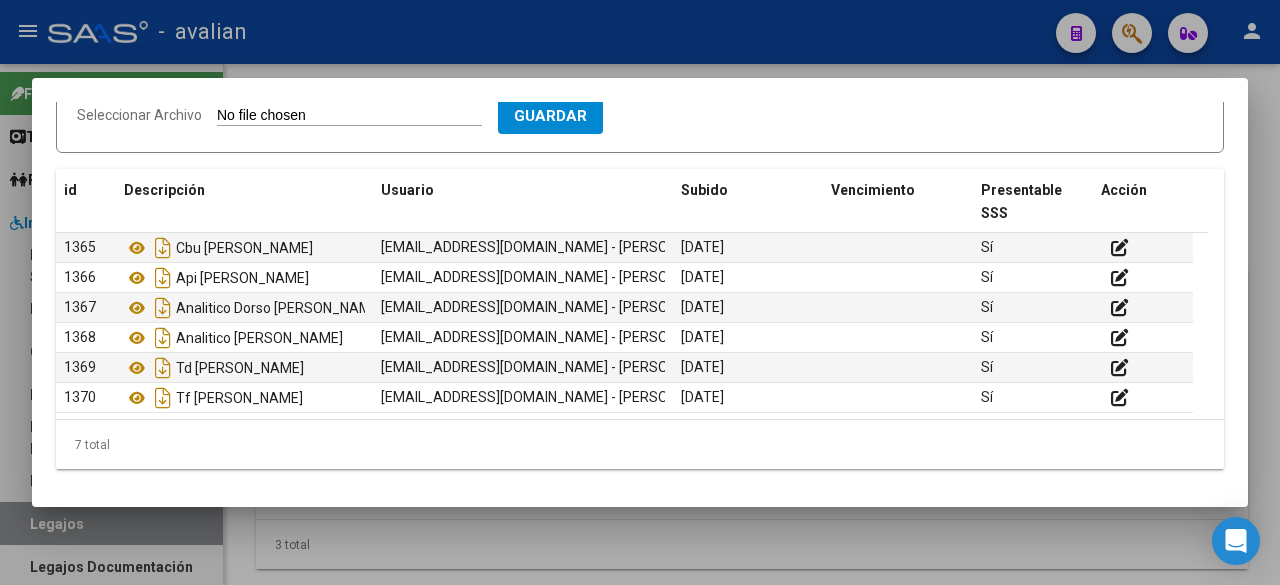click at bounding box center [640, 292] 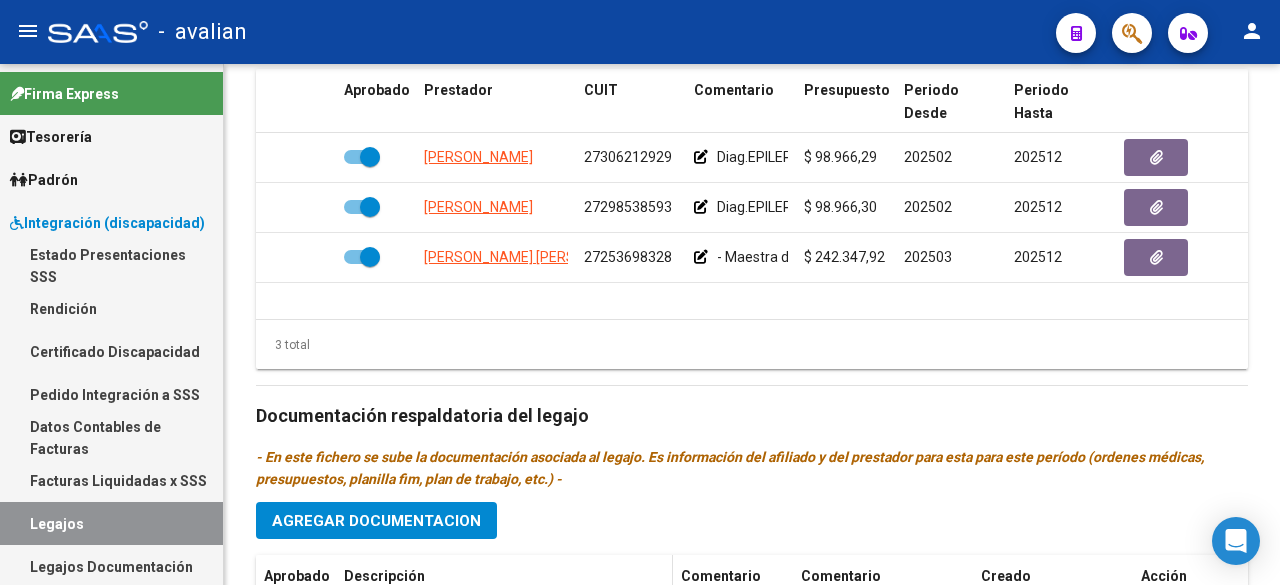 scroll, scrollTop: 1200, scrollLeft: 0, axis: vertical 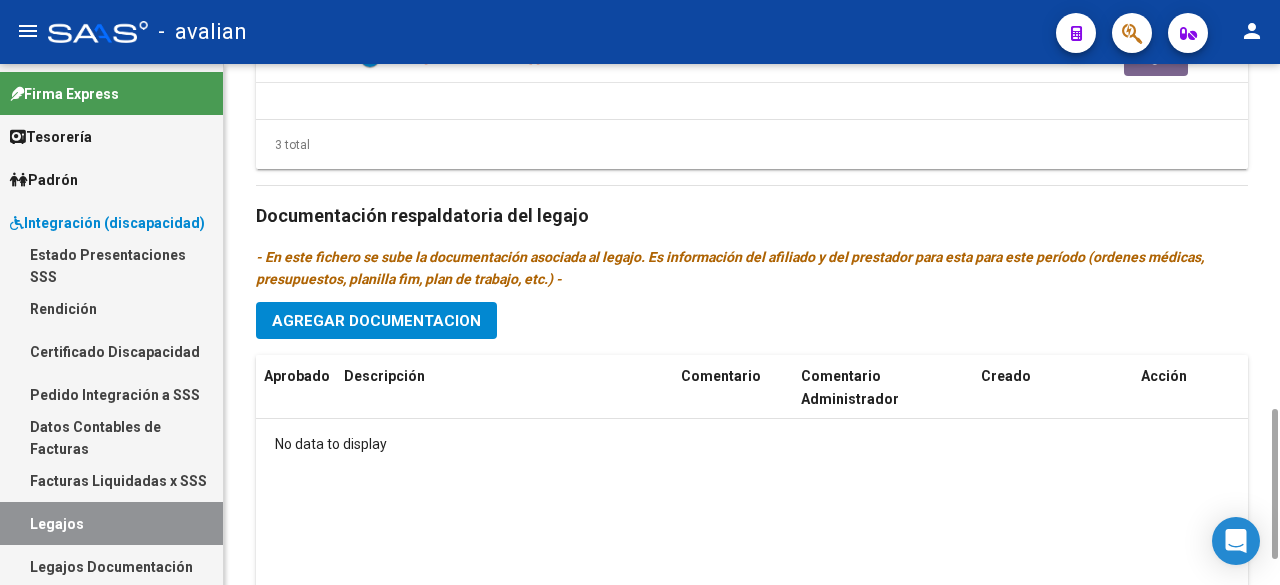 click on "Agregar Documentacion" 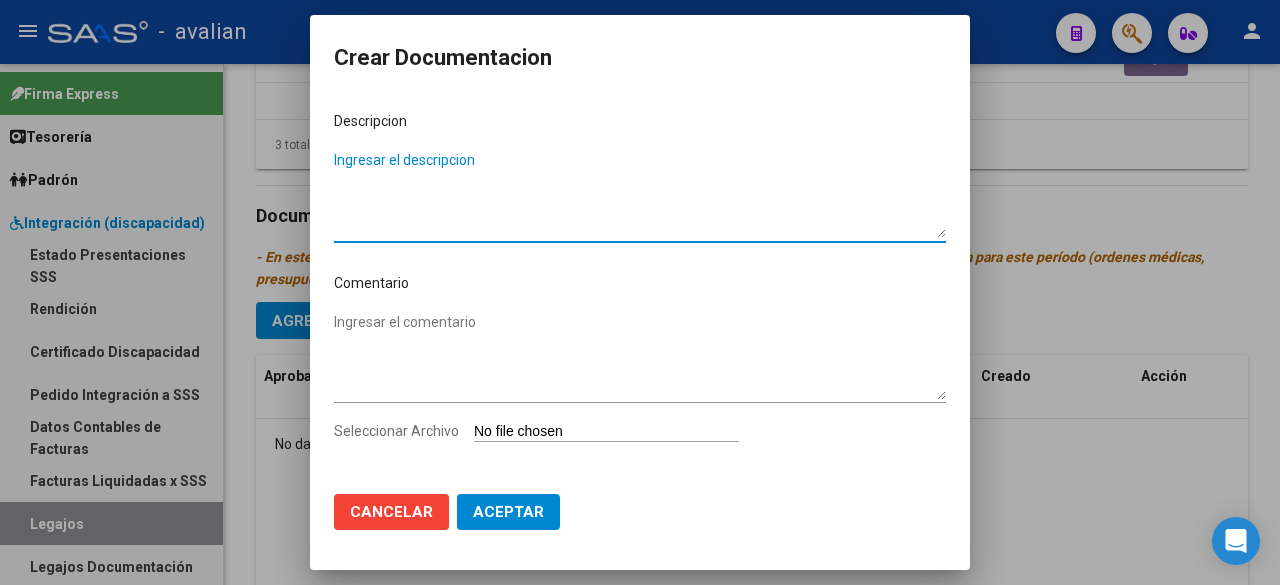 click on "Ingresar el descripcion" at bounding box center [640, 194] 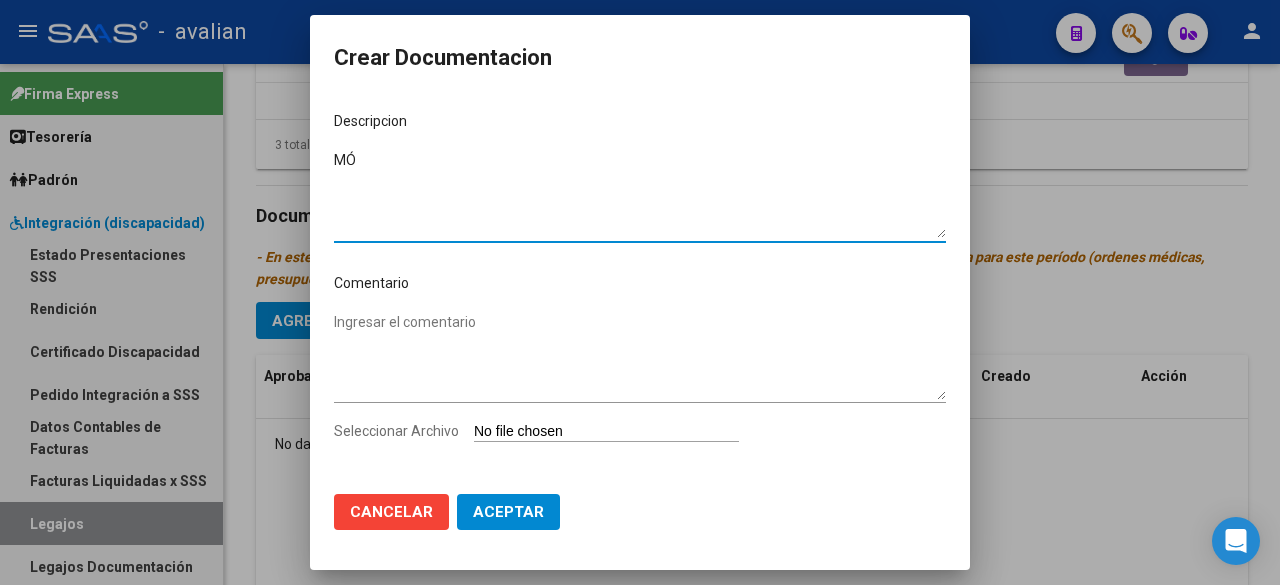 type on "M" 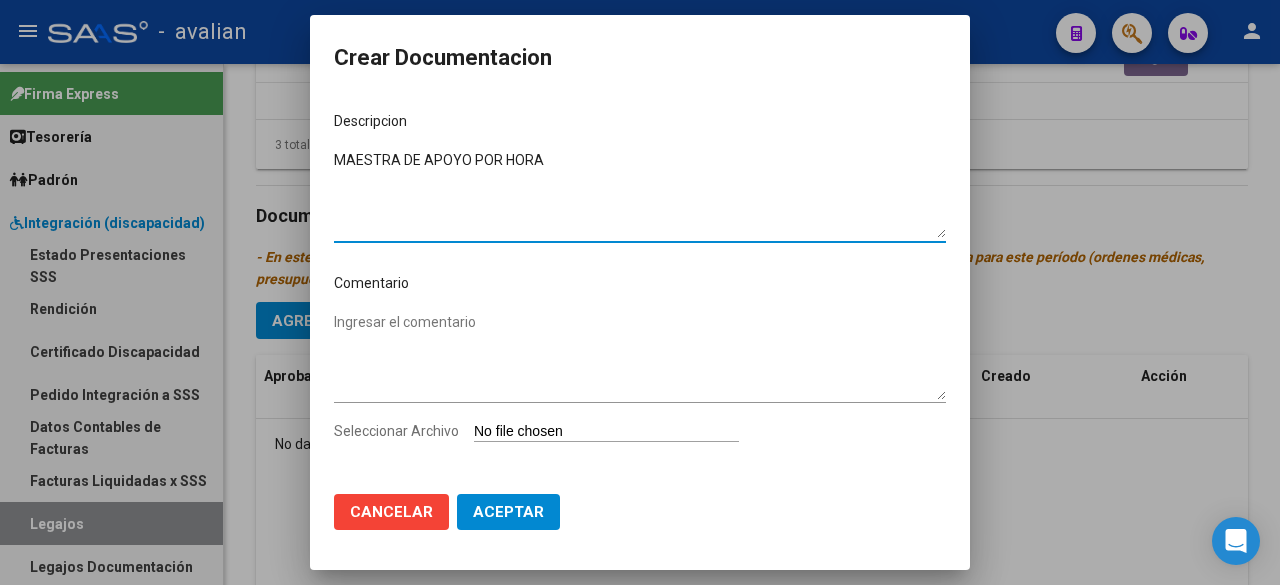 type on "MAESTRA DE APOYO POR HORA" 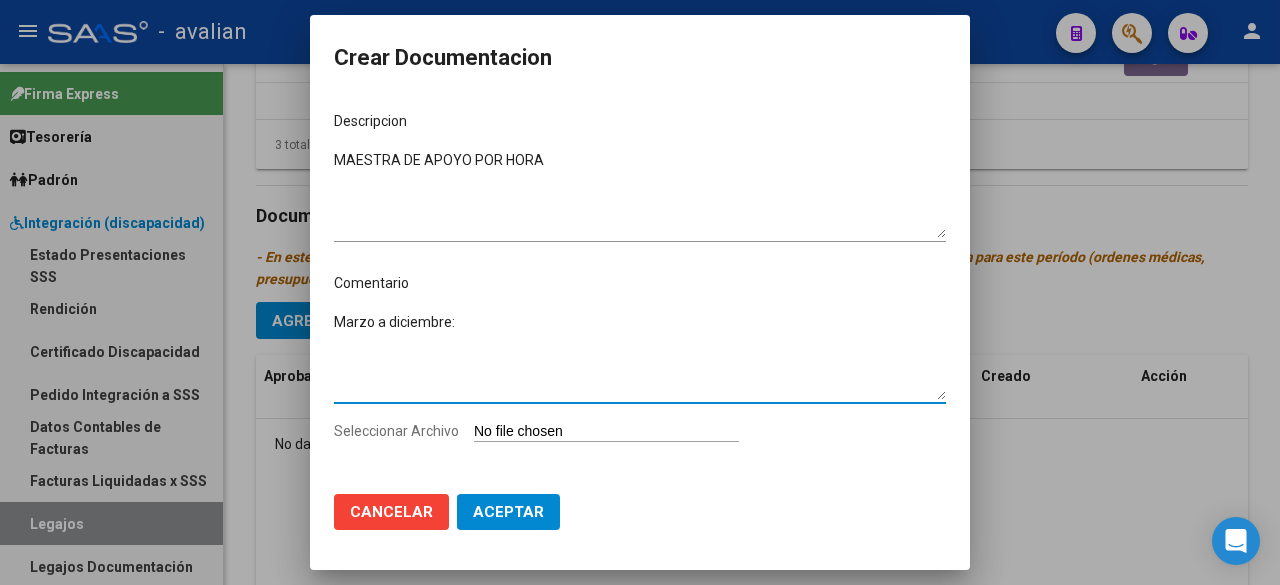 paste on "- Maestra de apoyo por hora (6 horas semanales) - Prof. [PERSON_NAME] [PERSON_NAME] - Valor resol. vigente." 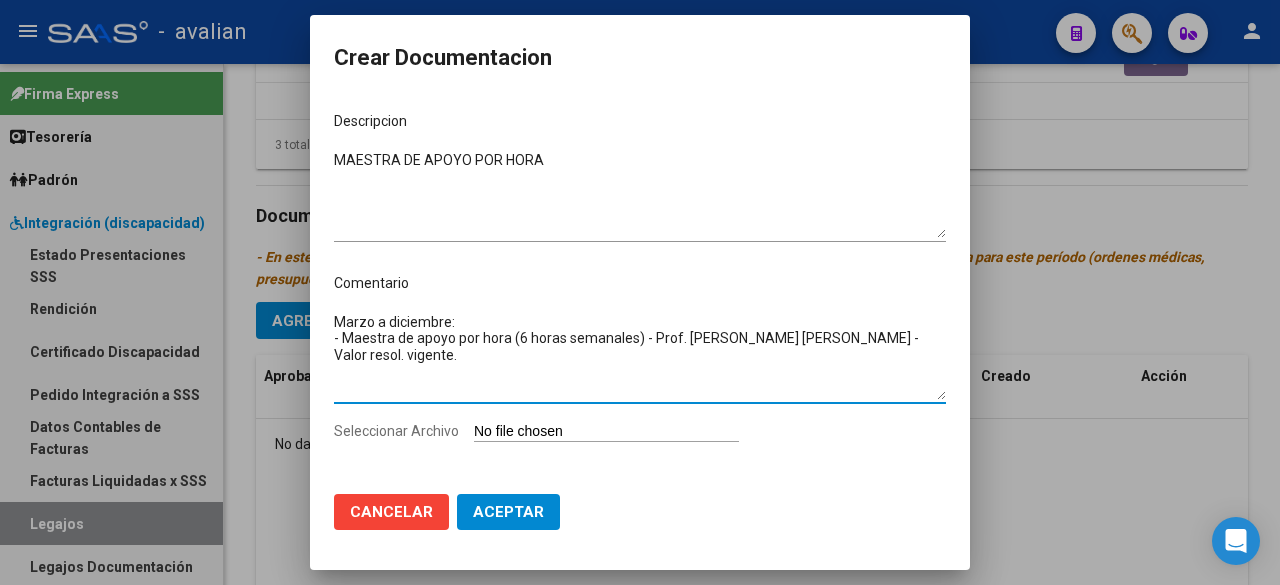 type on "Marzo a diciembre:
- Maestra de apoyo por hora (6 horas semanales) - Prof. [PERSON_NAME] [PERSON_NAME] - Valor resol. vigente." 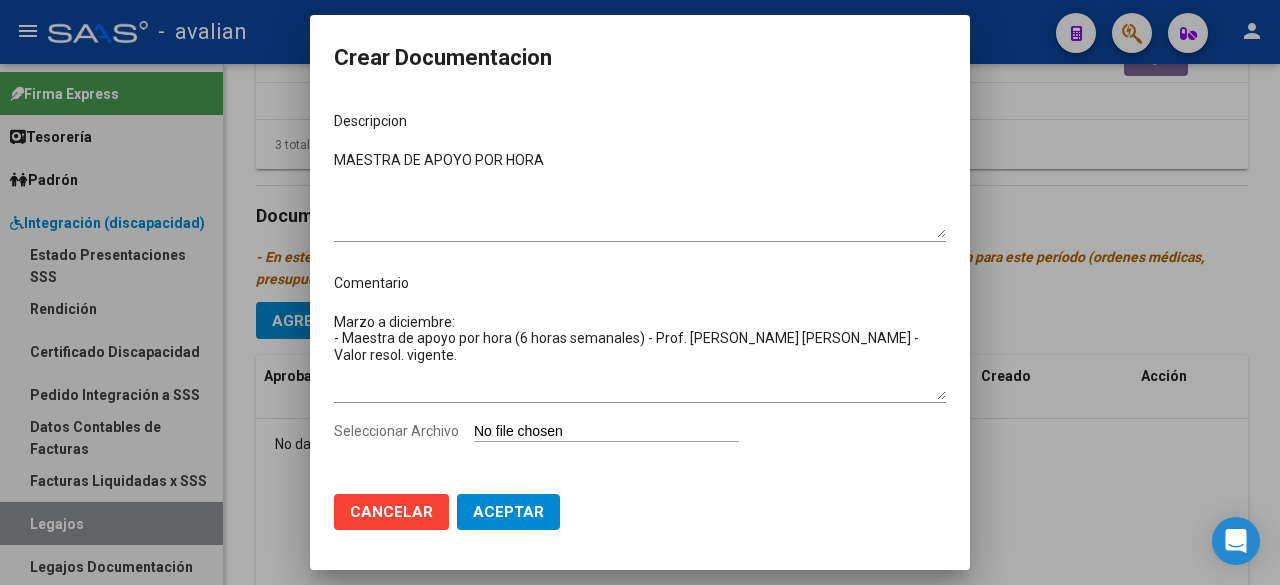 type on "C:\fakepath\MAESTRA DE APOYO NUEVO.pdf" 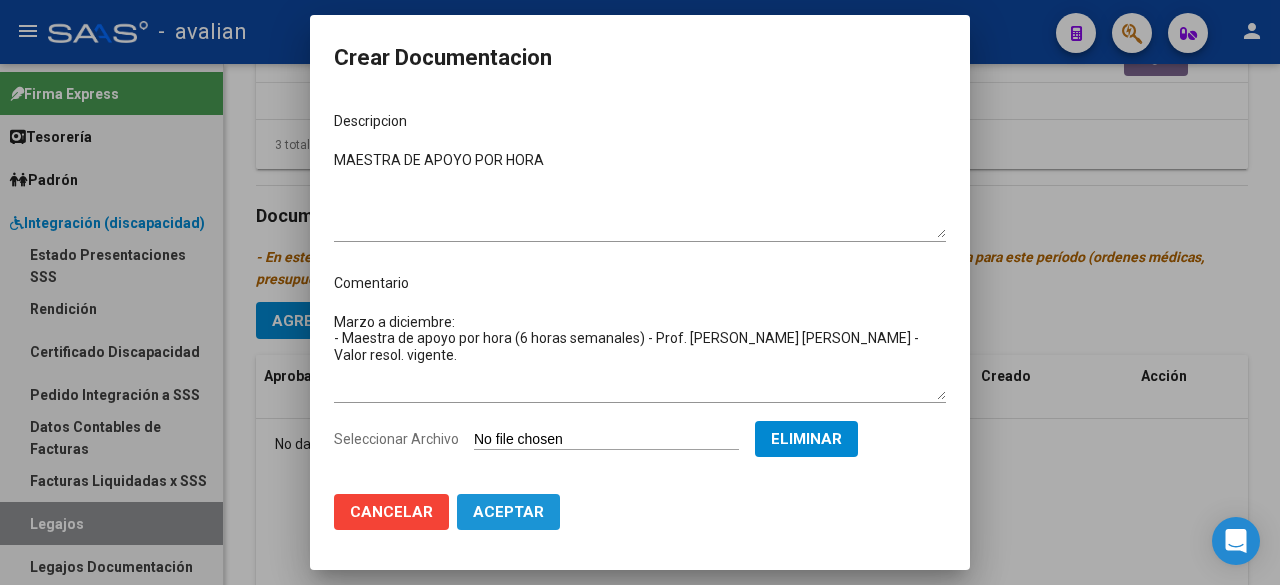 click on "Aceptar" 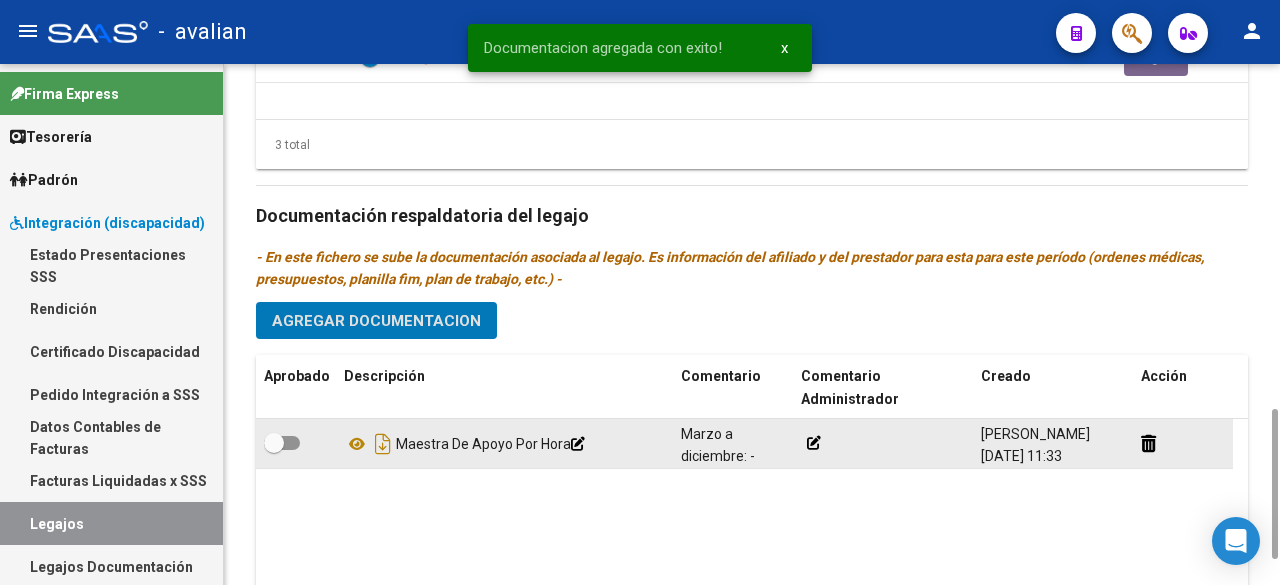 click 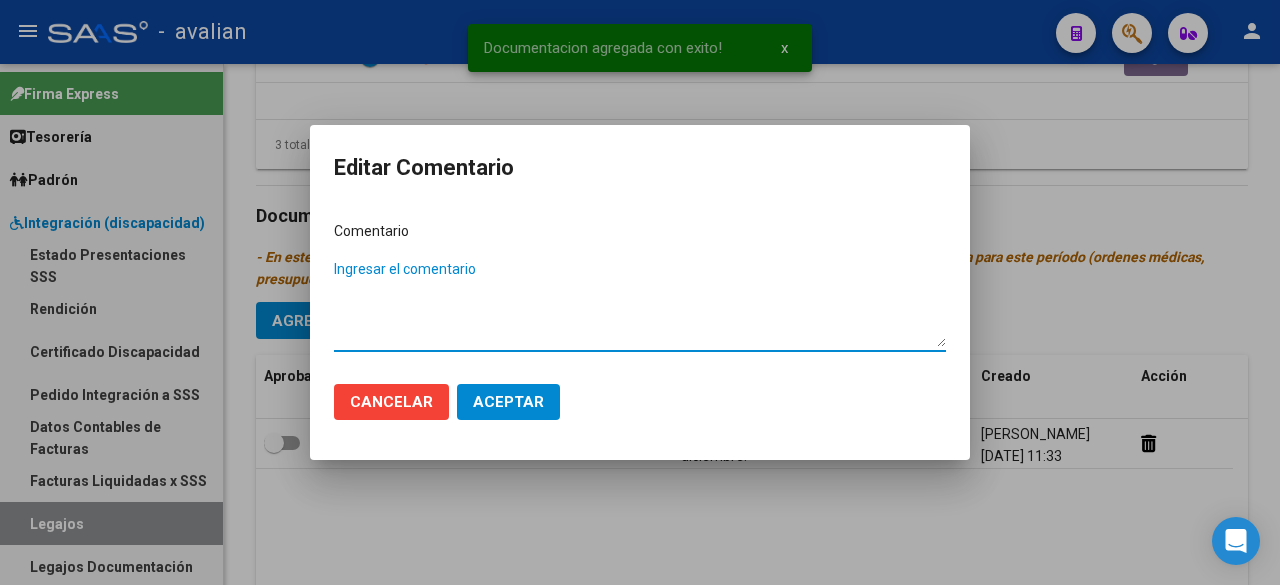 paste on "- Maestra de apoyo por hora (6 horas semanales) - Prof. [PERSON_NAME] [PERSON_NAME] - Valor resol. vigente." 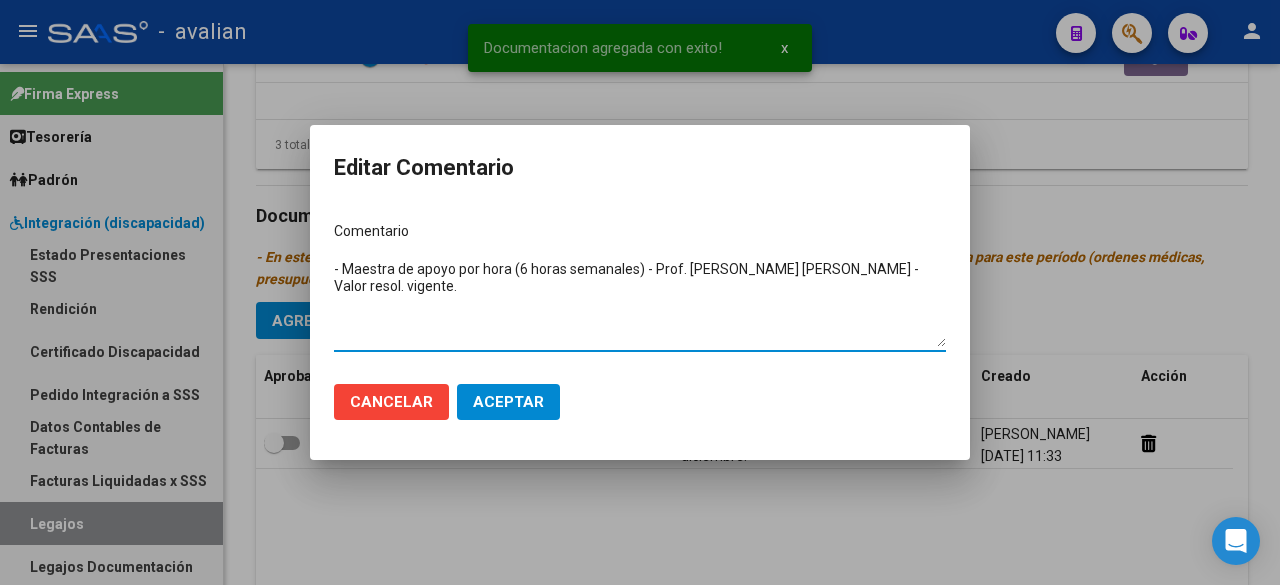 type on "- Maestra de apoyo por hora (6 horas semanales) - Prof. [PERSON_NAME] [PERSON_NAME] - Valor resol. vigente." 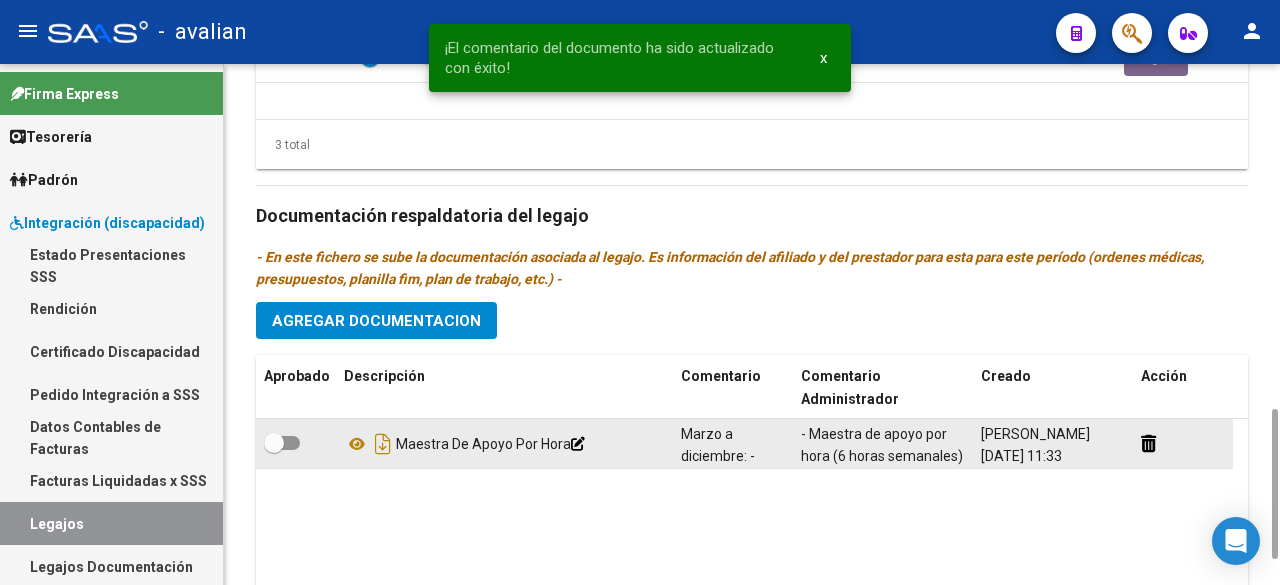 click at bounding box center [282, 443] 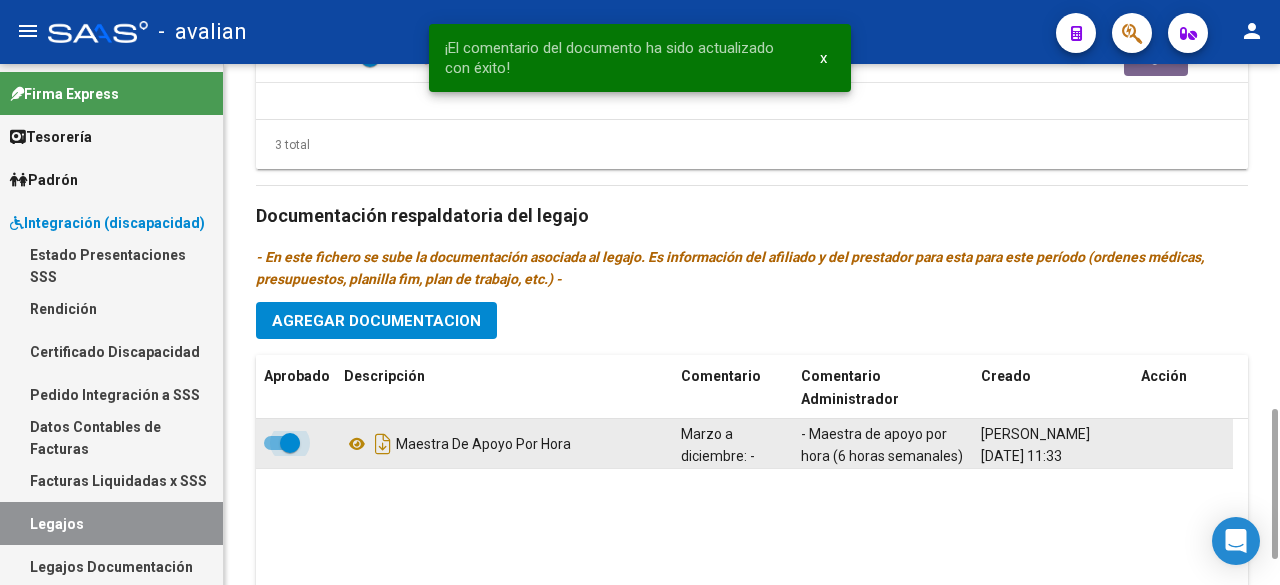 click at bounding box center (282, 443) 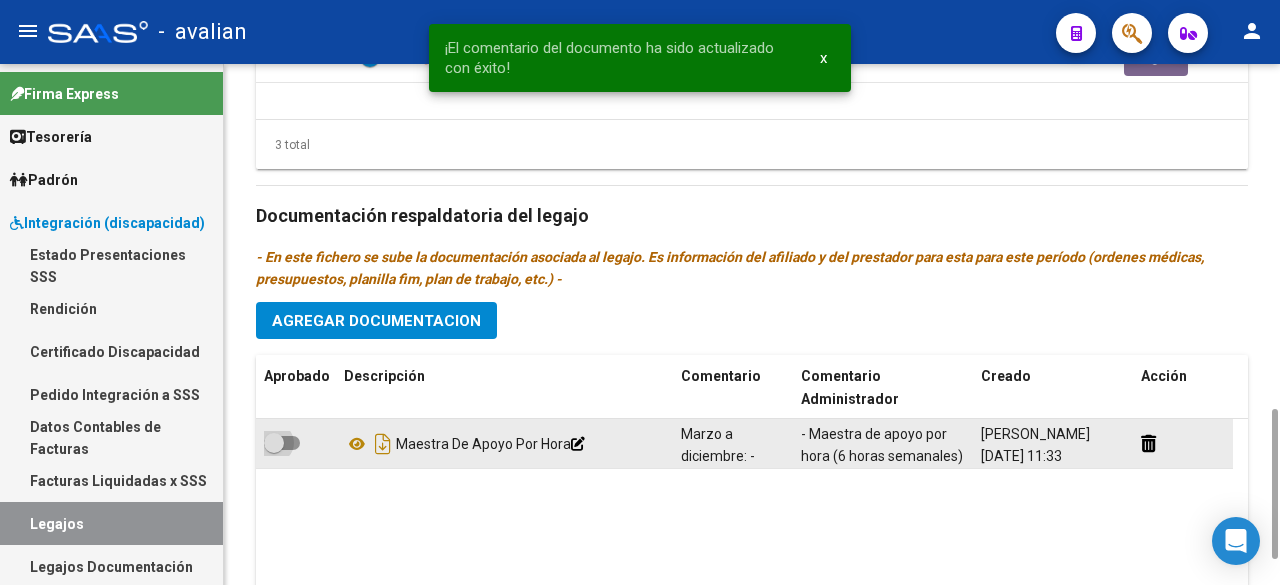 click at bounding box center (282, 443) 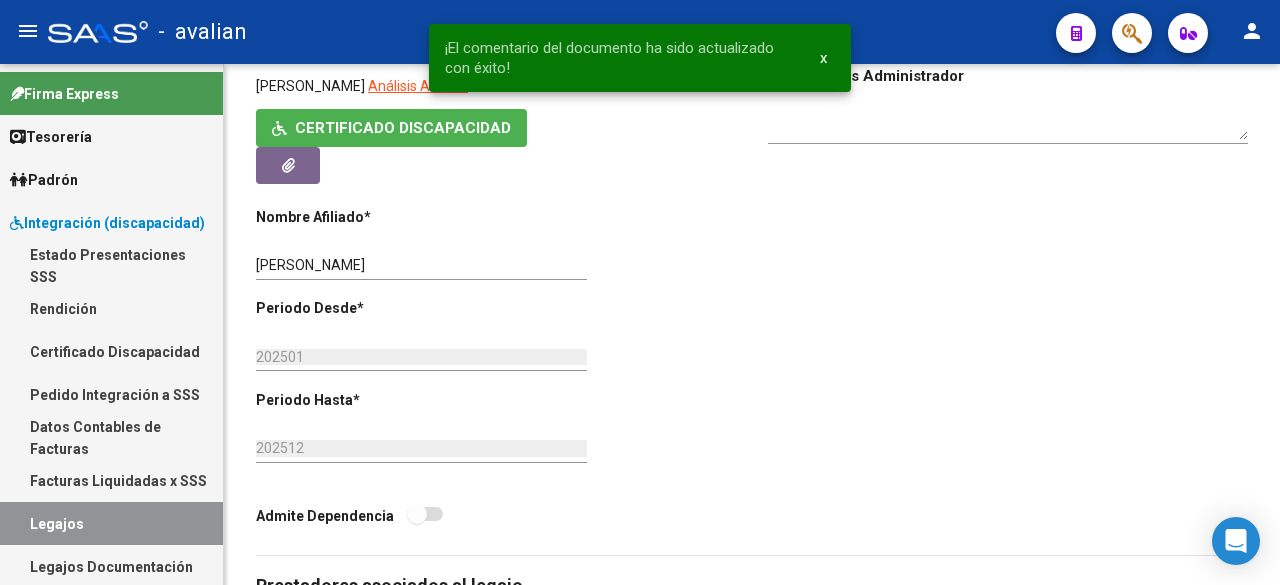 scroll, scrollTop: 0, scrollLeft: 0, axis: both 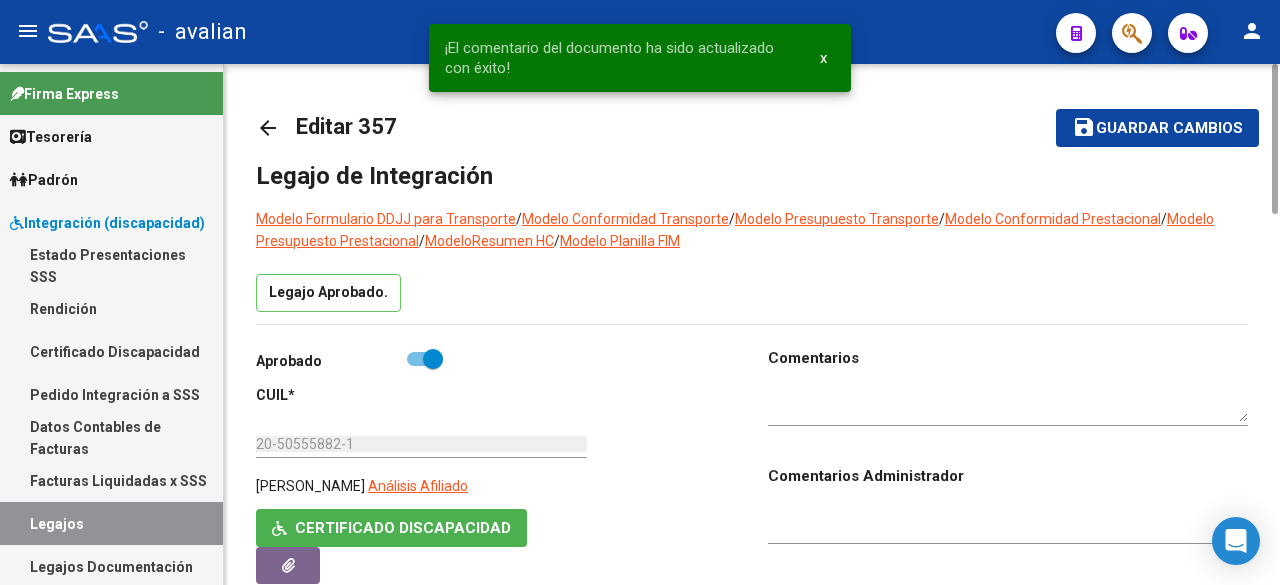 click on "Guardar cambios" 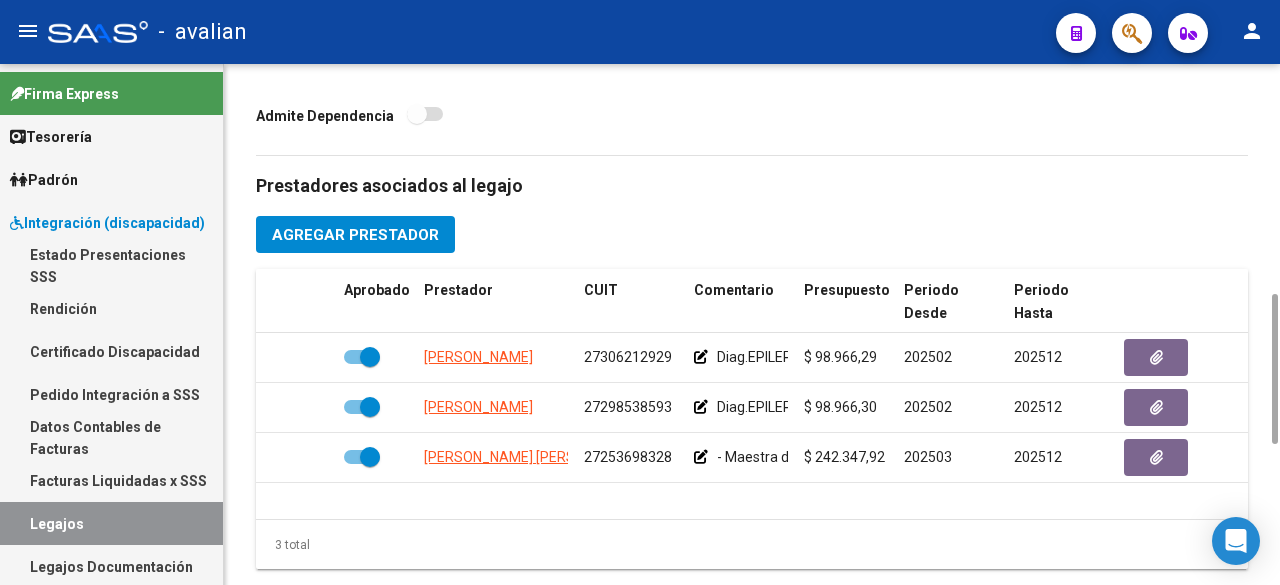 scroll, scrollTop: 1200, scrollLeft: 0, axis: vertical 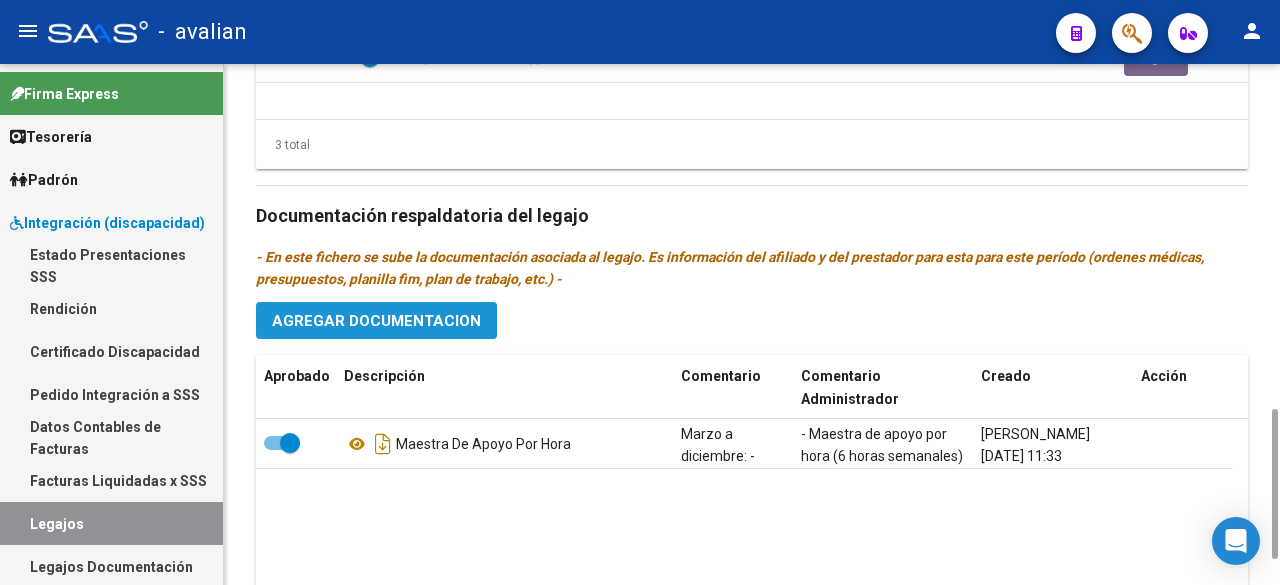 click on "Agregar Documentacion" 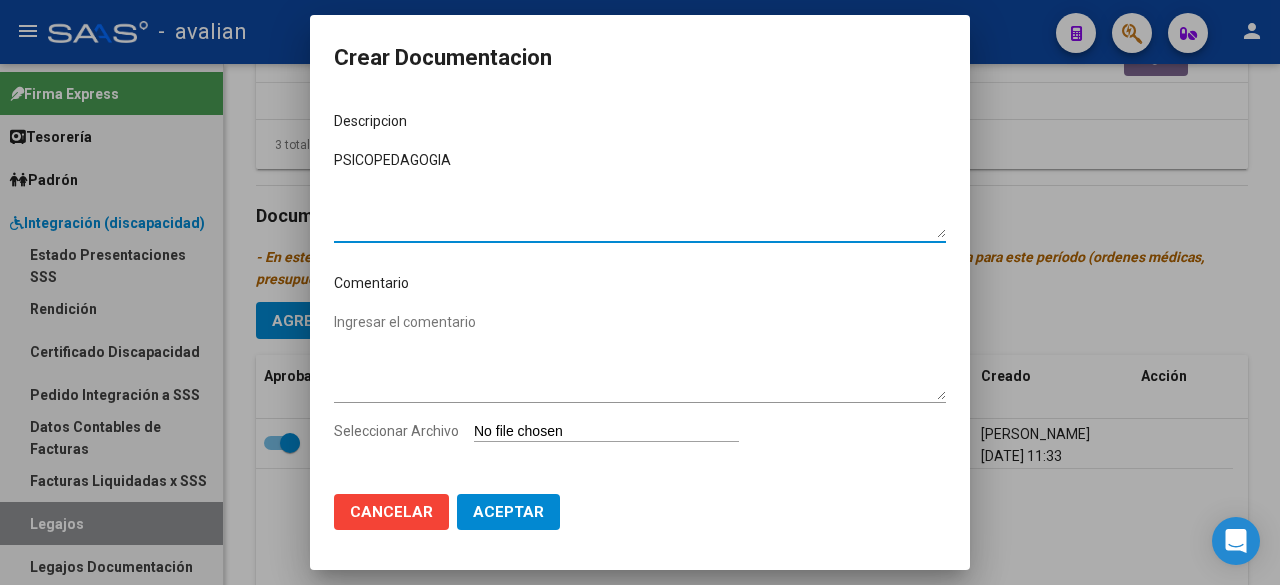 type on "PSICOPEDAGOGIA" 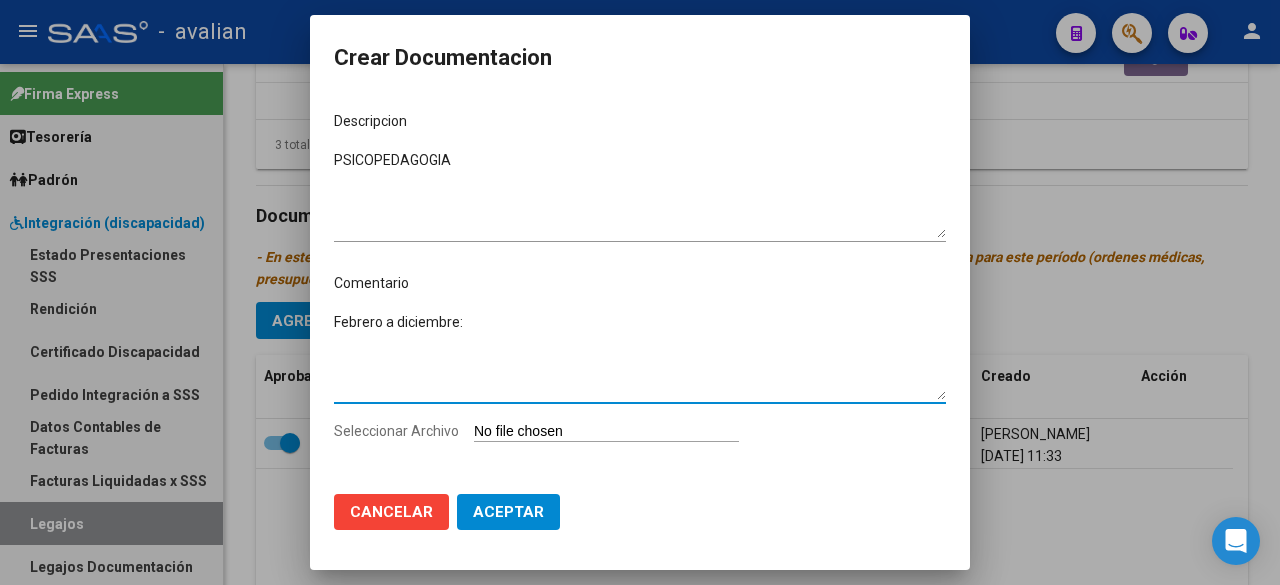 paste on "- Psicopedagogía 2 ss semanales Lic. [PERSON_NAME]" 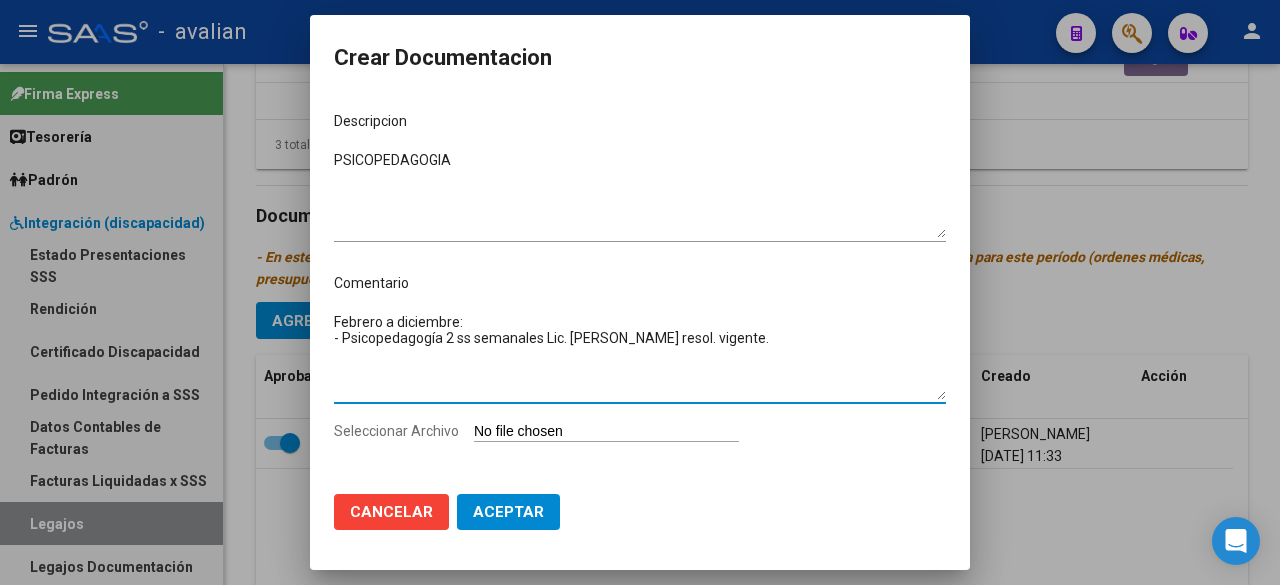 click on "Febrero a diciembre:
- Psicopedagogía 2 ss semanales Lic. [PERSON_NAME] resol. vigente." at bounding box center (640, 356) 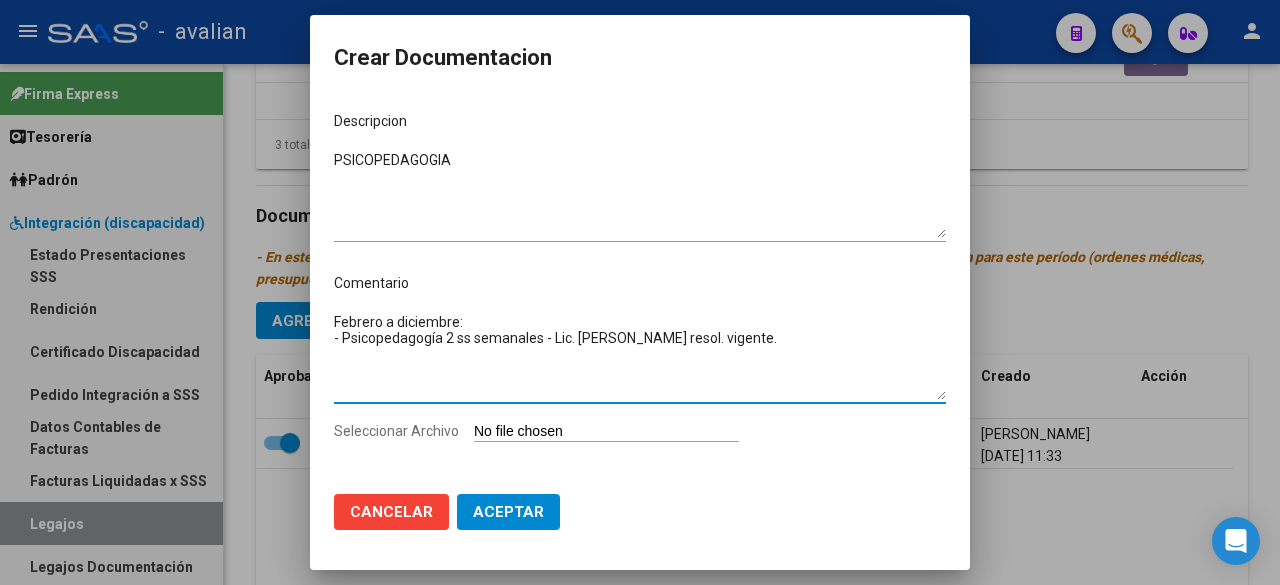 drag, startPoint x: 817, startPoint y: 335, endPoint x: 319, endPoint y: 339, distance: 498.01605 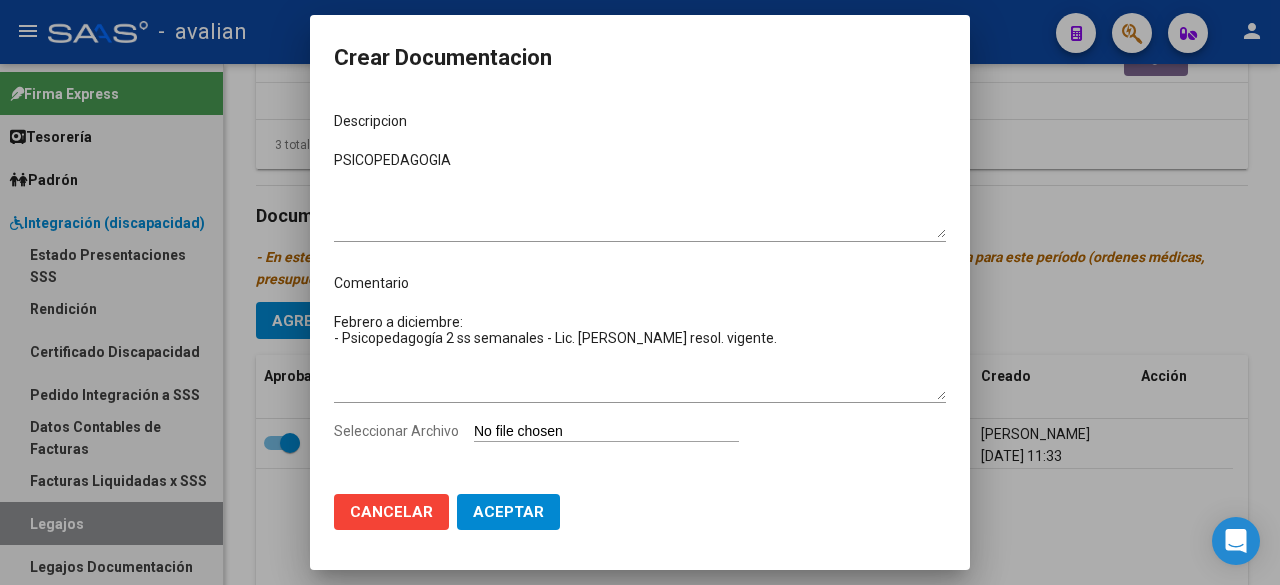 type on "C:\fakepath\PSICOPEDAGOGIA NUEVO.pdf" 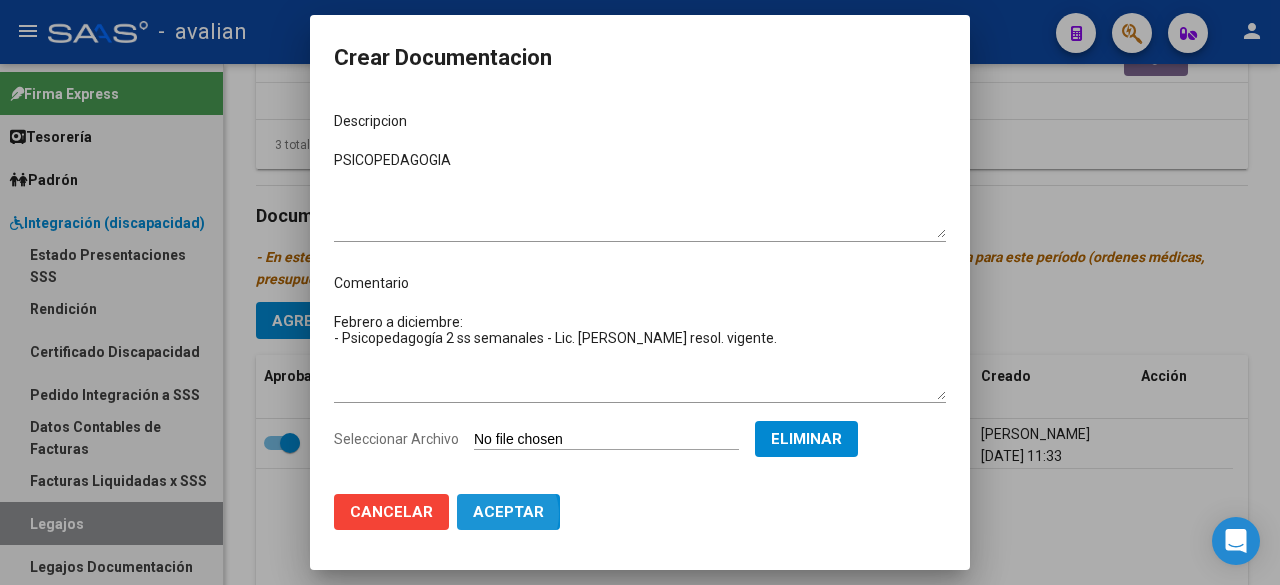click on "Aceptar" 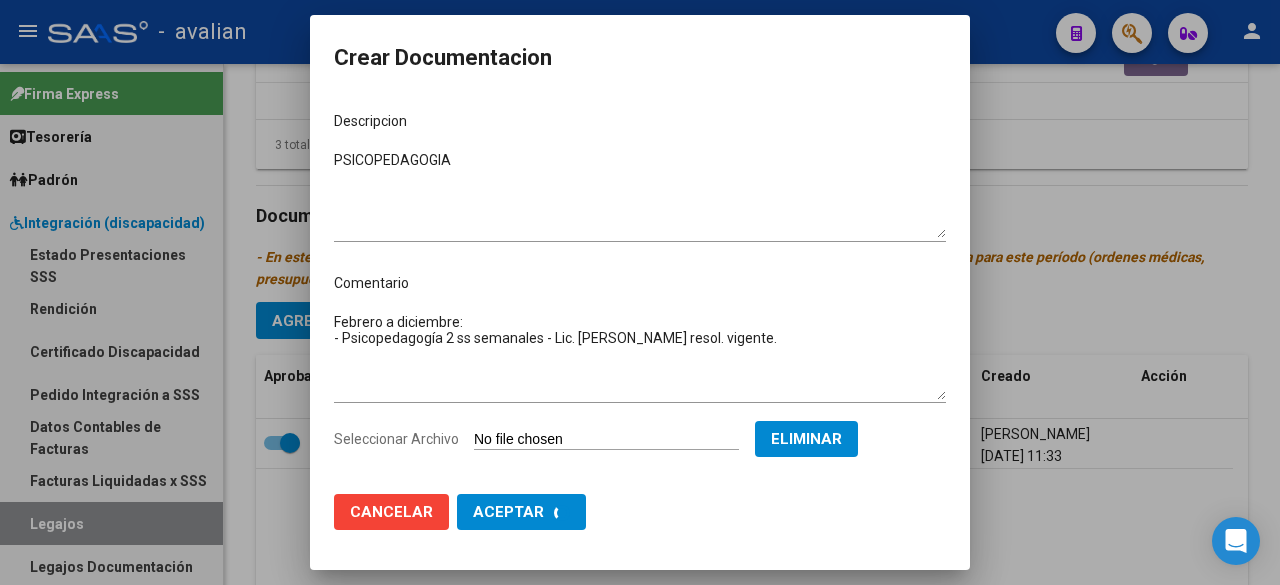checkbox on "false" 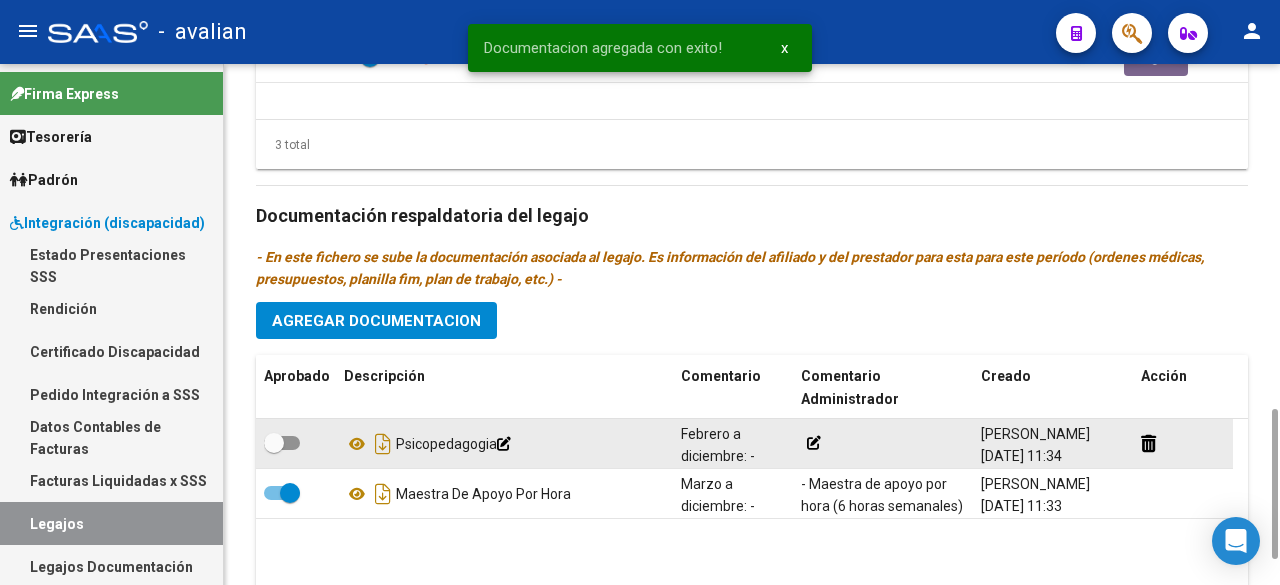 click 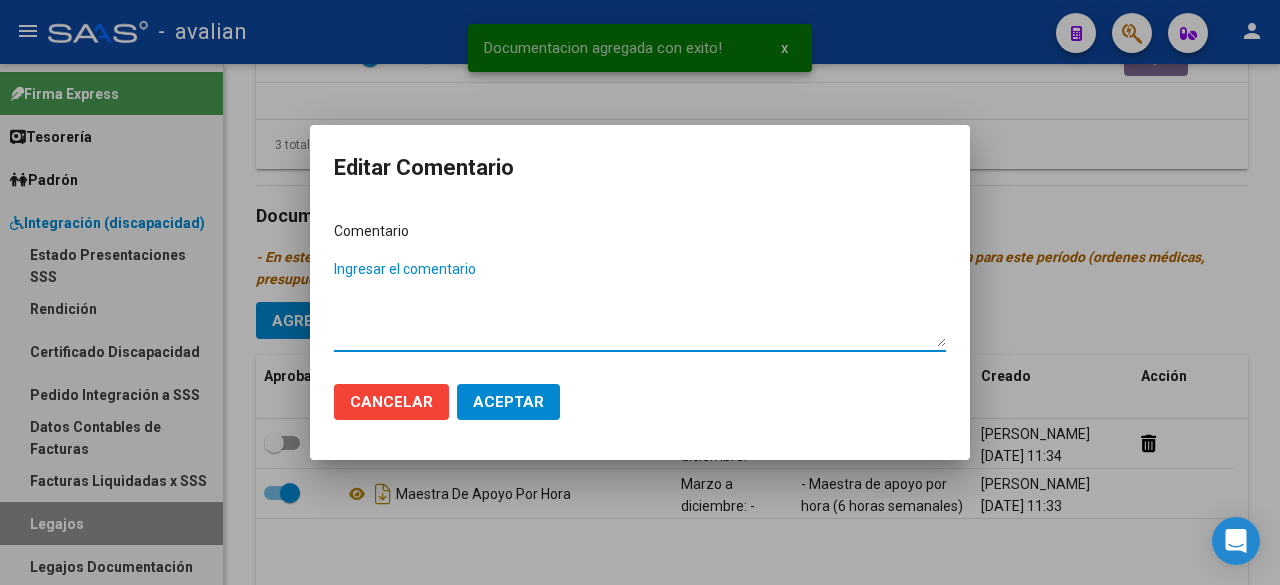 paste on "- Psicopedagogía 2 ss semanales - Lic. [PERSON_NAME] resol. vigente." 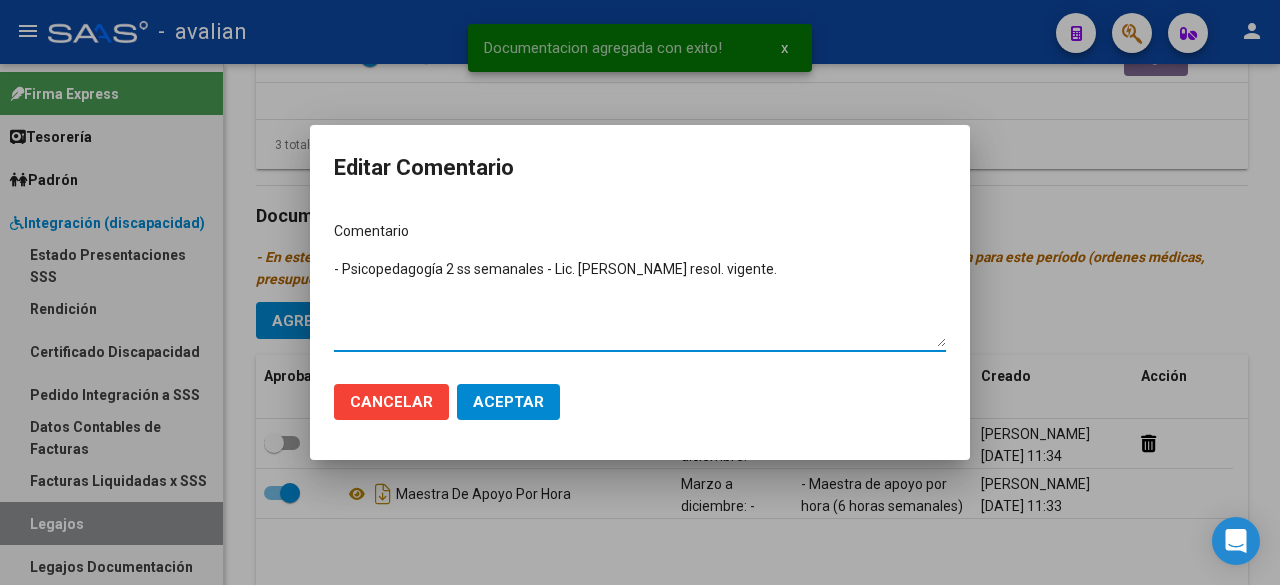 type on "- Psicopedagogía 2 ss semanales - Lic. [PERSON_NAME] resol. vigente." 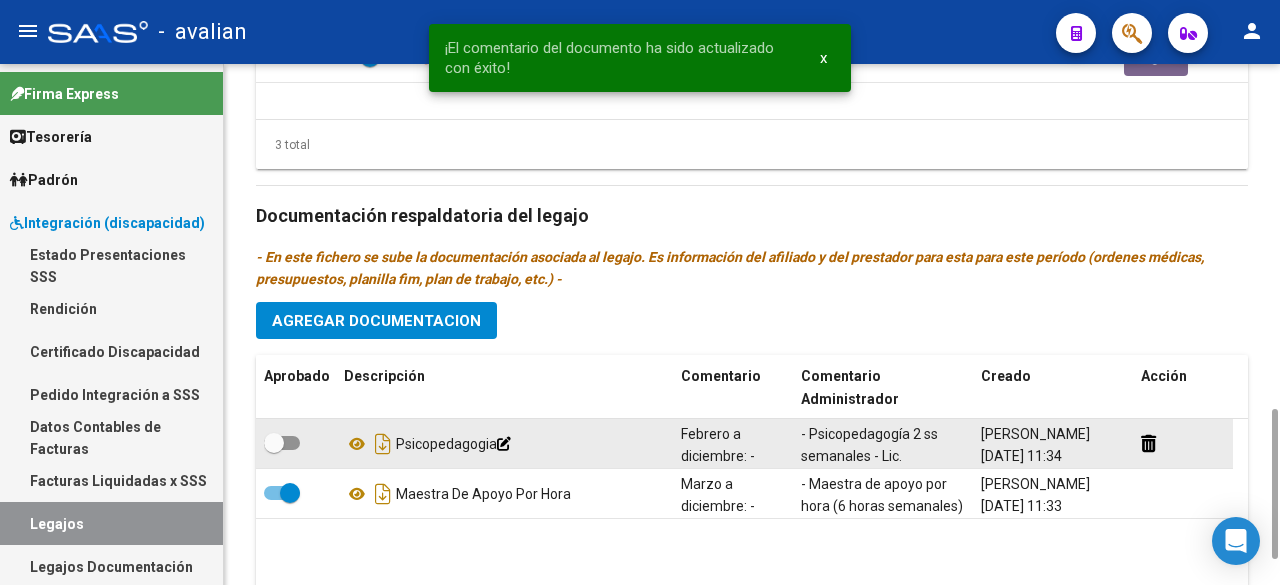 click at bounding box center [282, 443] 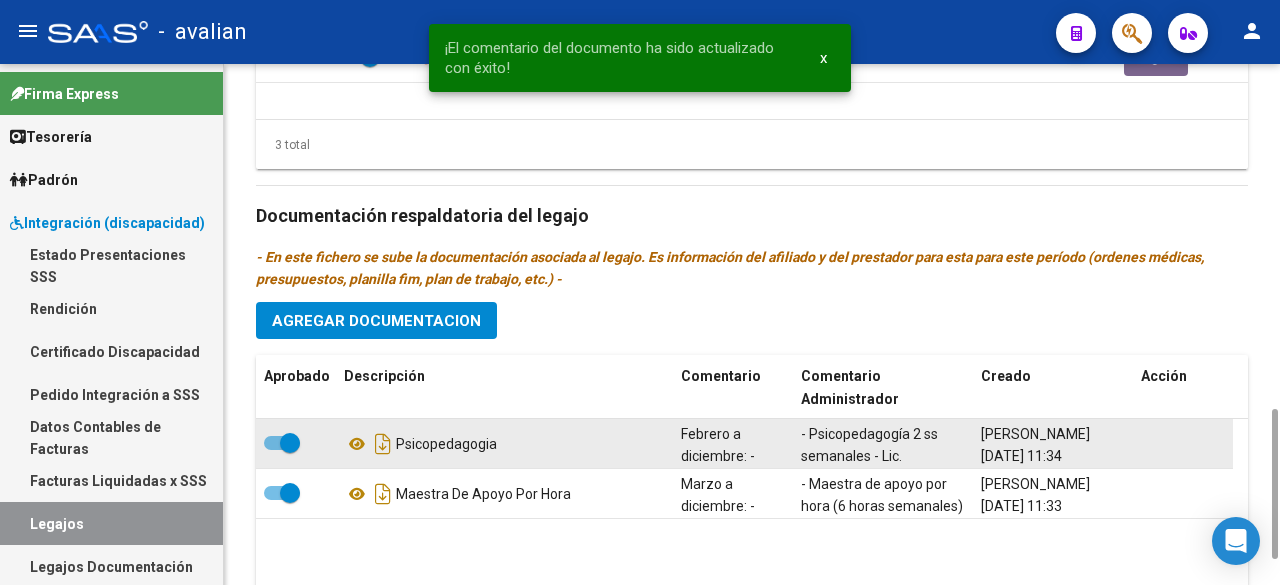 click at bounding box center (282, 443) 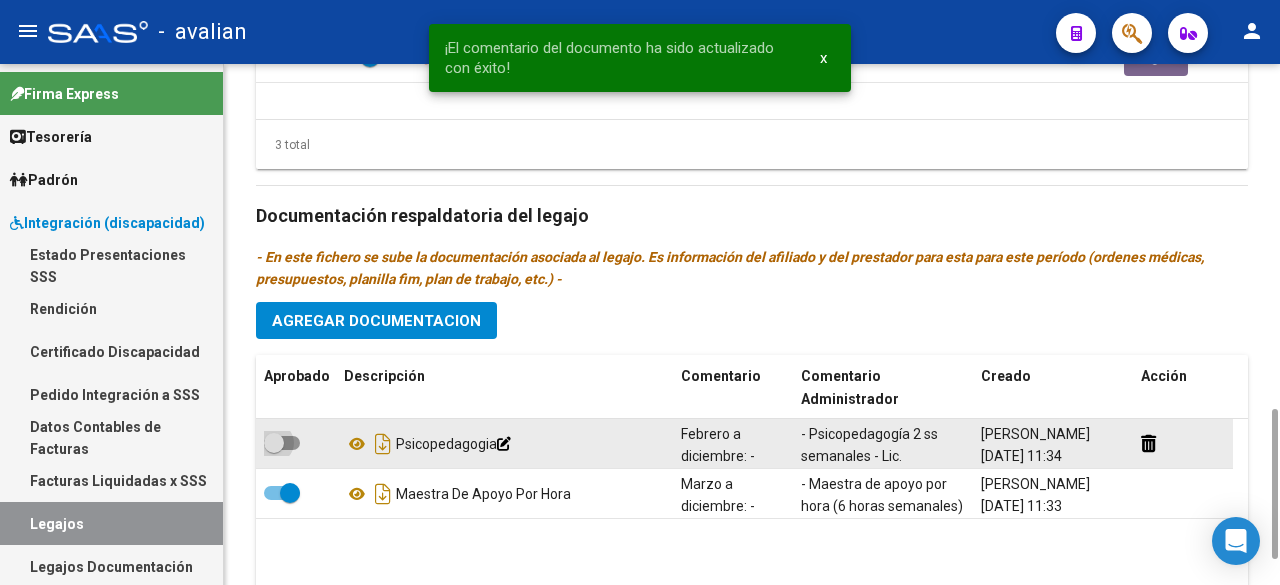 click at bounding box center (282, 443) 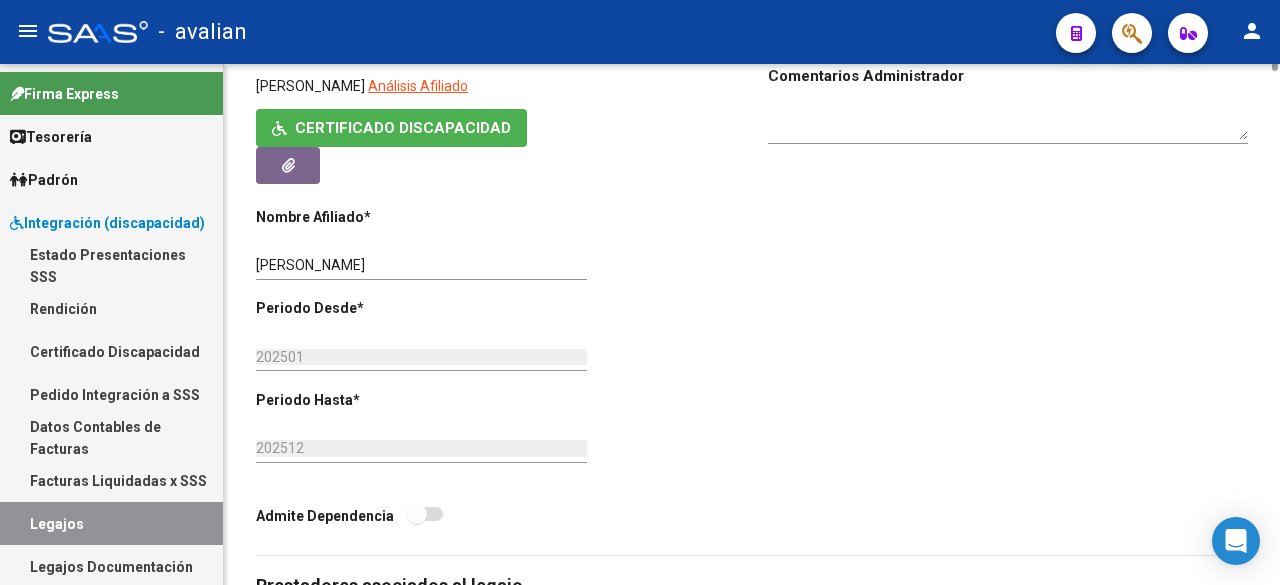 scroll, scrollTop: 0, scrollLeft: 0, axis: both 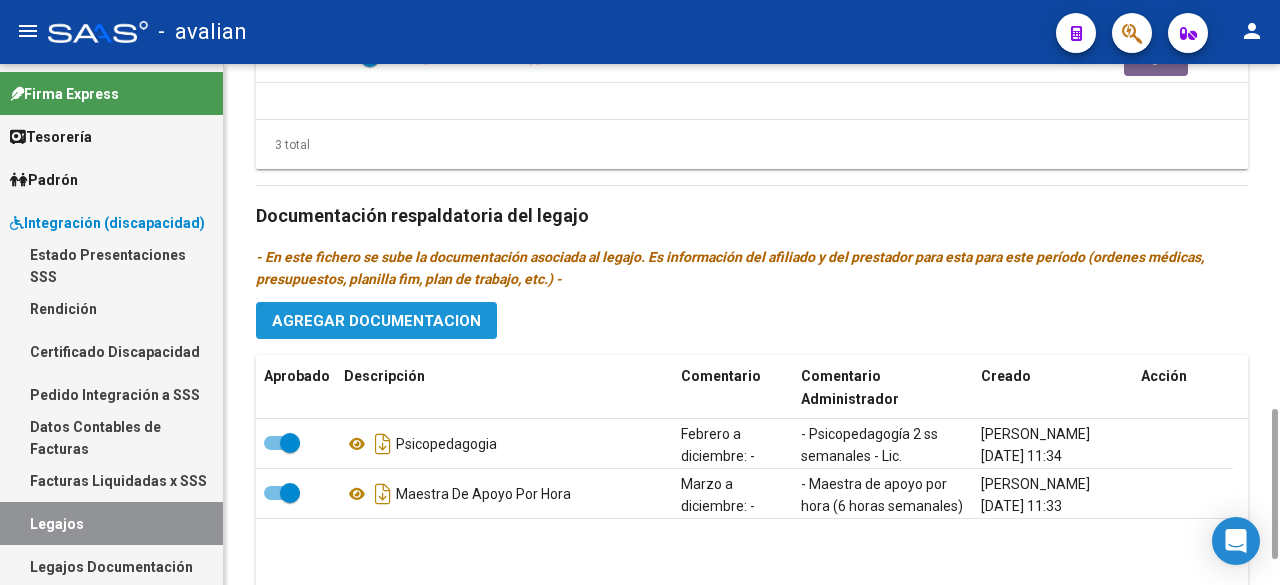 click on "Agregar Documentacion" 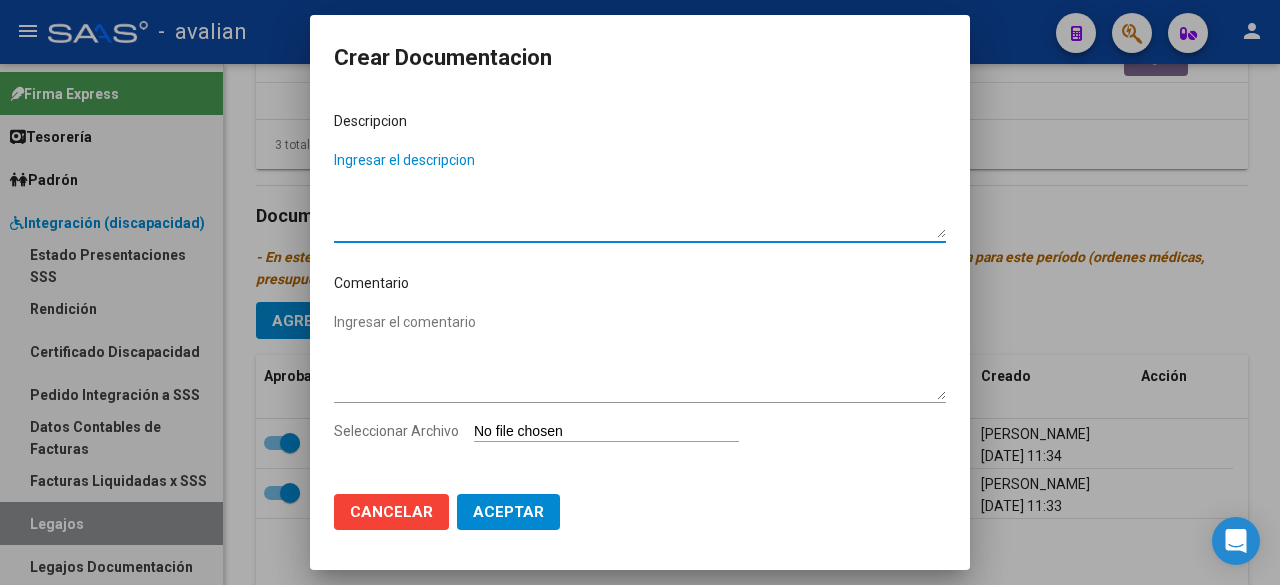 click on "Ingresar el descripcion" at bounding box center [640, 194] 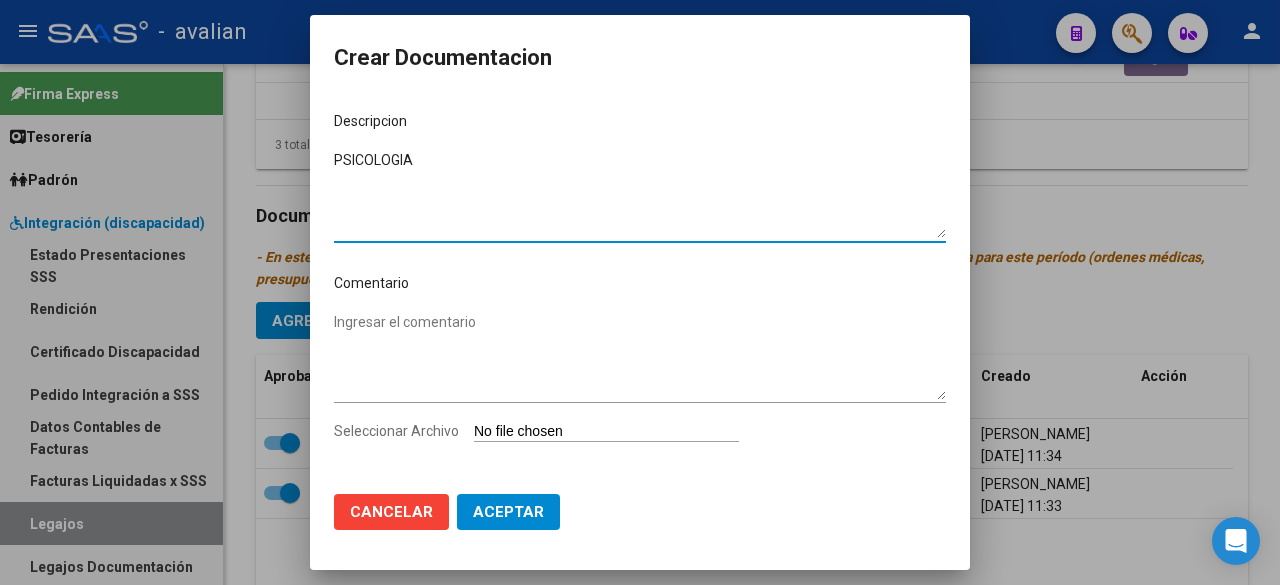 type on "PSICOLOGIA" 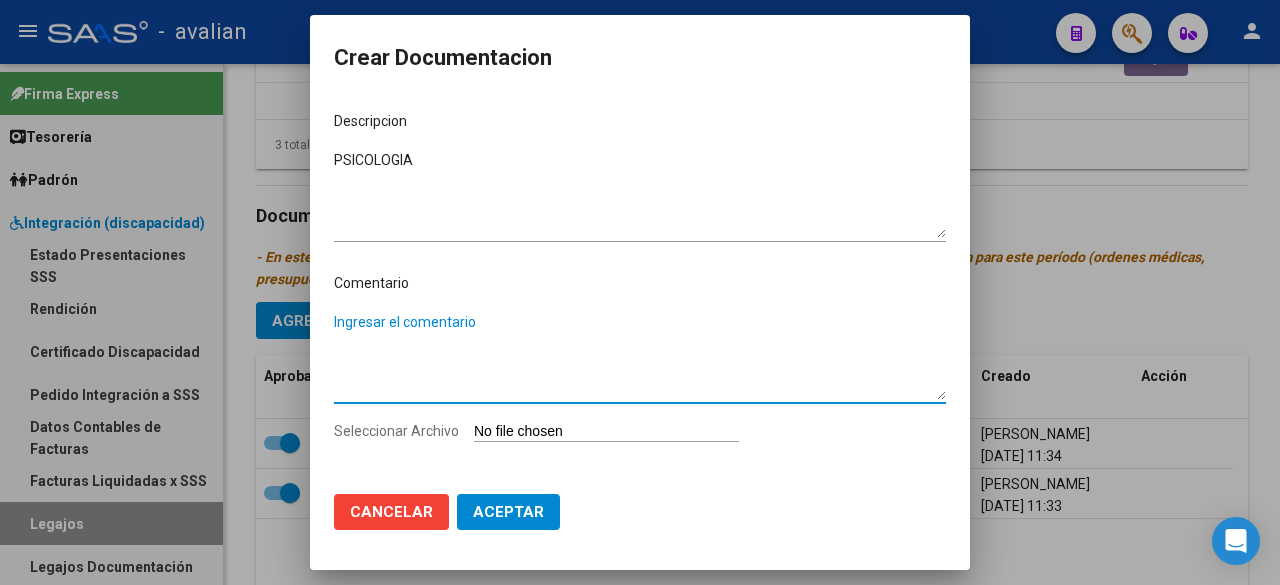 click on "Ingresar el comentario" at bounding box center [640, 356] 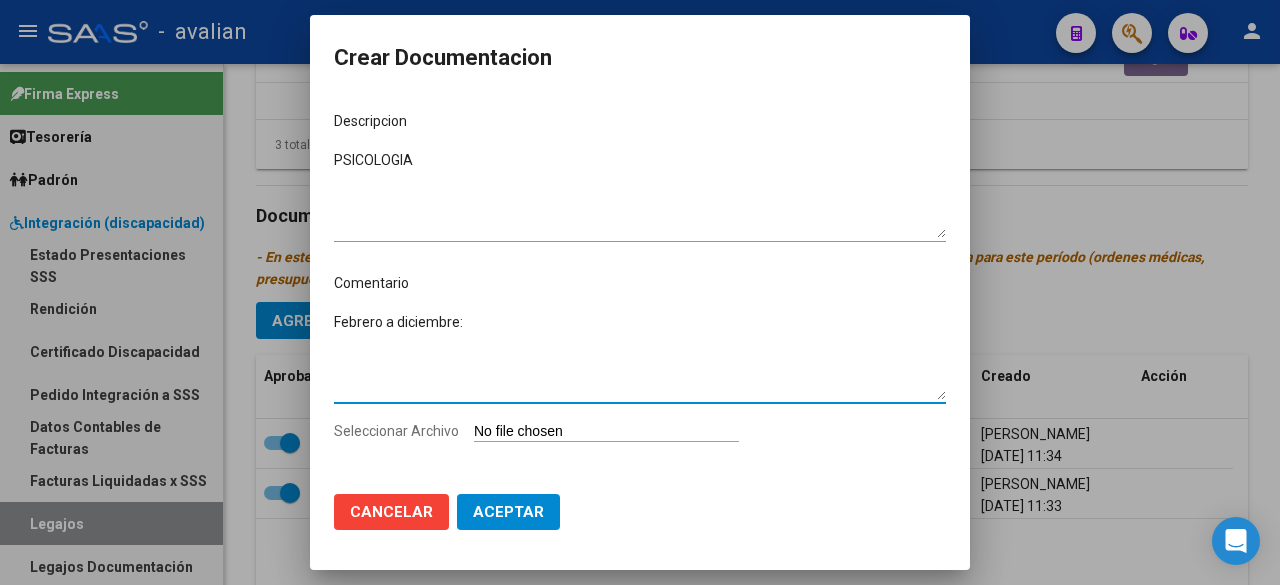 paste on "- Psicología 2 ss semanales [PERSON_NAME]" 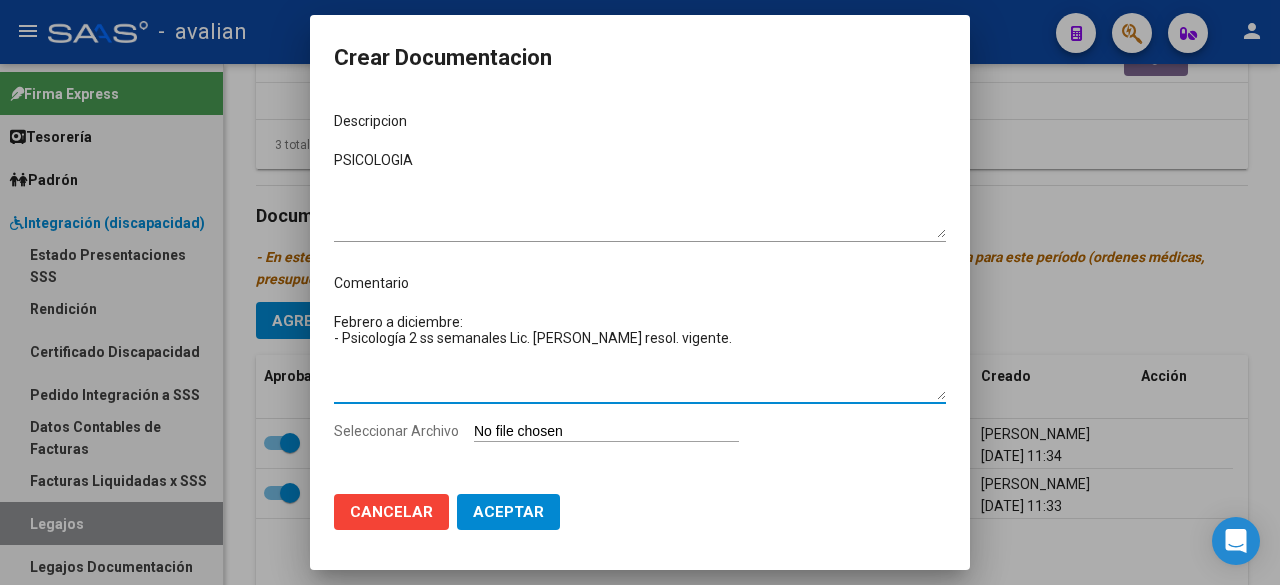 click on "Febrero a diciembre:
- Psicología 2 ss semanales Lic. [PERSON_NAME] resol. vigente." at bounding box center [640, 356] 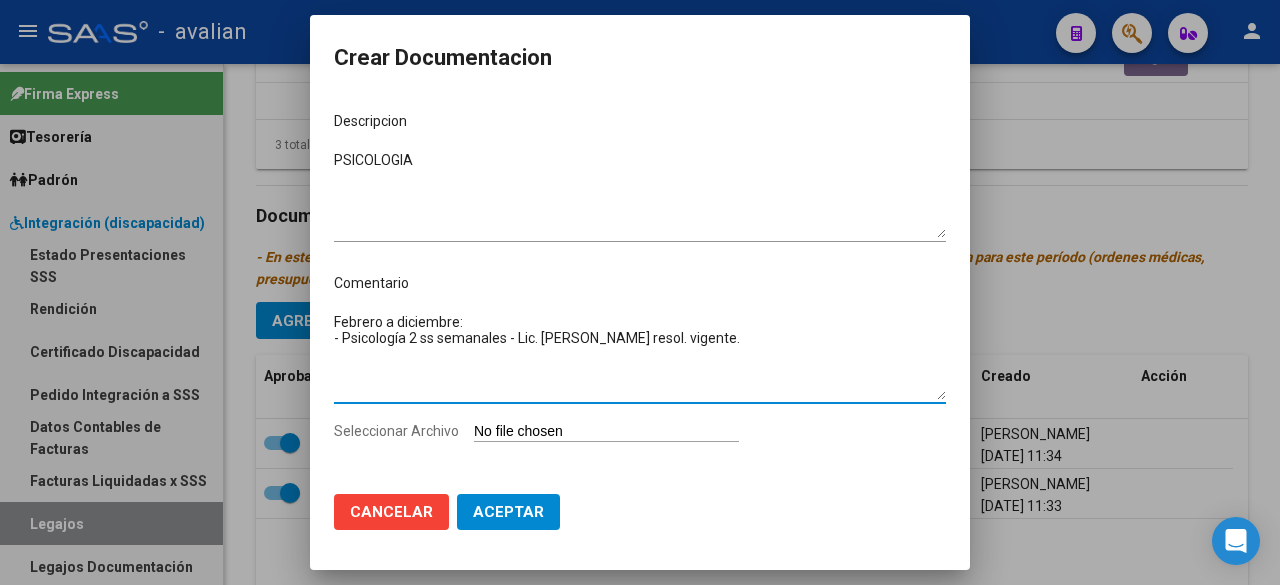 click on "Febrero a diciembre:
- Psicología 2 ss semanales - Lic. [PERSON_NAME] resol. vigente." at bounding box center [640, 356] 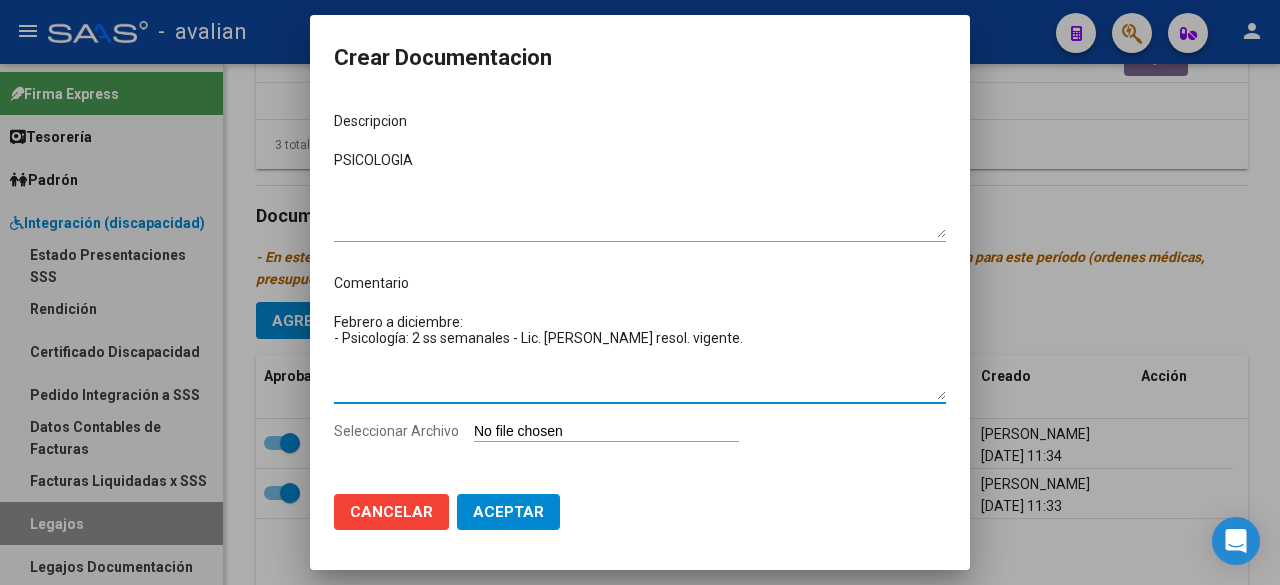 type on "Febrero a diciembre:
- Psicología: 2 ss semanales - Lic. [PERSON_NAME] resol. vigente." 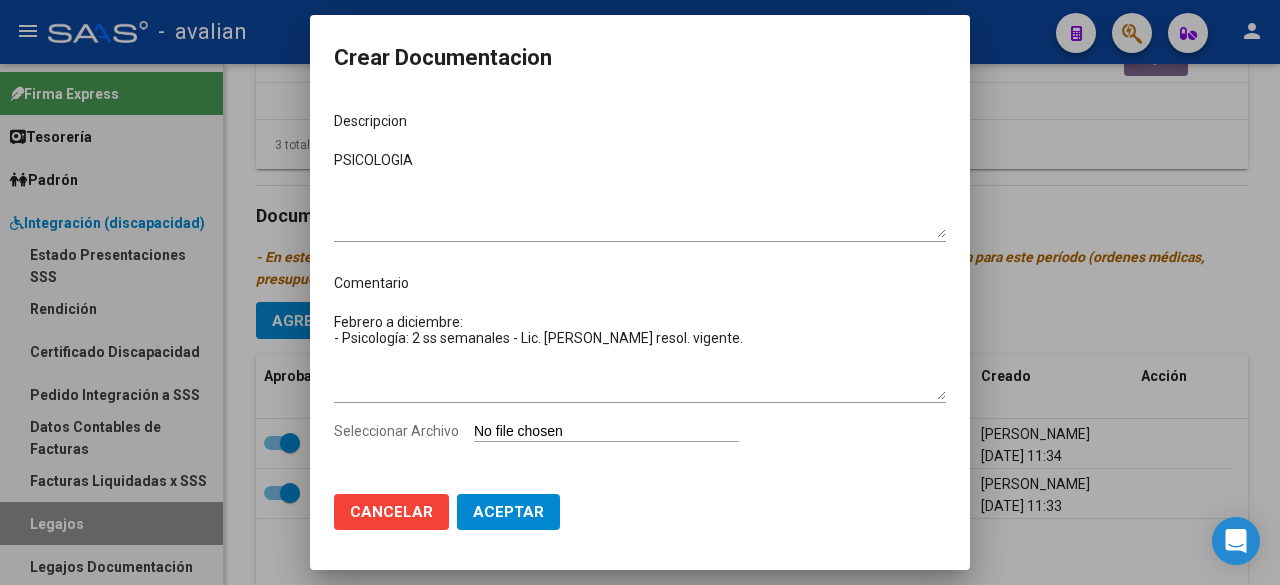 type on "C:\fakepath\PSICOLOGIA NUEVO.pdf" 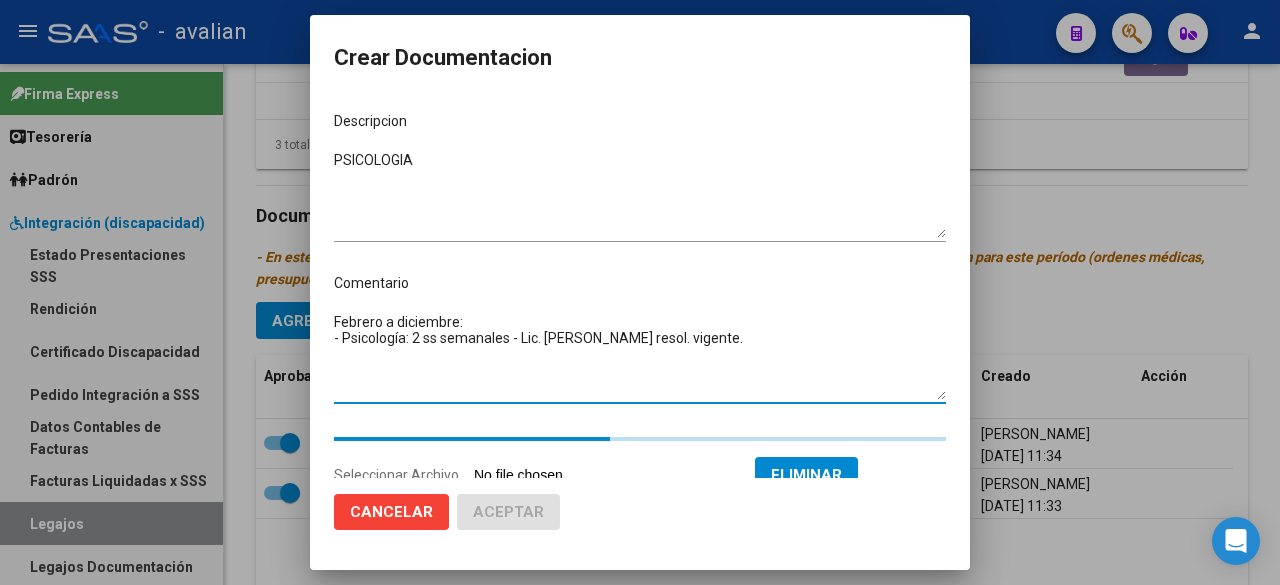 drag, startPoint x: 775, startPoint y: 338, endPoint x: 327, endPoint y: 337, distance: 448.00113 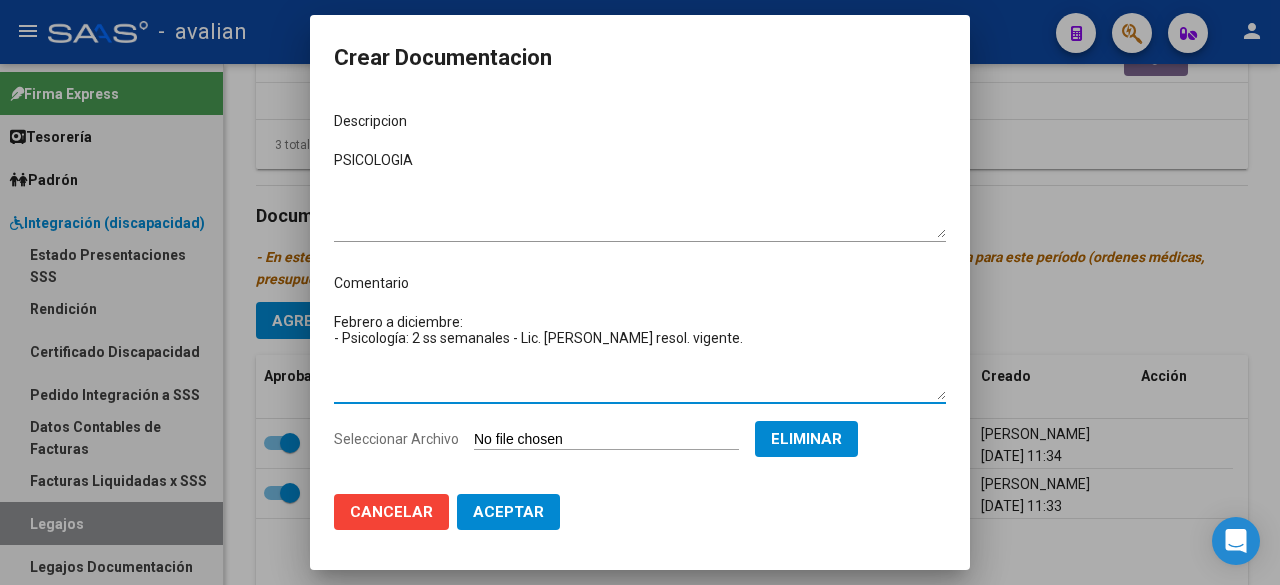 click on "Aceptar" 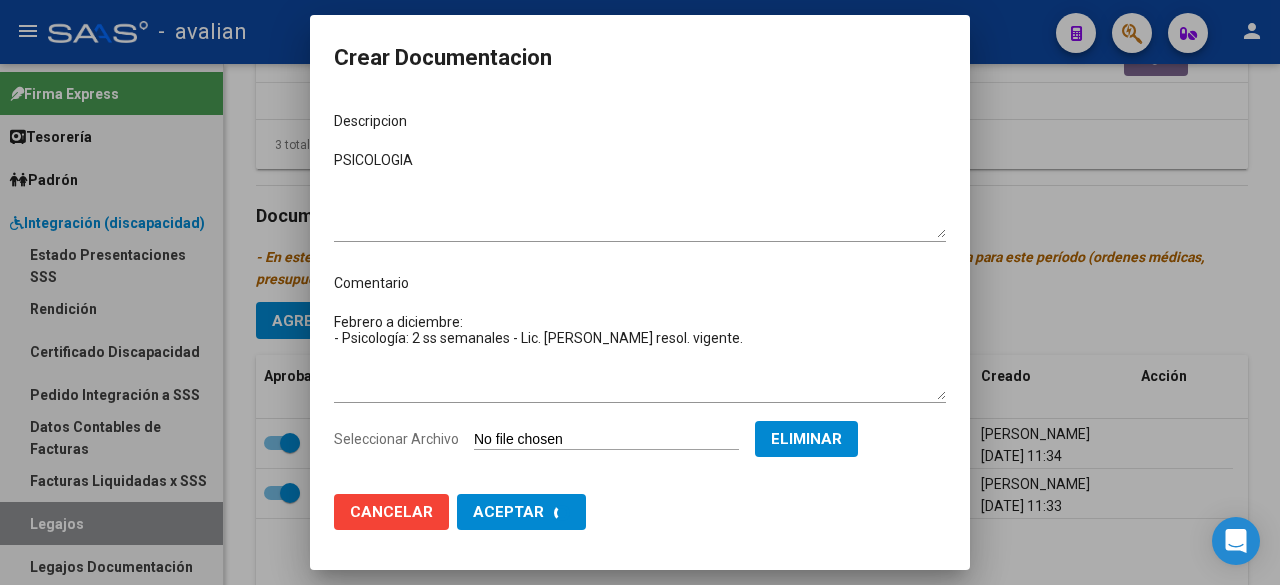 checkbox on "false" 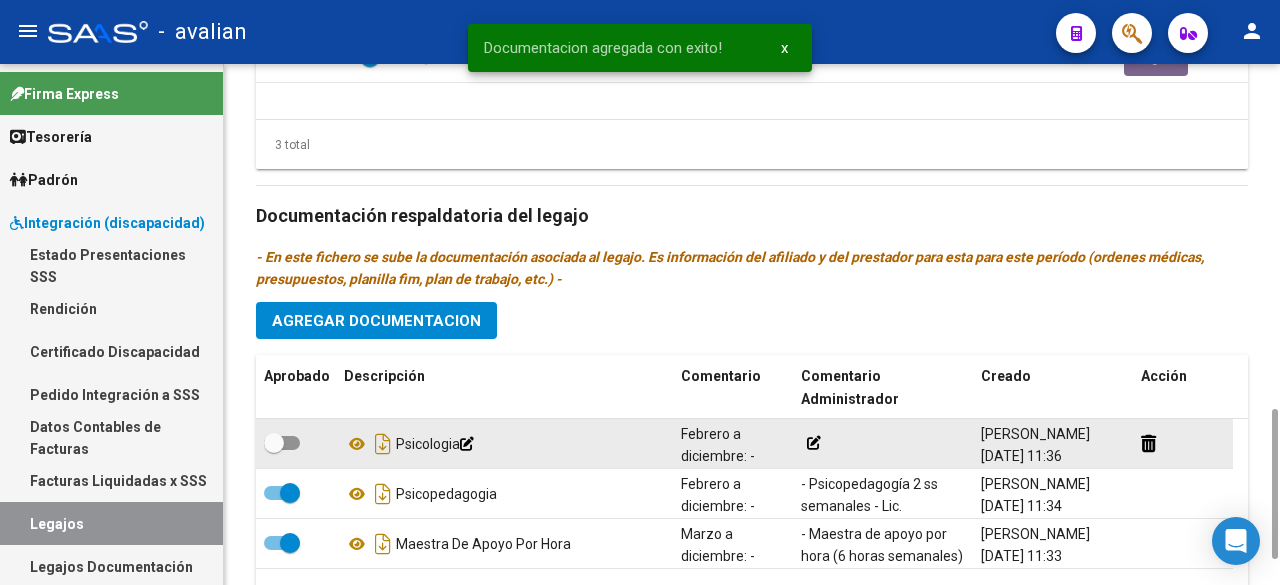 click 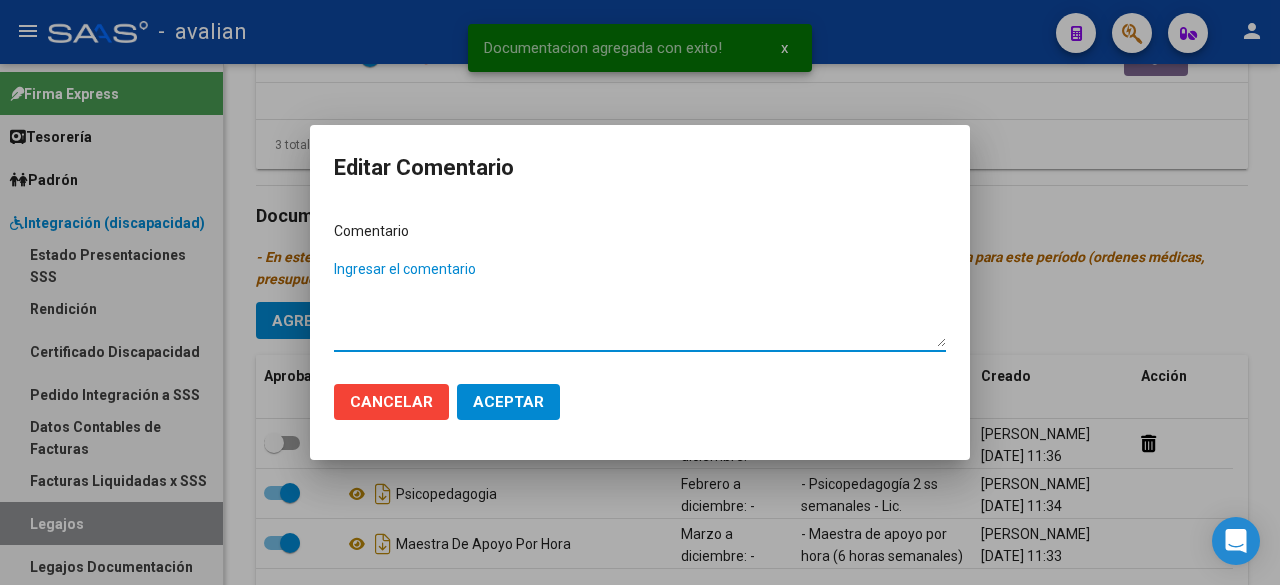 paste on "- Psicología: 2 ss semanales - Lic. [PERSON_NAME] resol. vigente." 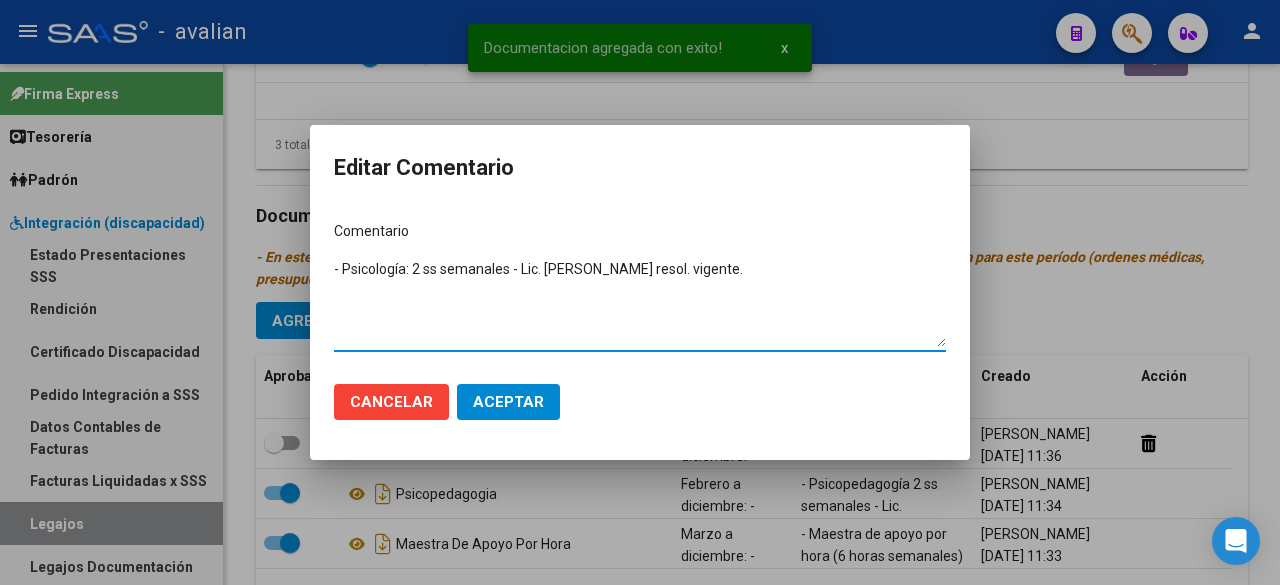 type on "- Psicología: 2 ss semanales - Lic. [PERSON_NAME] resol. vigente." 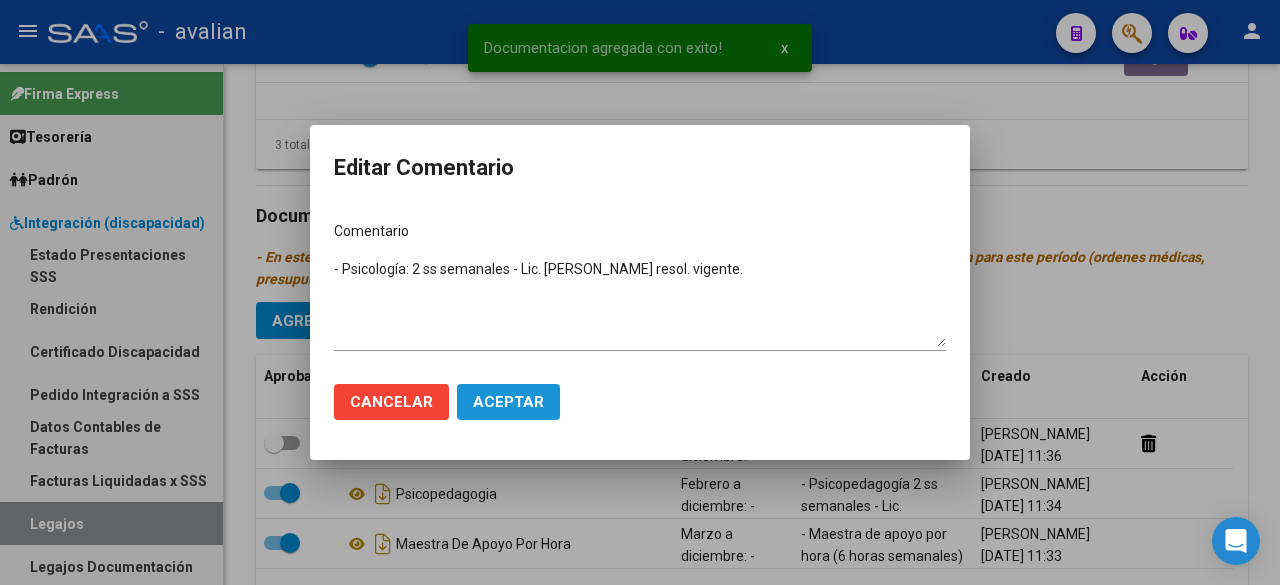 click on "Aceptar" 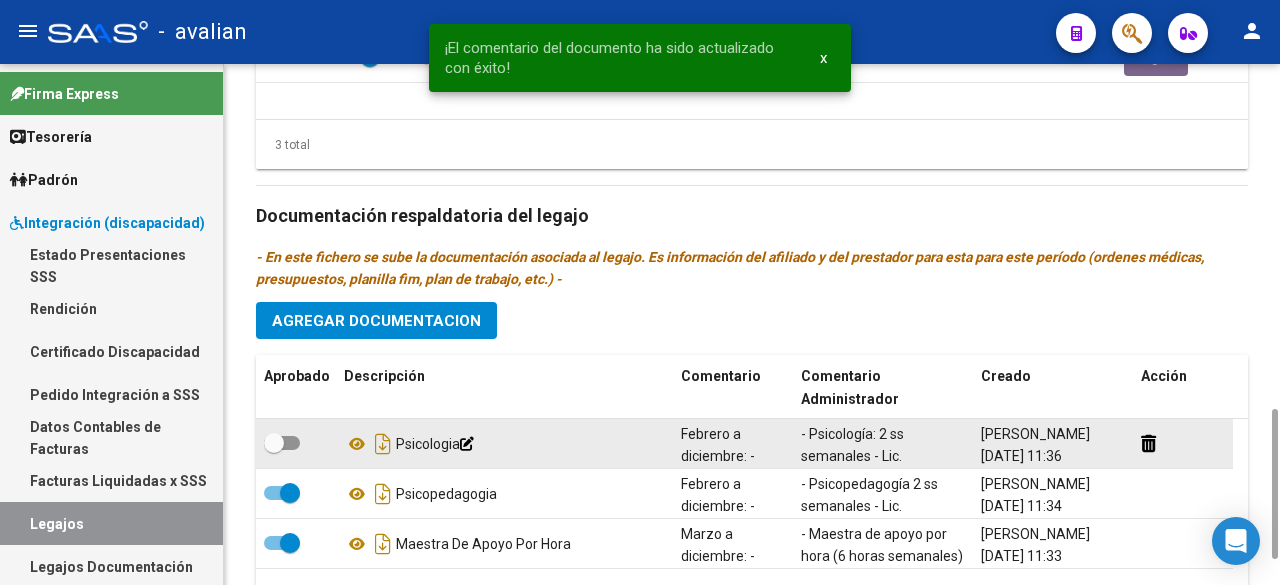 click at bounding box center [282, 443] 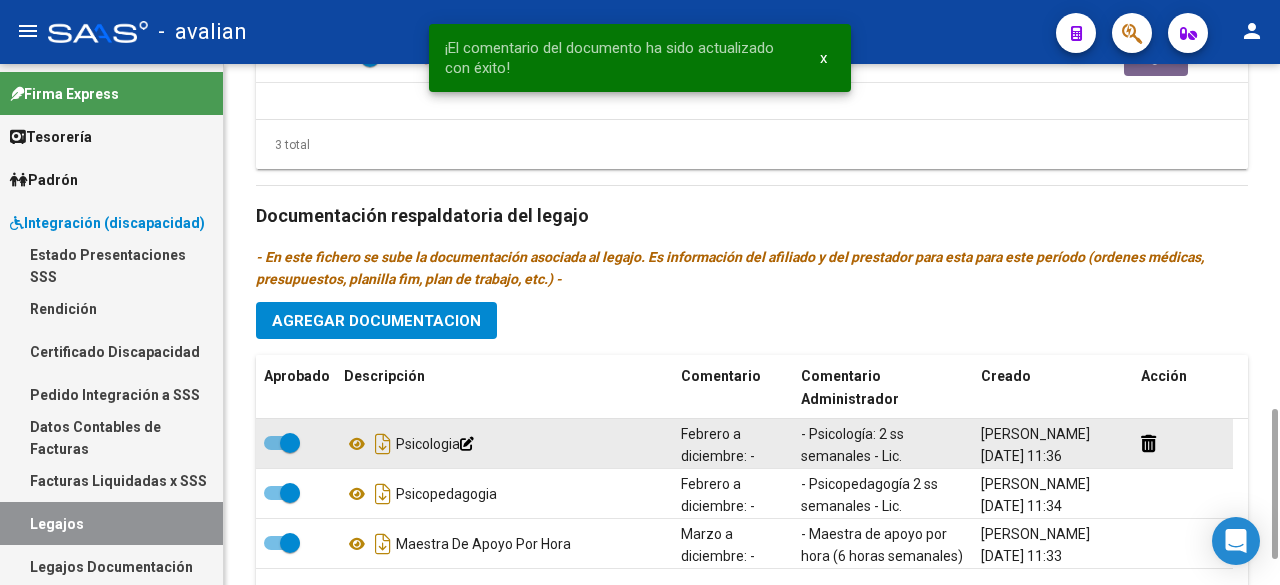 click at bounding box center [282, 443] 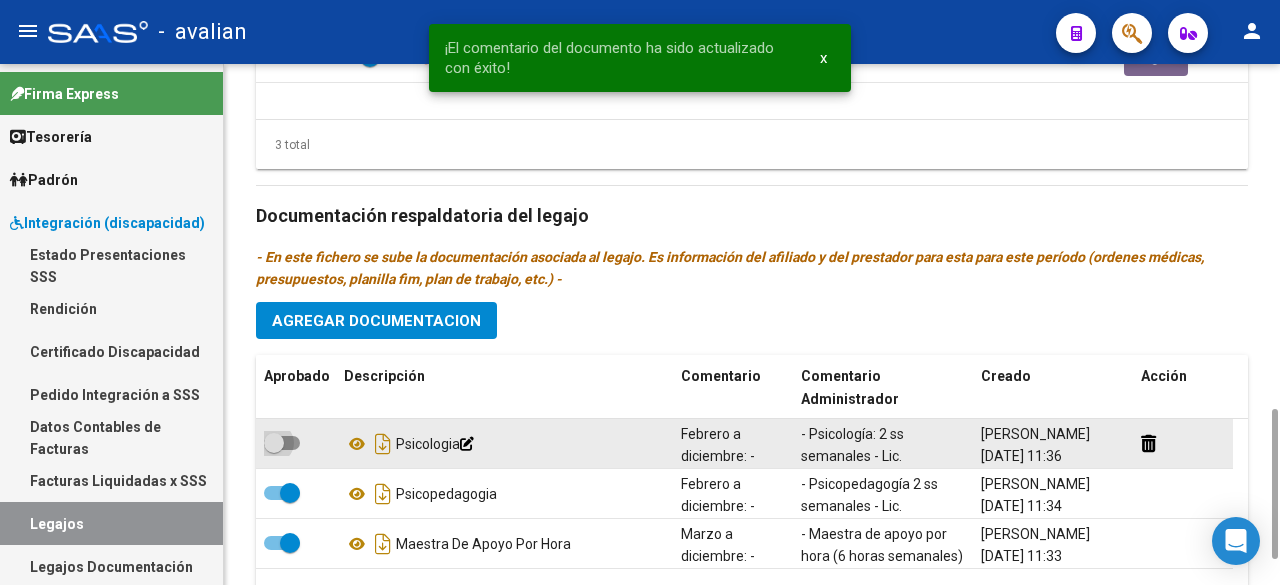 click at bounding box center (282, 443) 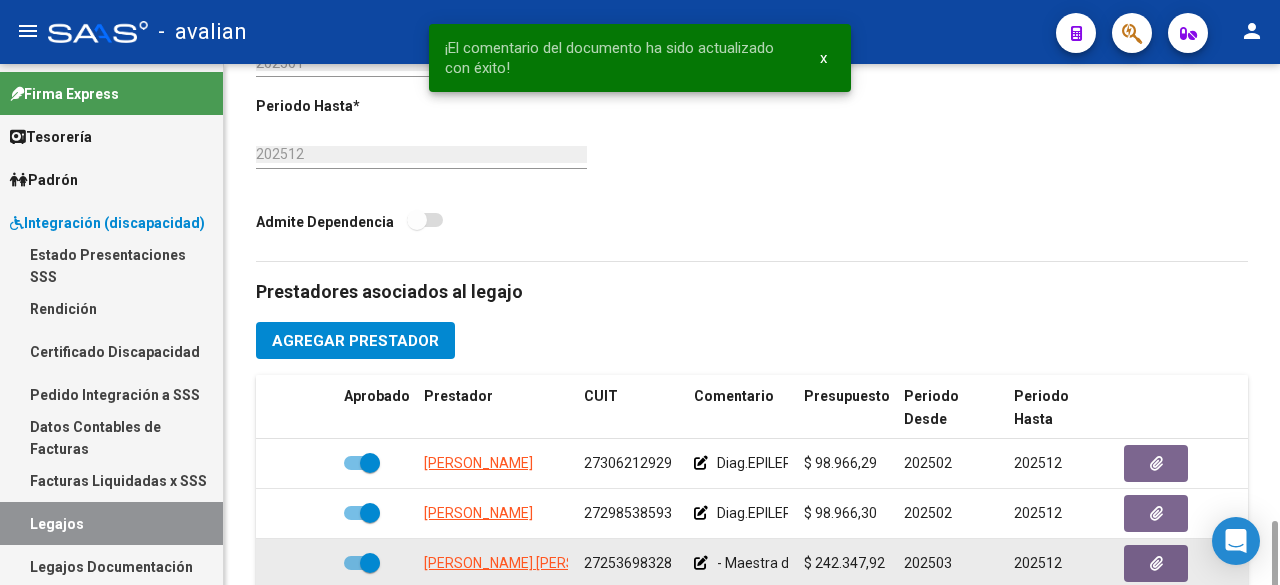 scroll, scrollTop: 894, scrollLeft: 0, axis: vertical 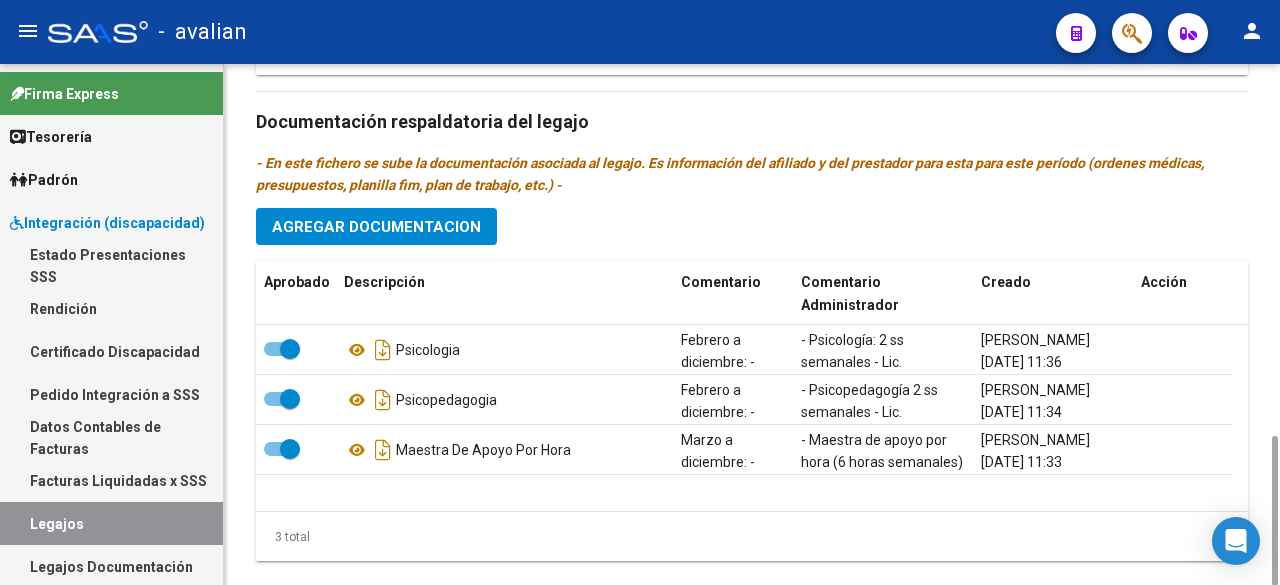 click on "Agregar Documentacion" 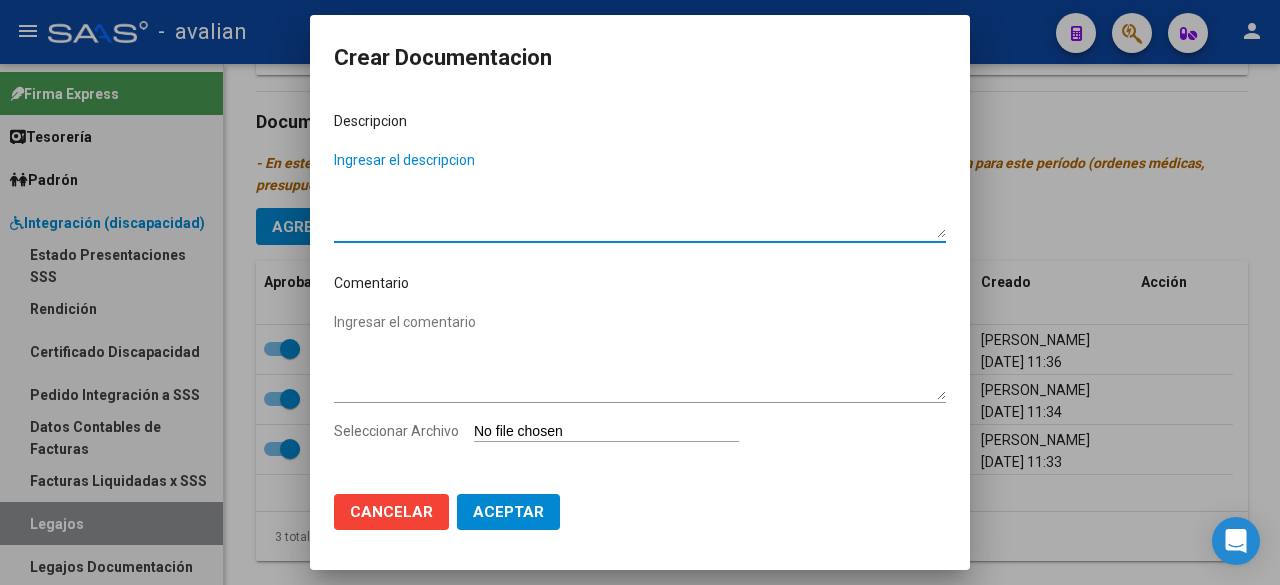 click on "Ingresar el descripcion" at bounding box center (640, 194) 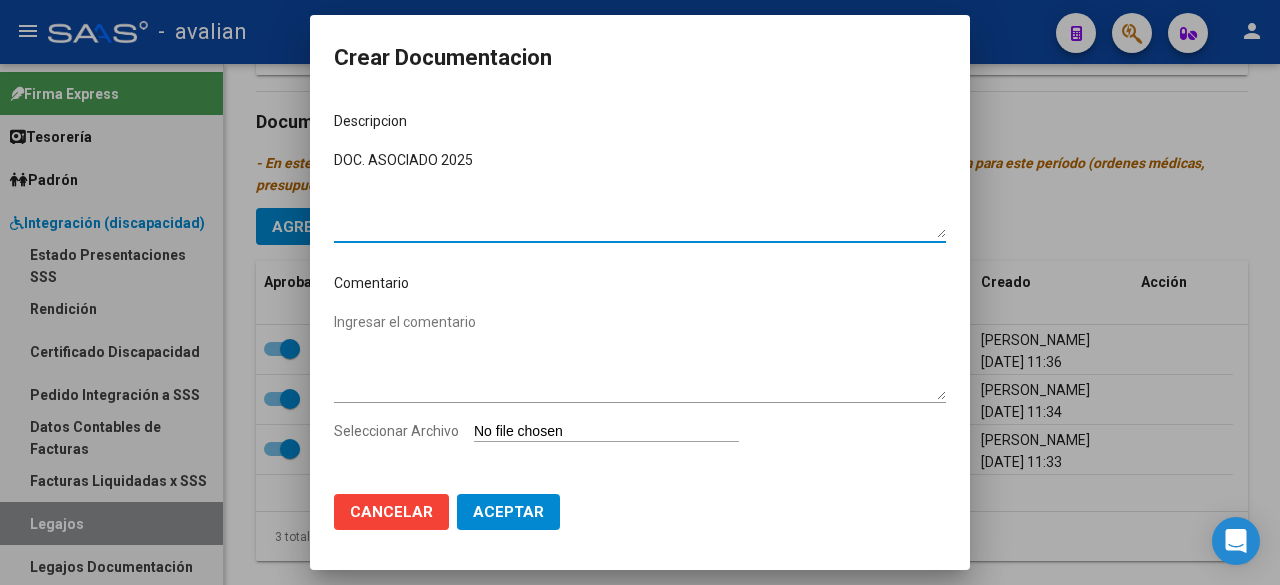 type on "DOC. ASOCIADO 2025" 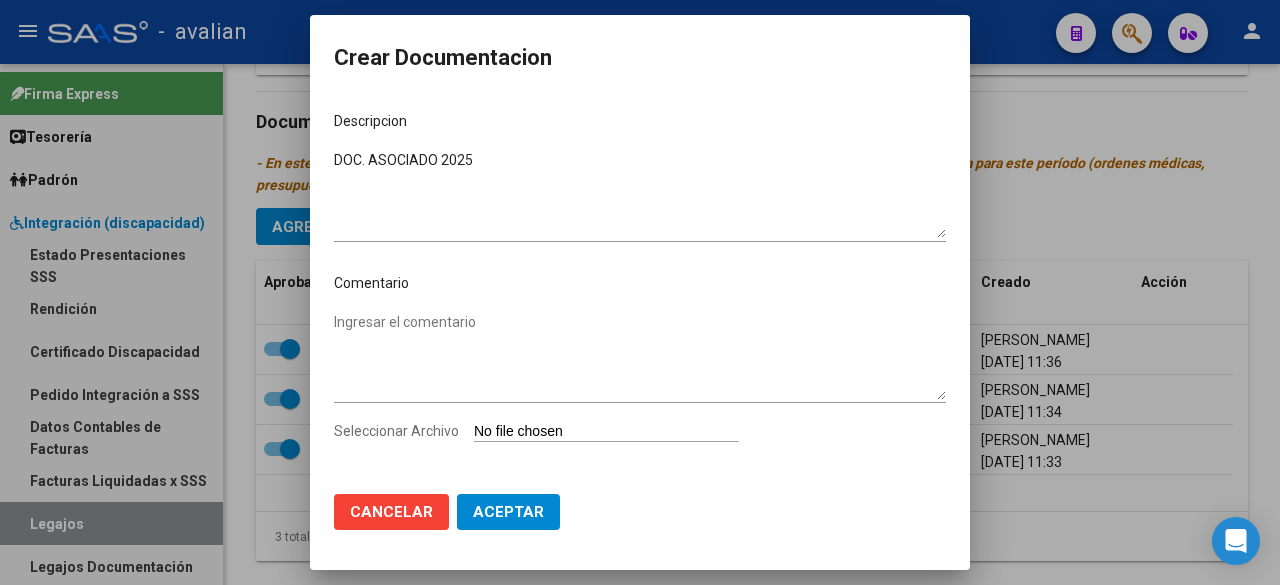 click on "Seleccionar Archivo" at bounding box center (606, 432) 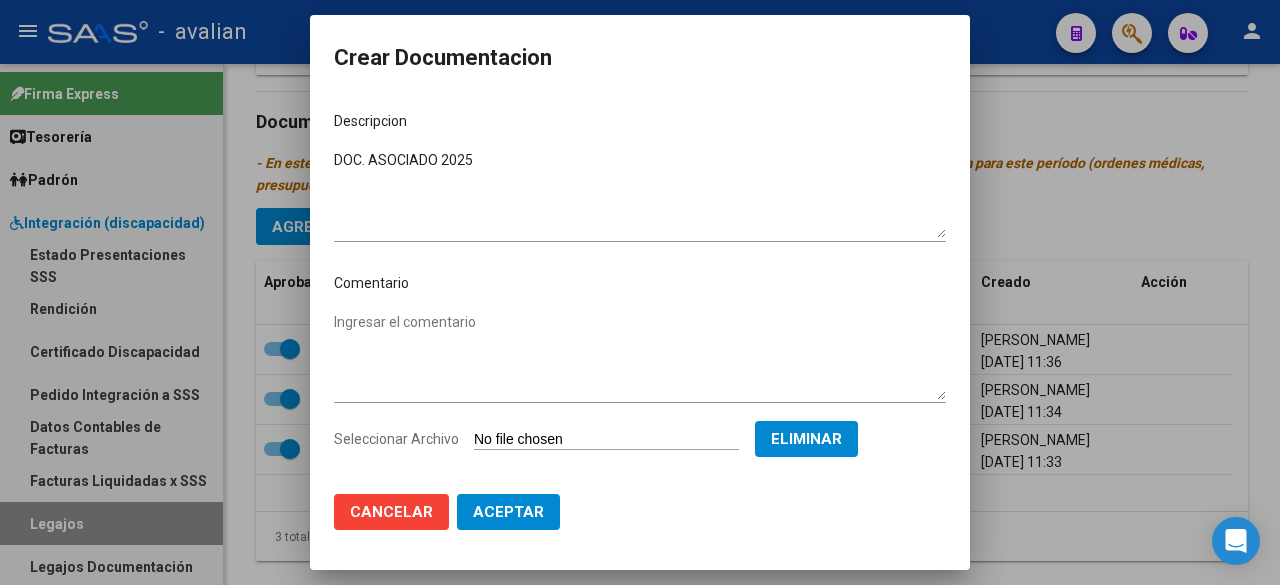 click on "Aceptar" 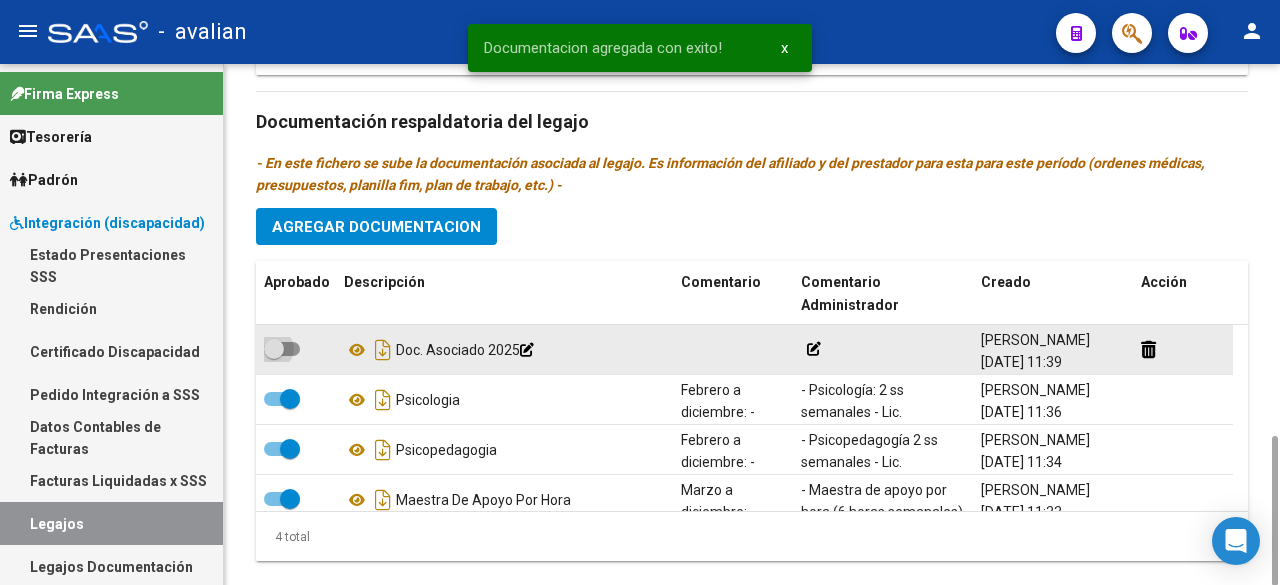 click at bounding box center [282, 349] 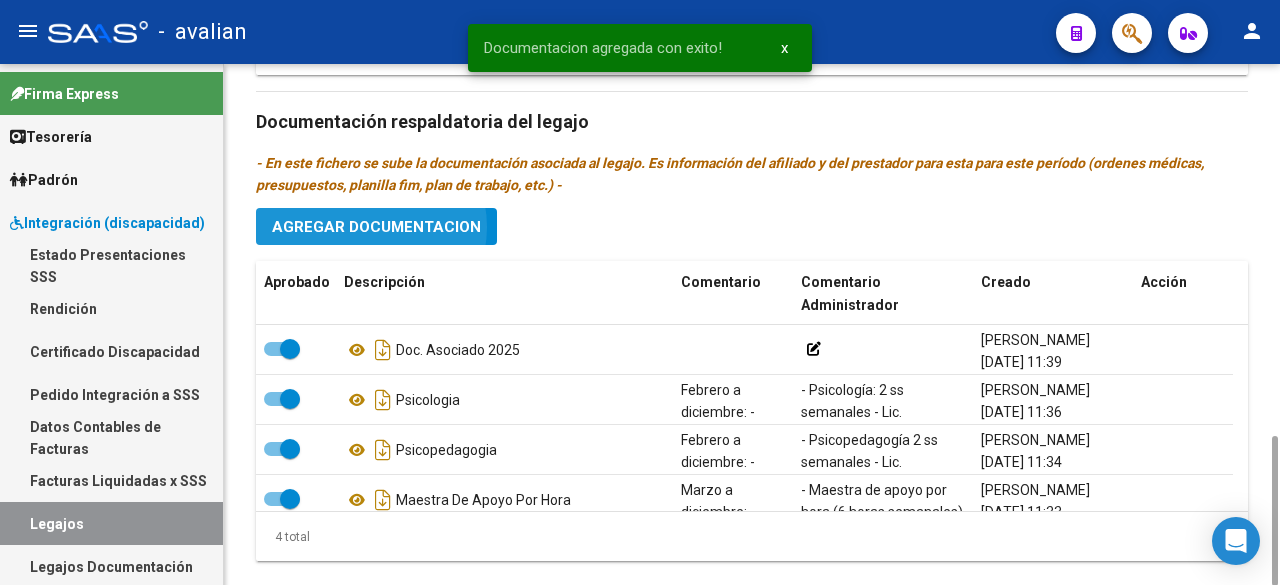 click on "Agregar Documentacion" 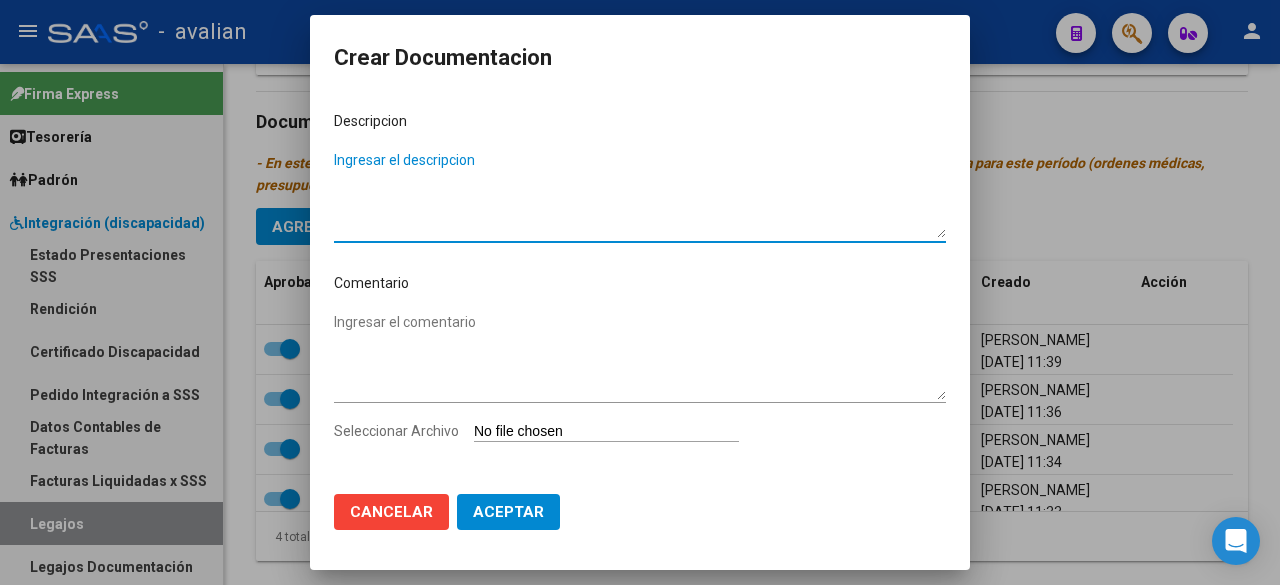 click on "Seleccionar Archivo" at bounding box center (606, 432) 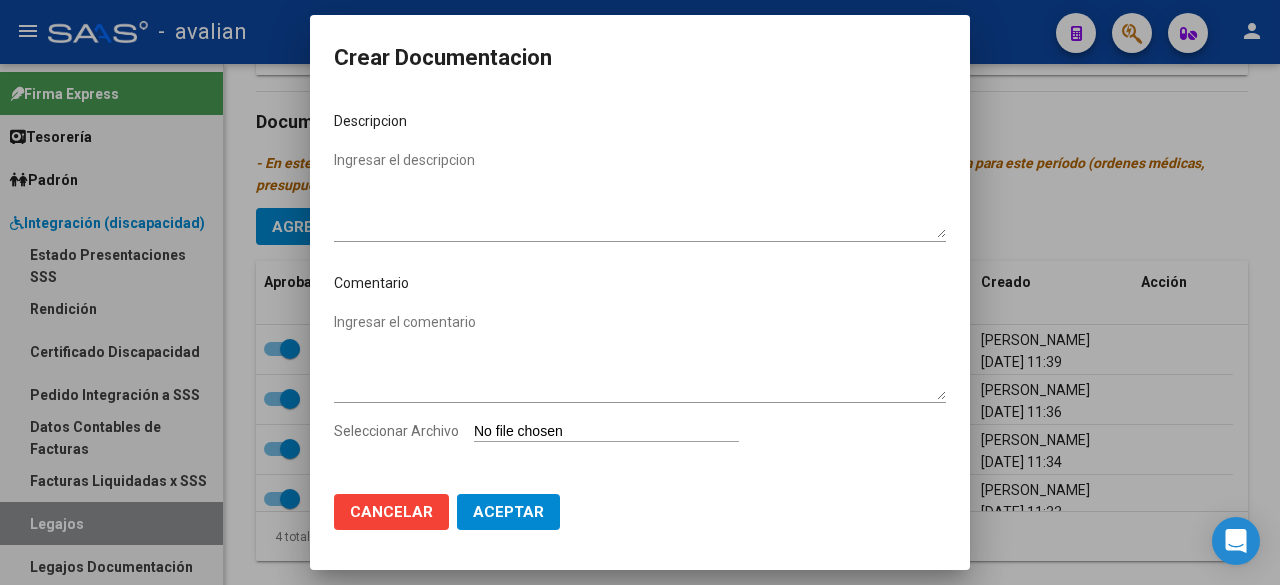 click on "Ingresar el descripcion" at bounding box center [640, 194] 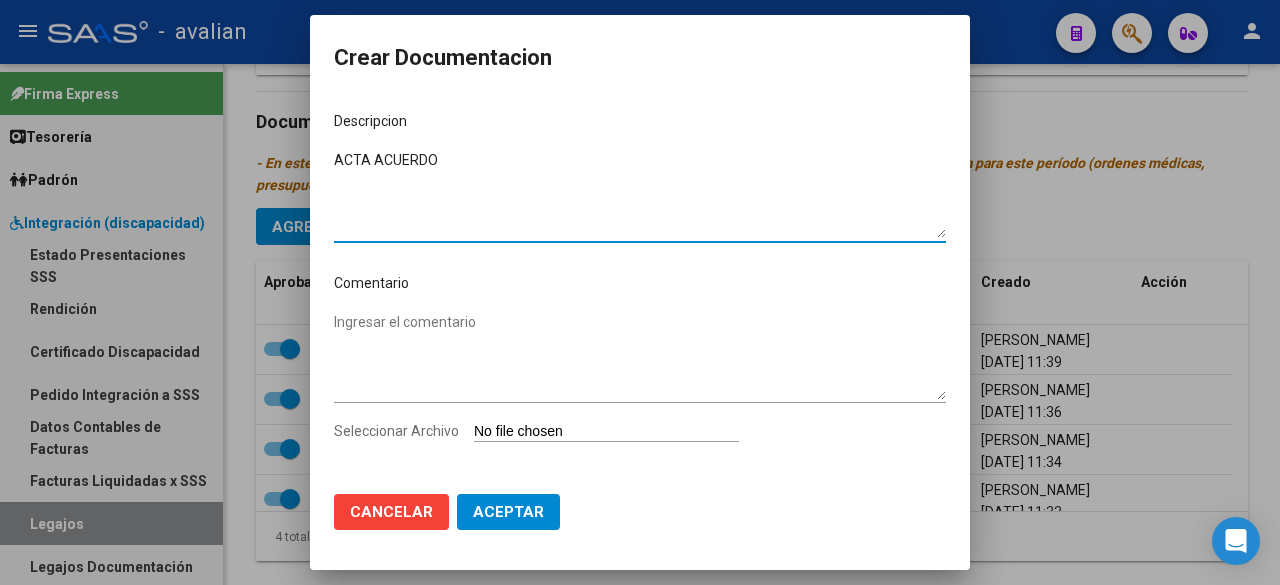type on "ACTA ACUERDO" 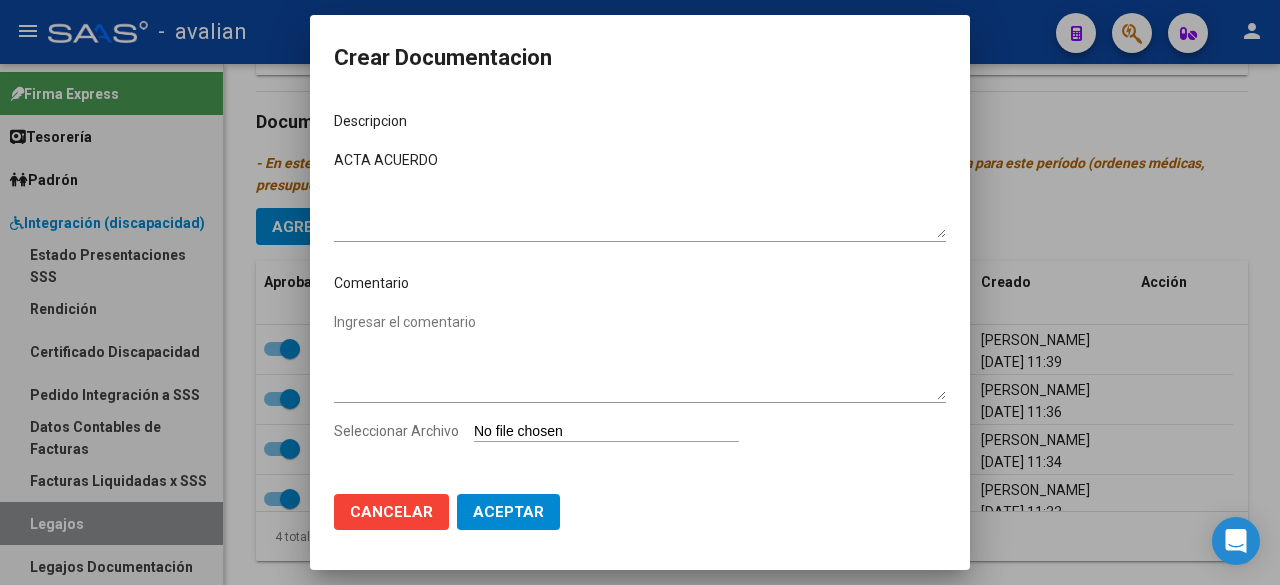click on "Seleccionar Archivo" at bounding box center [606, 432] 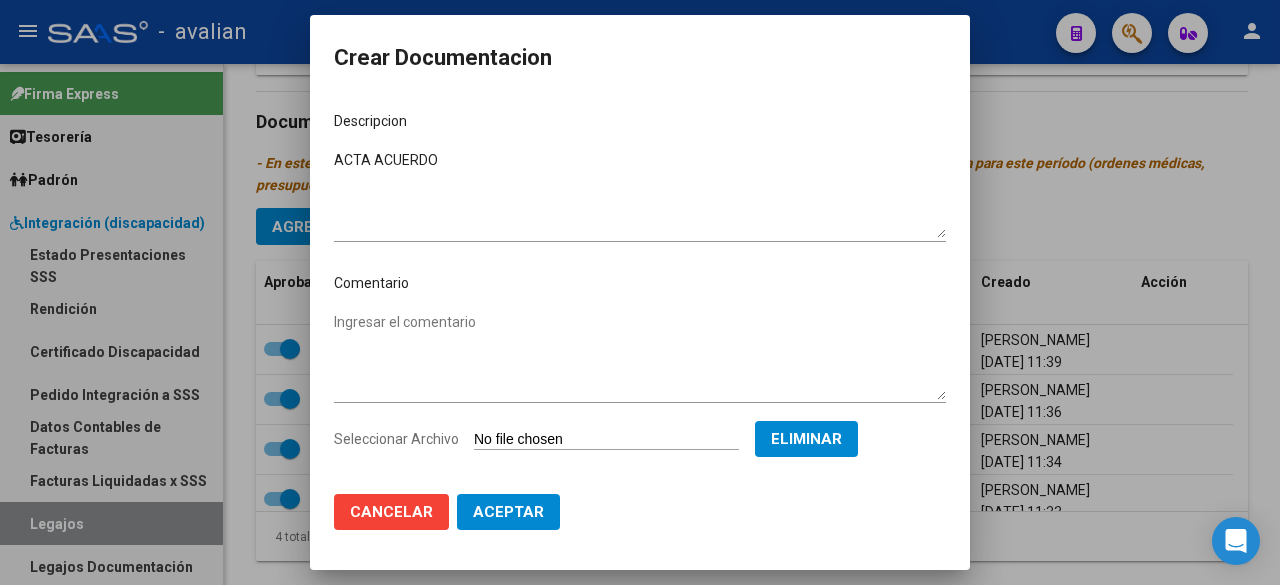 click on "Aceptar" 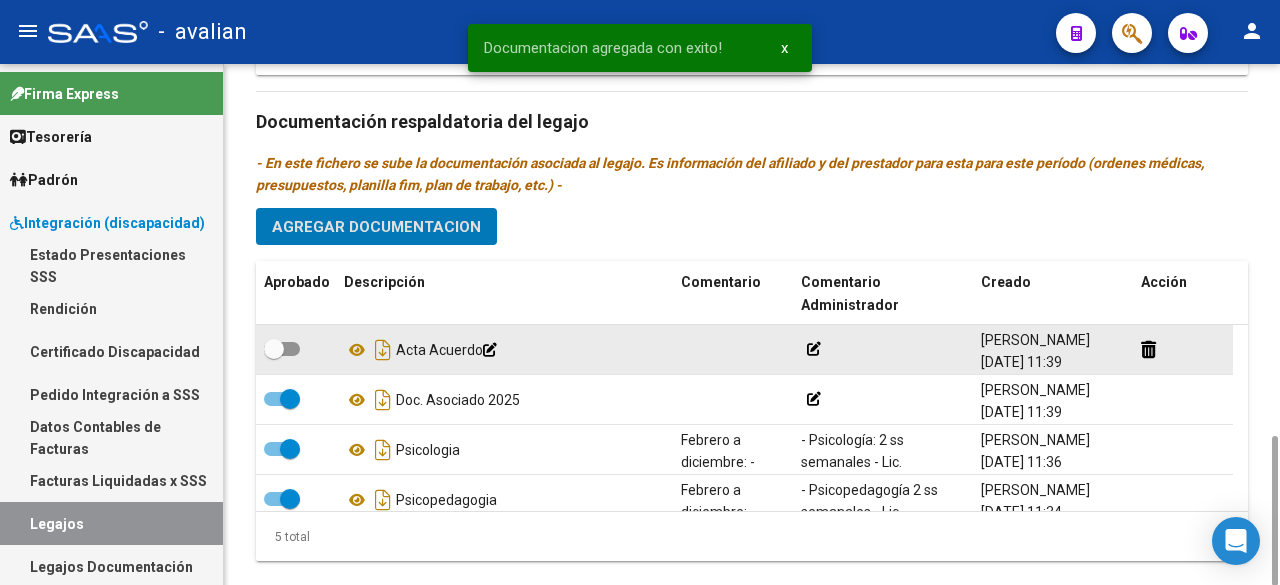 click at bounding box center (274, 349) 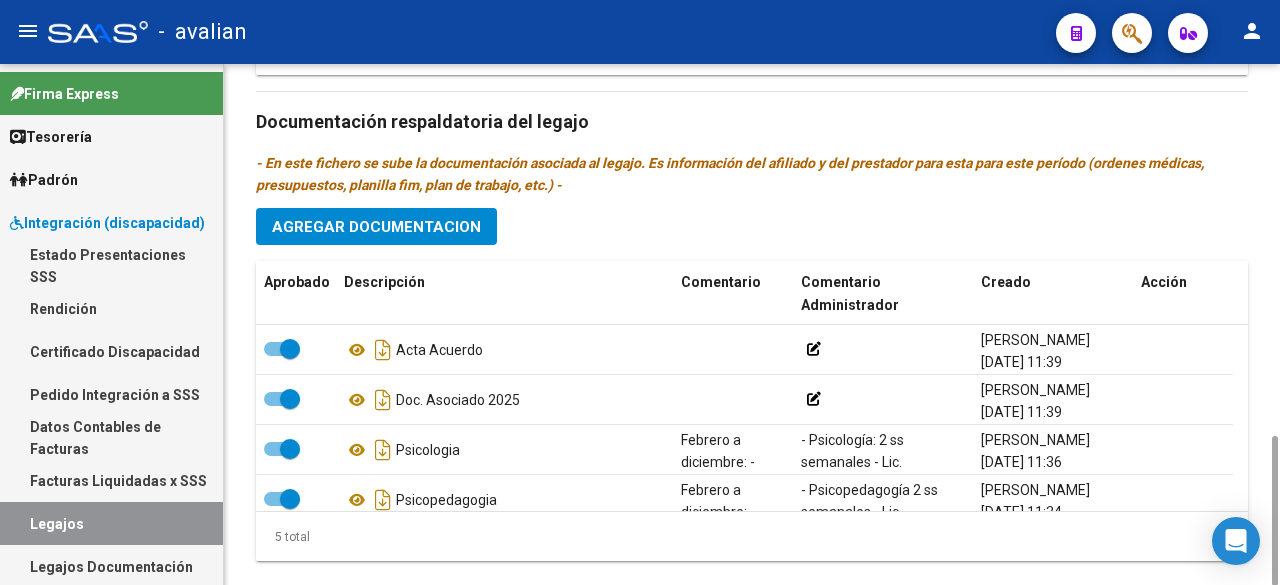 scroll, scrollTop: 85, scrollLeft: 0, axis: vertical 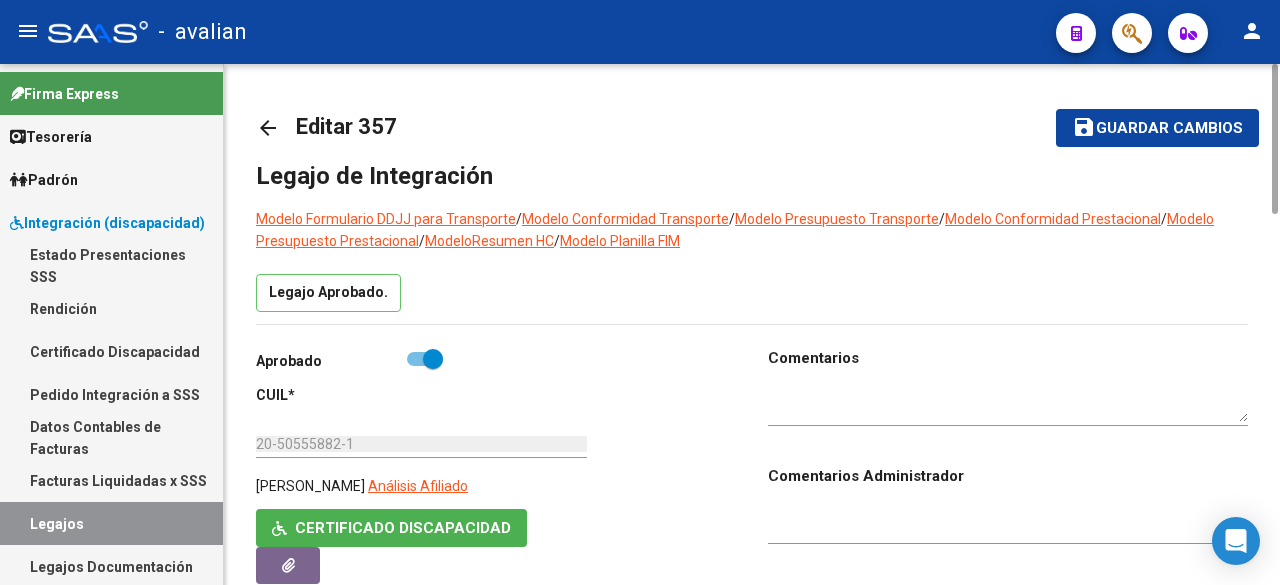 click on "Guardar cambios" 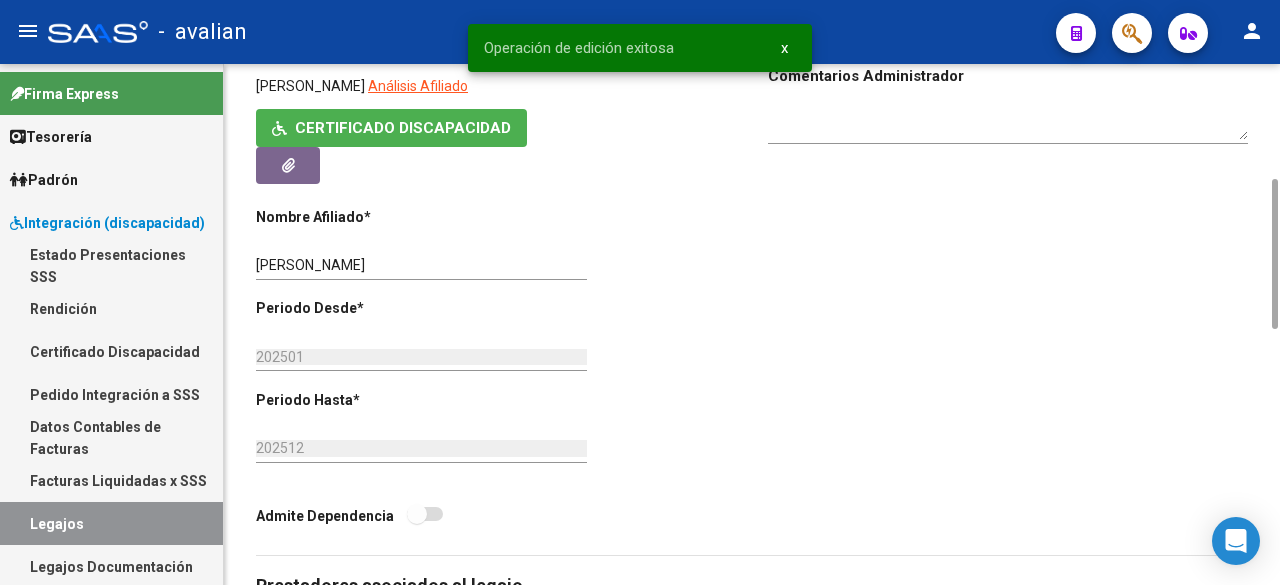 scroll, scrollTop: 800, scrollLeft: 0, axis: vertical 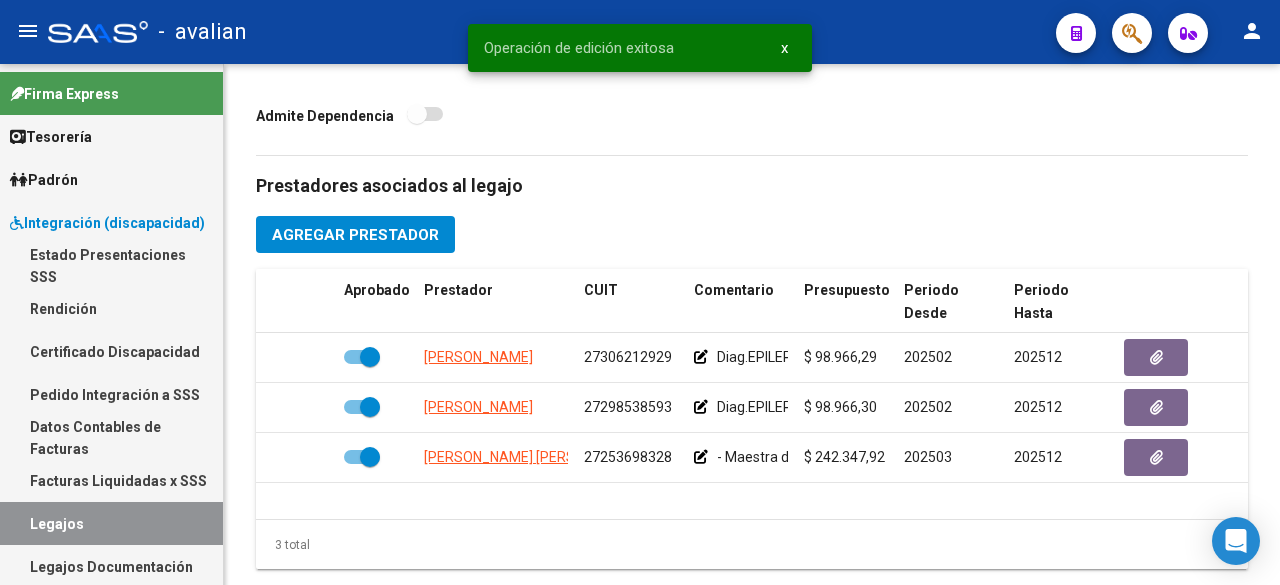 click on "Legajos" at bounding box center [111, 523] 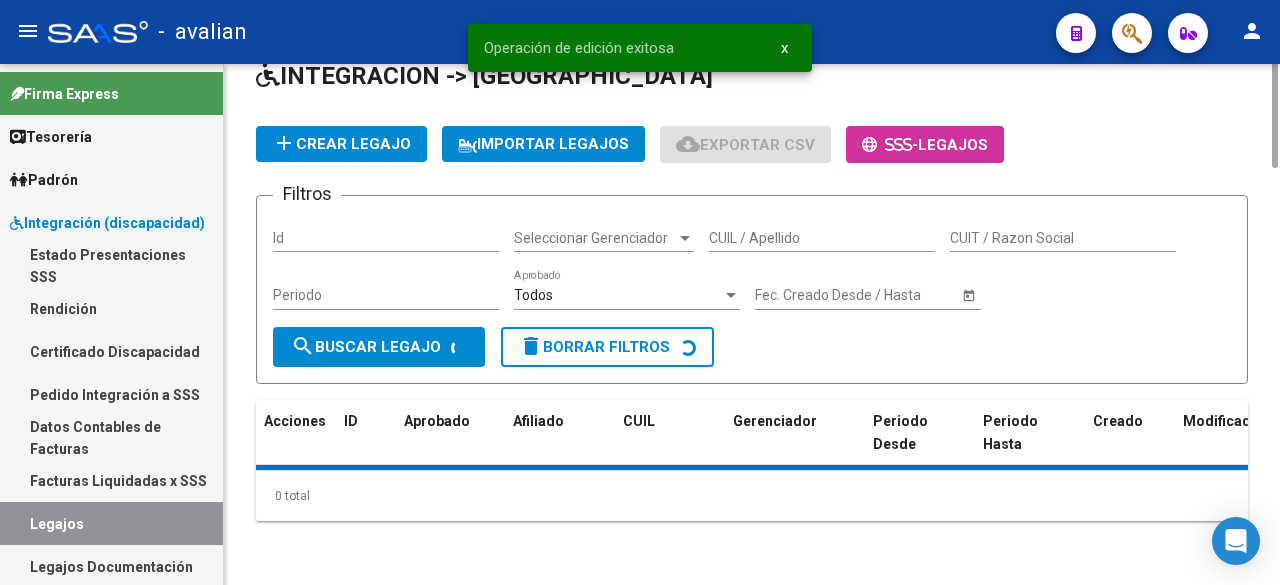 scroll, scrollTop: 0, scrollLeft: 0, axis: both 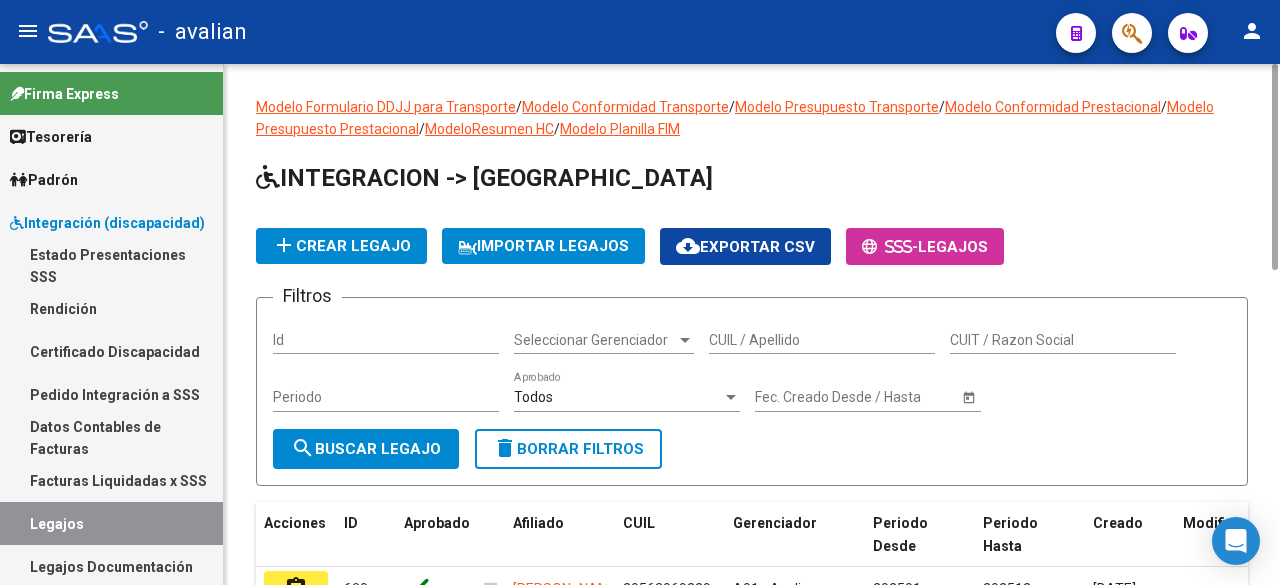 click on "CUIL / Apellido" at bounding box center [822, 340] 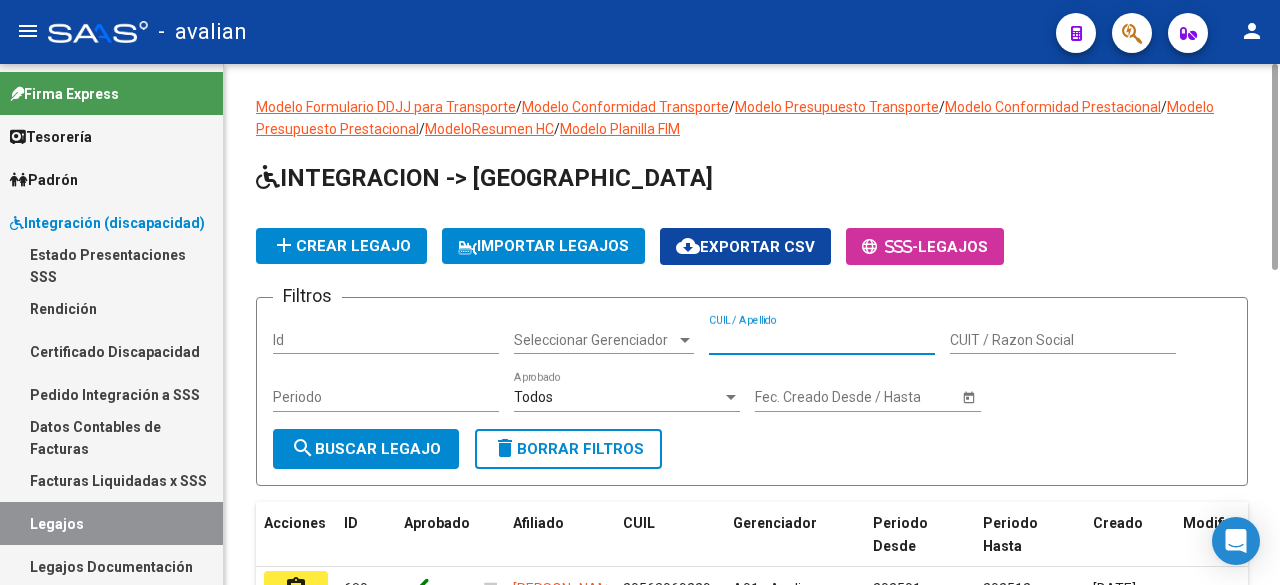 paste on "20495738338" 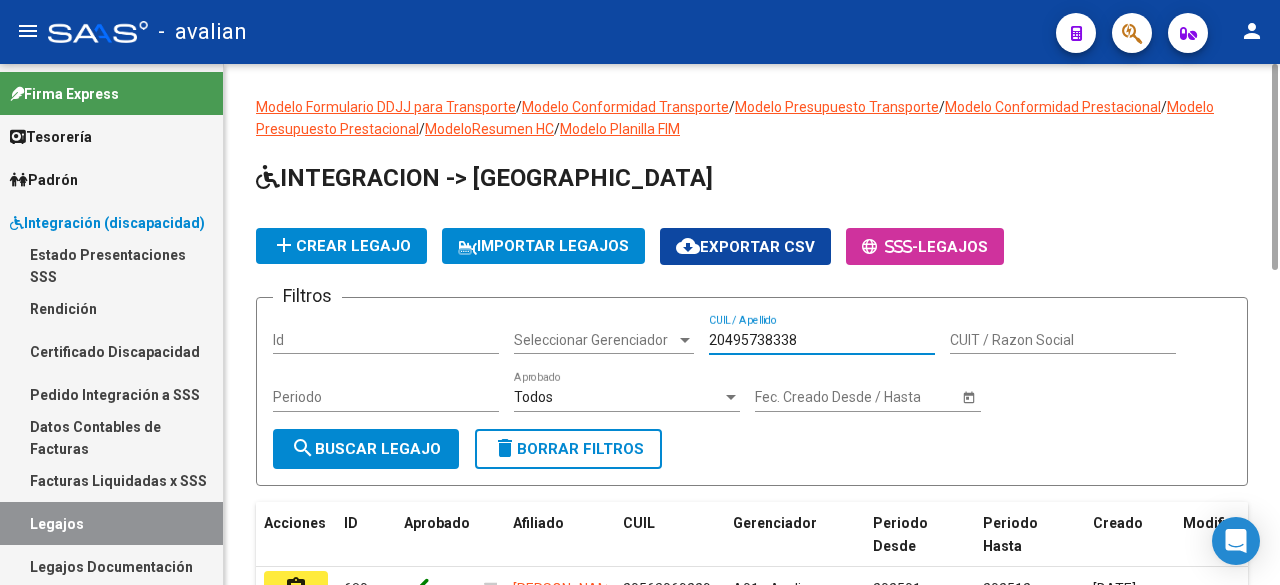 type on "20495738338" 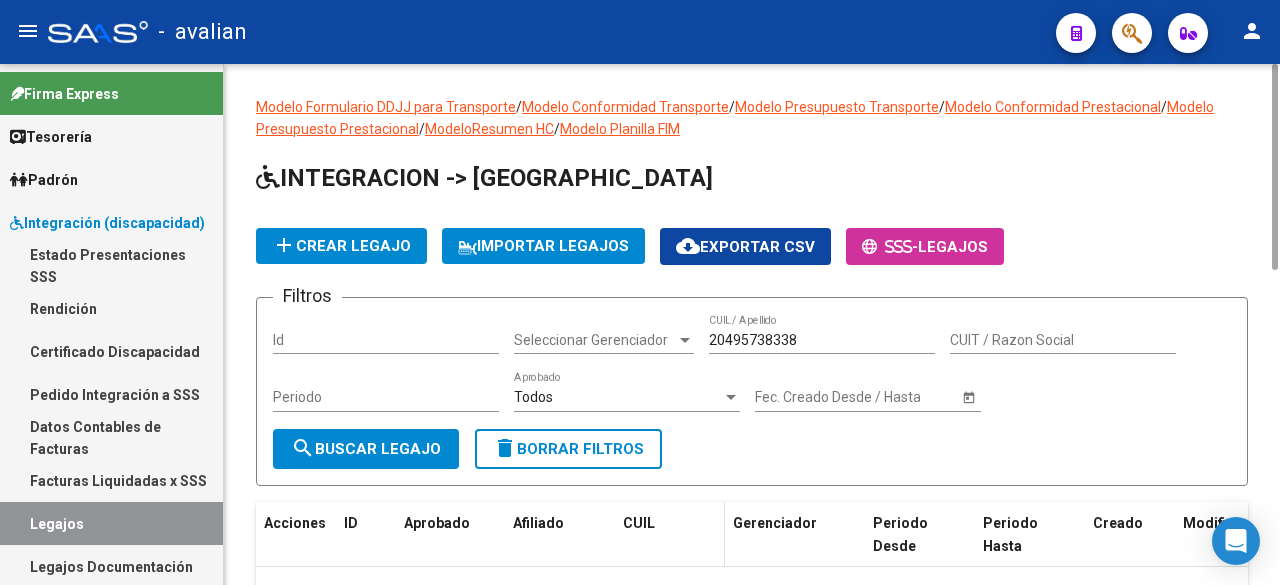 scroll, scrollTop: 146, scrollLeft: 0, axis: vertical 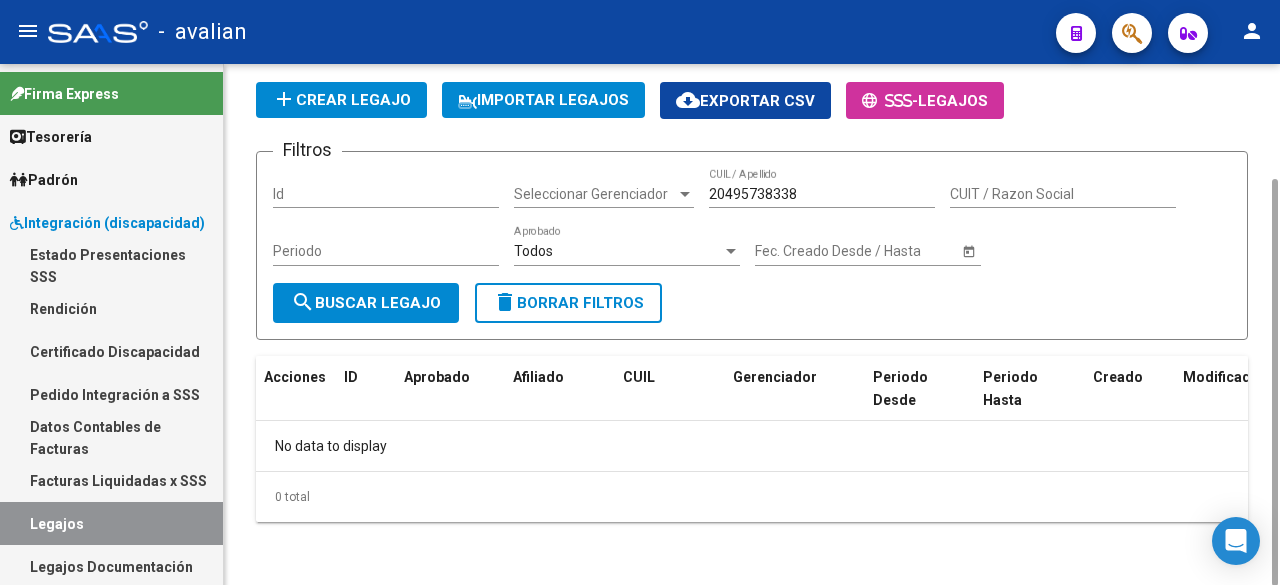 click on "add  Crear Legajo" 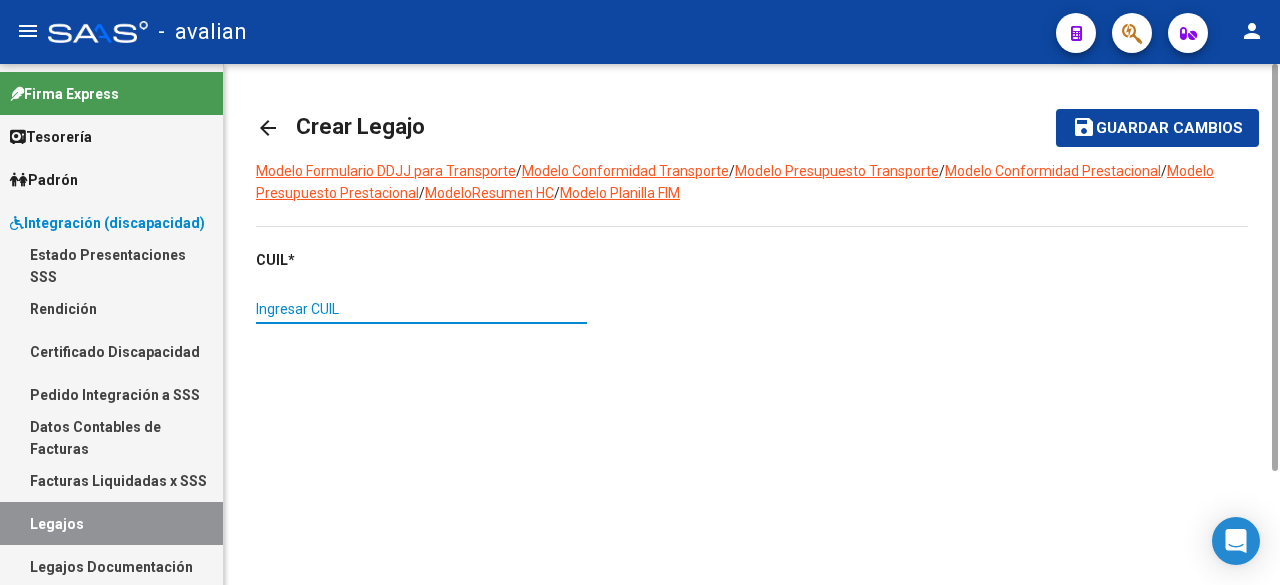 click on "Ingresar CUIL" at bounding box center [421, 309] 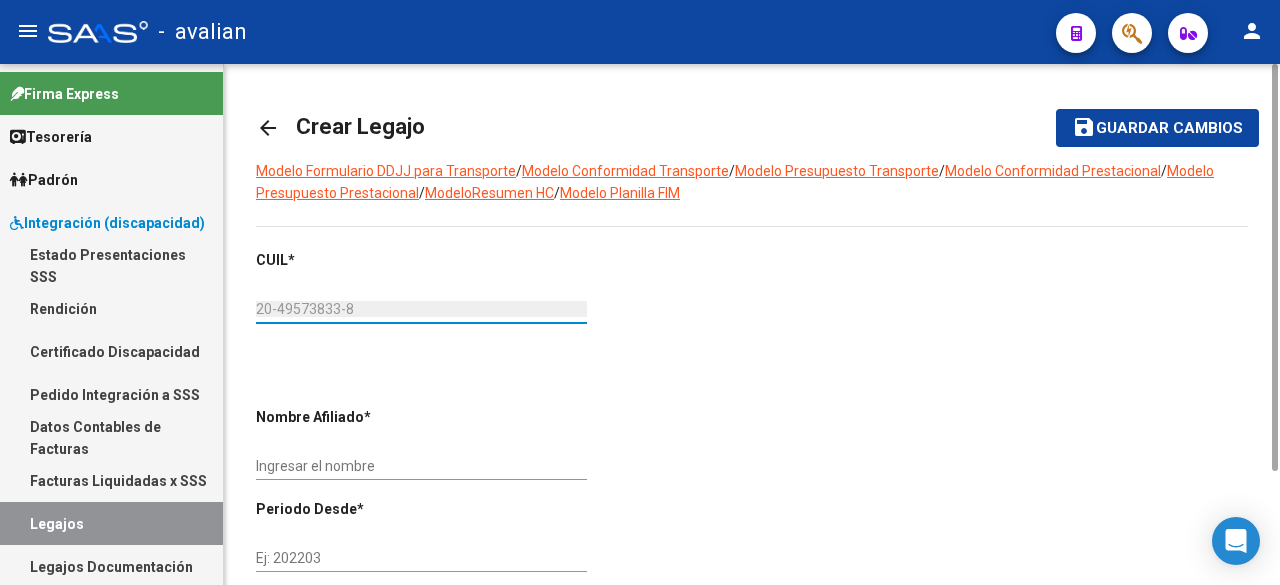 scroll, scrollTop: 296, scrollLeft: 0, axis: vertical 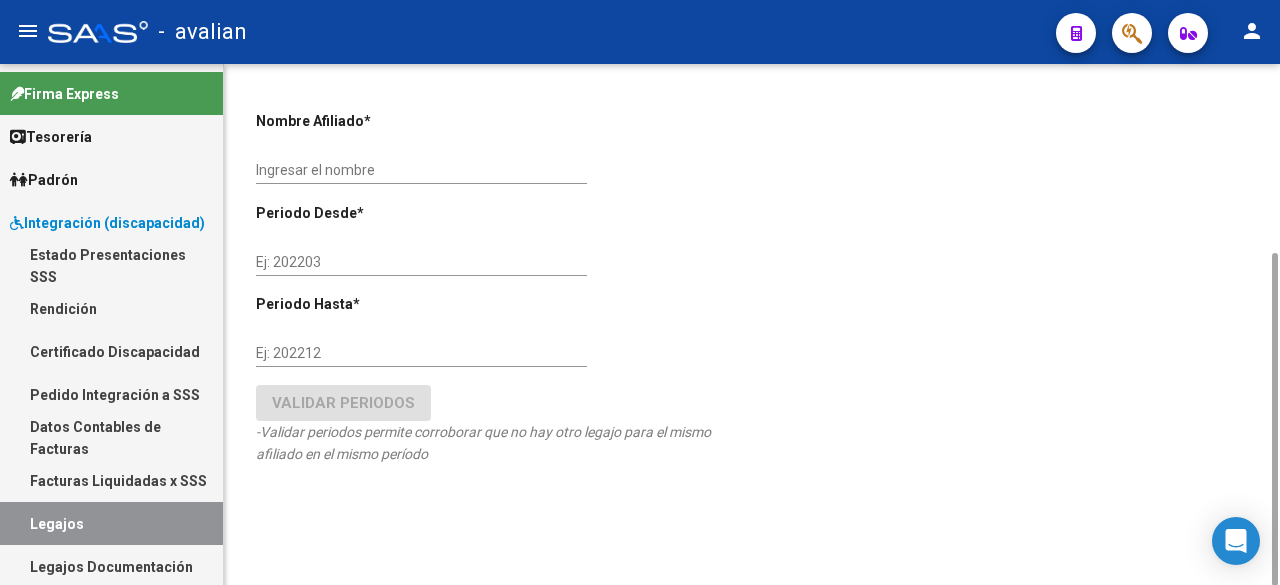 type on "[PERSON_NAME]" 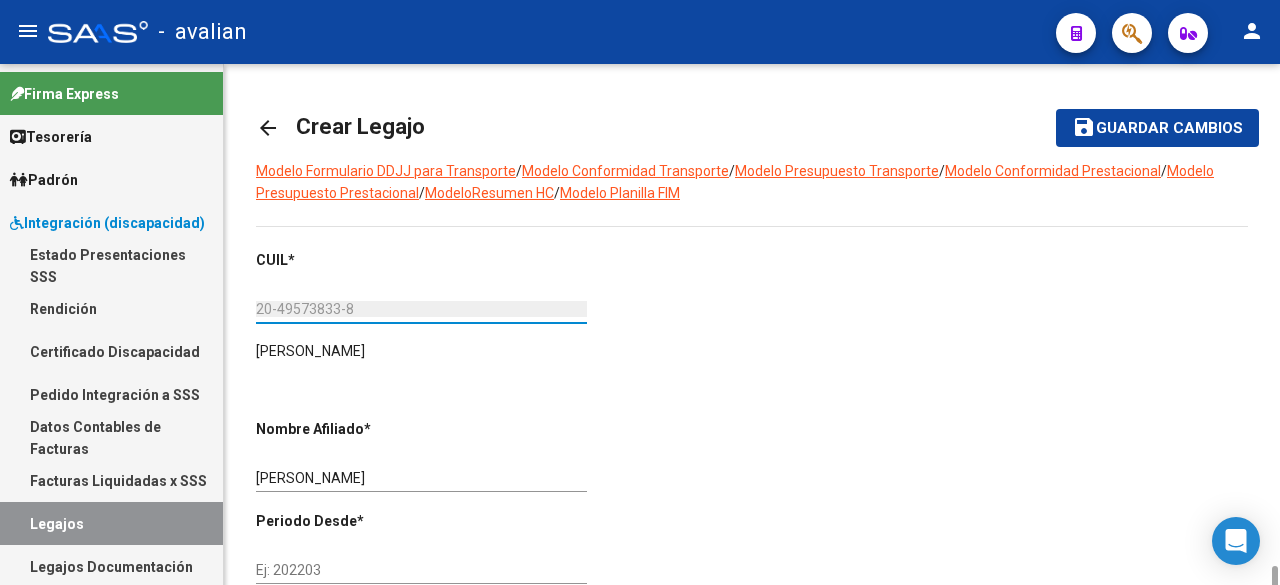 scroll, scrollTop: 308, scrollLeft: 0, axis: vertical 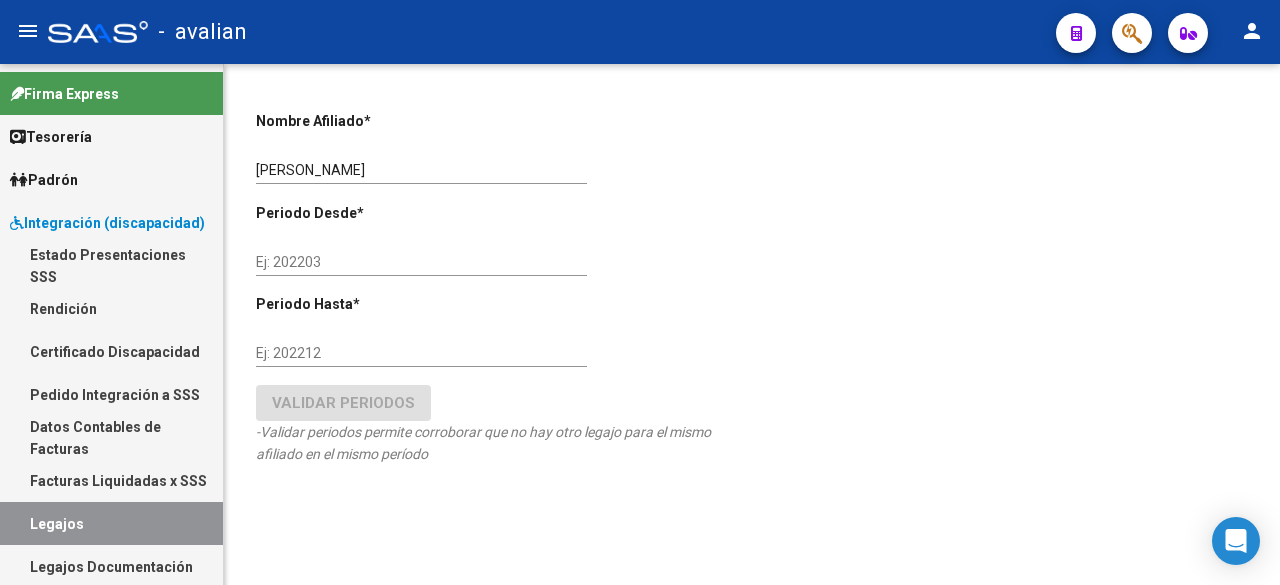 type on "20-49573833-8" 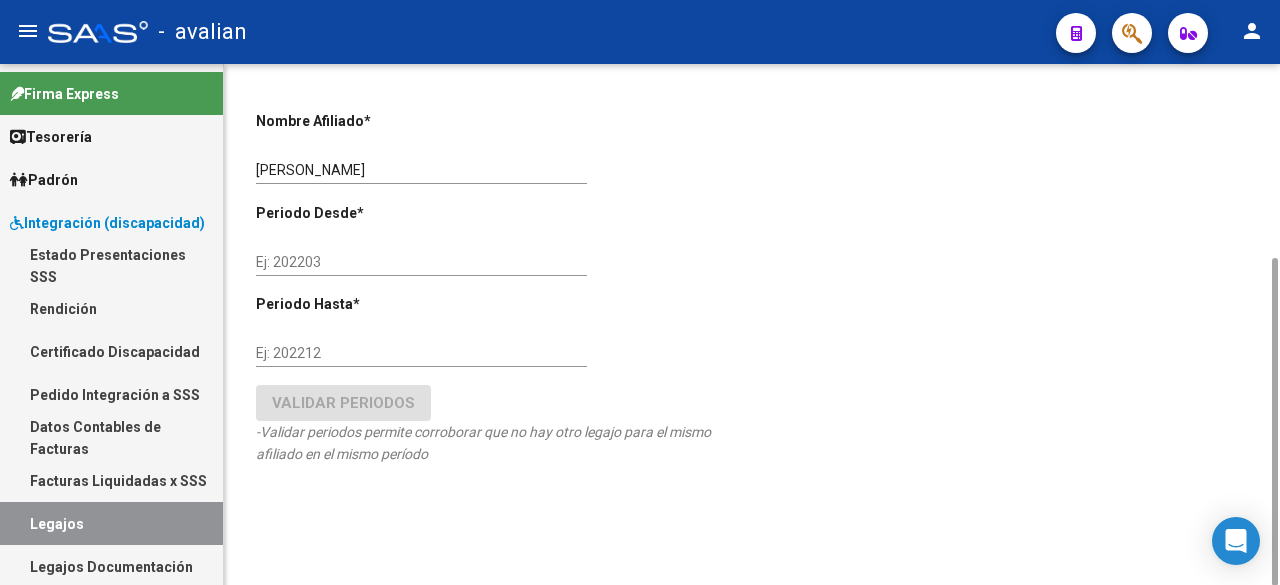click on "Ej: 202203" at bounding box center (421, 262) 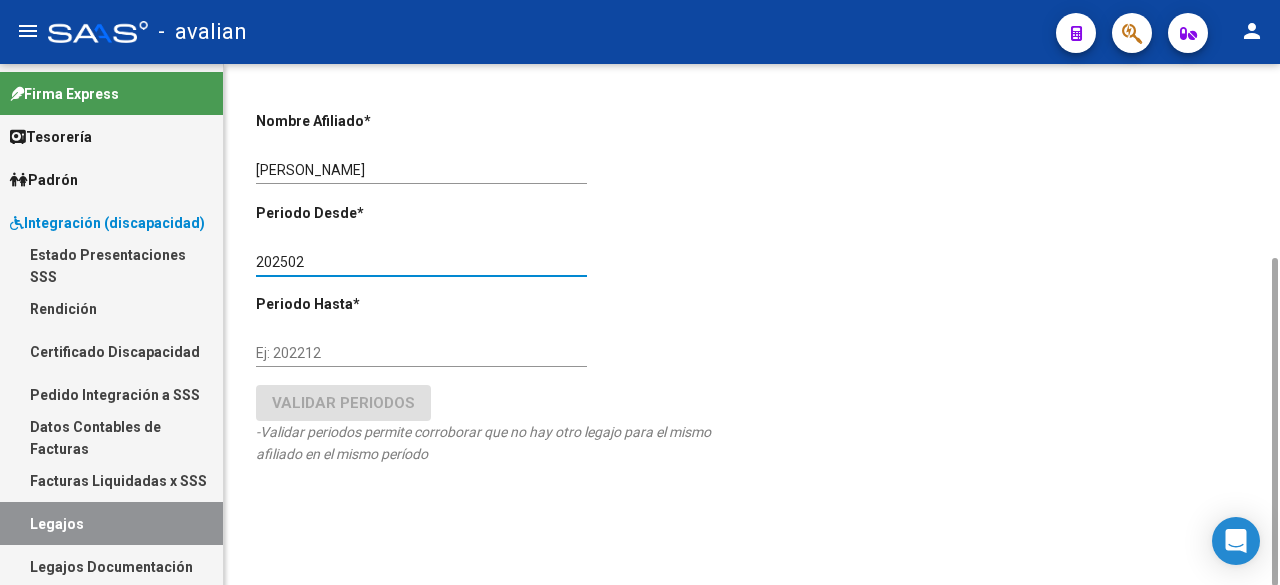 type on "202502" 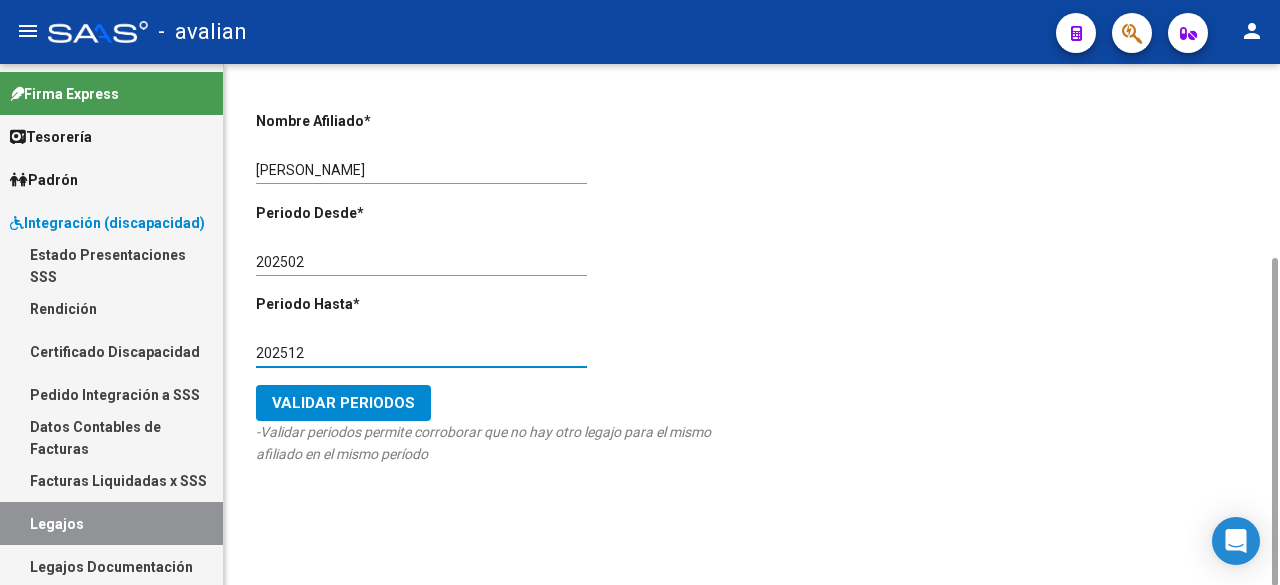 type on "202512" 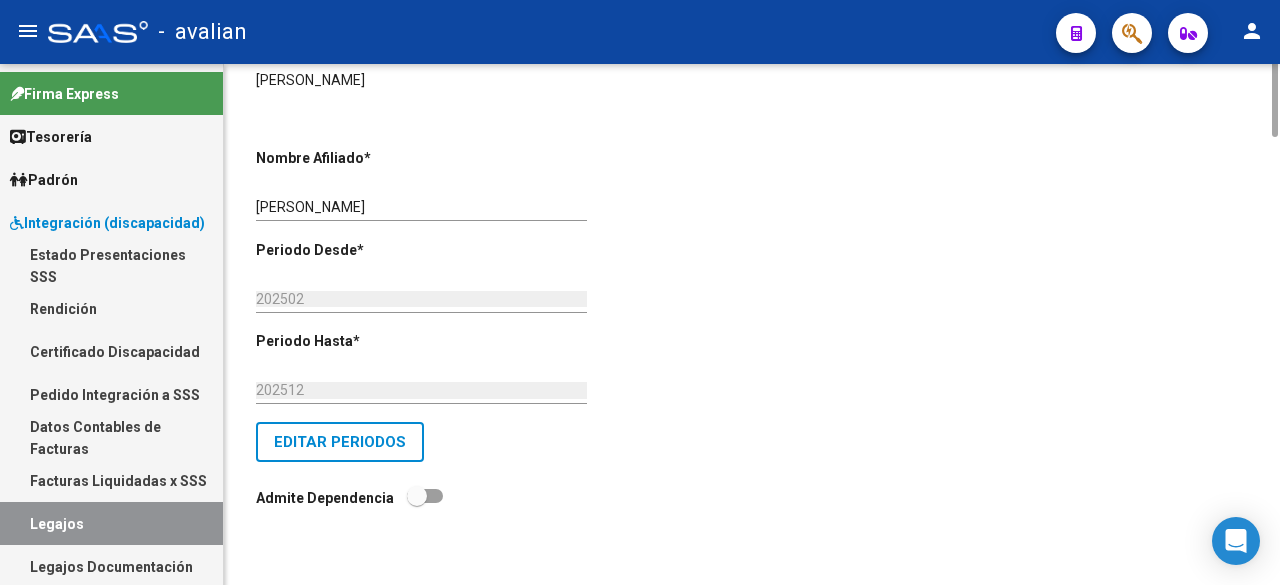 scroll, scrollTop: 0, scrollLeft: 0, axis: both 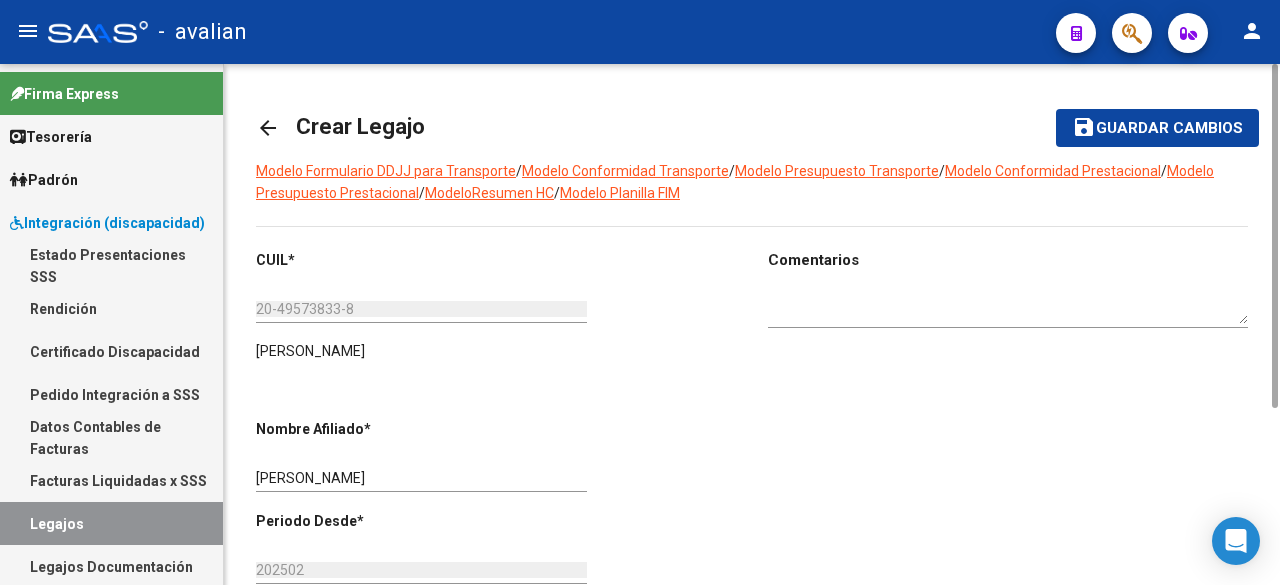 click on "Guardar cambios" 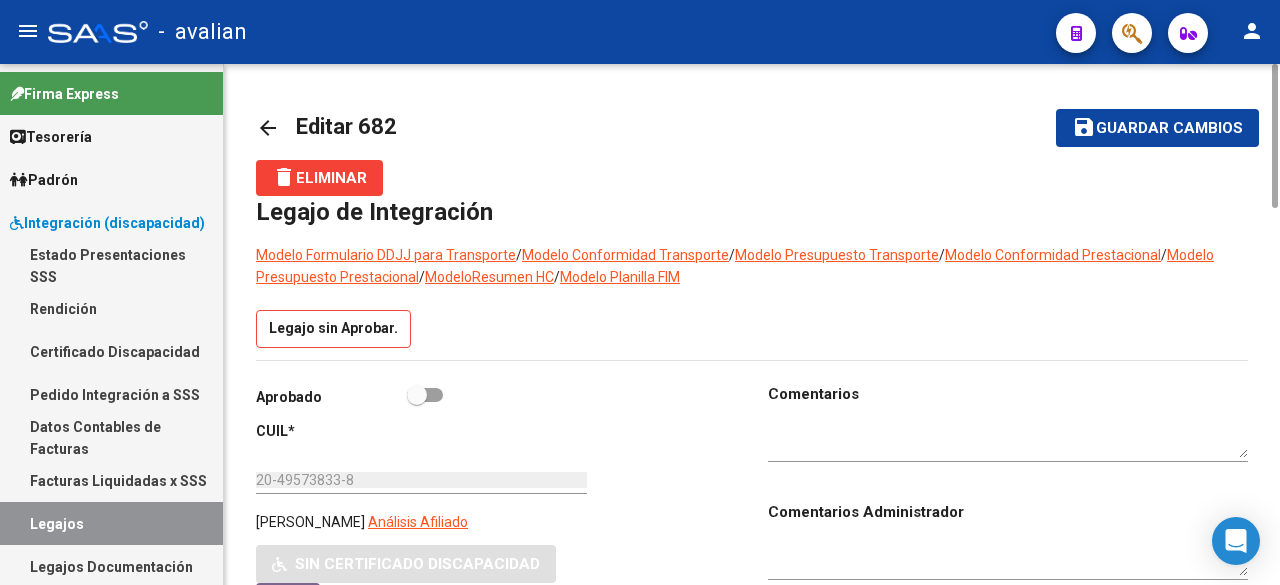 scroll, scrollTop: 400, scrollLeft: 0, axis: vertical 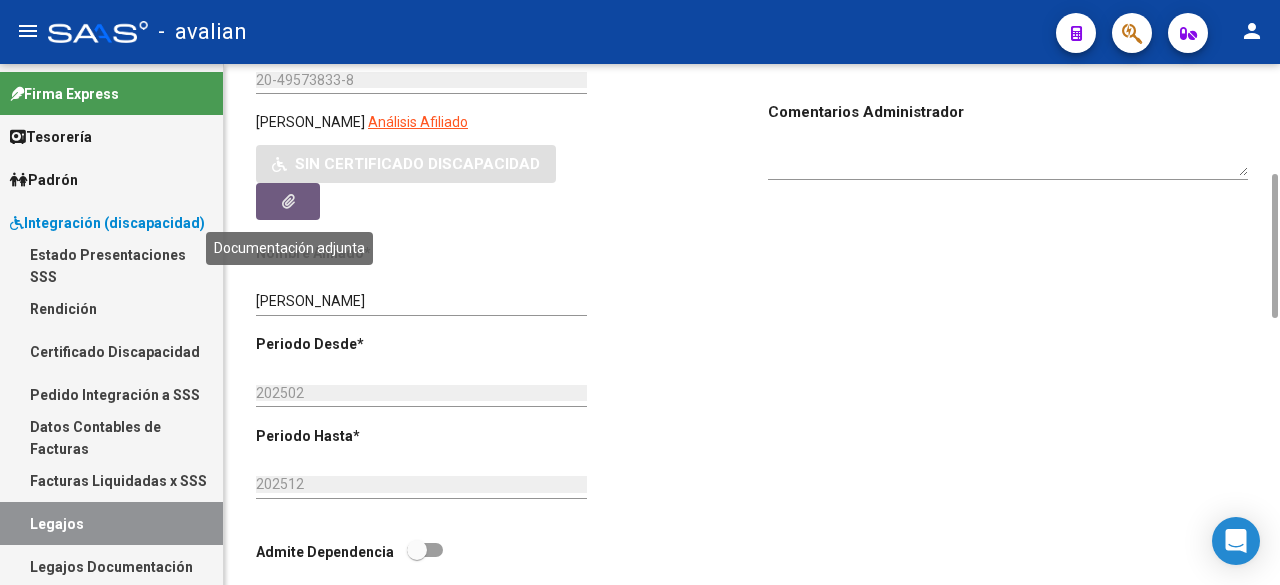 click 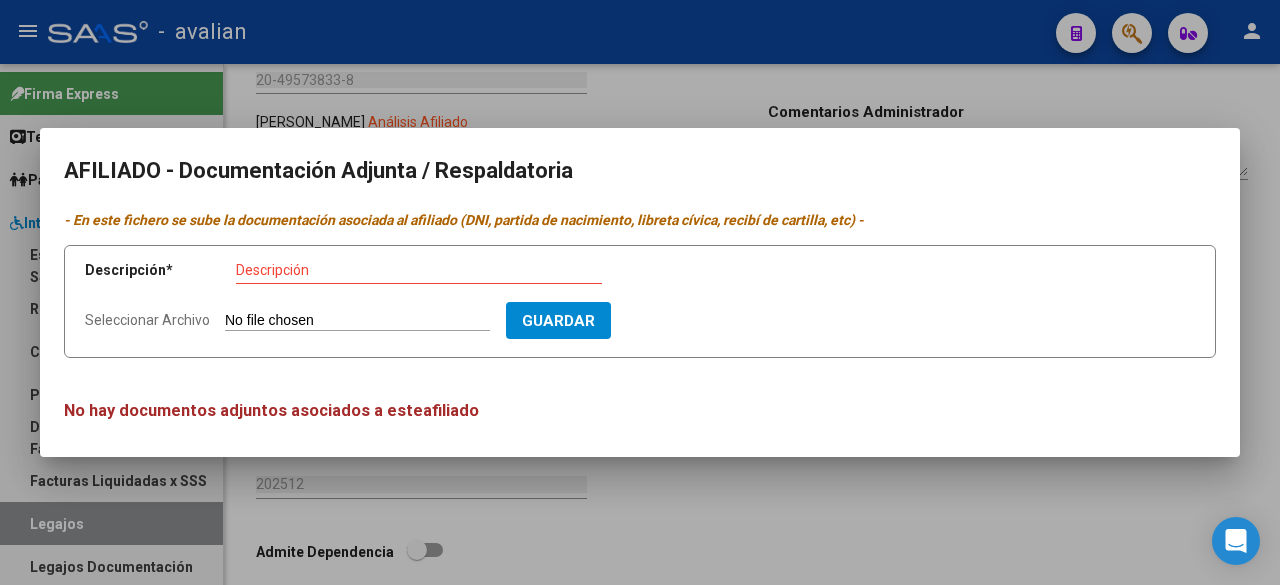 click on "Seleccionar Archivo" at bounding box center [357, 321] 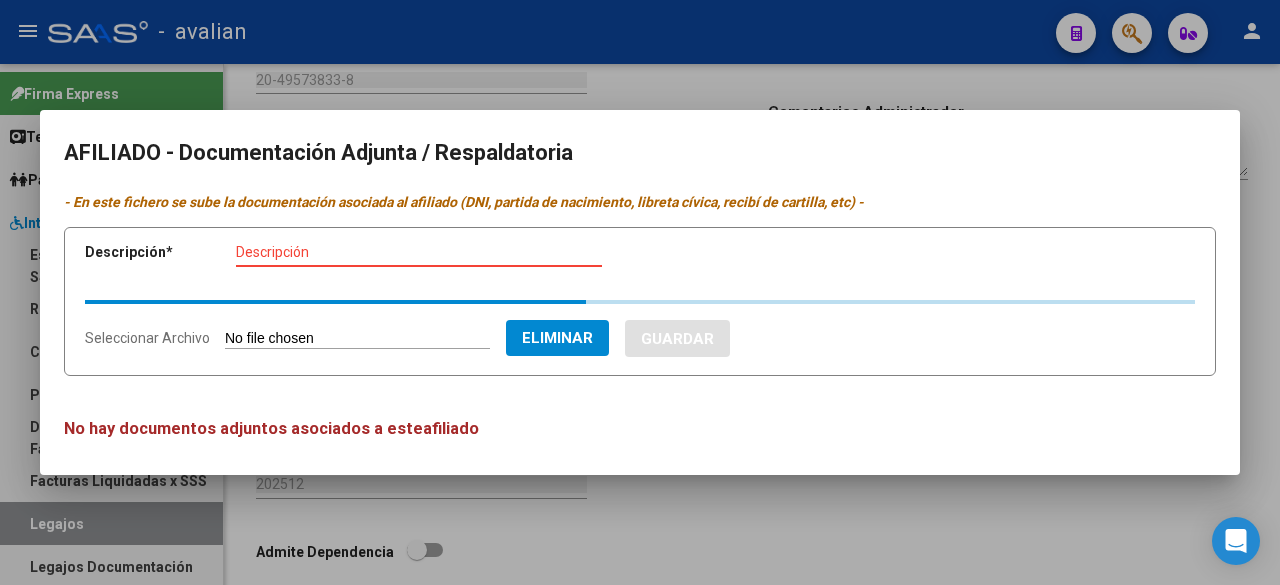 click on "Descripción" at bounding box center [419, 252] 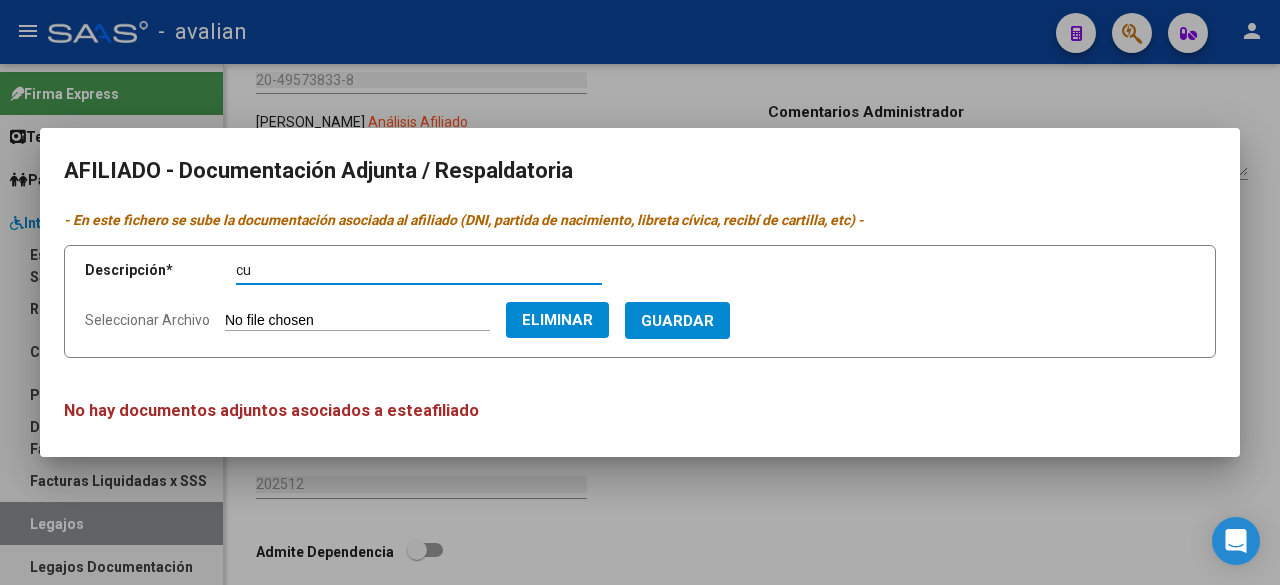 type on "c" 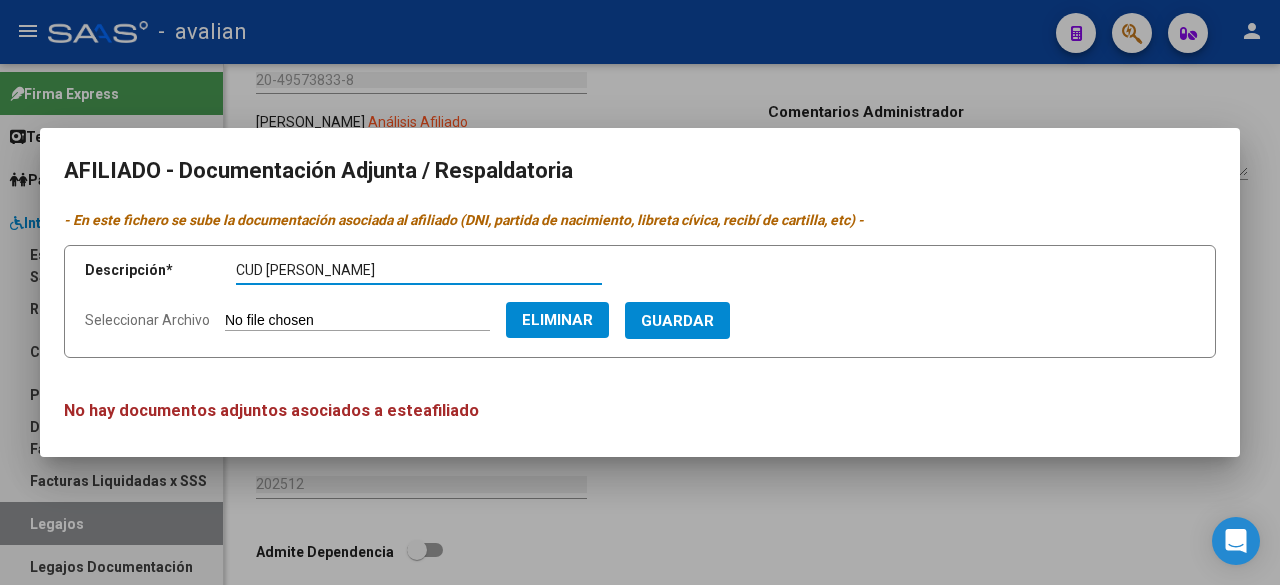 type on "CUD [PERSON_NAME]" 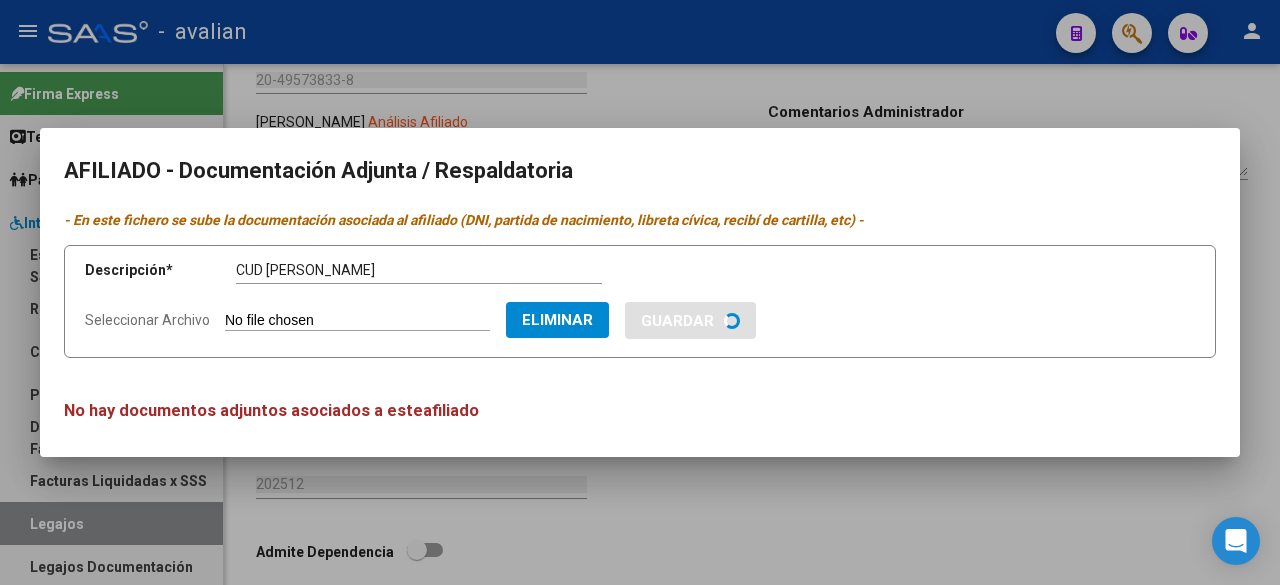 type 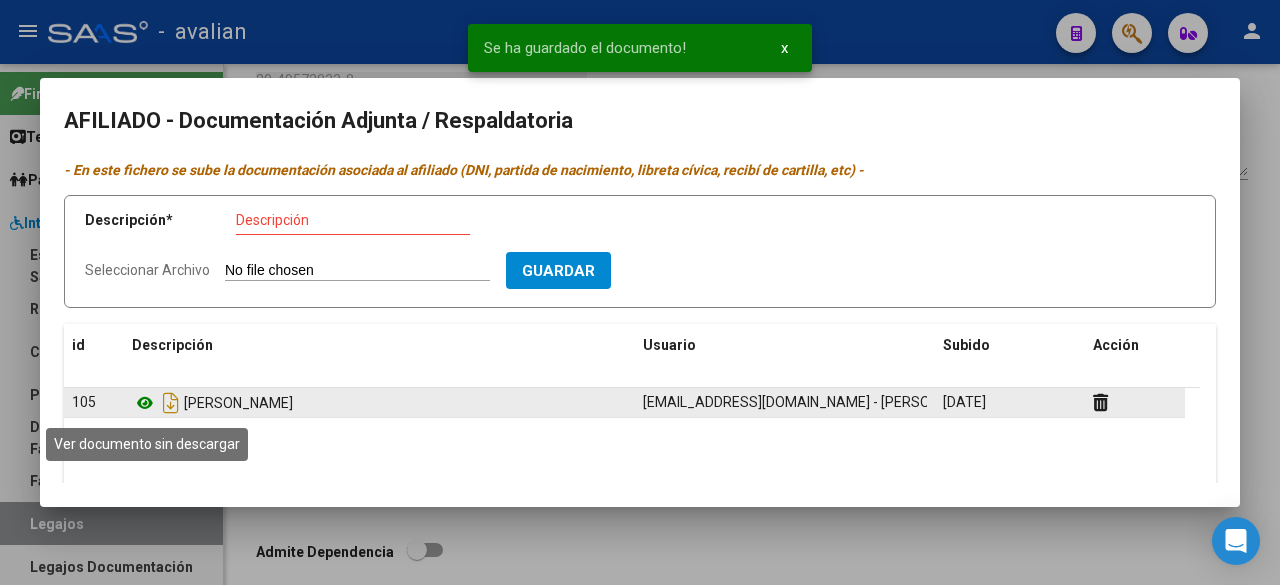 click 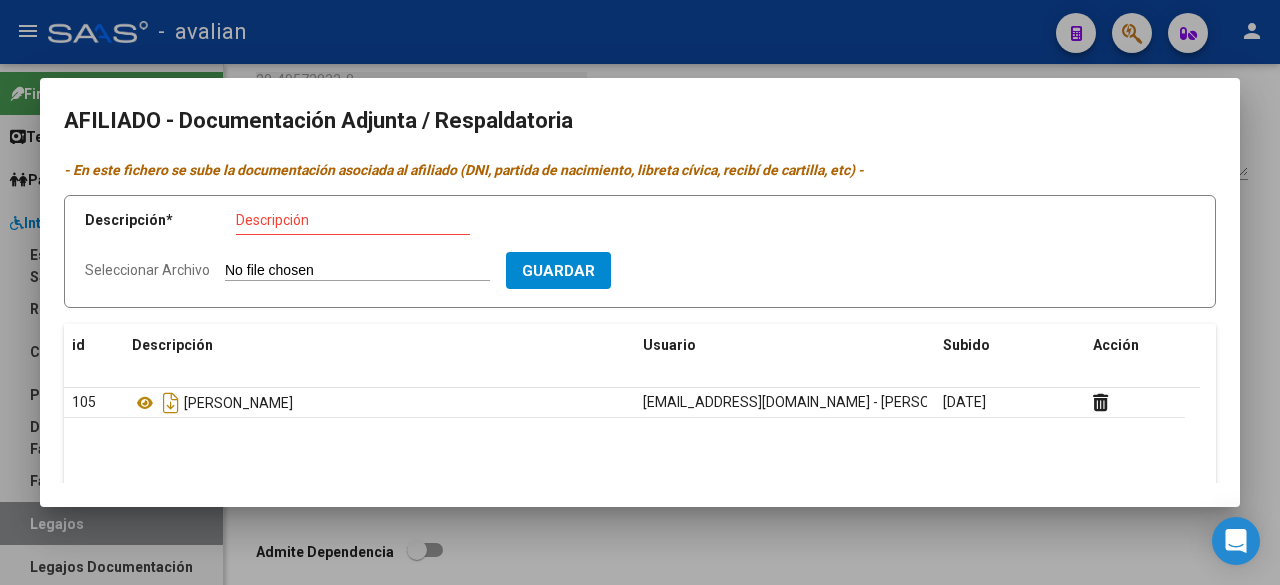 click at bounding box center [640, 292] 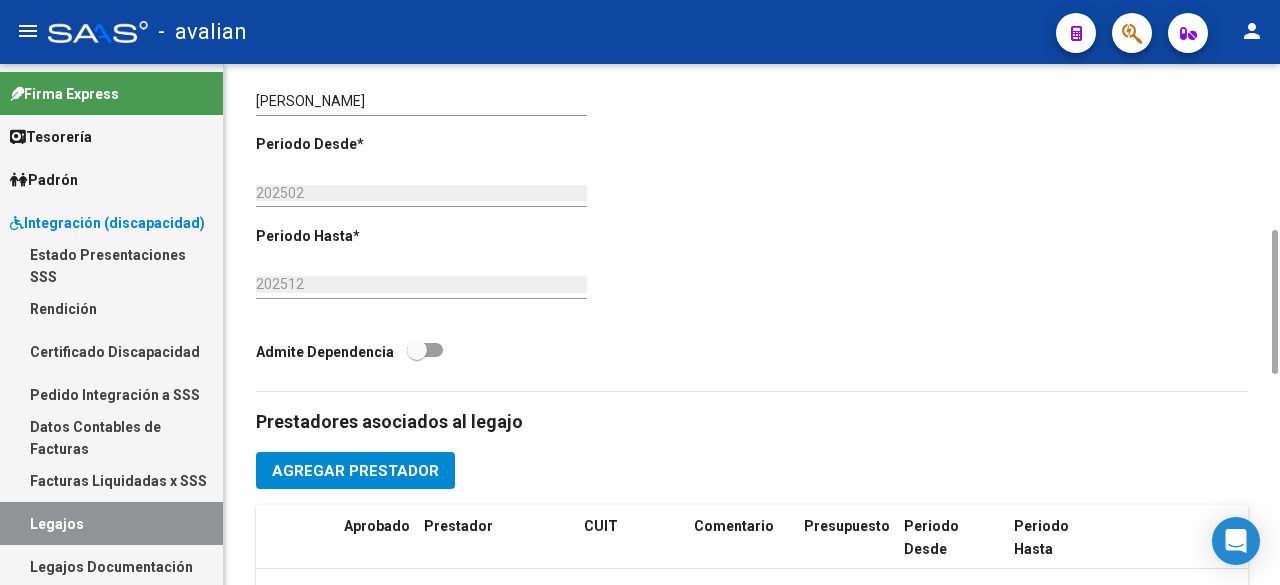 scroll, scrollTop: 800, scrollLeft: 0, axis: vertical 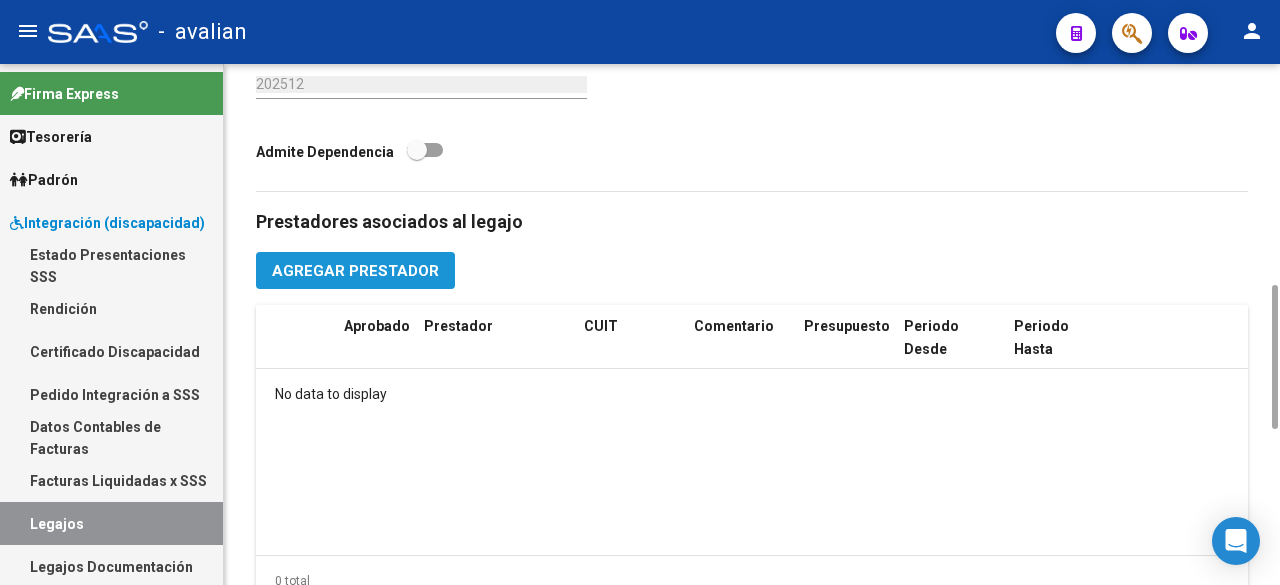 click on "Agregar Prestador" 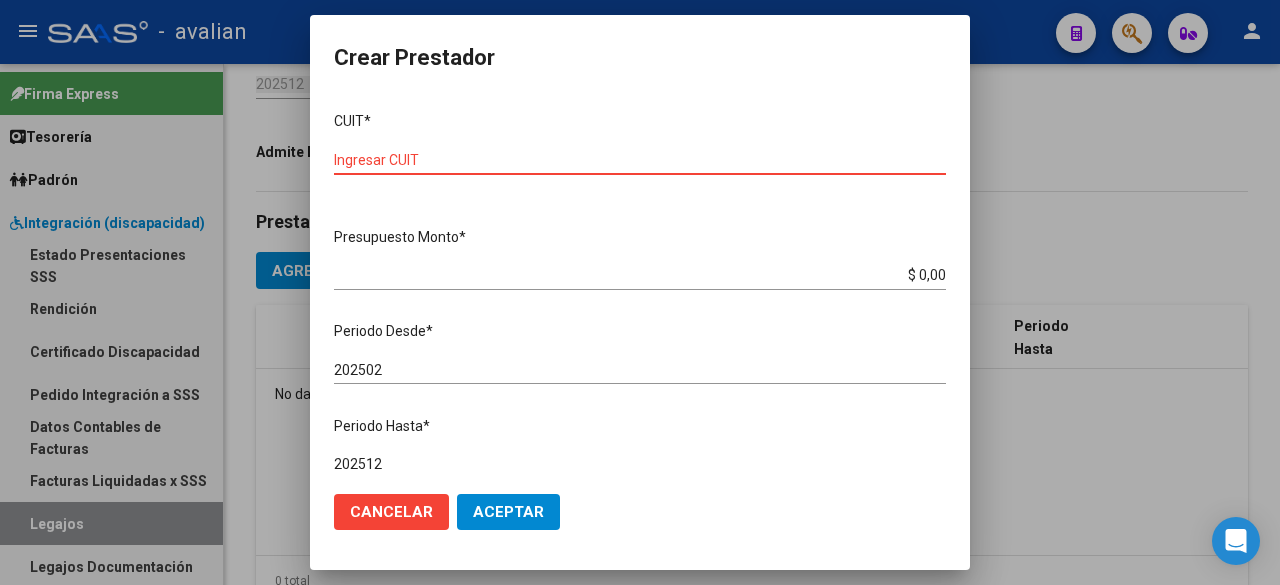 paste on "23-37099504-4" 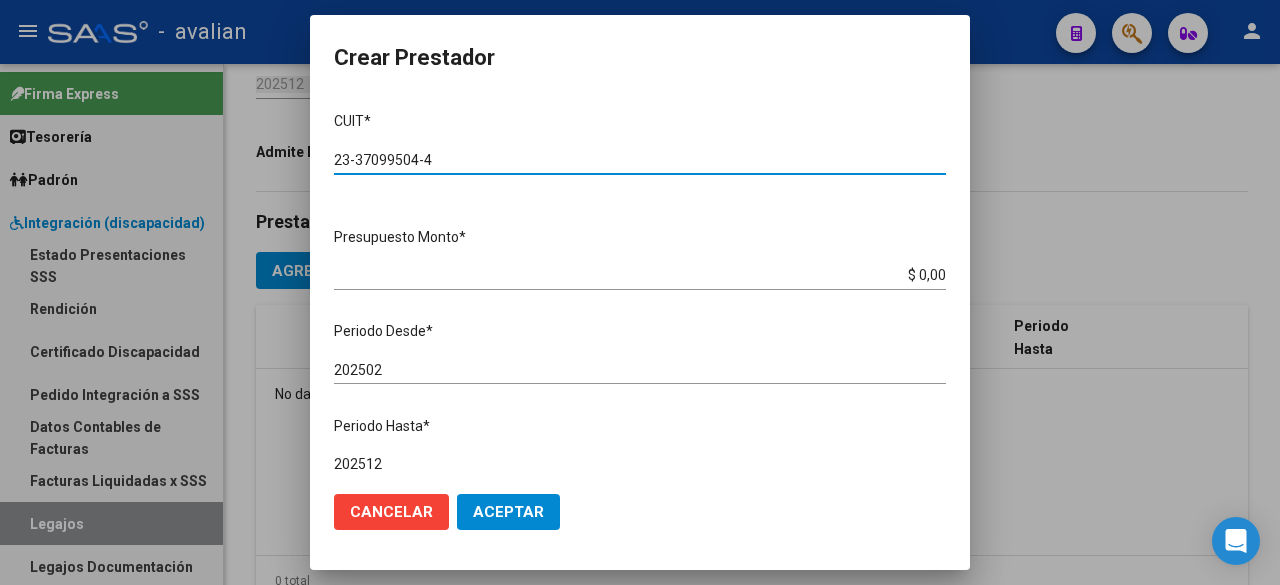 type on "23-37099504-4" 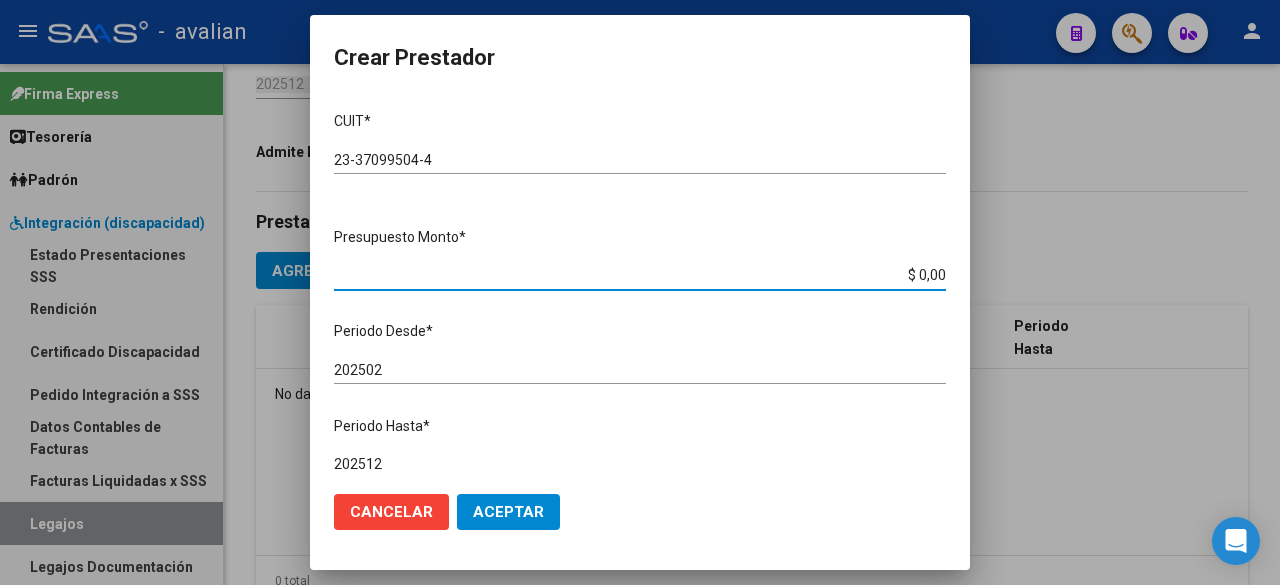 paste on "307.654,34" 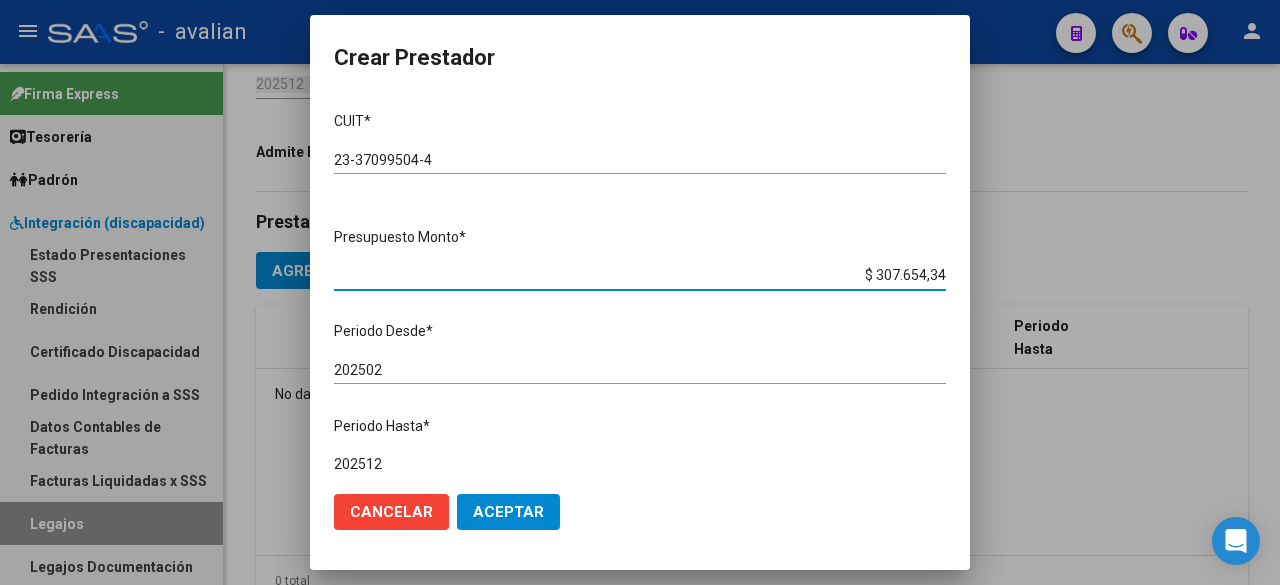 scroll, scrollTop: 260, scrollLeft: 0, axis: vertical 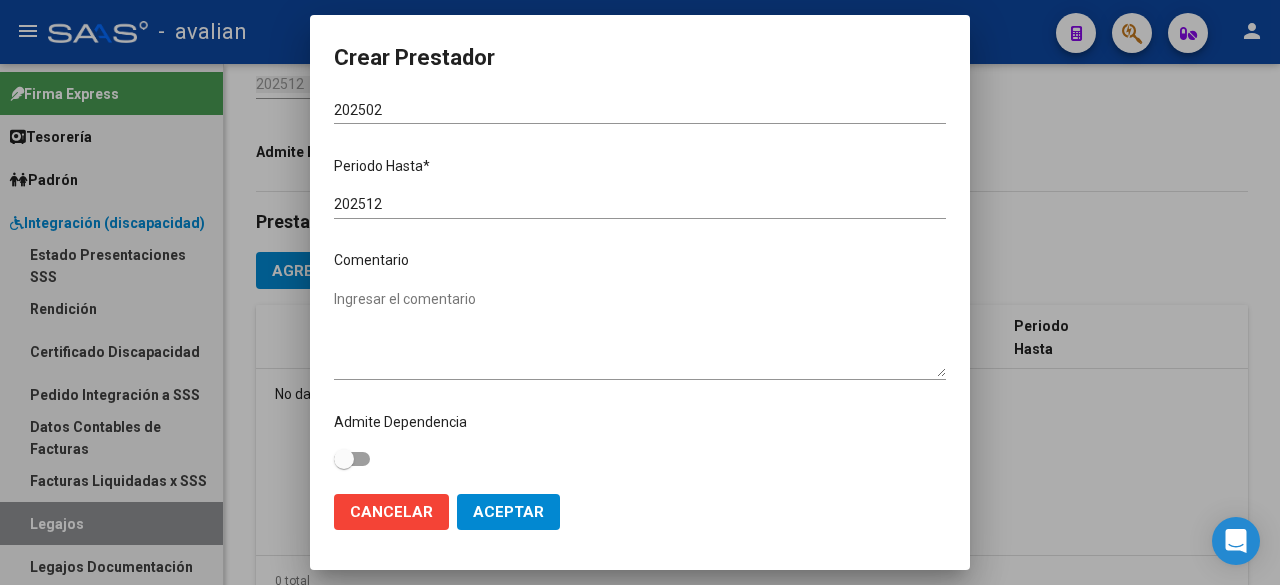 type on "$ 307.654,34" 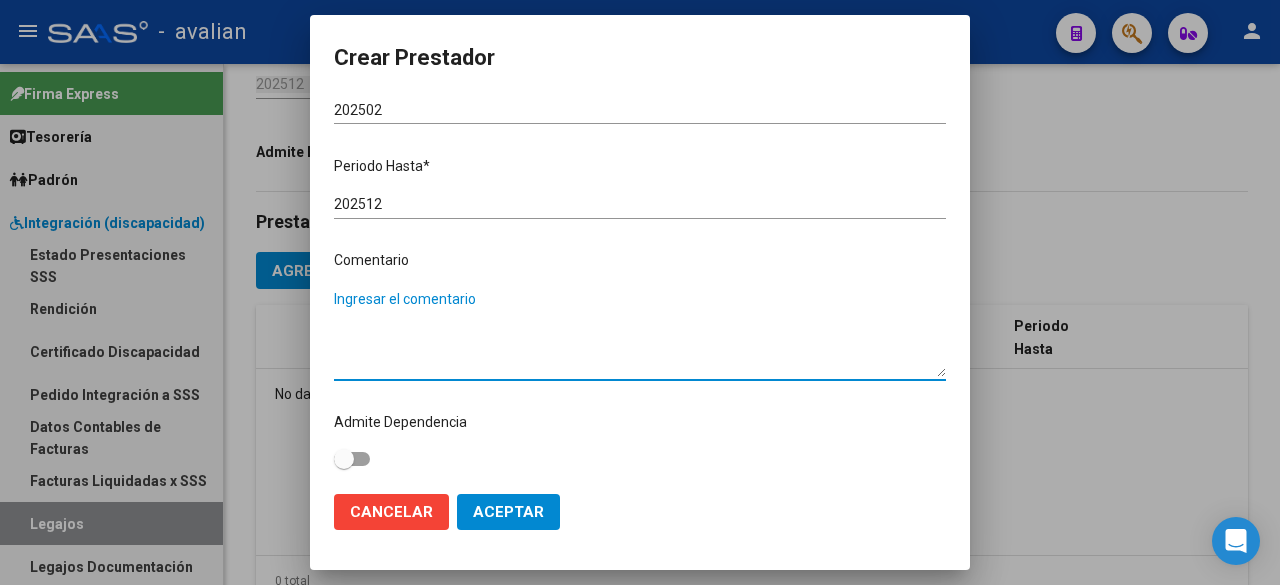 paste on "- Modulo maestra de apoyo [PERSON_NAME]" 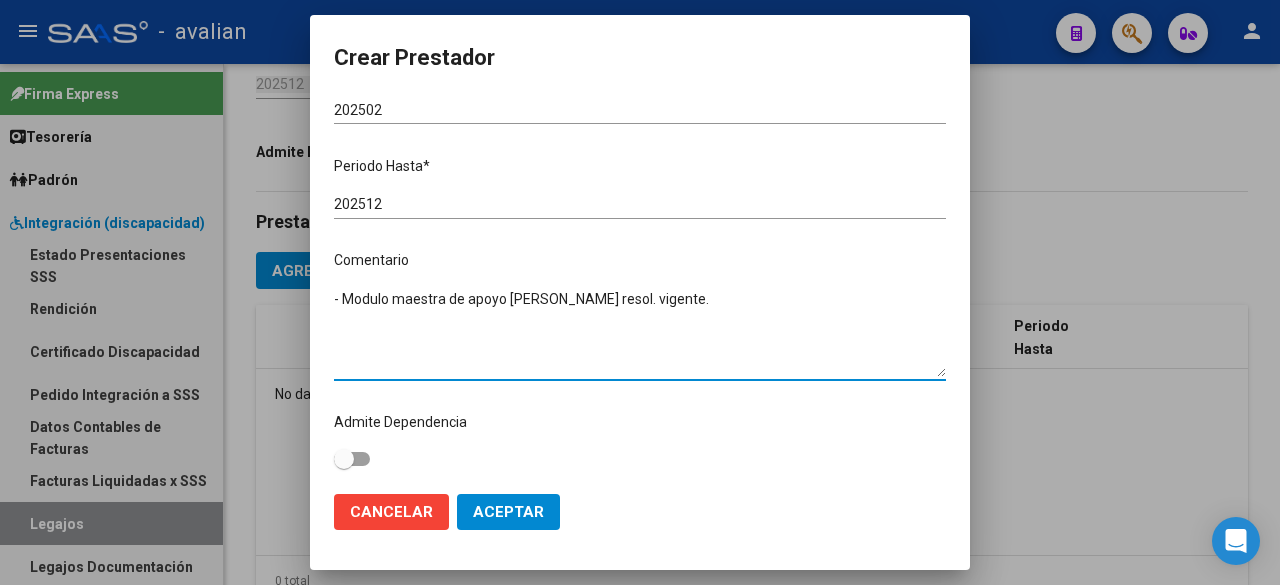 click on "- Modulo maestra de apoyo [PERSON_NAME] resol. vigente." at bounding box center [640, 333] 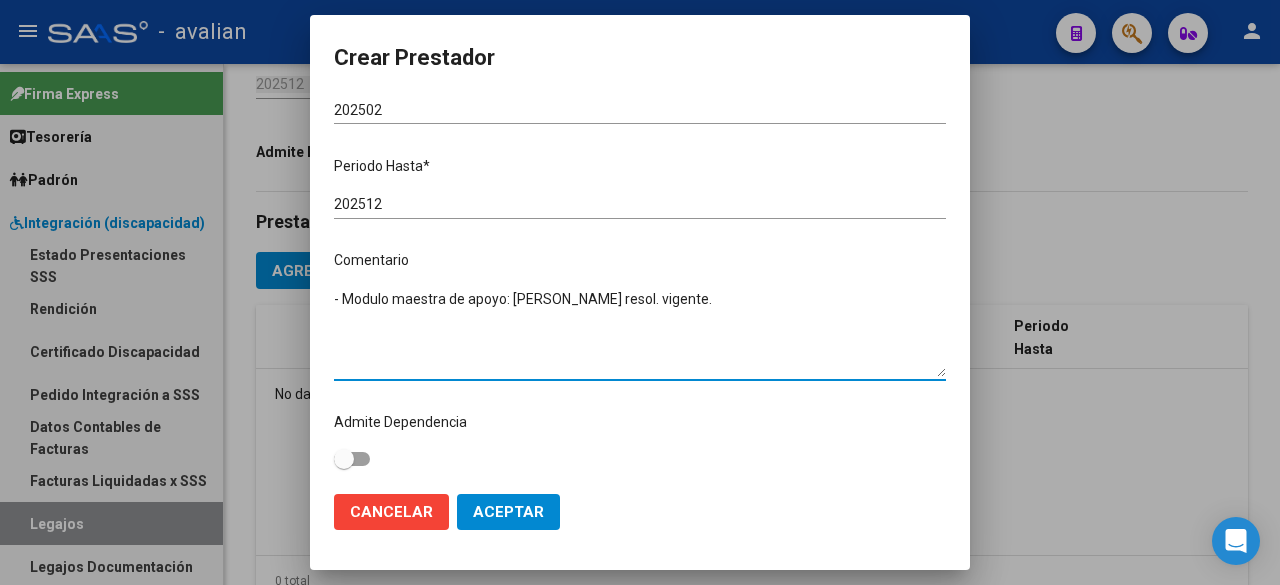 drag, startPoint x: 619, startPoint y: 300, endPoint x: 564, endPoint y: 297, distance: 55.081757 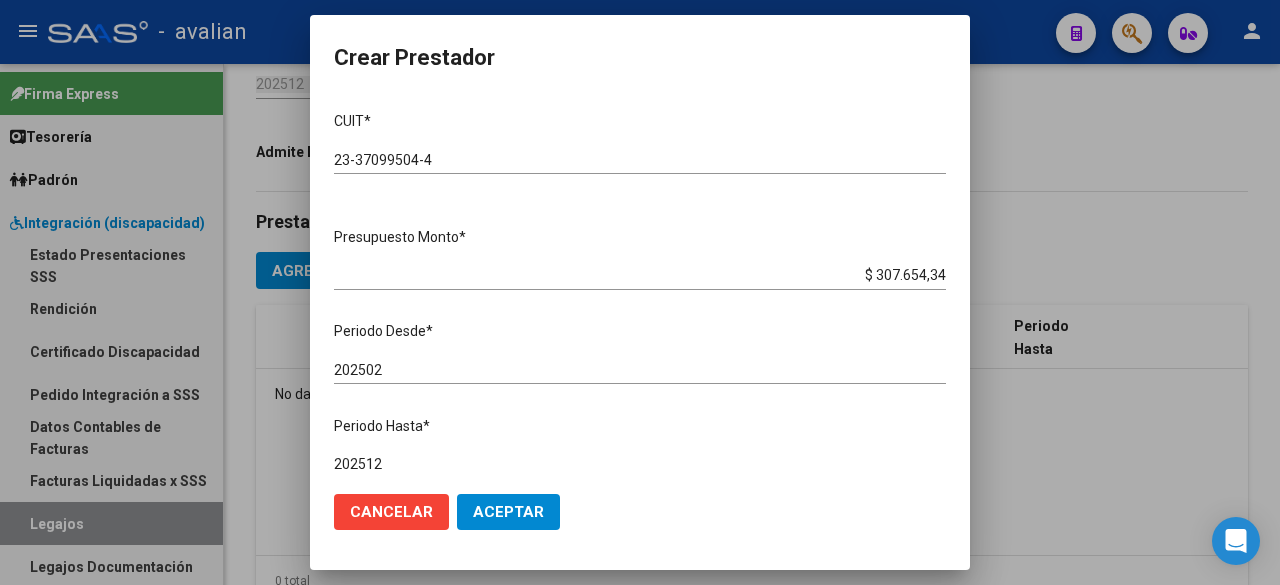 scroll, scrollTop: 260, scrollLeft: 0, axis: vertical 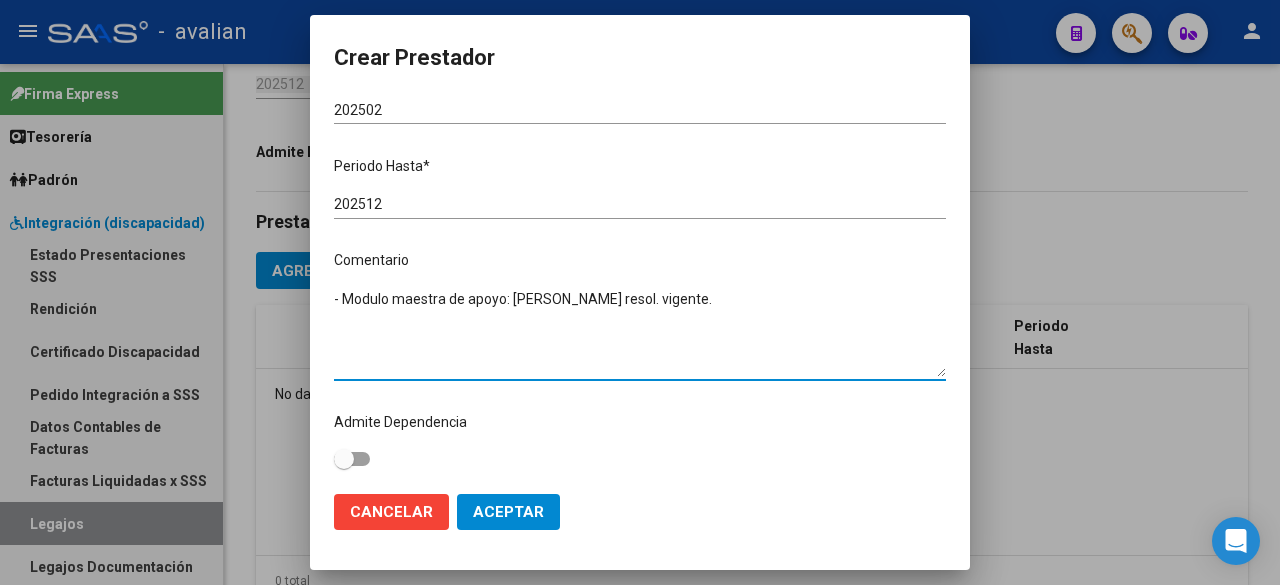 type on "- Modulo maestra de apoyo: [PERSON_NAME] resol. vigente." 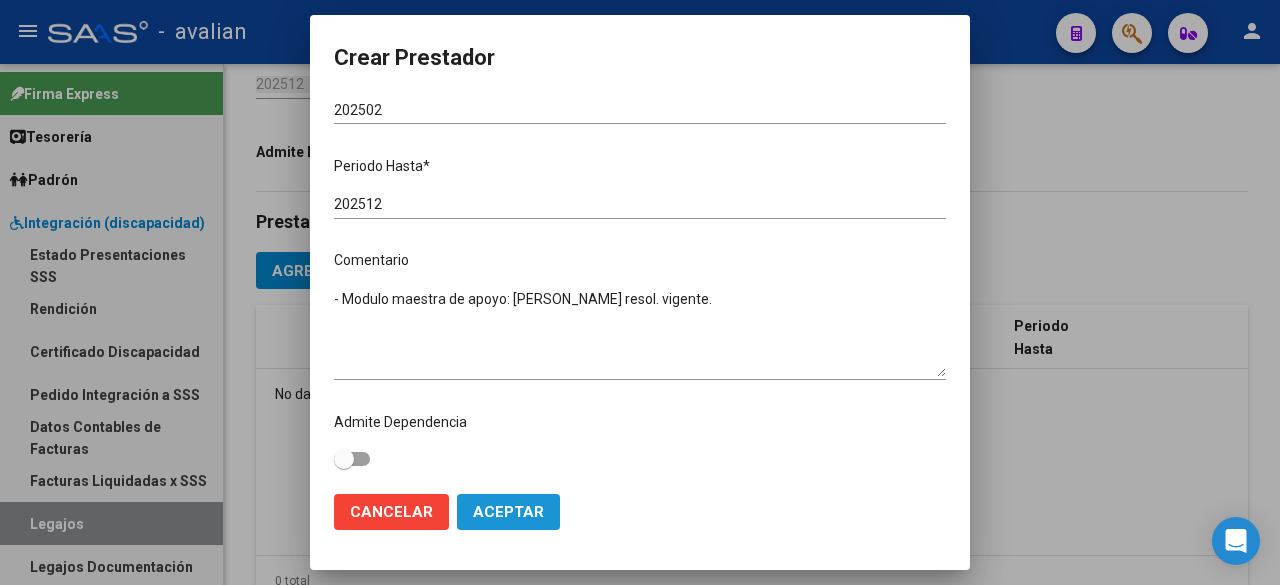 click on "Aceptar" 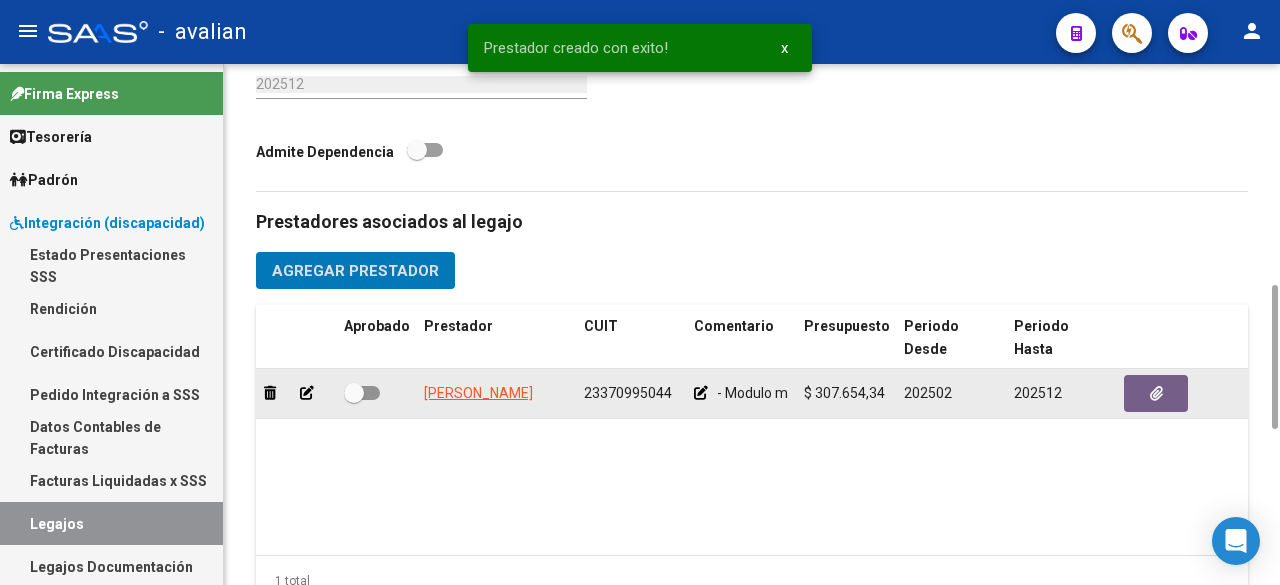 click at bounding box center (362, 393) 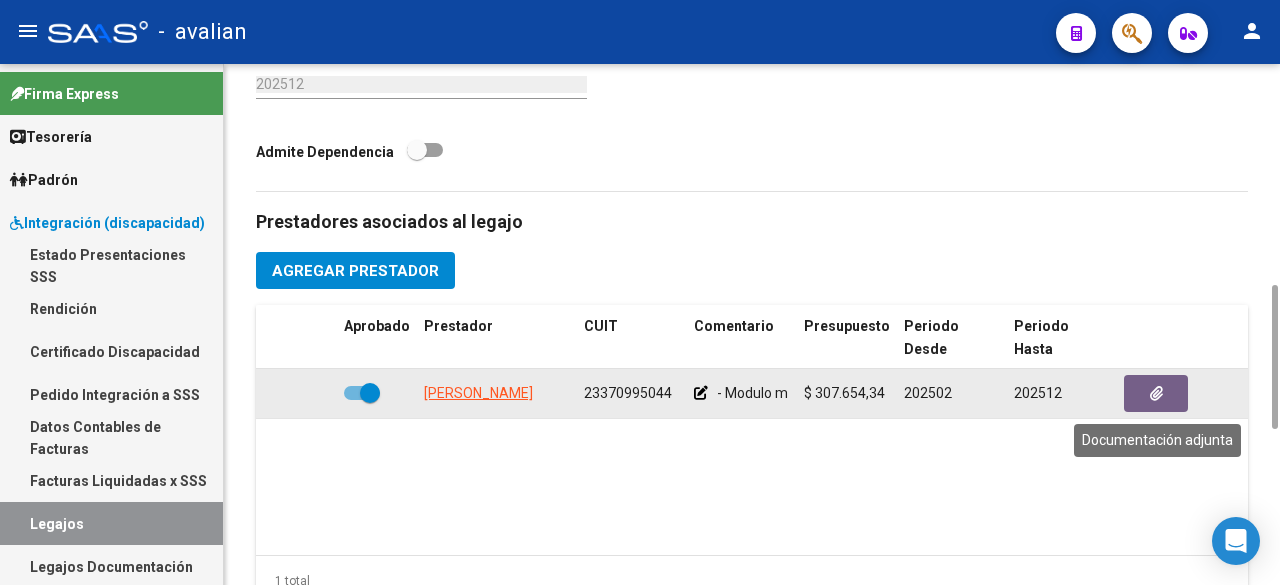 click 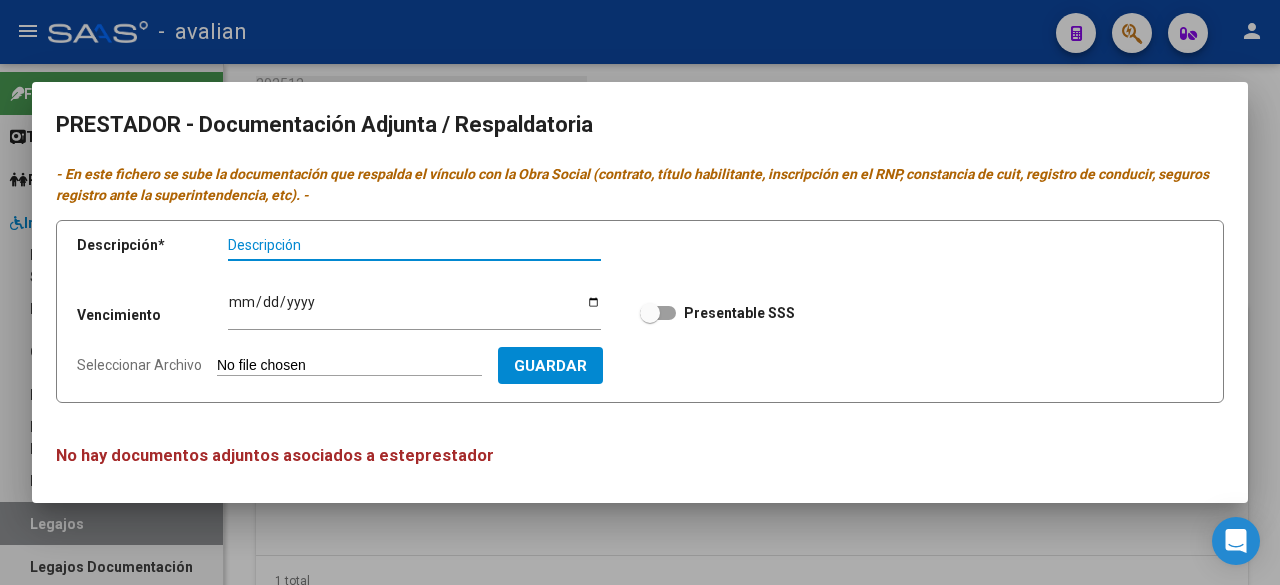 click at bounding box center (640, 292) 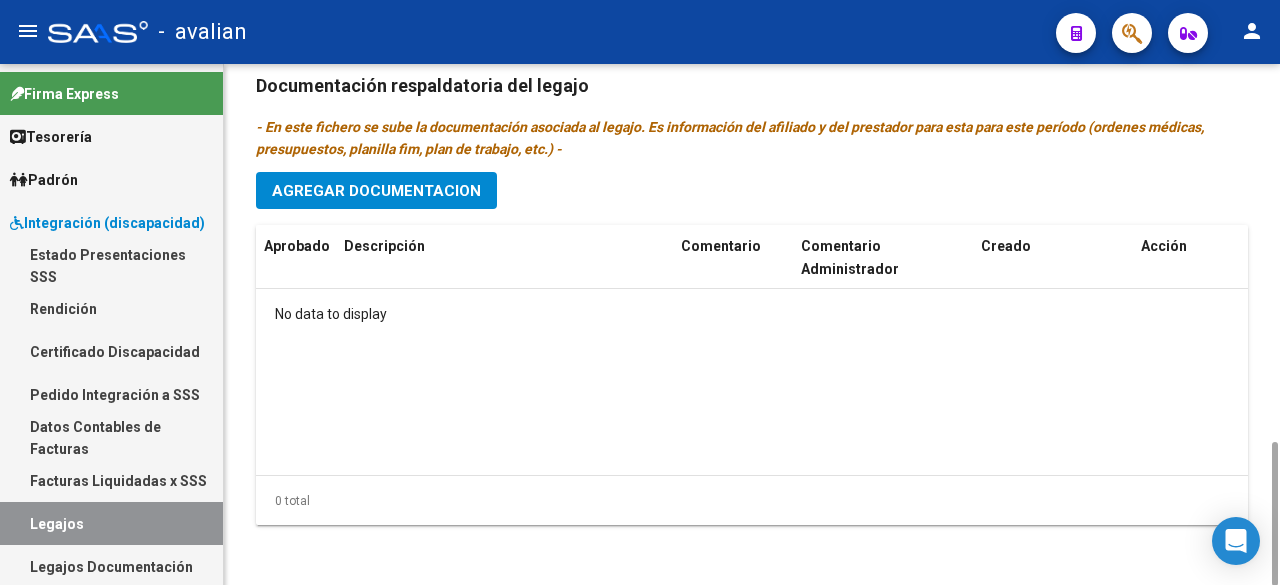 scroll, scrollTop: 1166, scrollLeft: 0, axis: vertical 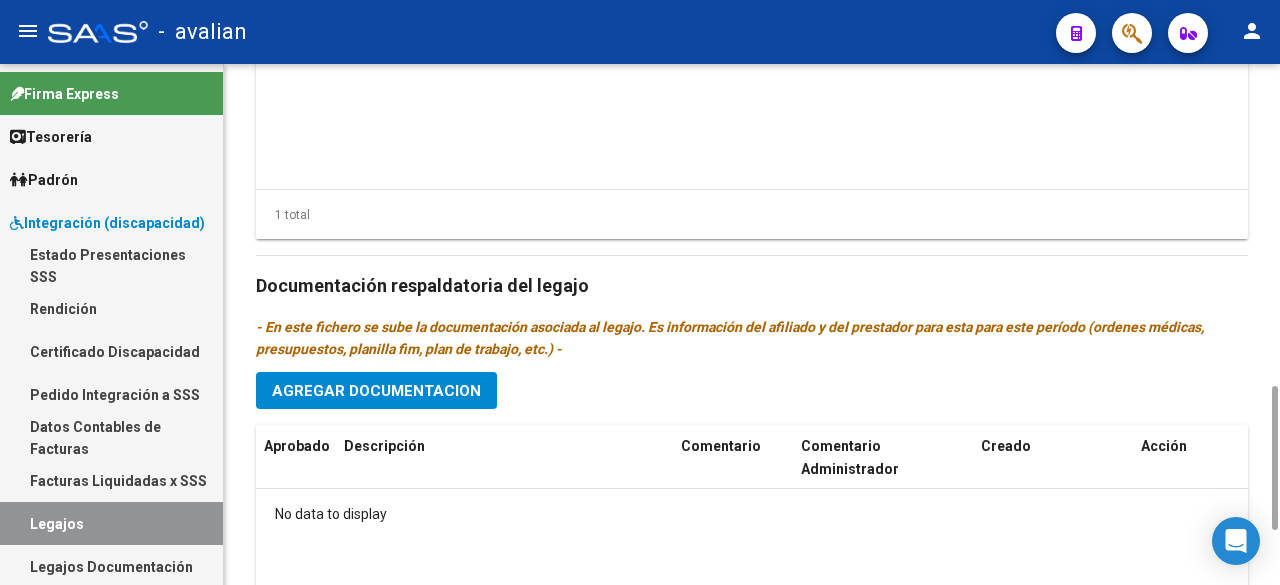 click on "Agregar Documentacion" 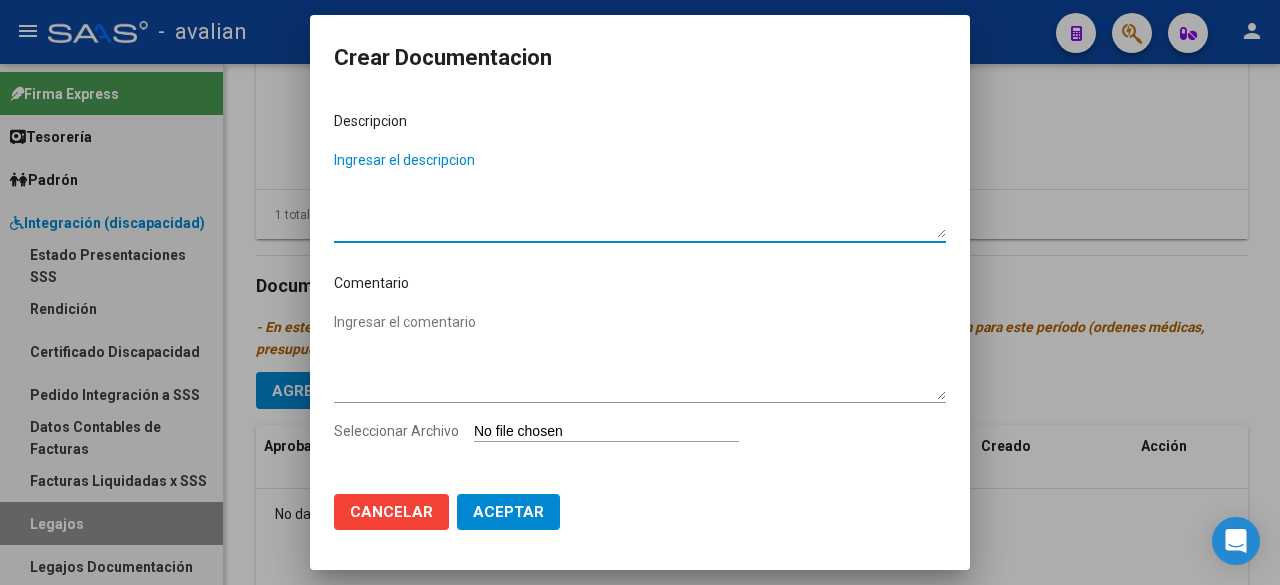 click on "Ingresar el descripcion" at bounding box center [640, 194] 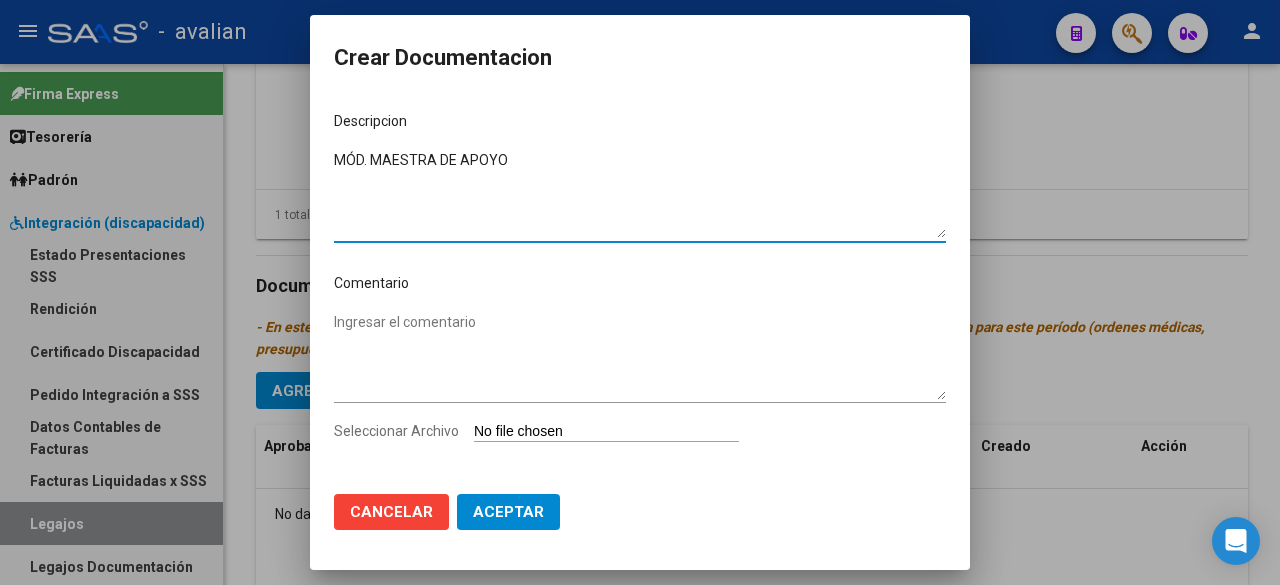 type on "MÓD. MAESTRA DE APOYO" 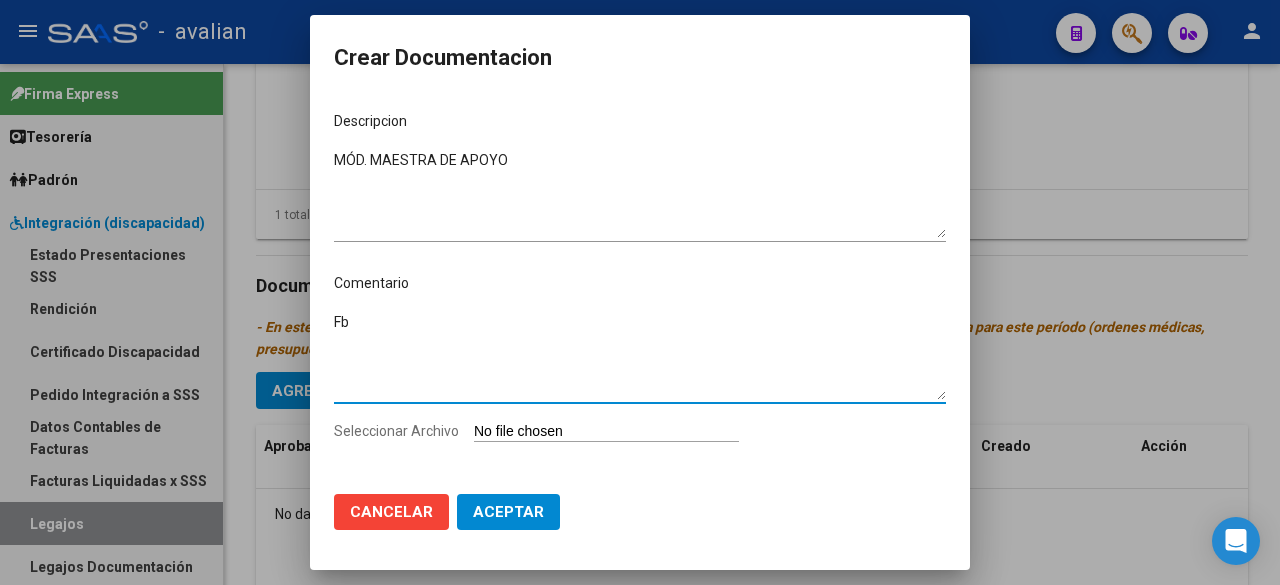 type on "F" 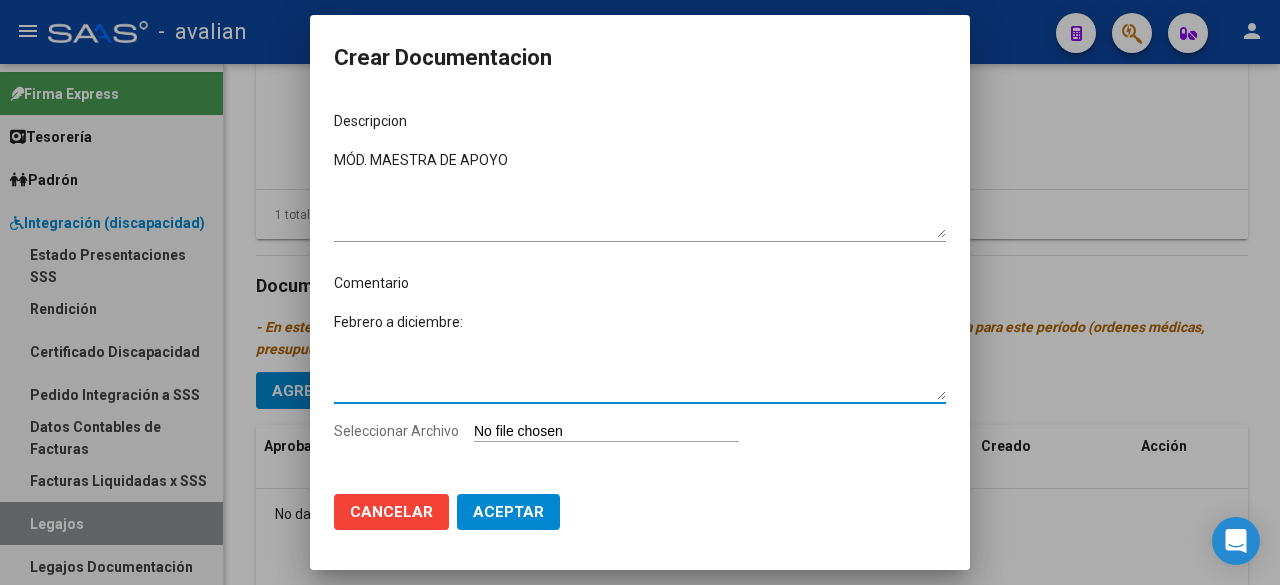paste on "- Modulo maestra de apoyo: [PERSON_NAME] resol. vigente." 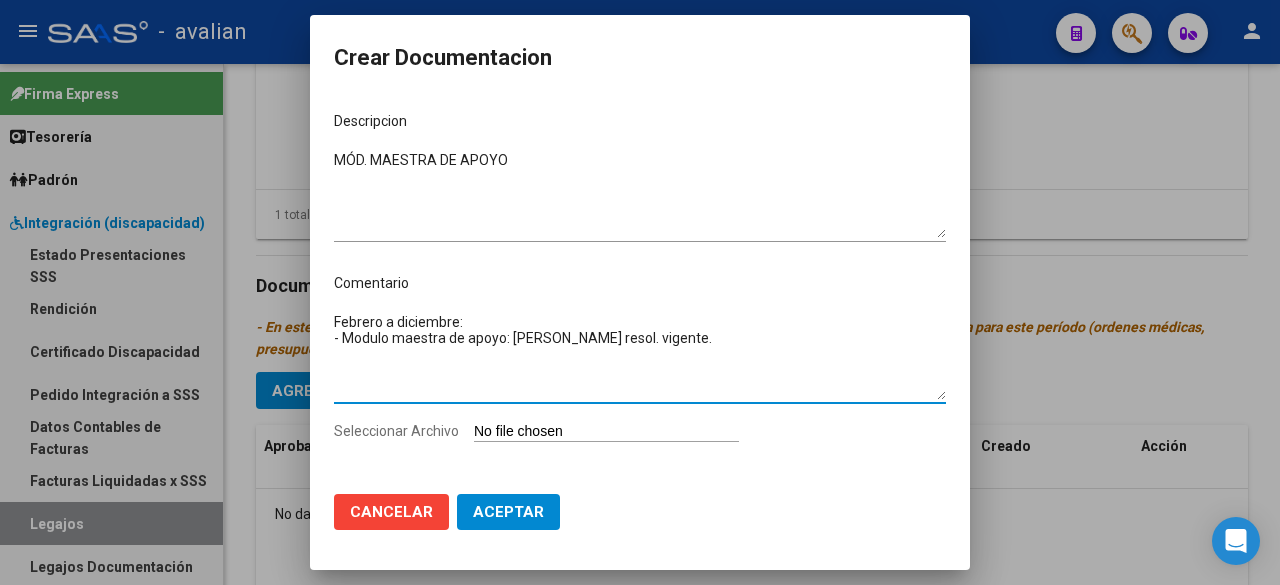 type on "Febrero a diciembre:
- Modulo maestra de apoyo: [PERSON_NAME] resol. vigente." 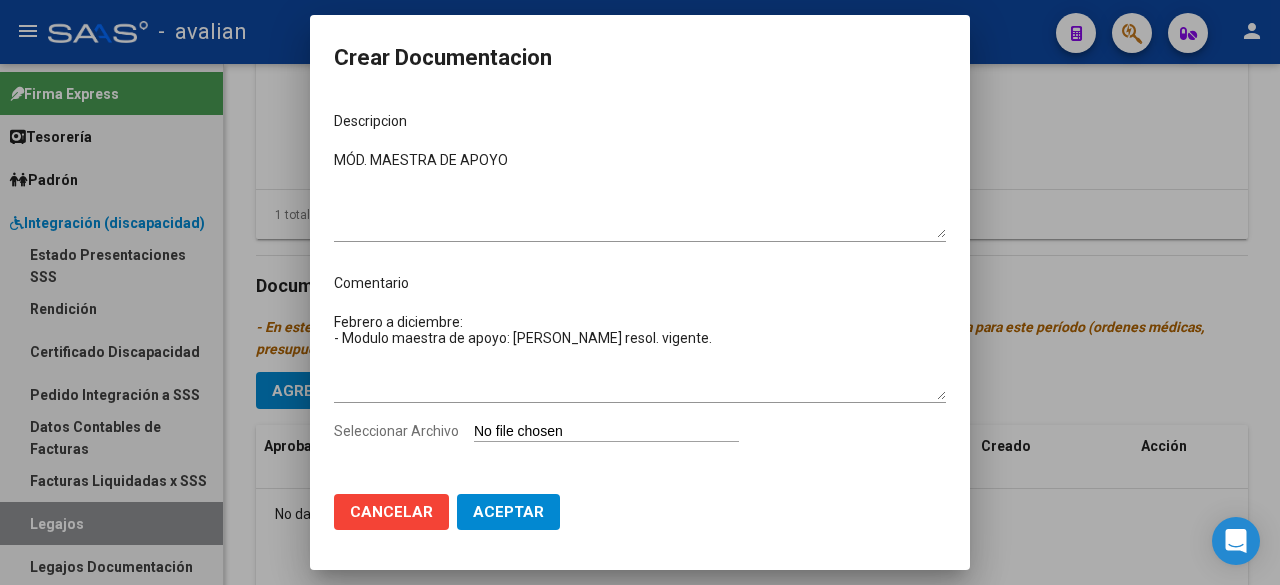 type on "C:\fakepath\MÓD. MAESTRA DE APOYO 2025.pdf" 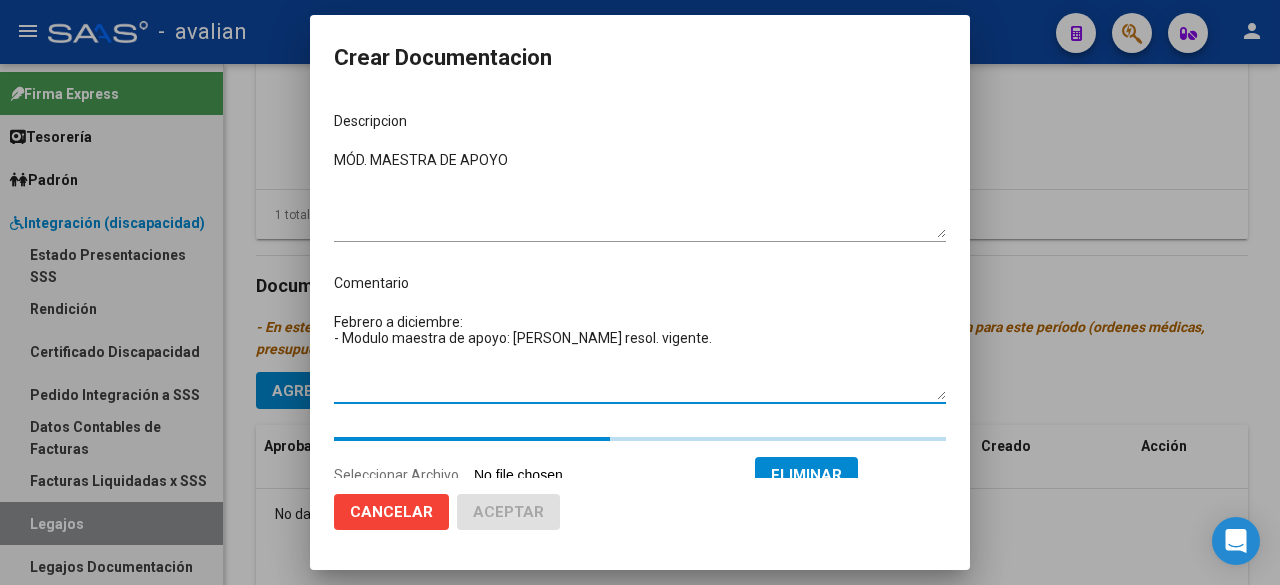 drag, startPoint x: 740, startPoint y: 342, endPoint x: 328, endPoint y: 343, distance: 412.00122 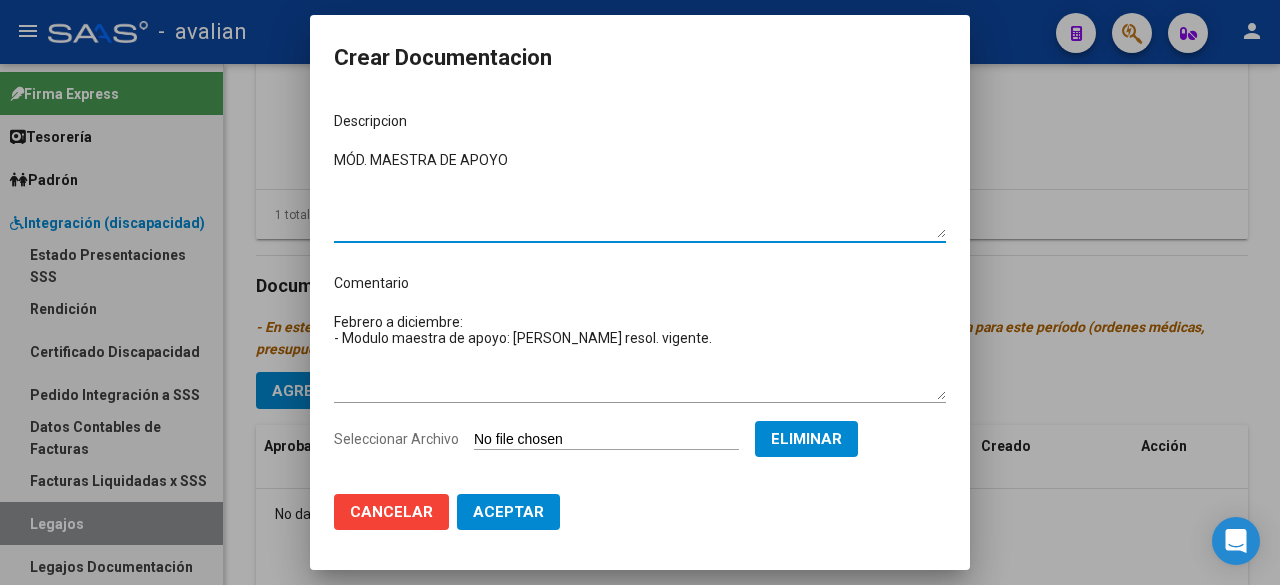 click on "MÓD. MAESTRA DE APOYO" at bounding box center (640, 194) 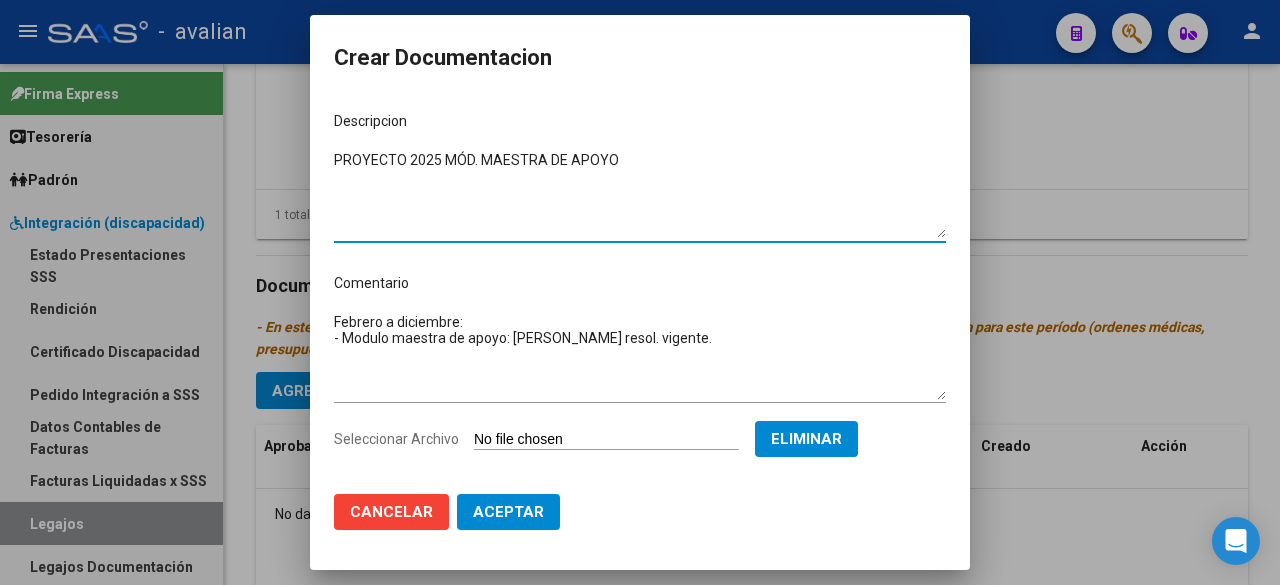 drag, startPoint x: 574, startPoint y: 170, endPoint x: 442, endPoint y: 171, distance: 132.00378 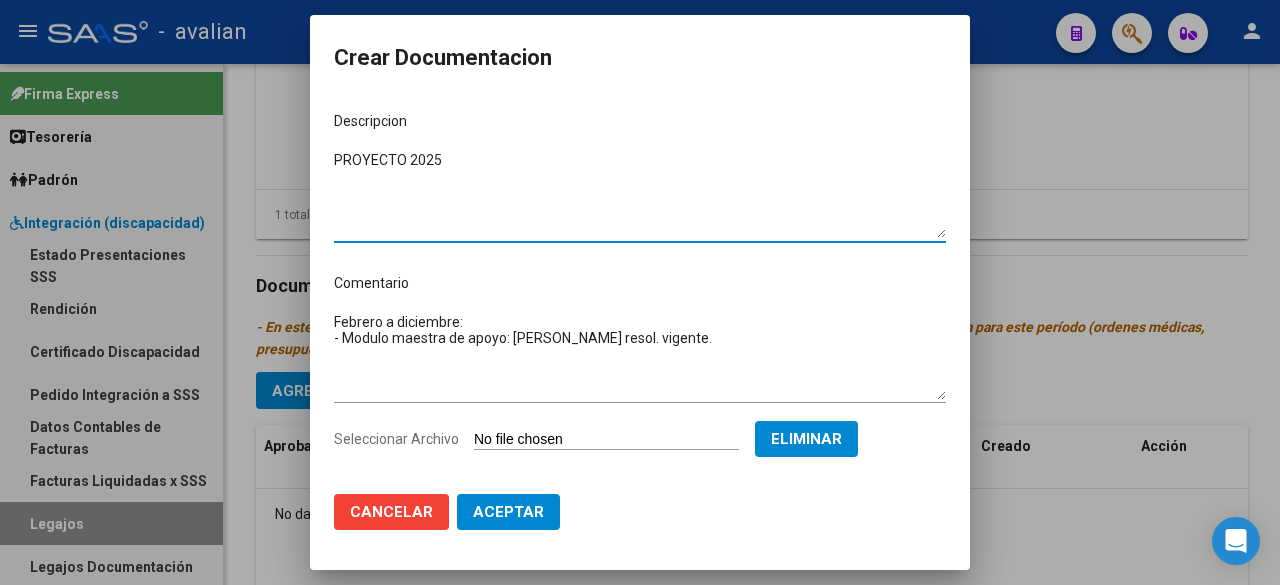 type on "PROYECTO 2025" 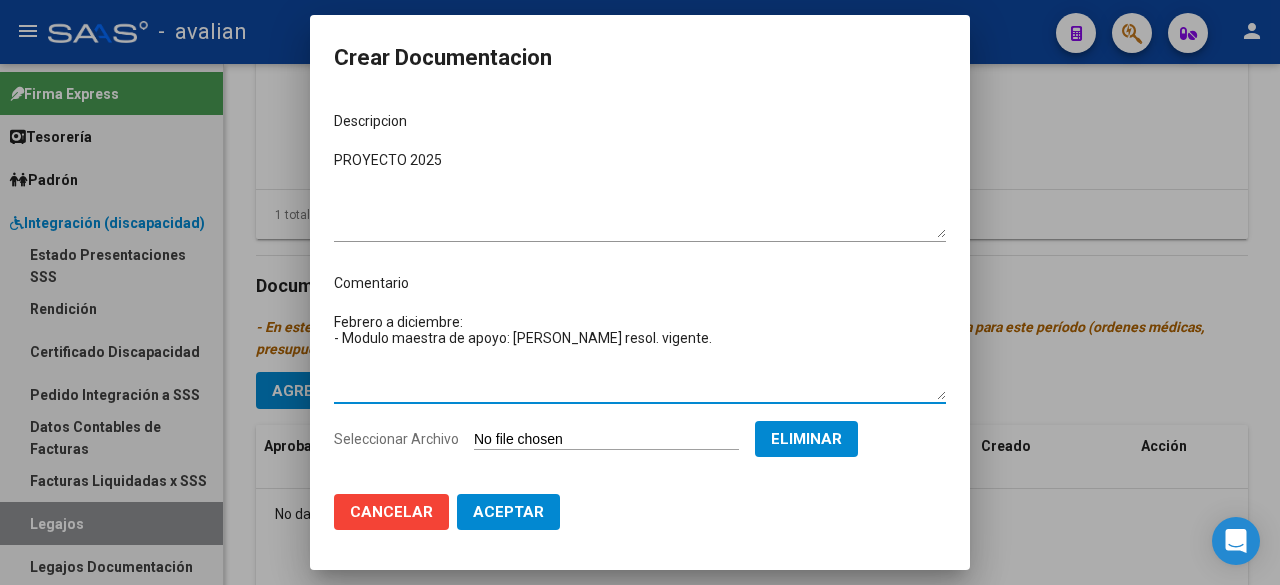 drag, startPoint x: 740, startPoint y: 344, endPoint x: 280, endPoint y: 331, distance: 460.18365 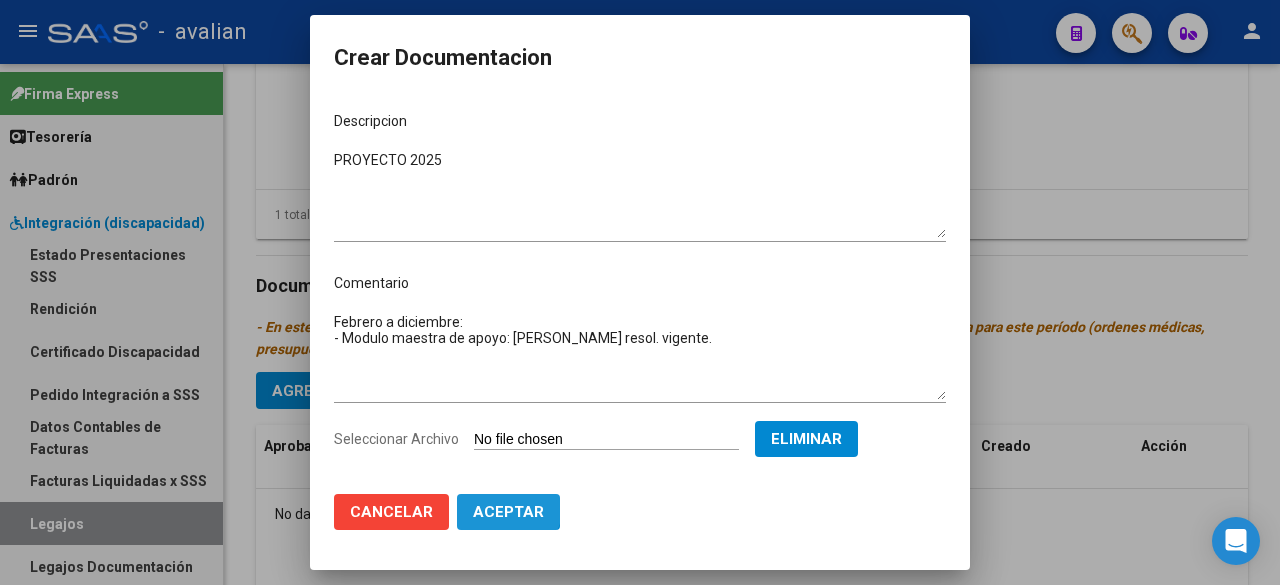 click on "Aceptar" 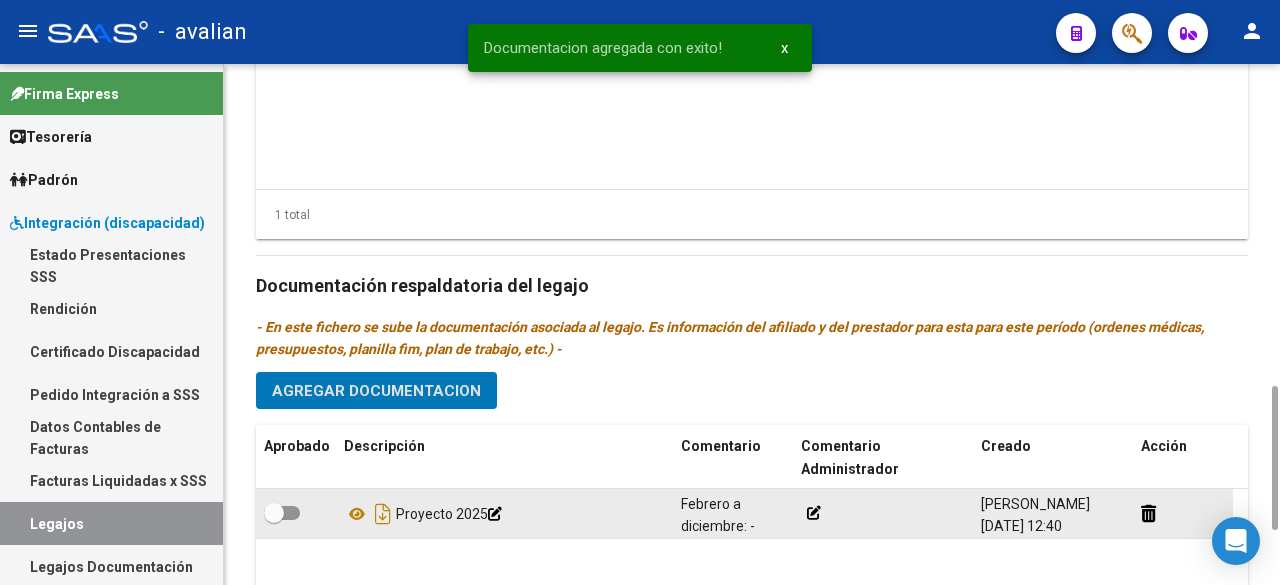 click 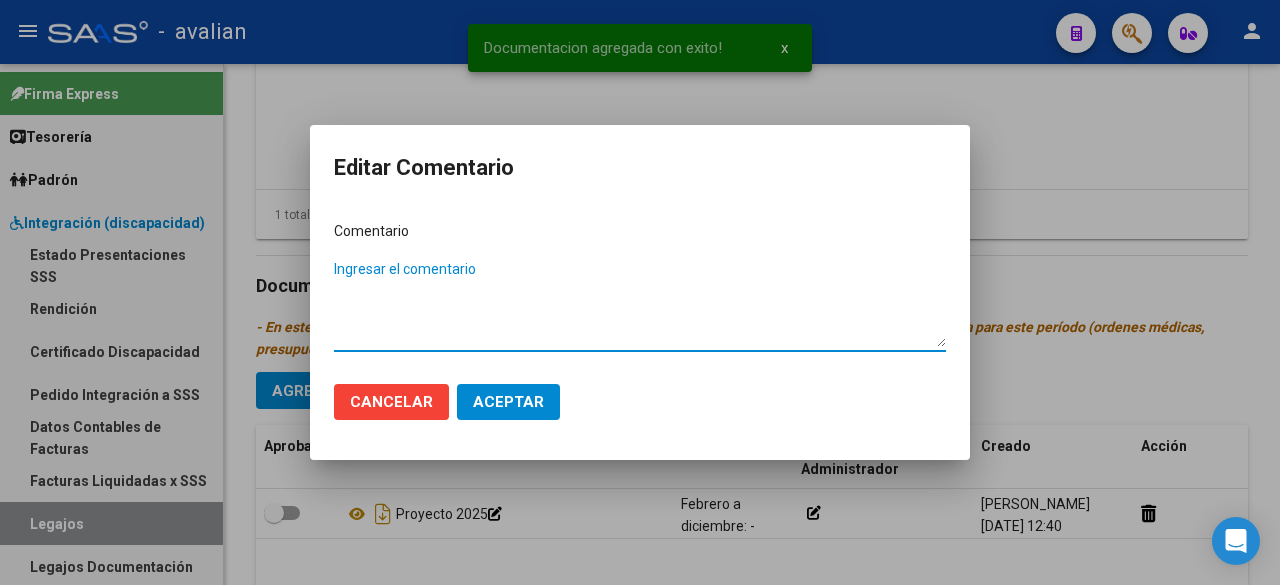 paste on "- Modulo maestra de apoyo: [PERSON_NAME] resol. vigente." 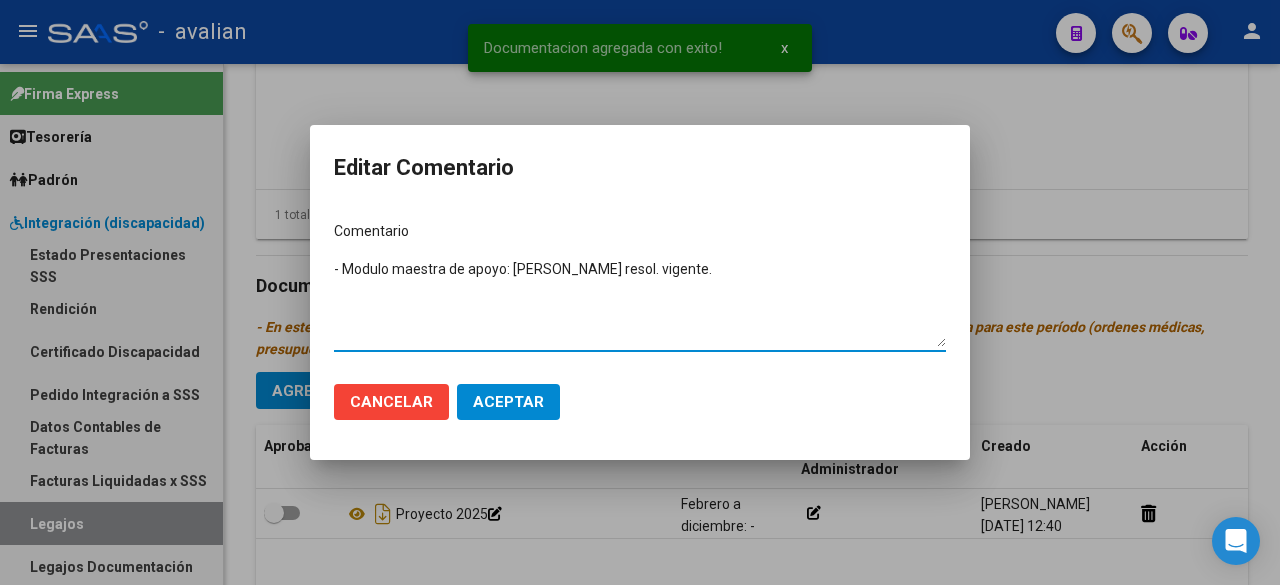 type on "- Modulo maestra de apoyo: [PERSON_NAME] resol. vigente." 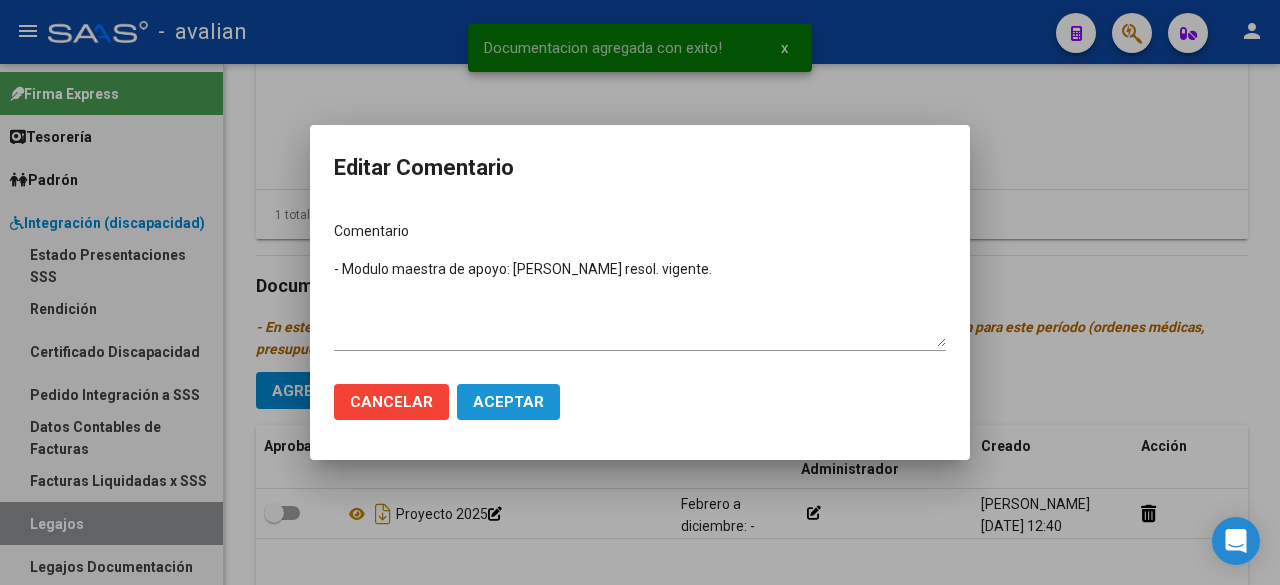 click on "Aceptar" 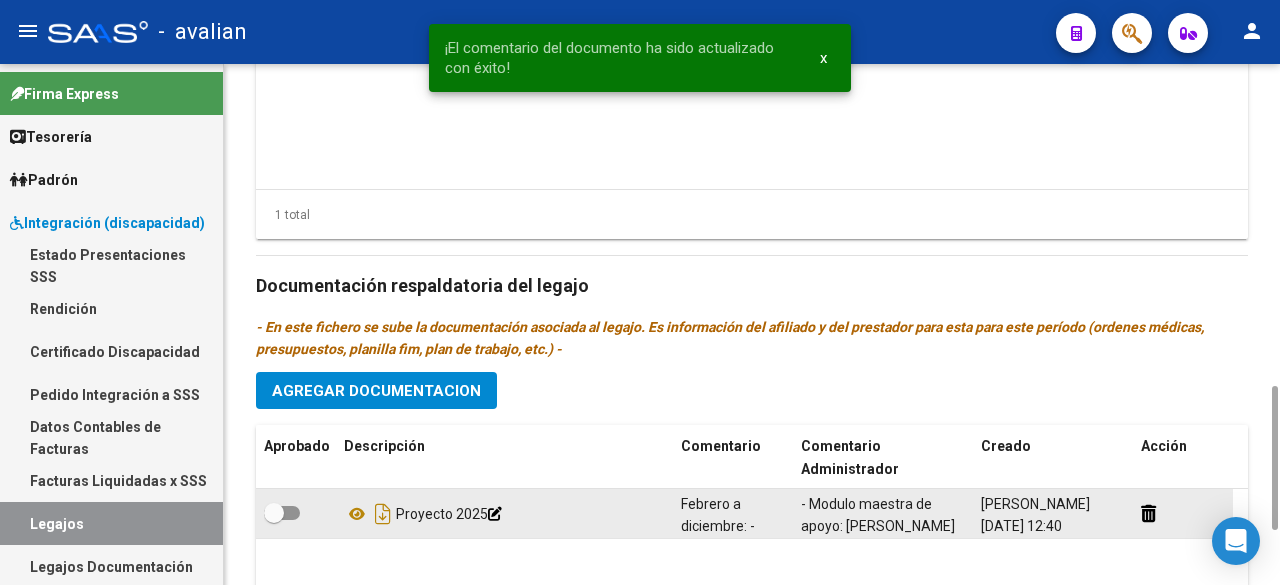 click at bounding box center [282, 513] 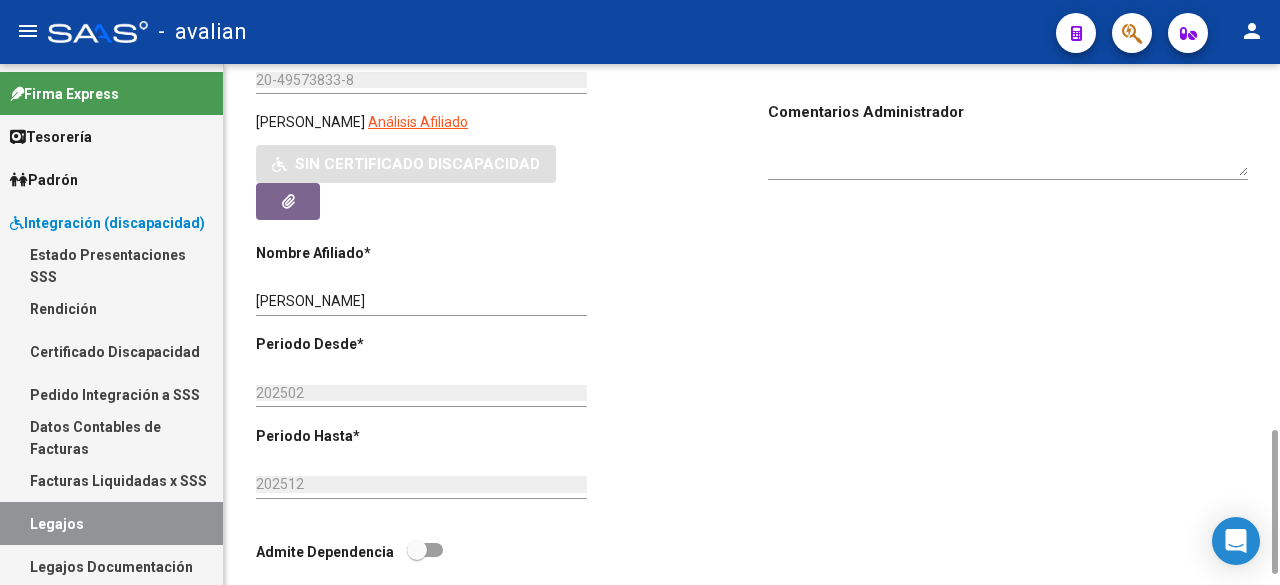 scroll, scrollTop: 600, scrollLeft: 0, axis: vertical 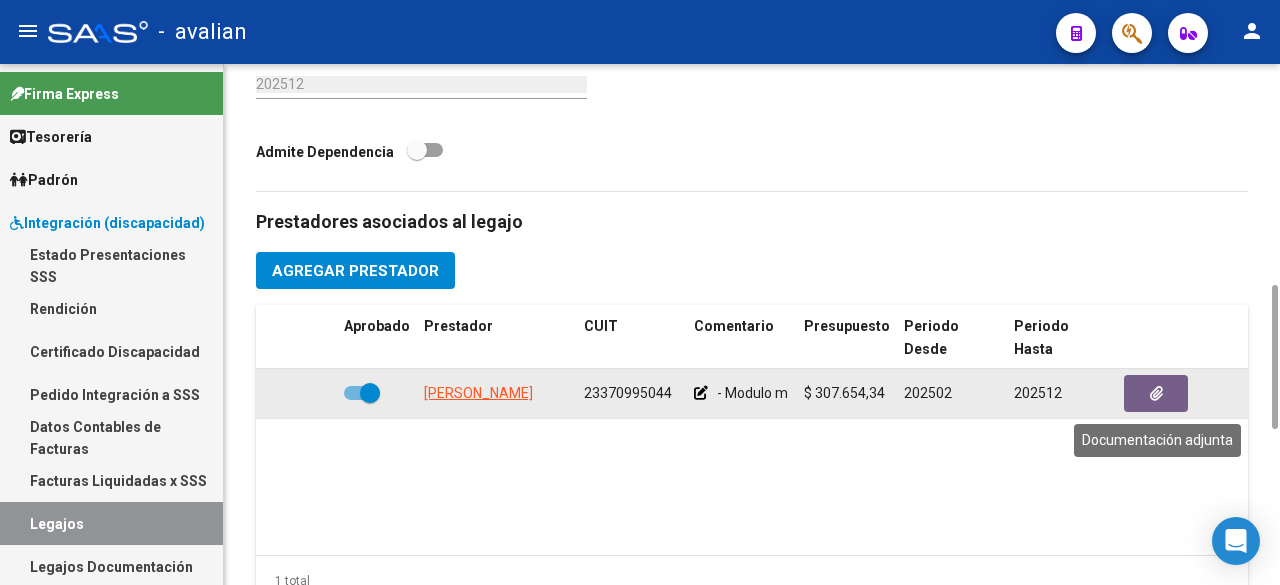 click 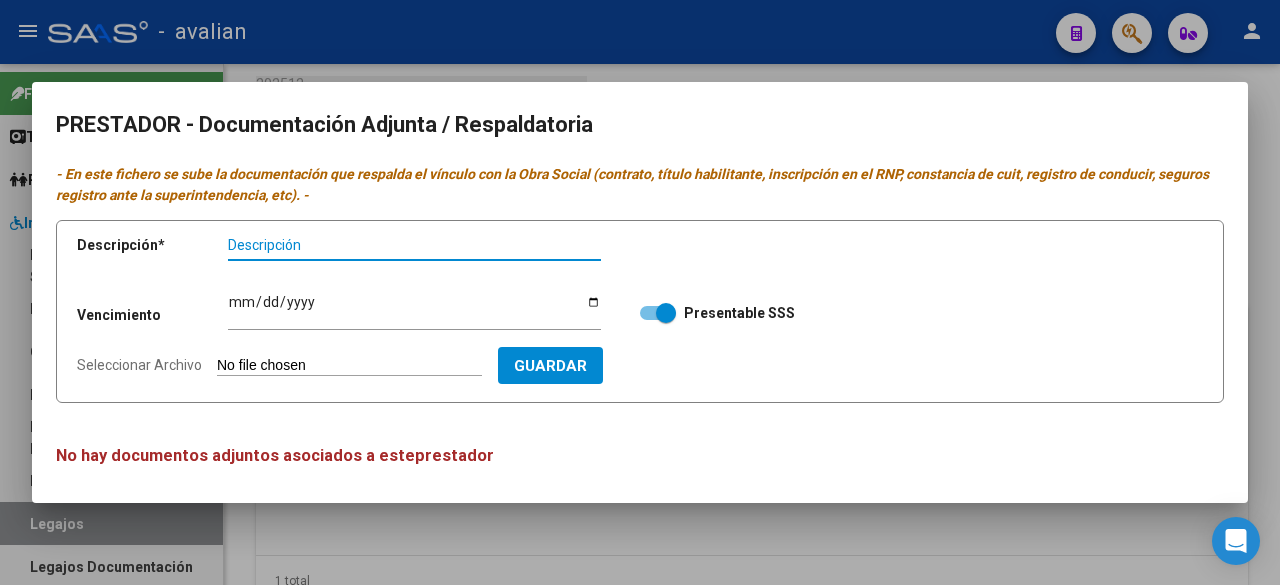click on "Seleccionar Archivo" at bounding box center (349, 366) 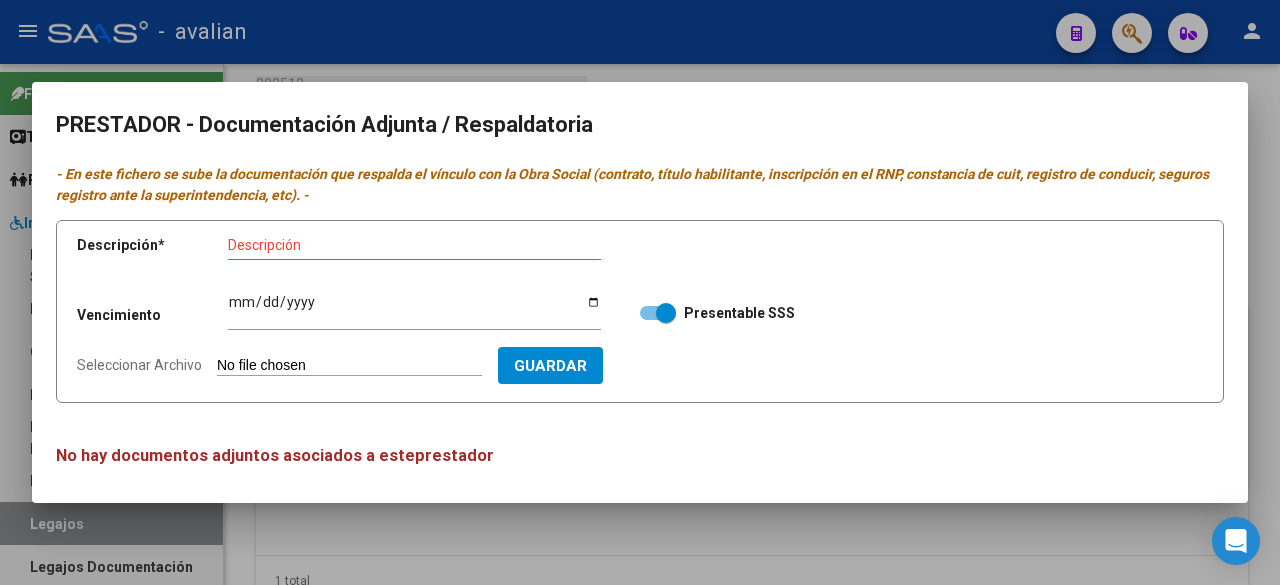 type on "C:\fakepath\CBU [PERSON_NAME].jpg" 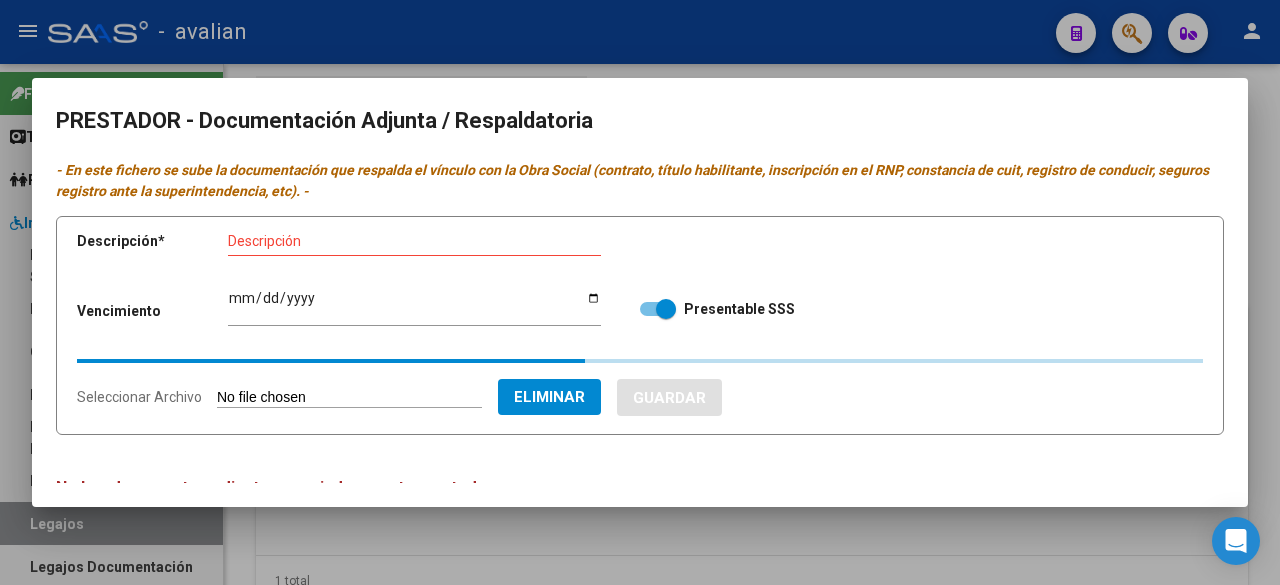 click on "Descripción" at bounding box center [414, 241] 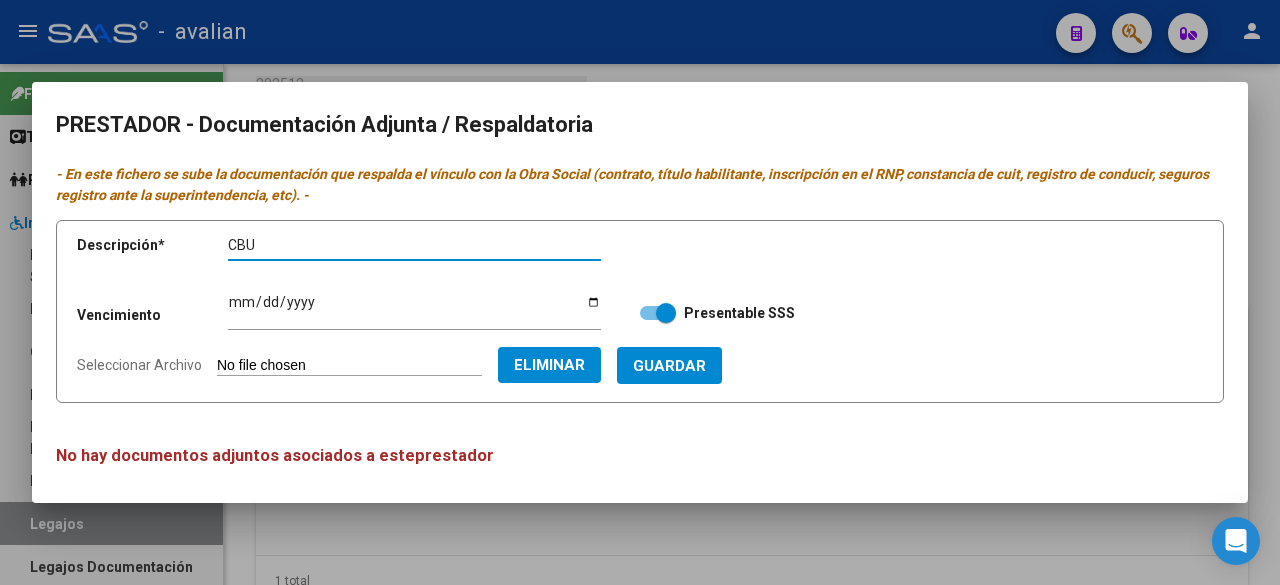 paste on "[PERSON_NAME]" 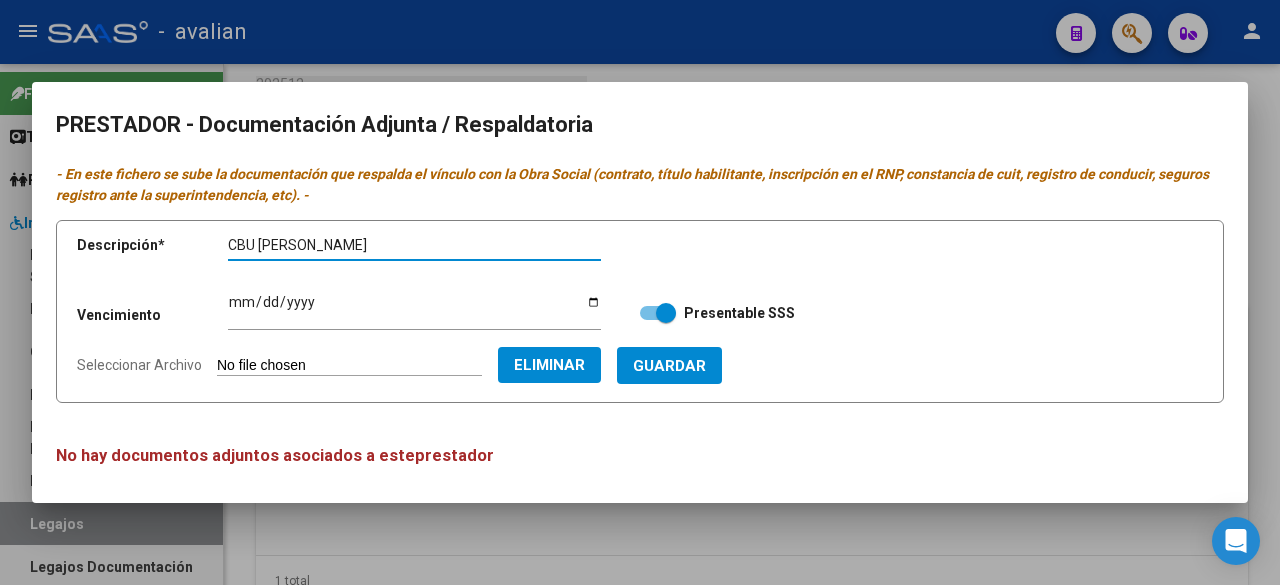 type on "CBU [PERSON_NAME]" 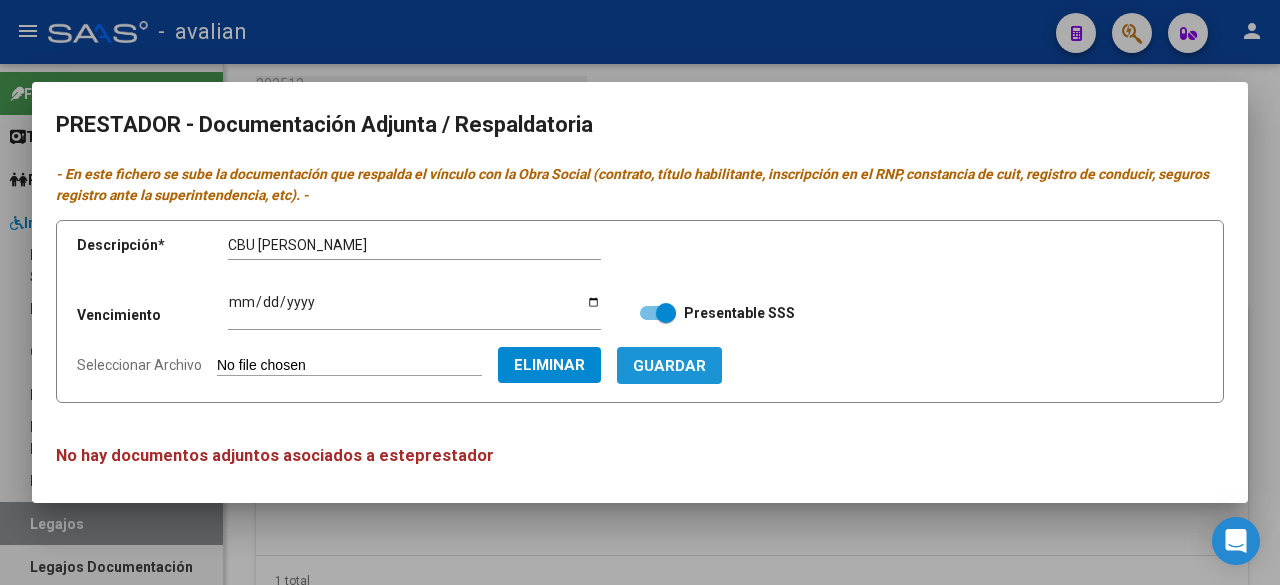 click on "Guardar" at bounding box center [669, 365] 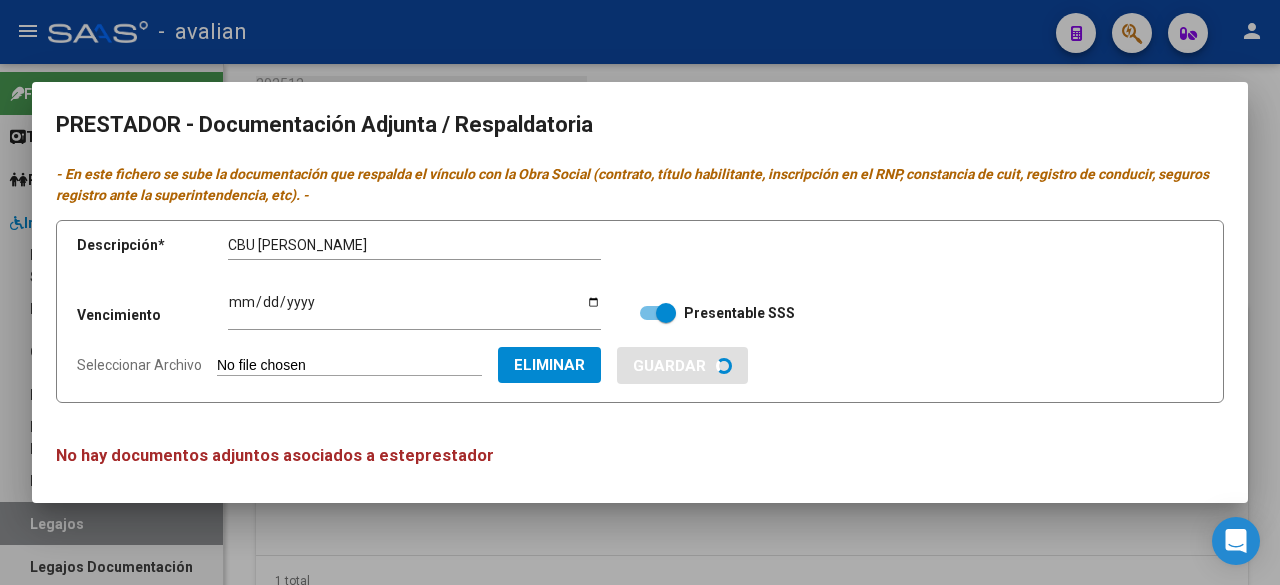type 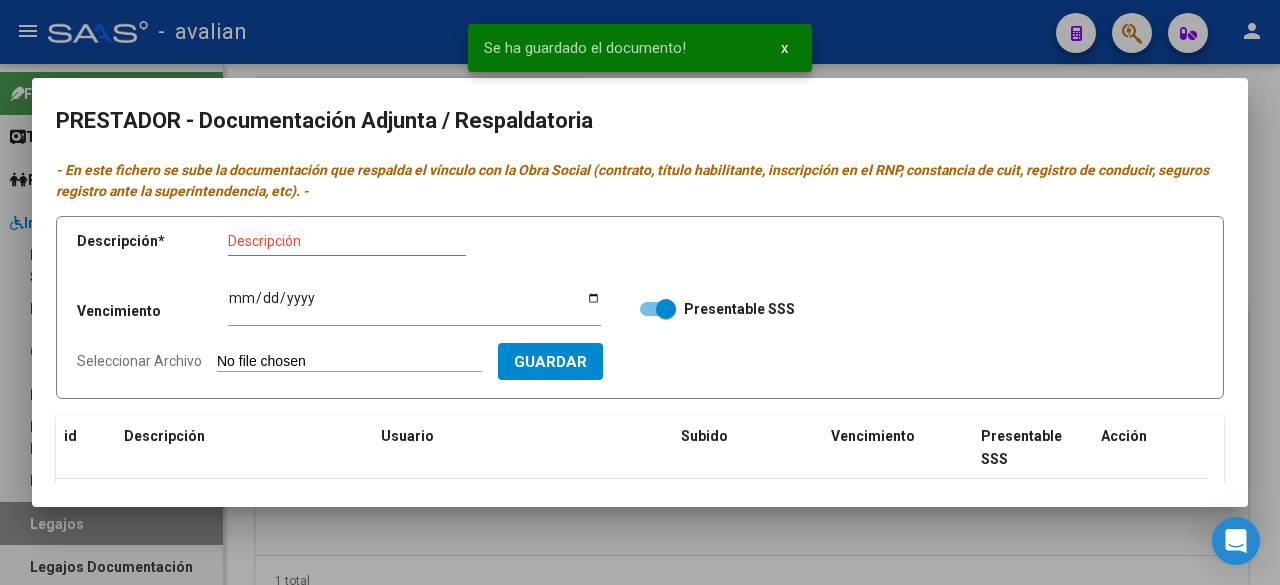 click on "Seleccionar Archivo" at bounding box center [349, 362] 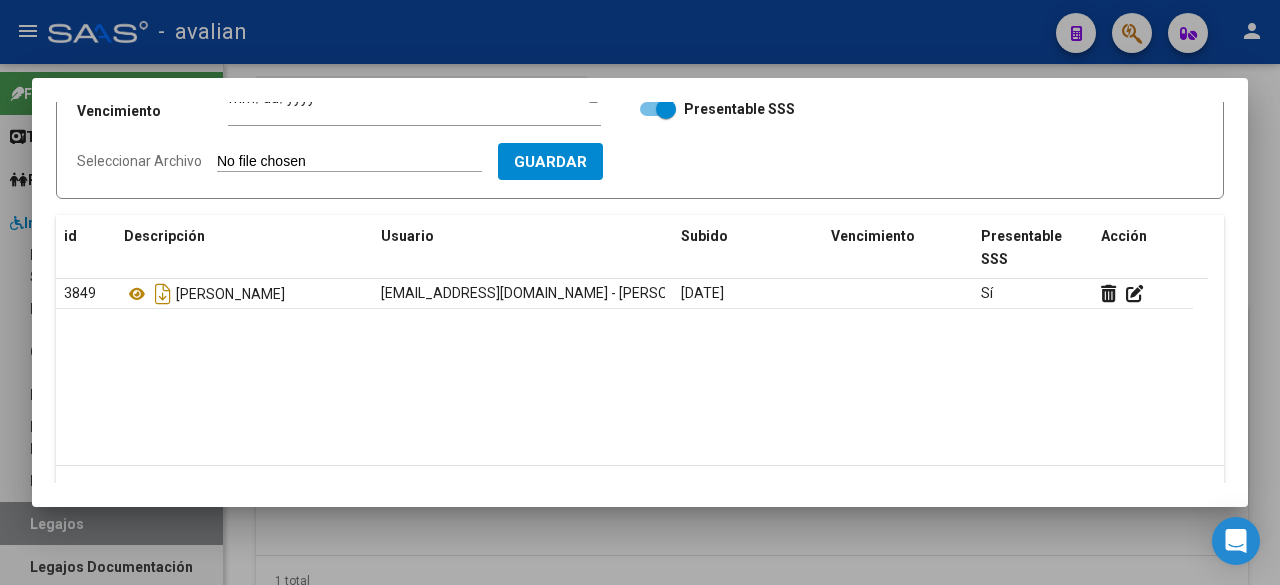 scroll, scrollTop: 100, scrollLeft: 0, axis: vertical 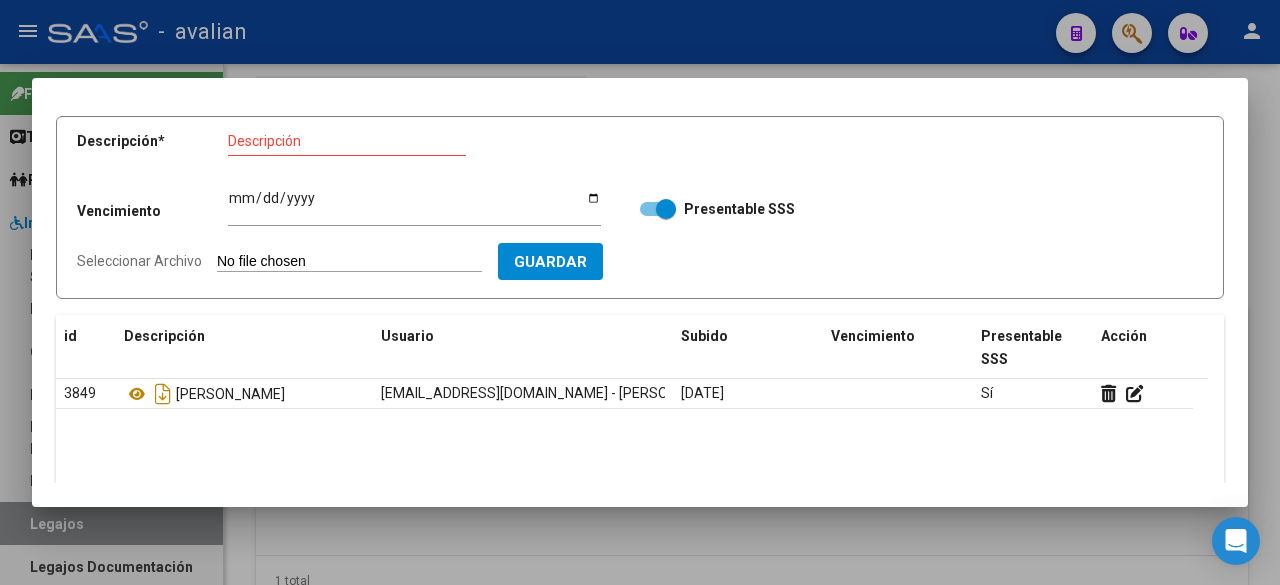 click on "Seleccionar Archivo" at bounding box center (349, 262) 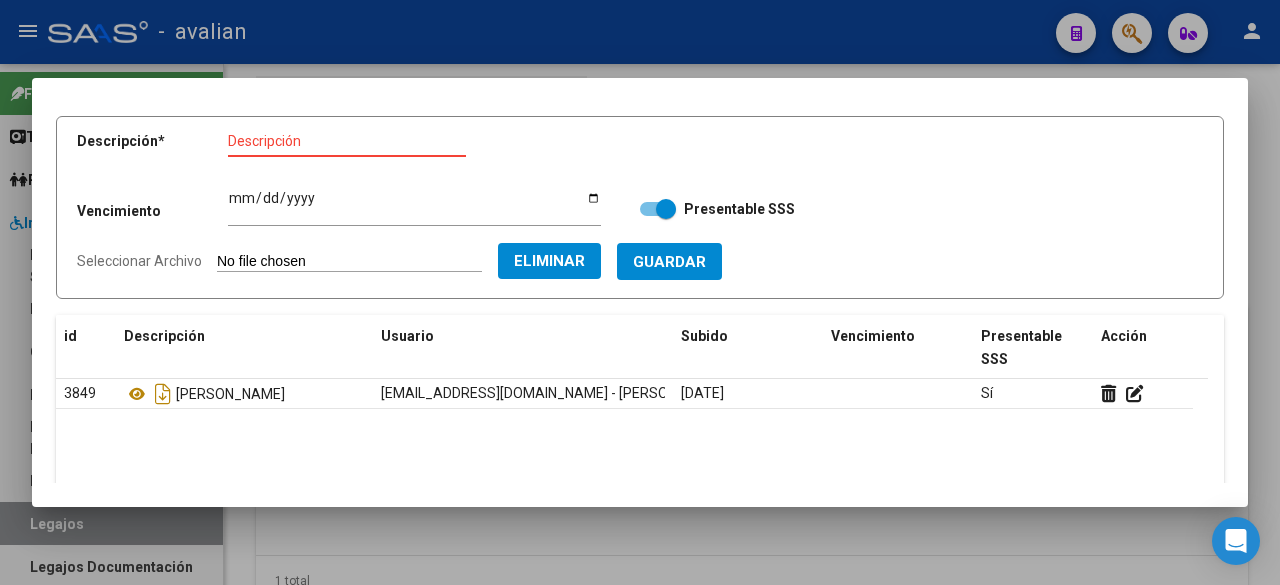 click on "Descripción" at bounding box center [347, 141] 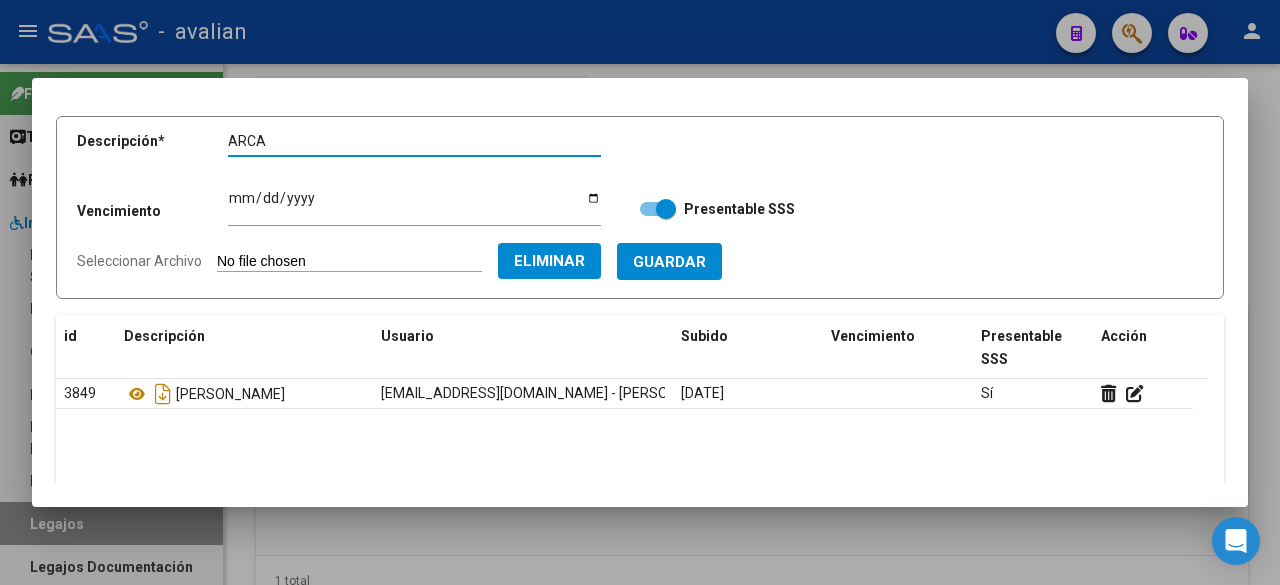 paste on "[PERSON_NAME]" 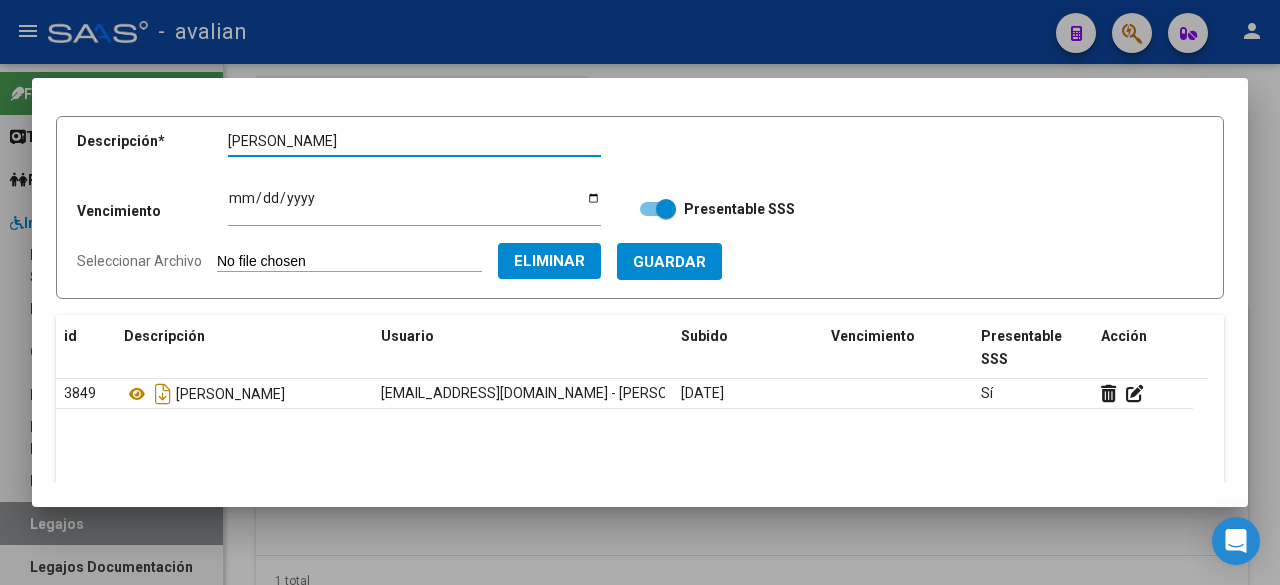 type on "[PERSON_NAME]" 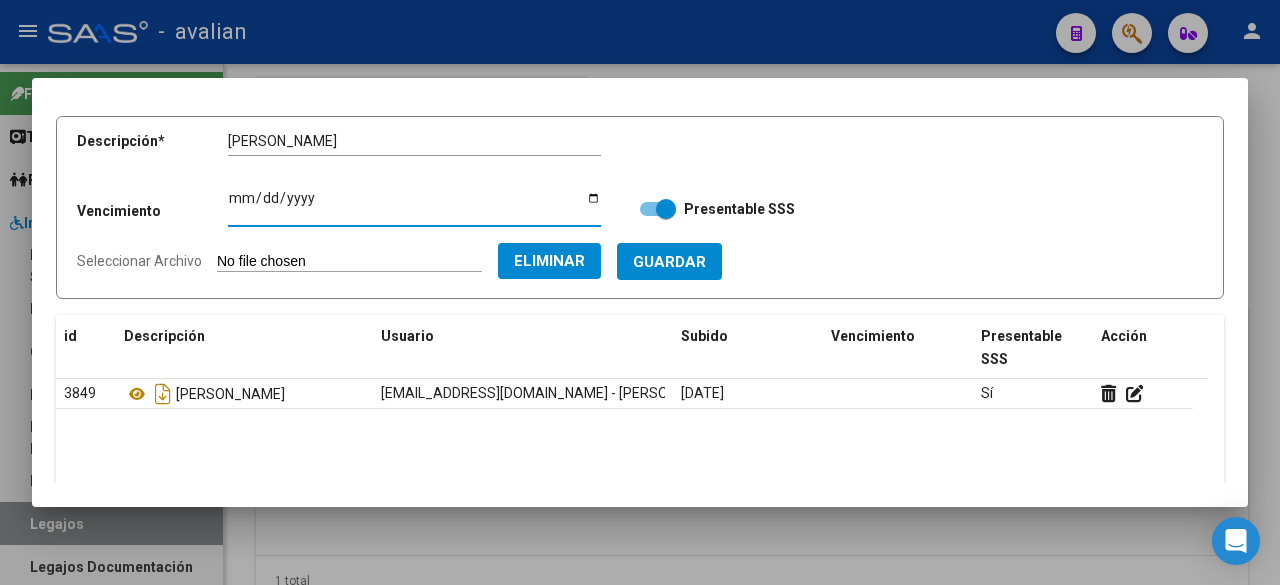 click on "Ingresar vencimiento" at bounding box center [414, 205] 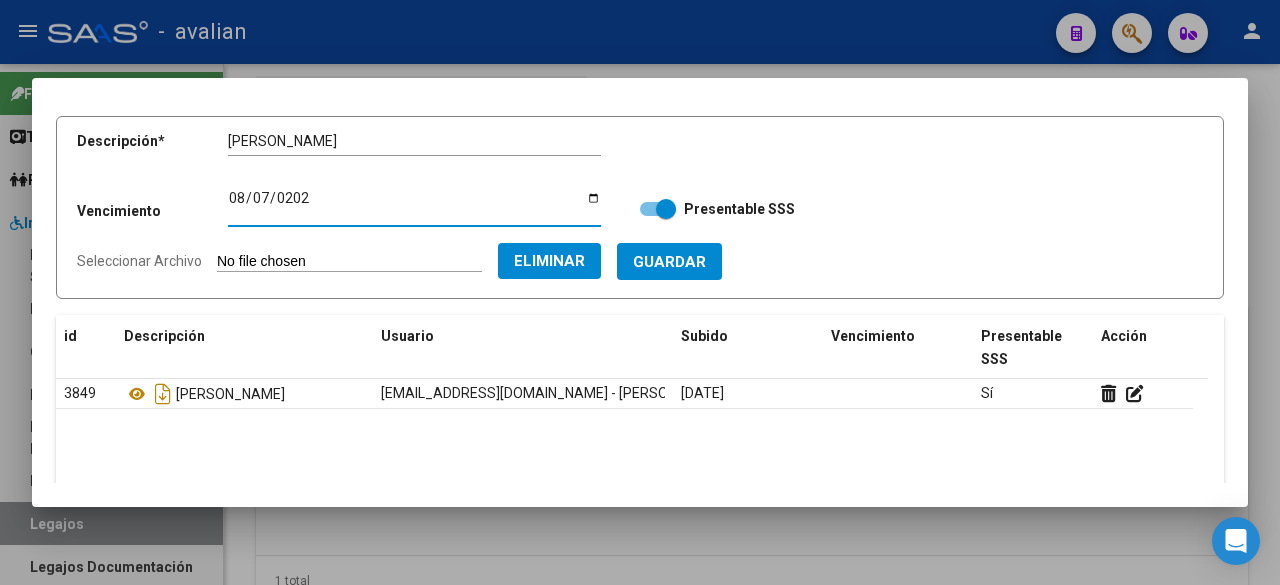 type on "[DATE]" 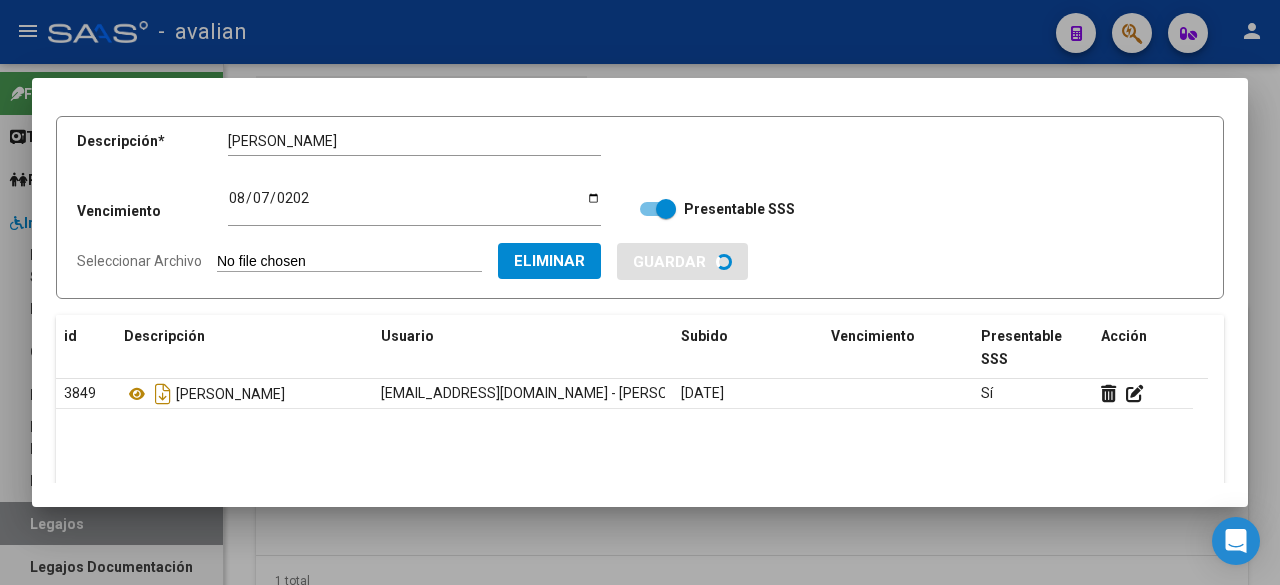 type 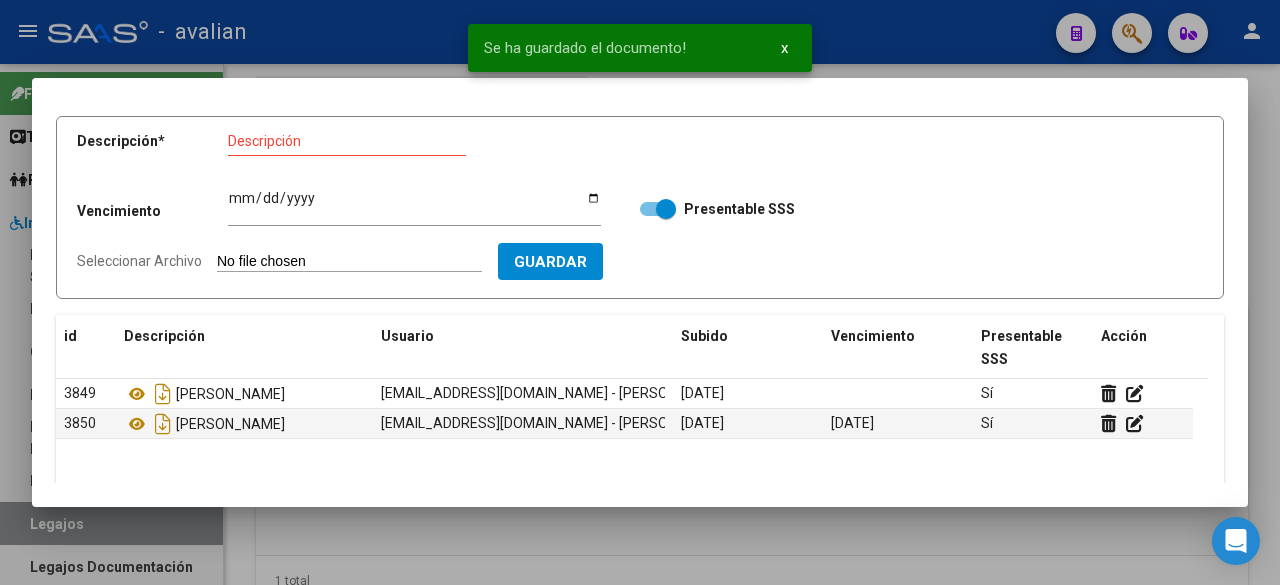 click on "Seleccionar Archivo" at bounding box center [349, 262] 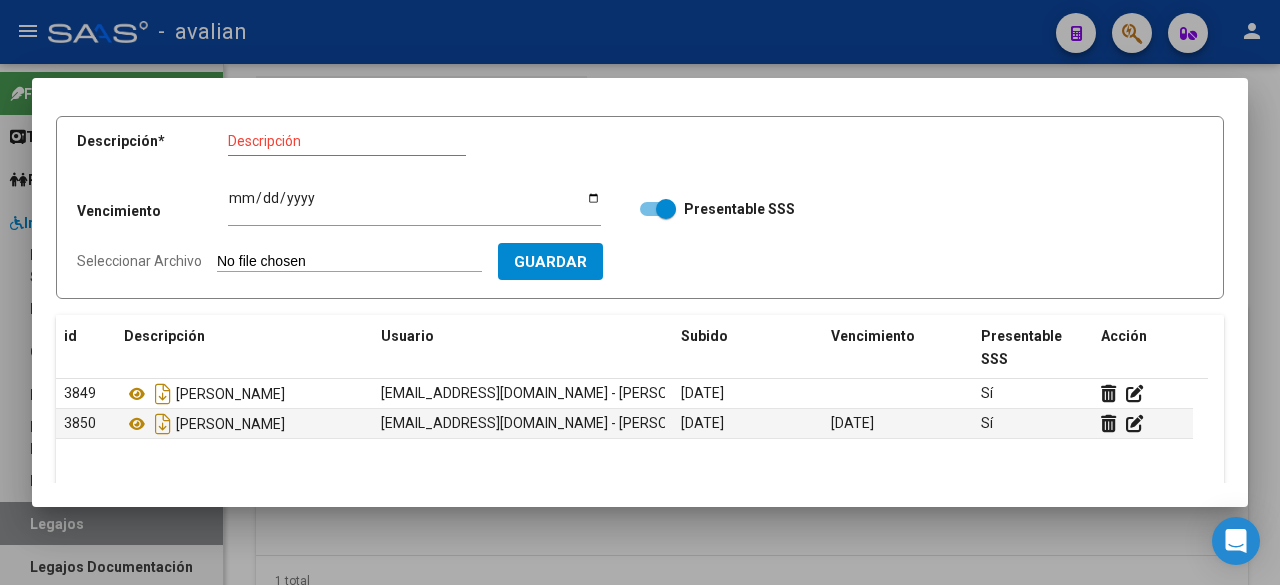 type on "C:\fakepath\Titulo [PERSON_NAME].jpg" 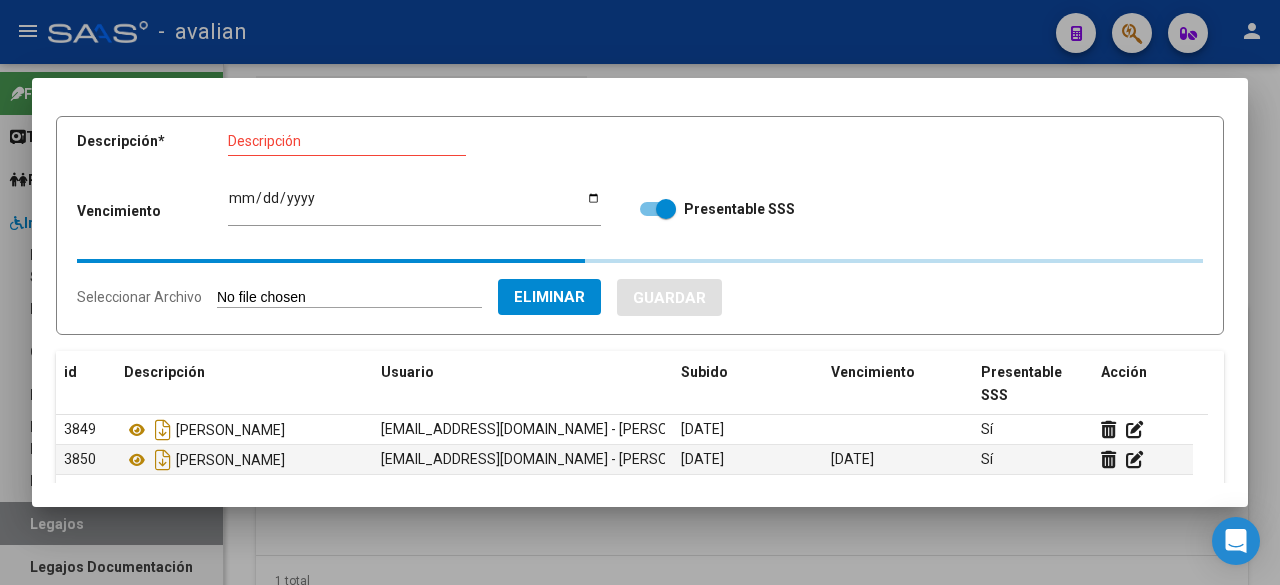 click on "Descripción" at bounding box center [347, 141] 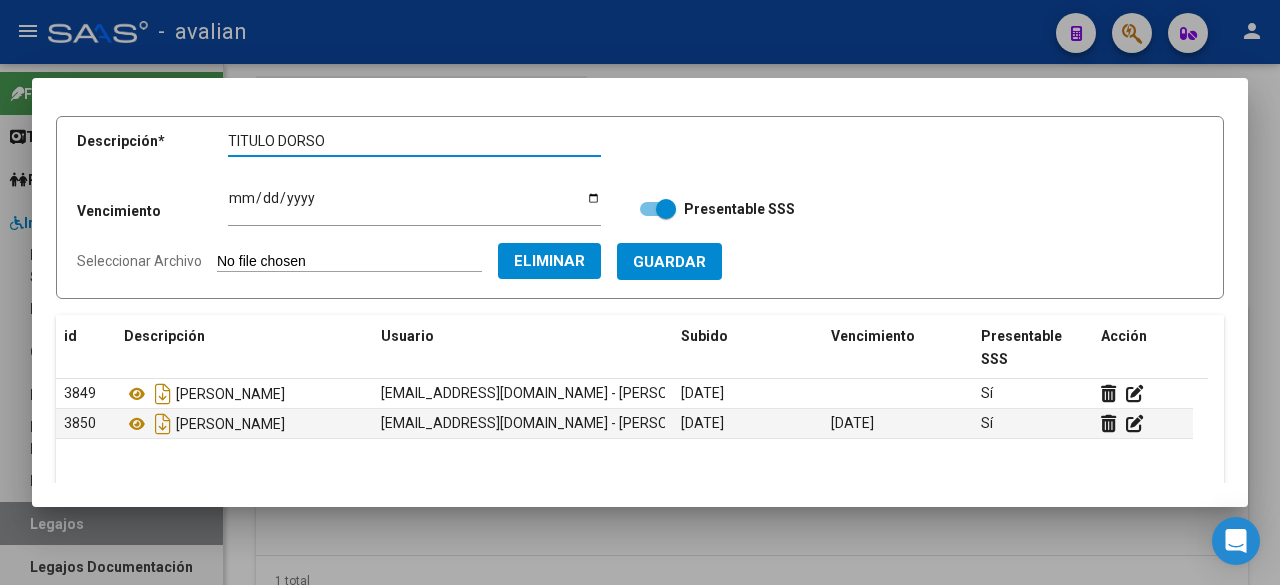 paste on "[PERSON_NAME]" 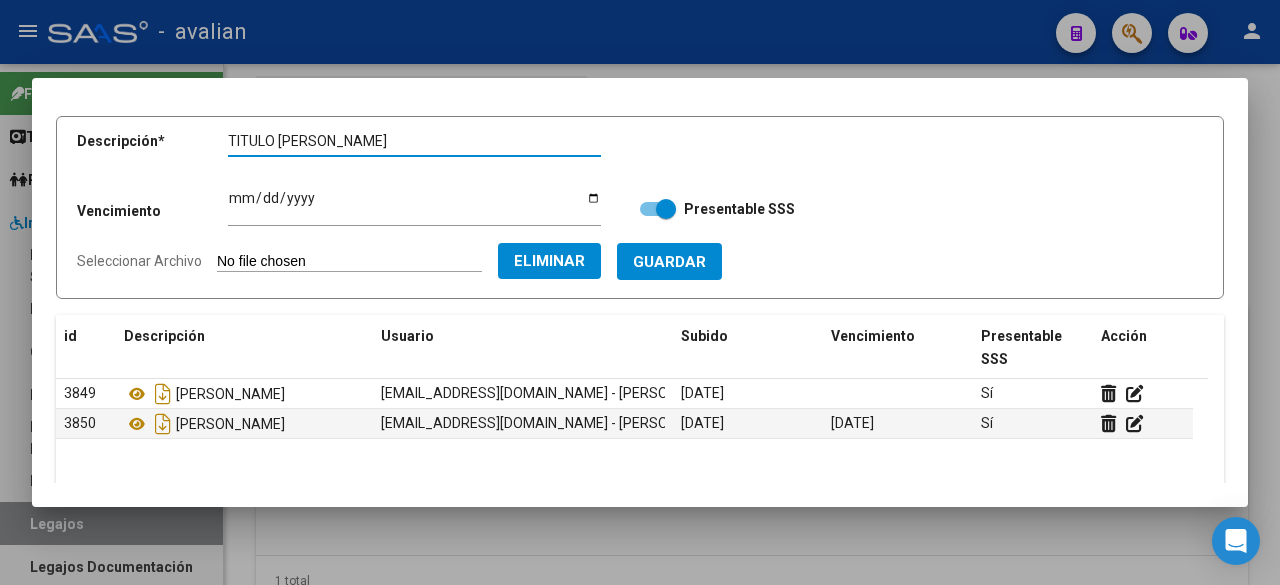 type on "TITULO [PERSON_NAME]" 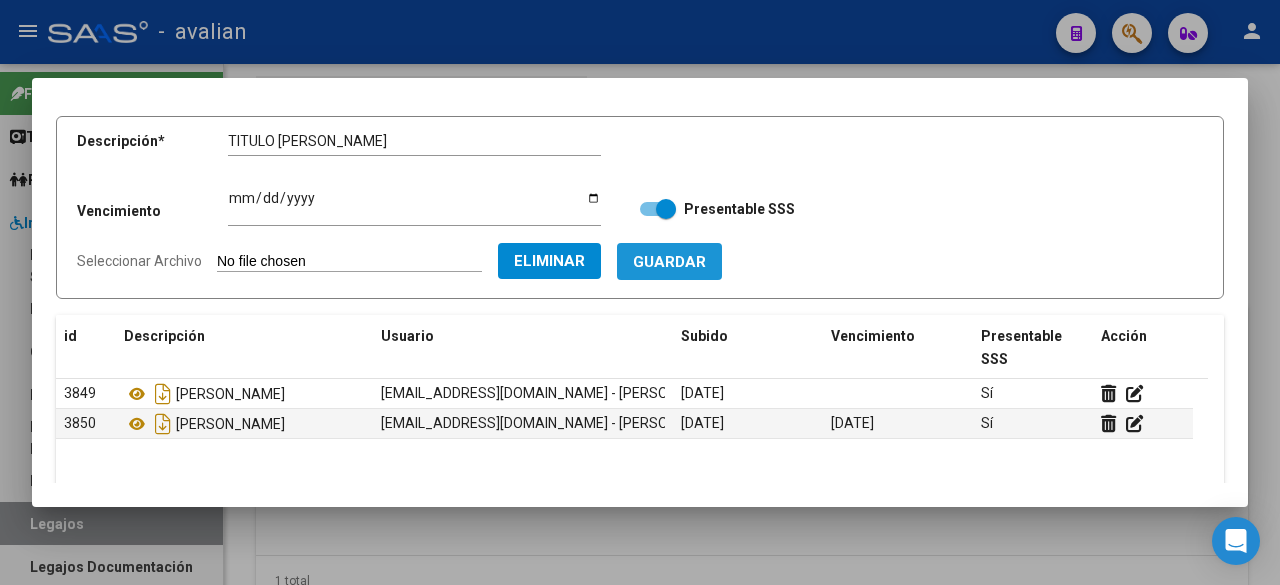 click on "Guardar" at bounding box center [669, 262] 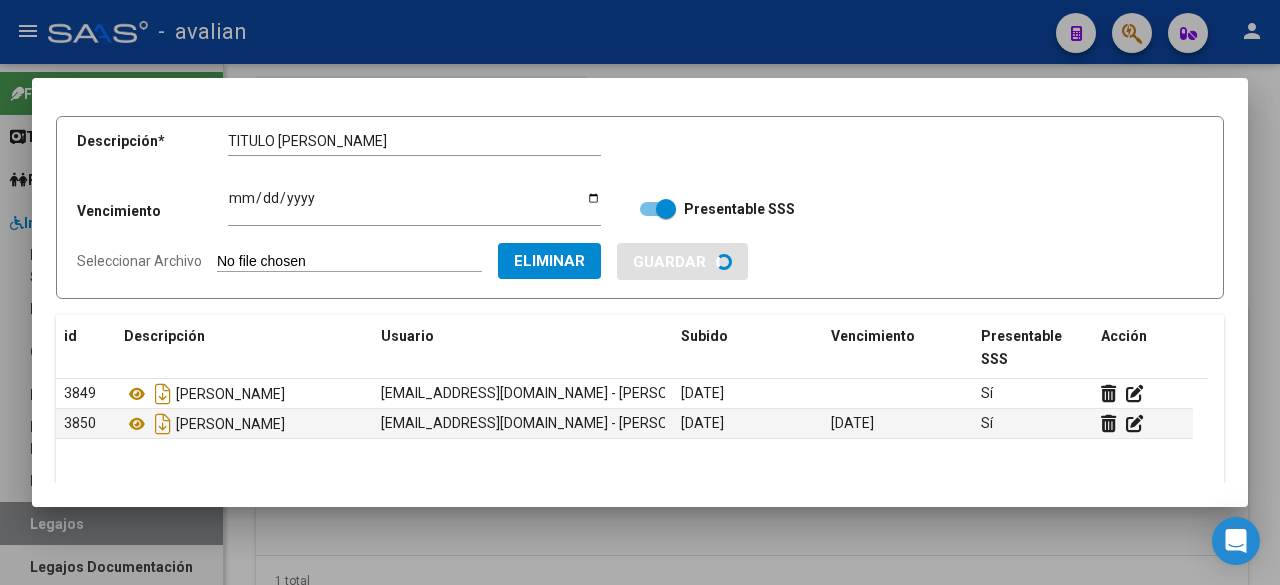 type 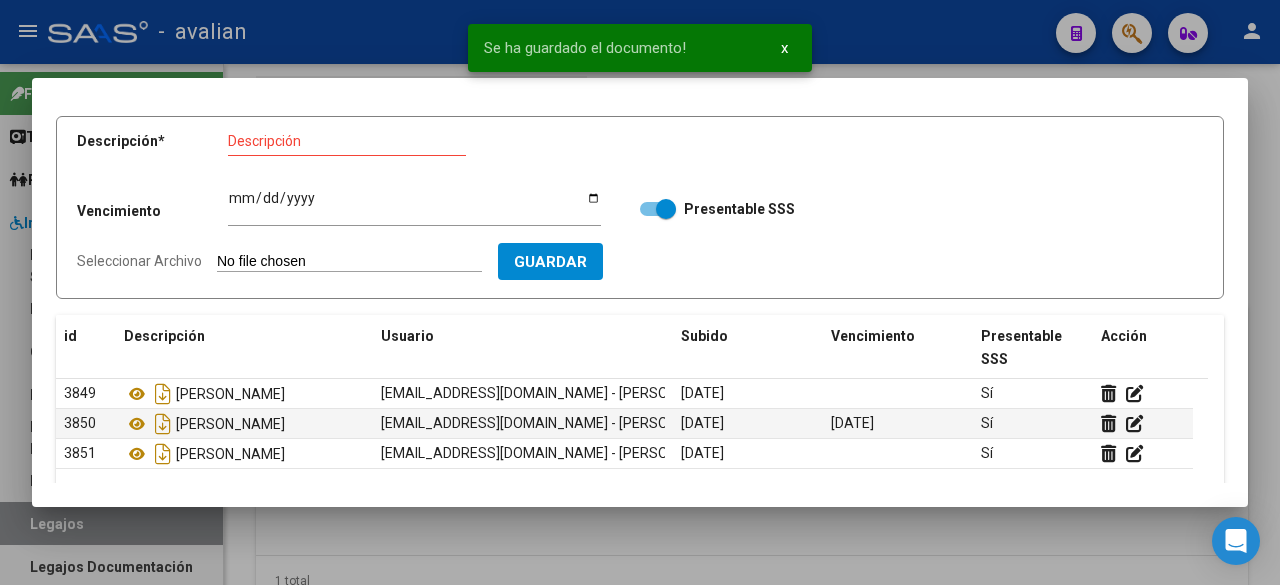click on "Seleccionar Archivo" at bounding box center (349, 262) 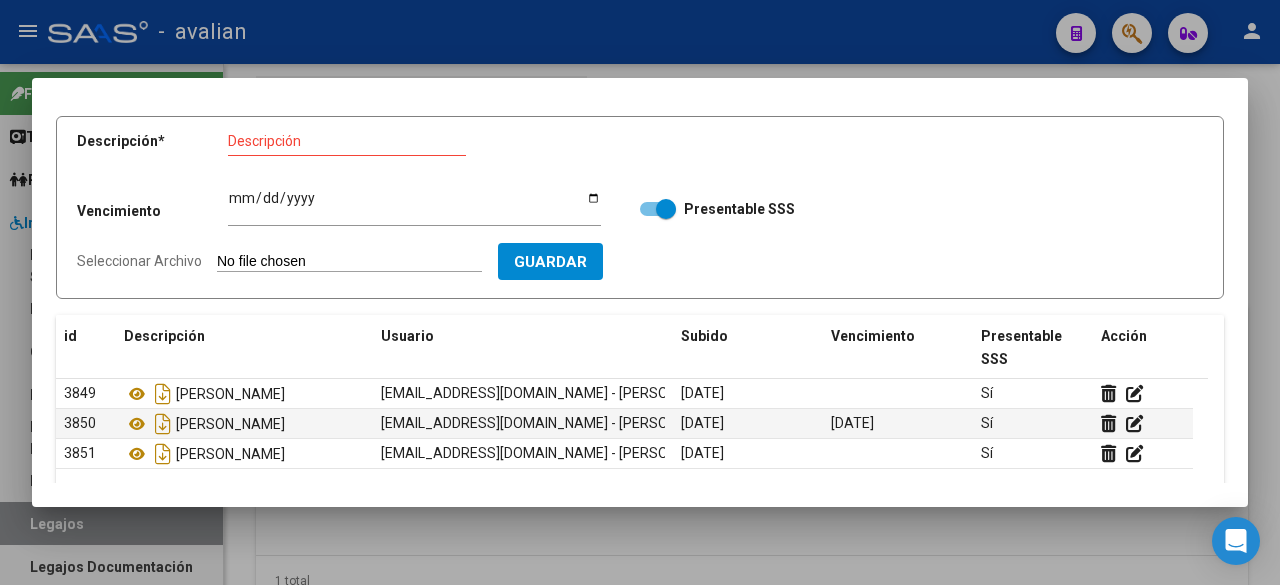 type on "C:\fakepath\[PERSON_NAME].jpg" 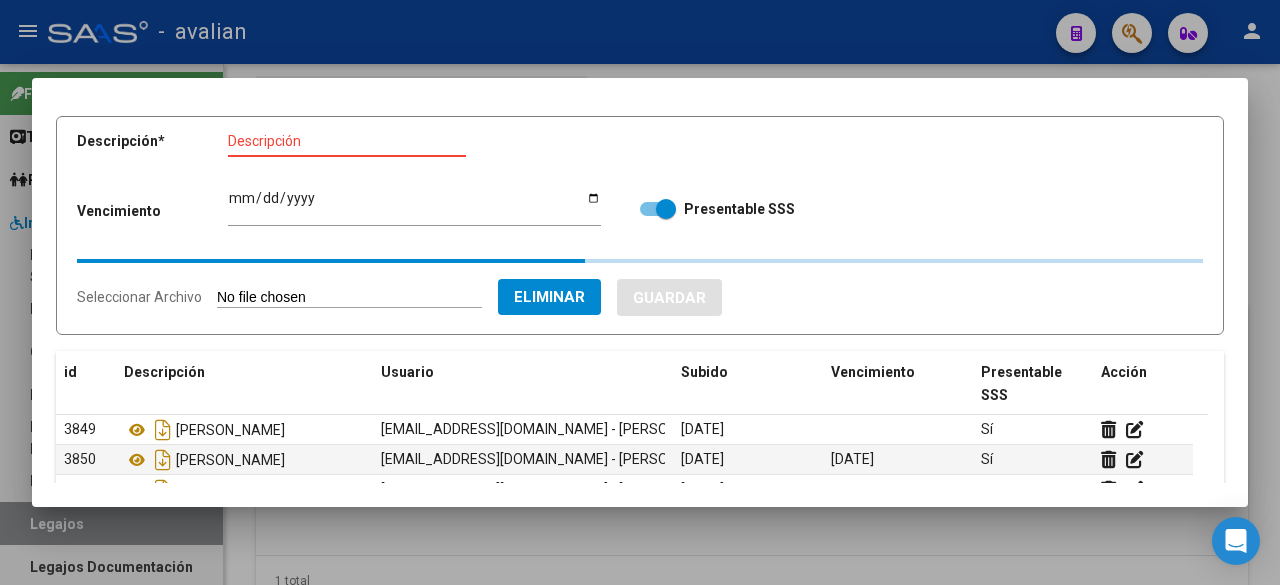 click on "Descripción" at bounding box center (347, 141) 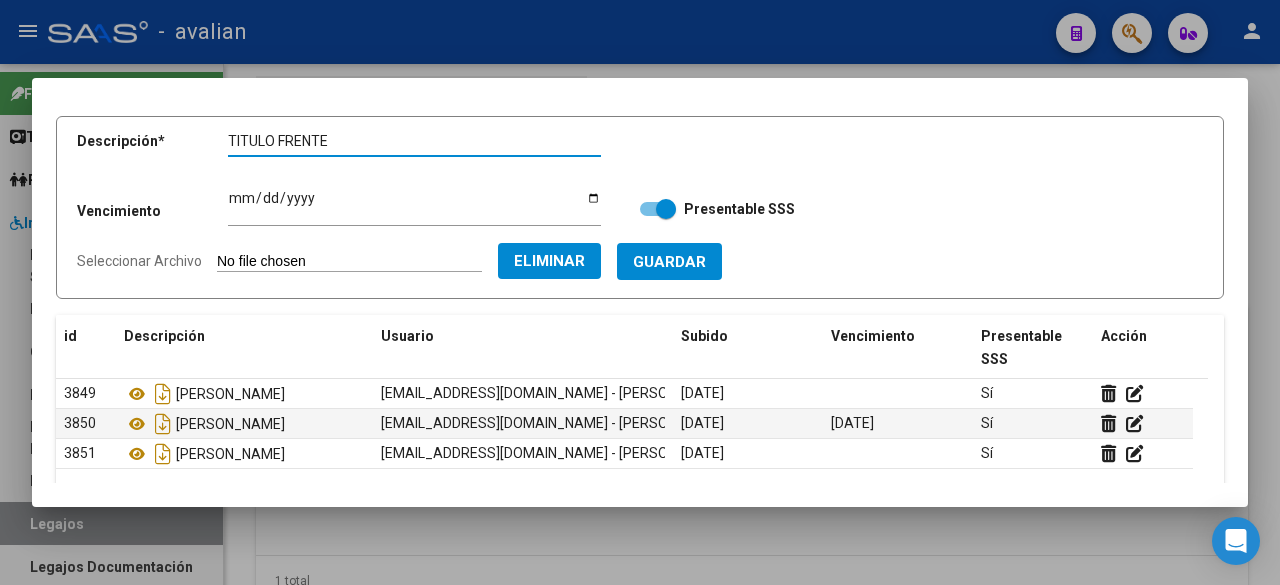 paste on "[PERSON_NAME]" 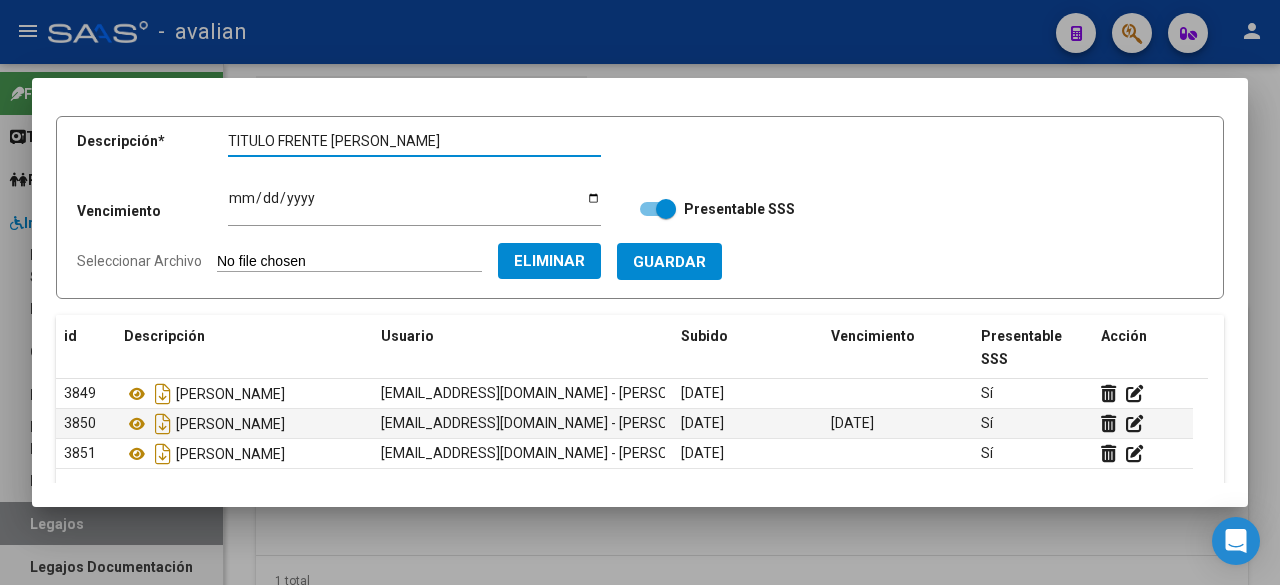type on "TITULO FRENTE [PERSON_NAME]" 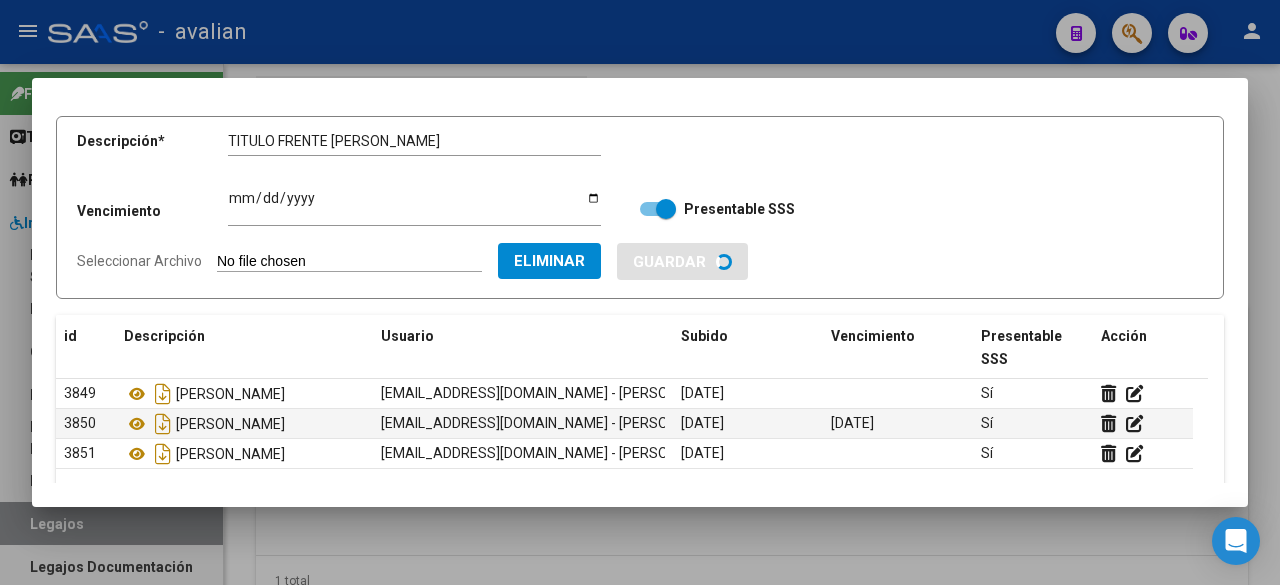 type 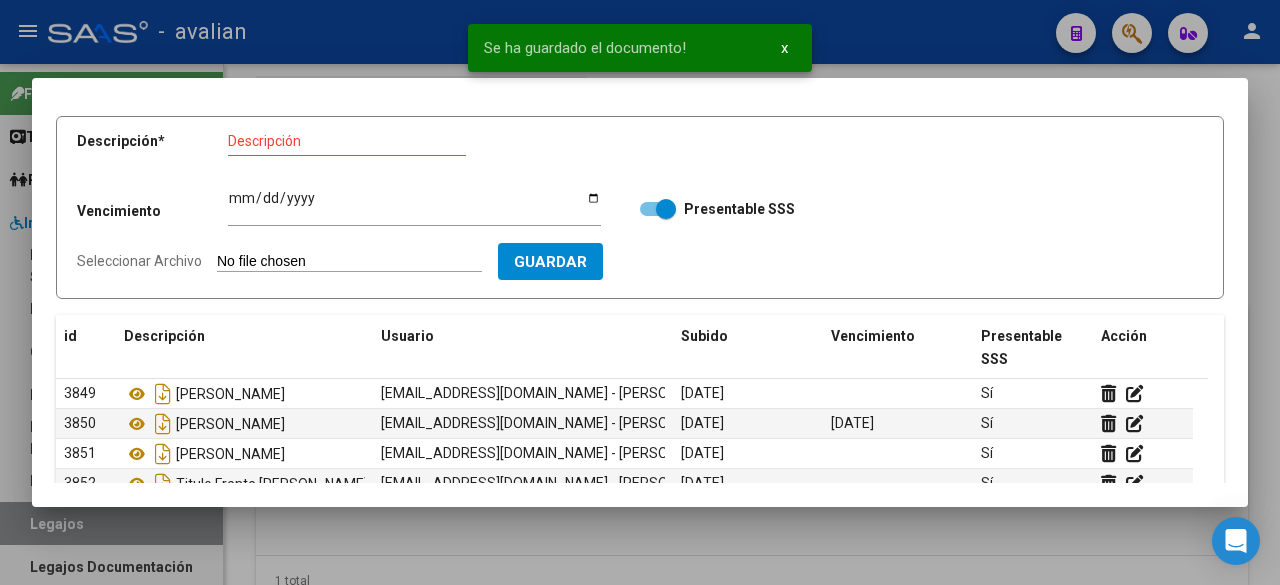 click on "Seleccionar Archivo" at bounding box center [349, 262] 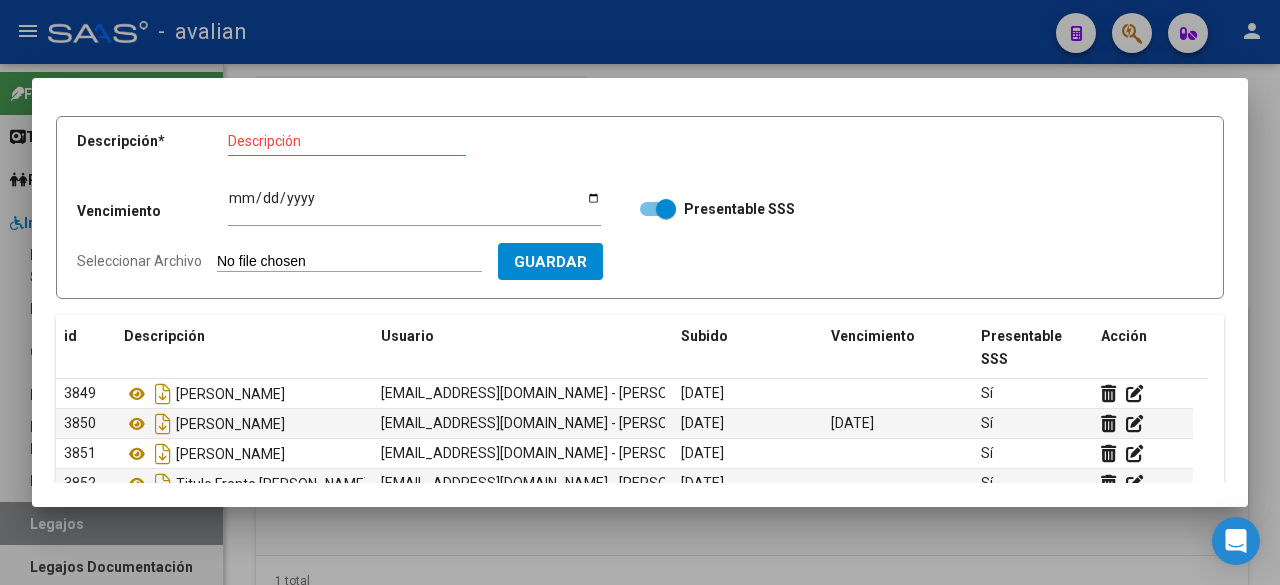 type on "C:\fakepath\Analitico [PERSON_NAME].jpg" 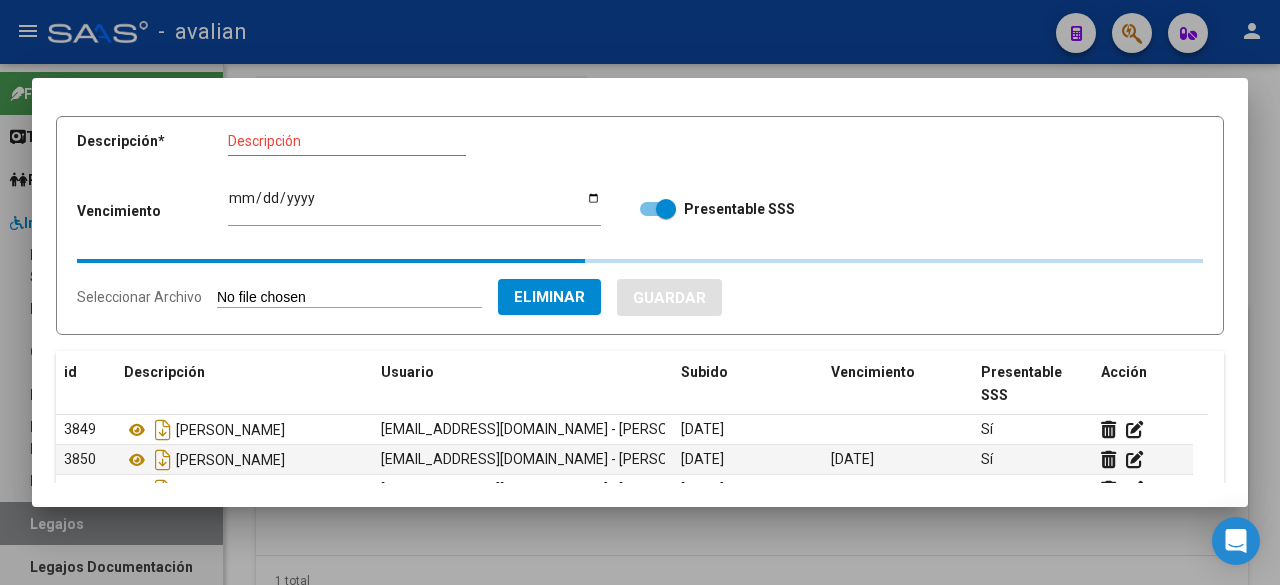 click on "Descripción" at bounding box center (347, 141) 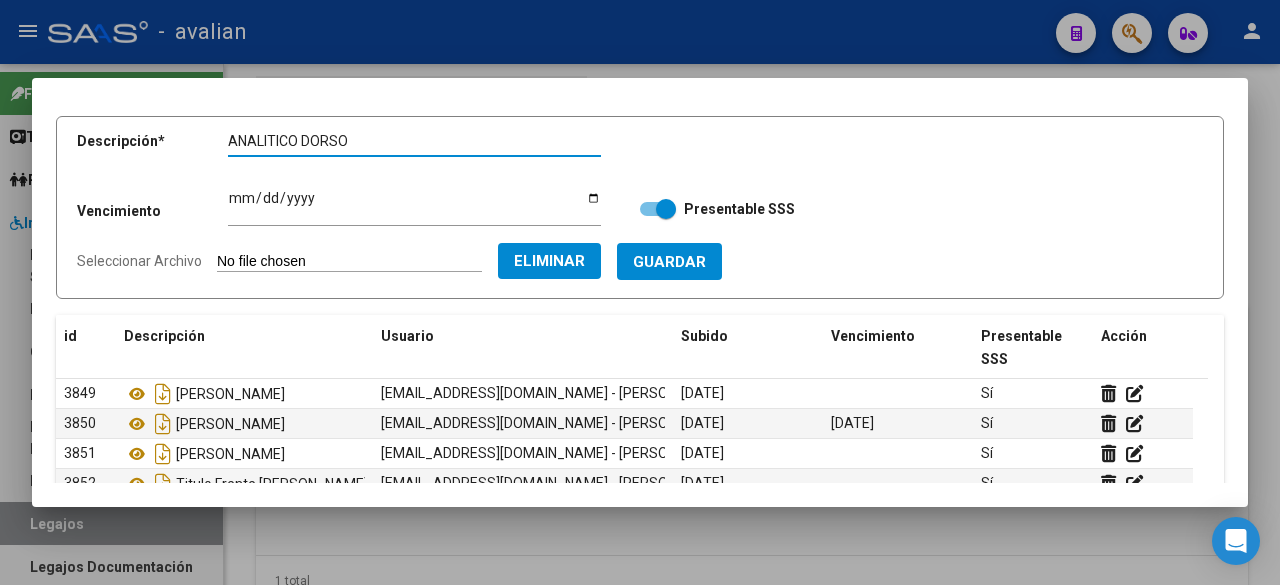 paste on "[PERSON_NAME]" 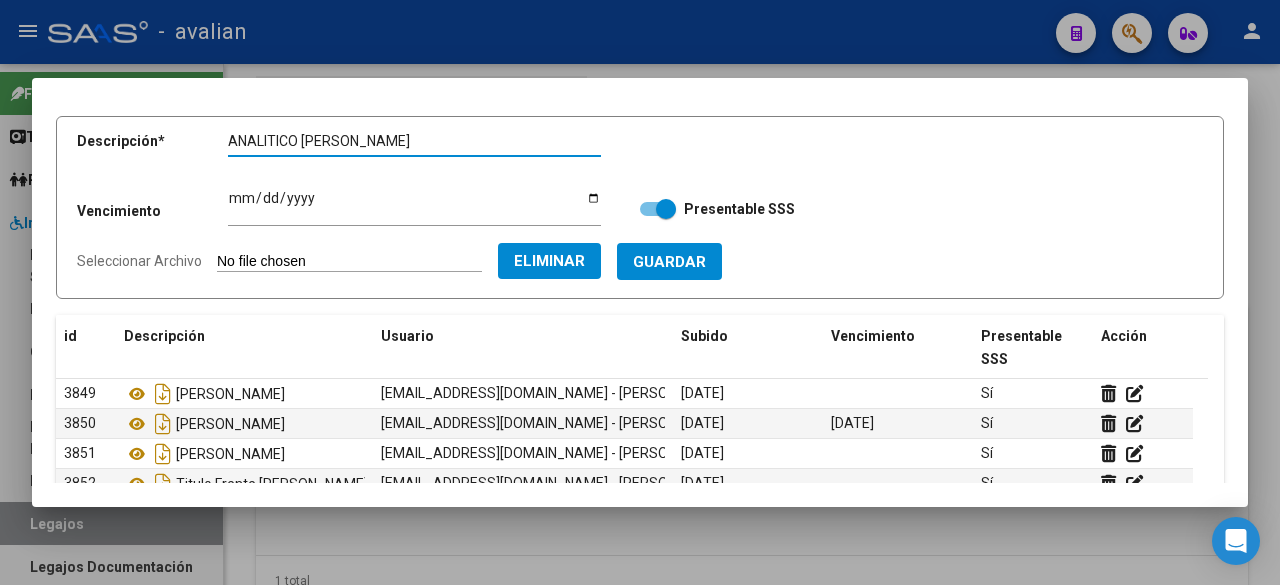 type on "ANALITICO [PERSON_NAME]" 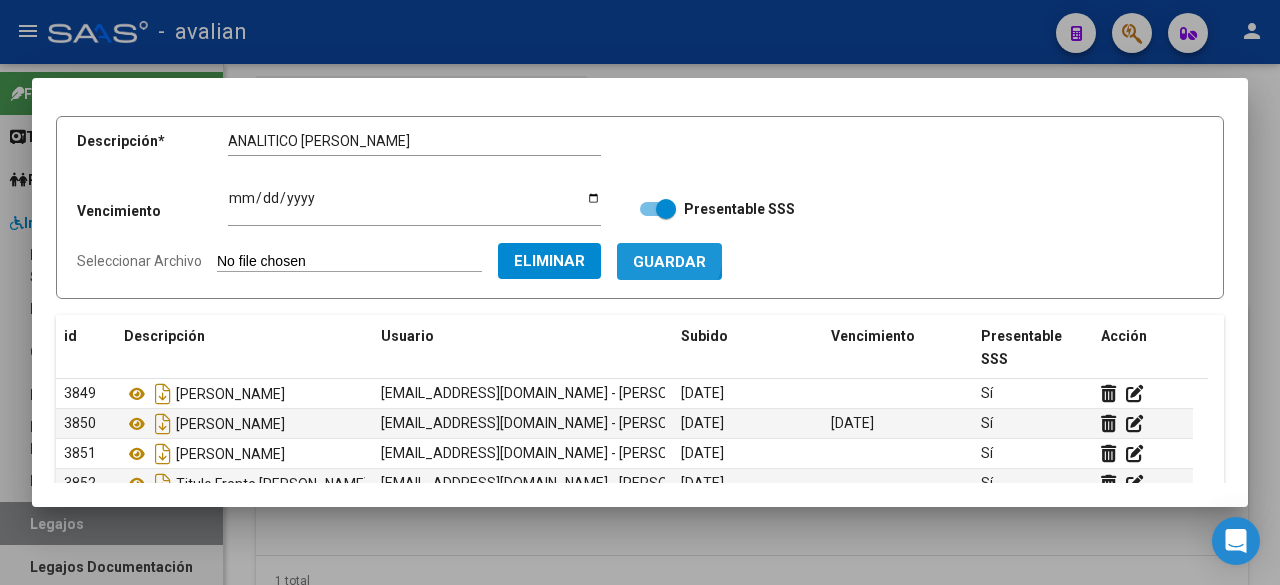 click on "Guardar" at bounding box center (669, 262) 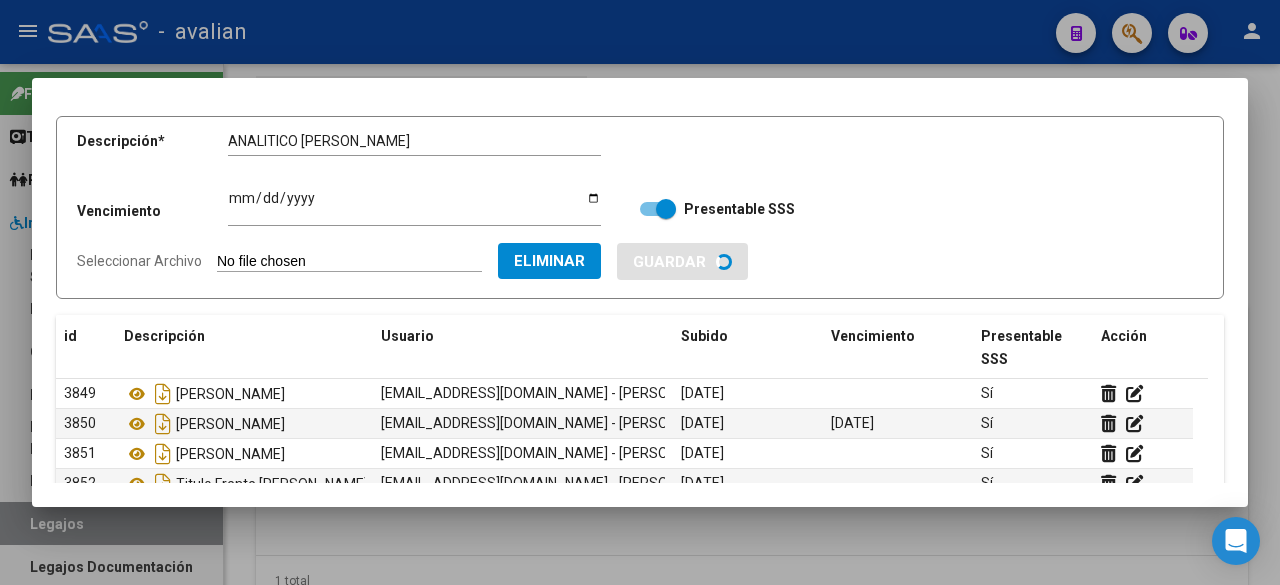 type 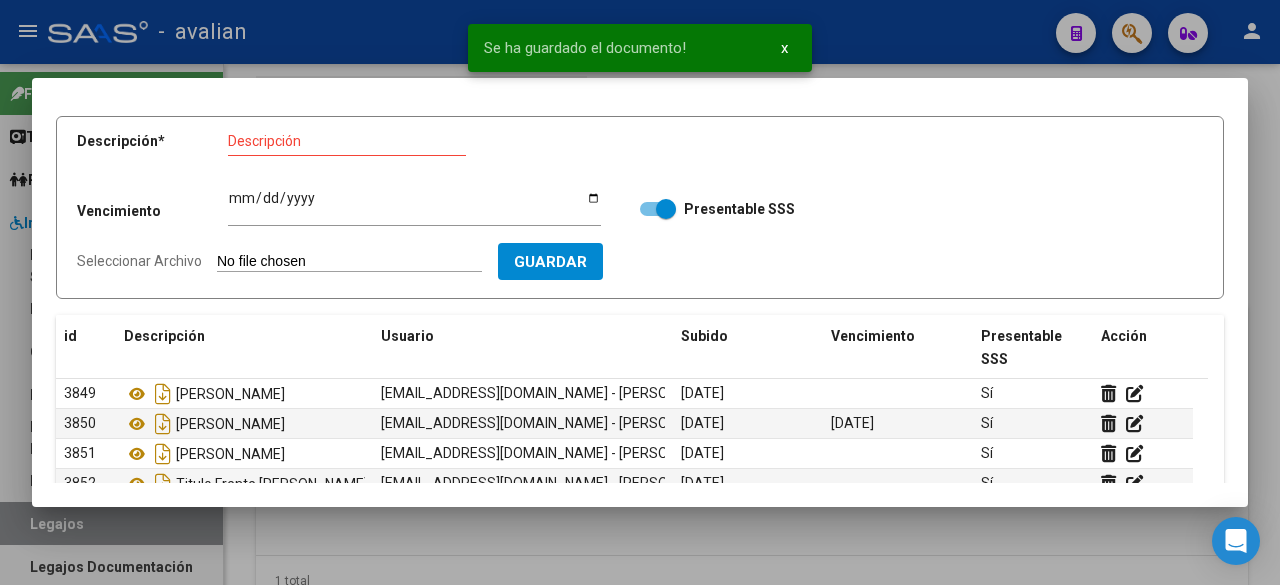 click on "Seleccionar Archivo" at bounding box center [349, 262] 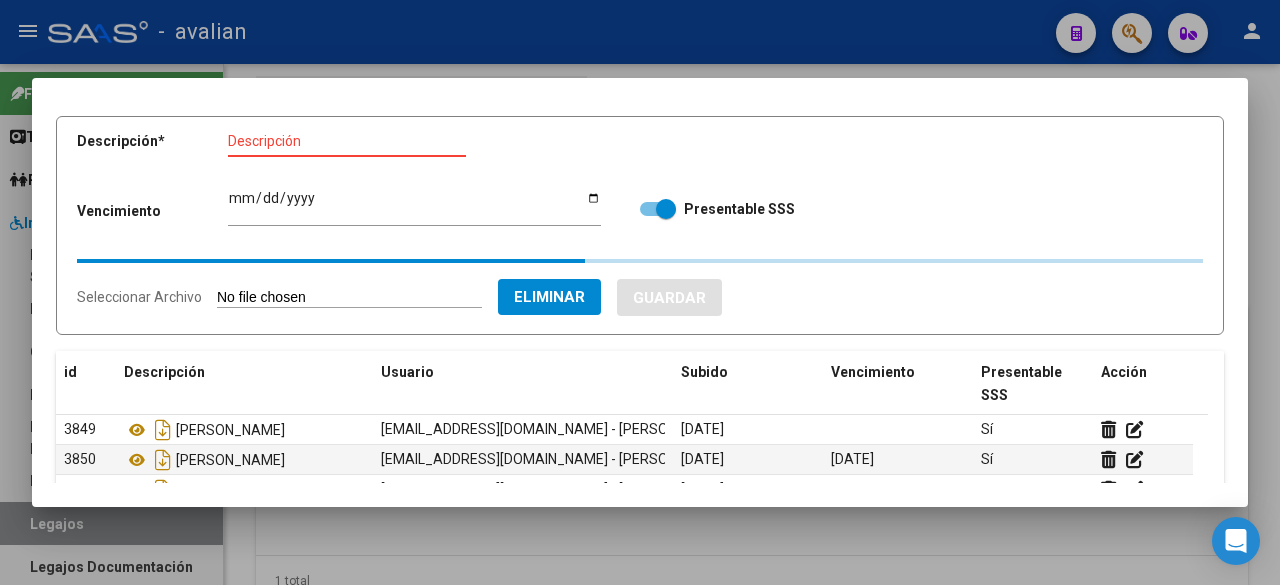 click on "Descripción" at bounding box center [347, 141] 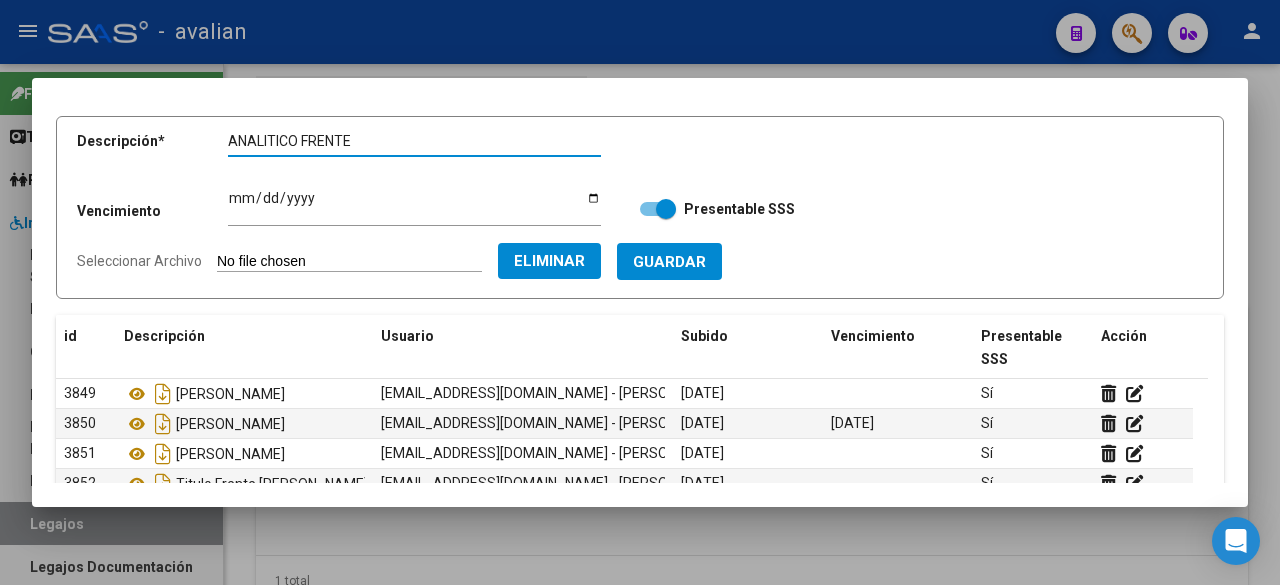 paste on "[PERSON_NAME]" 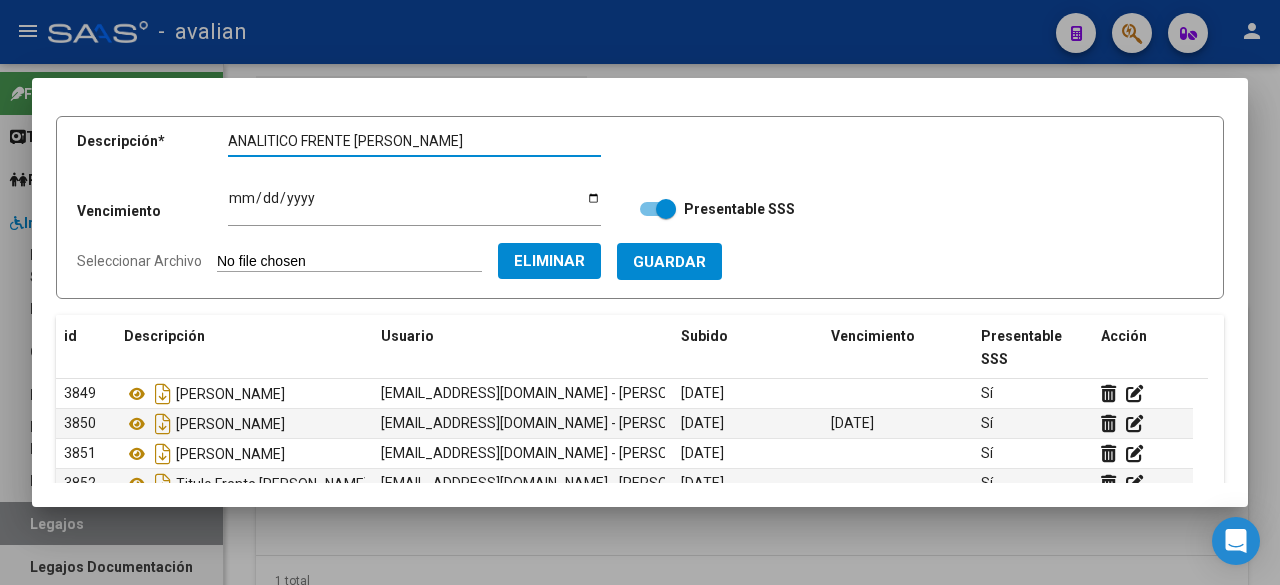 type on "ANALITICO FRENTE [PERSON_NAME]" 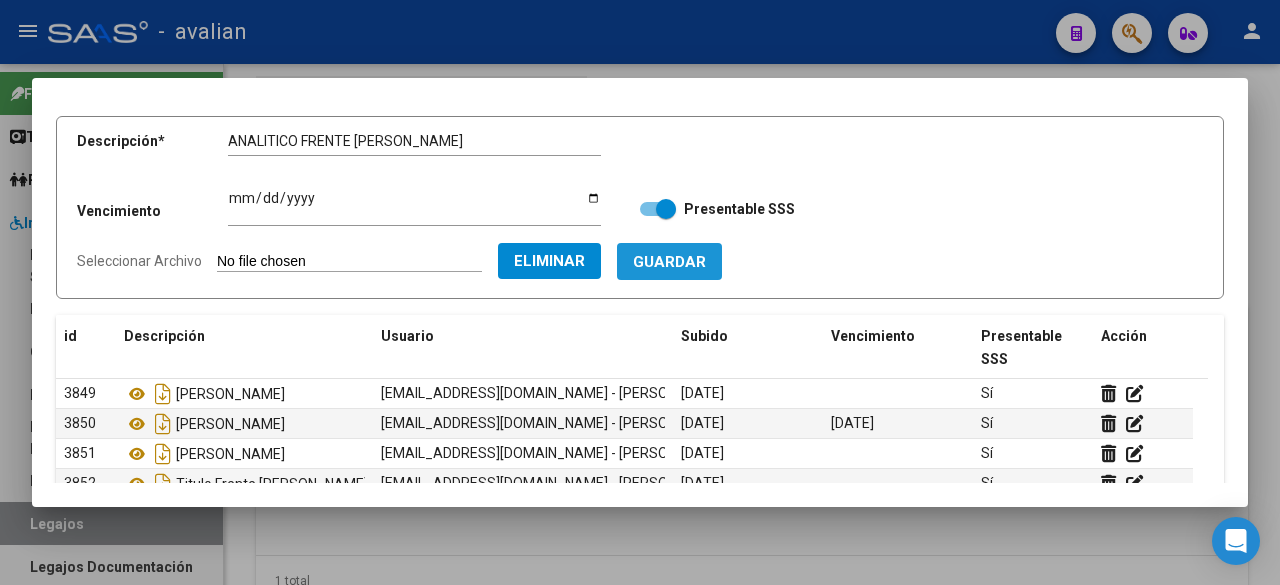 click on "Guardar" at bounding box center (669, 262) 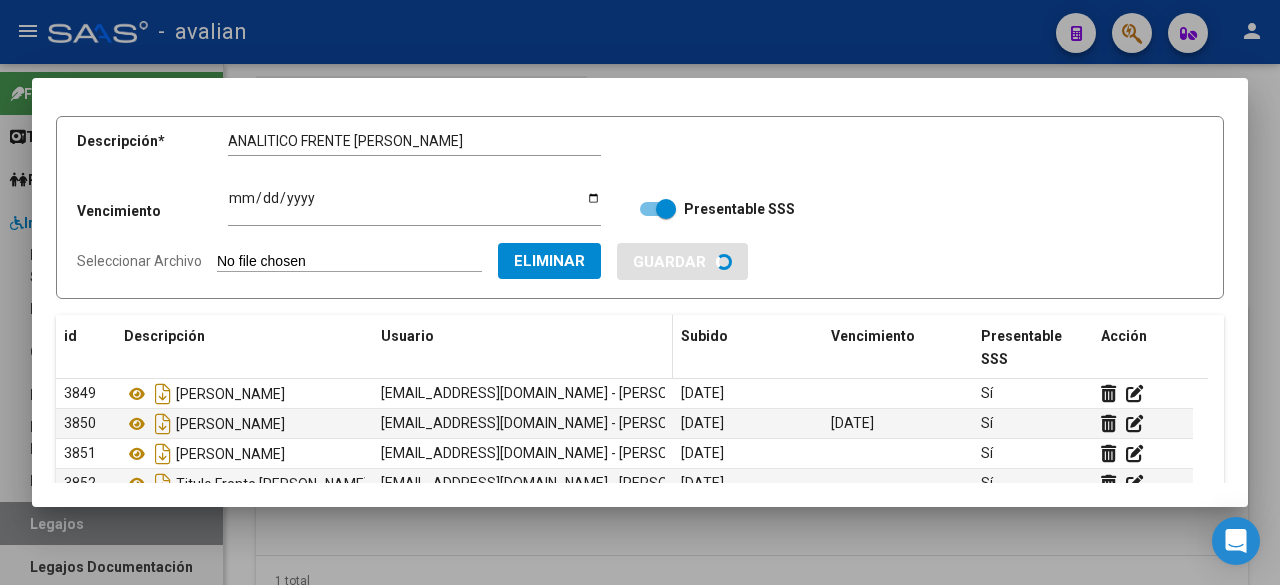type 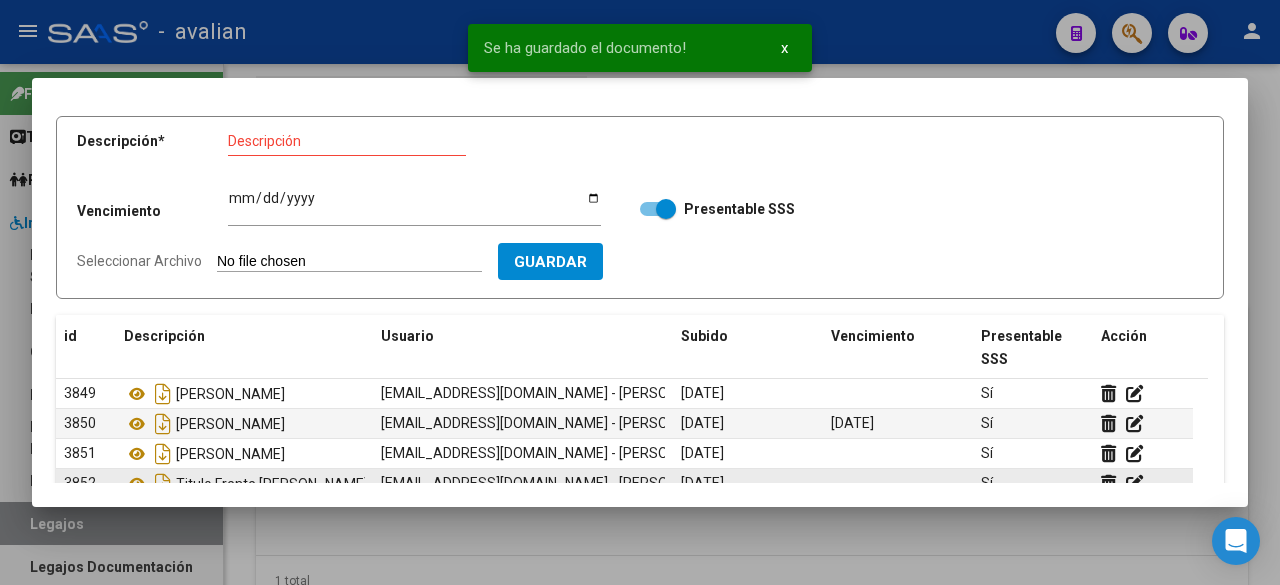 scroll, scrollTop: 246, scrollLeft: 0, axis: vertical 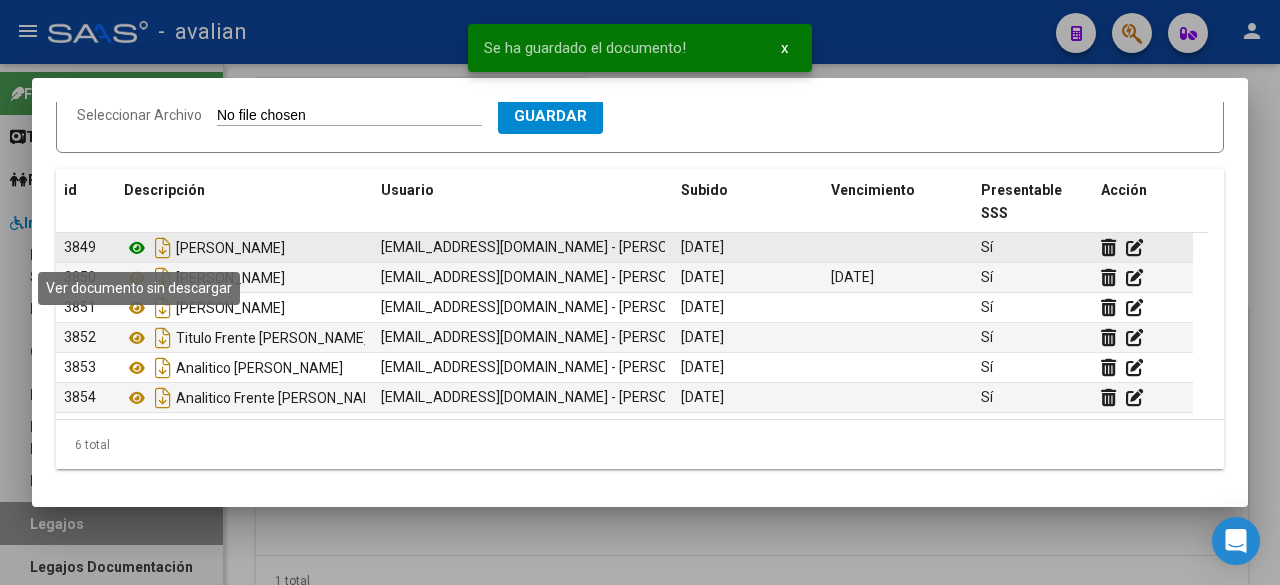 click 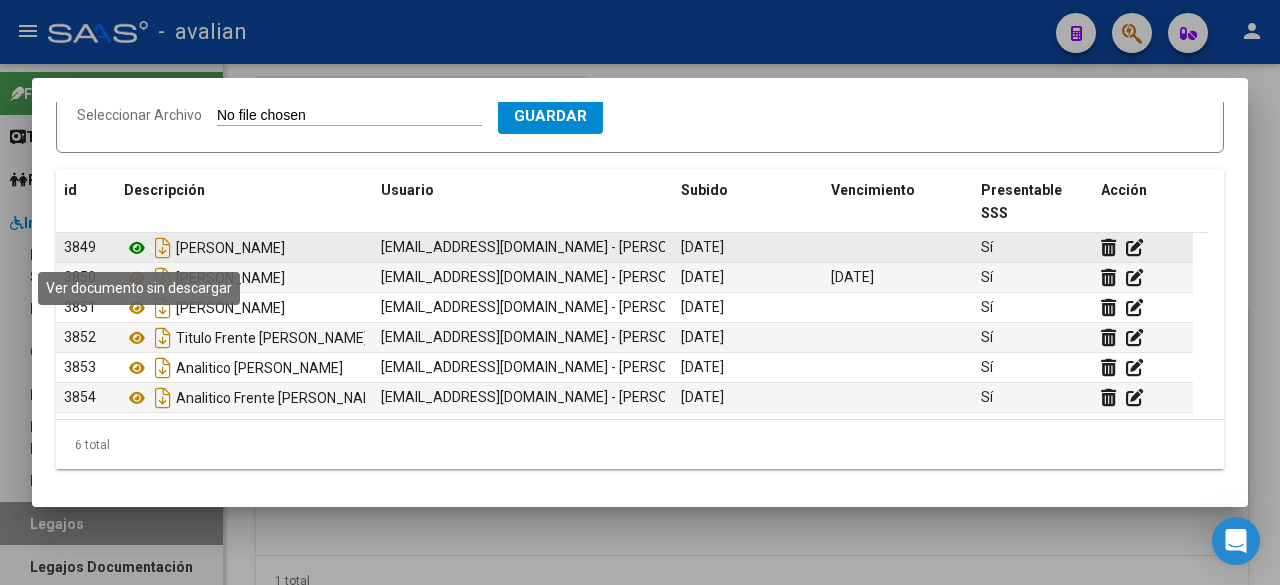 click 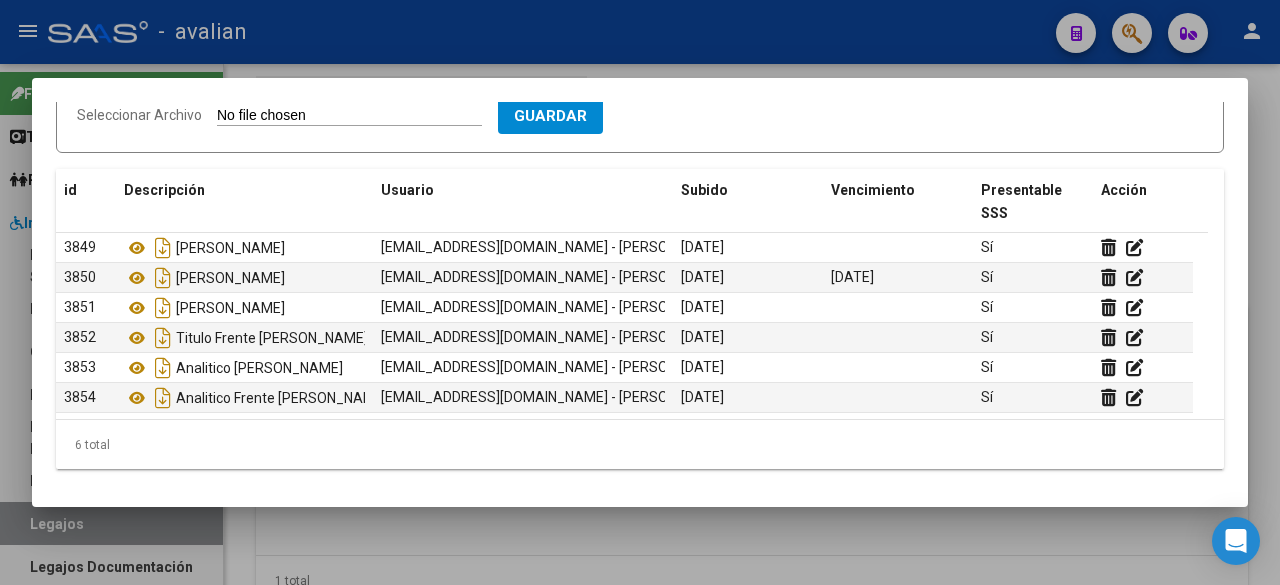 click at bounding box center [640, 292] 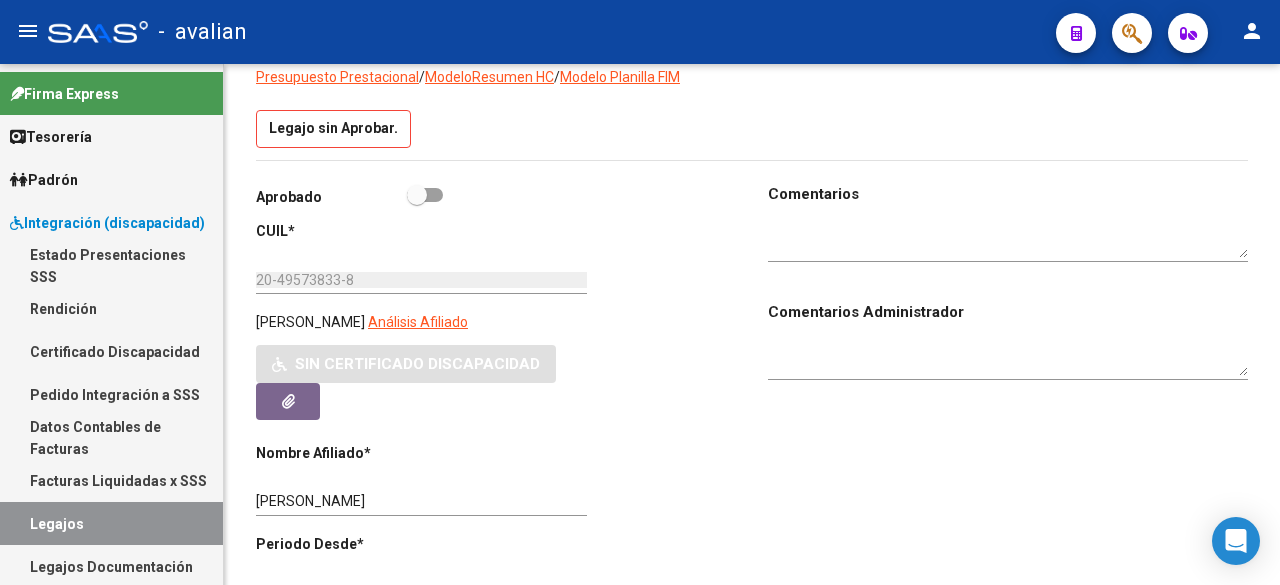scroll, scrollTop: 0, scrollLeft: 0, axis: both 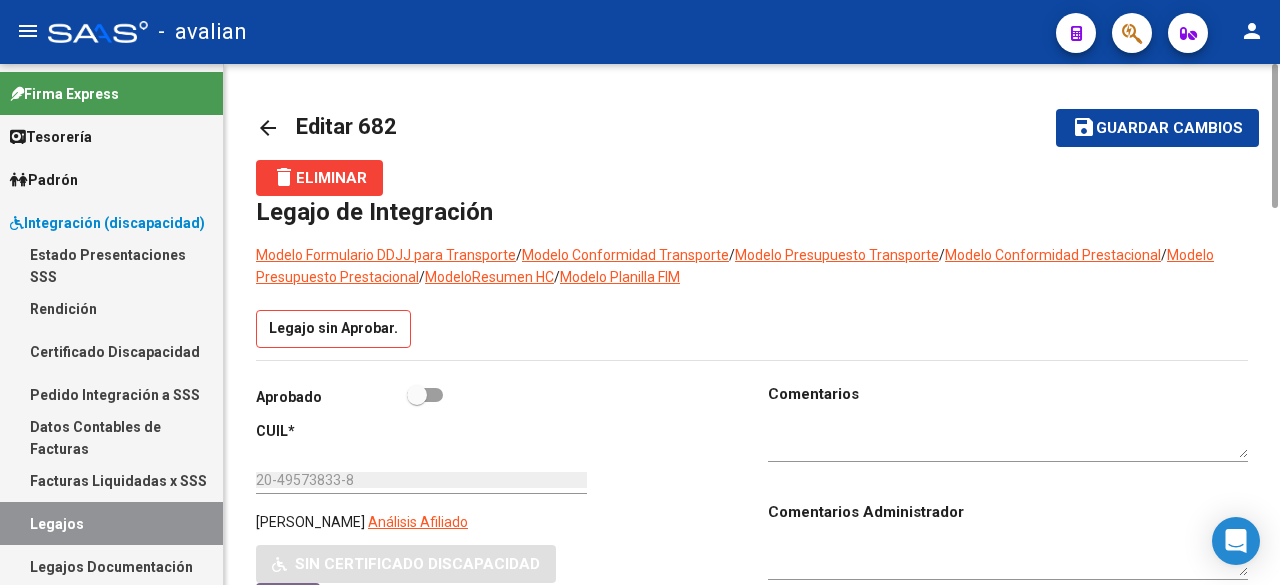 click at bounding box center (1008, 440) 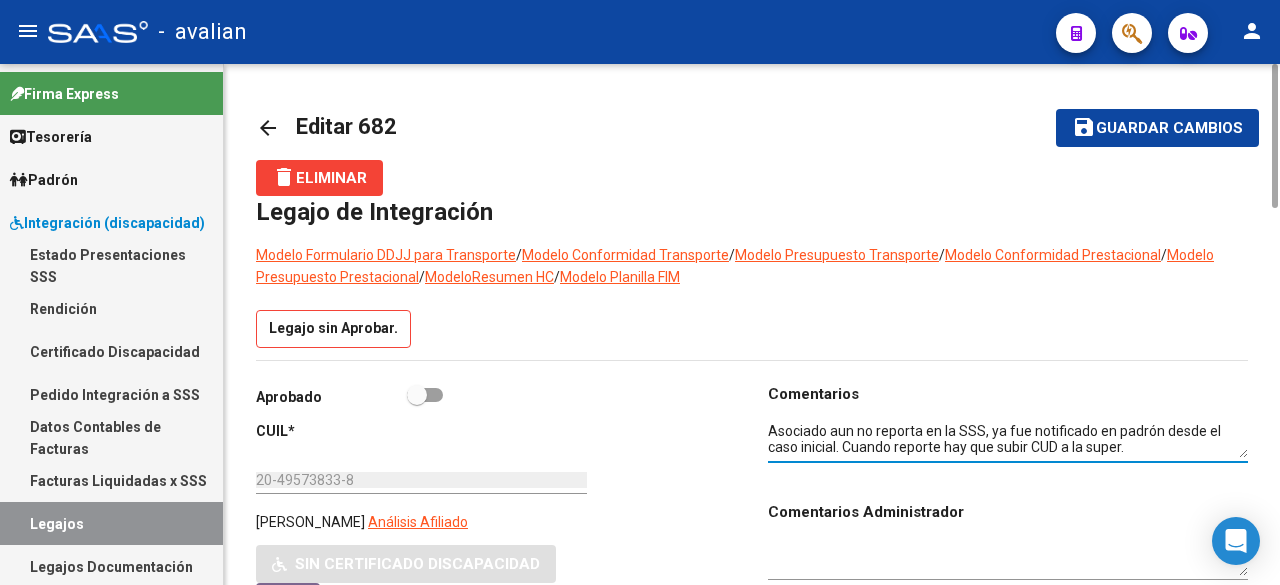 drag, startPoint x: 1101, startPoint y: 452, endPoint x: 768, endPoint y: 431, distance: 333.6615 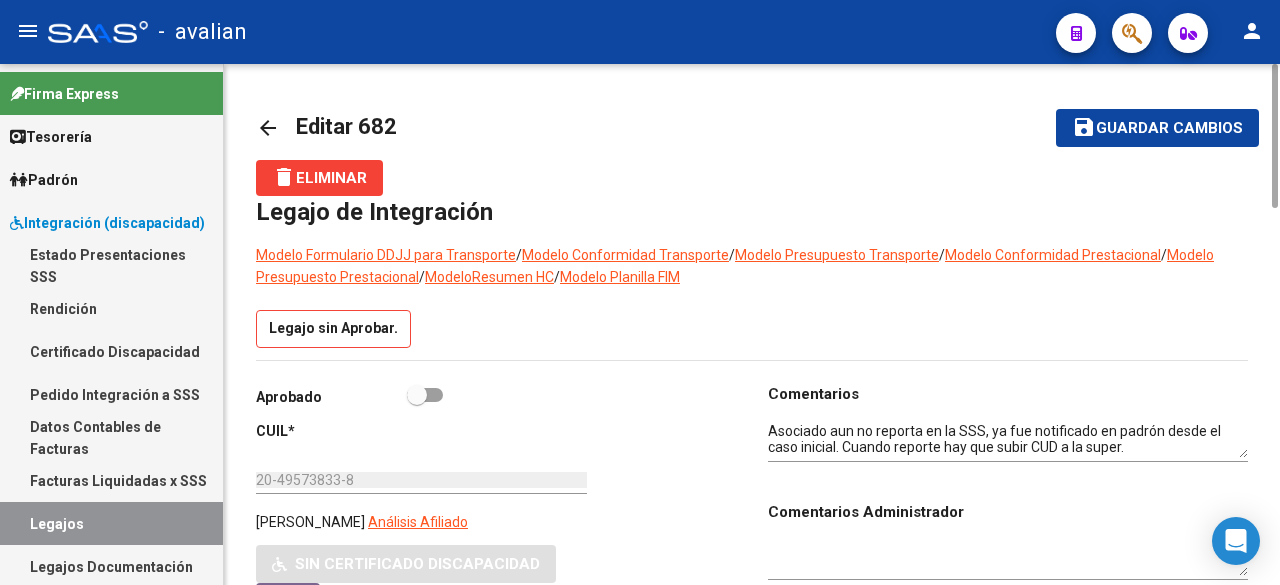 click on "Aprobado" 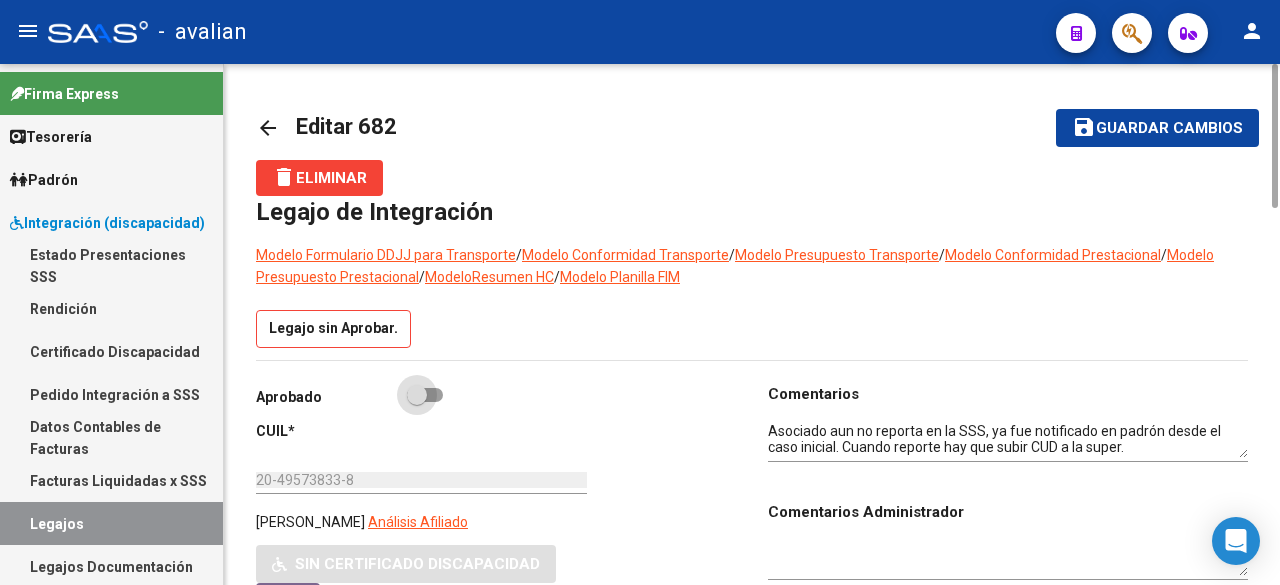 click at bounding box center [425, 395] 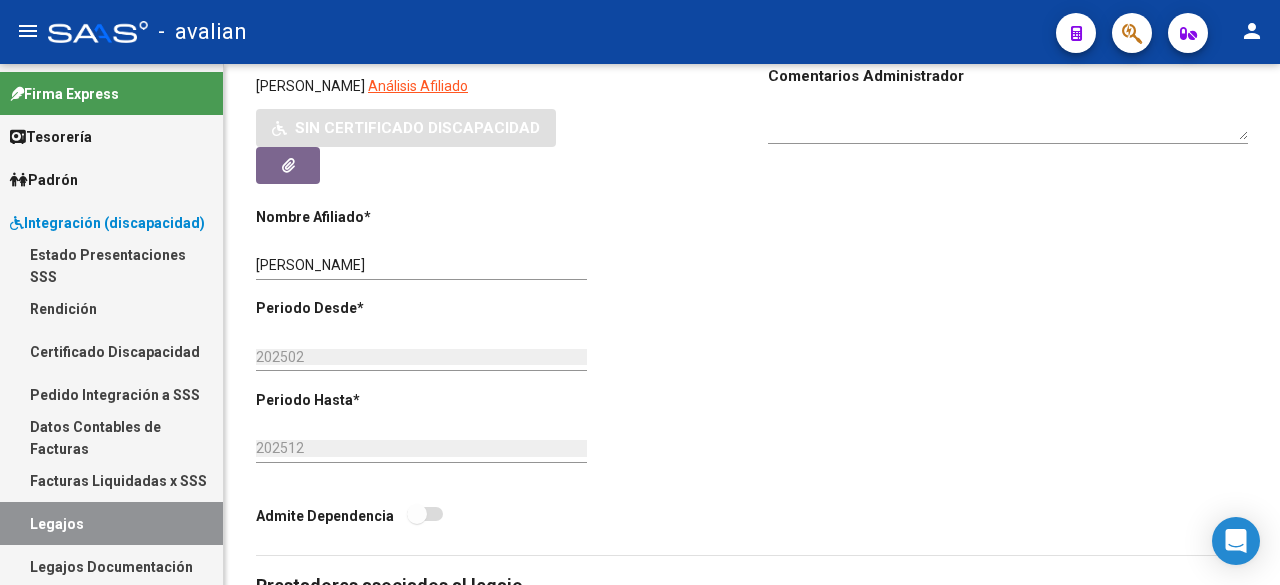scroll, scrollTop: 0, scrollLeft: 0, axis: both 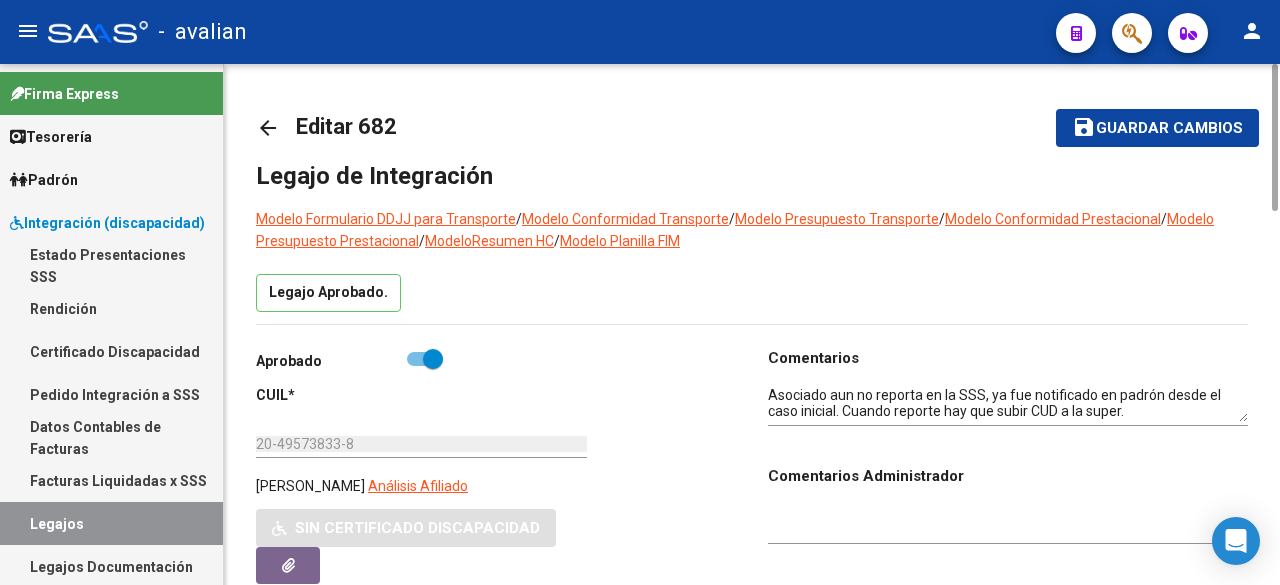 click on "Guardar cambios" 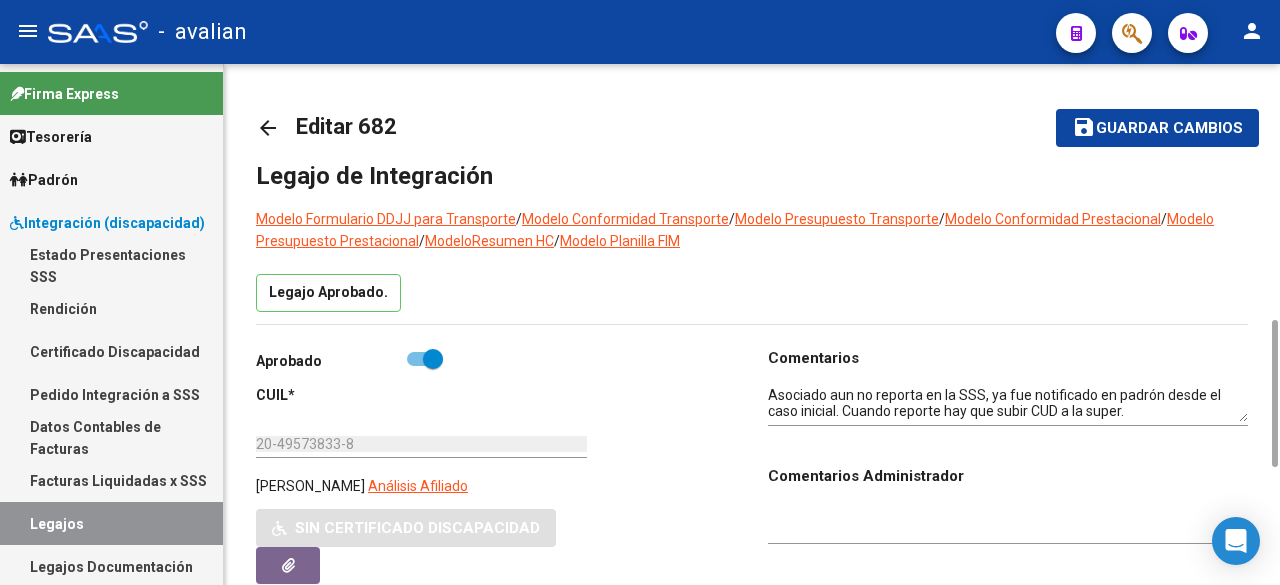 scroll, scrollTop: 200, scrollLeft: 0, axis: vertical 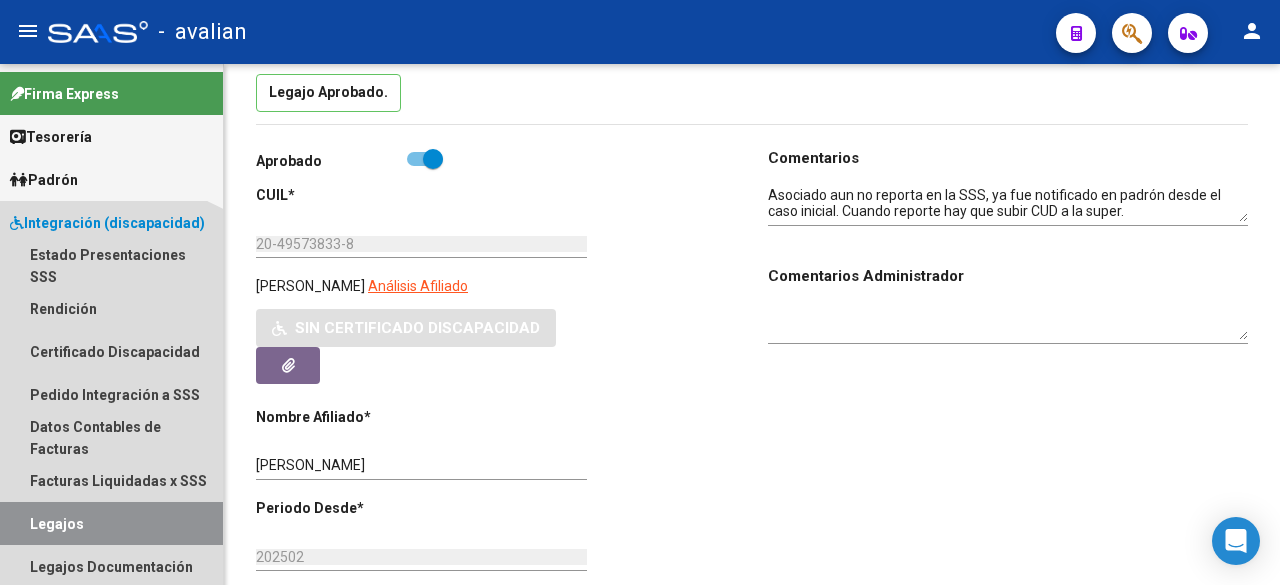 click on "Legajos" at bounding box center [111, 523] 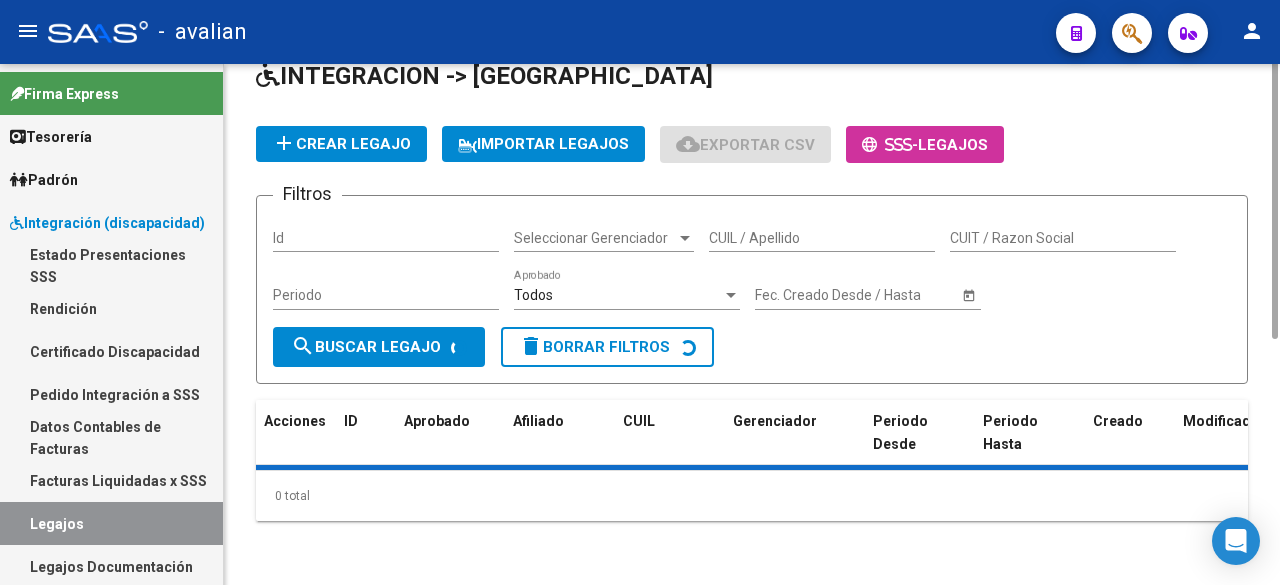 scroll, scrollTop: 0, scrollLeft: 0, axis: both 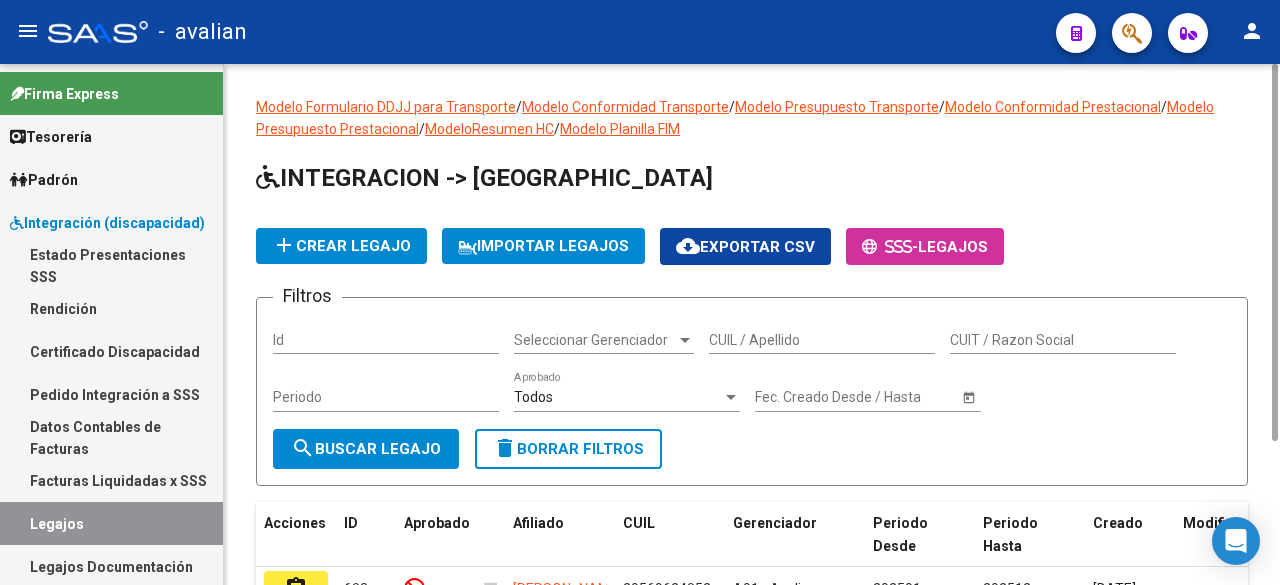 click on "CUIL / Apellido" at bounding box center (822, 340) 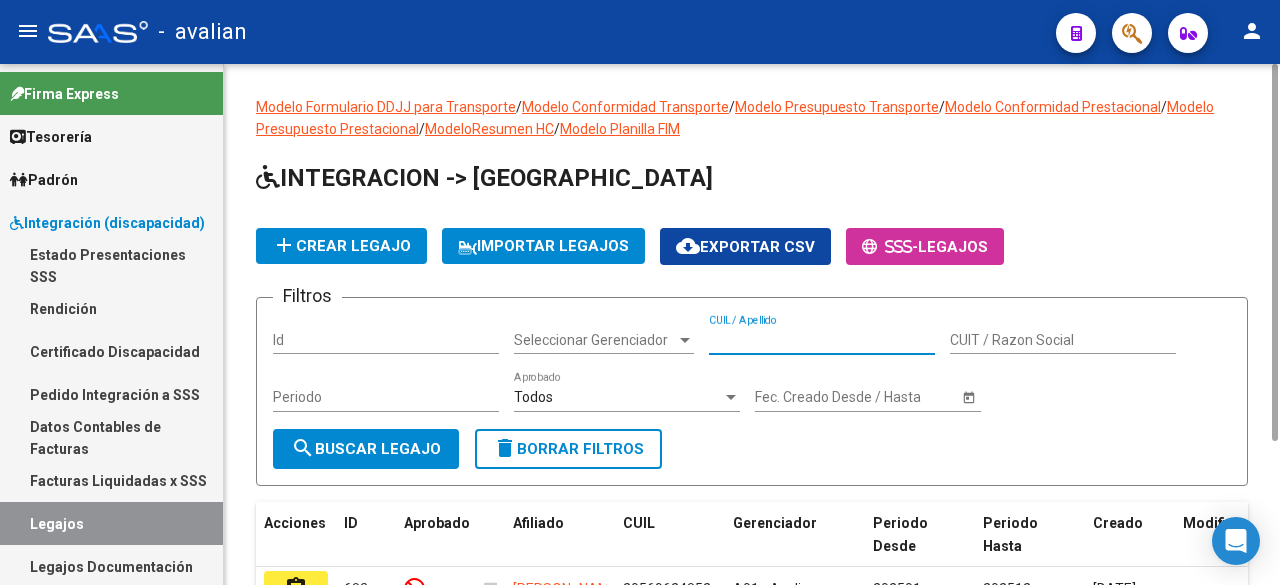 paste on "20528756523" 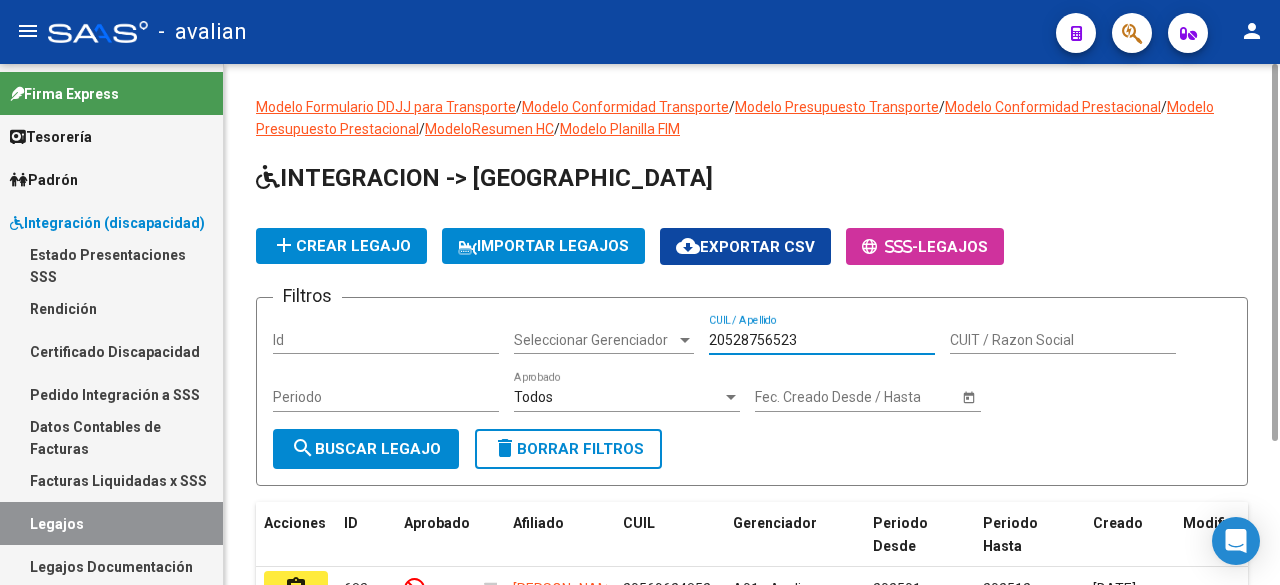 type on "20528756523" 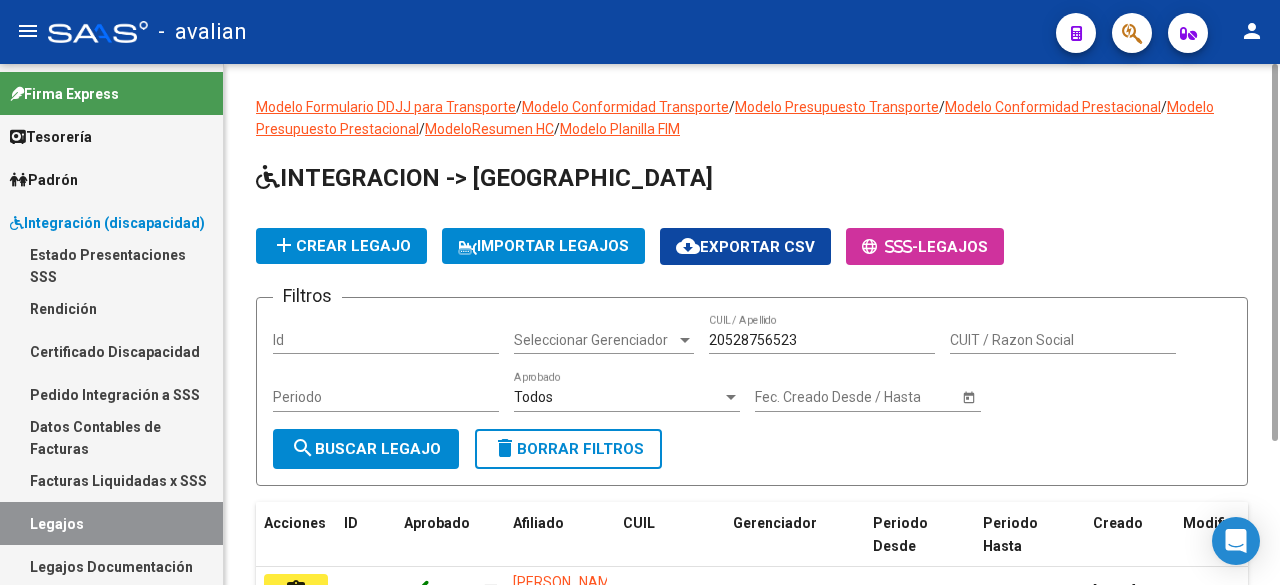 scroll, scrollTop: 166, scrollLeft: 0, axis: vertical 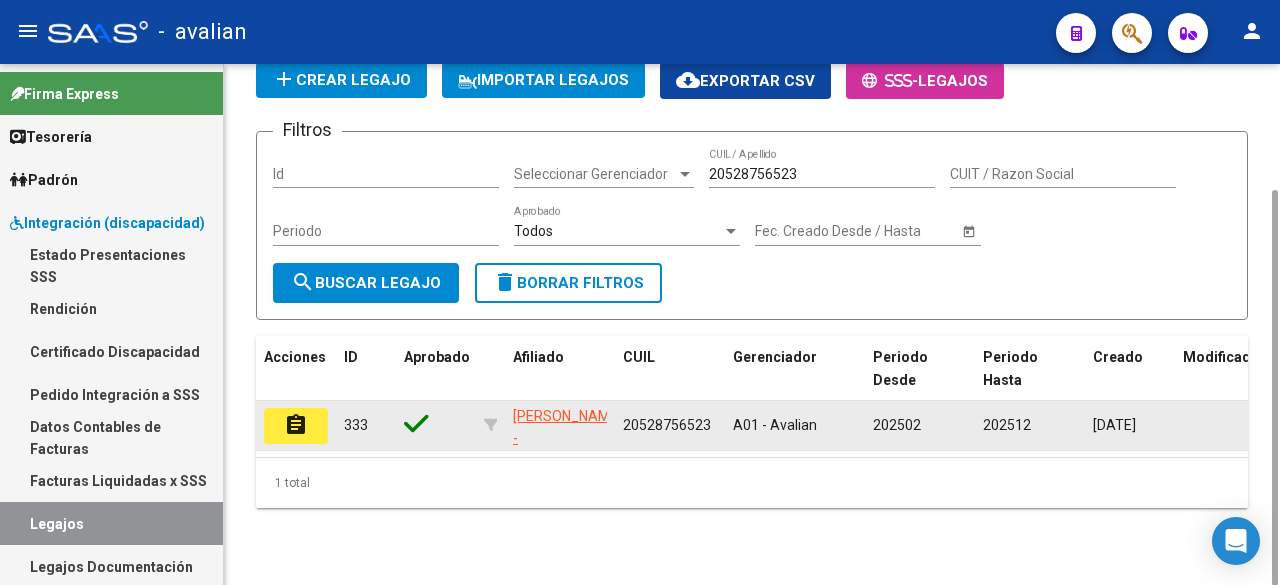click on "assignment" 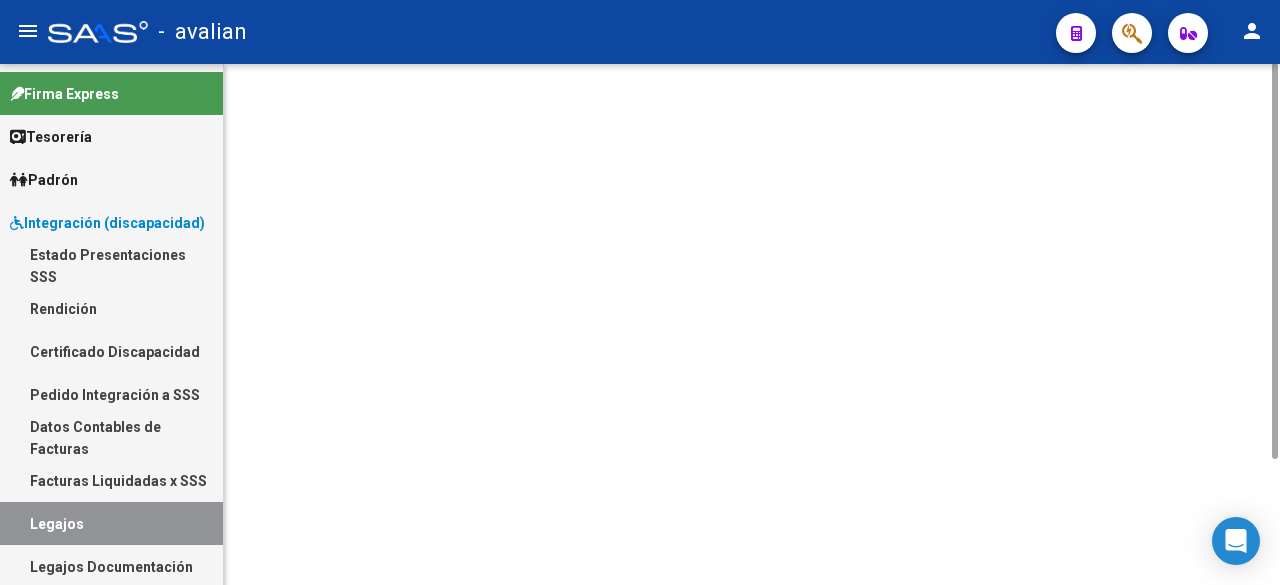 scroll, scrollTop: 0, scrollLeft: 0, axis: both 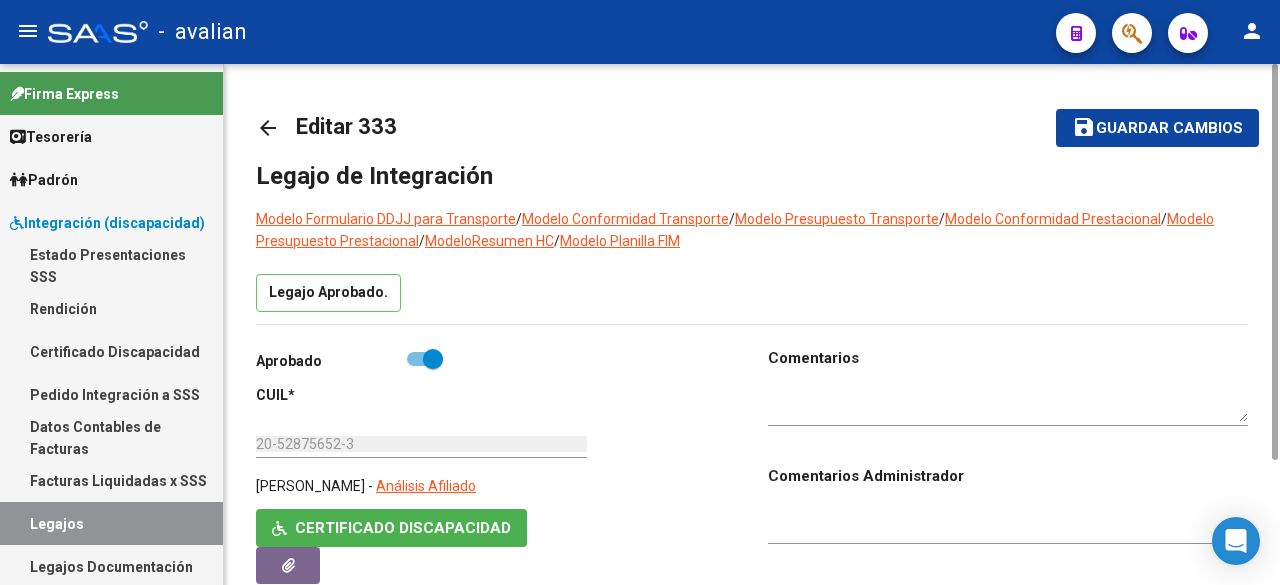 type on "[PERSON_NAME]" 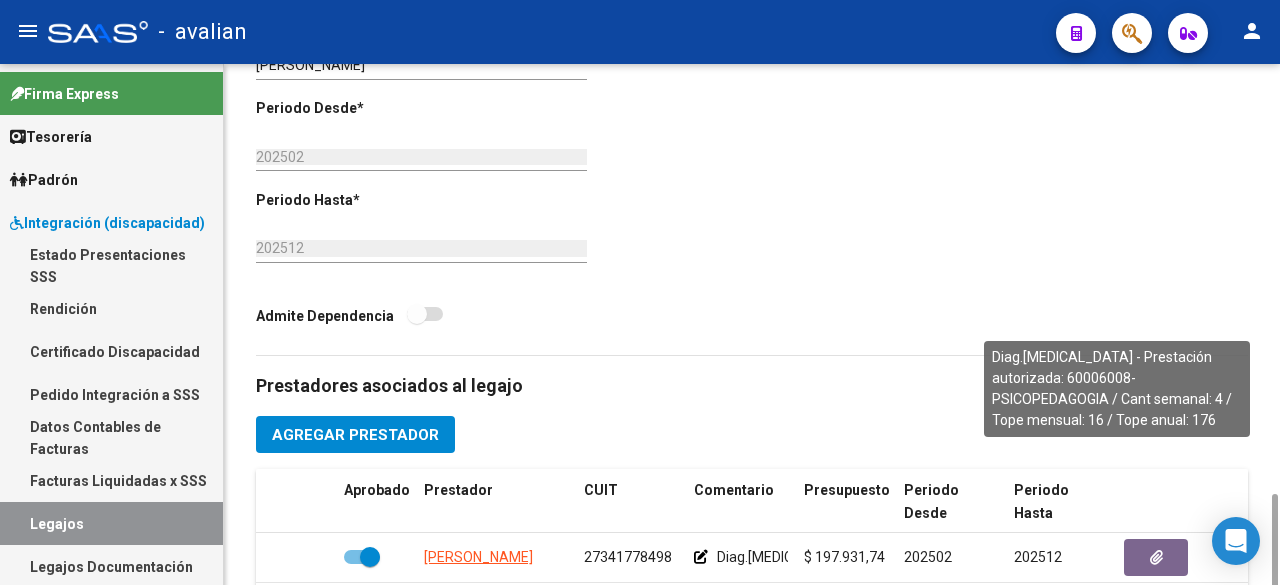 scroll, scrollTop: 800, scrollLeft: 0, axis: vertical 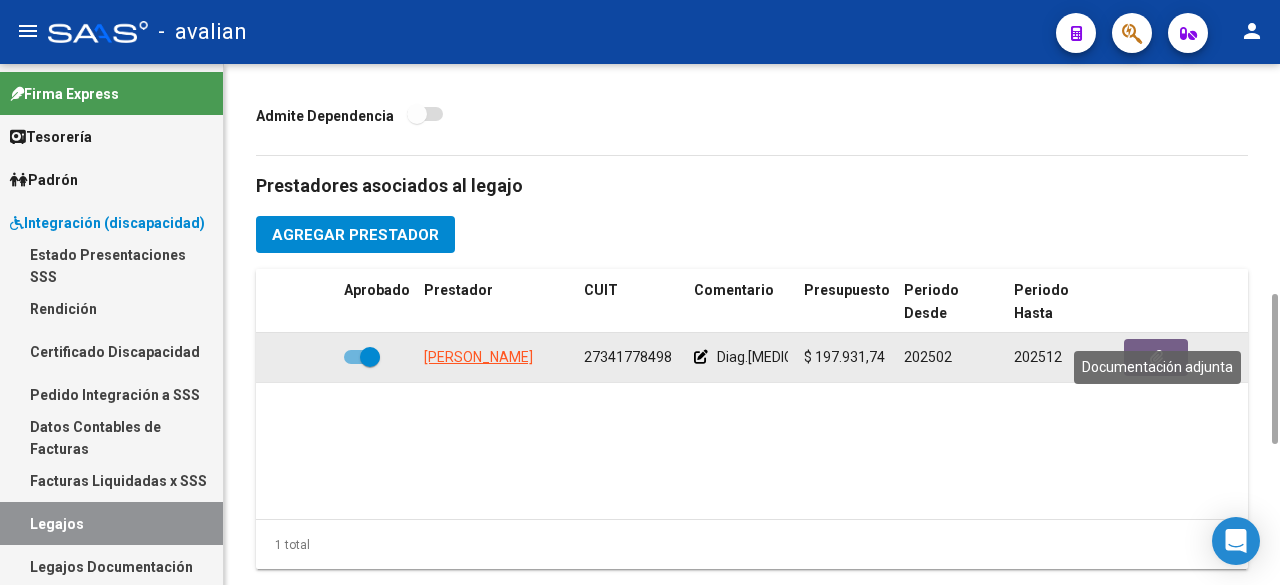 click 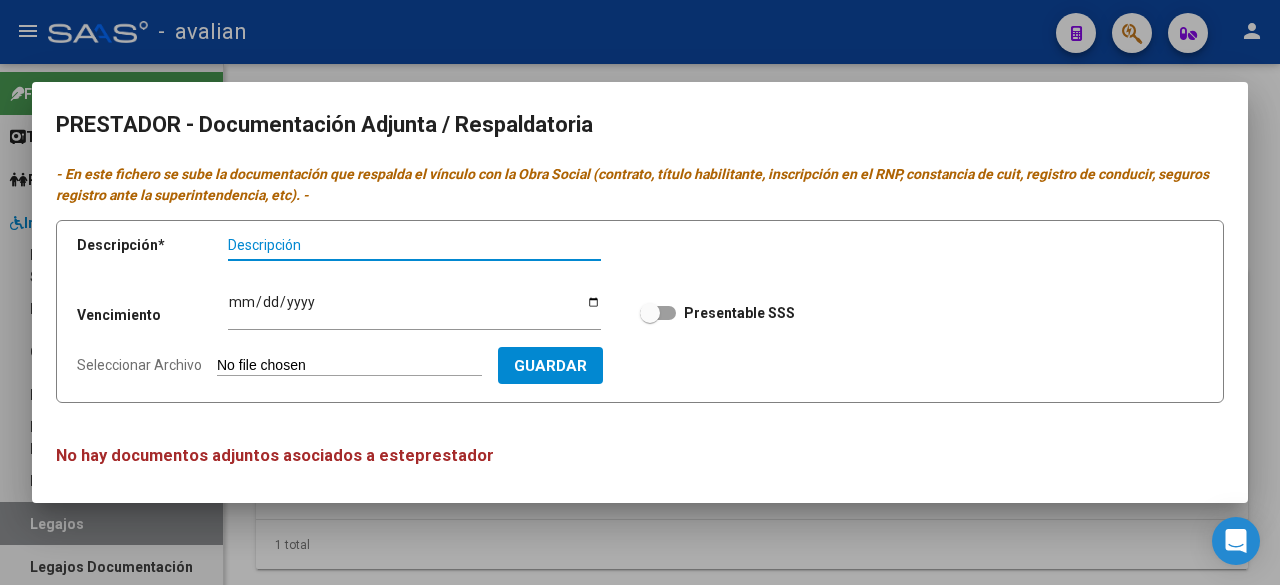 click at bounding box center (640, 292) 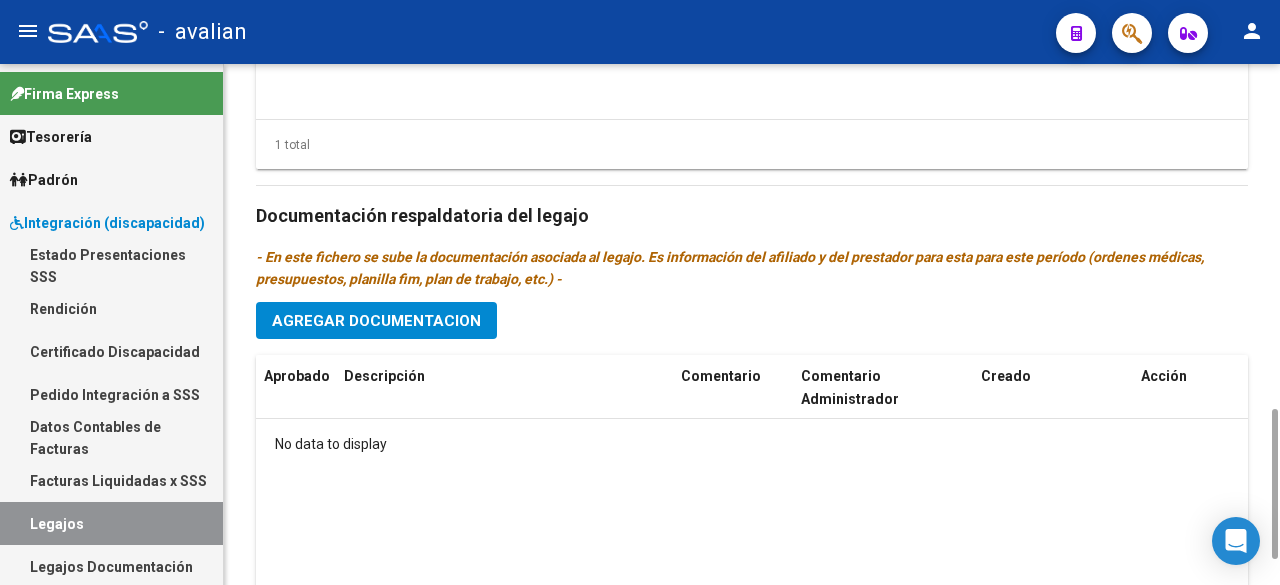 scroll, scrollTop: 1000, scrollLeft: 0, axis: vertical 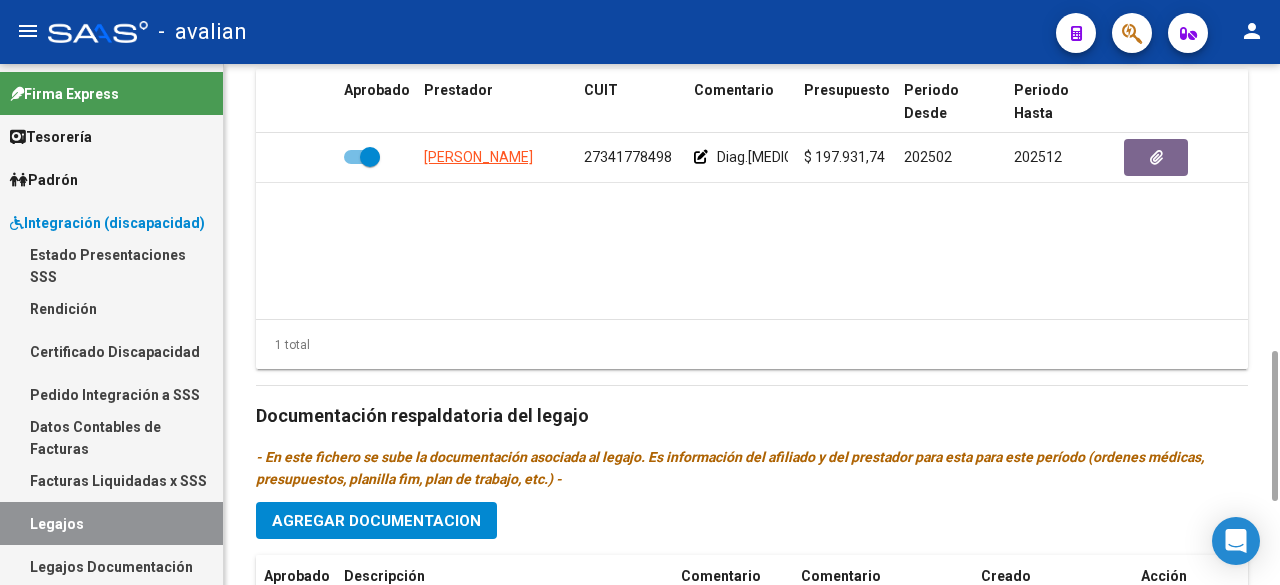 click on "Agregar Documentacion" 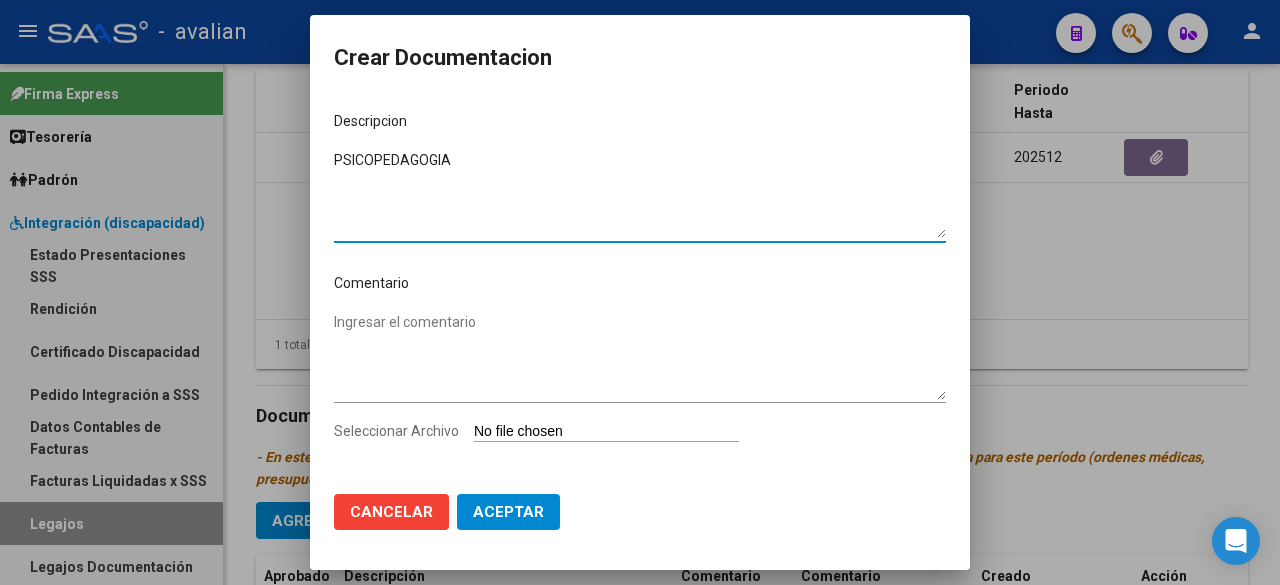 type on "PSICOPEDAGOGIA" 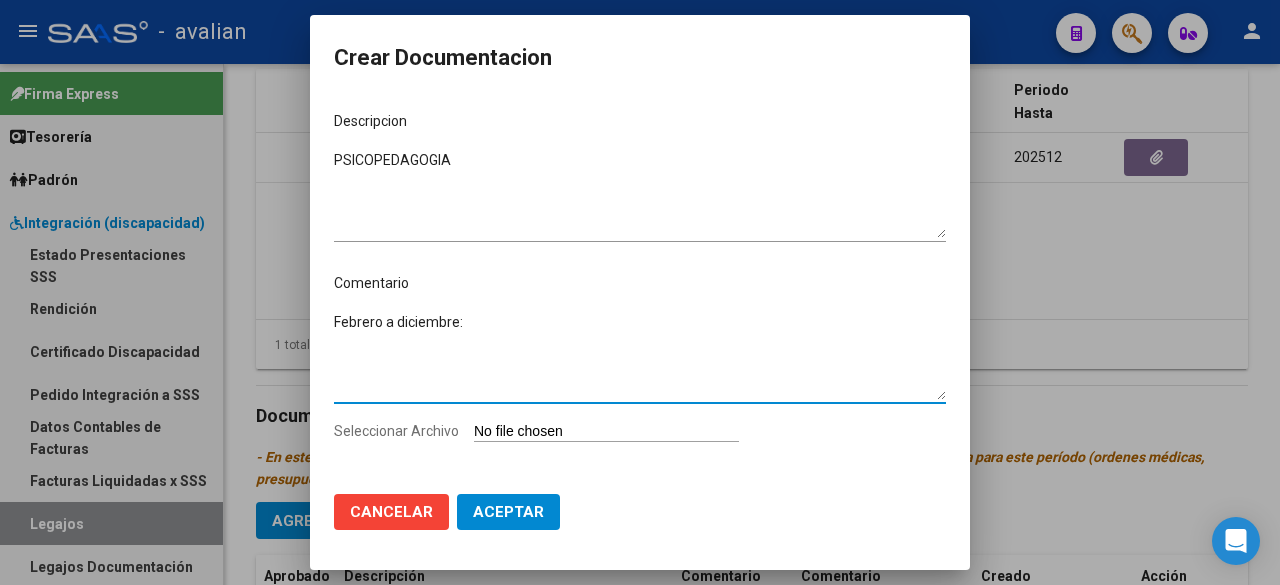 paste on "- Psicopedagogía: 4 ss semanales - Lic. [GEOGRAPHIC_DATA][PERSON_NAME][GEOGRAPHIC_DATA] (586739) - Valor resol. vigente." 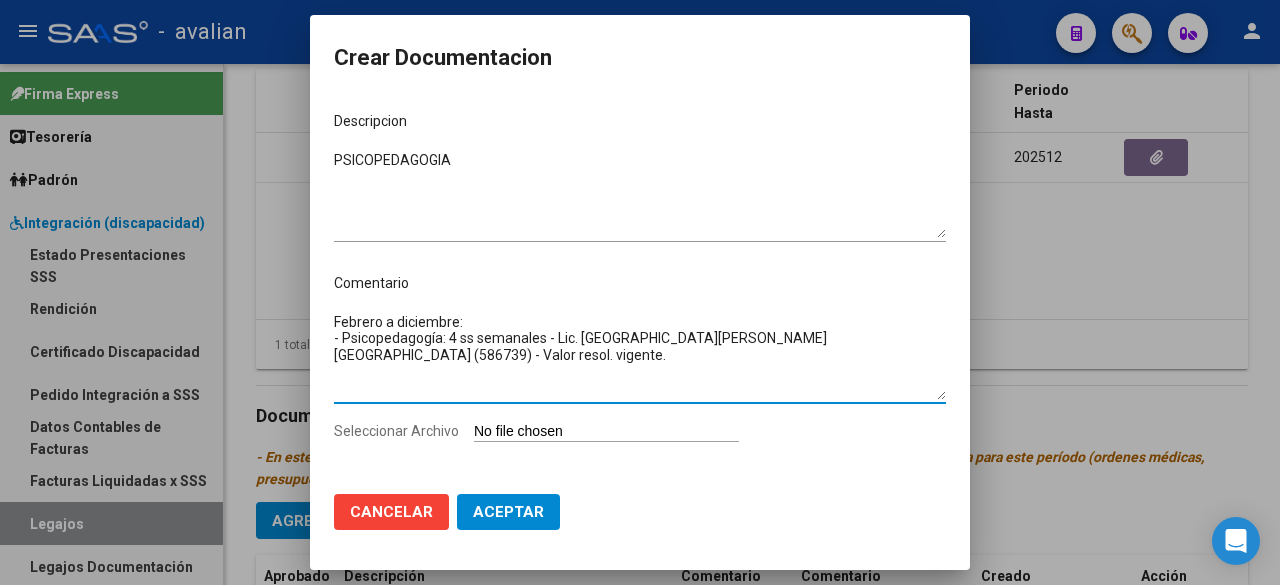drag, startPoint x: 758, startPoint y: 334, endPoint x: 694, endPoint y: 344, distance: 64.77654 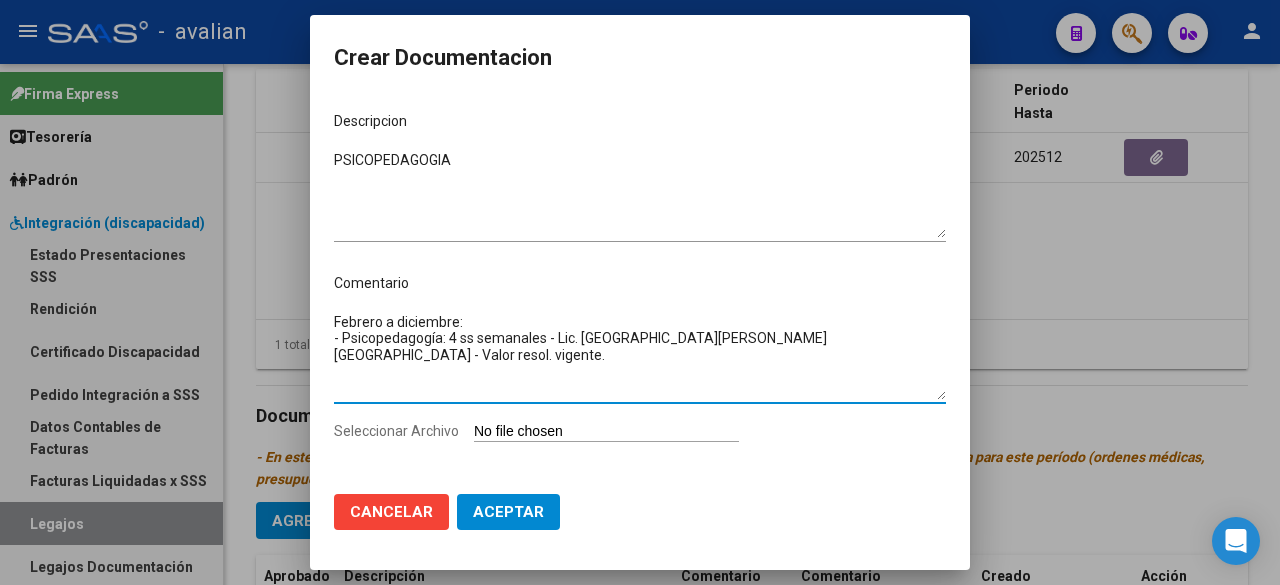 type on "Febrero a diciembre:
- Psicopedagogía: 4 ss semanales - Lic. [GEOGRAPHIC_DATA][PERSON_NAME][GEOGRAPHIC_DATA] - Valor resol. vigente." 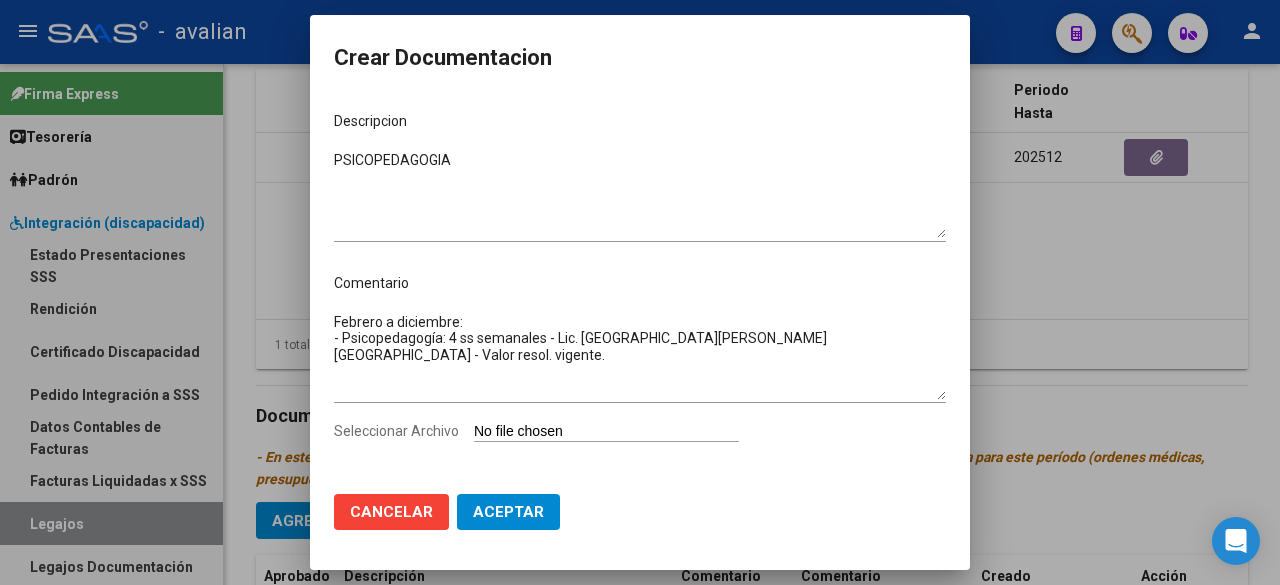 click on "Seleccionar Archivo" at bounding box center [606, 432] 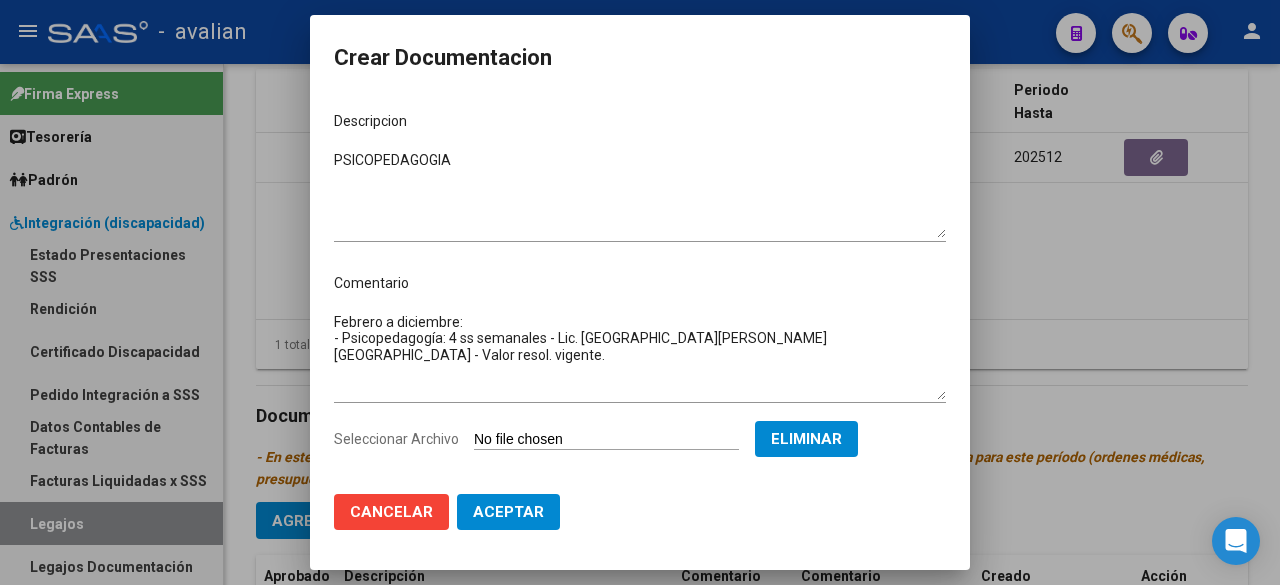 click on "Aceptar" 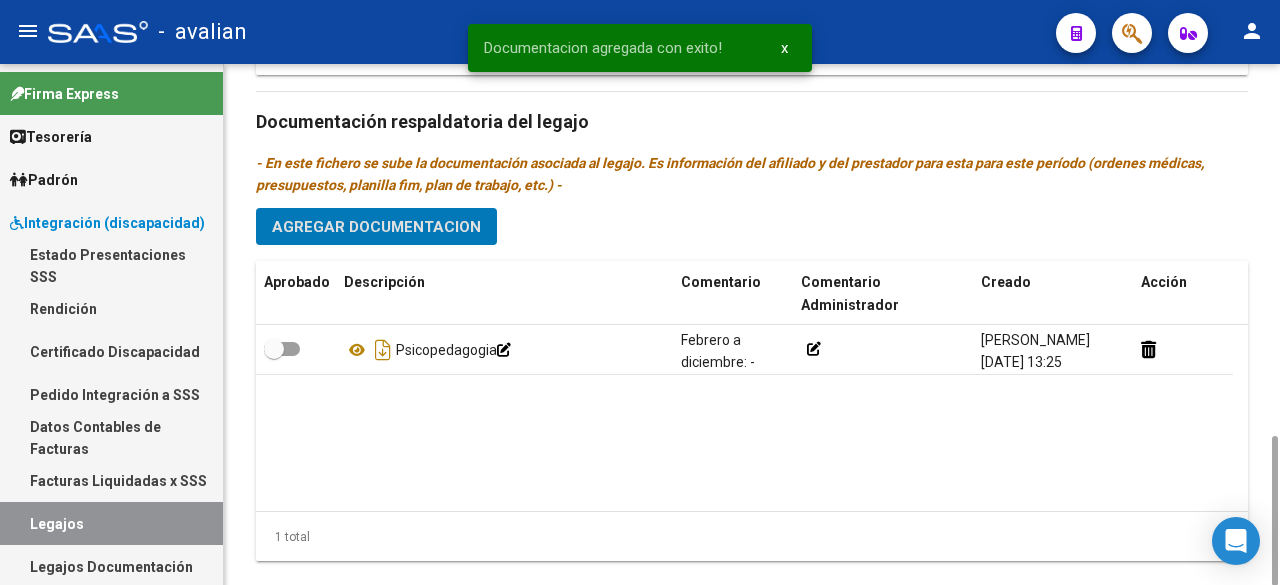 scroll, scrollTop: 1094, scrollLeft: 0, axis: vertical 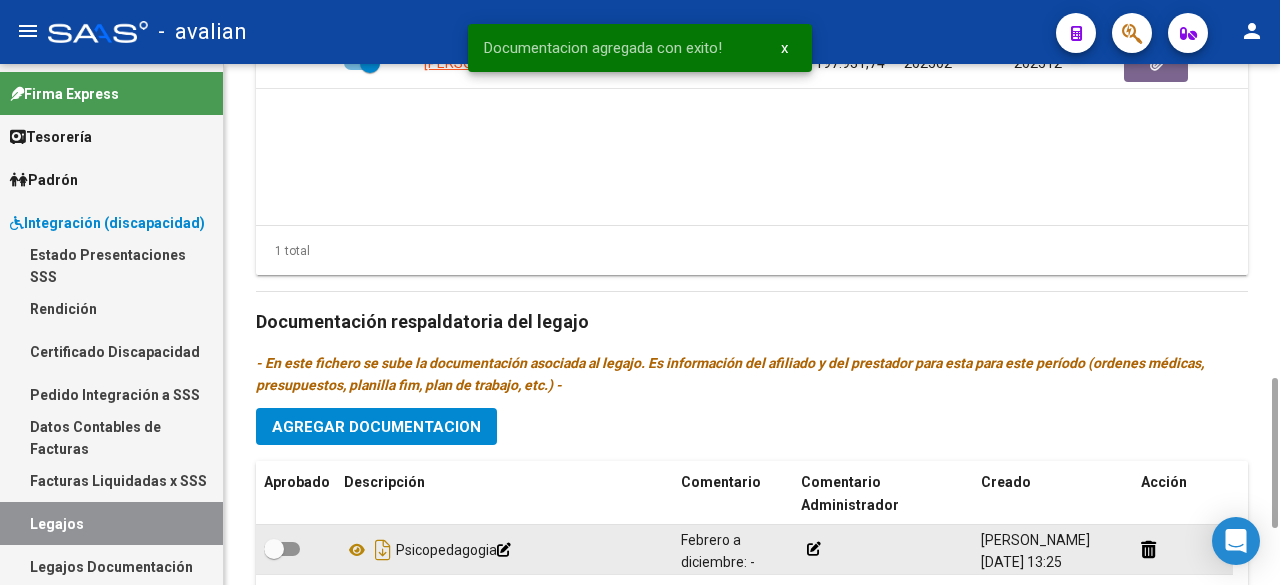 click 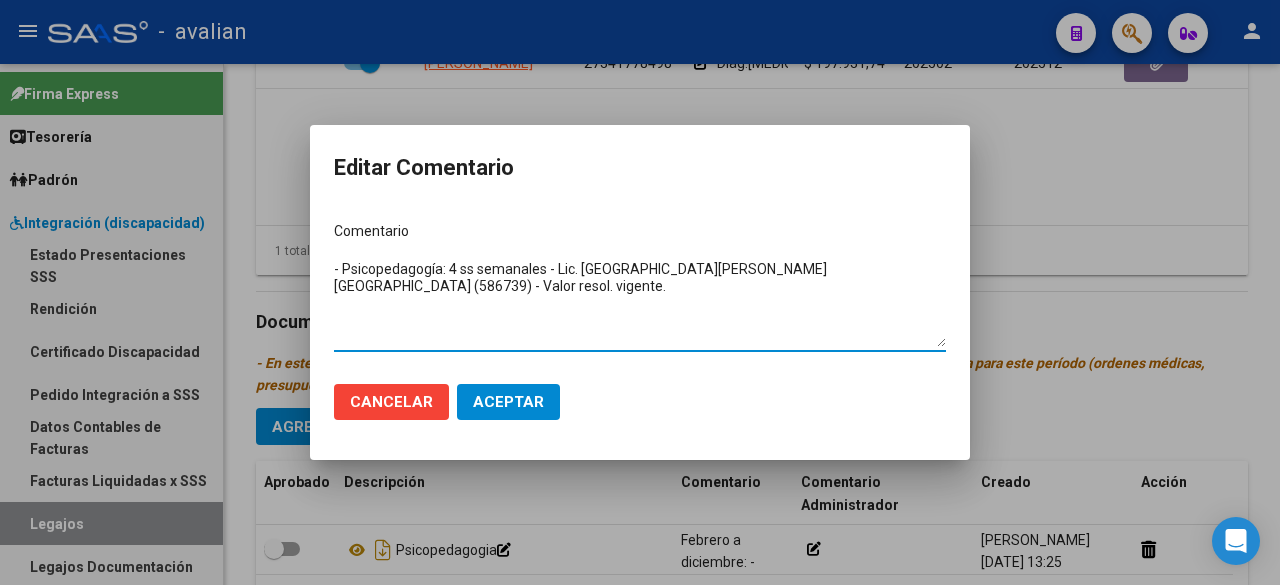 drag, startPoint x: 759, startPoint y: 269, endPoint x: 694, endPoint y: 272, distance: 65.06919 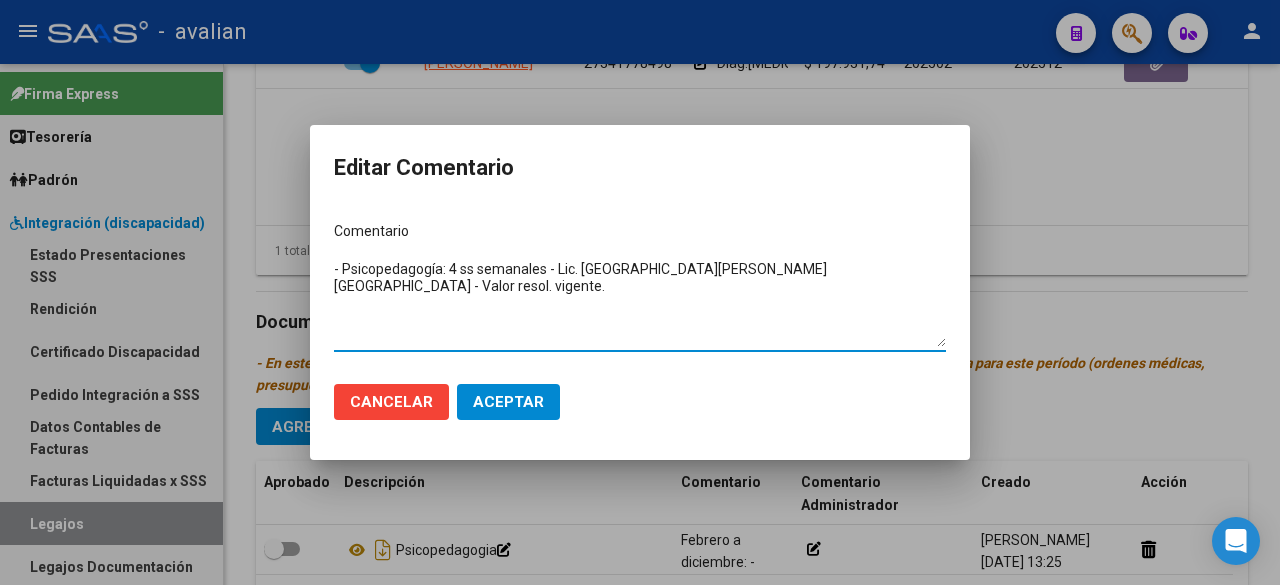 type on "- Psicopedagogía: 4 ss semanales - Lic. [GEOGRAPHIC_DATA][PERSON_NAME][GEOGRAPHIC_DATA] - Valor resol. vigente." 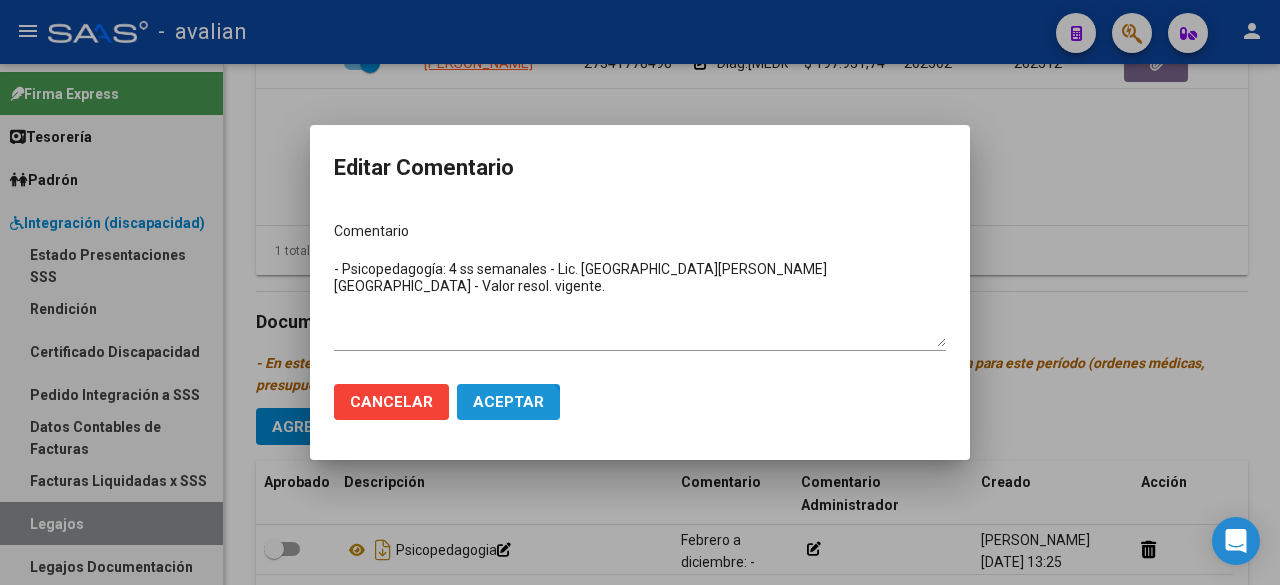click on "Aceptar" 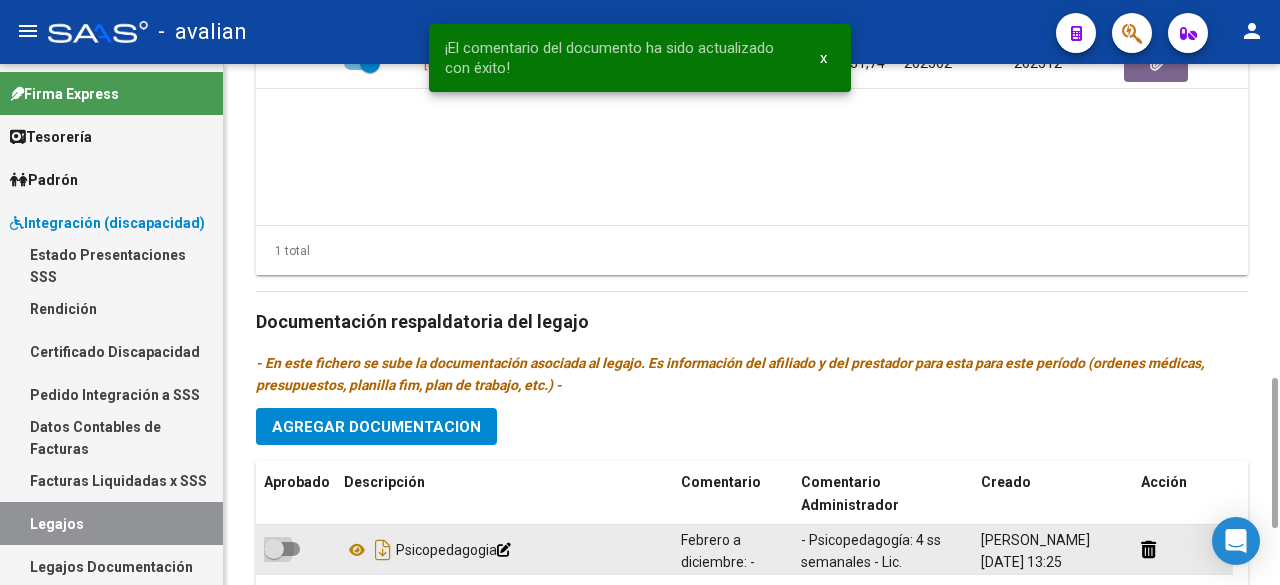 click at bounding box center [282, 549] 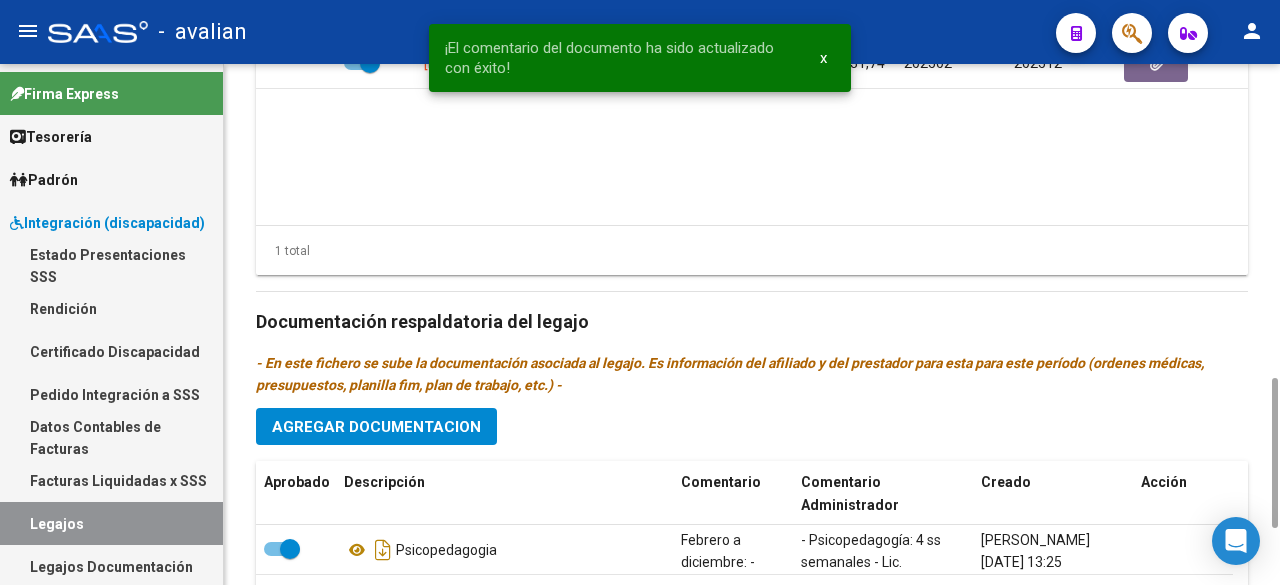 scroll, scrollTop: 894, scrollLeft: 0, axis: vertical 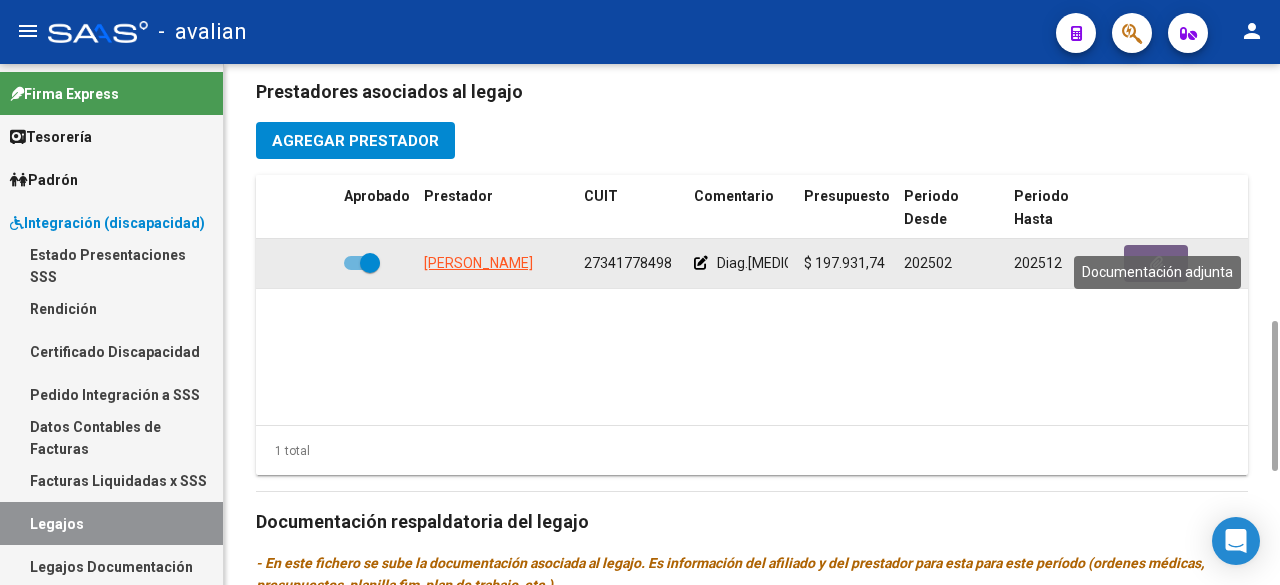 click 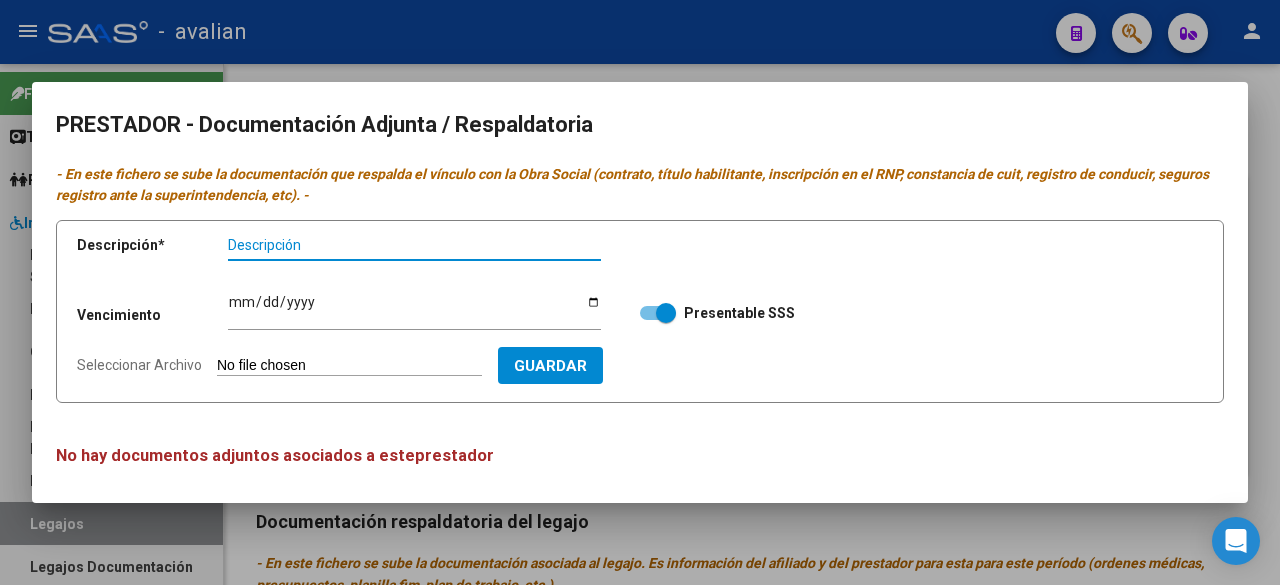 click on "Seleccionar Archivo" at bounding box center (349, 366) 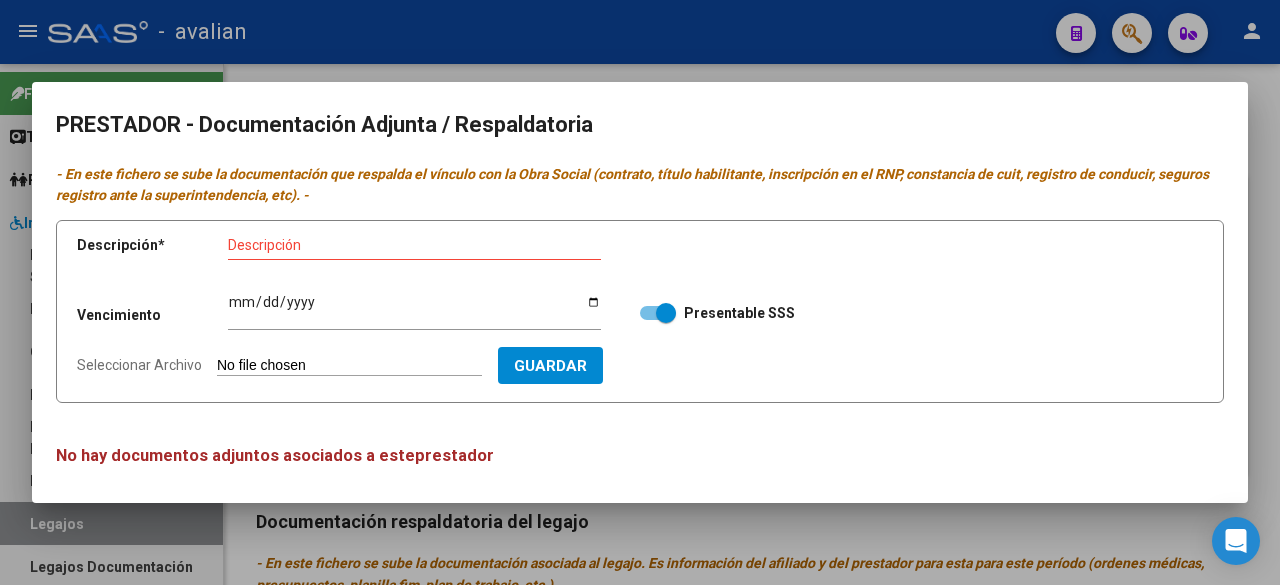 type on "C:\fakepath\CBU RASINES.jpg" 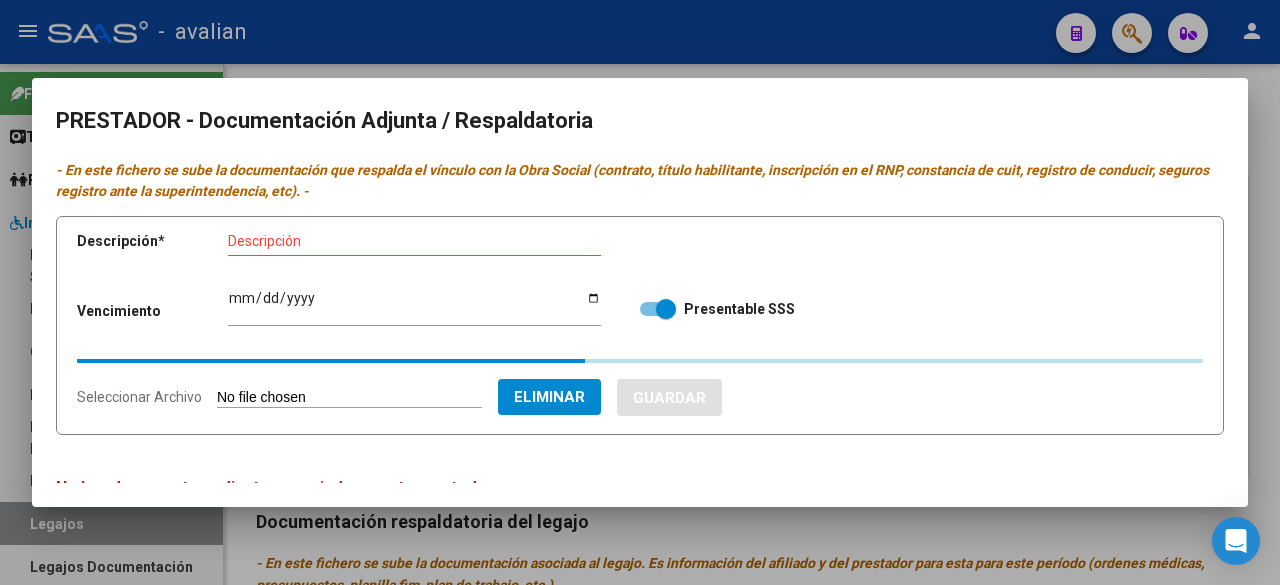 click on "Descripción" at bounding box center (414, 241) 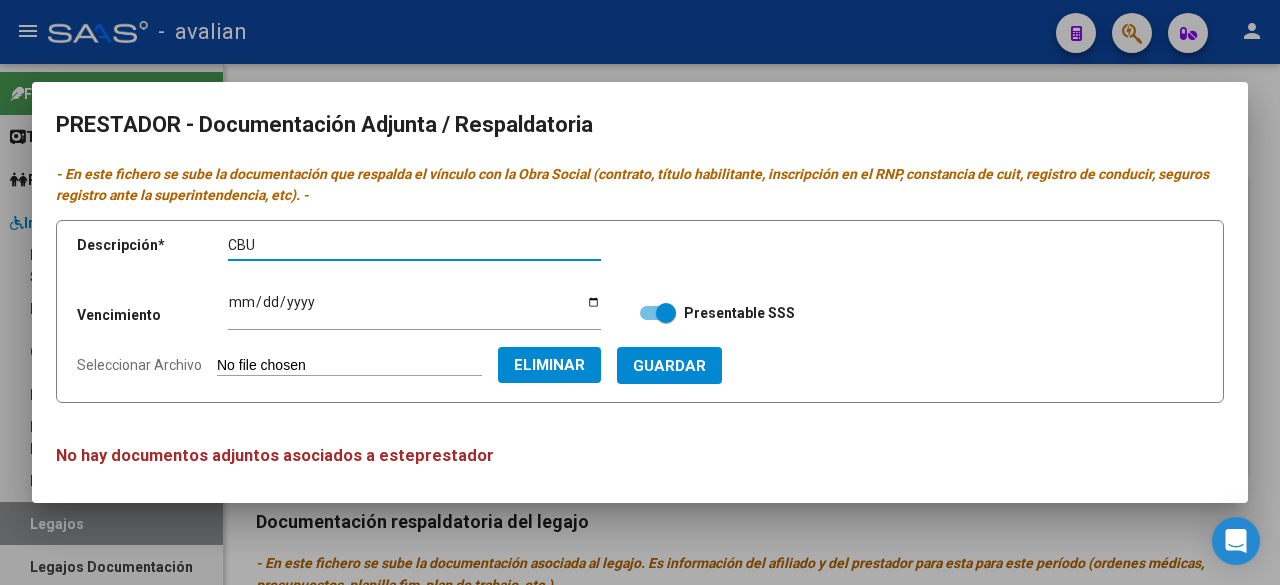 paste on "RASINES" 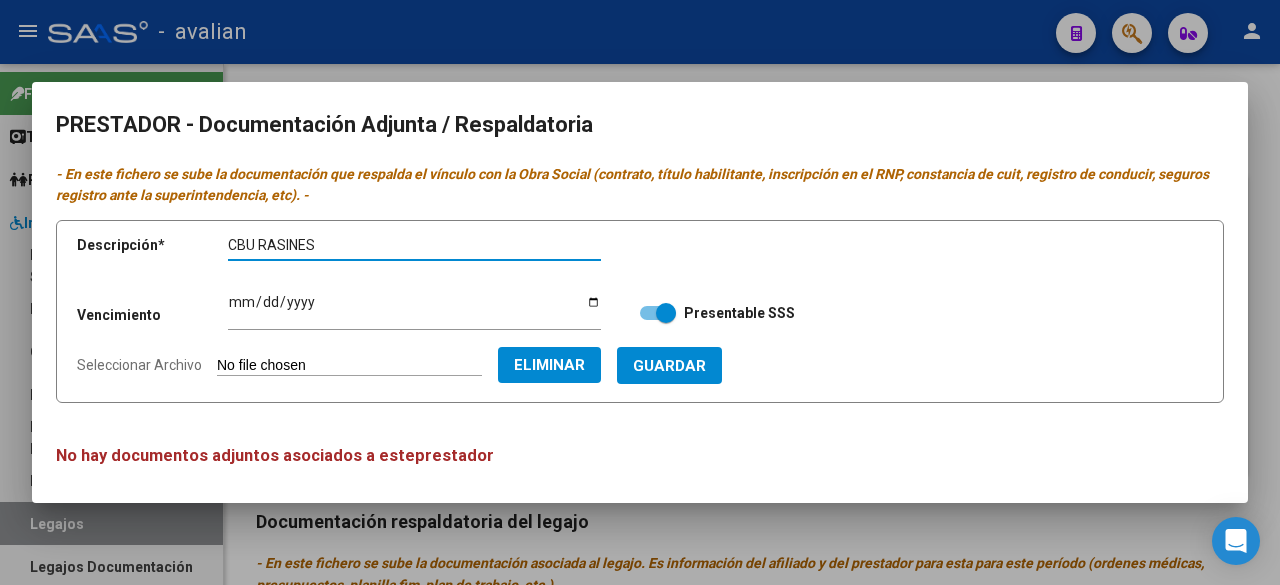 type on "CBU RASINES" 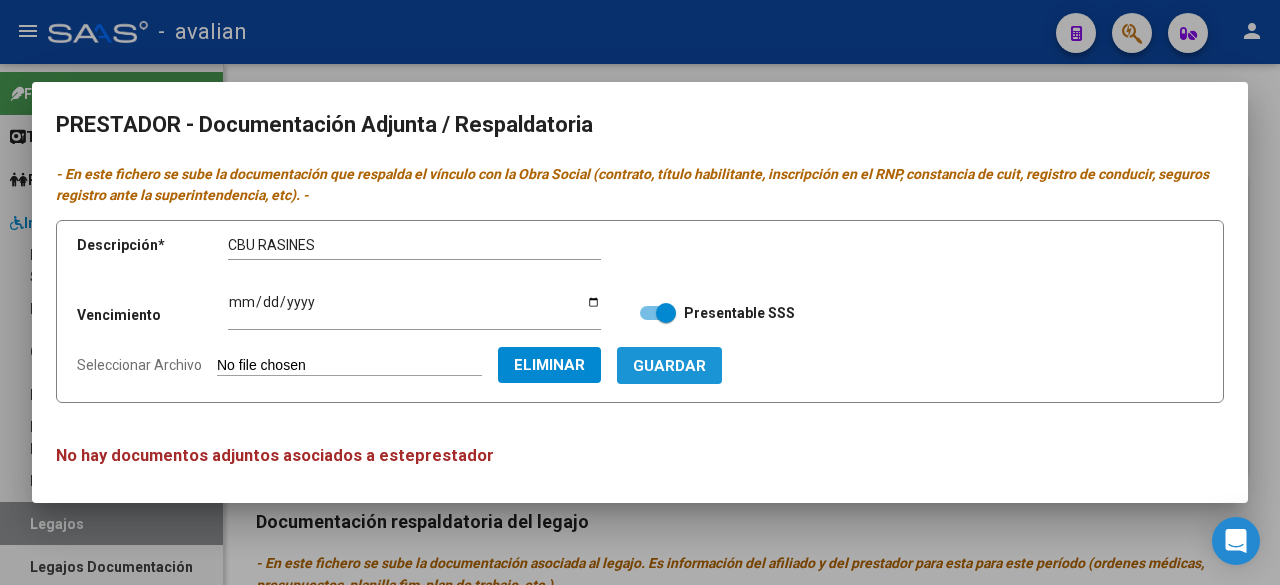 click on "Guardar" at bounding box center (669, 366) 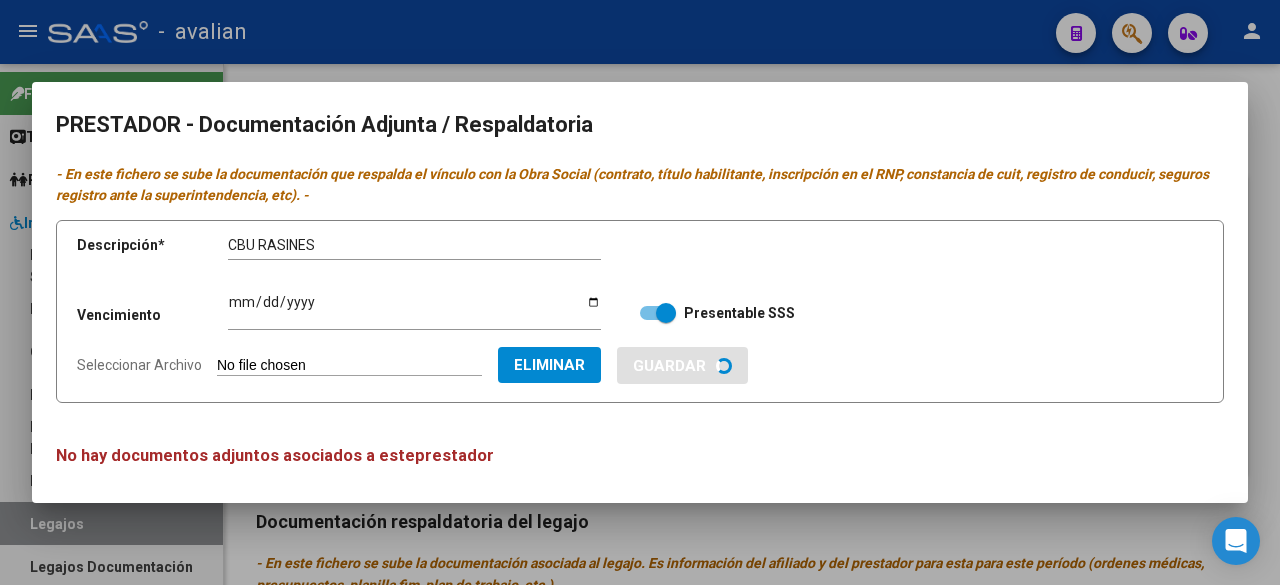 type 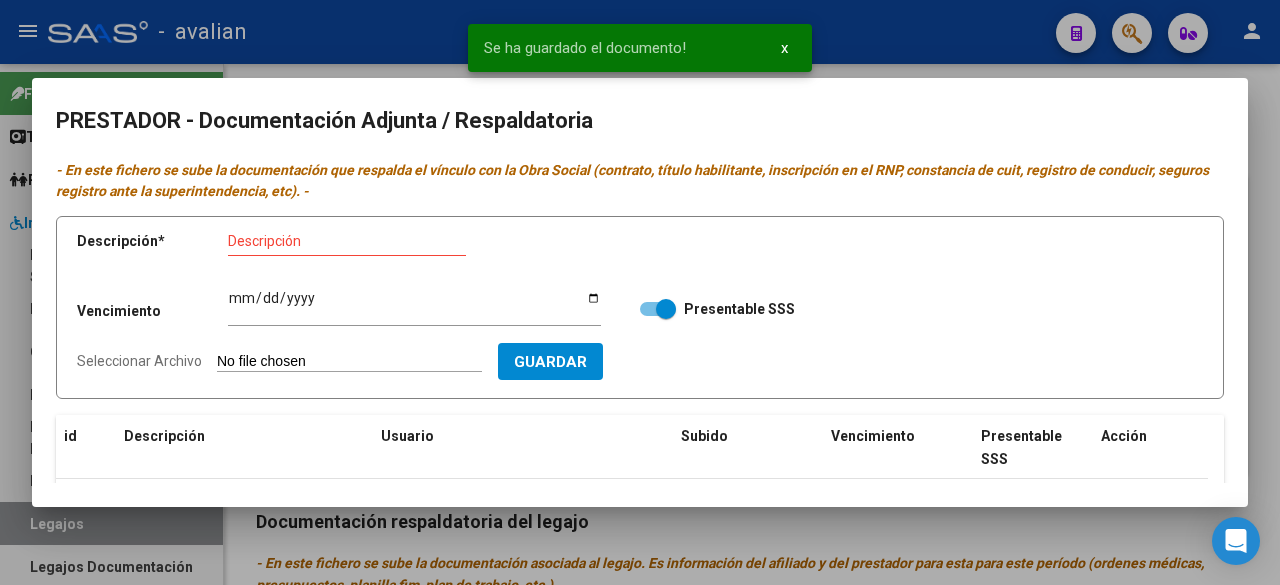 click on "Seleccionar Archivo" at bounding box center (349, 362) 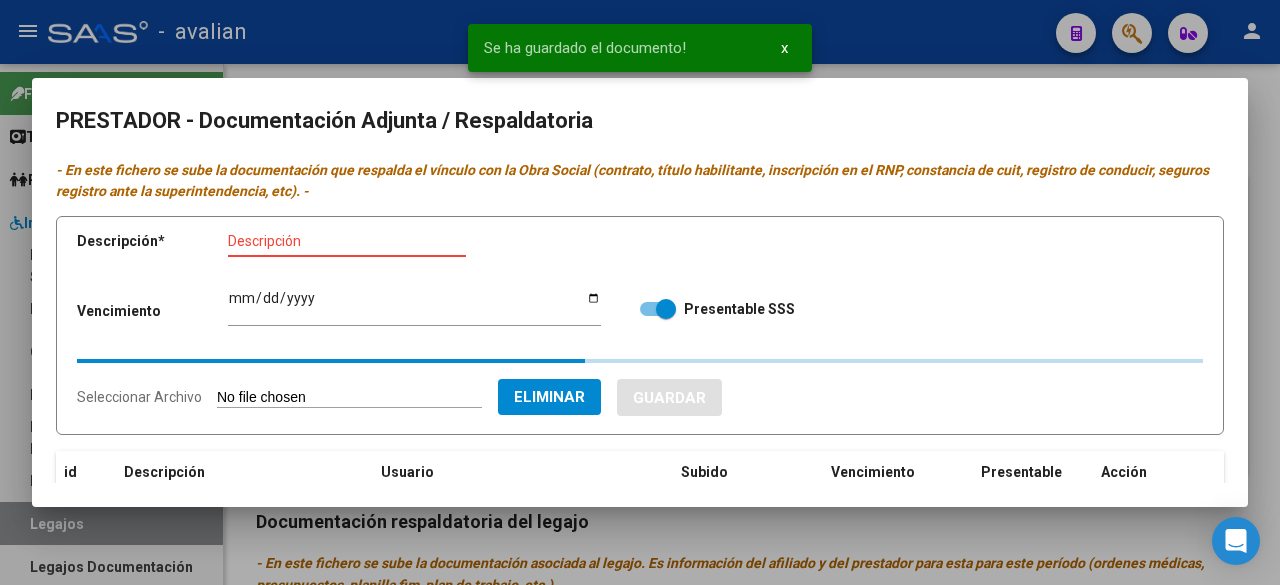 click on "Descripción" at bounding box center (347, 241) 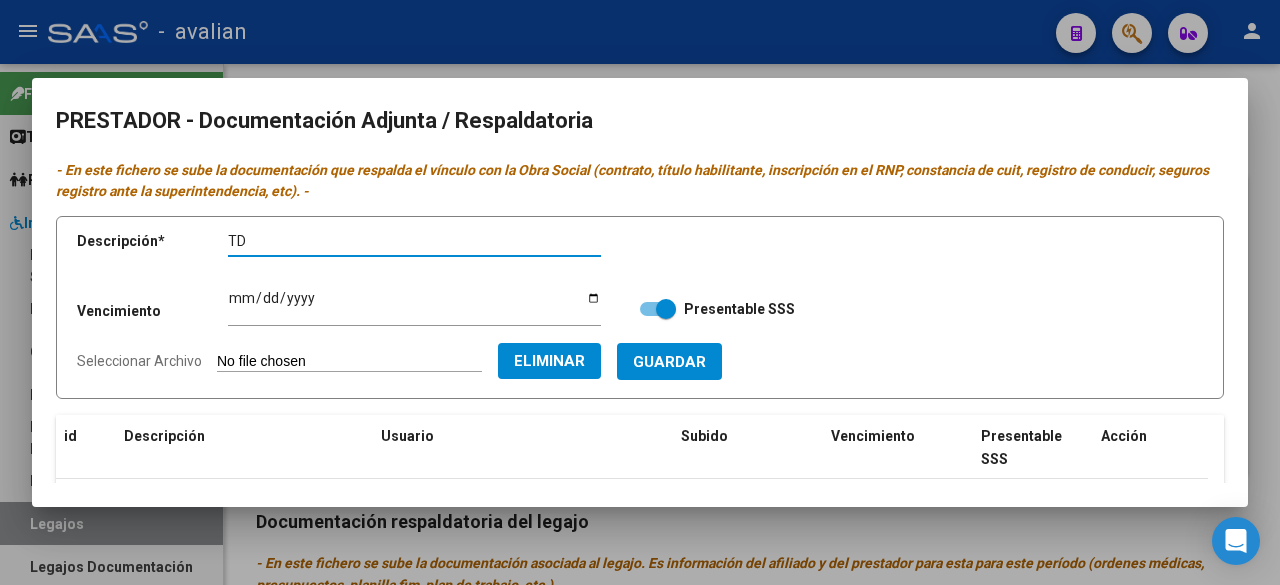 paste on "RASINES" 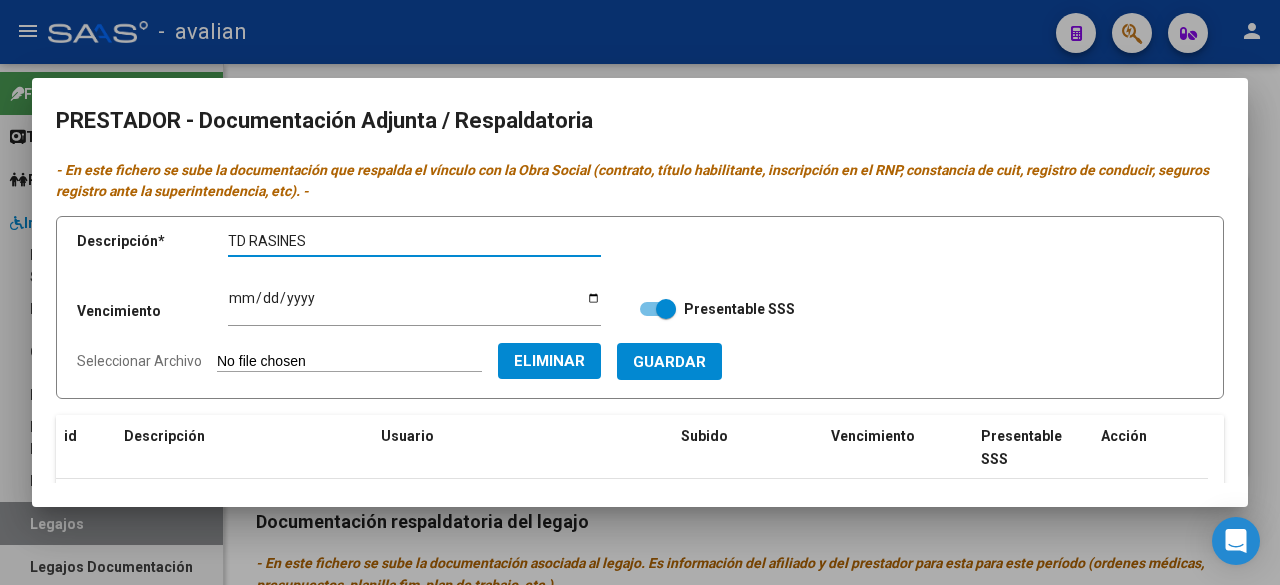 type on "TD RASINES" 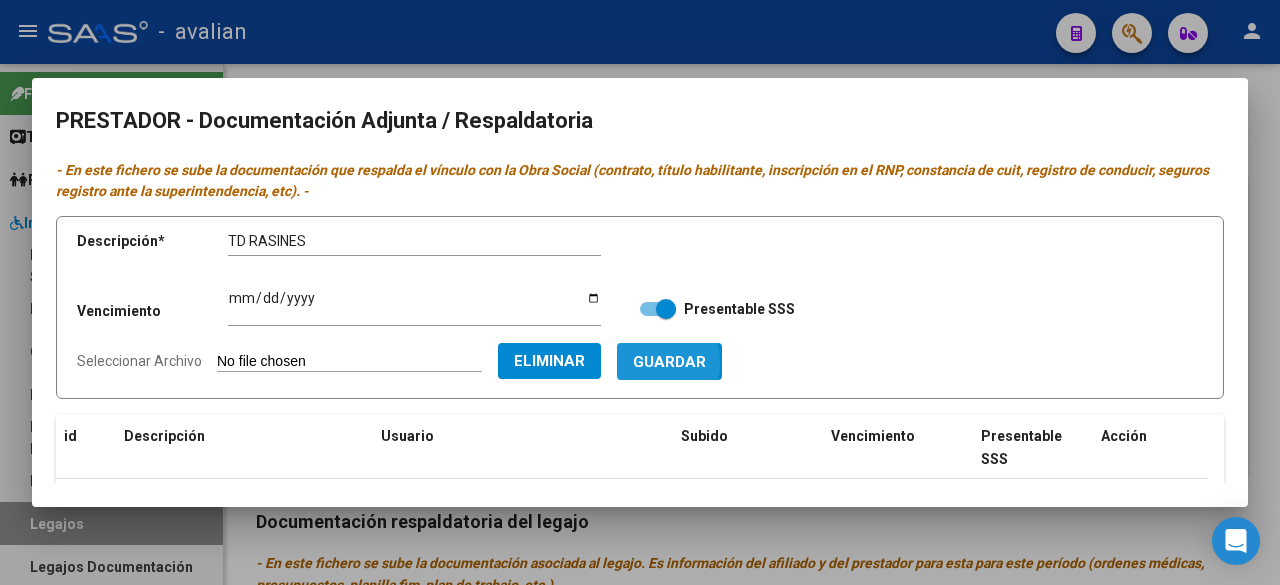 click on "Guardar" at bounding box center [669, 362] 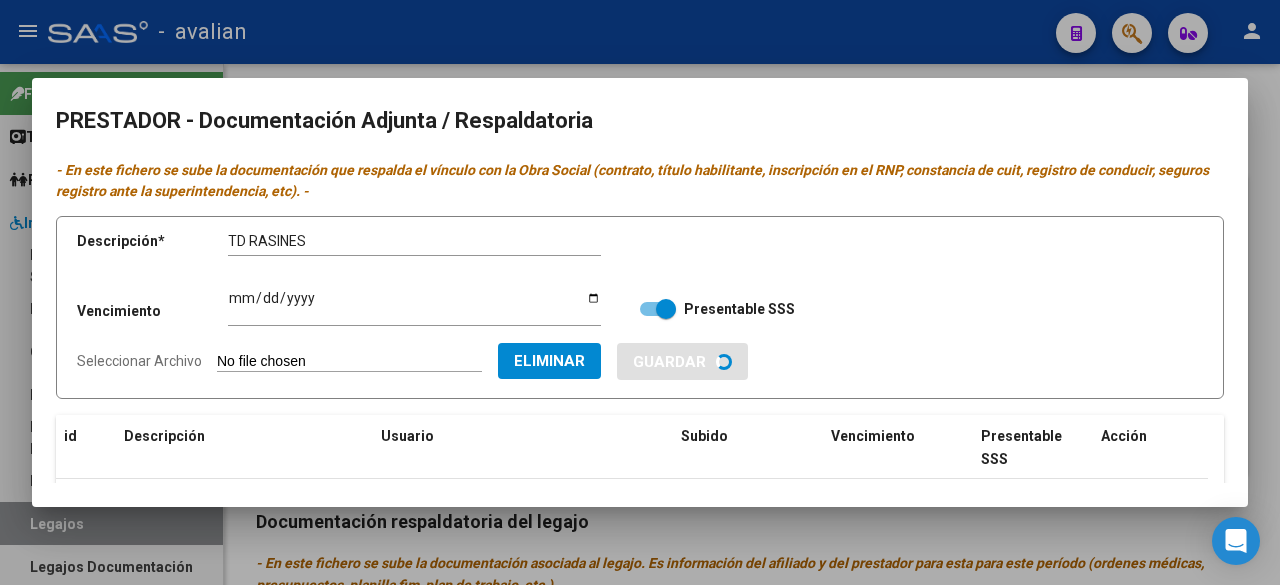 type 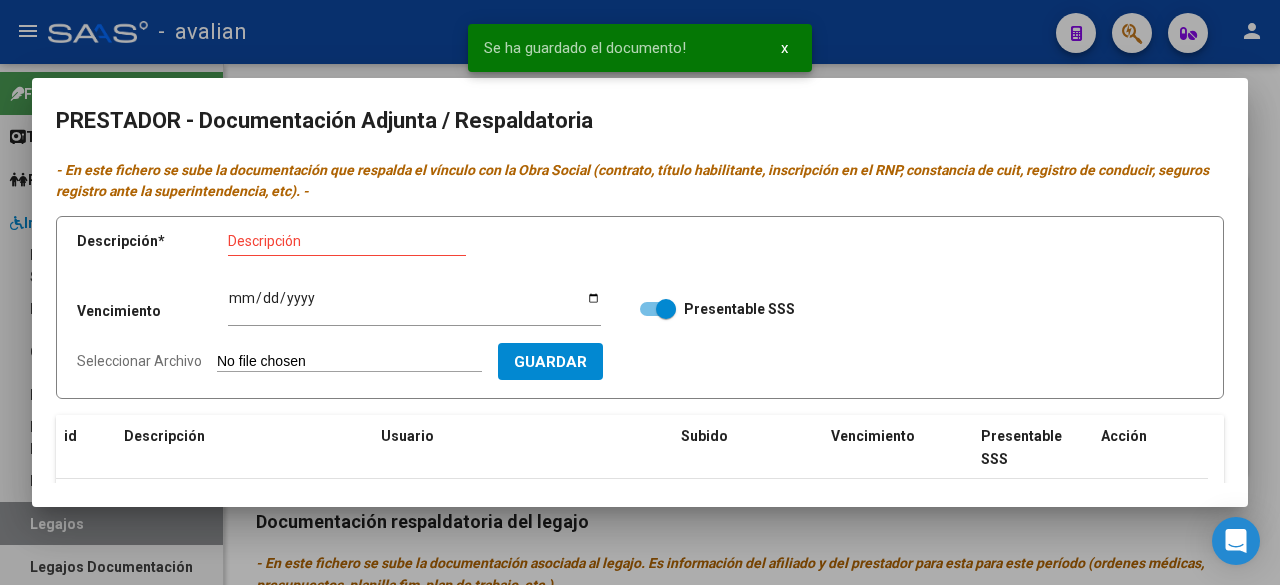 click on "Seleccionar Archivo" at bounding box center [349, 362] 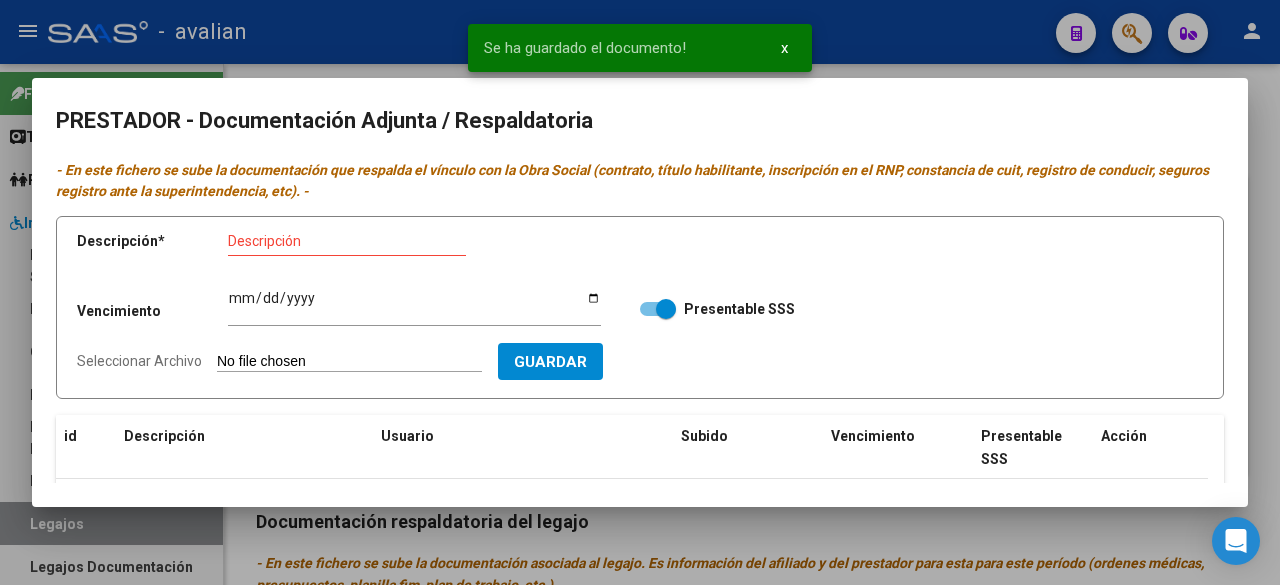 type on "C:\fakepath\TF RASINES.jpg" 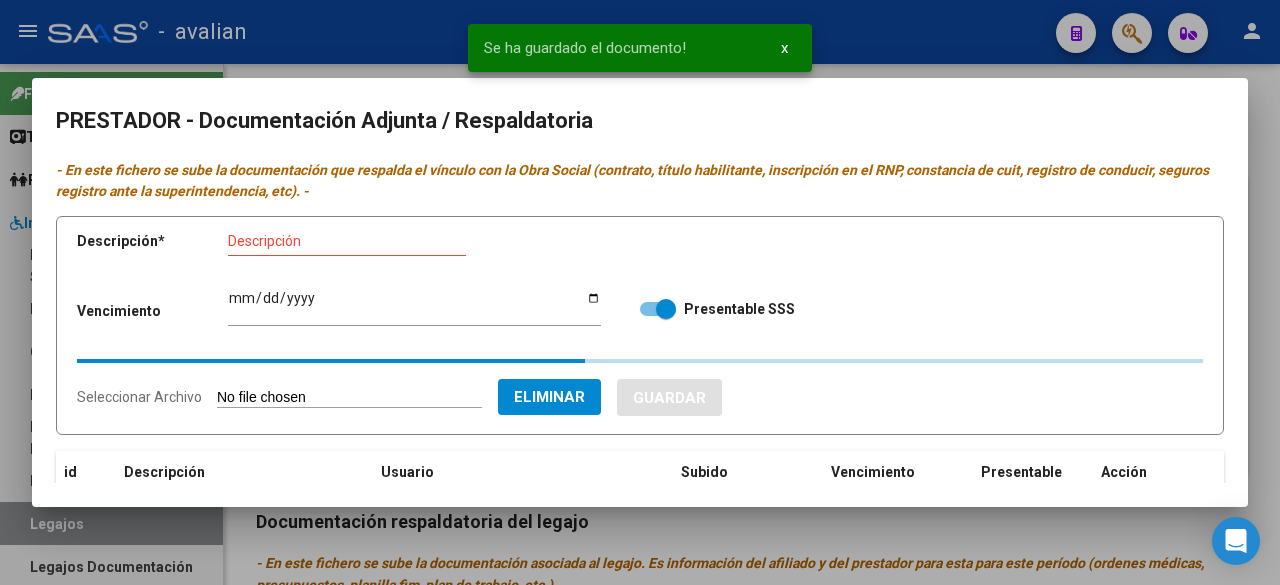 click on "Descripción" at bounding box center (347, 242) 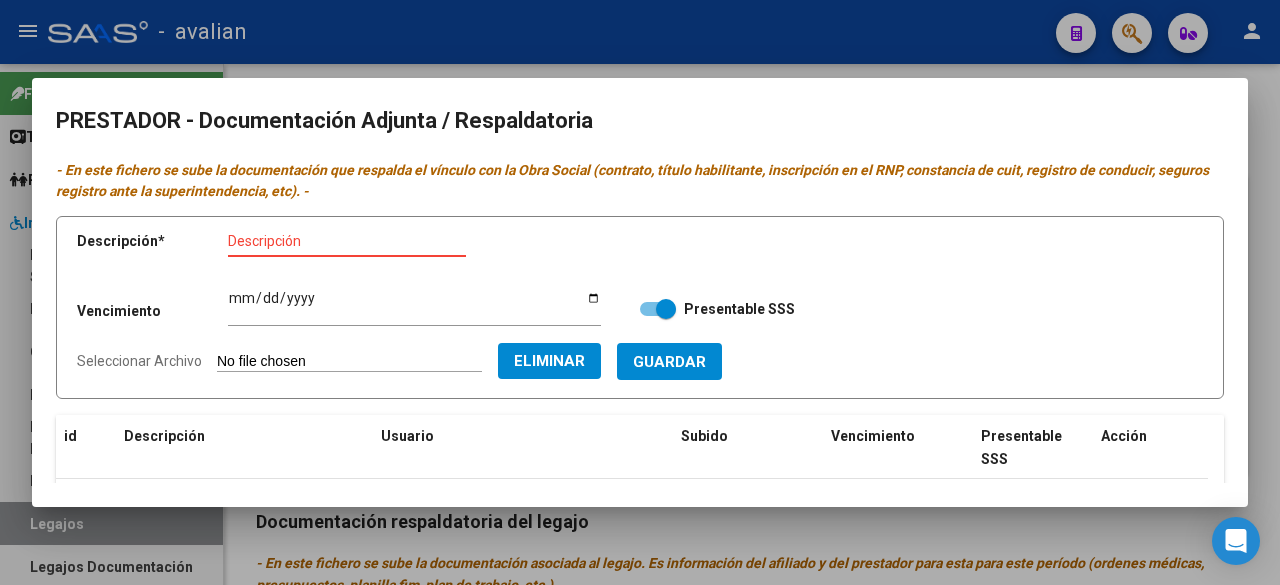 click on "Descripción" at bounding box center (347, 241) 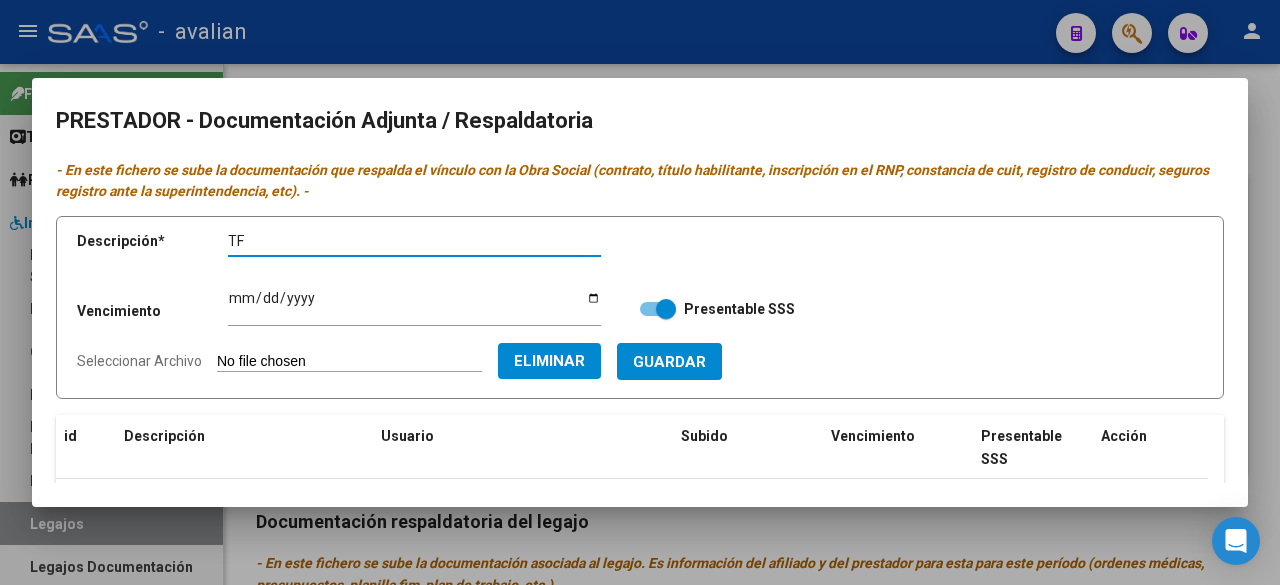 paste on "RASINES" 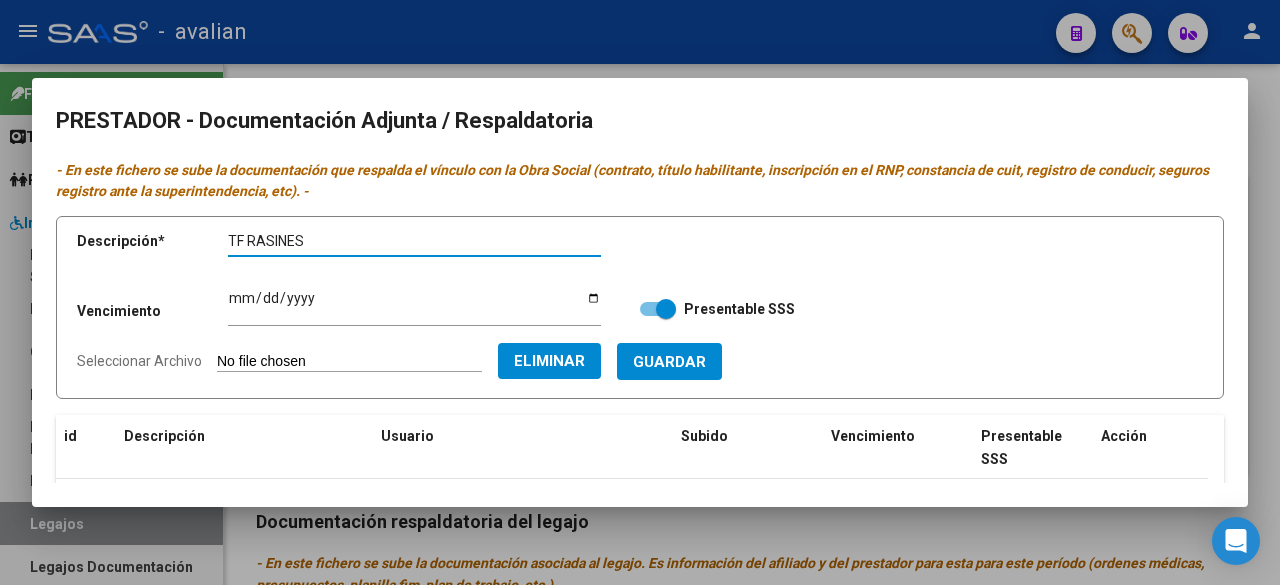 type on "TF RASINES" 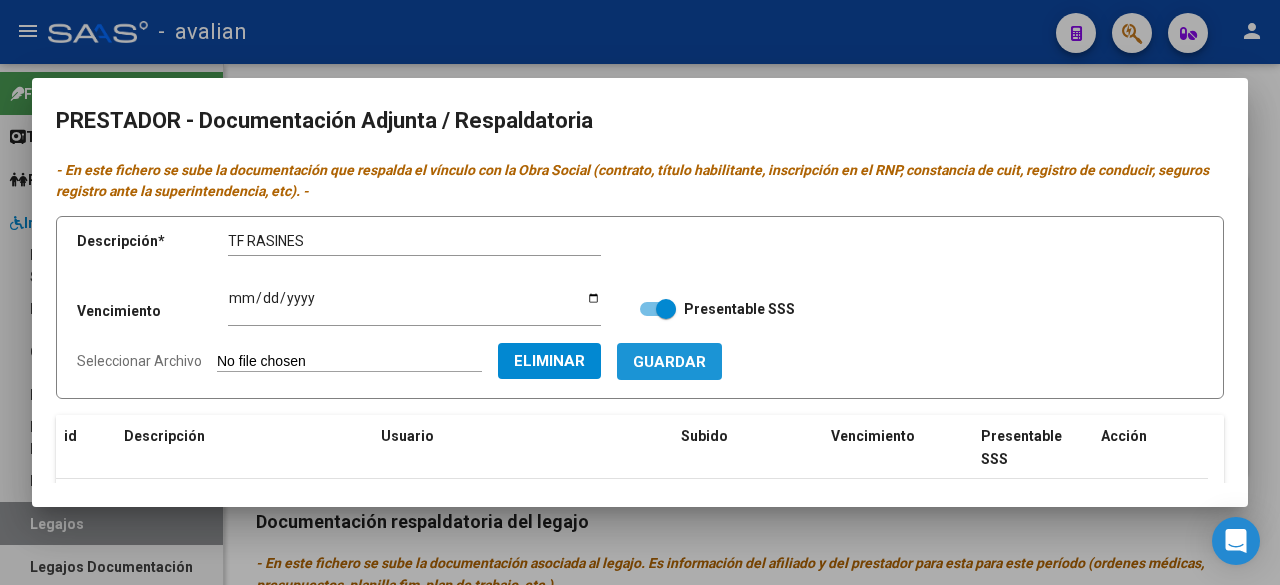 click on "Guardar" at bounding box center (669, 361) 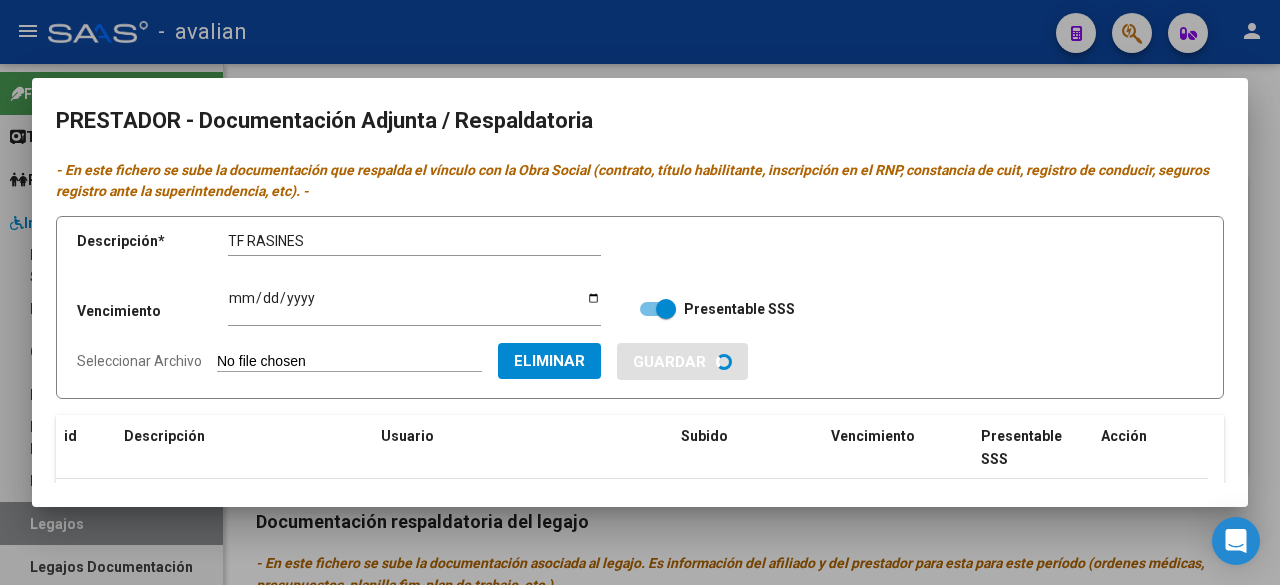 type 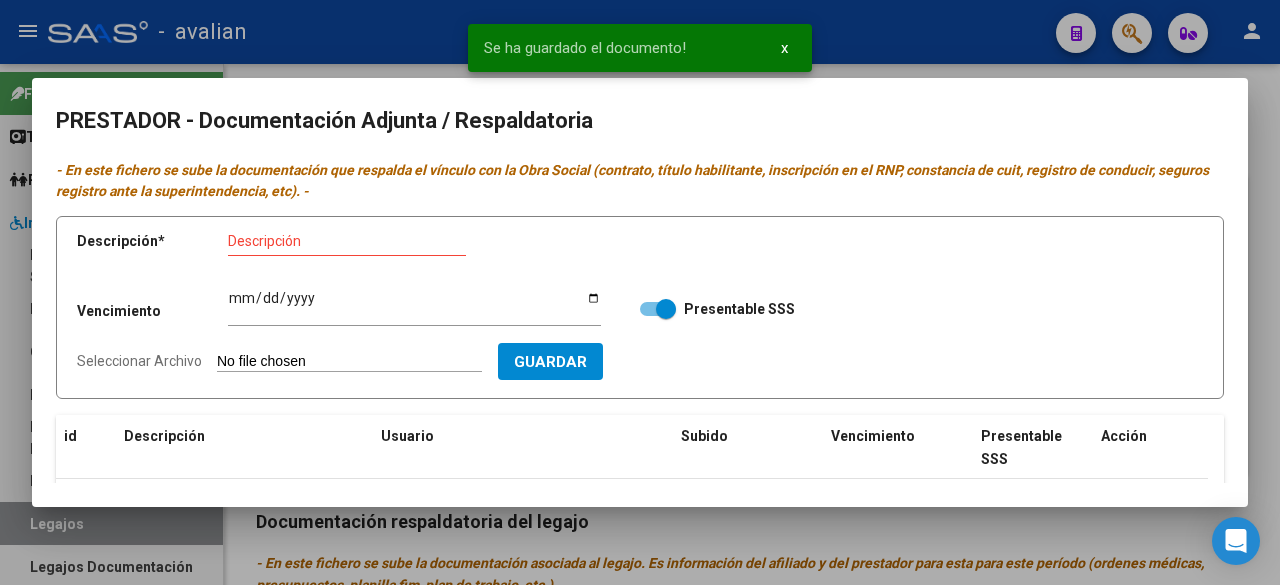 click on "Seleccionar Archivo" at bounding box center [349, 362] 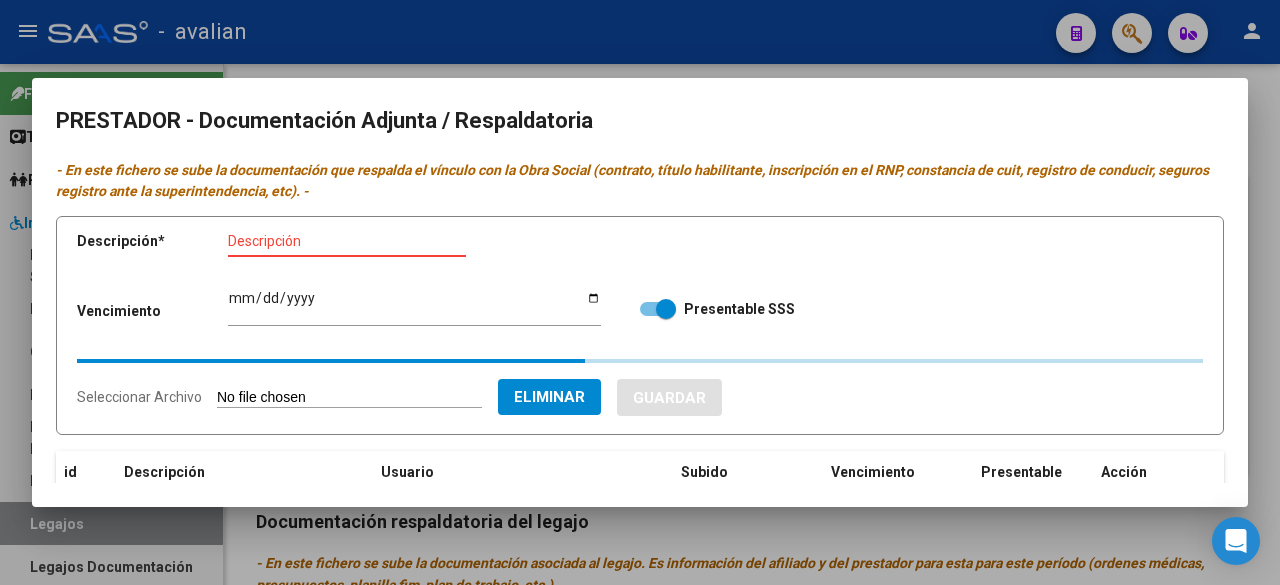 click on "Descripción" at bounding box center [347, 241] 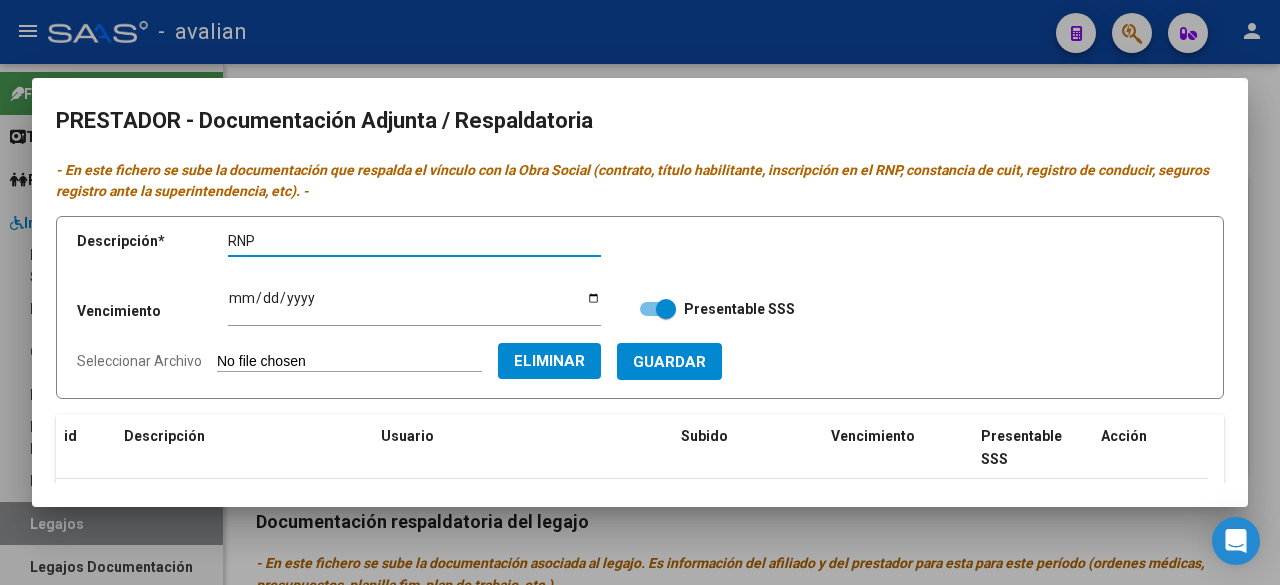 paste on "RASINES" 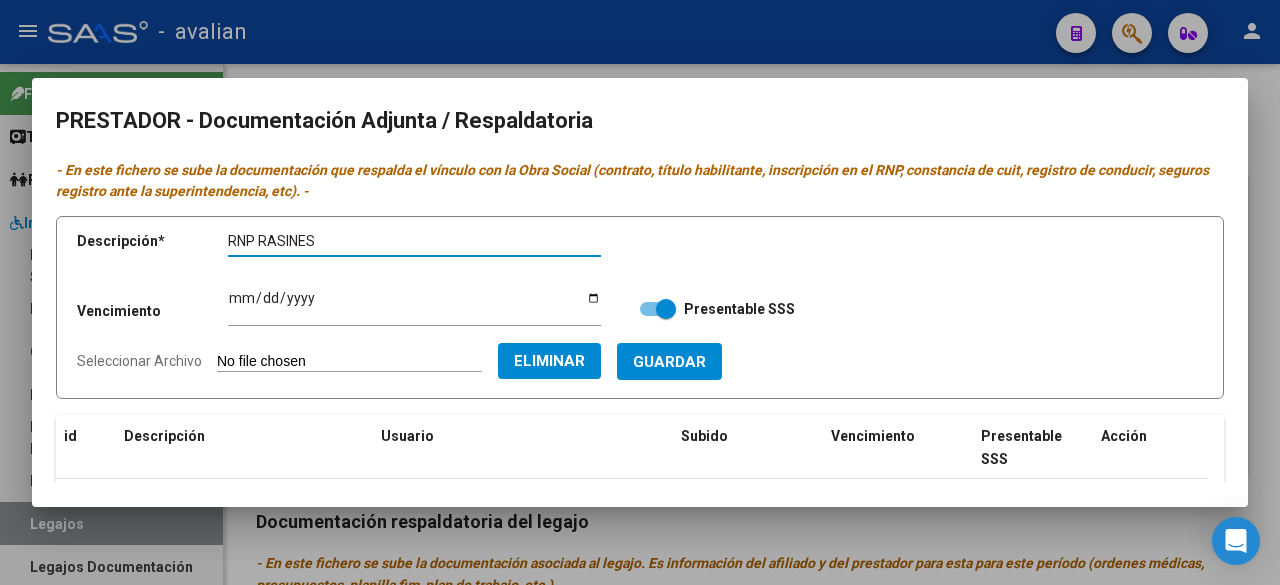 type on "RNP RASINES" 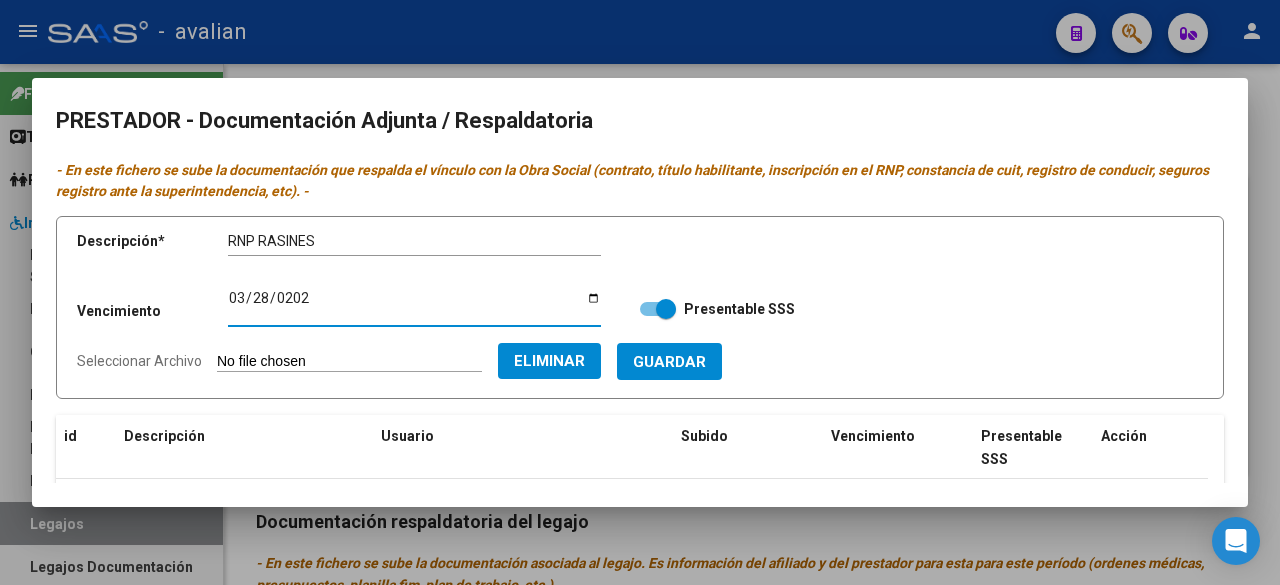 type on "[DATE]" 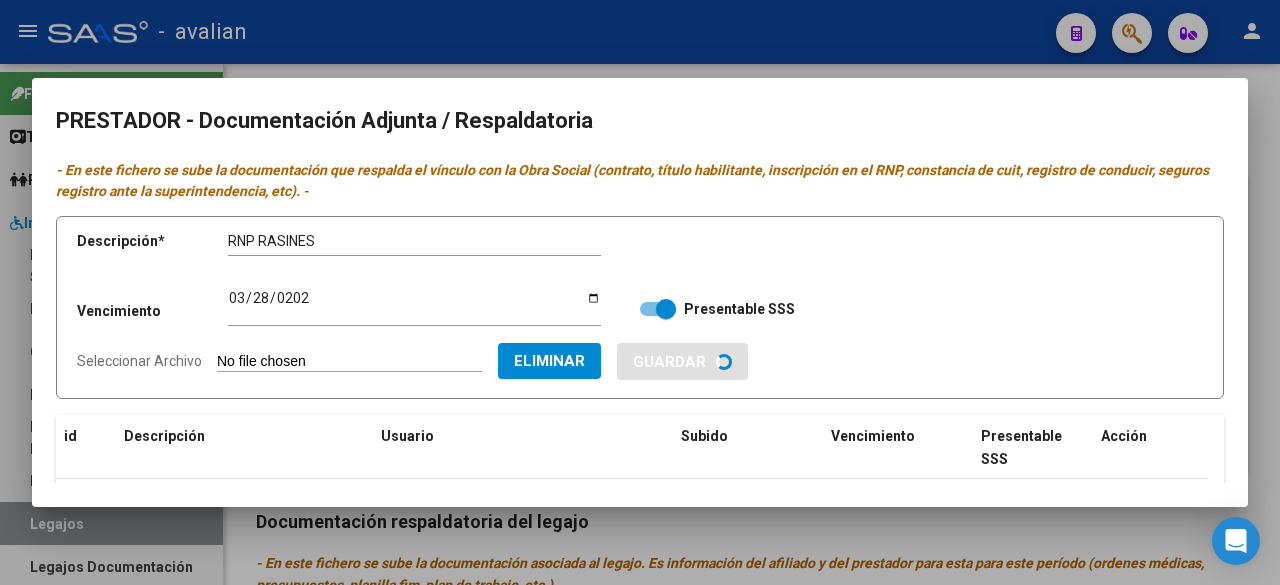 type 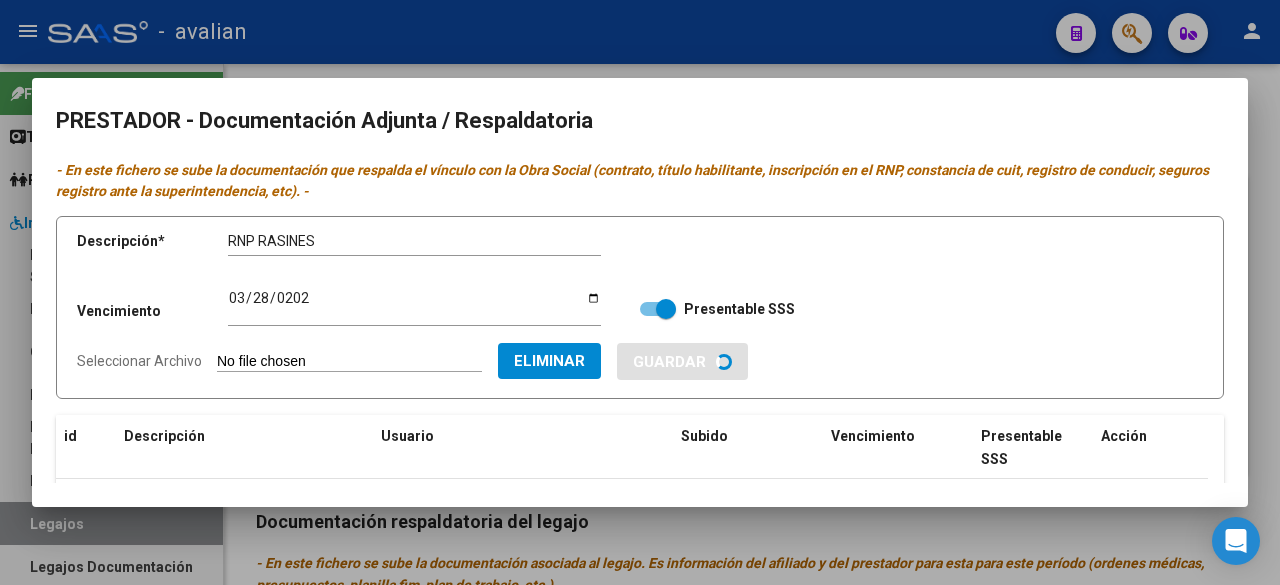 type 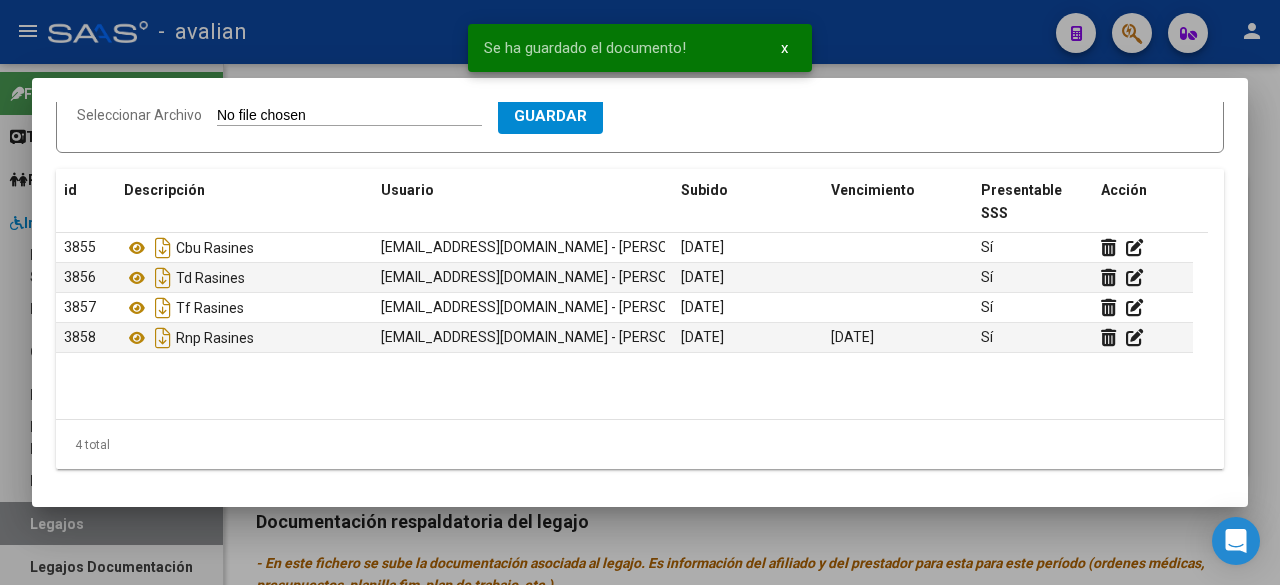 scroll, scrollTop: 146, scrollLeft: 0, axis: vertical 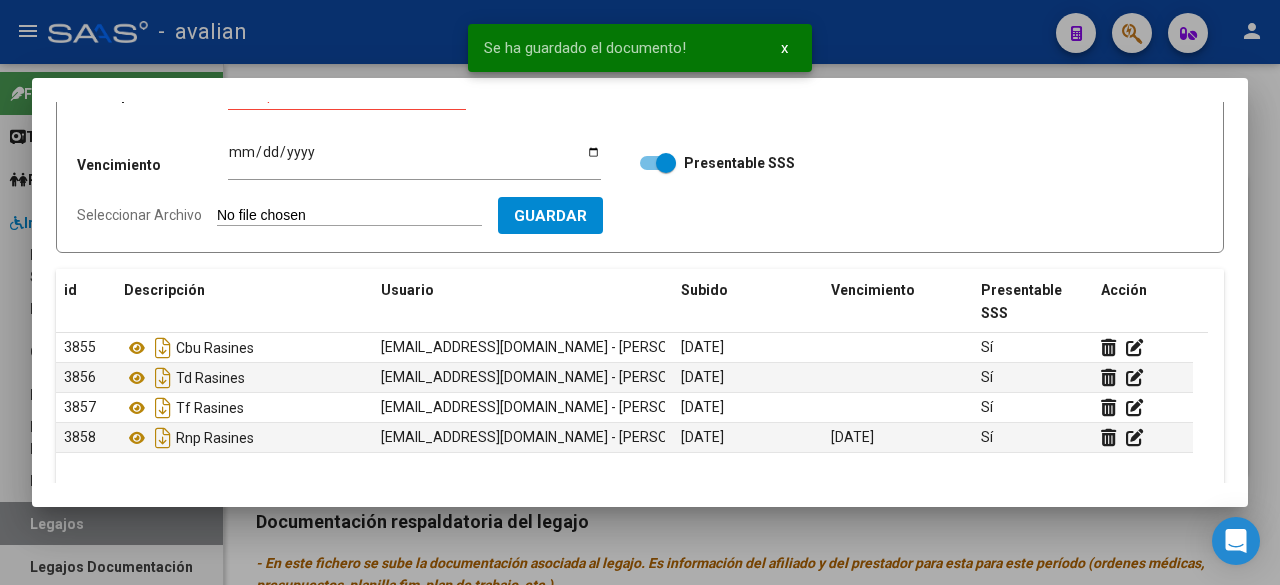 click on "Seleccionar Archivo" at bounding box center [349, 216] 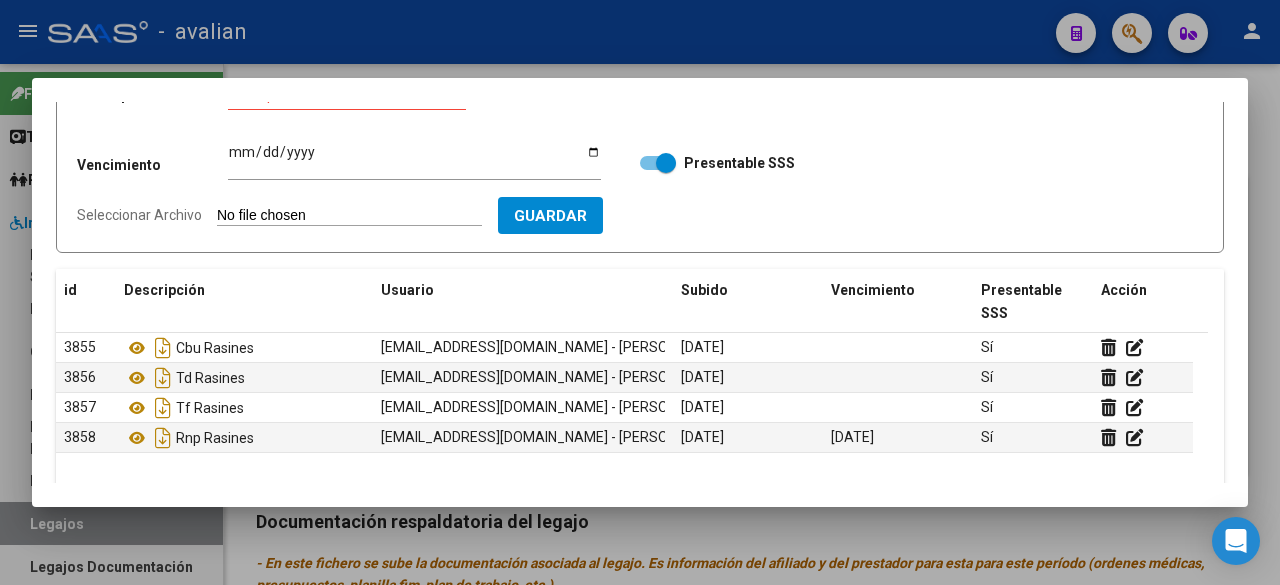 type on "C:\fakepath\ARCA RASINES.pdf" 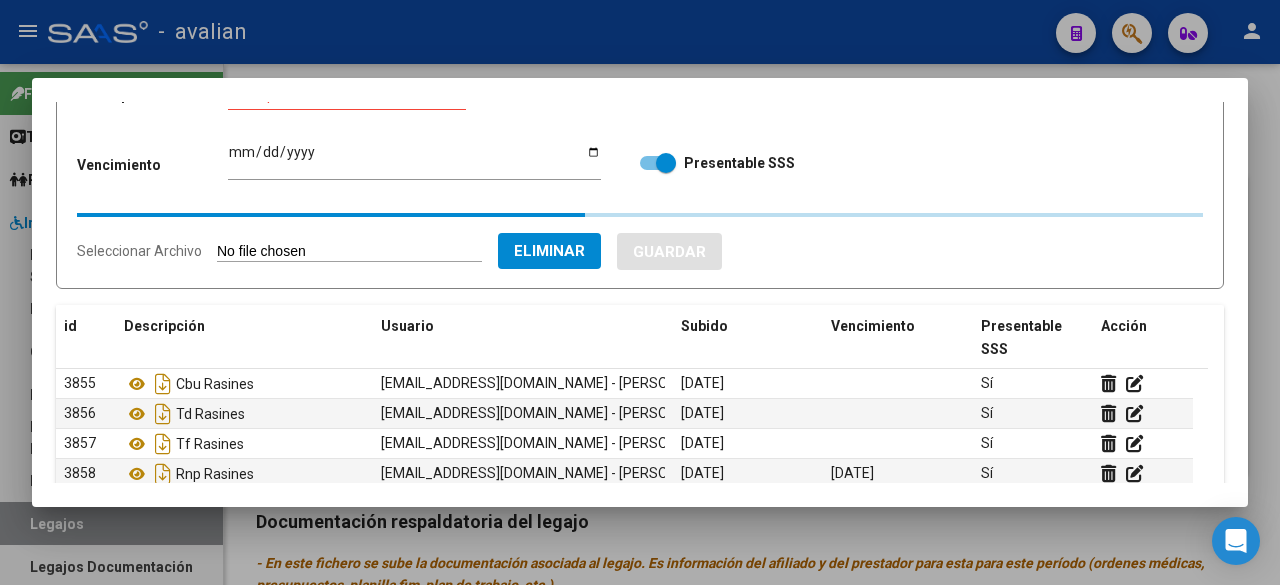 scroll, scrollTop: 0, scrollLeft: 0, axis: both 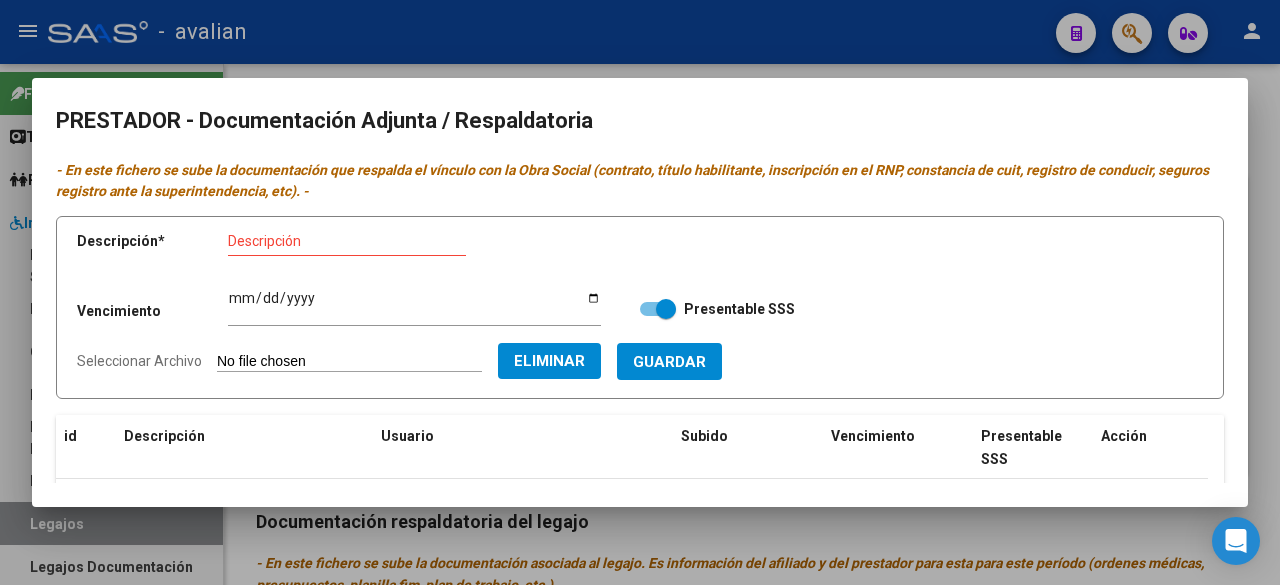 click on "Descripción" at bounding box center [347, 241] 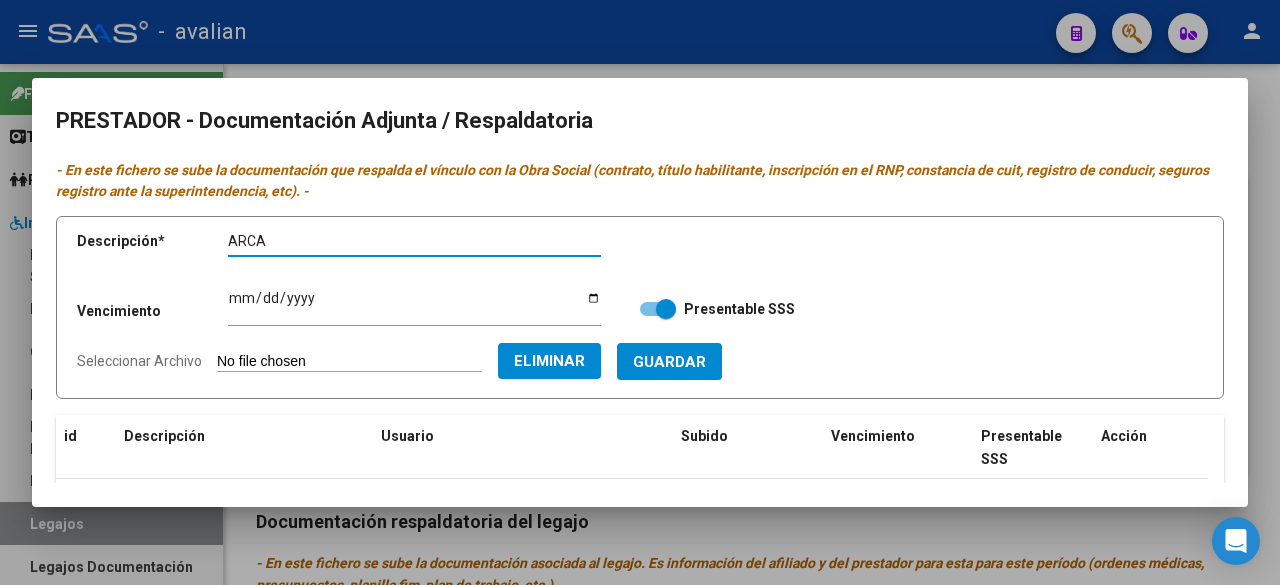 paste on "RASINES" 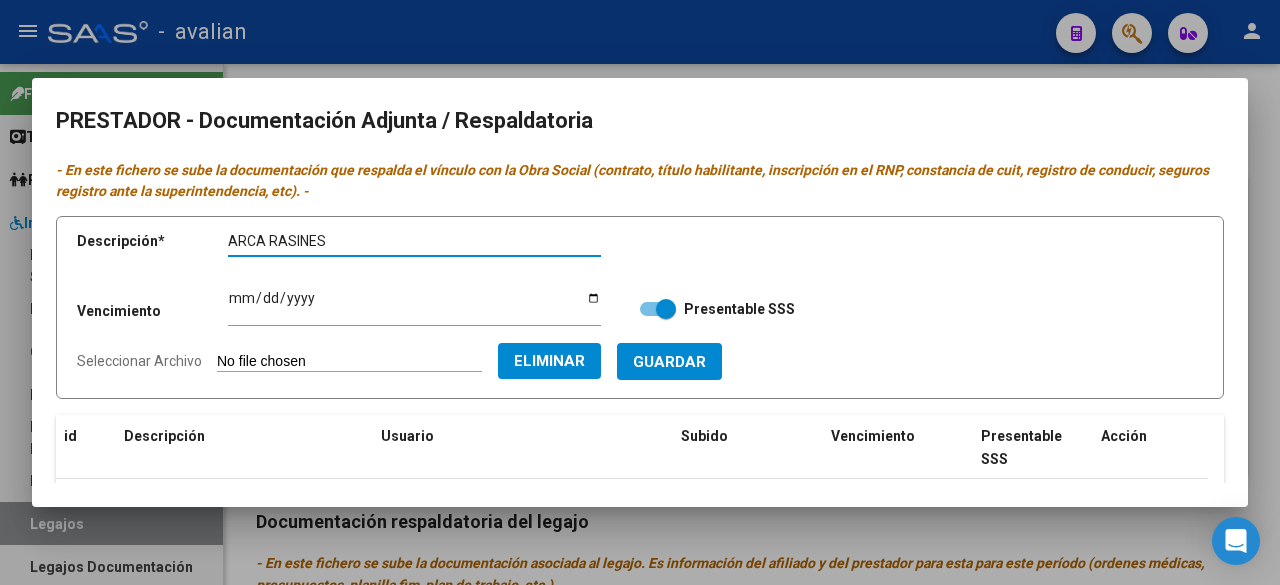 type on "ARCA RASINES" 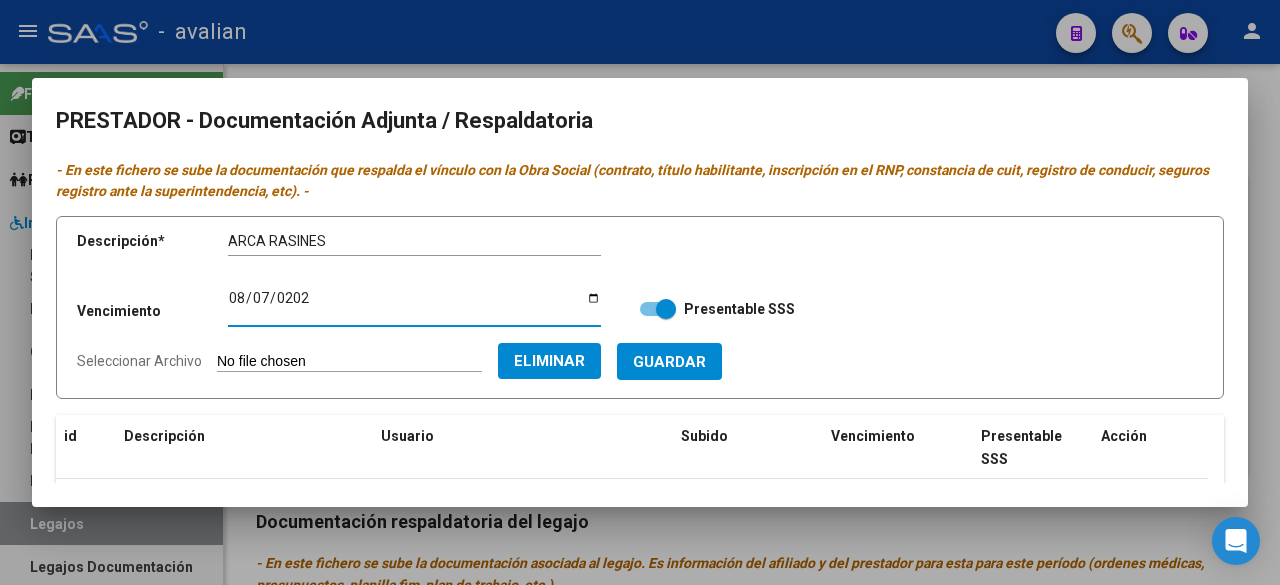 type on "[DATE]" 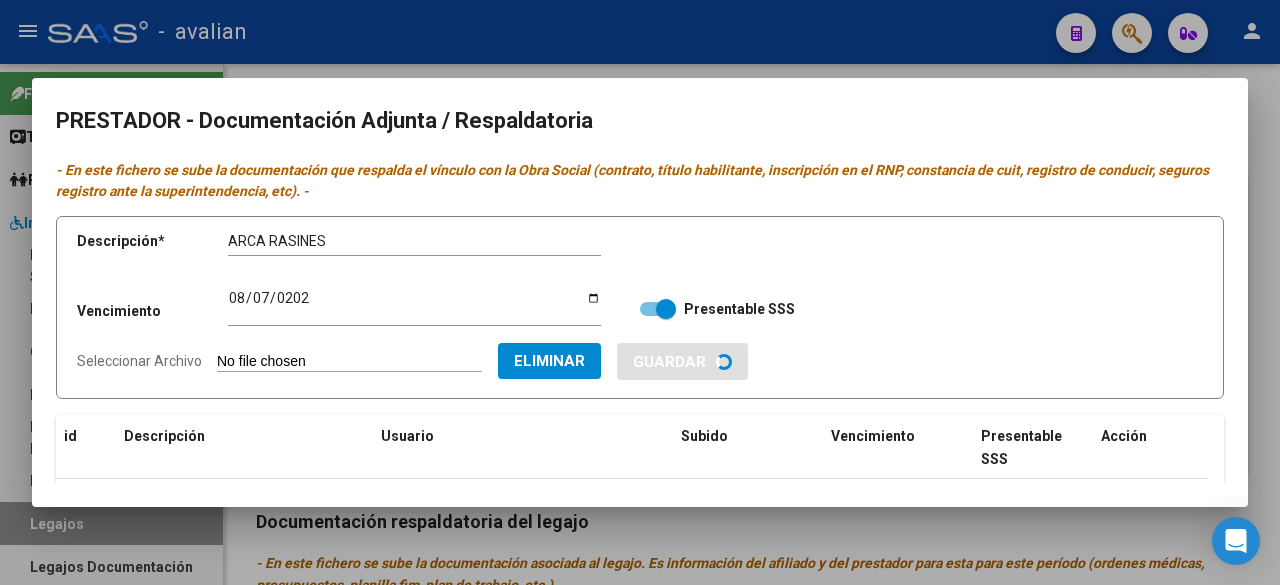 type 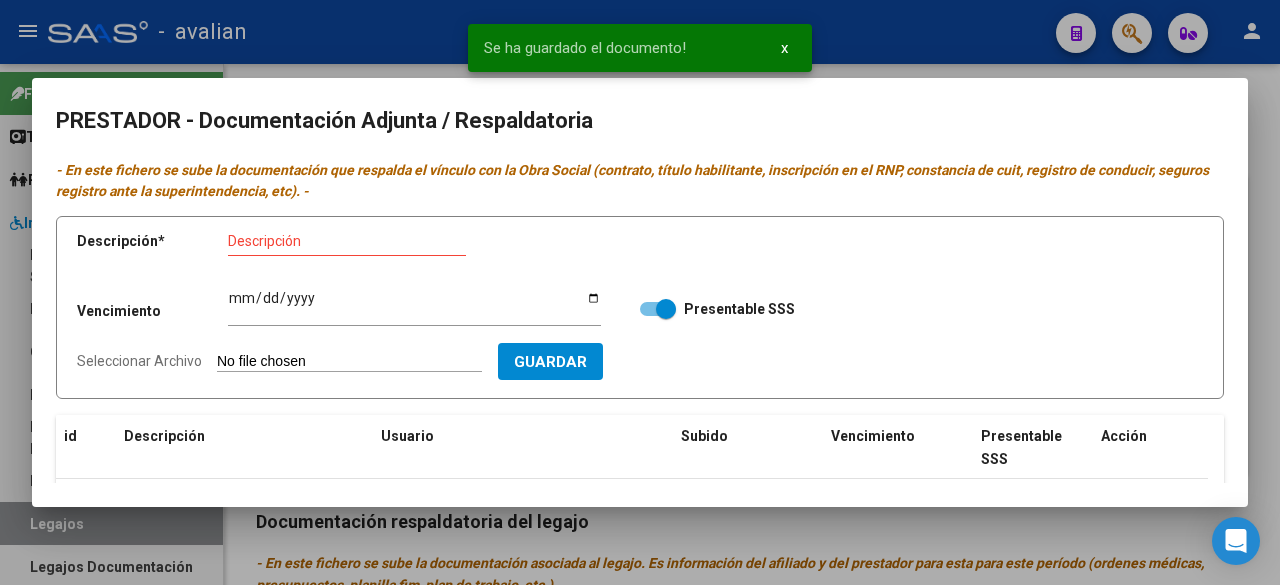 scroll, scrollTop: 246, scrollLeft: 0, axis: vertical 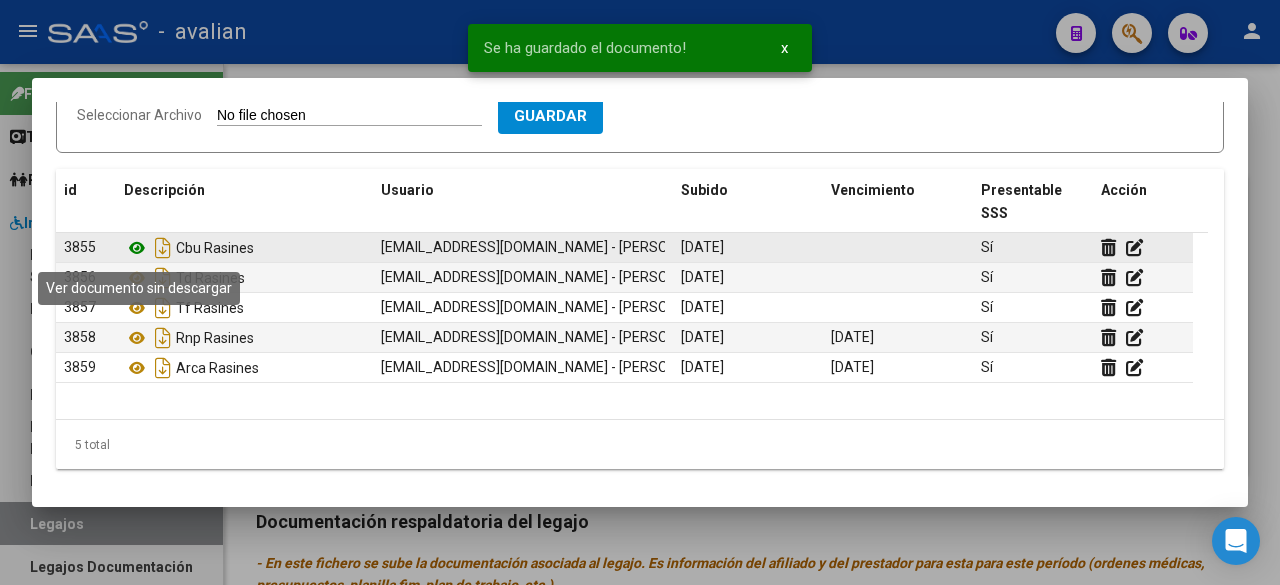 click 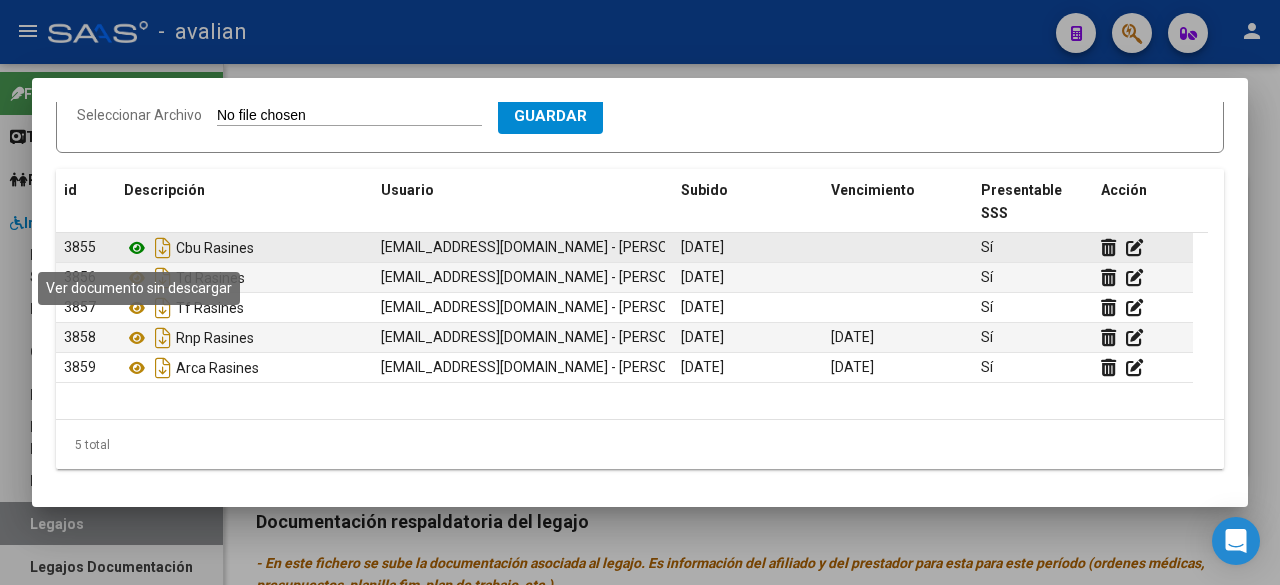 click 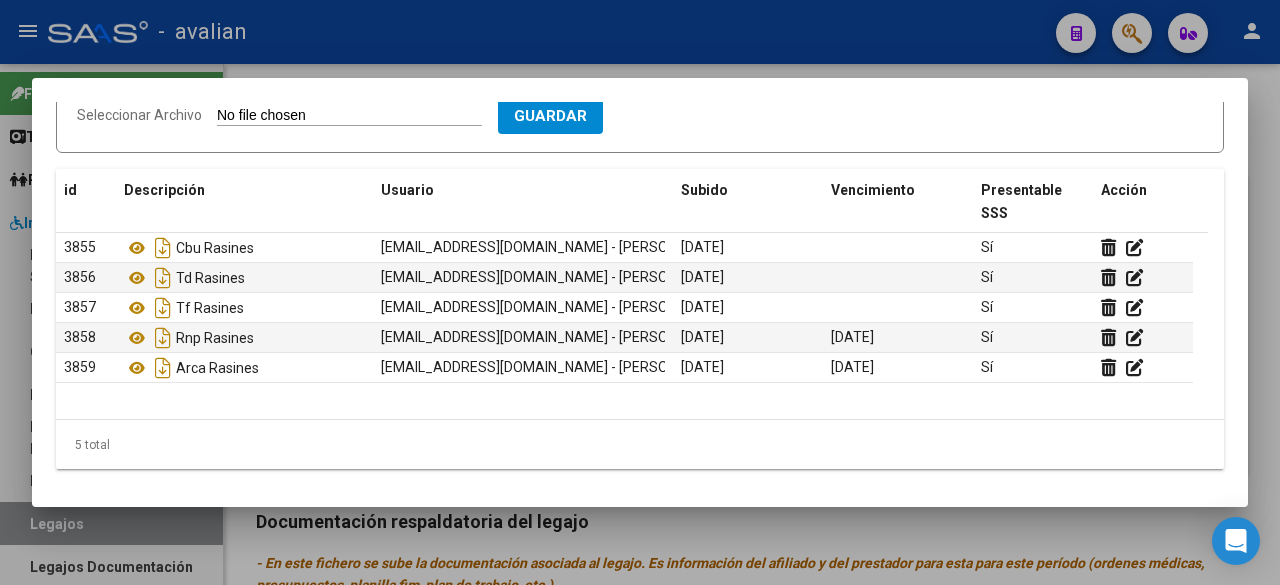 click at bounding box center [640, 292] 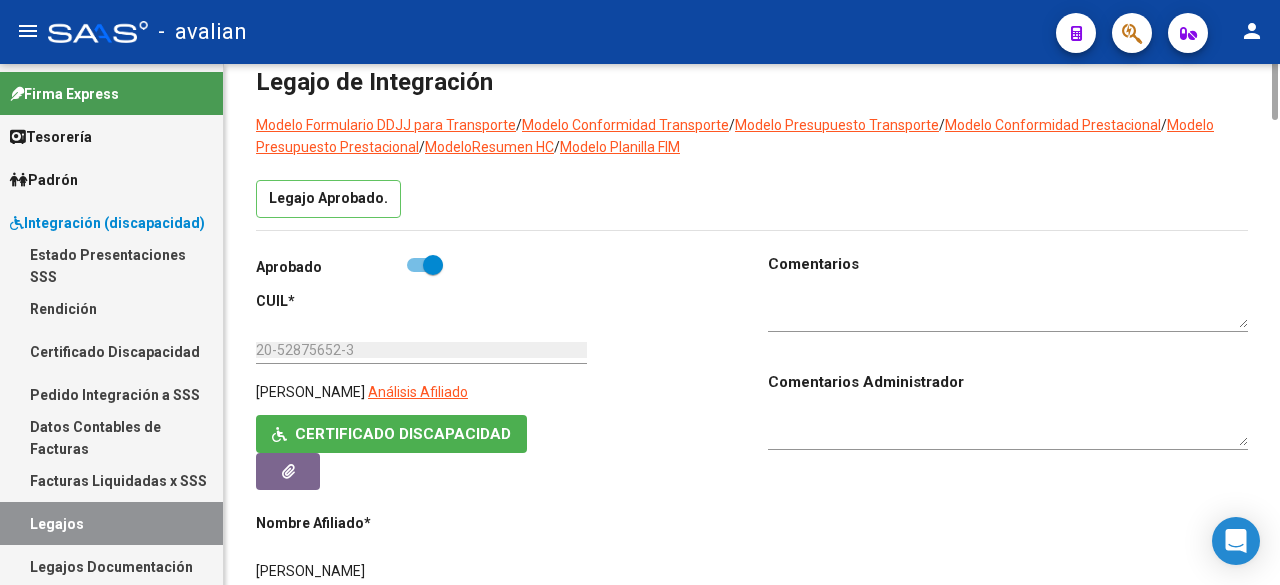 scroll, scrollTop: 0, scrollLeft: 0, axis: both 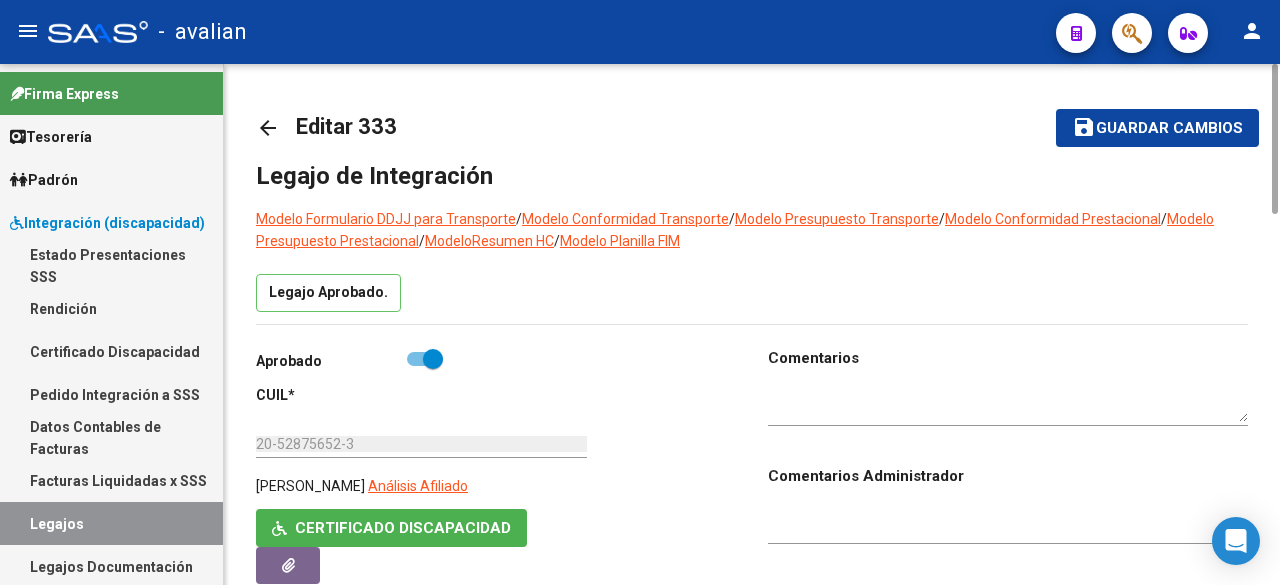 click on "Guardar cambios" 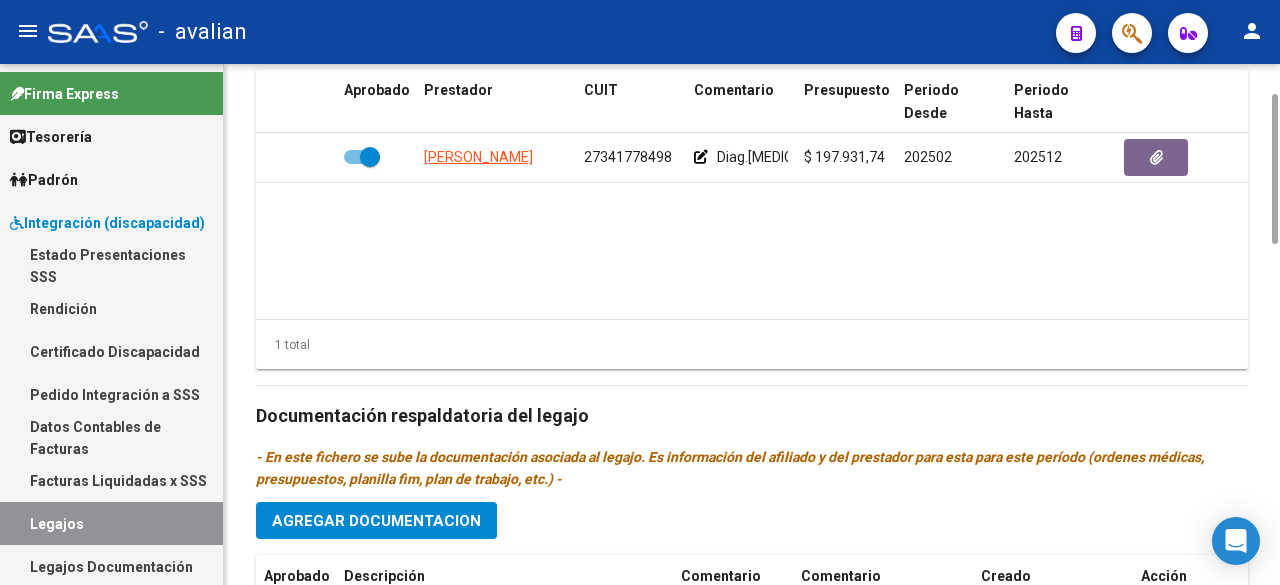 scroll, scrollTop: 800, scrollLeft: 0, axis: vertical 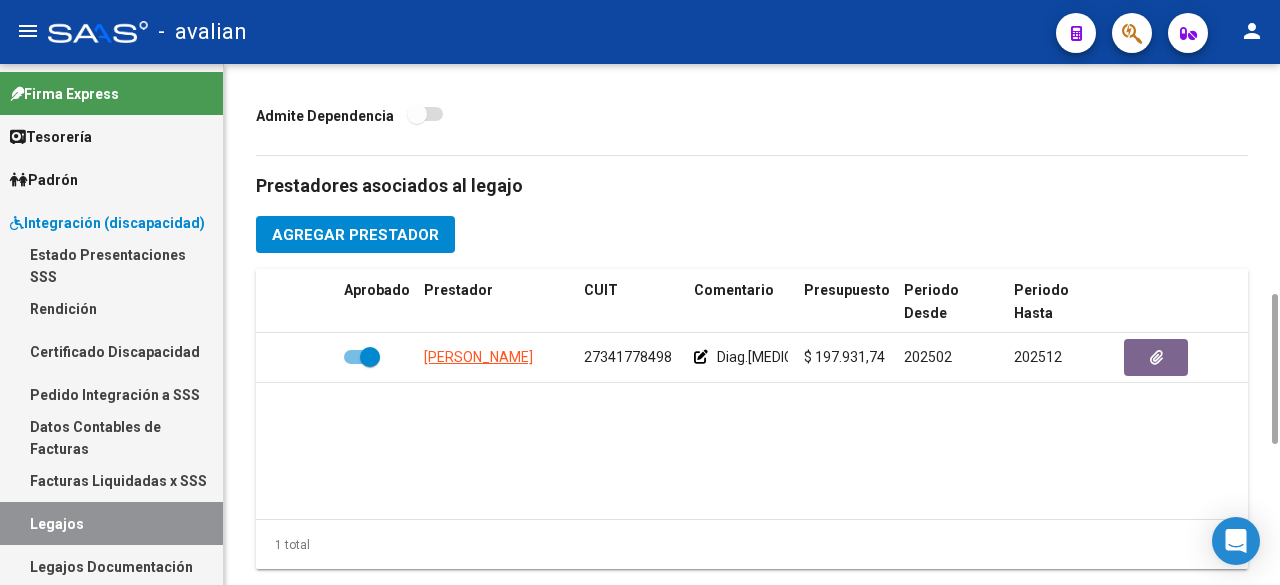 click on "[PERSON_NAME] 27341778498     Diag.[MEDICAL_DATA] - Prestación autorizada: 60006008- PSICOPEDAGOGIA / Cant semanal: 4 / Tope mensual: 16 / Tope anual: 176  $ 197.931,74  202502 202512 Soporte SAAS   [DATE]" 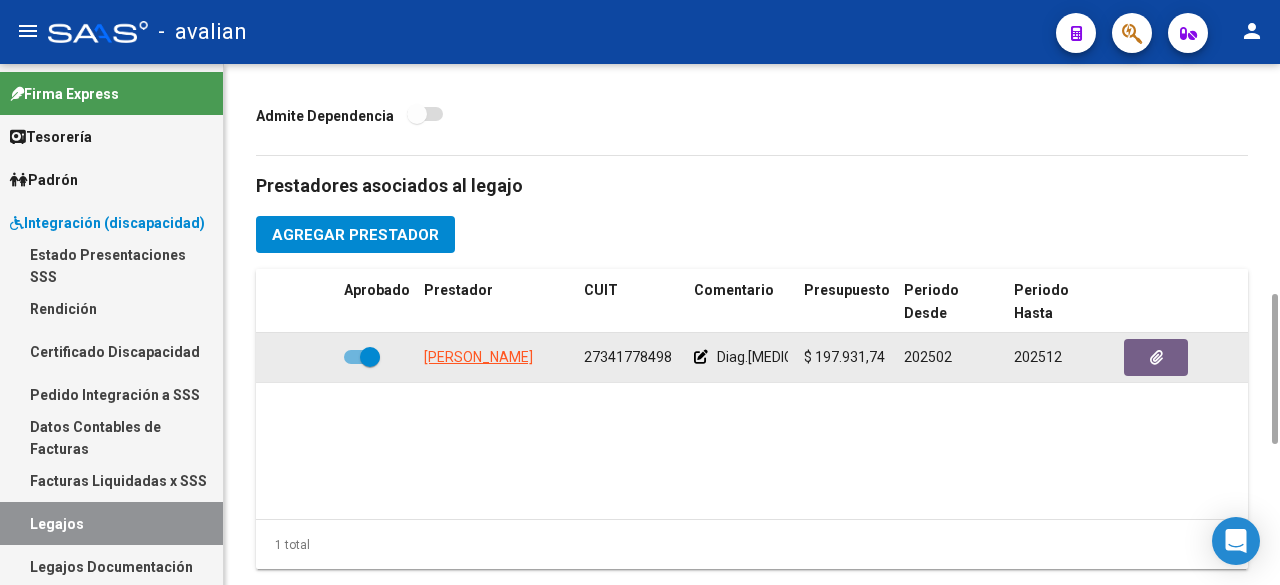 click at bounding box center [362, 357] 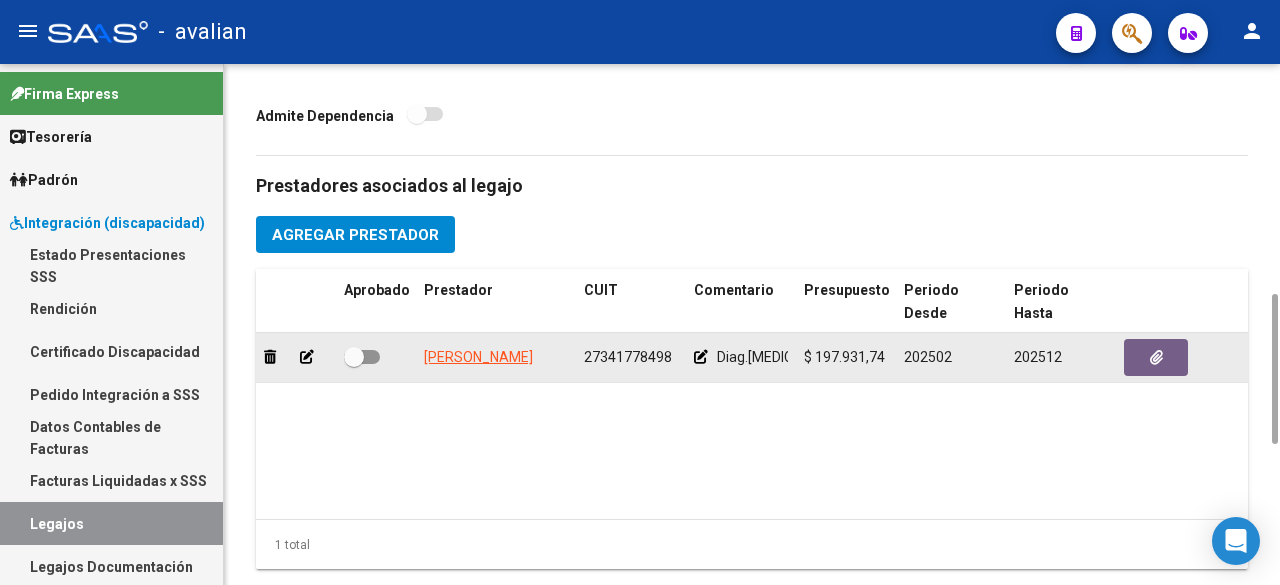 click 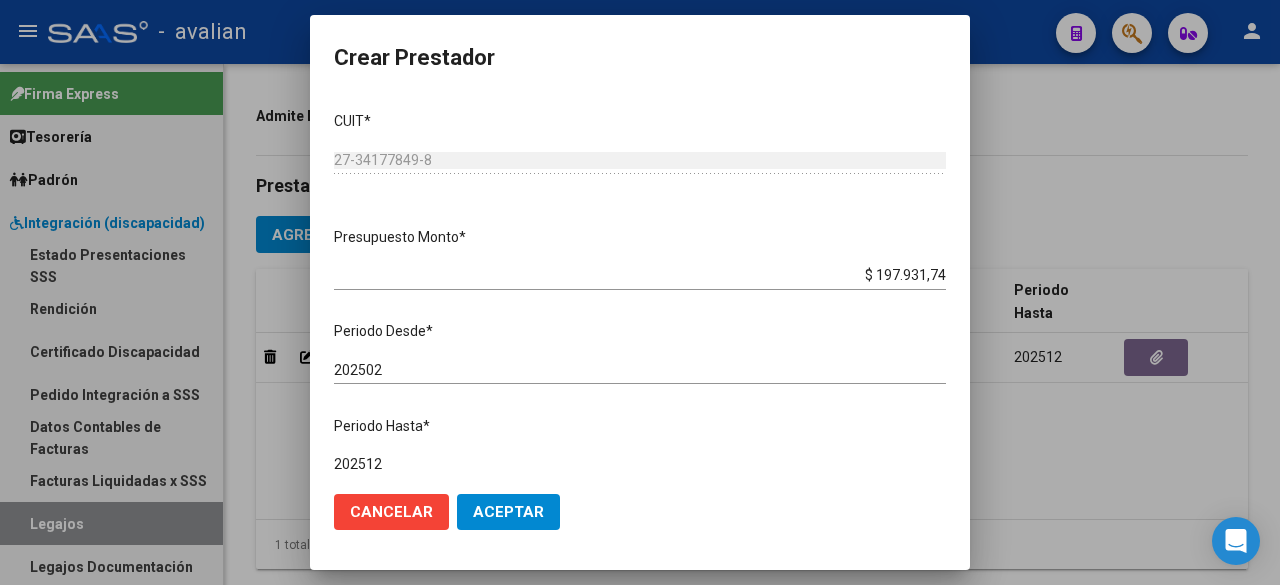 drag, startPoint x: 930, startPoint y: 273, endPoint x: 865, endPoint y: 279, distance: 65.27634 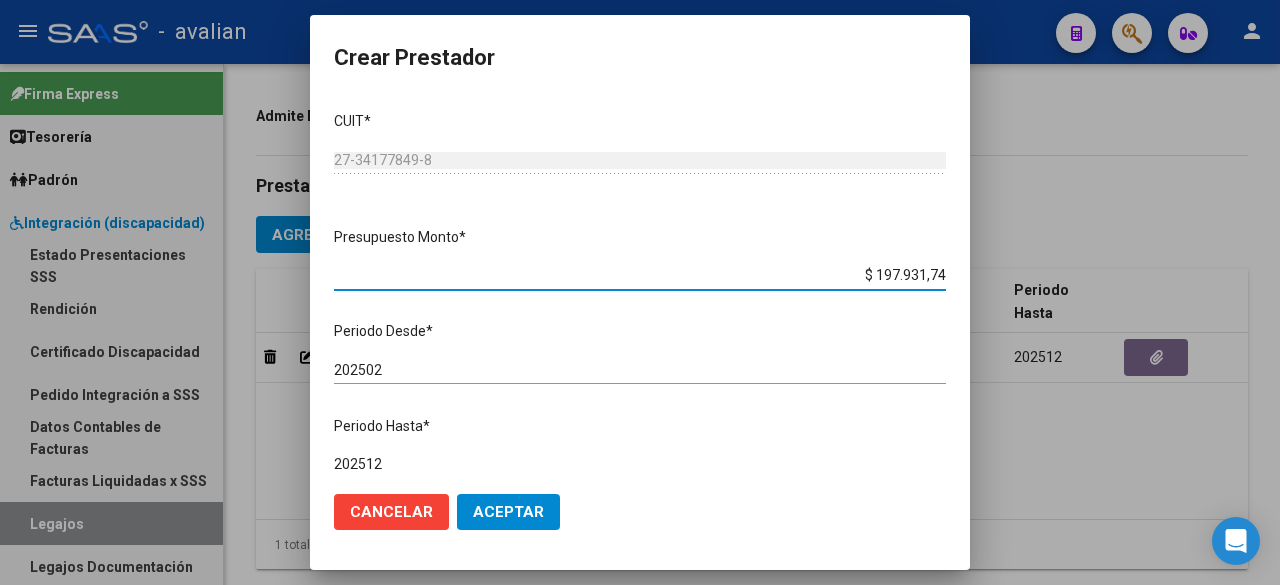 drag, startPoint x: 928, startPoint y: 280, endPoint x: 861, endPoint y: 281, distance: 67.00746 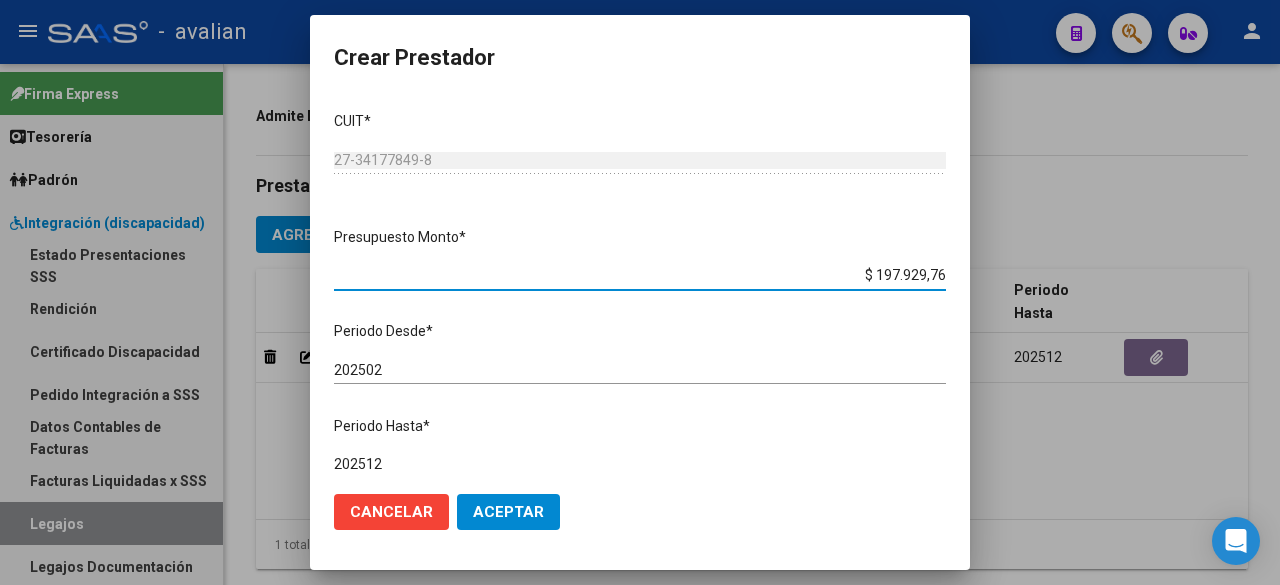 type on "$ 197.929,76" 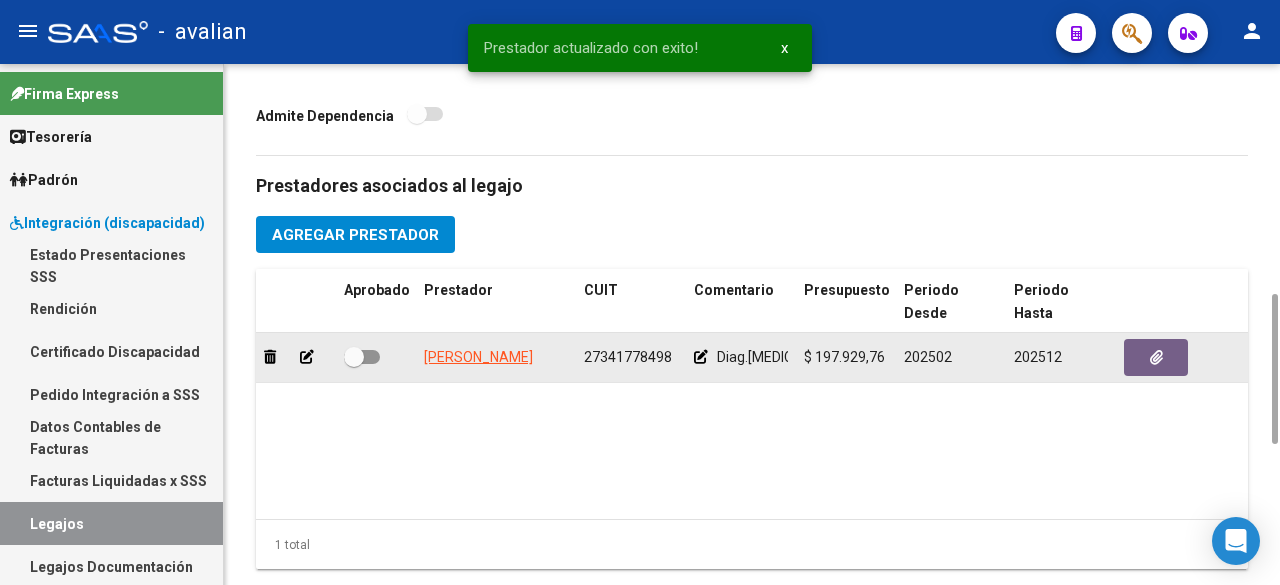 drag, startPoint x: 375, startPoint y: 317, endPoint x: 377, endPoint y: 295, distance: 22.090721 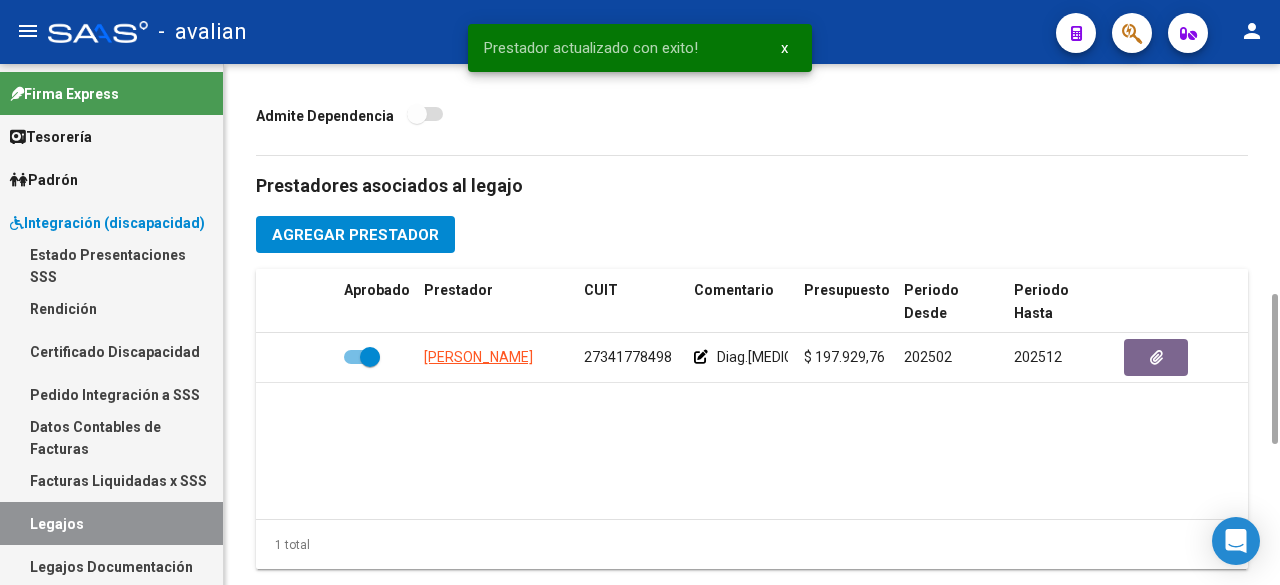 scroll, scrollTop: 0, scrollLeft: 0, axis: both 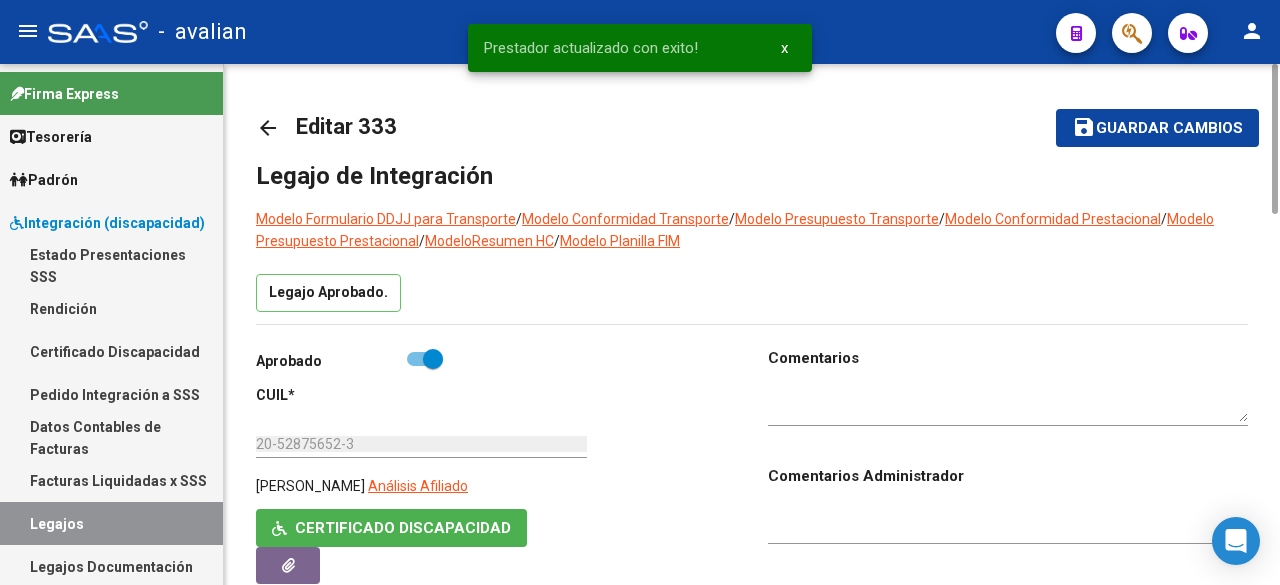click on "save" 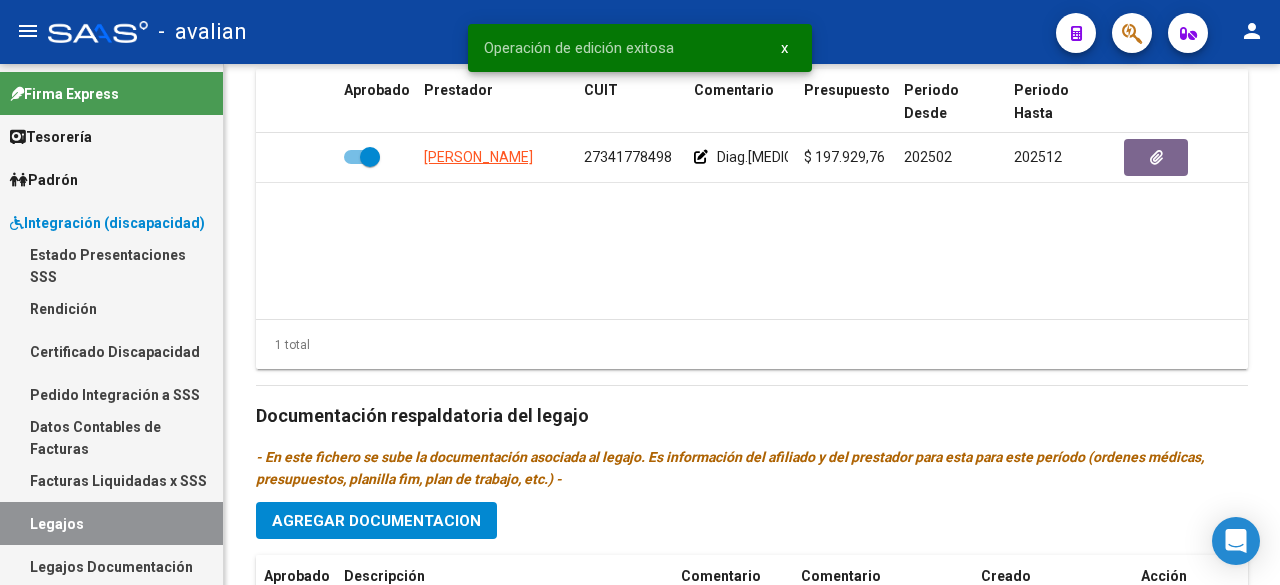 scroll, scrollTop: 1200, scrollLeft: 0, axis: vertical 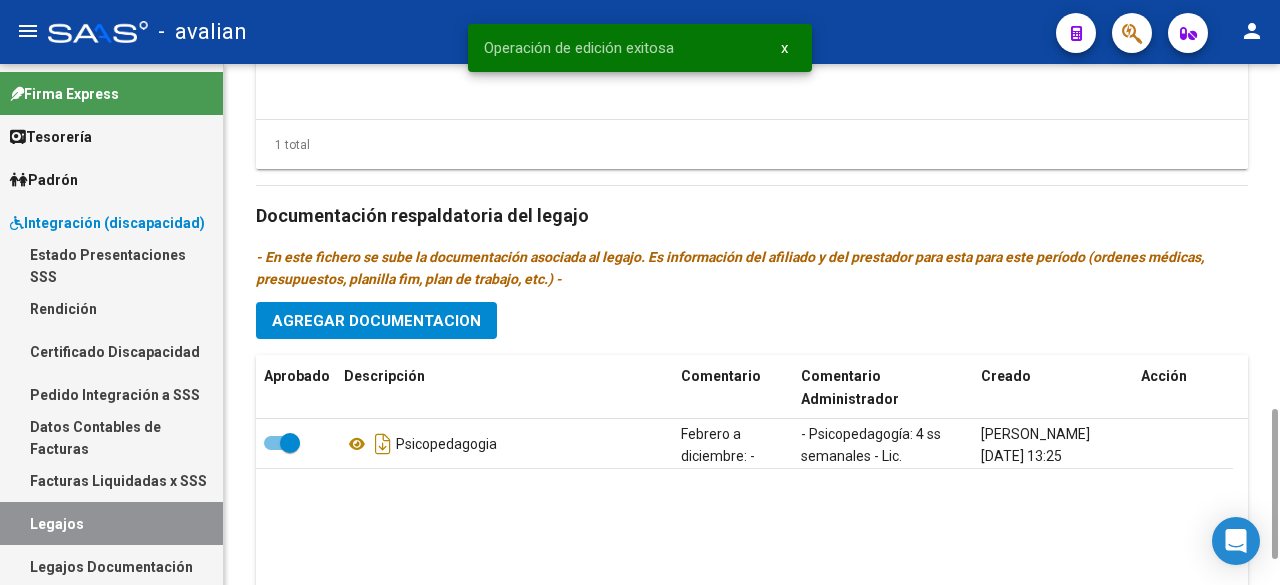 click on "Prestadores asociados al legajo Agregar Prestador Aprobado Prestador CUIT Comentario Presupuesto Periodo Desde Periodo Hasta Usuario Admite Dependencia   [PERSON_NAME][GEOGRAPHIC_DATA] 27341778498     Diag.[MEDICAL_DATA] - Prestación autorizada: 60006008- PSICOPEDAGOGIA / Cant semanal: 4 / Tope mensual: 16 / Tope anual: 176  $ 197.929,76  202502 202512 Soporte SAAS   [DATE]    1 total Documentación respaldatoria del legajo - En este fichero se sube la documentación asociada al legajo. Es información del afiliado y del prestador para esta para este período (ordenes médicas, presupuestos, planilla fim, plan de trabajo, etc.) - Agregar Documentacion Aprobado Descripción Comentario Comentario Administrador Creado Acción    Psicopedagogia      Febrero a diciembre:
- Psicopedagogía: 4 ss semanales - Lic. [GEOGRAPHIC_DATA][PERSON_NAME][GEOGRAPHIC_DATA] - Valor resol. vigente.
- Psicopedagogía: 4 ss semanales - Lic. [GEOGRAPHIC_DATA][PERSON_NAME][GEOGRAPHIC_DATA] - Valor resol. vigente.    [PERSON_NAME]   [DATE] 13:25  1 total" 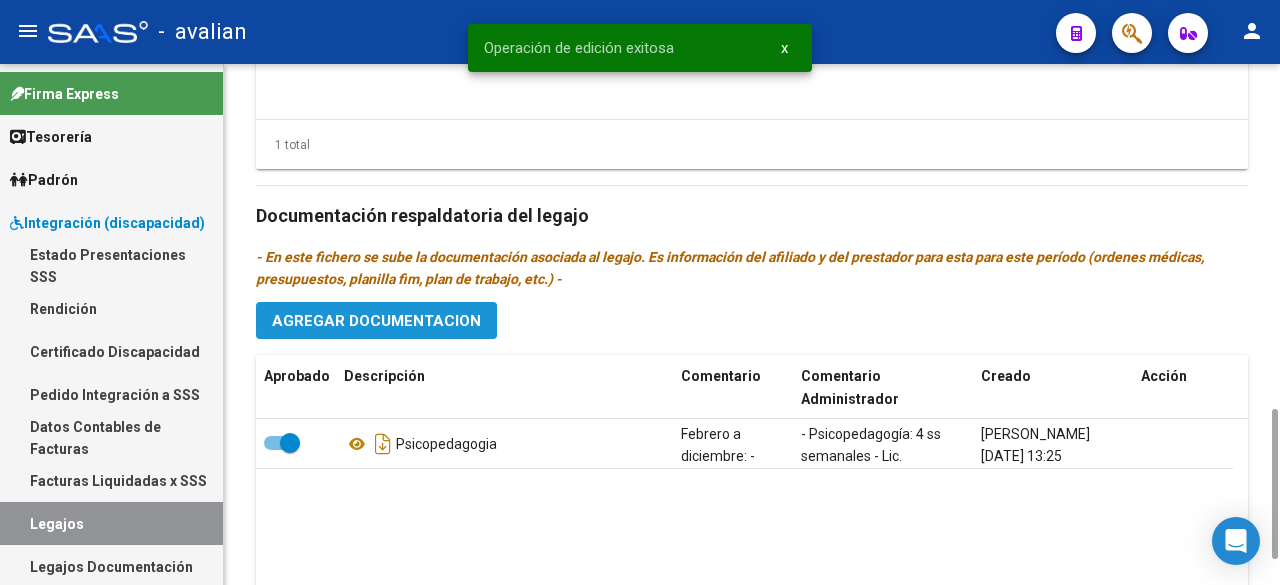 click on "Agregar Documentacion" 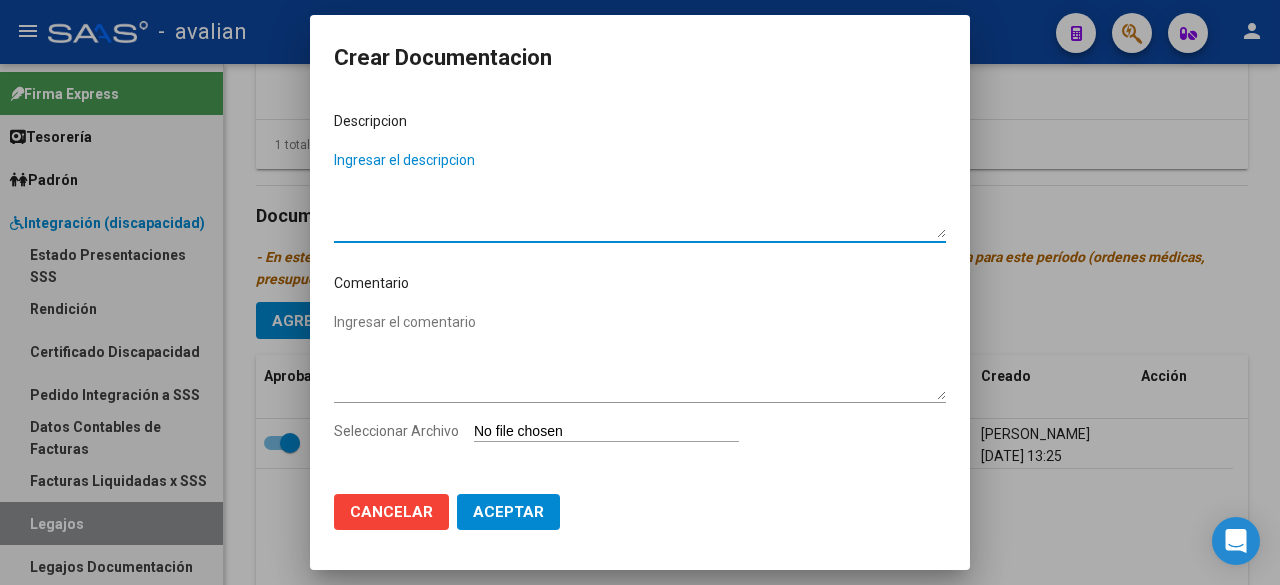 click on "Ingresar el descripcion" at bounding box center [640, 194] 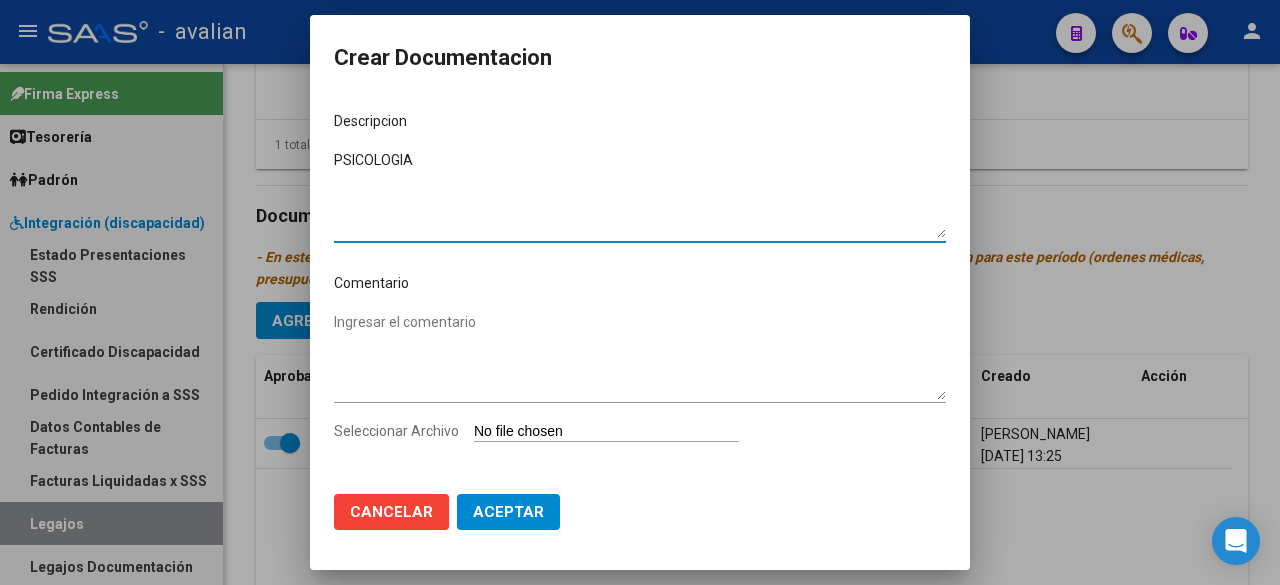 type on "PSICOLOGIA" 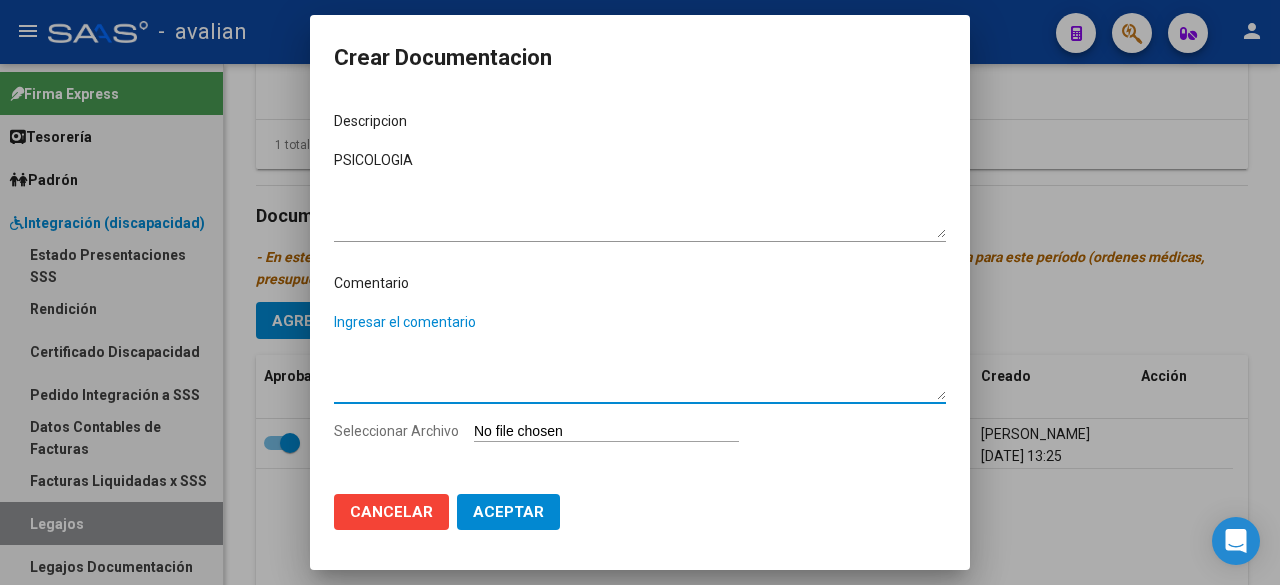paste on "Febrero a diciembre:
- Psicología: 2 ss semanales - Lic. [PERSON_NAME] (973970) - Valor resol. vigente." 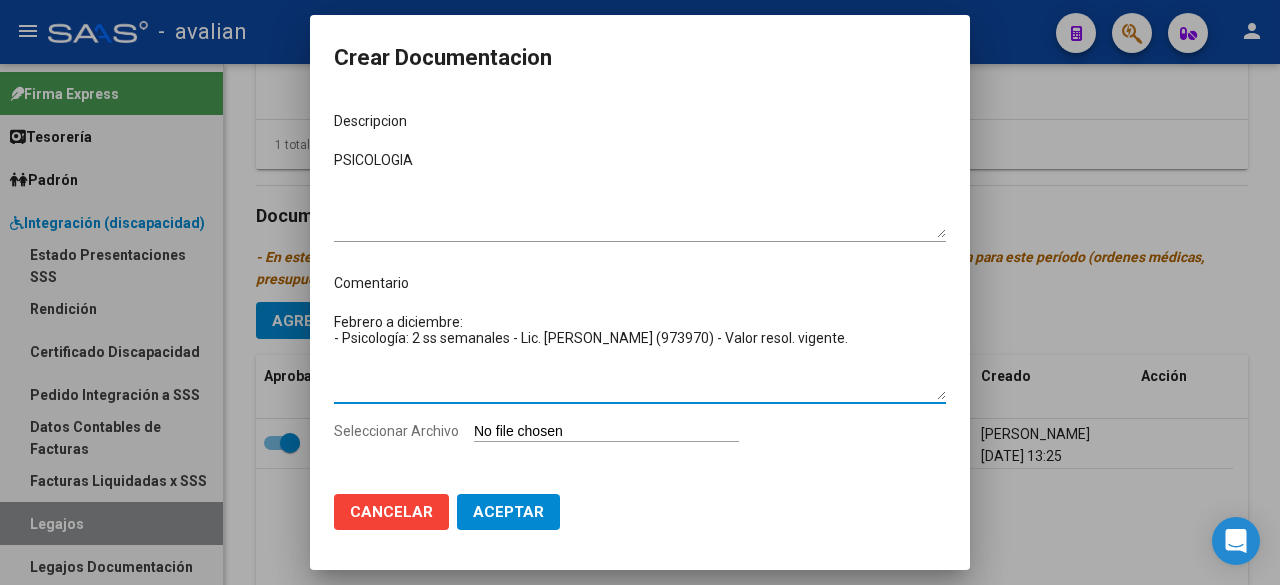 drag, startPoint x: 694, startPoint y: 337, endPoint x: 620, endPoint y: 337, distance: 74 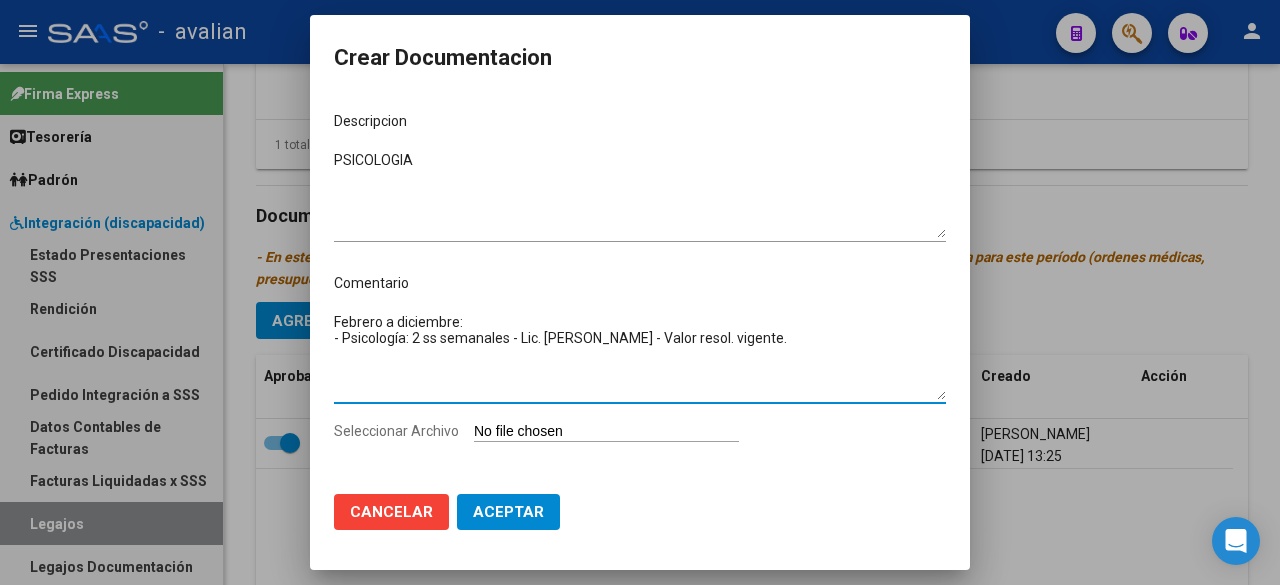 type on "Febrero a diciembre:
- Psicología: 2 ss semanales - Lic. [PERSON_NAME] - Valor resol. vigente." 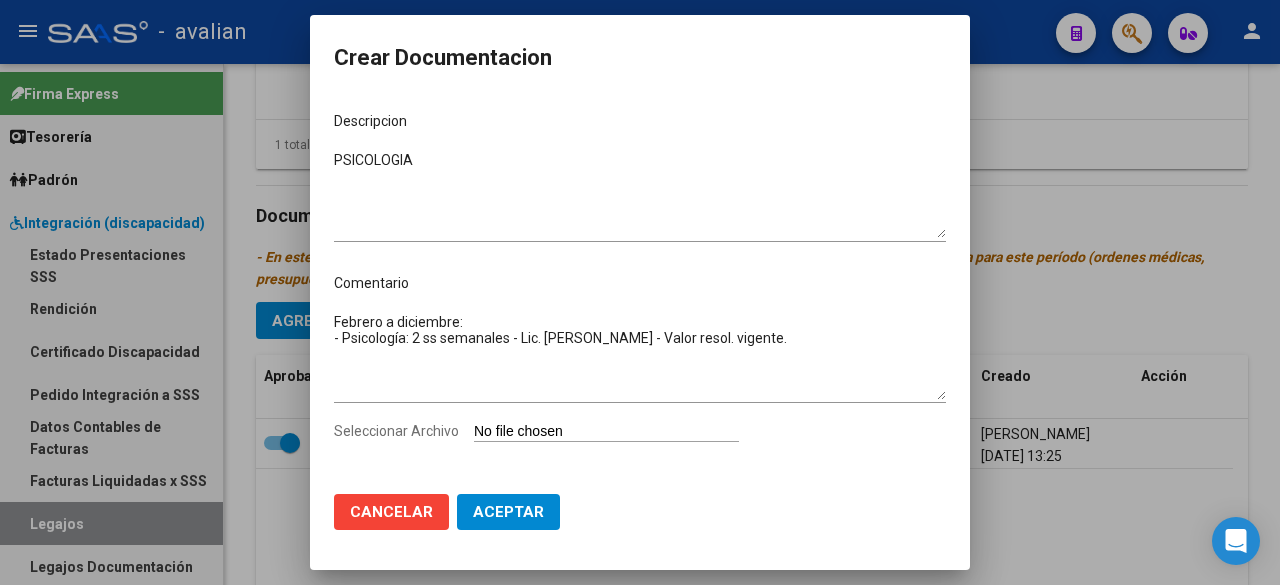 click on "Seleccionar Archivo" at bounding box center [606, 432] 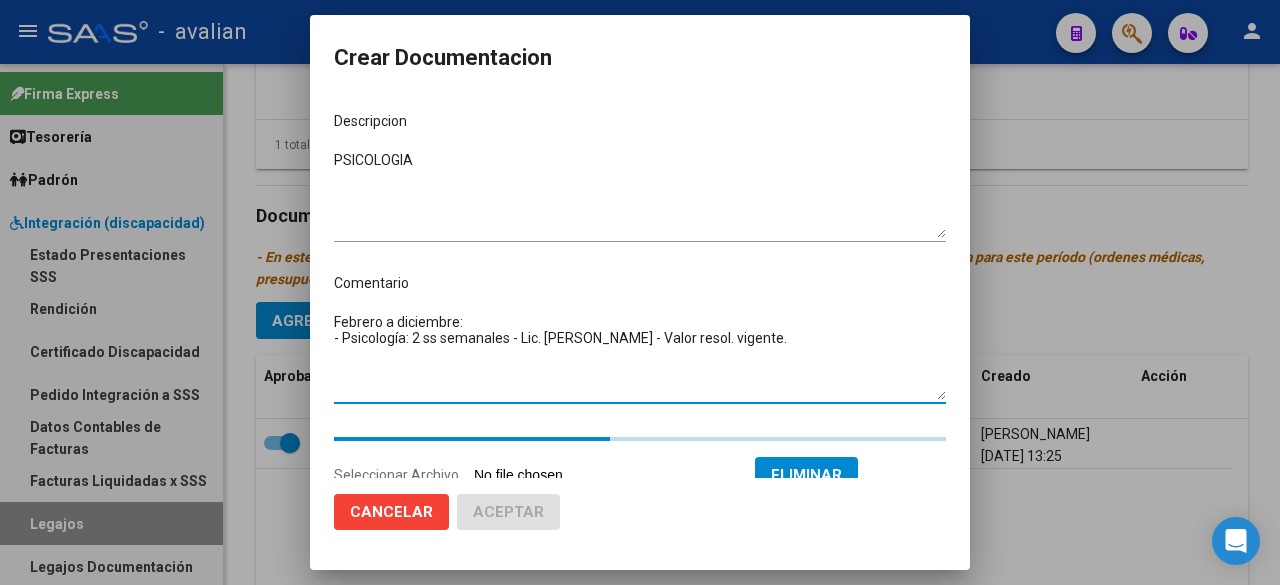 drag, startPoint x: 779, startPoint y: 337, endPoint x: 295, endPoint y: 368, distance: 484.99176 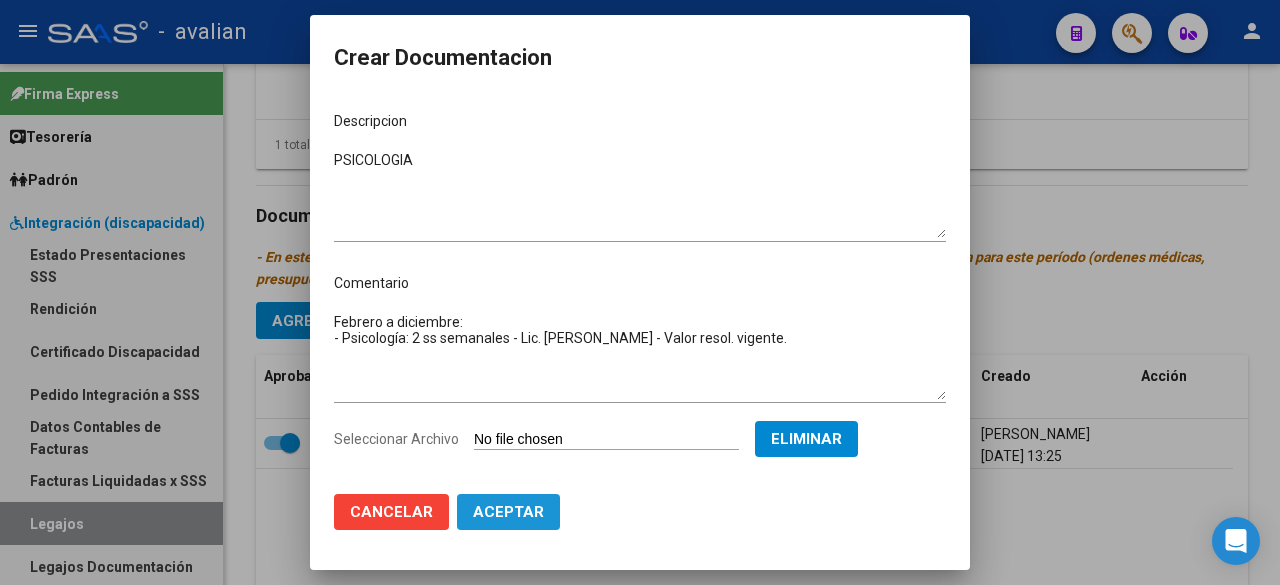 click on "Aceptar" 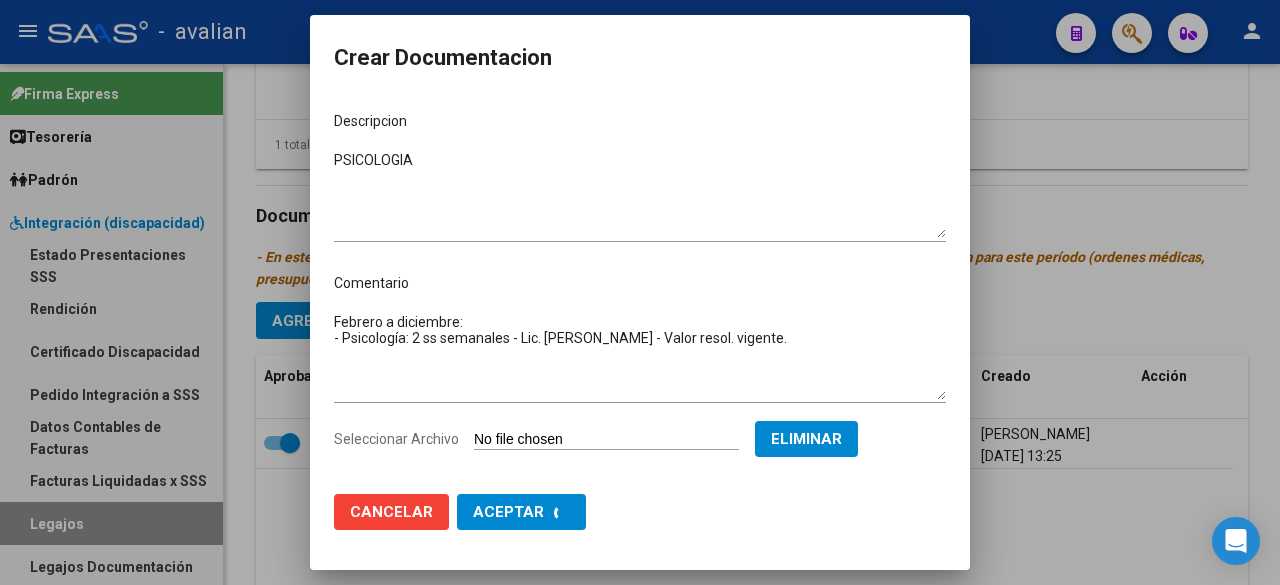 checkbox on "false" 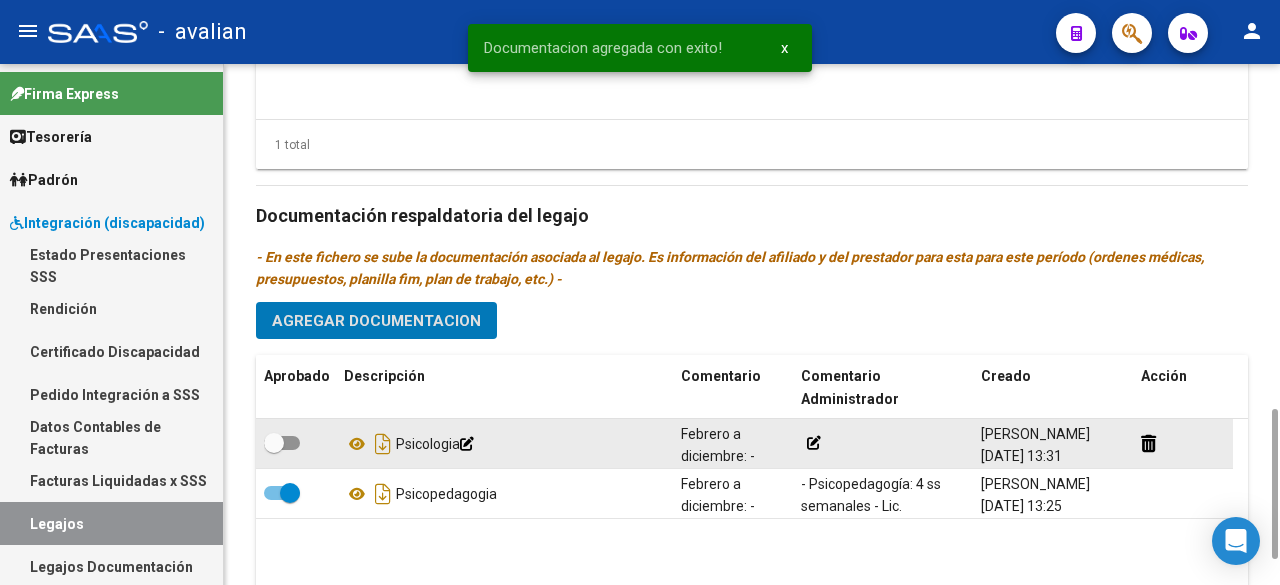 click 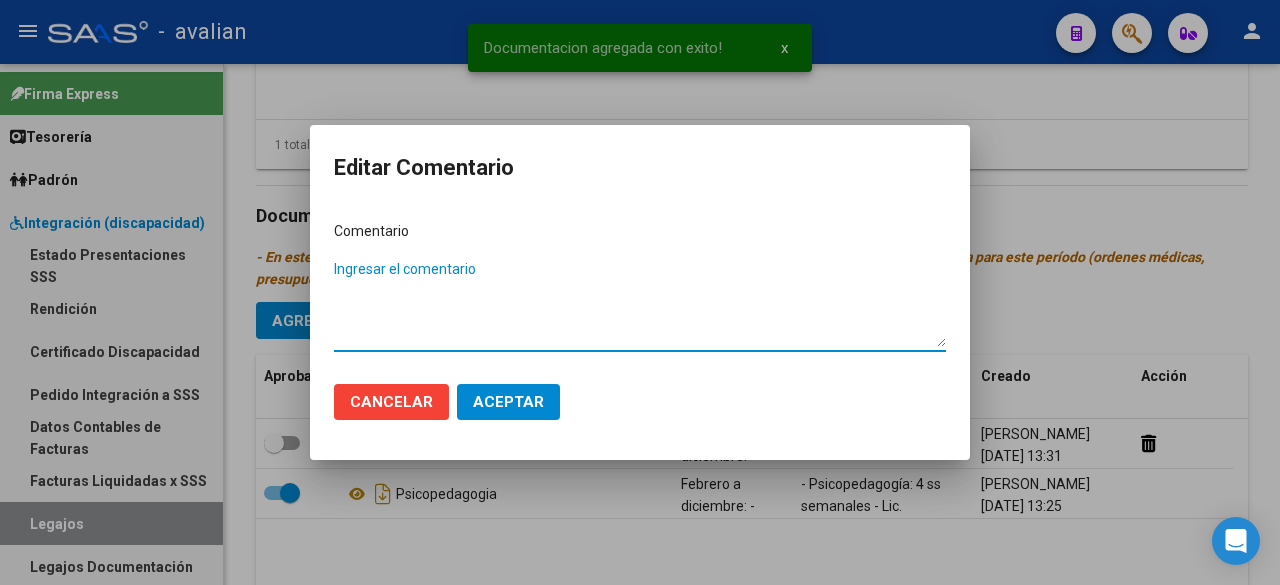 paste on "- Psicología: 2 ss semanales - Lic. [PERSON_NAME] - Valor resol. vigente." 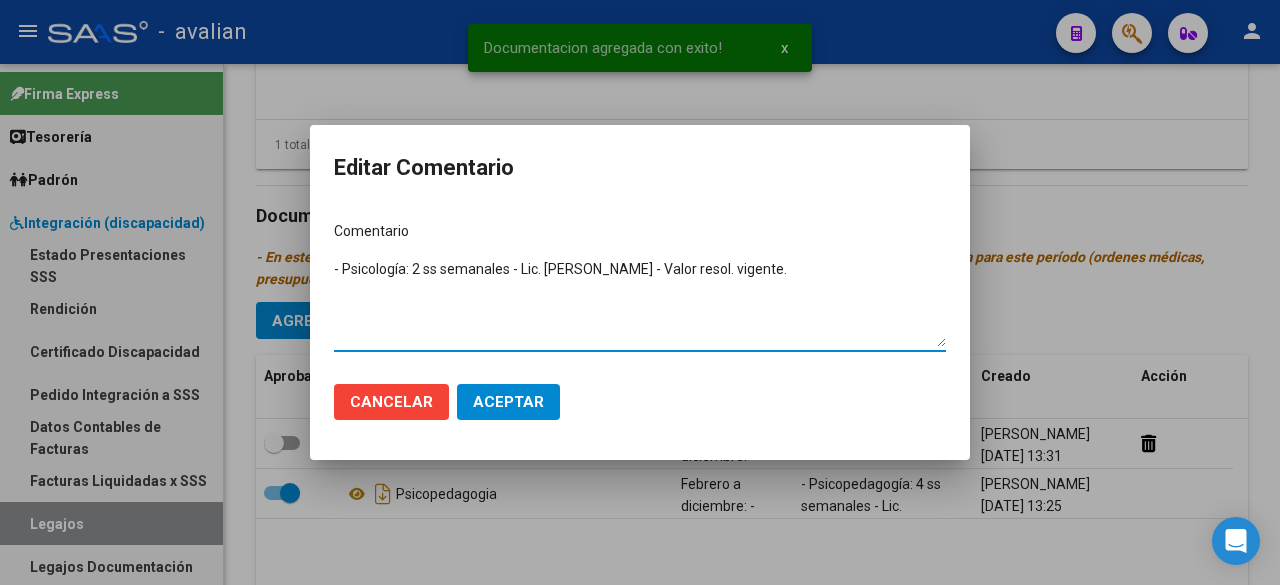type on "- Psicología: 2 ss semanales - Lic. [PERSON_NAME] - Valor resol. vigente." 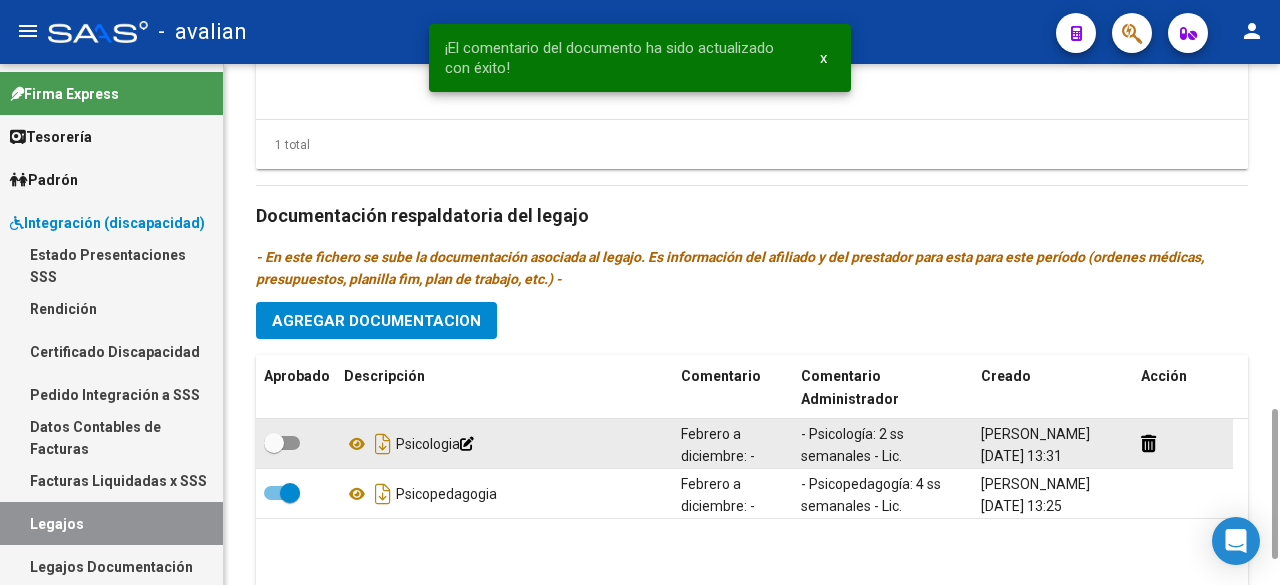 click at bounding box center [282, 443] 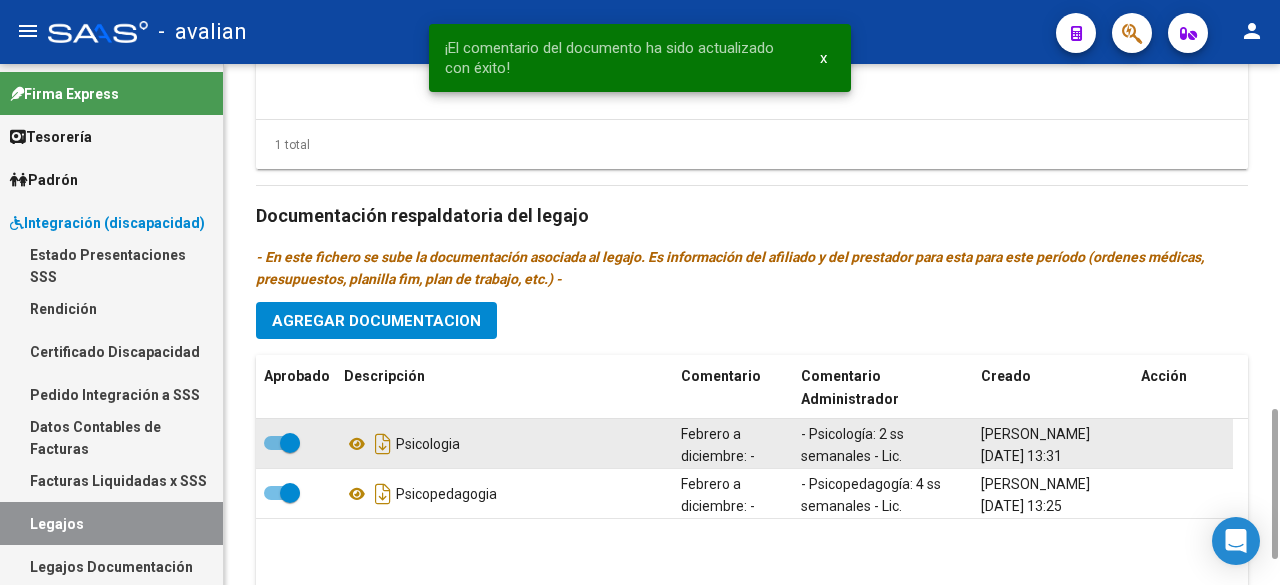 click at bounding box center [282, 443] 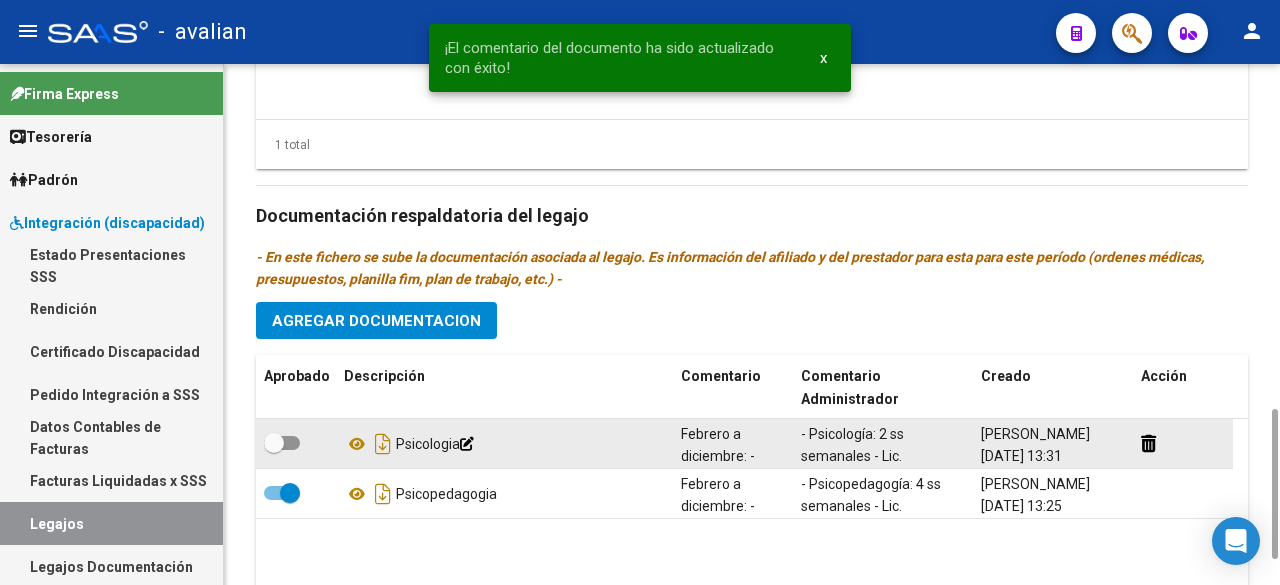 click at bounding box center [282, 443] 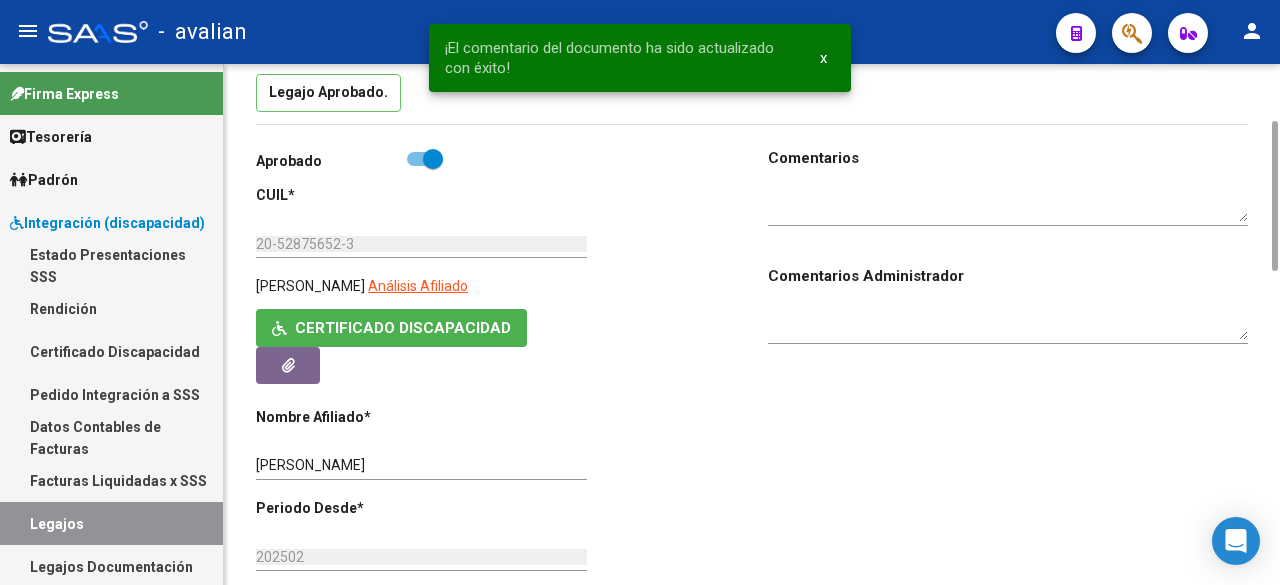 scroll, scrollTop: 0, scrollLeft: 0, axis: both 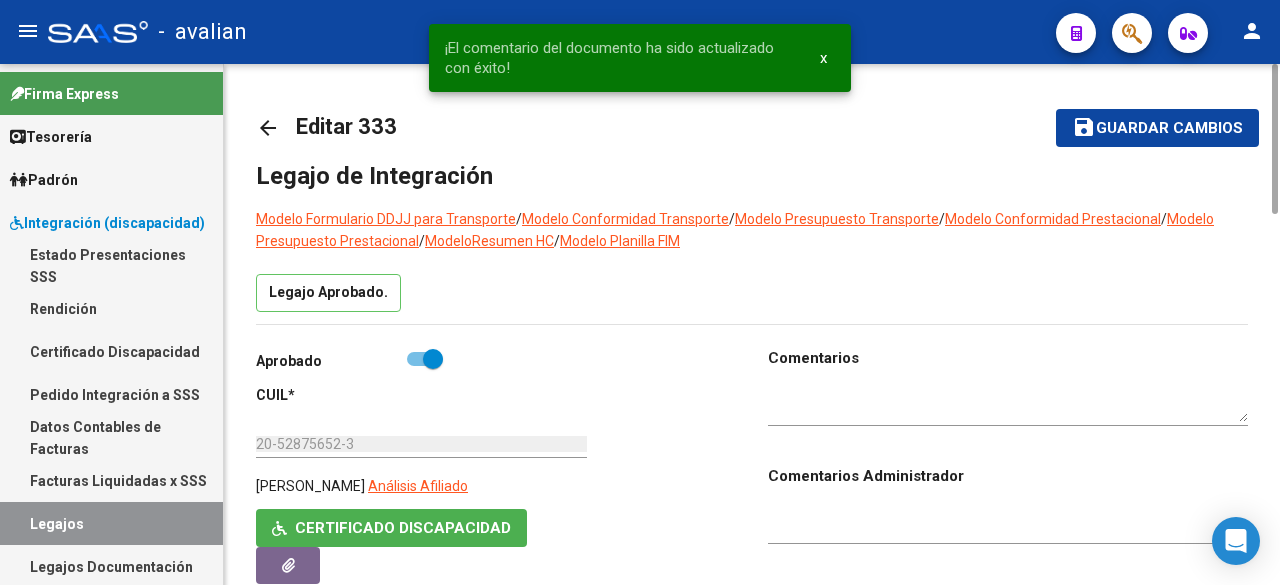 click on "Guardar cambios" 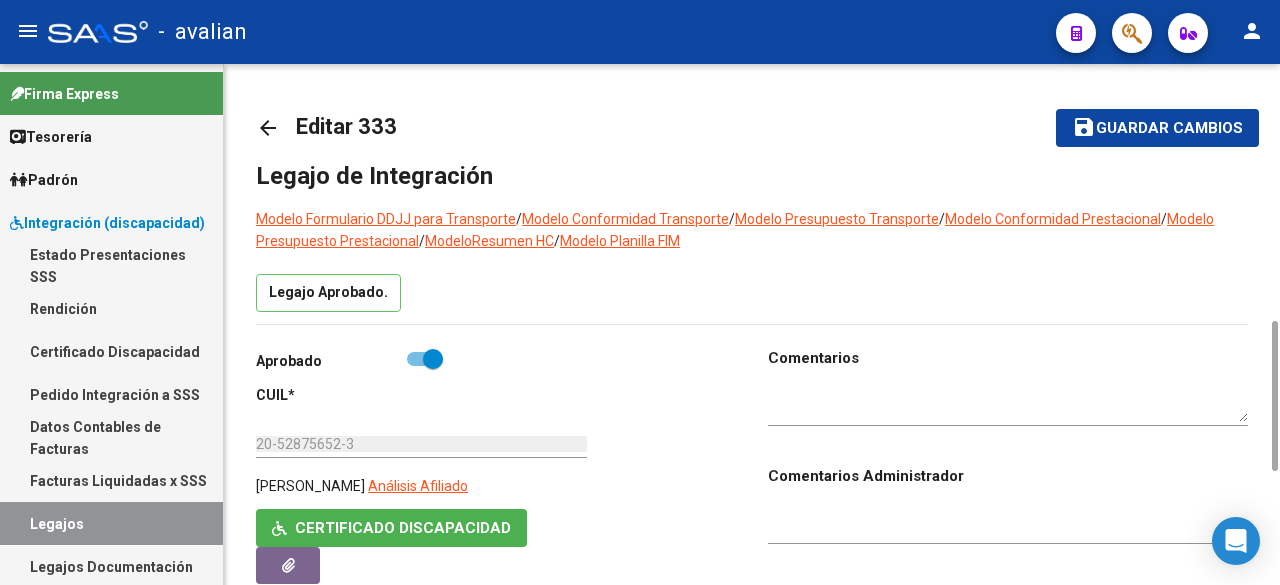 scroll, scrollTop: 800, scrollLeft: 0, axis: vertical 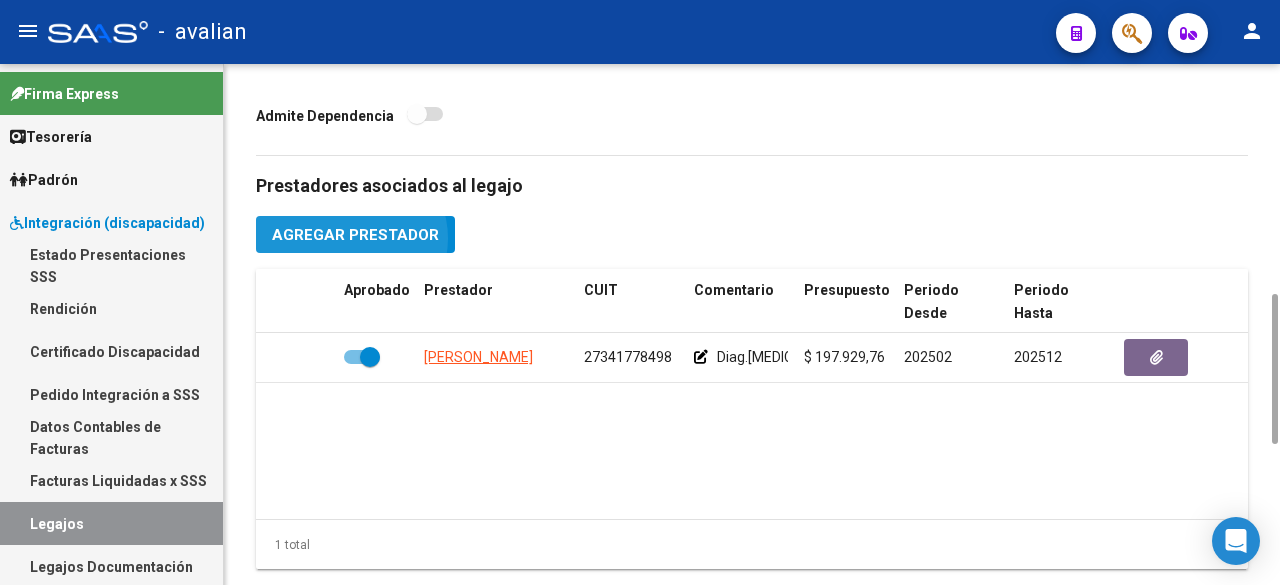 click on "Agregar Prestador" 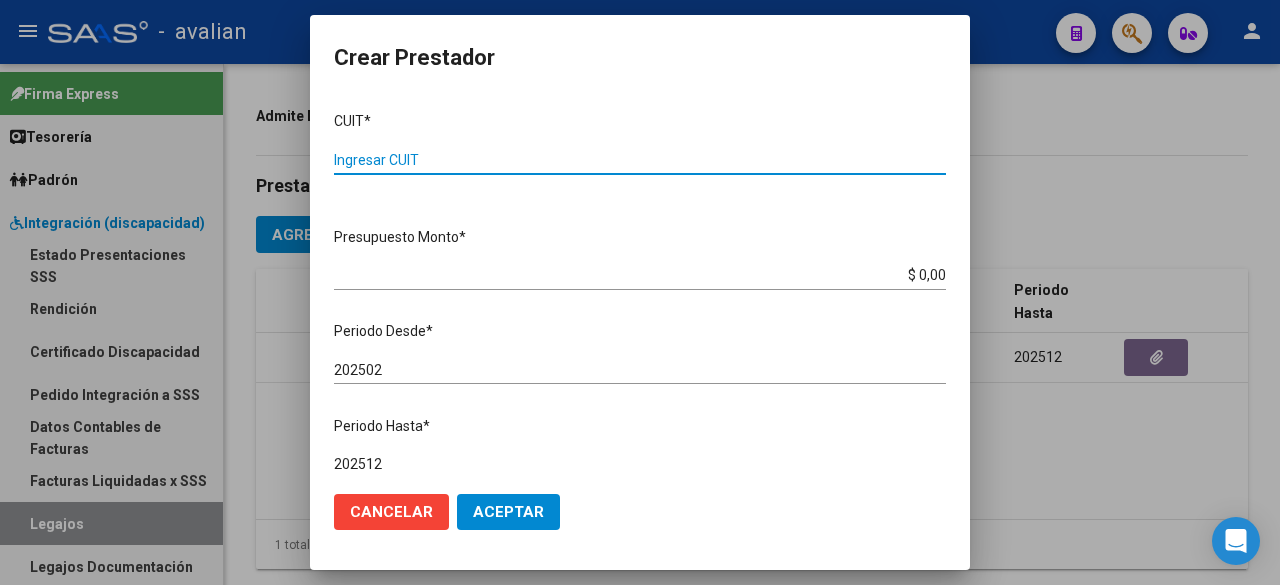 drag, startPoint x: 440, startPoint y: 164, endPoint x: 361, endPoint y: 260, distance: 124.32619 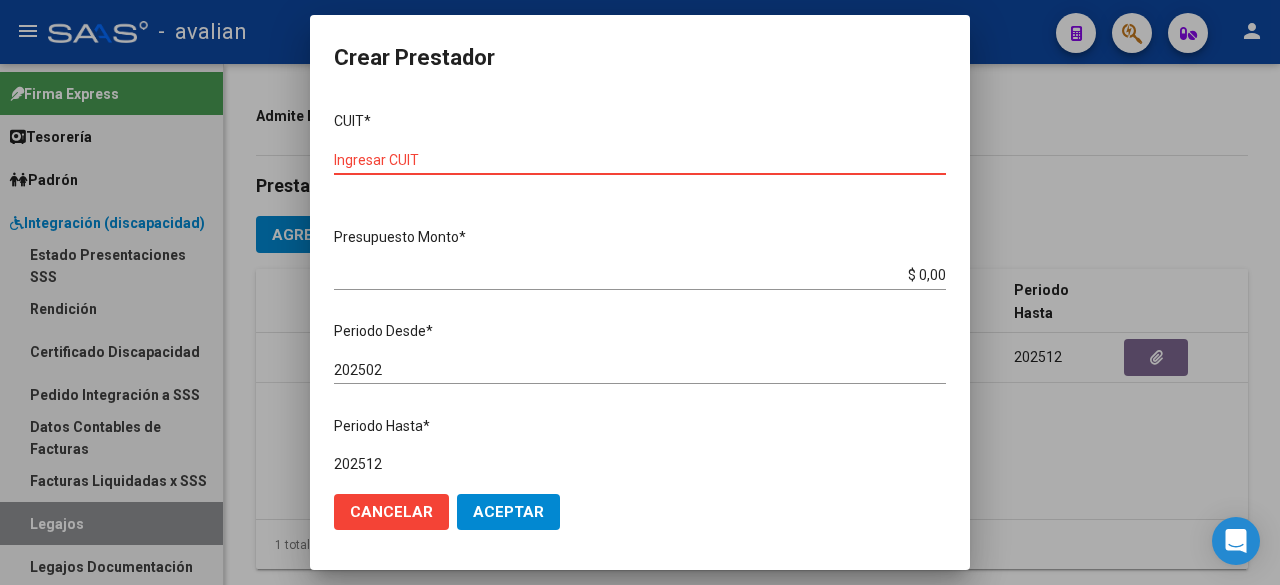 drag, startPoint x: 398, startPoint y: 149, endPoint x: 392, endPoint y: 160, distance: 12.529964 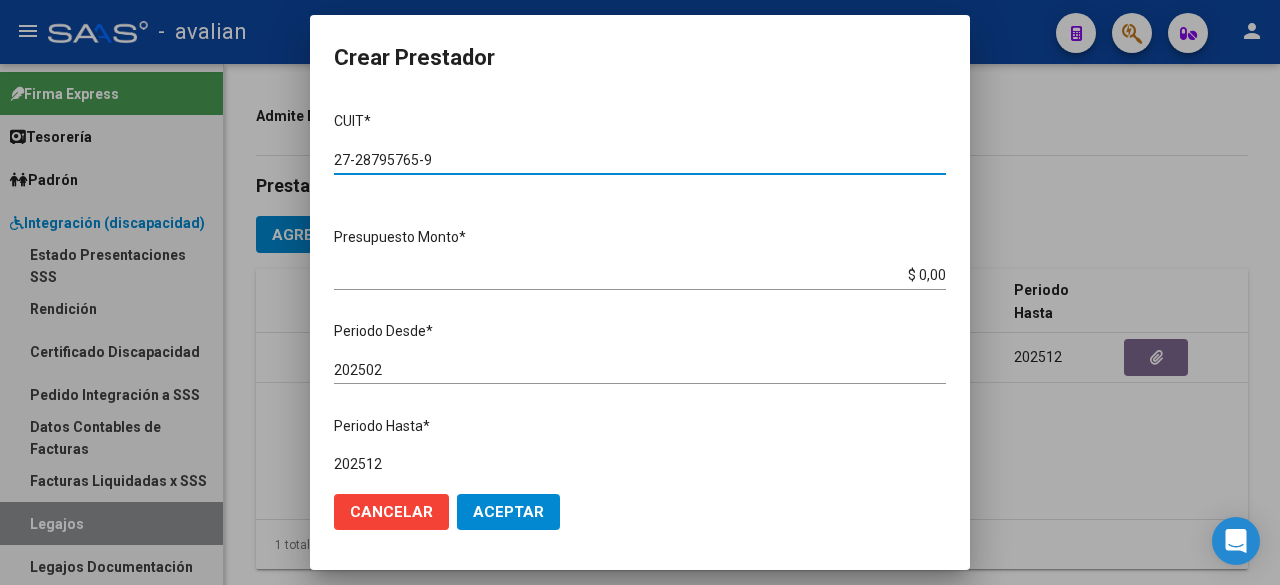 scroll, scrollTop: 200, scrollLeft: 0, axis: vertical 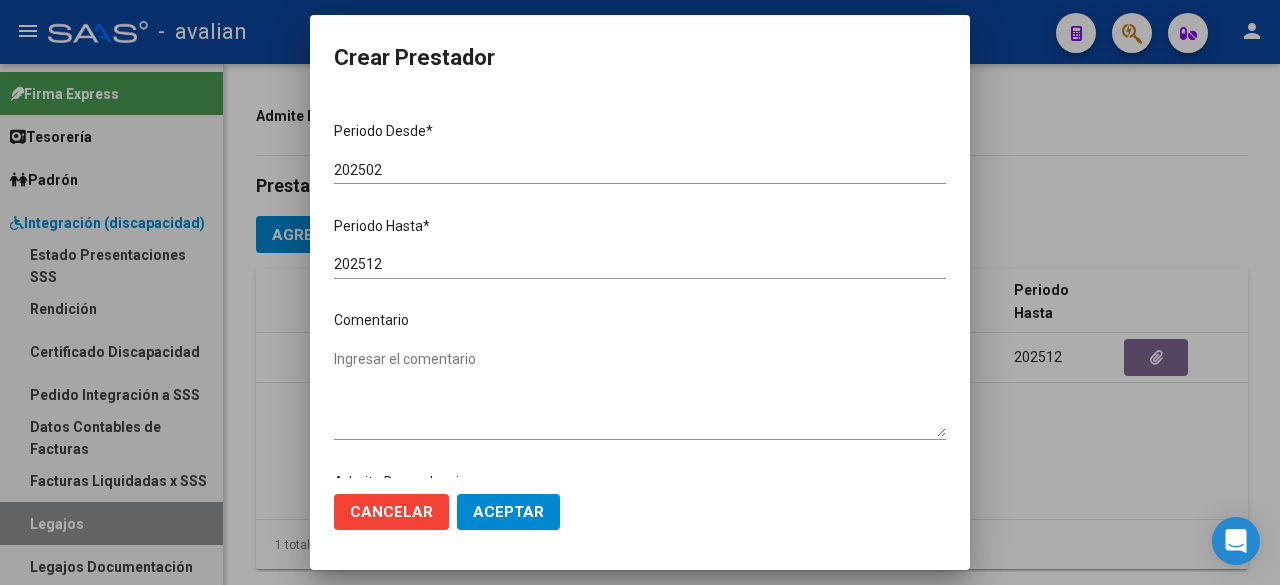 type on "27-28795765-9" 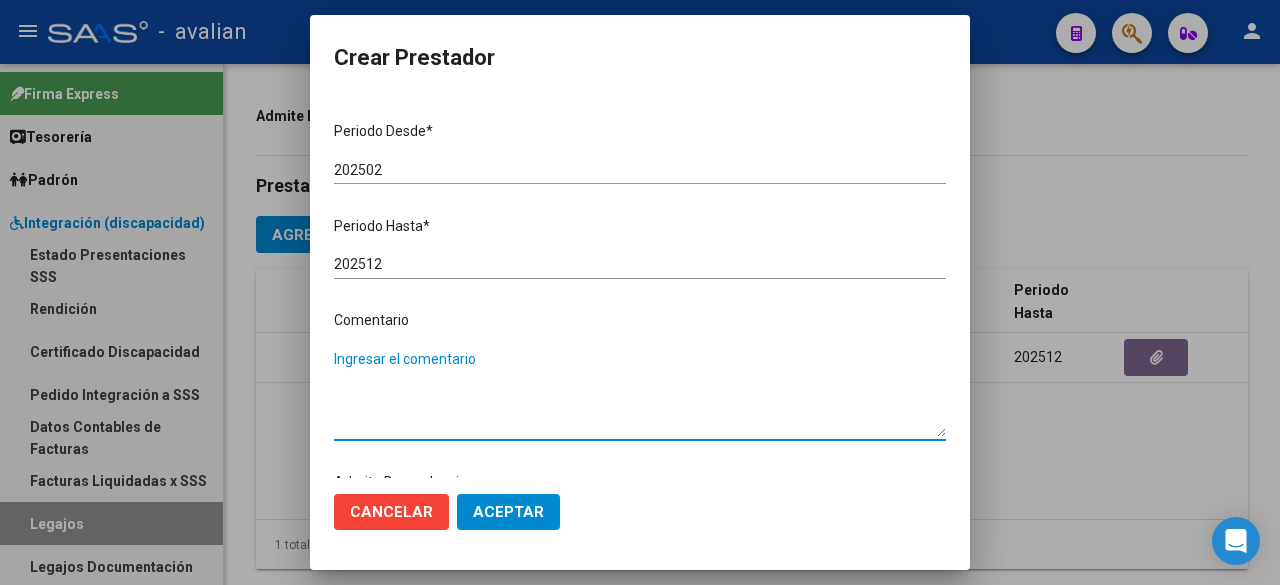 click on "Ingresar el comentario" at bounding box center (640, 393) 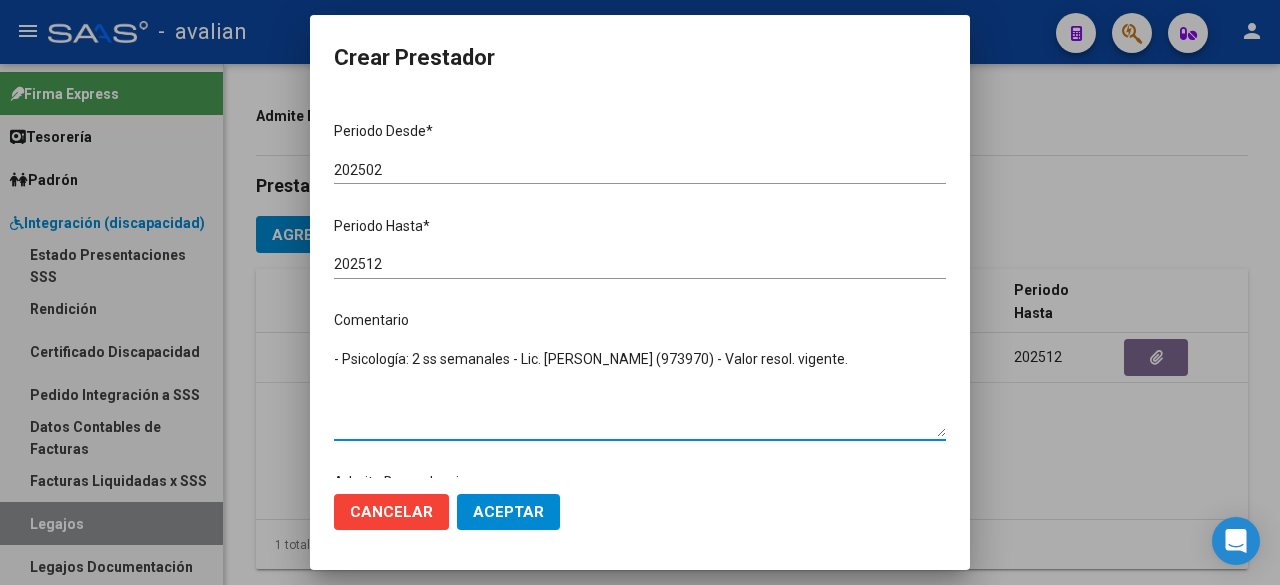 drag, startPoint x: 694, startPoint y: 354, endPoint x: 620, endPoint y: 355, distance: 74.00676 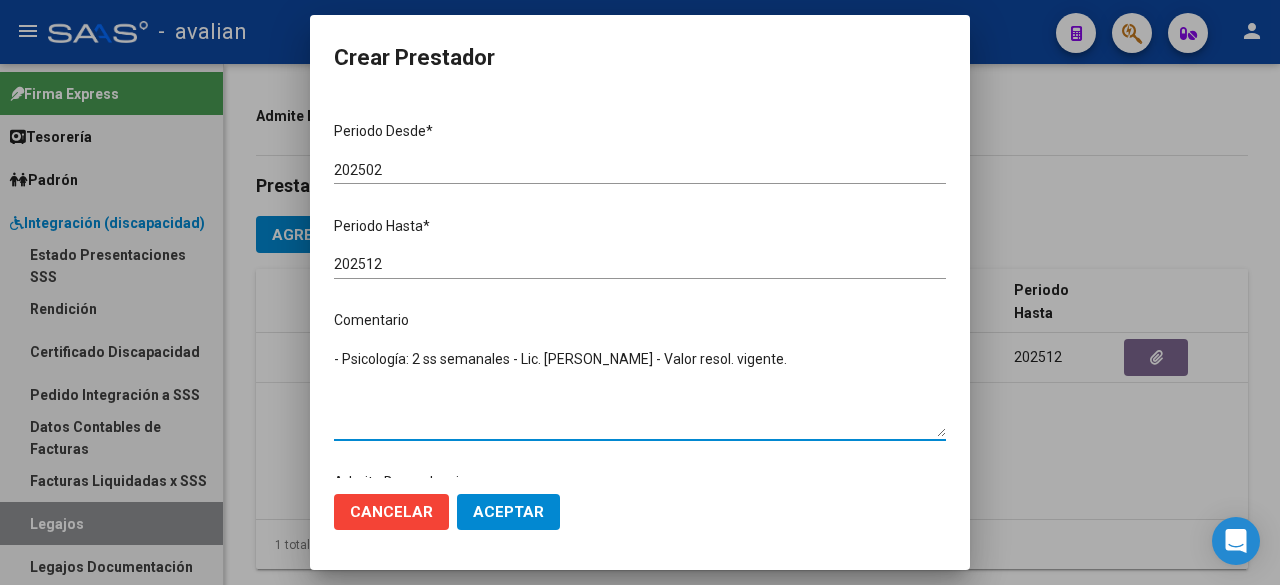 drag, startPoint x: 754, startPoint y: 363, endPoint x: 270, endPoint y: 397, distance: 485.19275 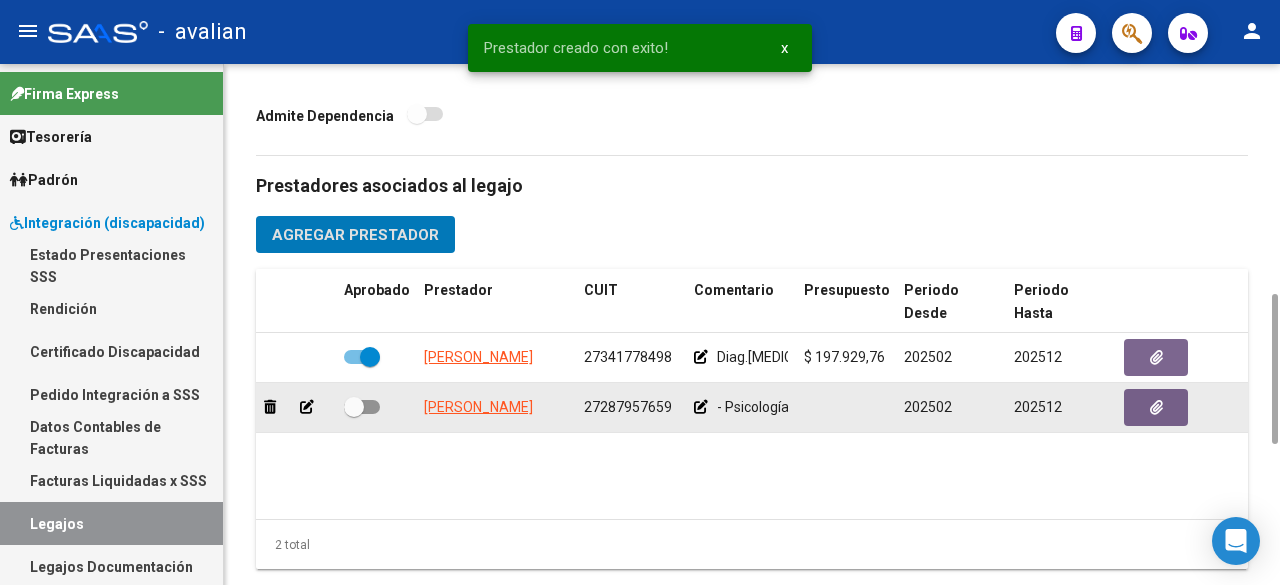 click 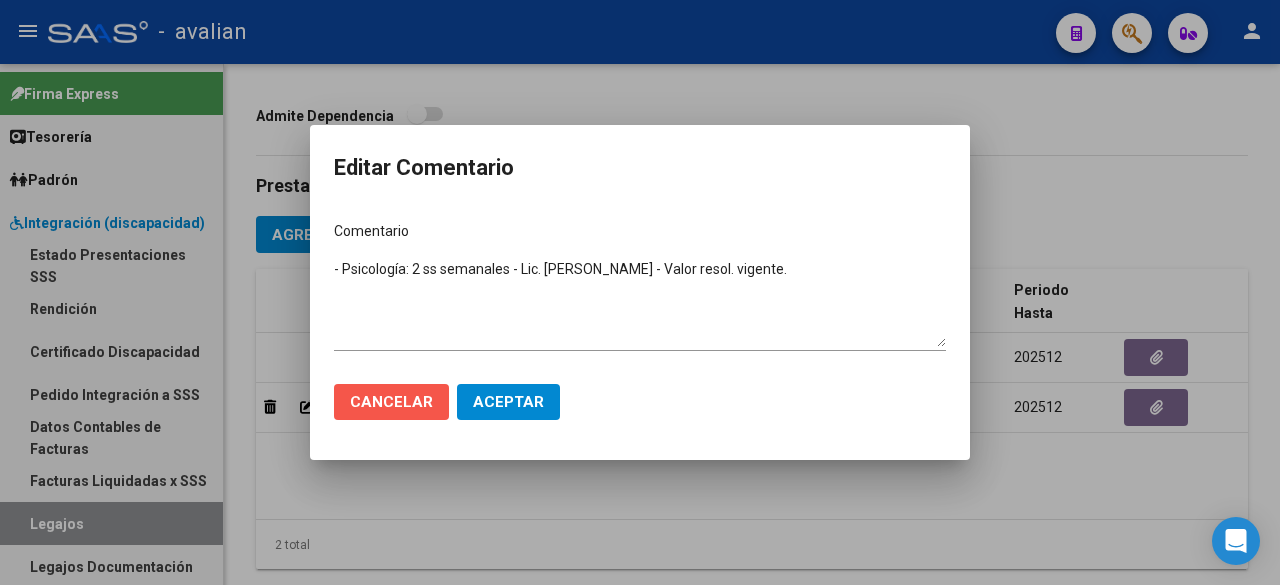 click on "Cancelar" 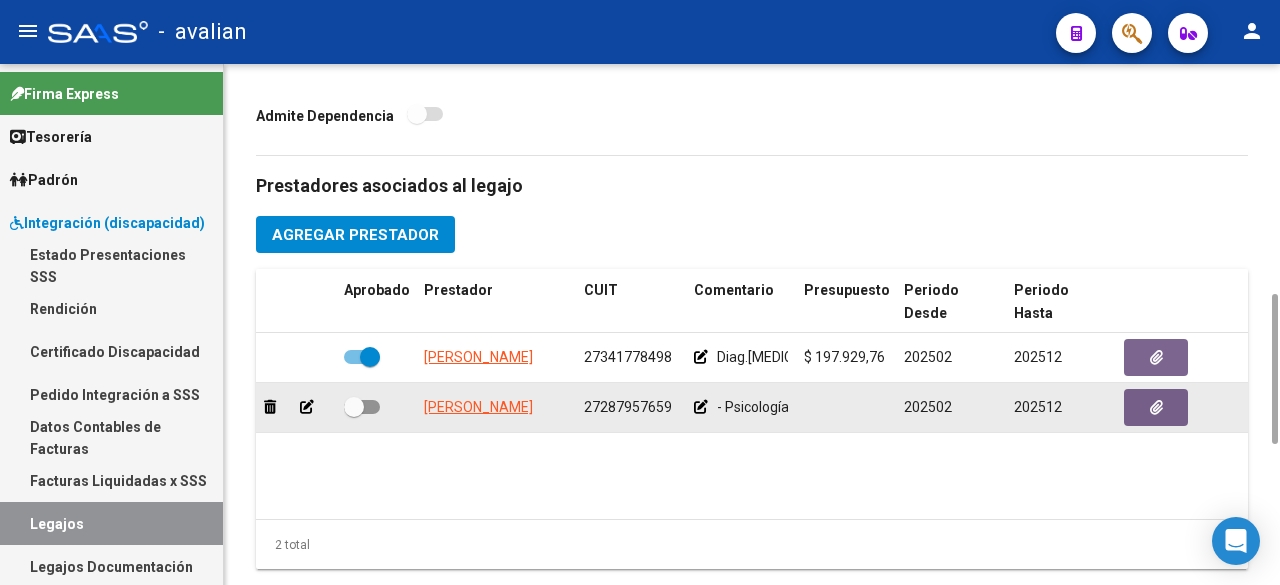 click 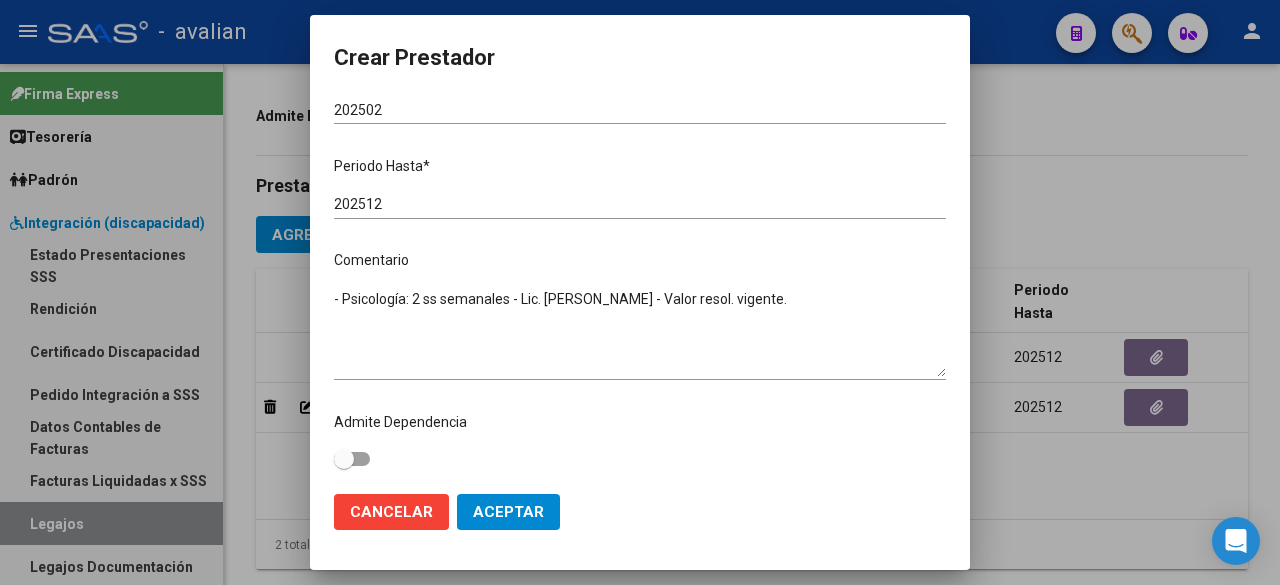 scroll, scrollTop: 0, scrollLeft: 0, axis: both 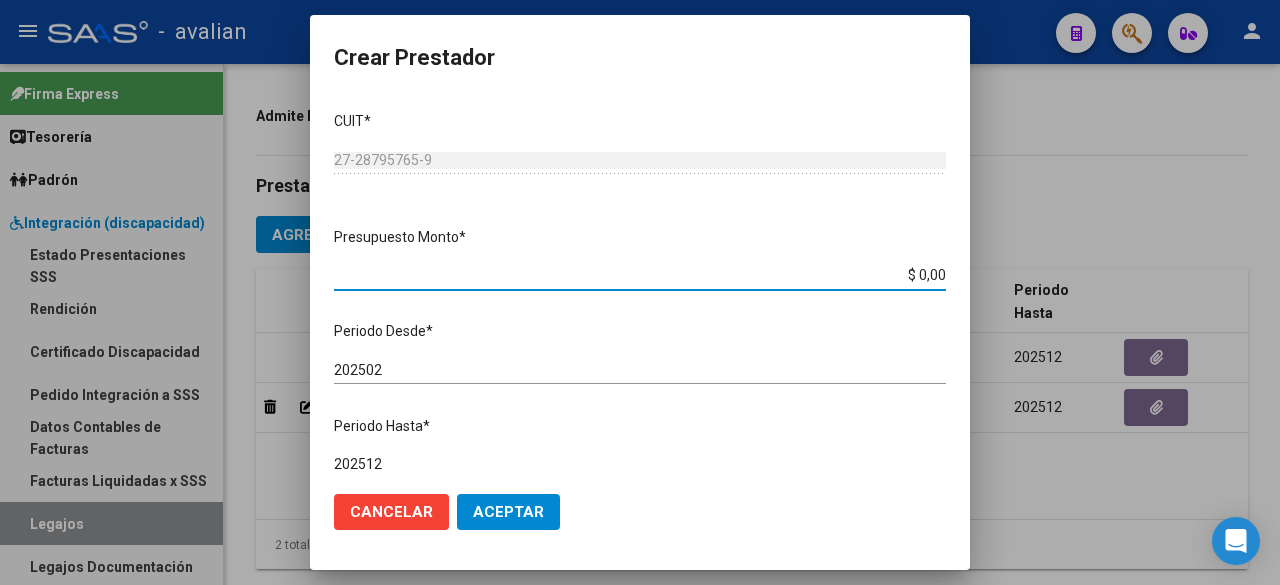 paste on "98.964,88" 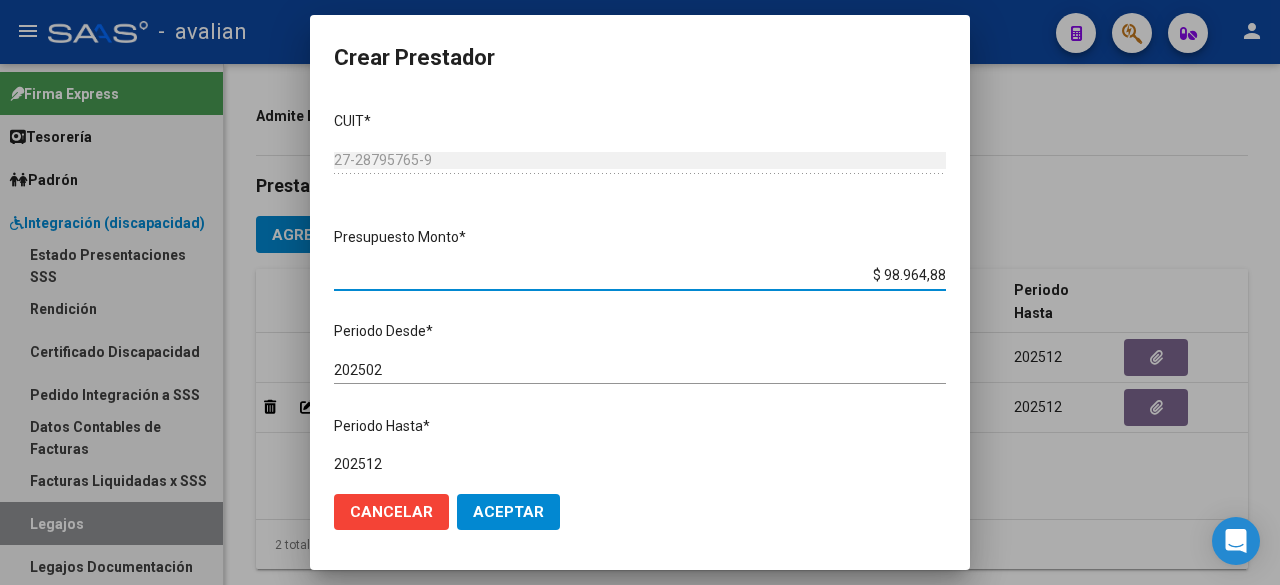 type on "$ 98.964,88" 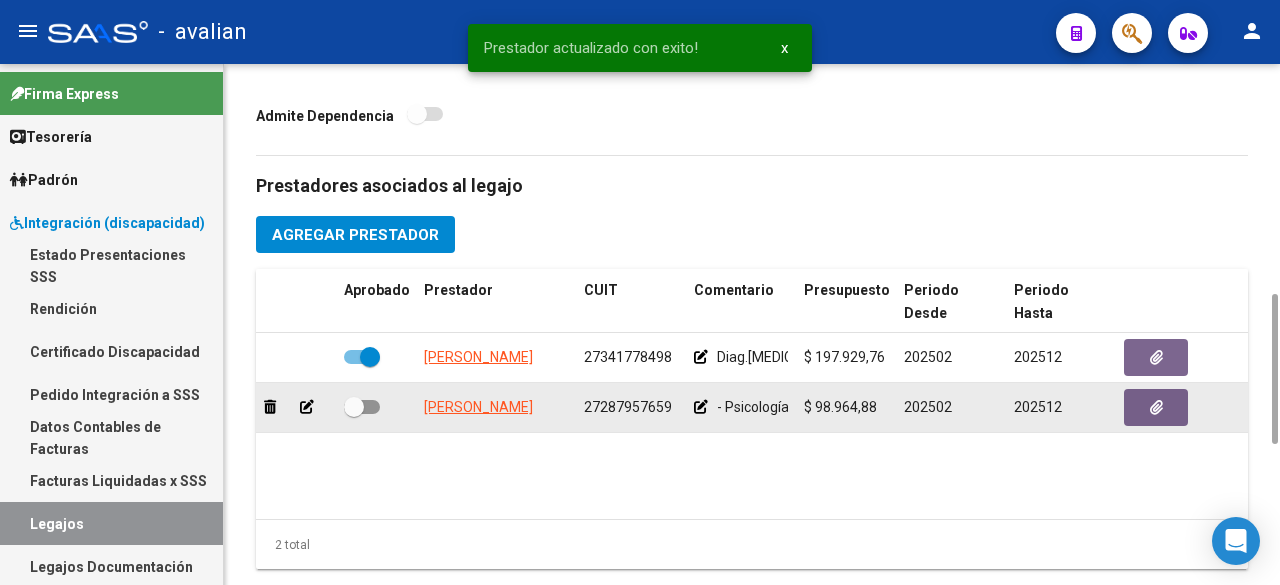 click at bounding box center (362, 407) 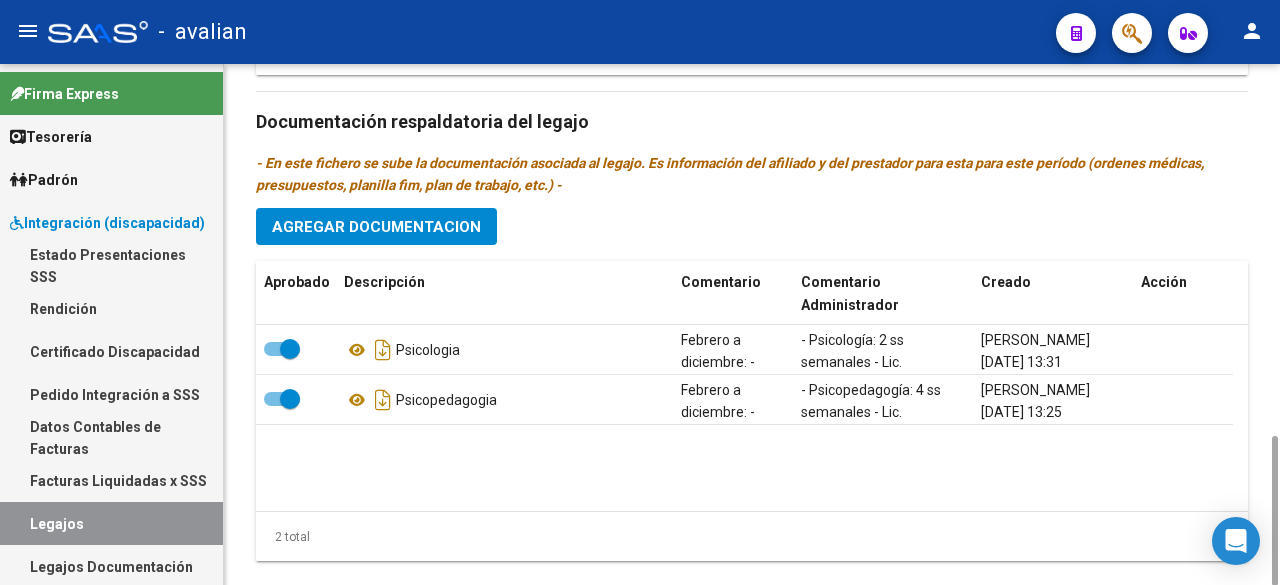 scroll, scrollTop: 694, scrollLeft: 0, axis: vertical 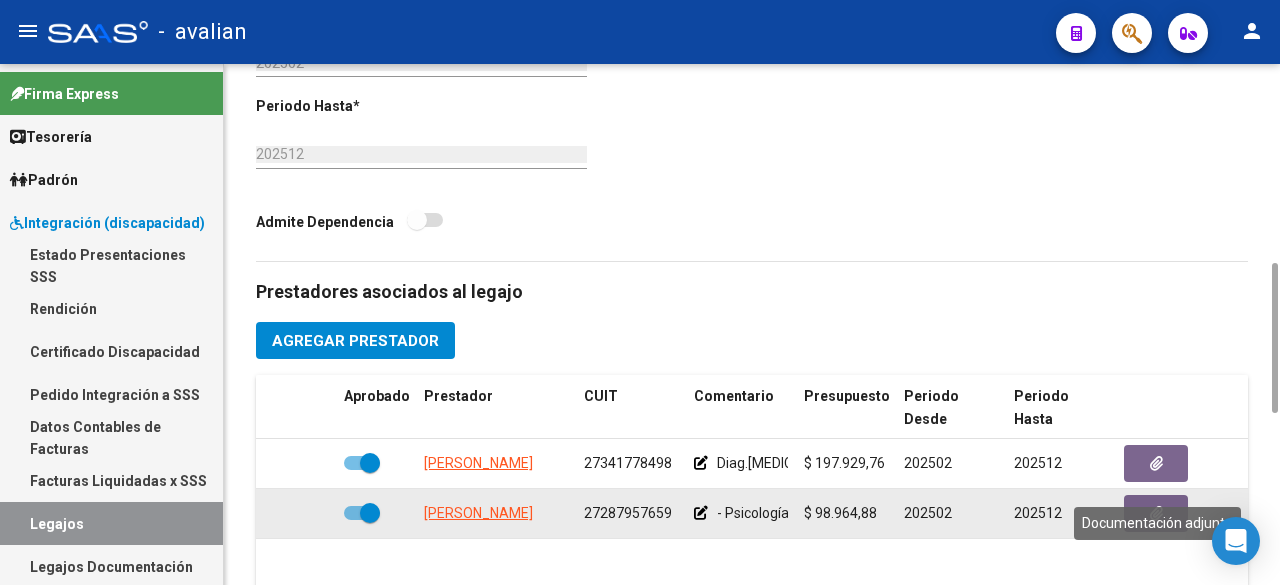 click 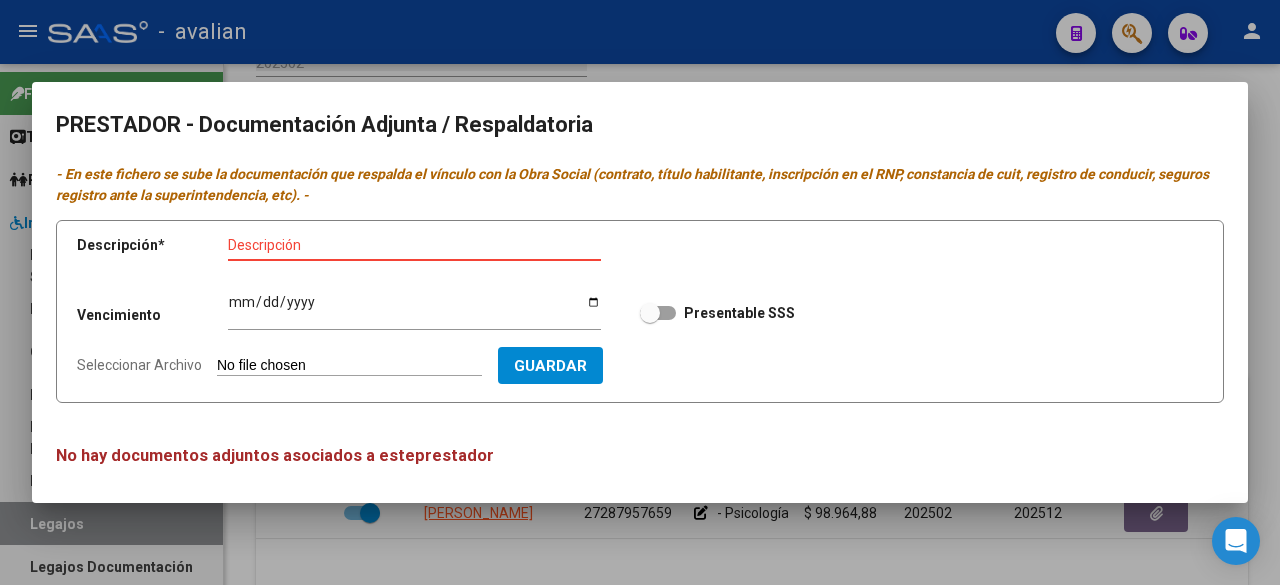 click on "Seleccionar Archivo" at bounding box center (349, 366) 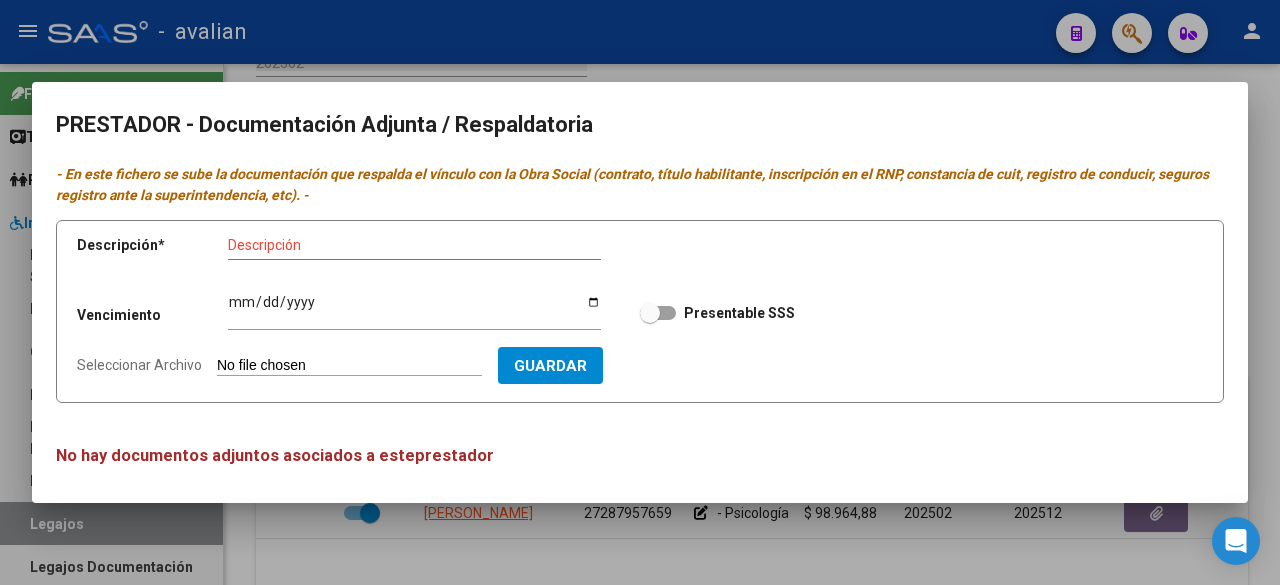type on "C:\fakepath\ARCA [PERSON_NAME].pdf" 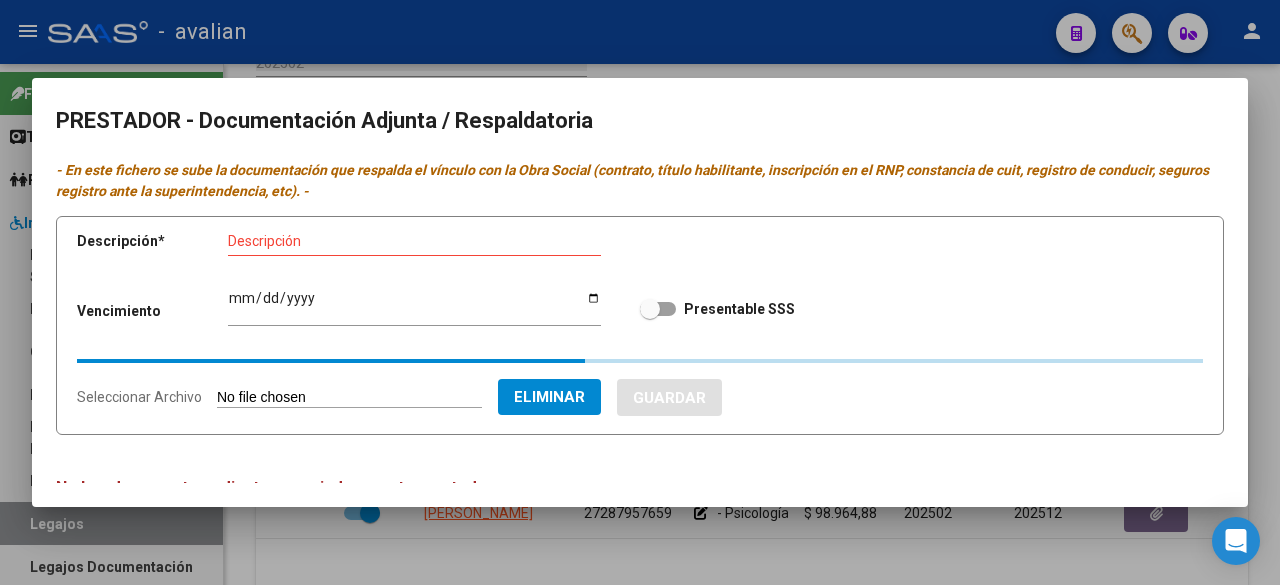 click on "Descripción" at bounding box center (414, 241) 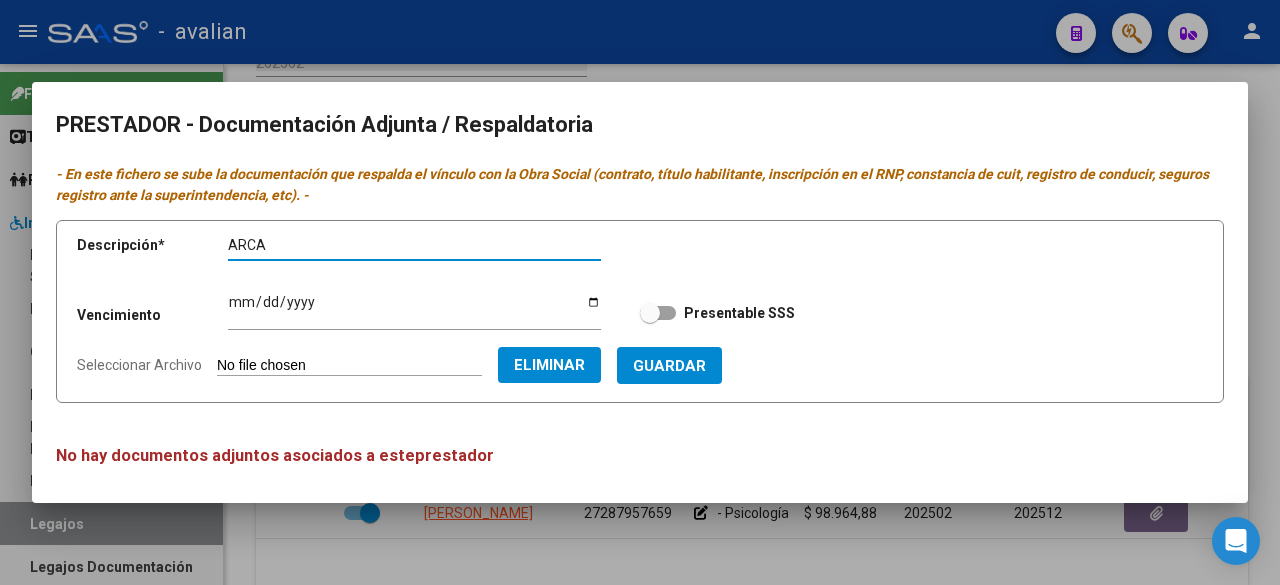 paste on "[PERSON_NAME]" 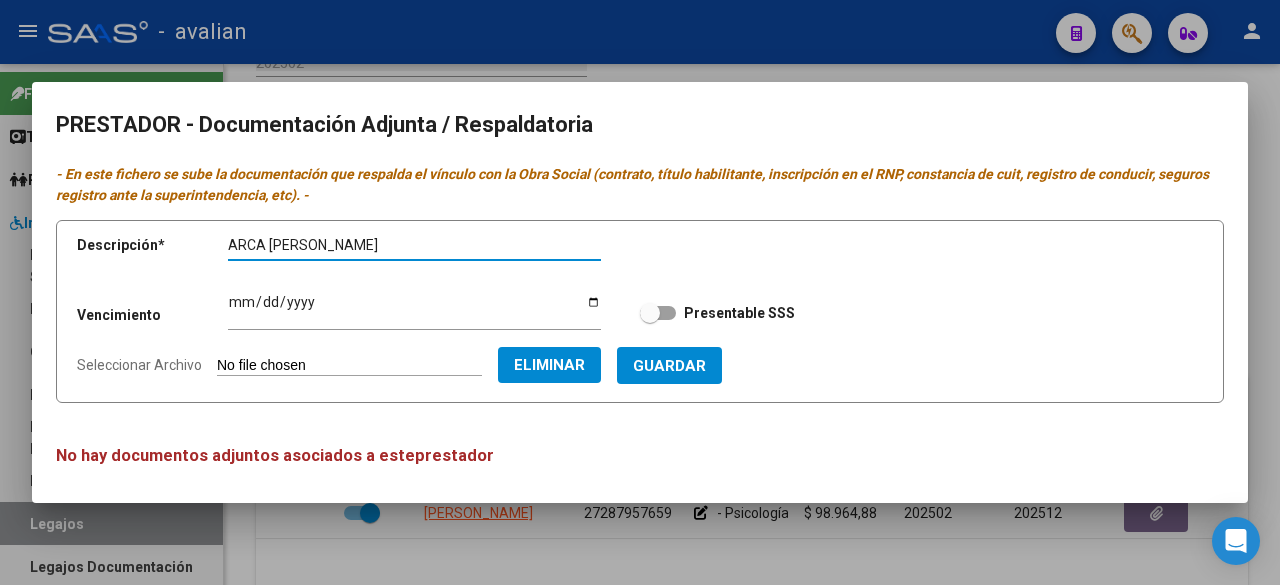 type on "ARCA [PERSON_NAME]" 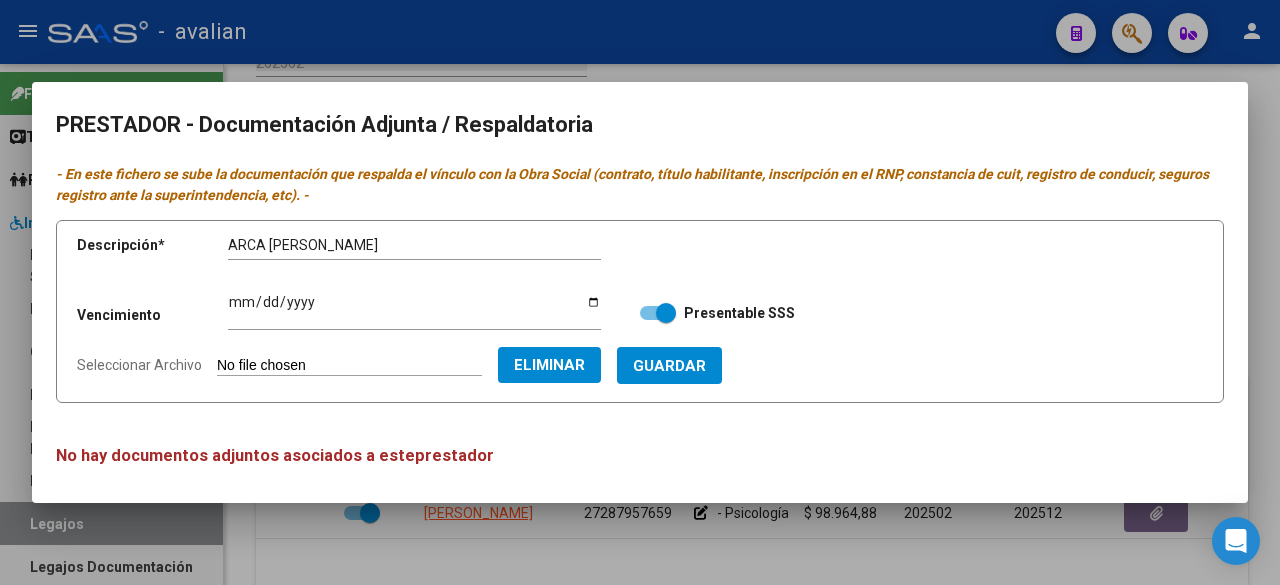 click on "Ingresar vencimiento" at bounding box center [414, 309] 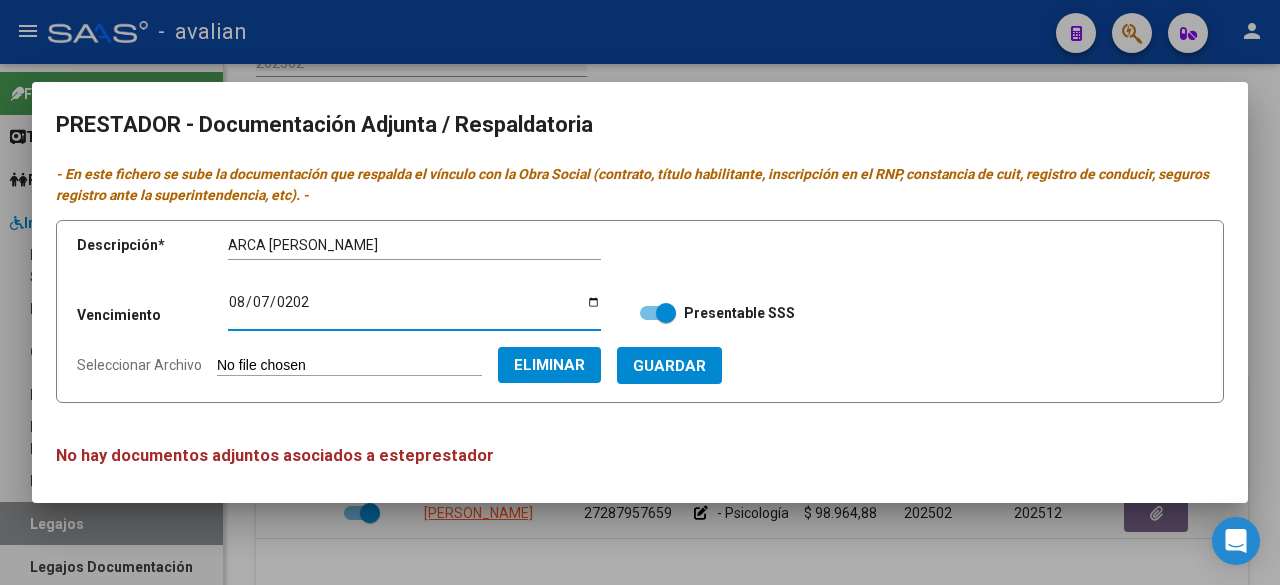 type on "[DATE]" 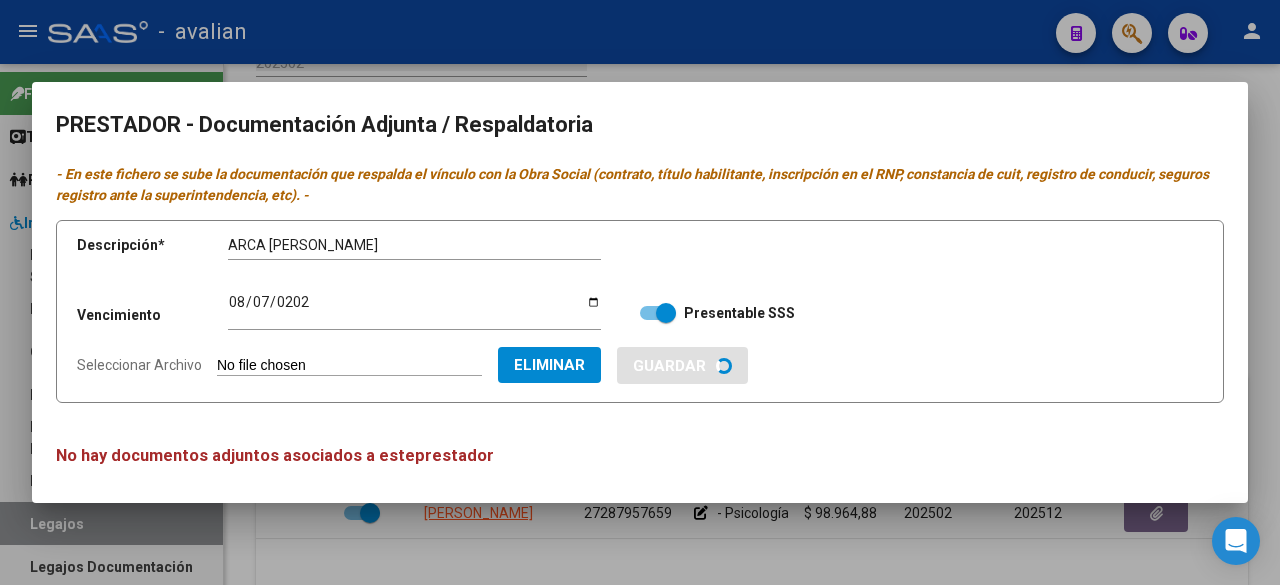 type 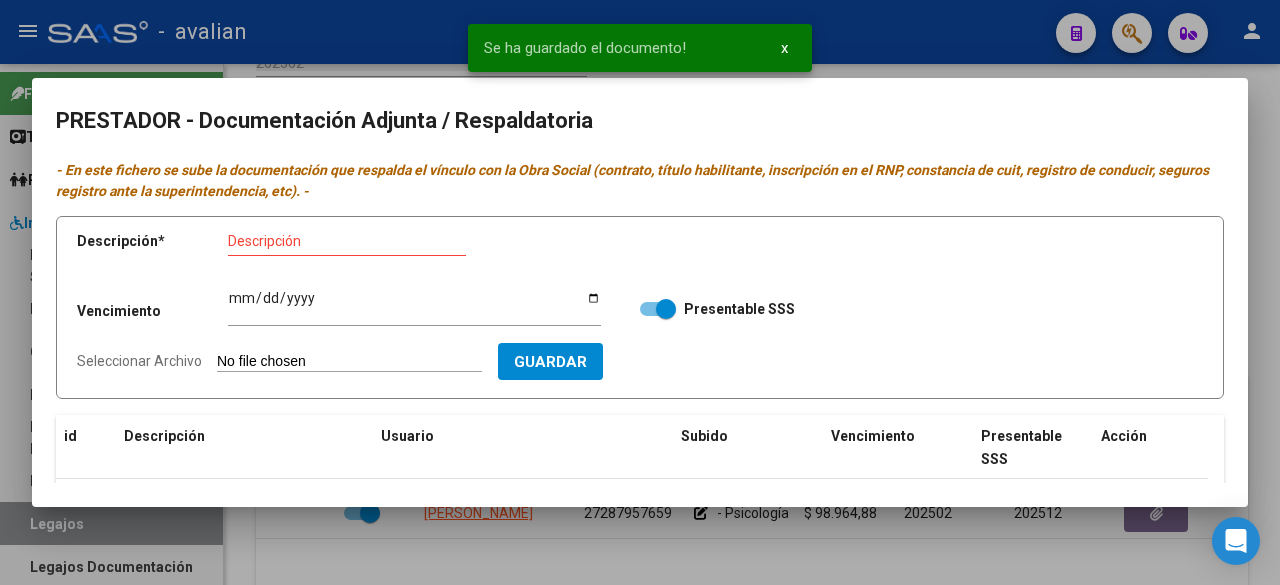 click on "Seleccionar Archivo" at bounding box center [349, 362] 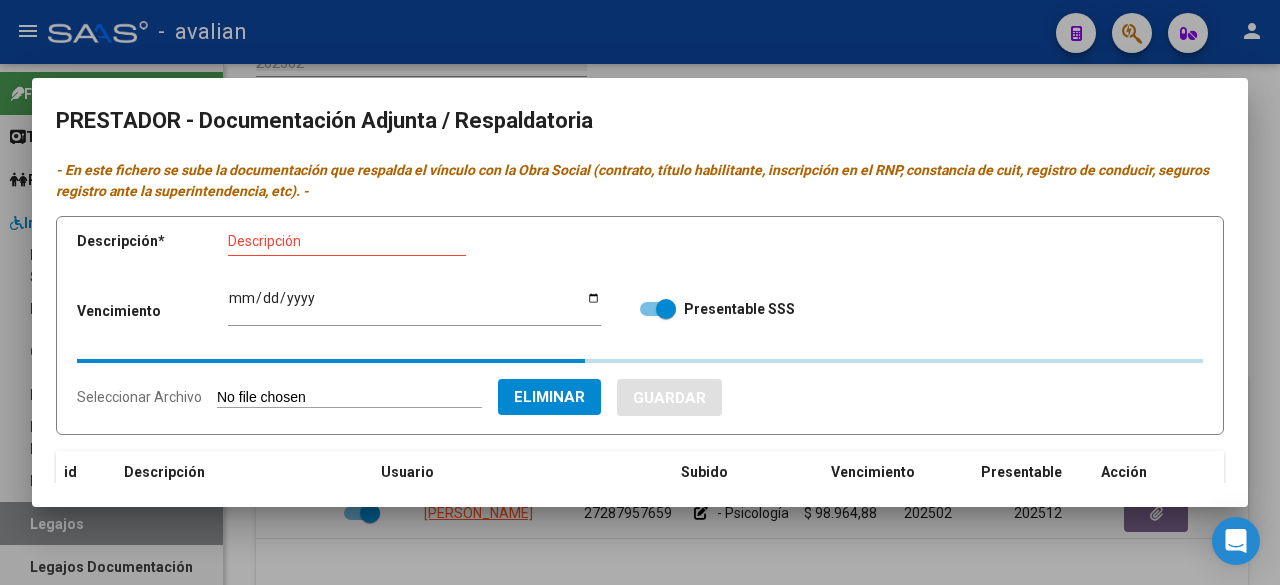 click on "Descripción" at bounding box center (347, 241) 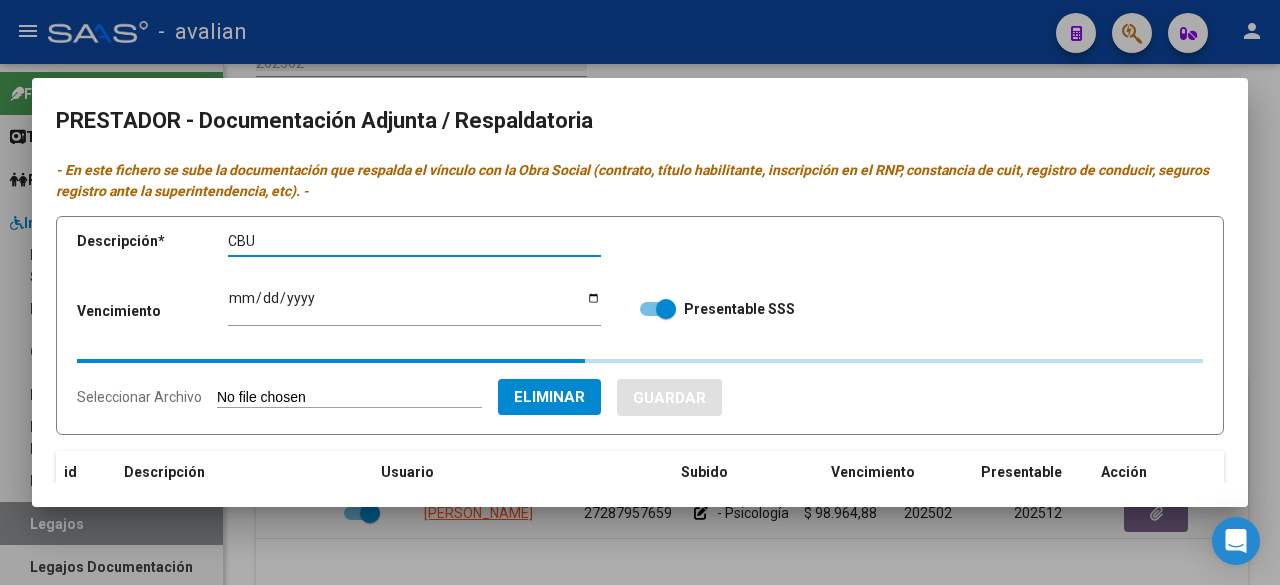 paste on "[PERSON_NAME]" 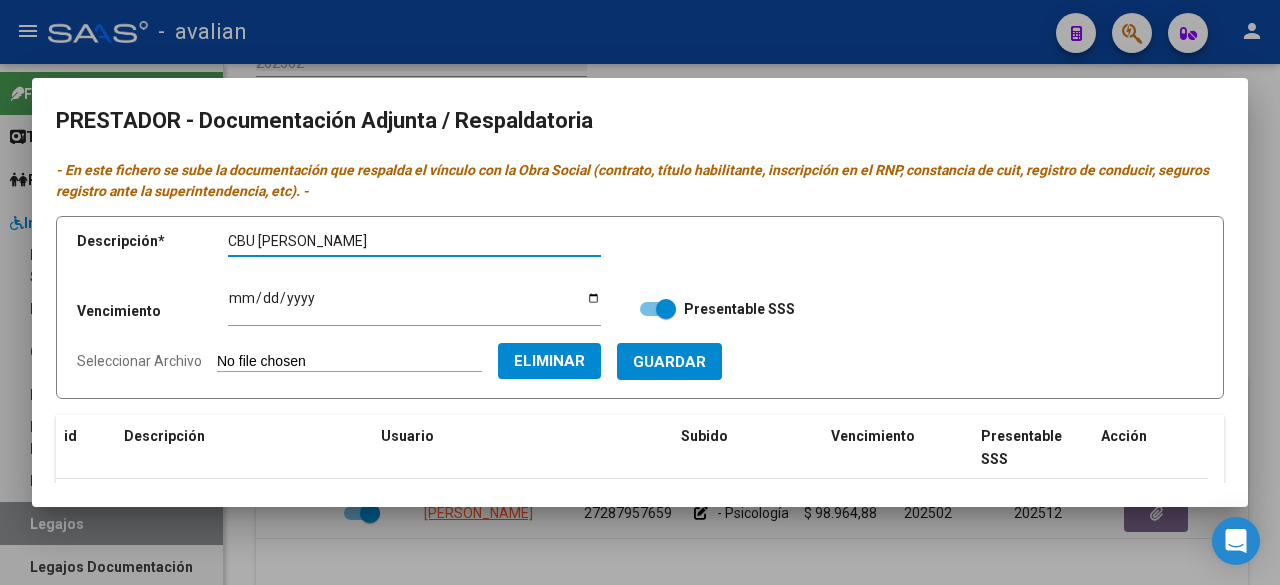 type on "CBU [PERSON_NAME]" 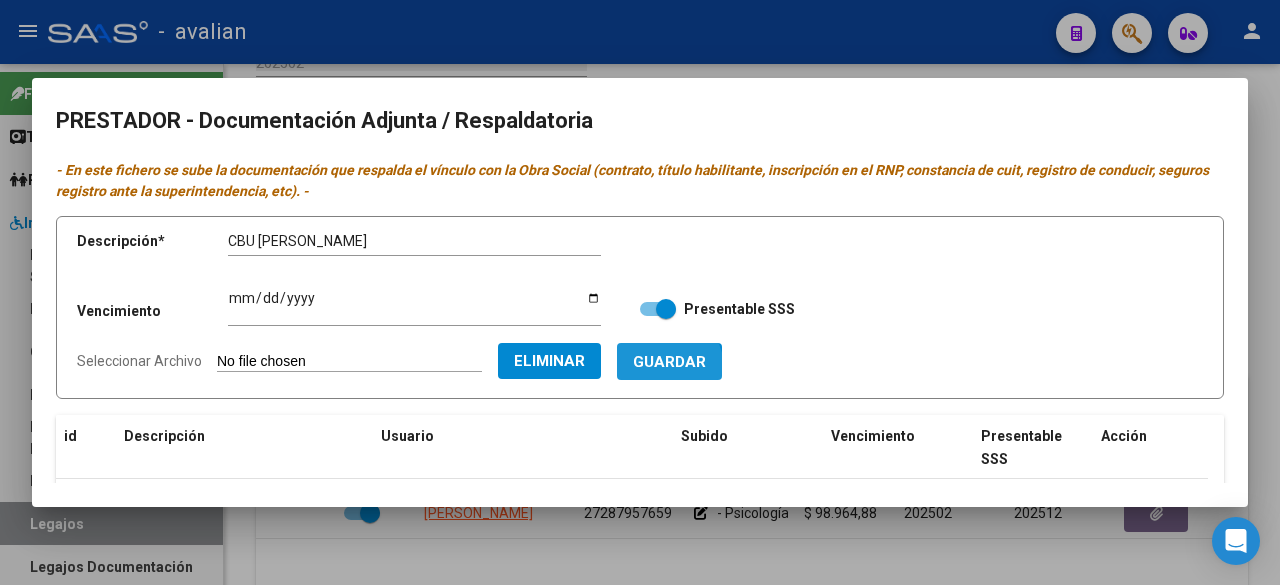 click on "Guardar" at bounding box center (669, 361) 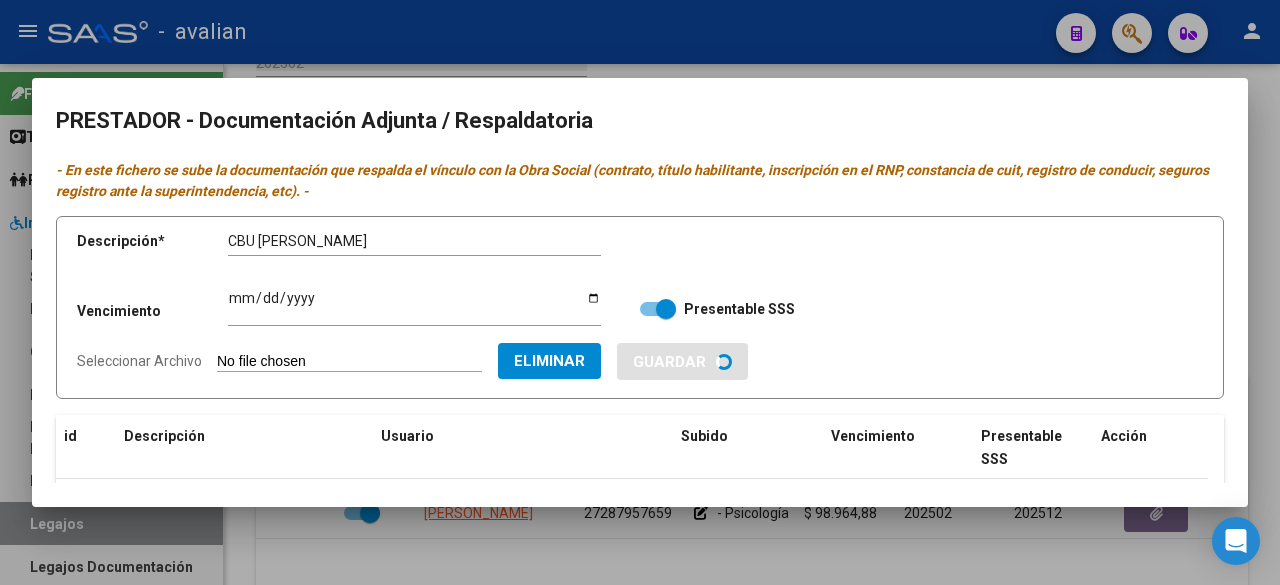 type 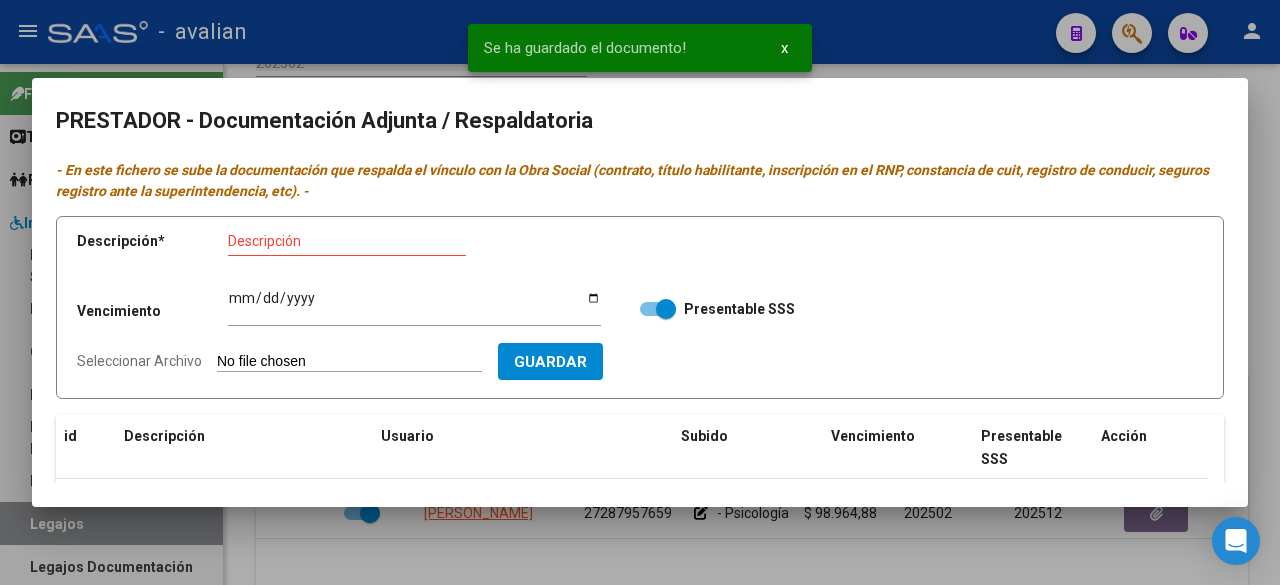click on "Descripción  *   Descripción  Vencimiento    Ingresar vencimiento    Presentable SSS Seleccionar Archivo Guardar" at bounding box center (640, 307) 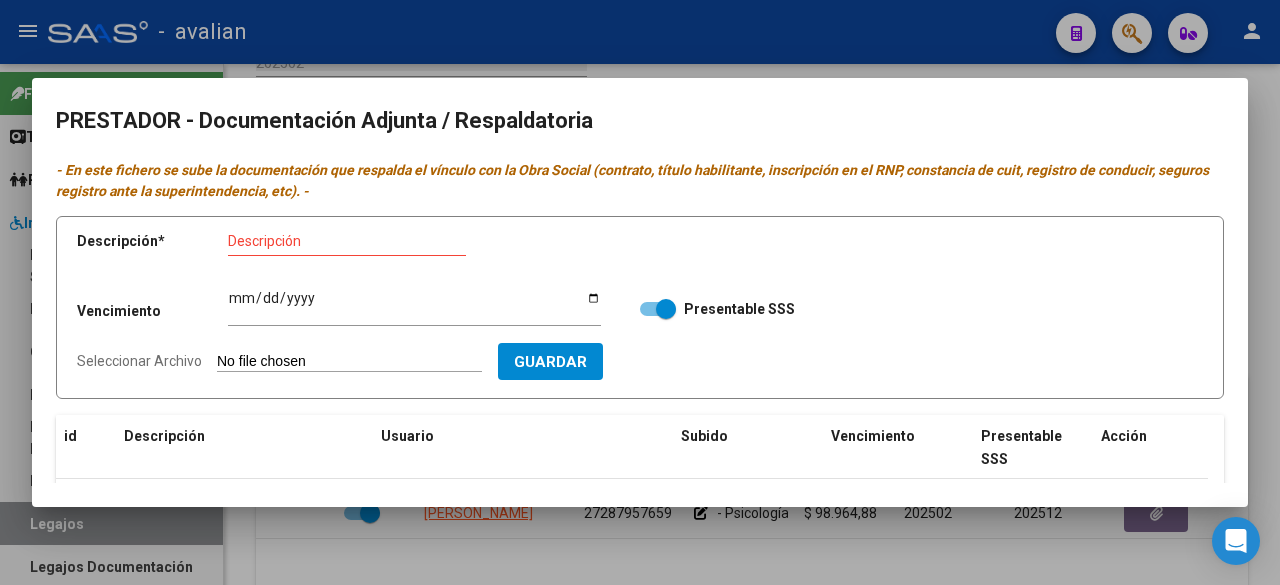 type on "C:\fakepath\RNP [PERSON_NAME] VTO. [DATE].jpg" 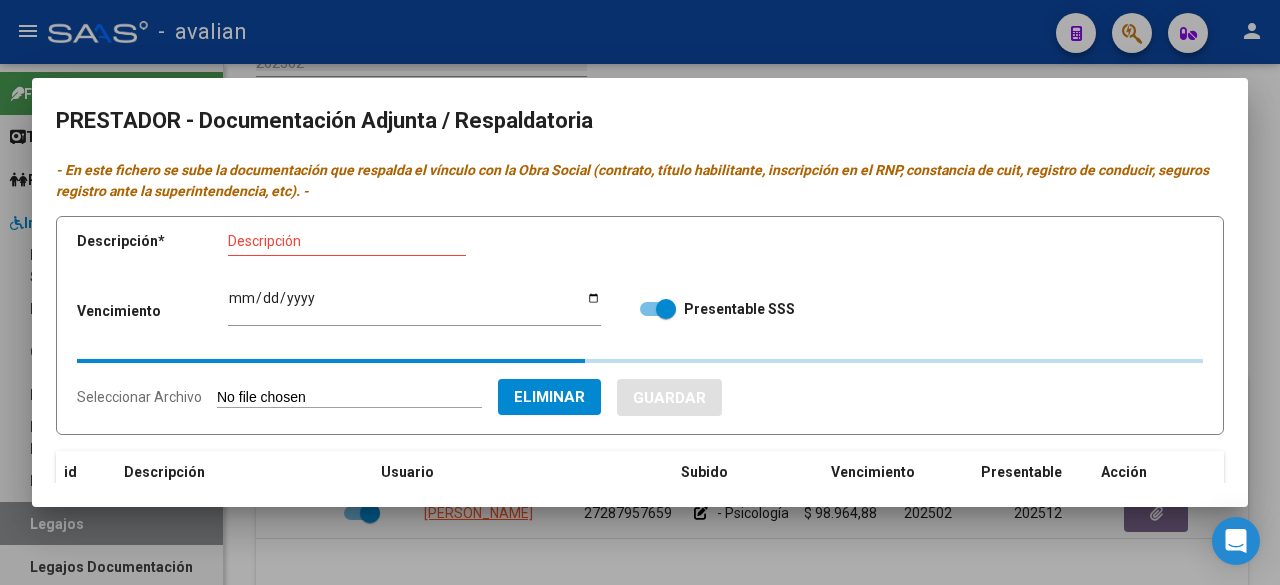 click on "Descripción" at bounding box center [347, 241] 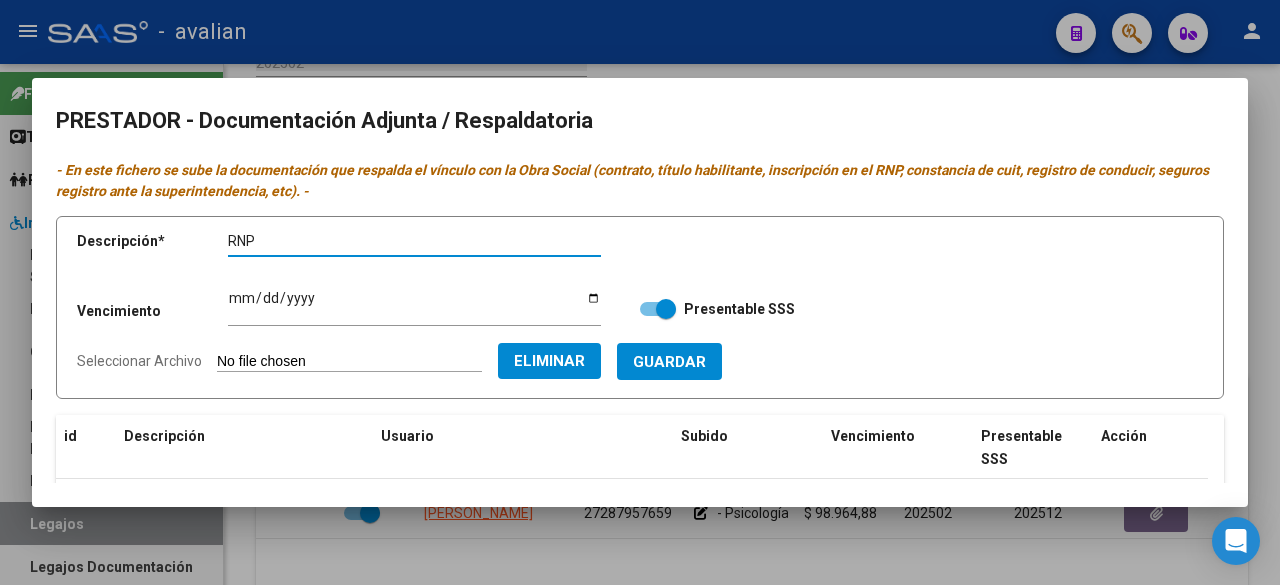 paste on "[PERSON_NAME]" 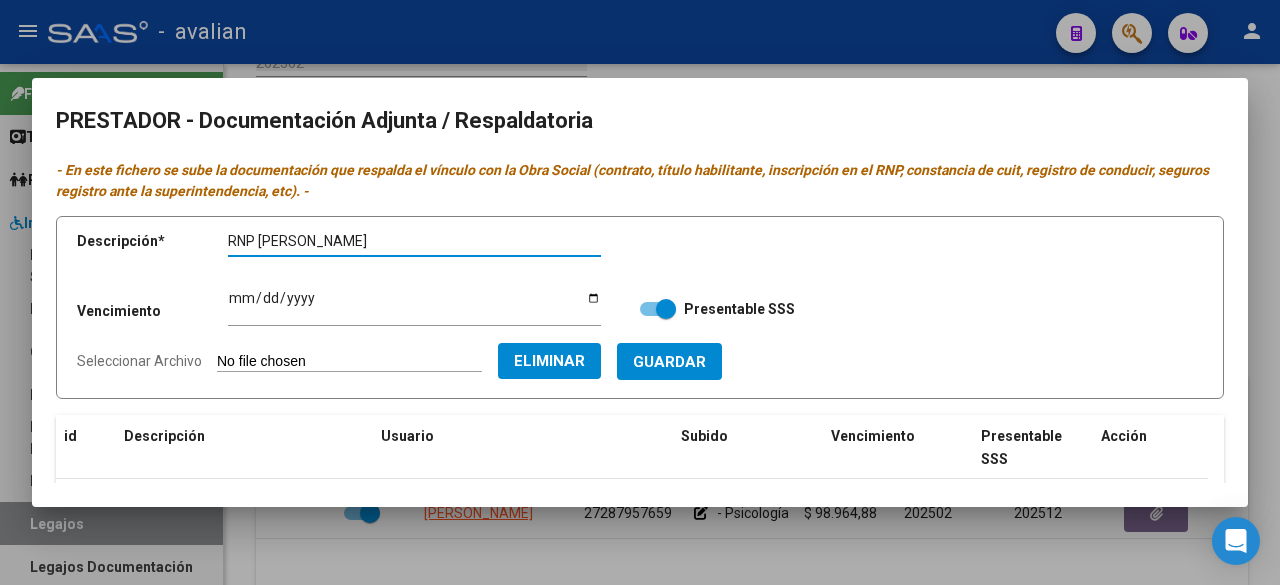 type on "RNP [PERSON_NAME]" 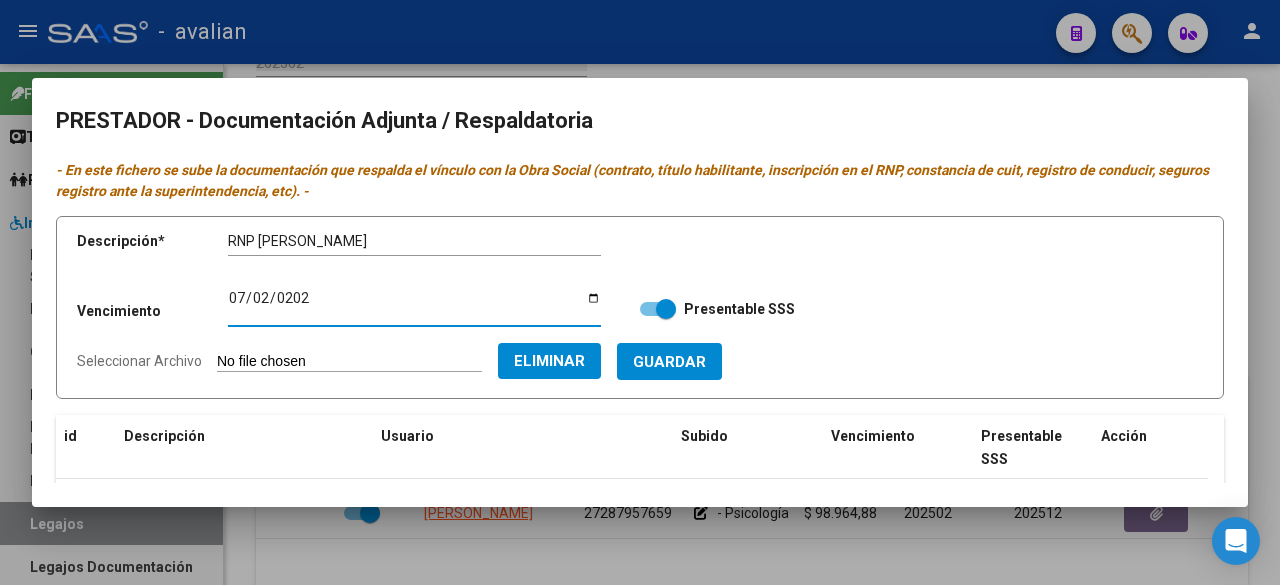 type on "[DATE]" 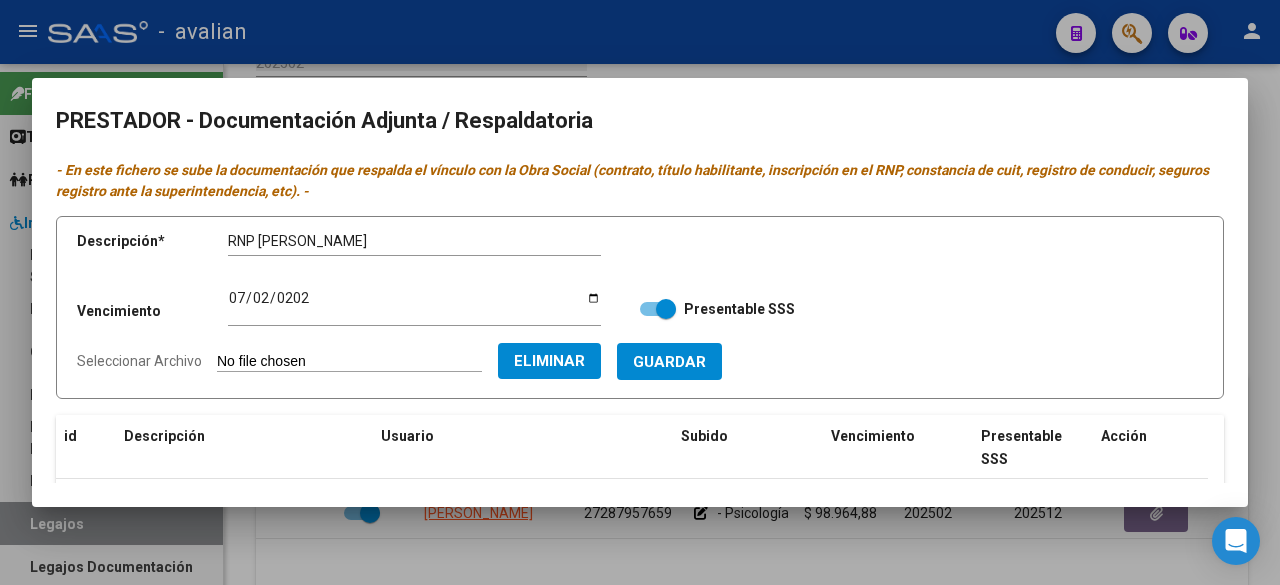 click on "Descripción  *   RNP [PERSON_NAME] Descripción  Vencimiento    [DATE] Ingresar vencimiento    Presentable SSS Seleccionar Archivo Eliminar Guardar" at bounding box center [640, 307] 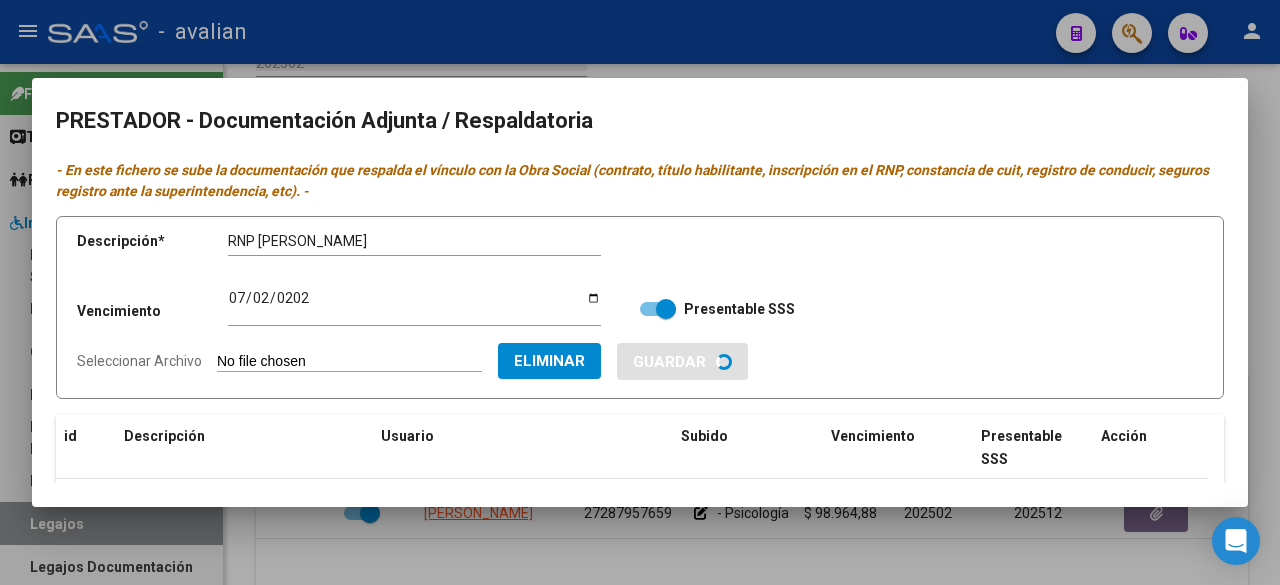 type 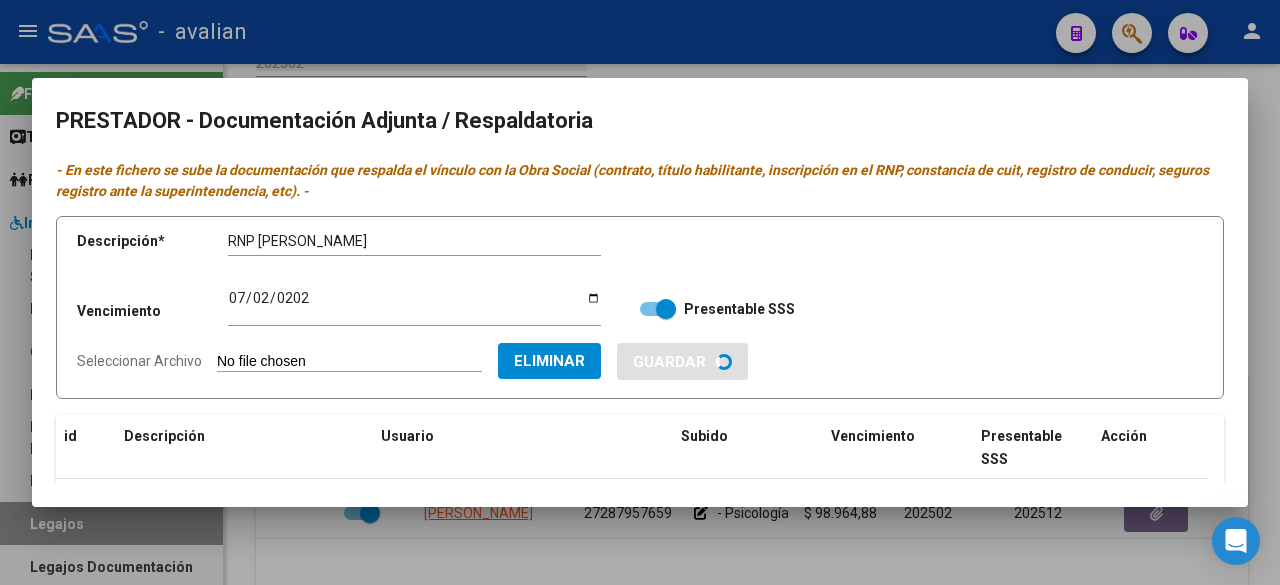 type 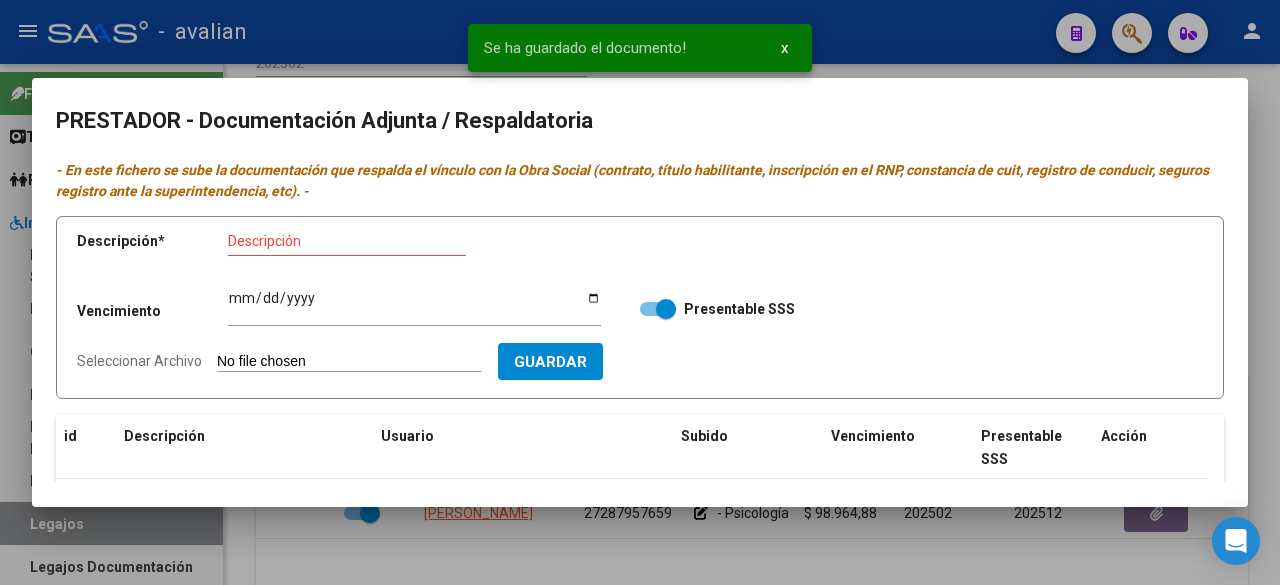 click on "Seleccionar Archivo" at bounding box center [349, 362] 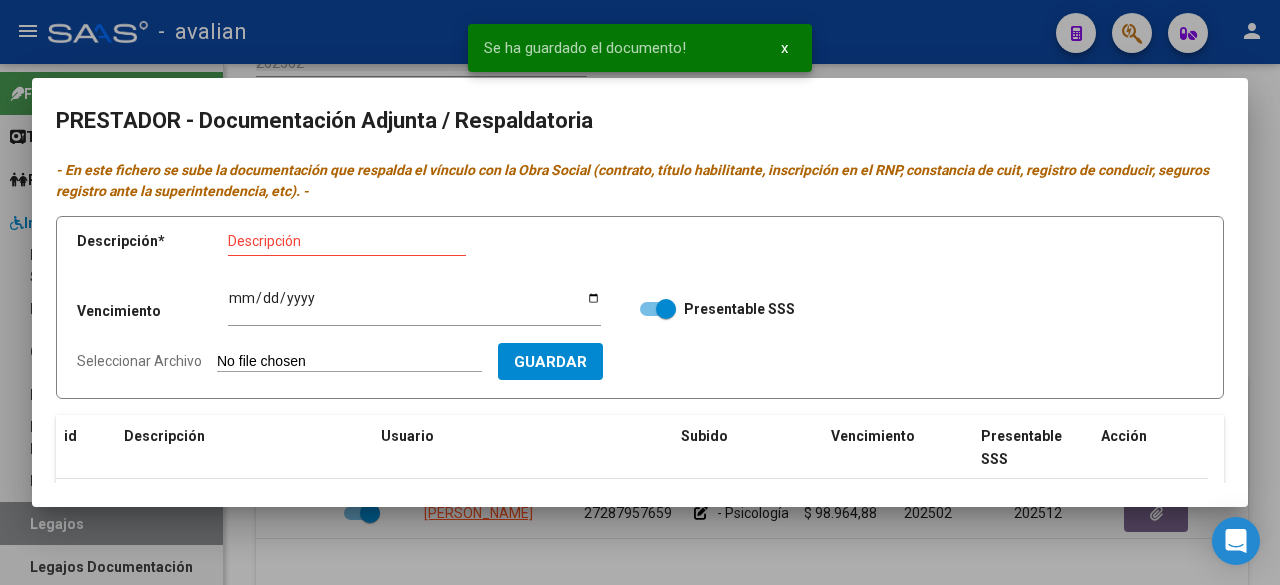 type on "C:\fakepath\TD [PERSON_NAME].jpg" 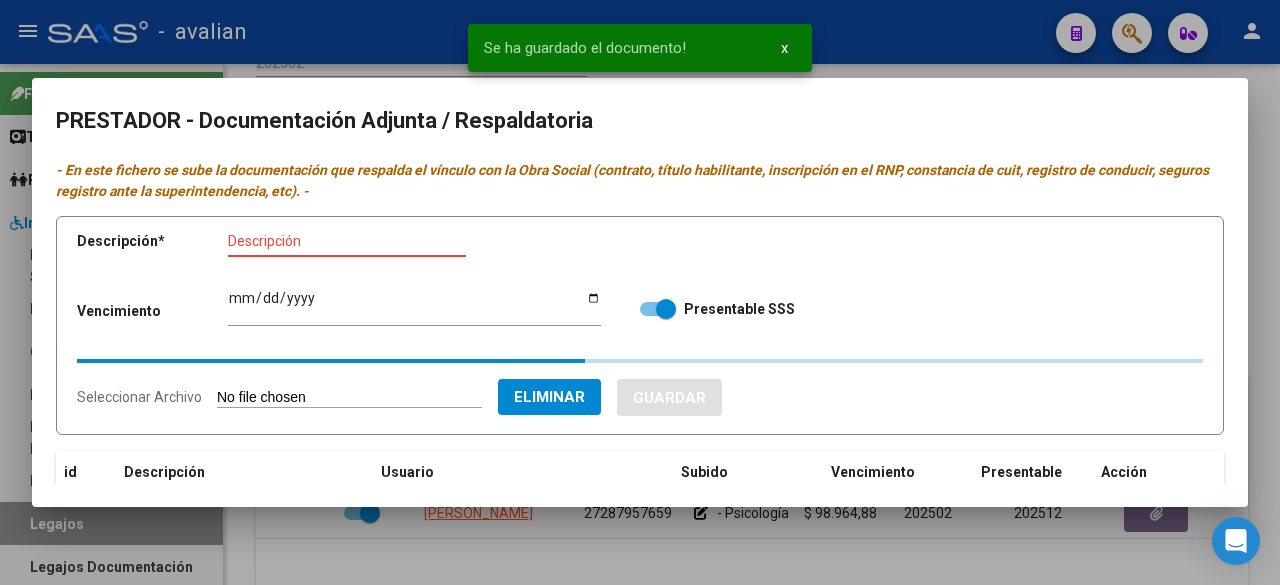click on "Descripción" at bounding box center [347, 241] 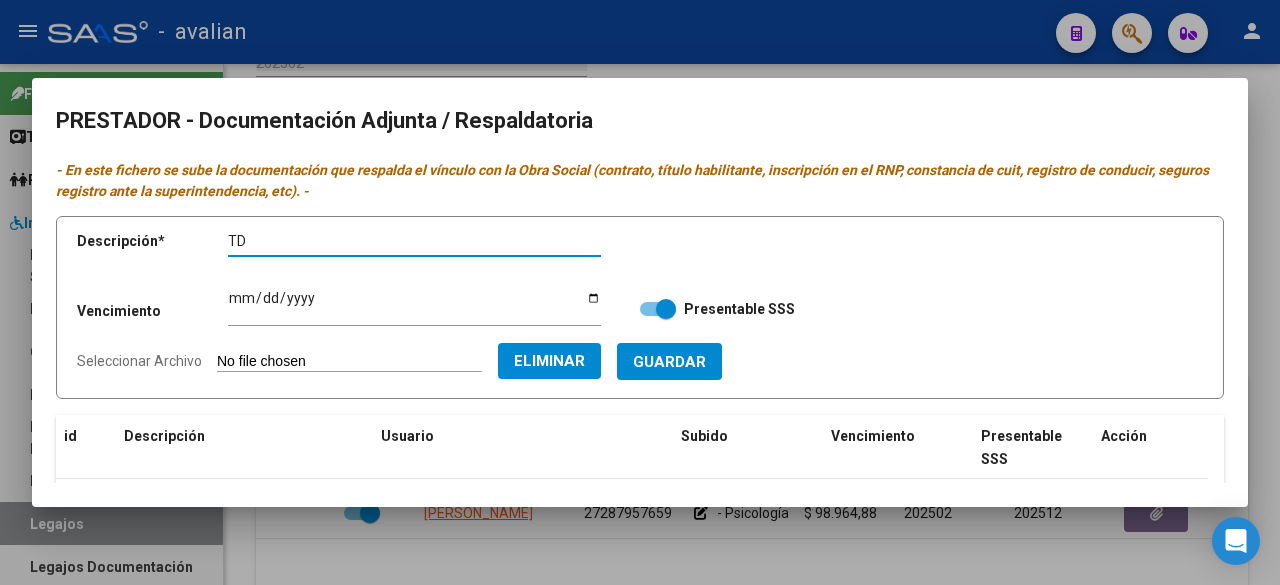 paste on "[PERSON_NAME]" 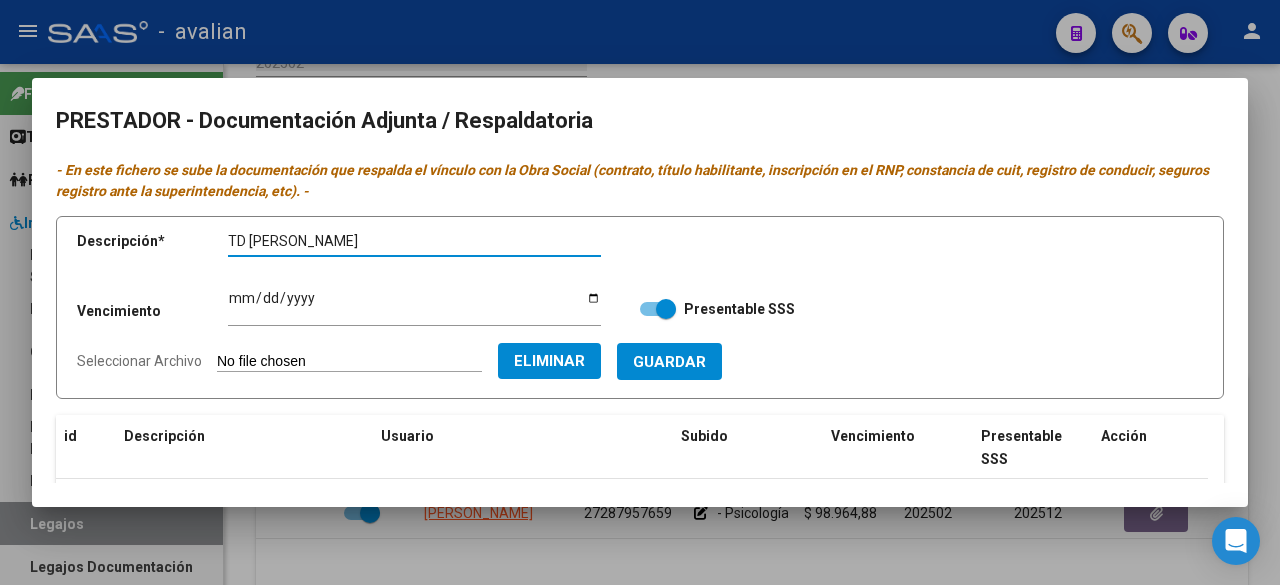 type on "TD [PERSON_NAME]" 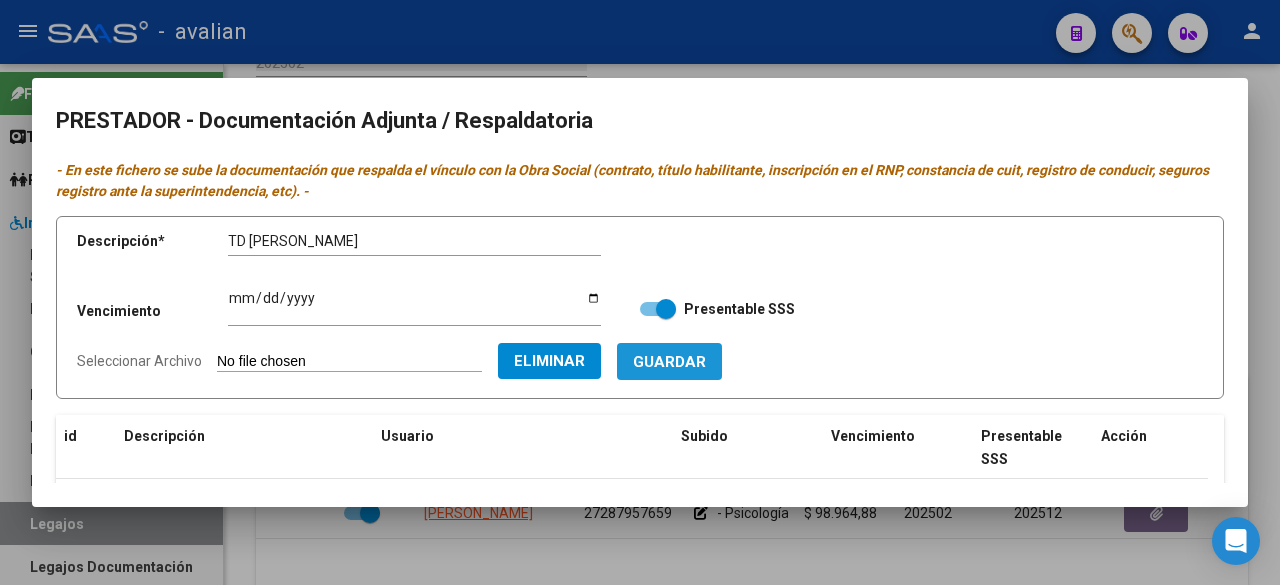 click on "Guardar" at bounding box center (669, 361) 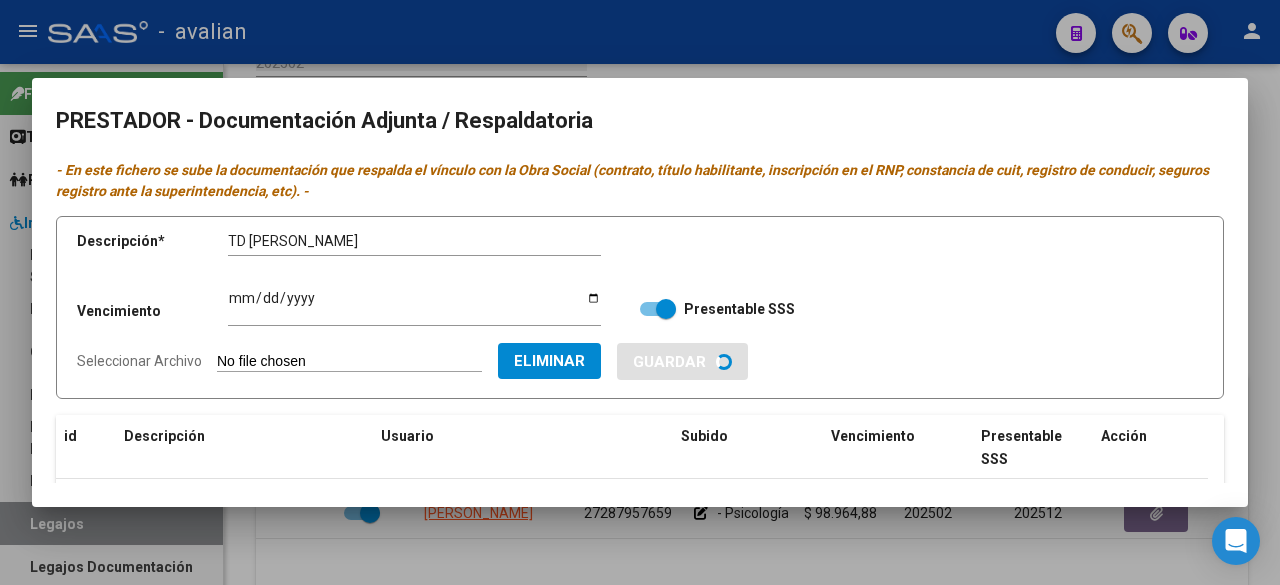 type 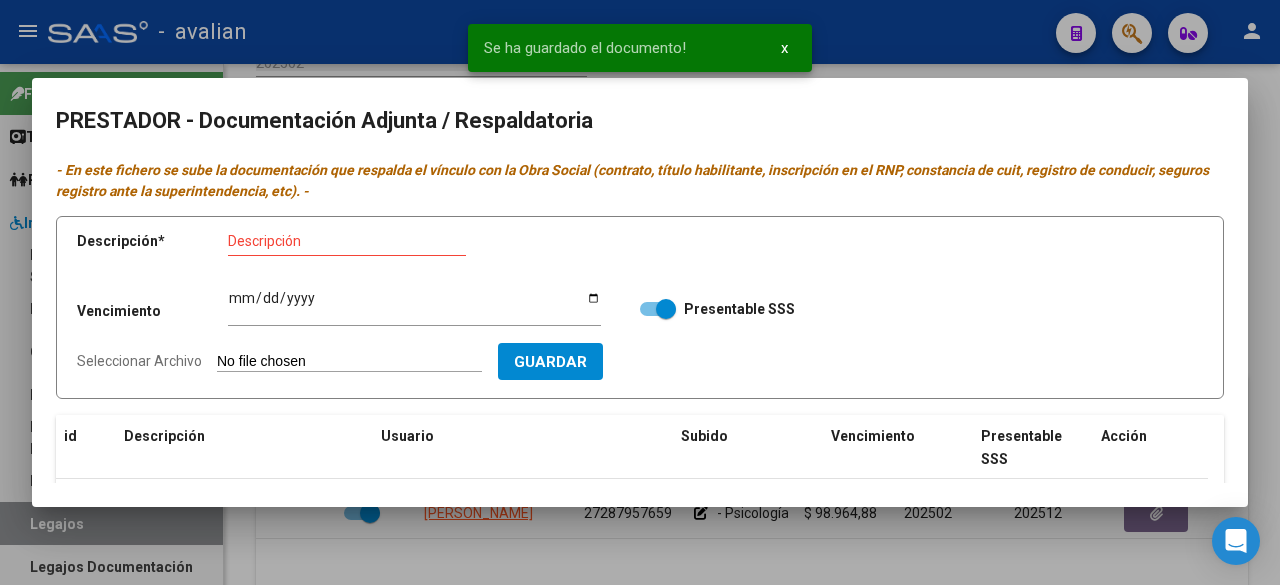 click on "Seleccionar Archivo" at bounding box center (349, 362) 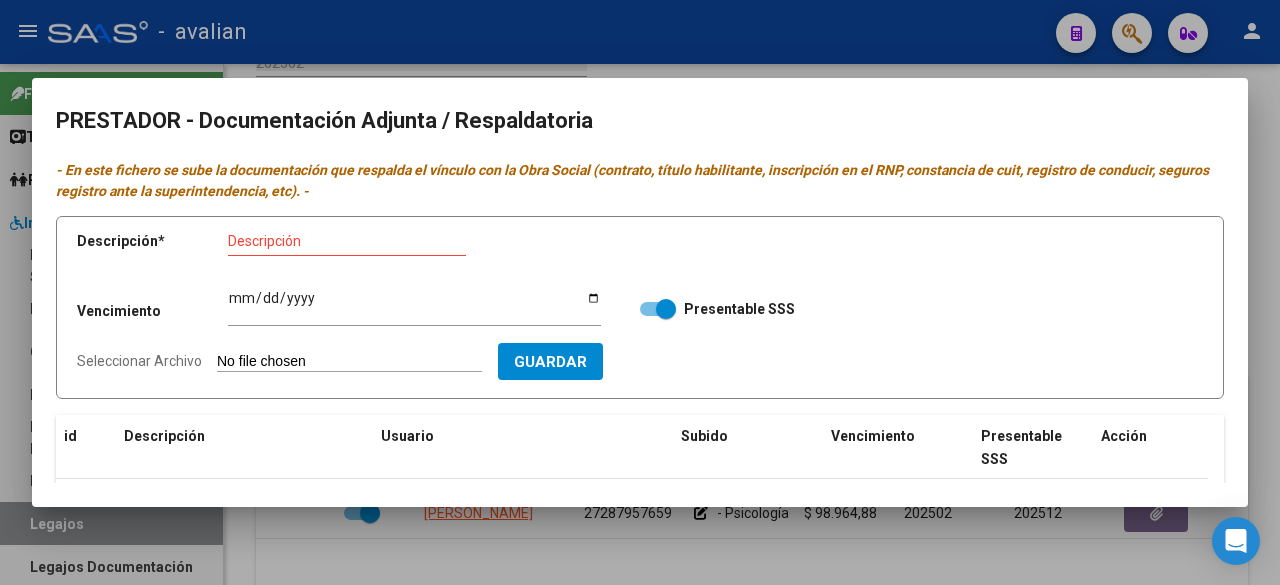 type on "C:\fakepath\TF [PERSON_NAME].jpg" 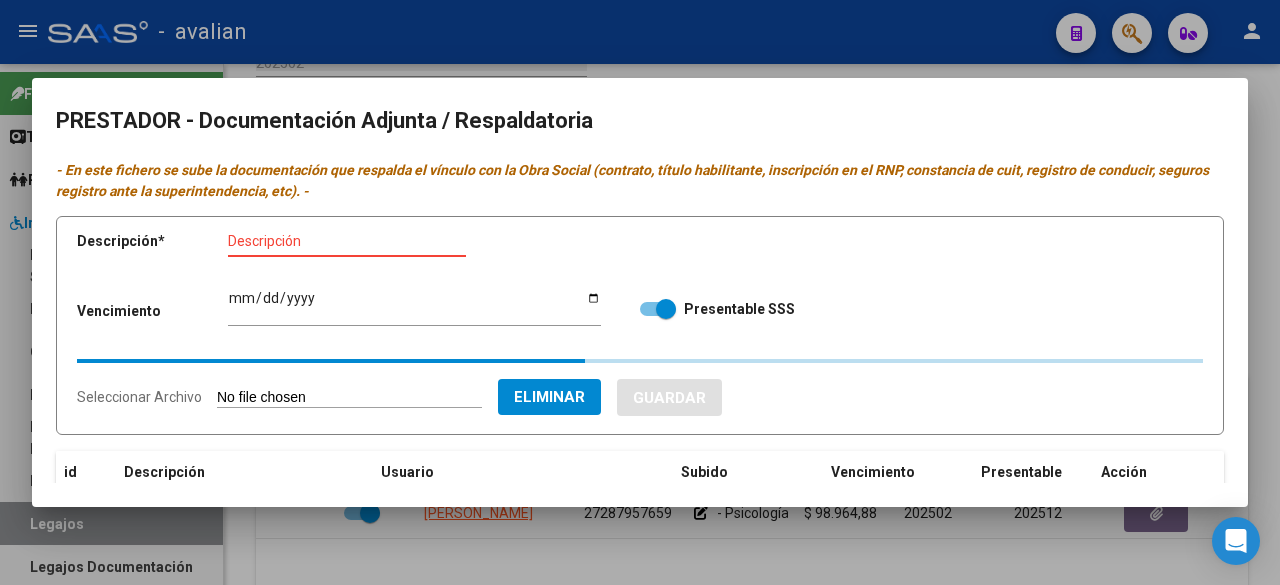 click on "Descripción" at bounding box center (347, 241) 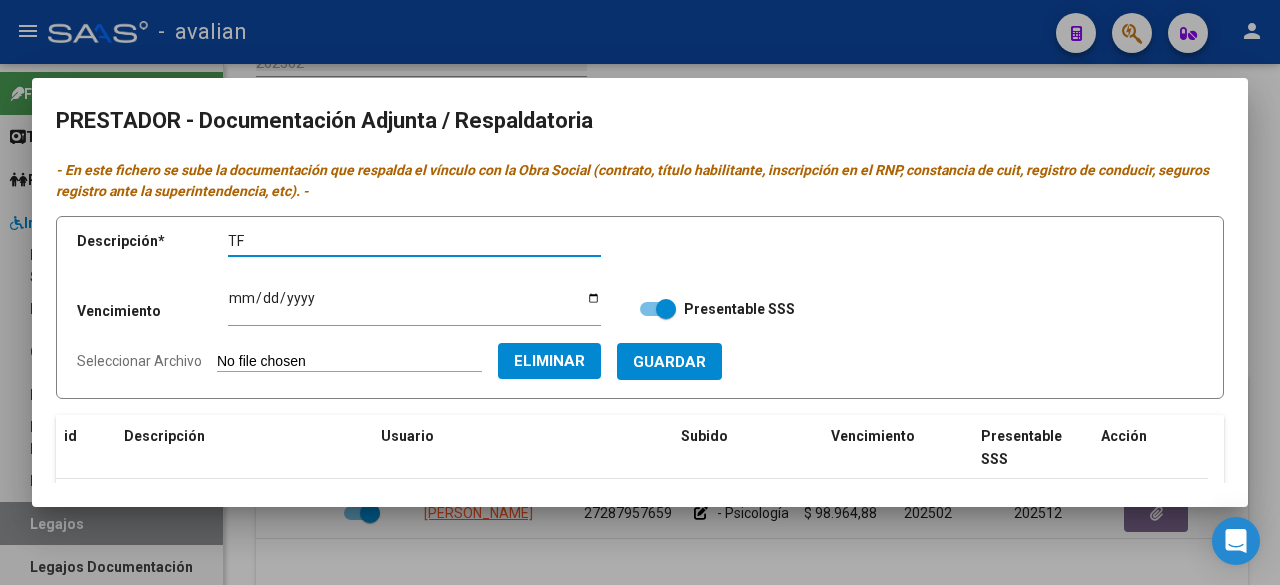paste on "[PERSON_NAME]" 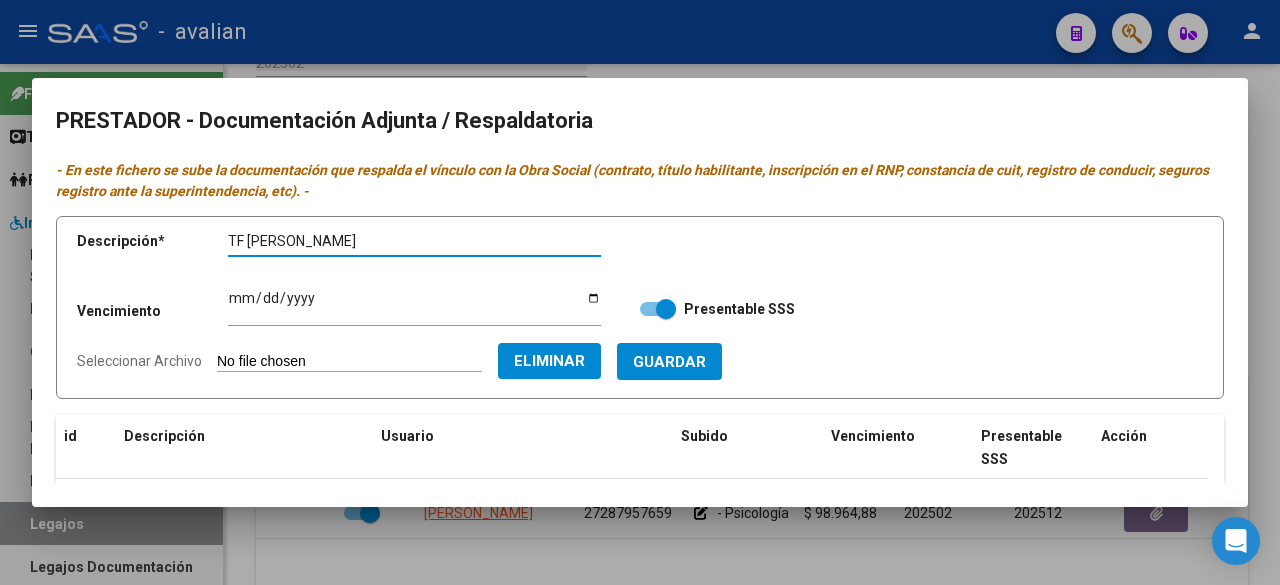 type on "TF [PERSON_NAME]" 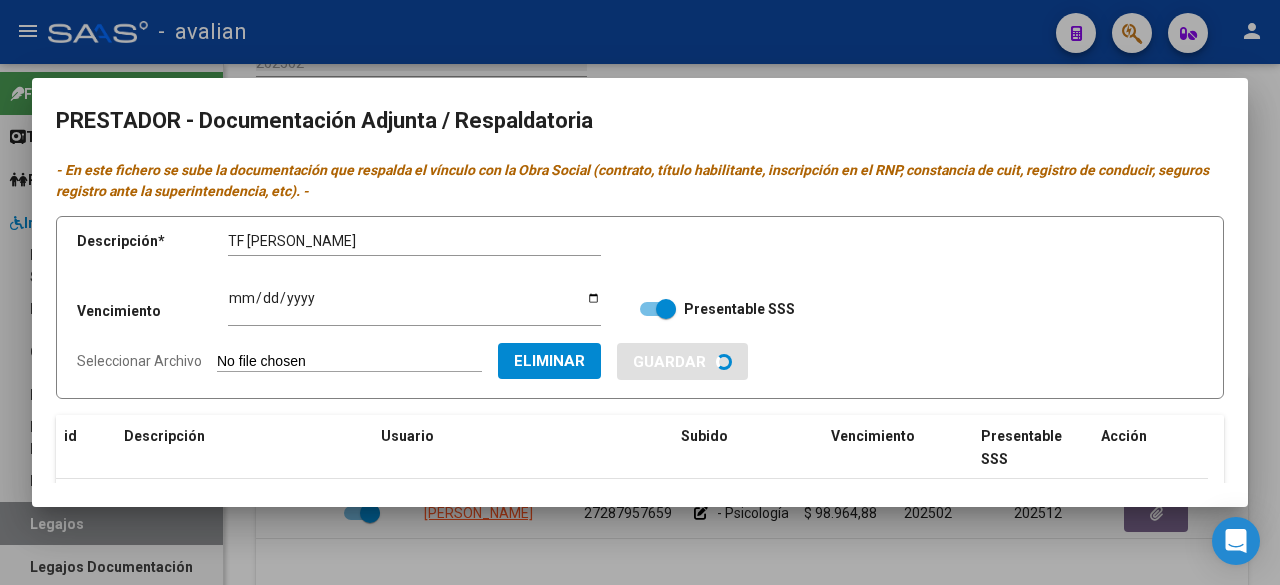 type 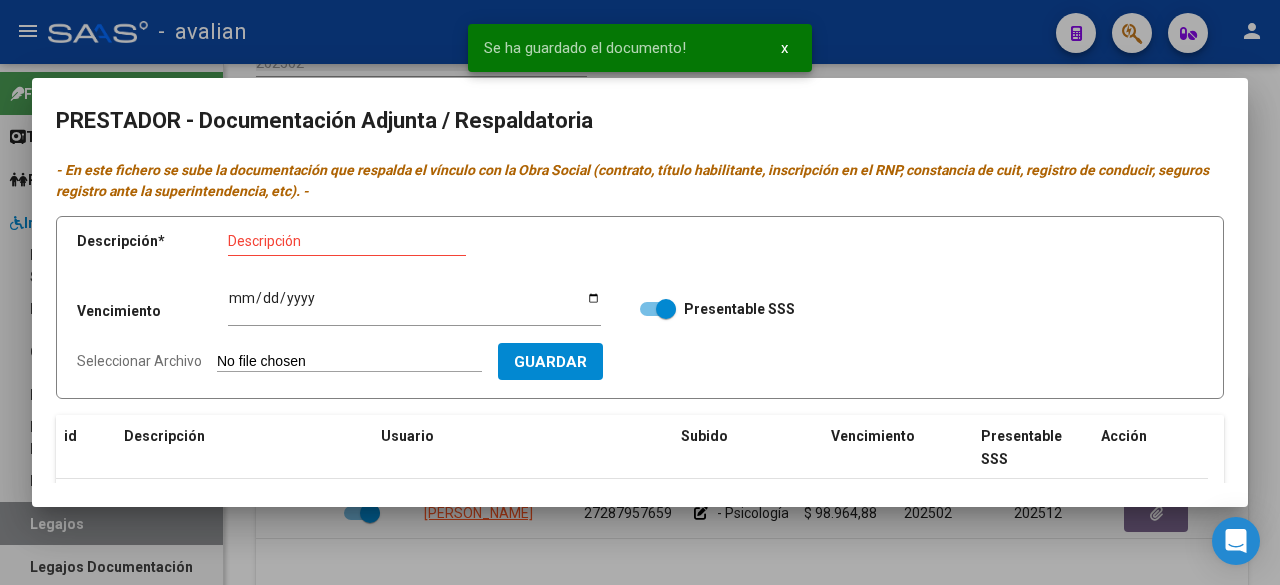 scroll, scrollTop: 246, scrollLeft: 0, axis: vertical 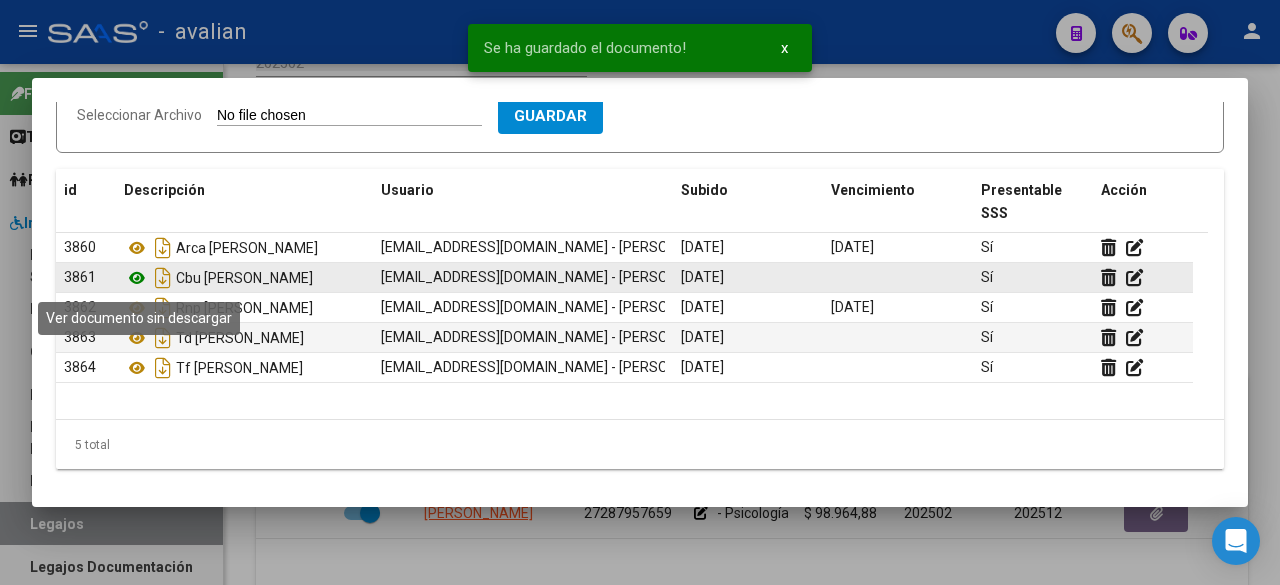 click 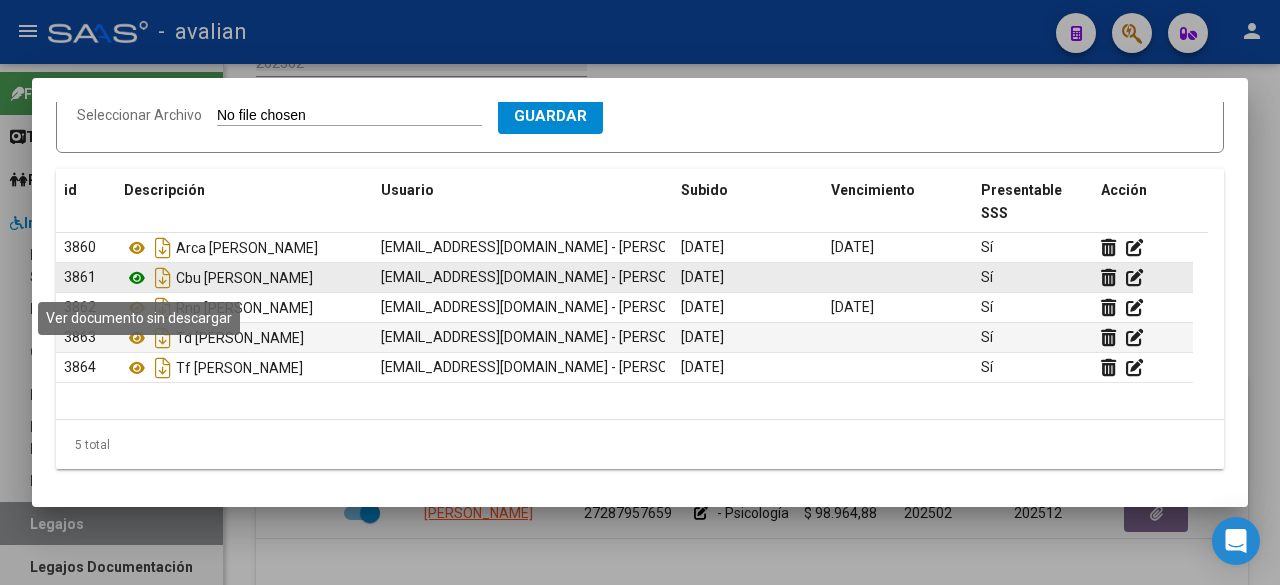 click 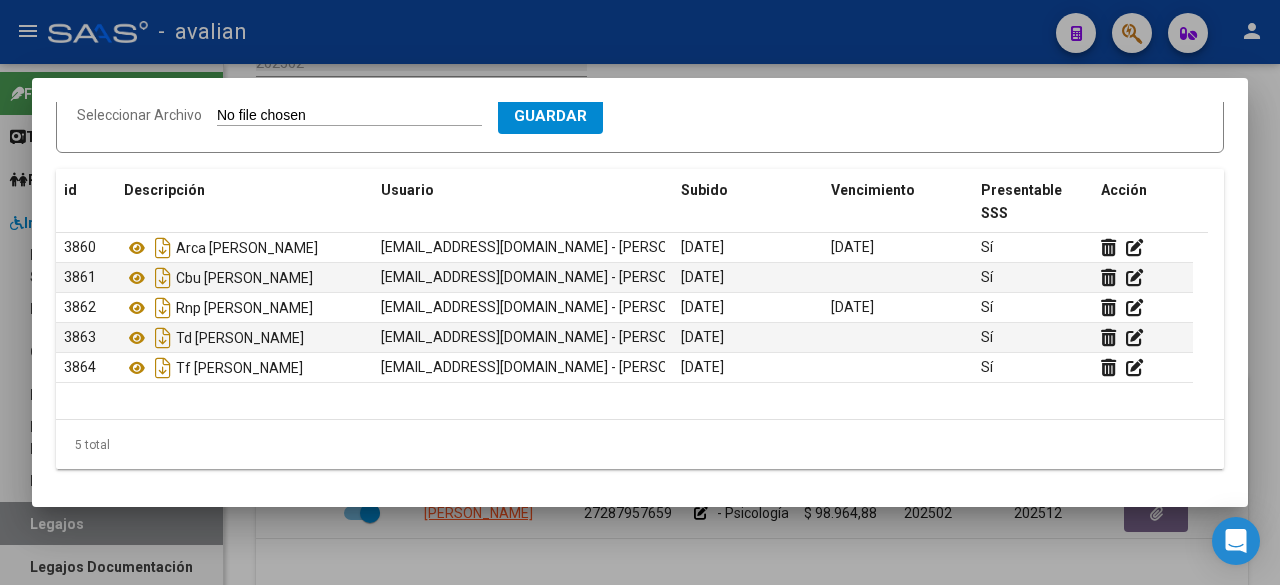 click at bounding box center (640, 292) 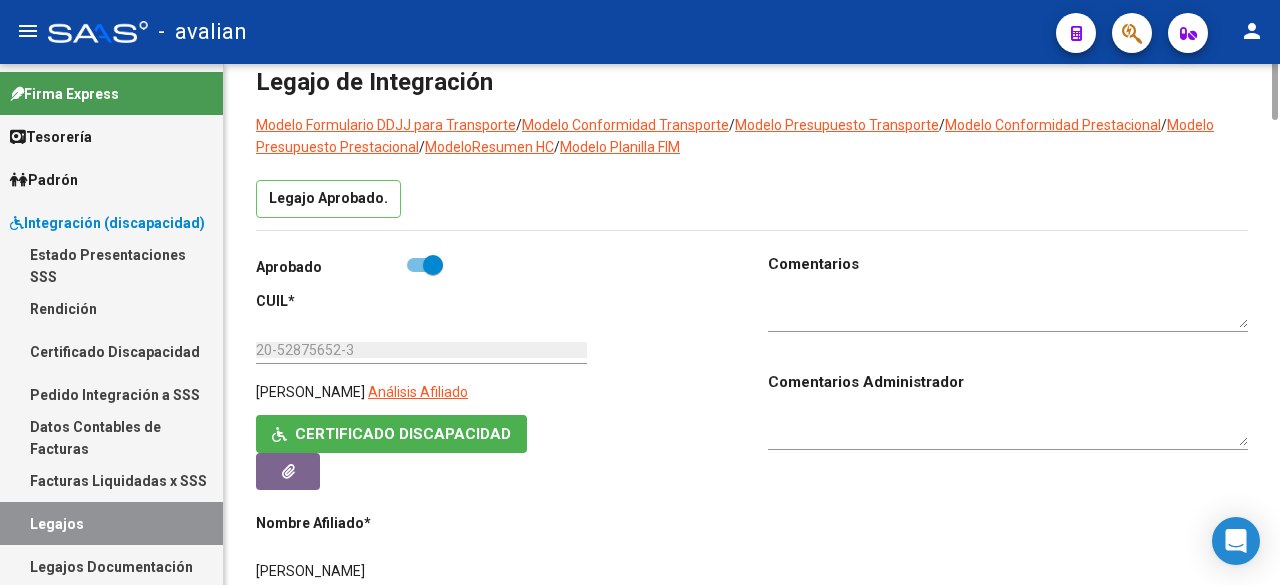 scroll, scrollTop: 0, scrollLeft: 0, axis: both 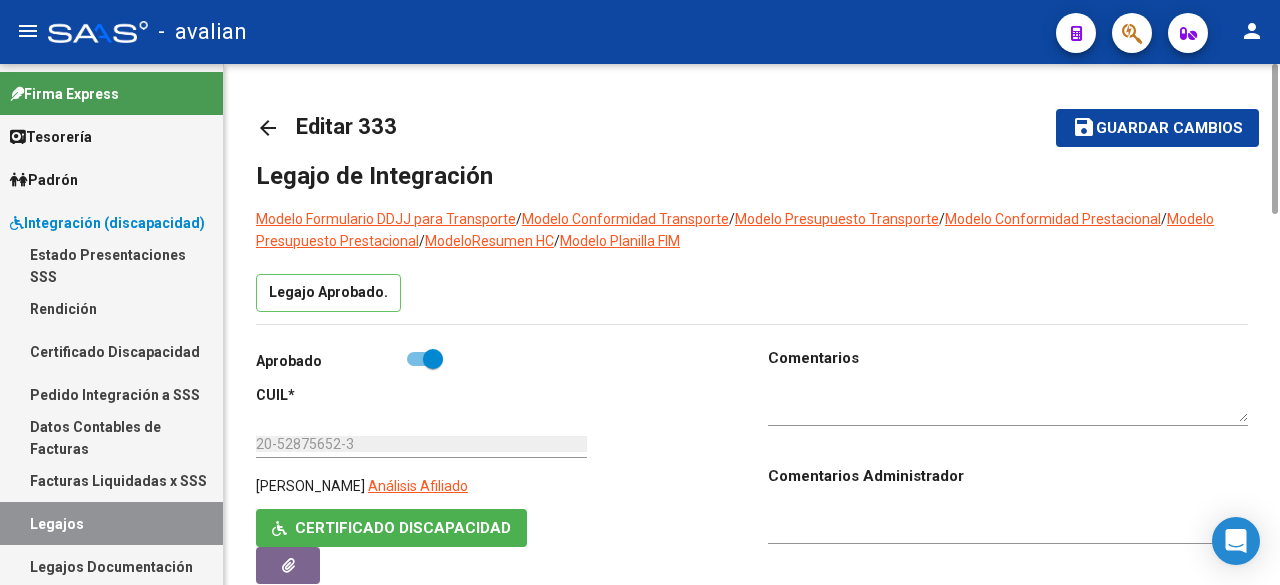 click on "Guardar cambios" 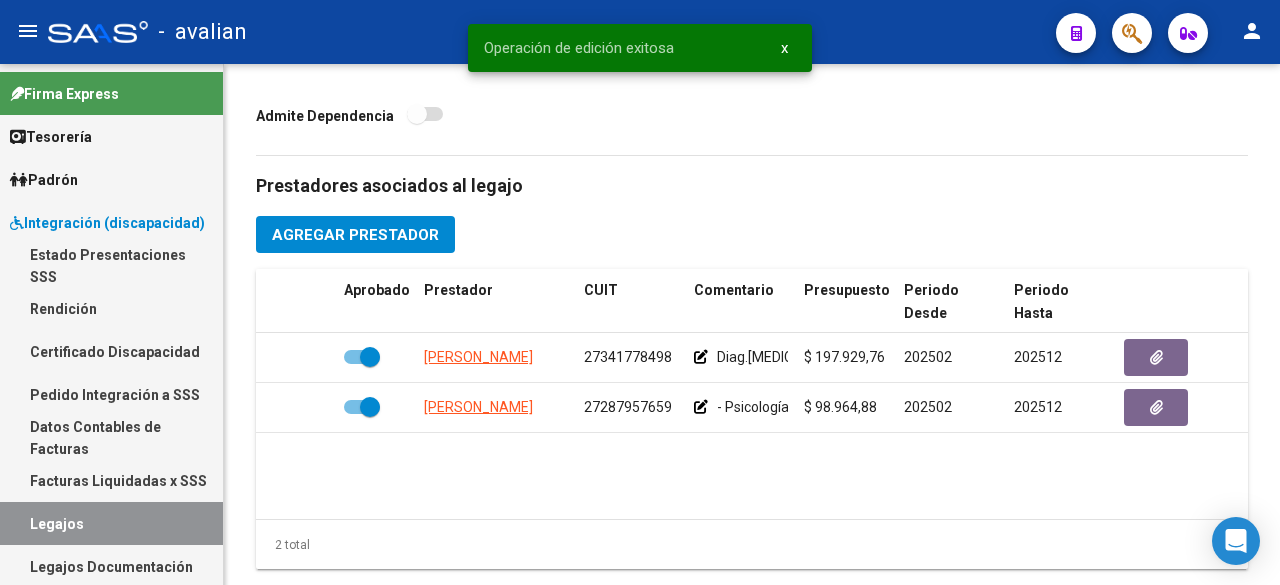 scroll, scrollTop: 1294, scrollLeft: 0, axis: vertical 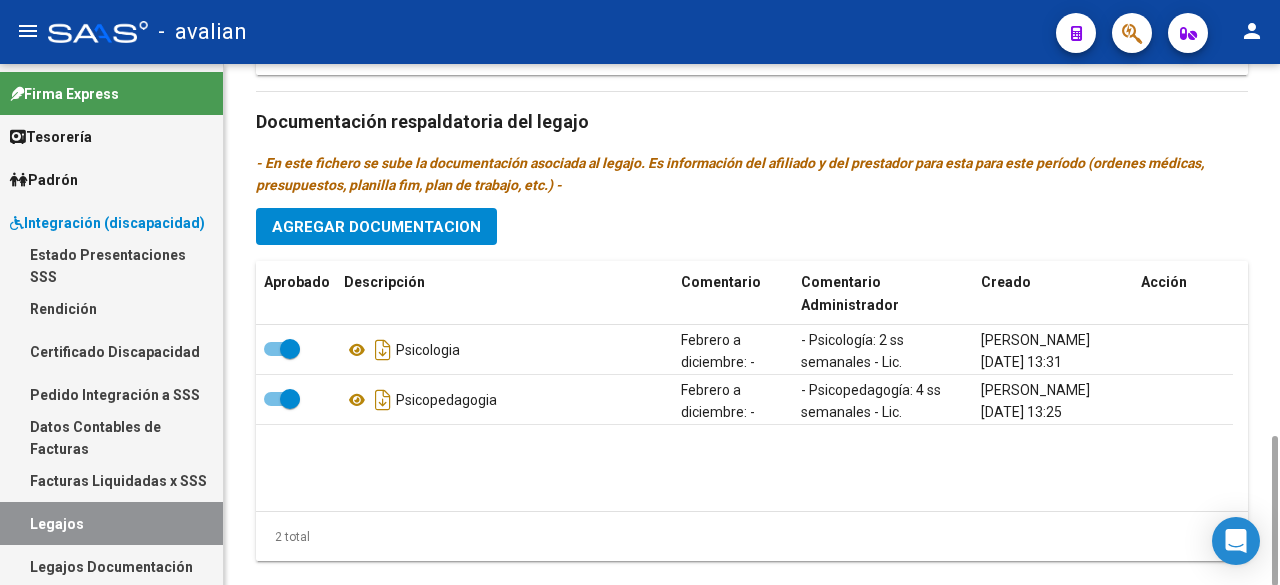 click on "Agregar Documentacion" 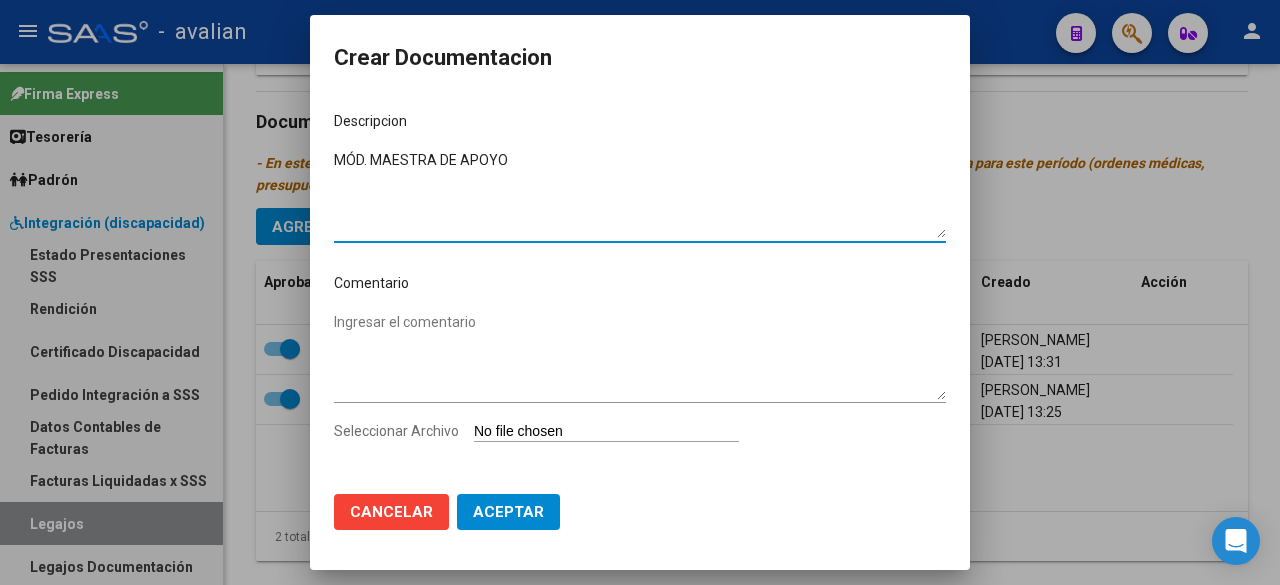 type on "MÓD. MAESTRA DE APOYO" 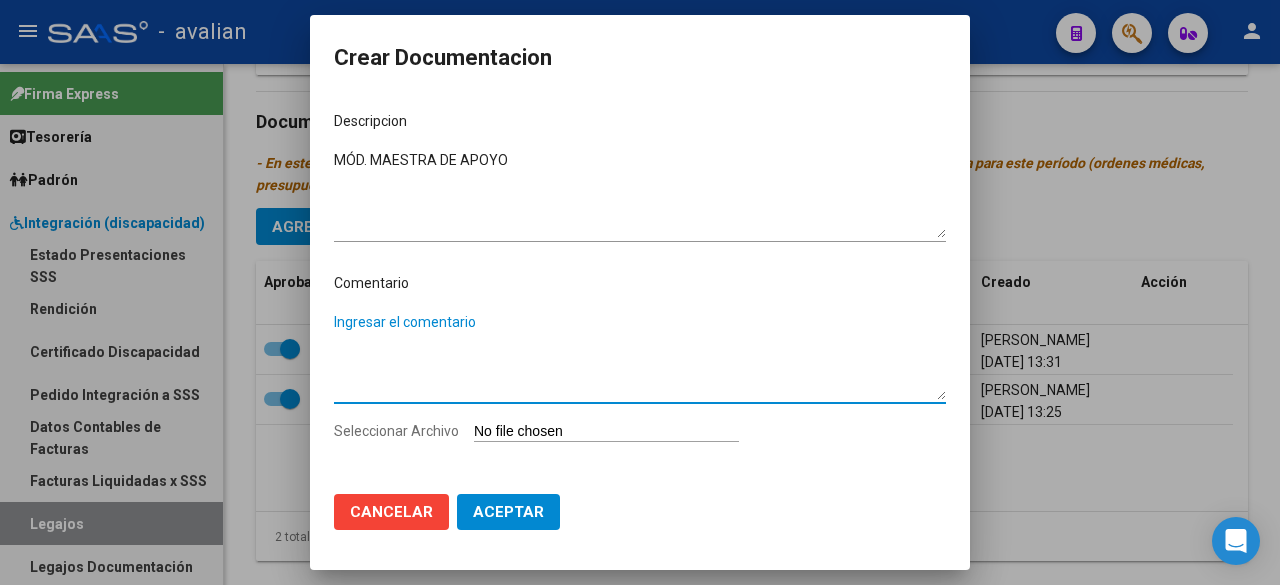 paste on "Marzo a diciembre:
- Módulo de maestra de apoyo - Lic. [PERSON_NAME] [PERSON_NAME] (728607) - Valor resol. vigente." 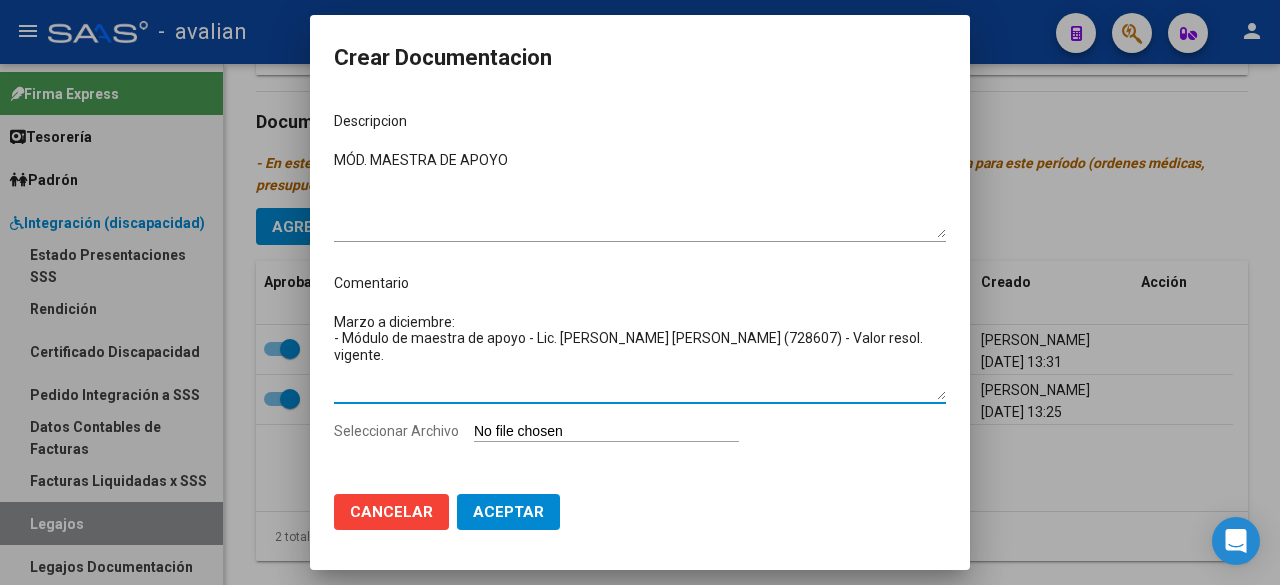 drag, startPoint x: 762, startPoint y: 337, endPoint x: 747, endPoint y: 337, distance: 15 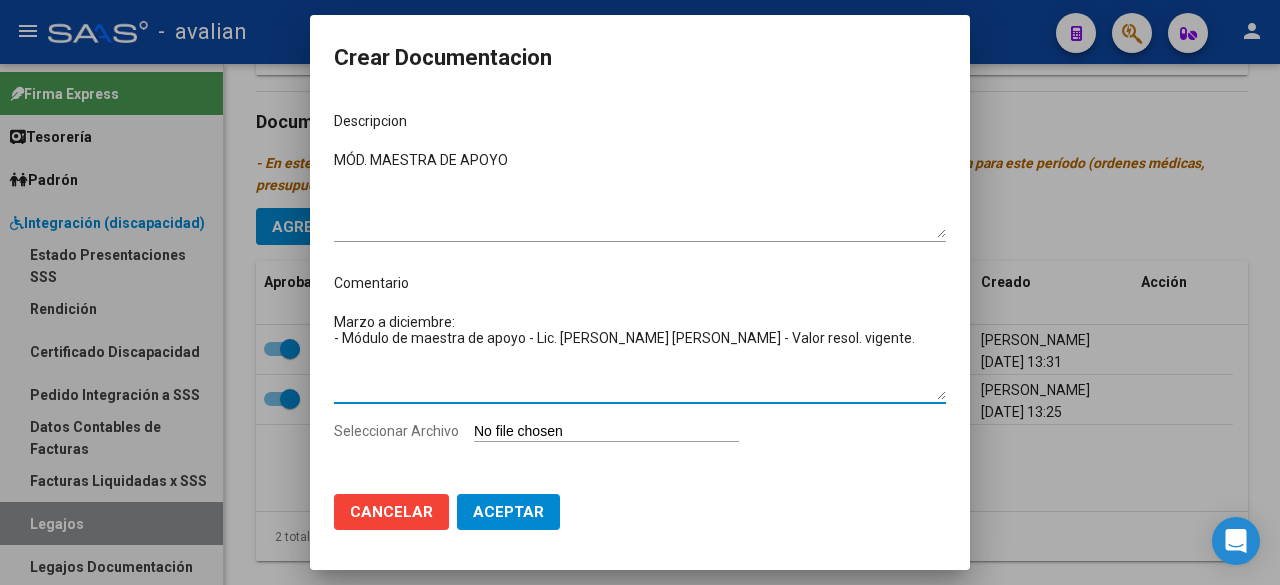 type on "Marzo a diciembre:
- Módulo de maestra de apoyo - Lic. [PERSON_NAME] [PERSON_NAME] - Valor resol. vigente." 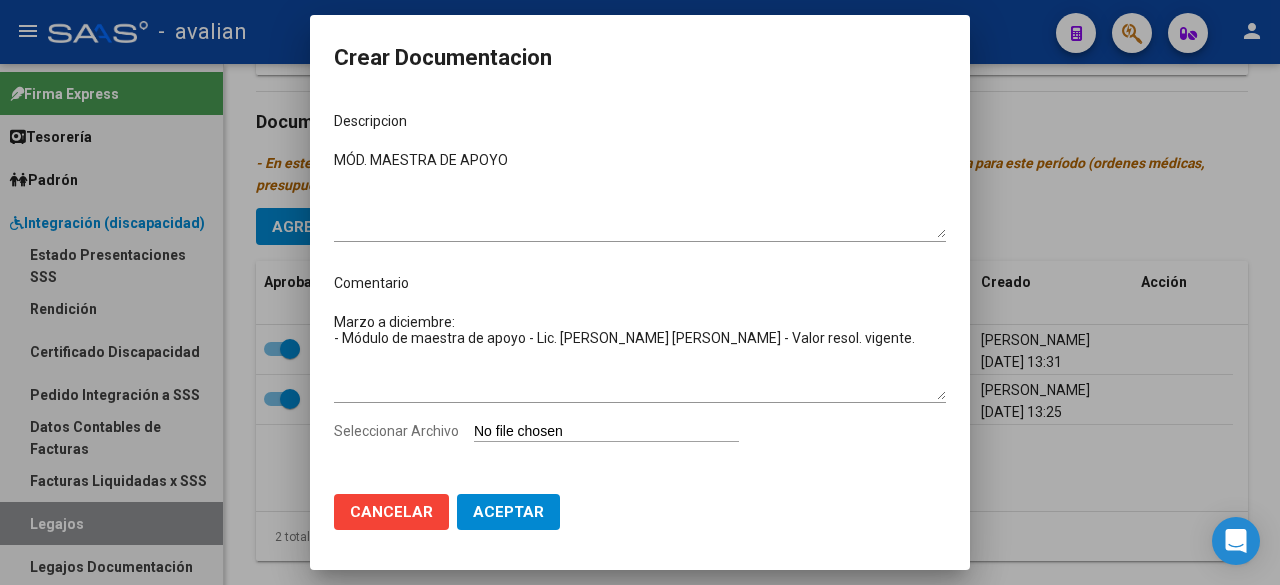 type on "C:\fakepath\MODULO DE APOYO 2025.pdf" 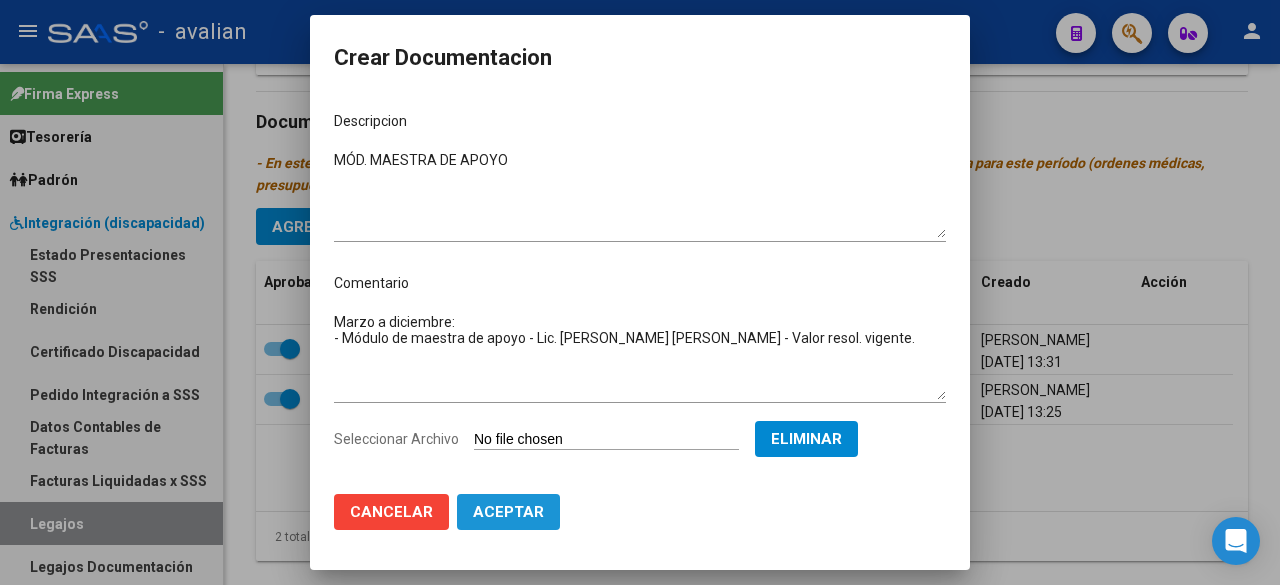 click on "Aceptar" 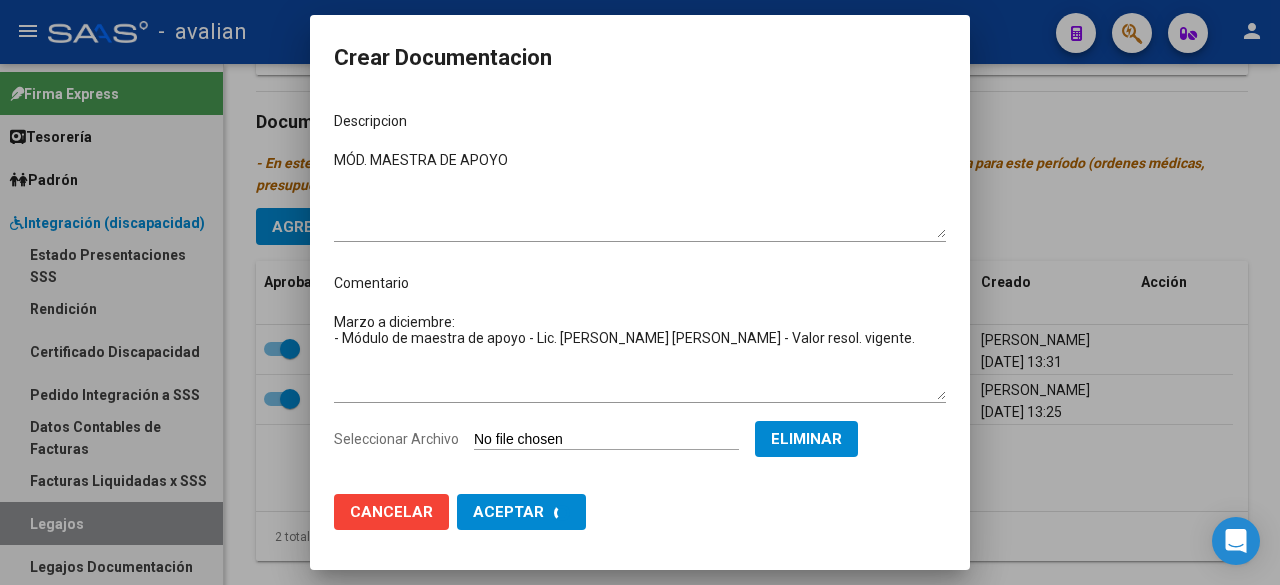 checkbox on "false" 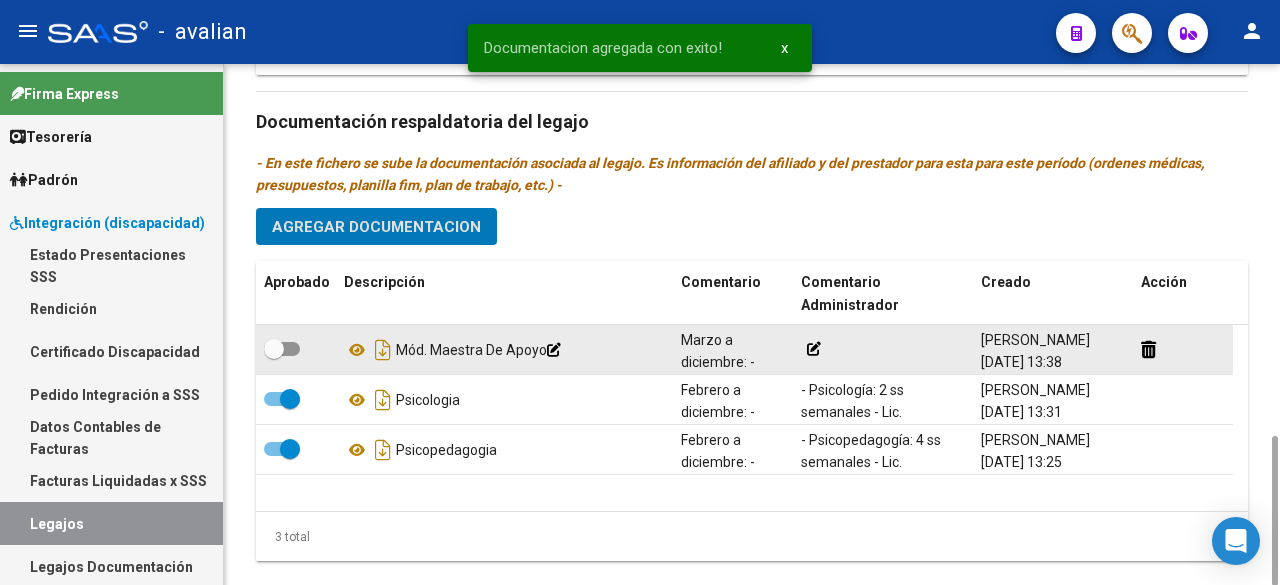 click 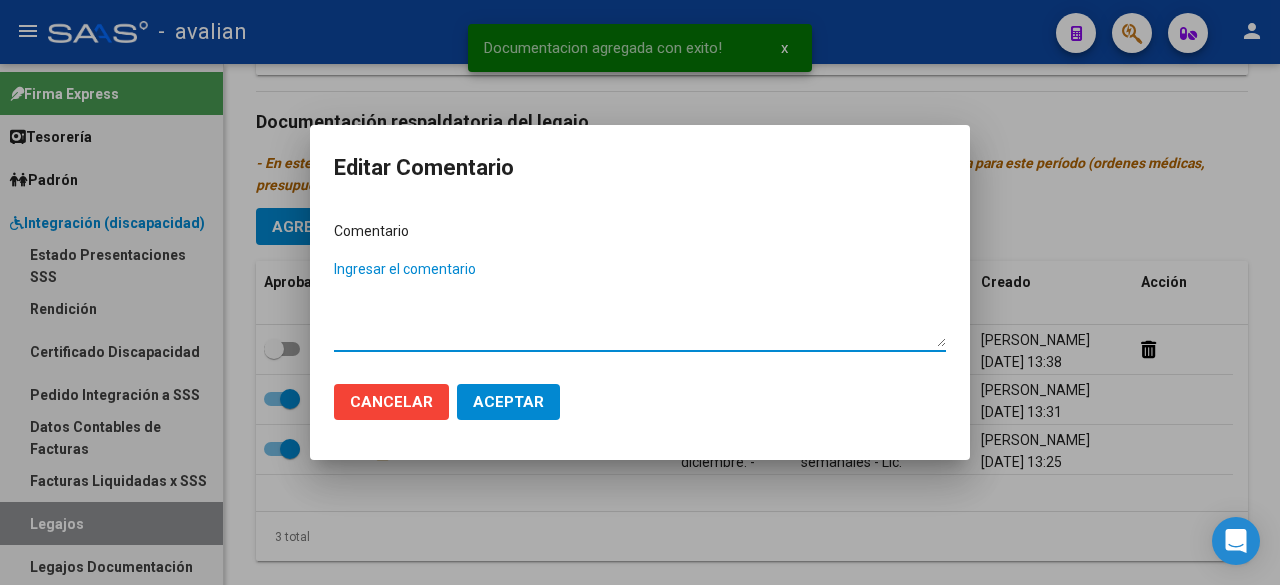 paste on "- Módulo de maestra de apoyo - Lic. [PERSON_NAME] [PERSON_NAME] - Valor resol. vigente." 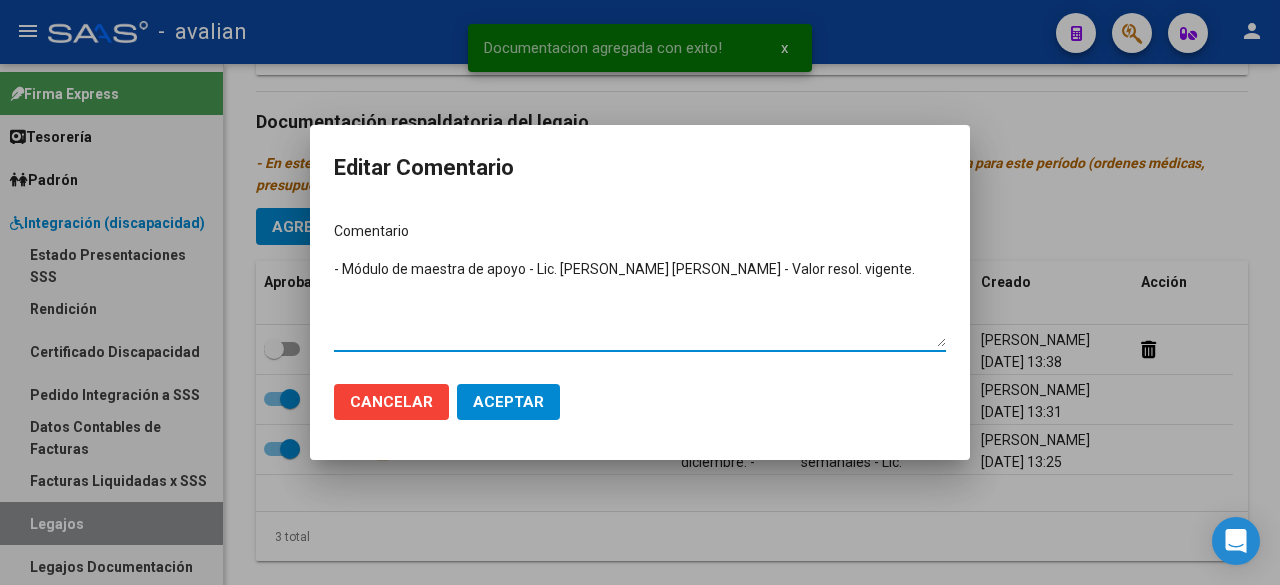 type on "- Módulo de maestra de apoyo - Lic. [PERSON_NAME] [PERSON_NAME] - Valor resol. vigente." 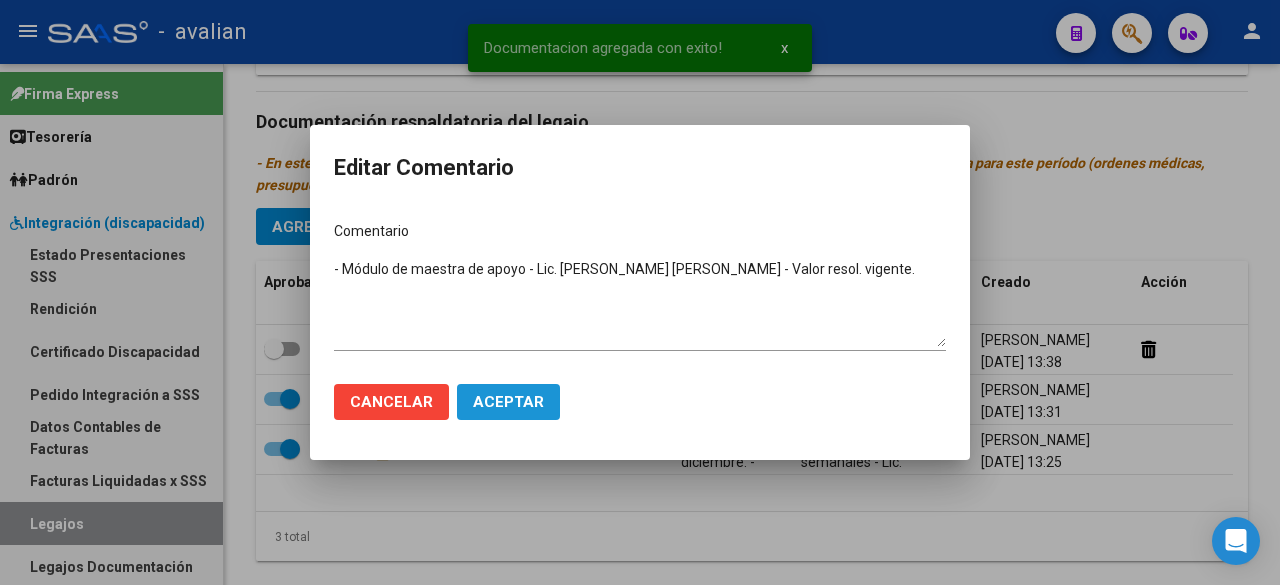 click on "Aceptar" 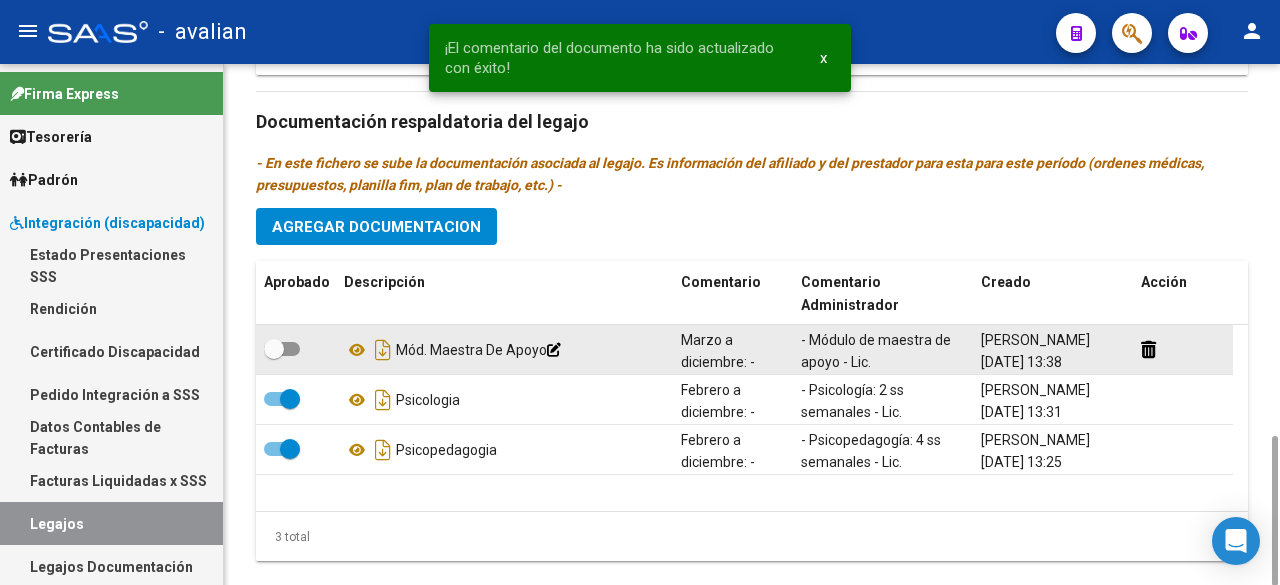 click at bounding box center (282, 349) 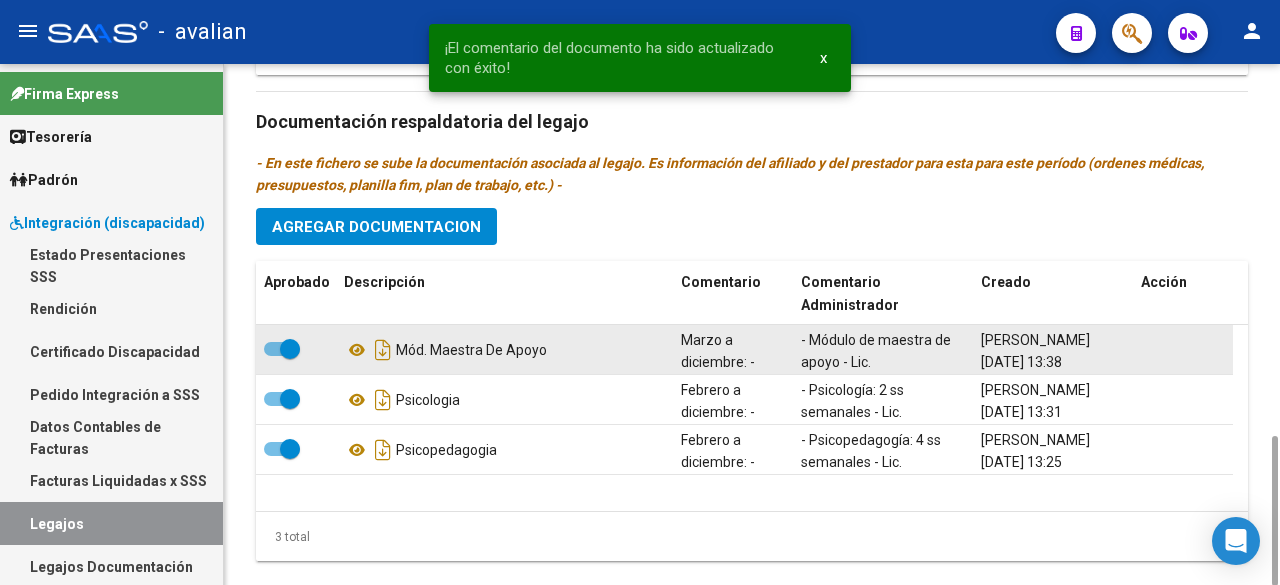 click at bounding box center [282, 349] 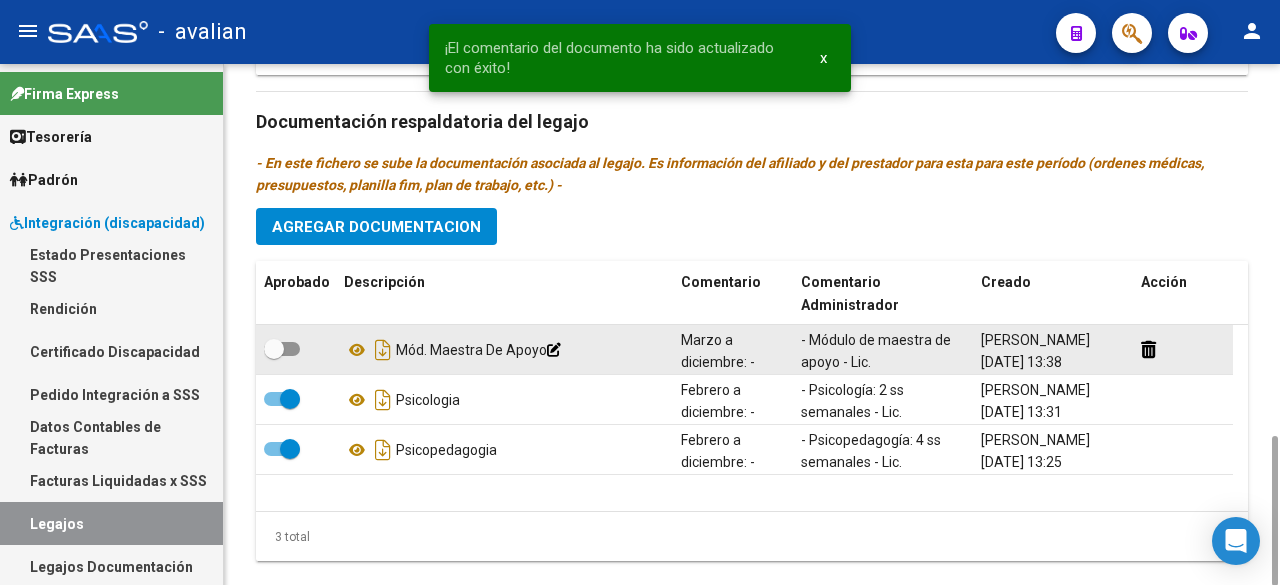 click at bounding box center (282, 349) 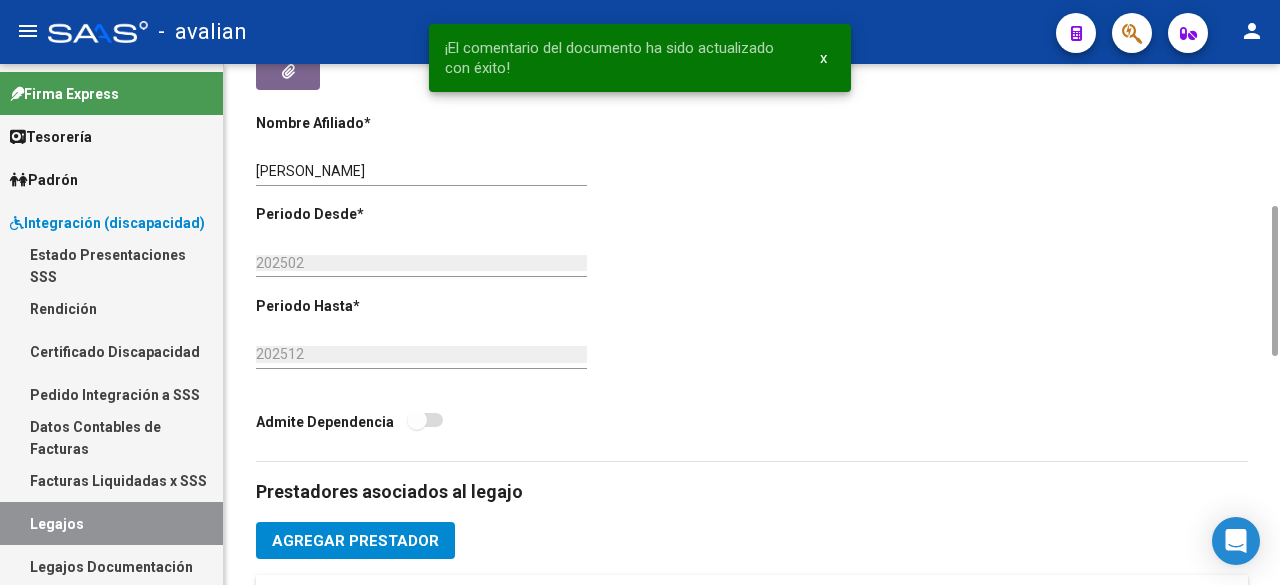 scroll, scrollTop: 0, scrollLeft: 0, axis: both 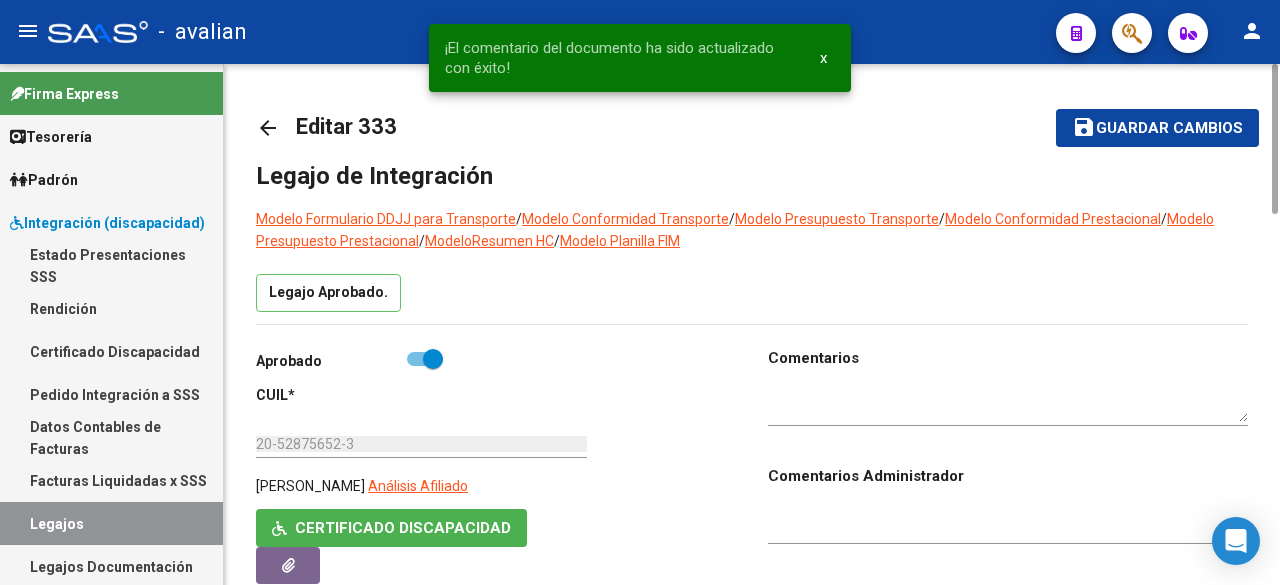 click on "save Guardar cambios" 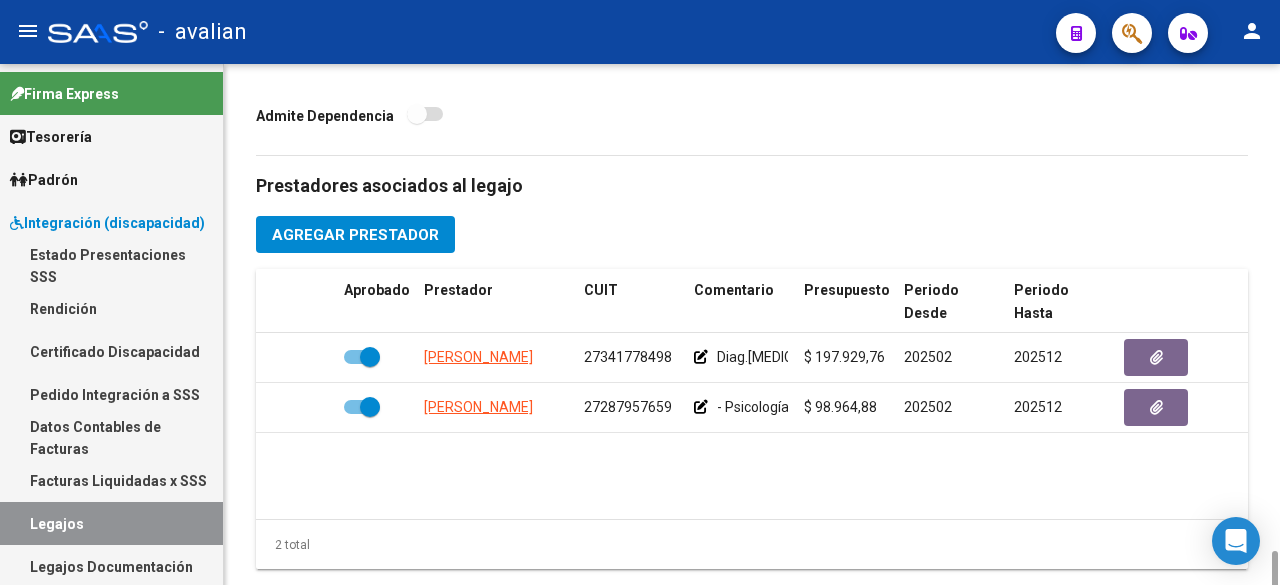 scroll, scrollTop: 1294, scrollLeft: 0, axis: vertical 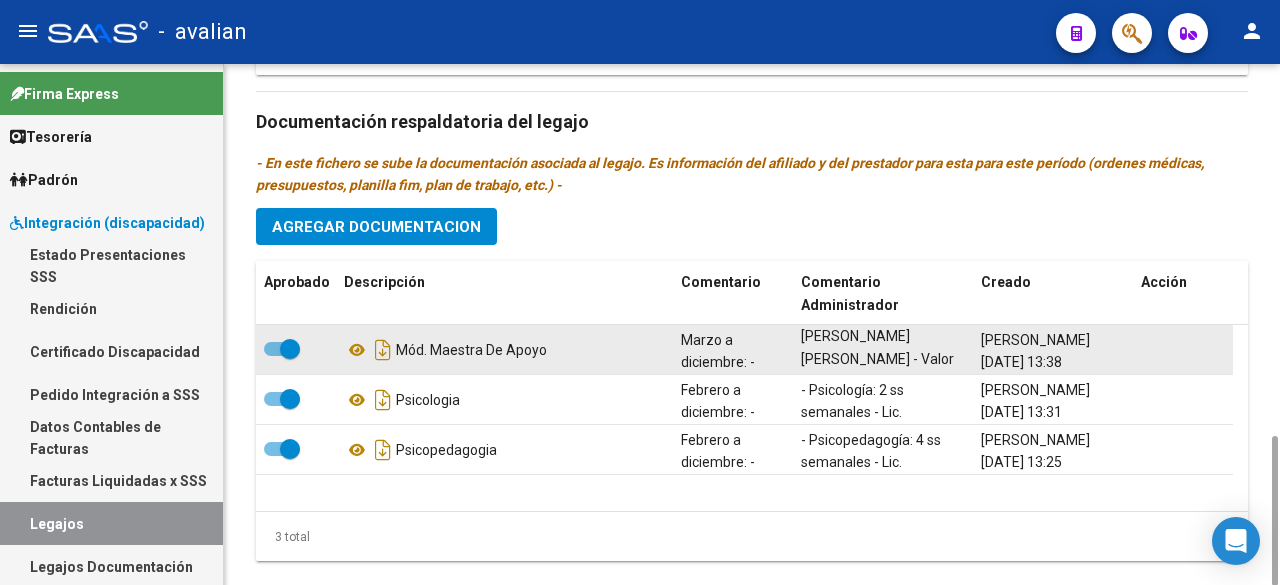 drag, startPoint x: 800, startPoint y: 301, endPoint x: 858, endPoint y: 325, distance: 62.76942 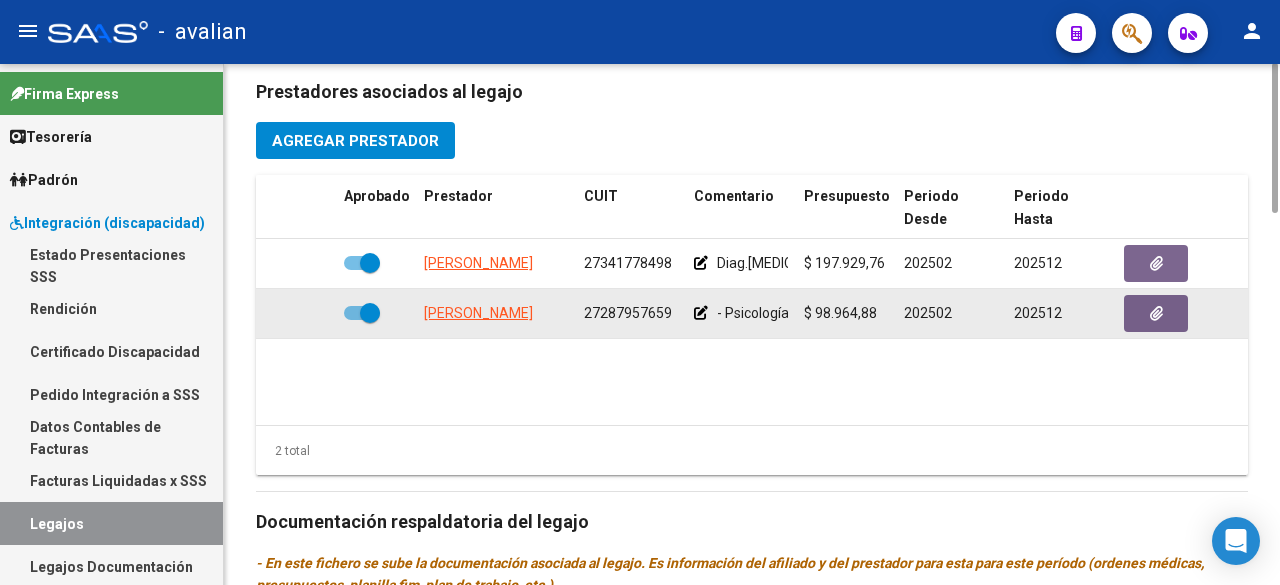 scroll, scrollTop: 694, scrollLeft: 0, axis: vertical 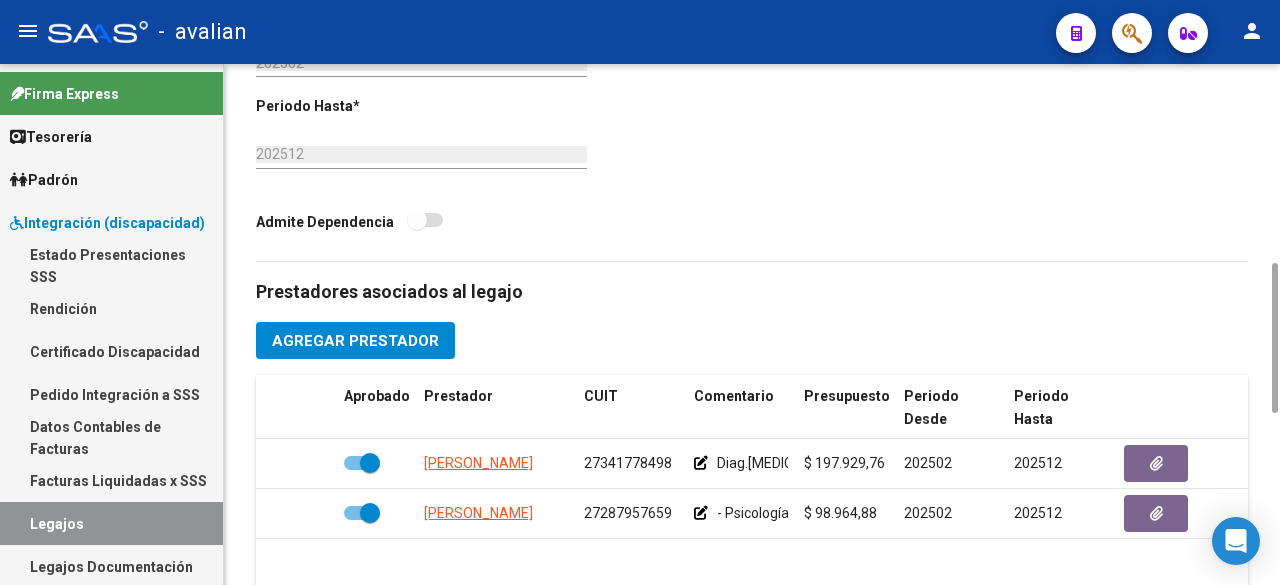 click on "Agregar Prestador" 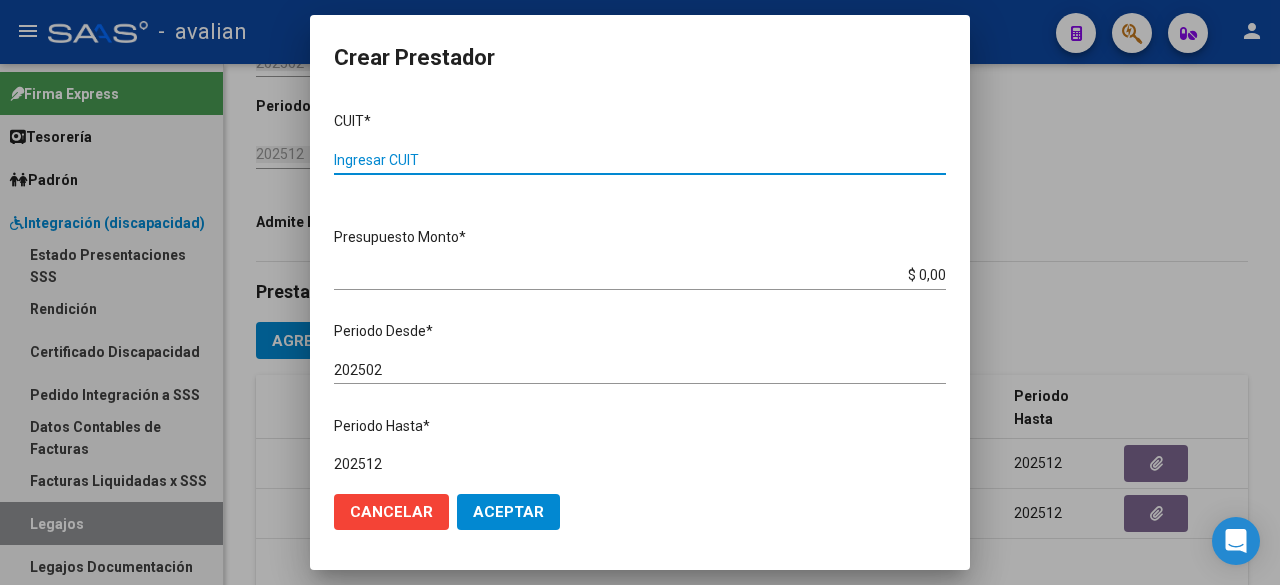 drag, startPoint x: 474, startPoint y: 154, endPoint x: 416, endPoint y: 282, distance: 140.52757 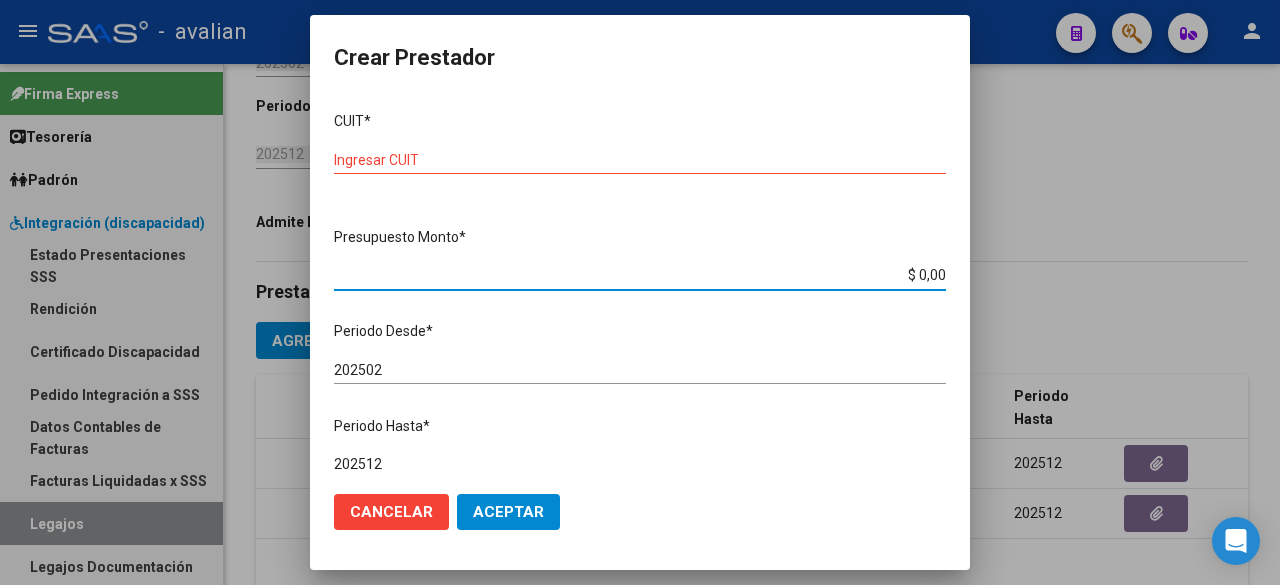 click on "202502" at bounding box center [640, 370] 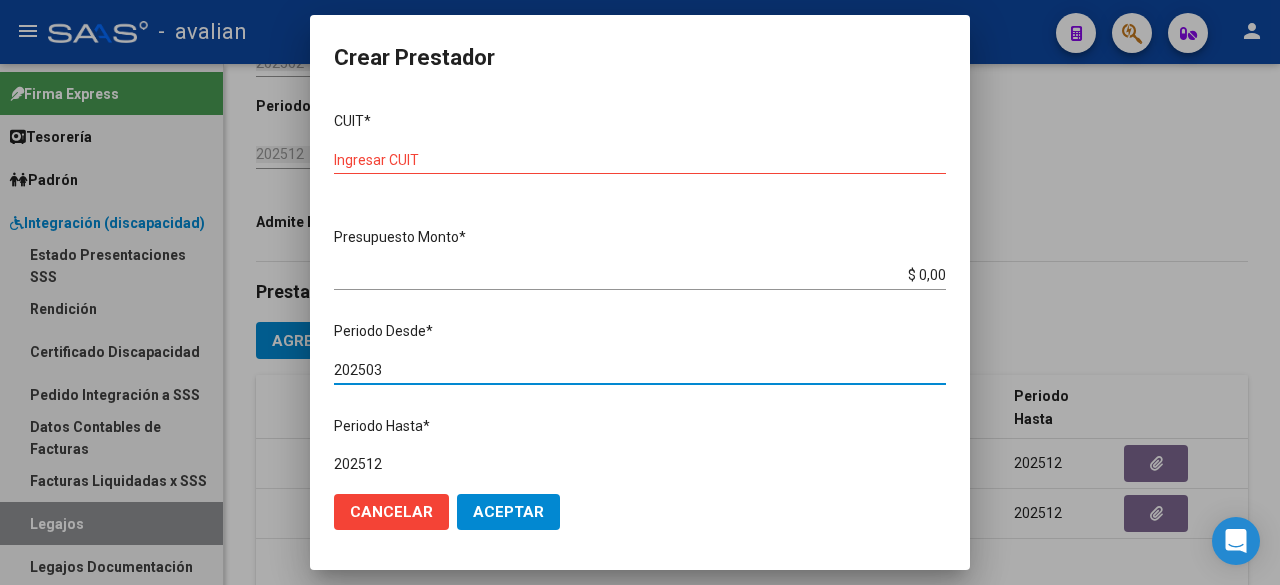 type on "202503" 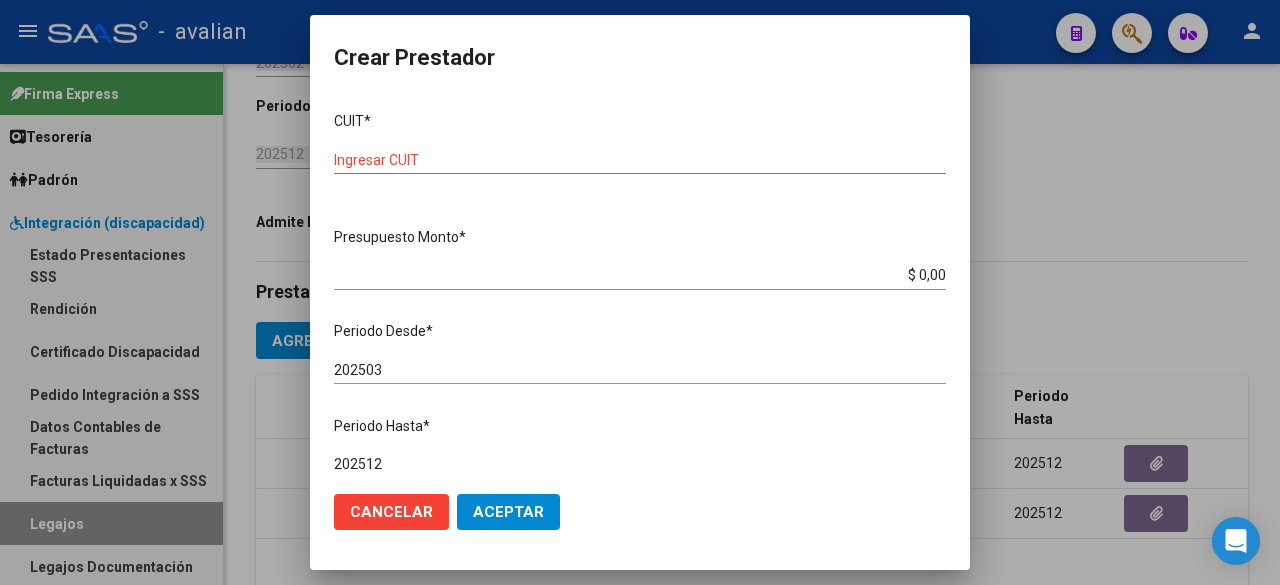 scroll, scrollTop: 260, scrollLeft: 0, axis: vertical 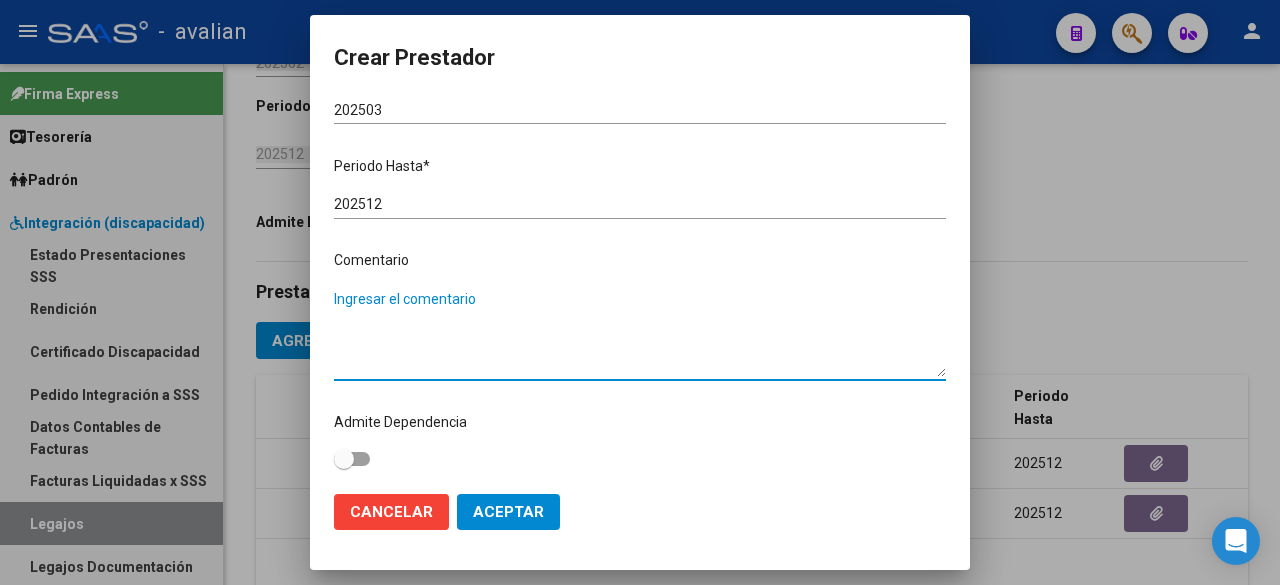 click on "Ingresar el comentario" at bounding box center (640, 333) 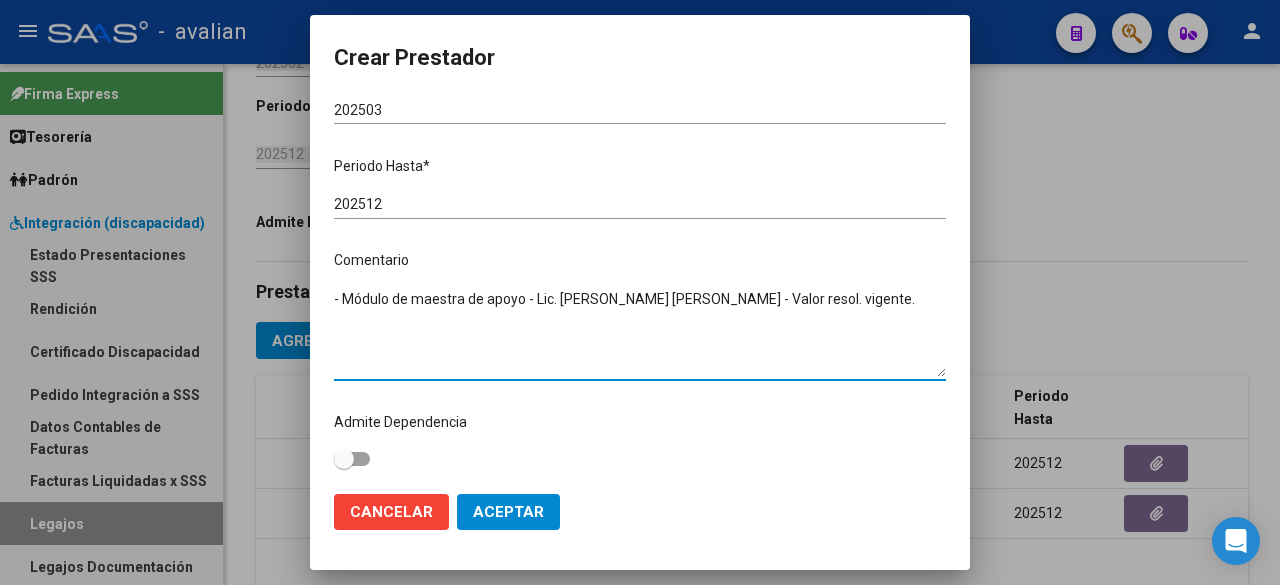 scroll, scrollTop: 0, scrollLeft: 0, axis: both 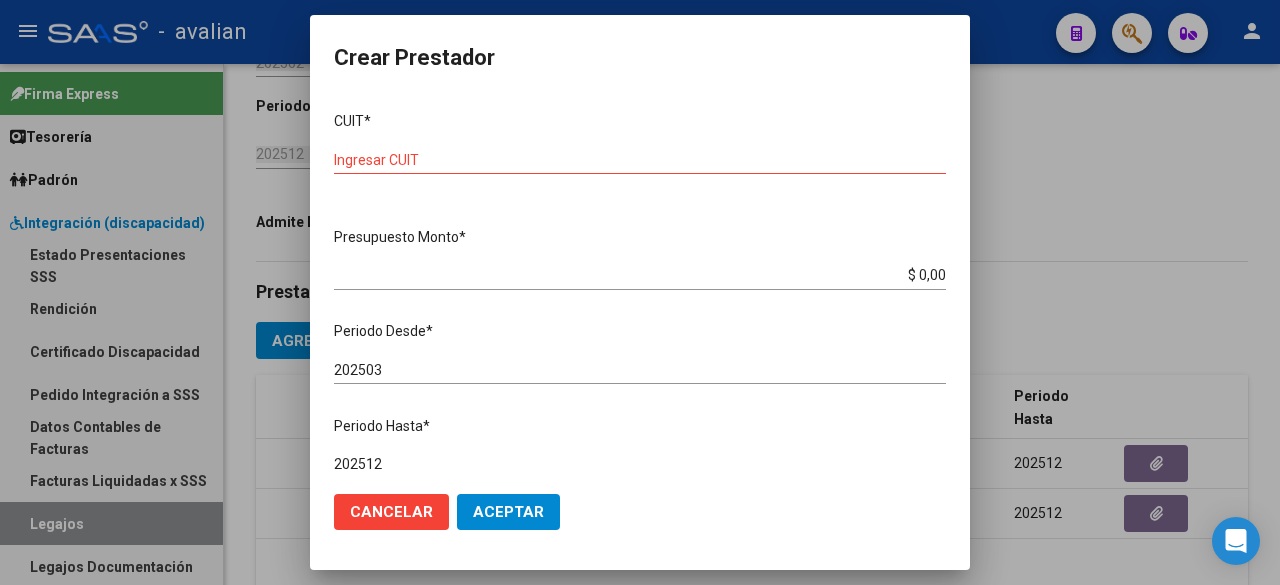 type on "- Módulo de maestra de apoyo - Lic. [PERSON_NAME] [PERSON_NAME] - Valor resol. vigente." 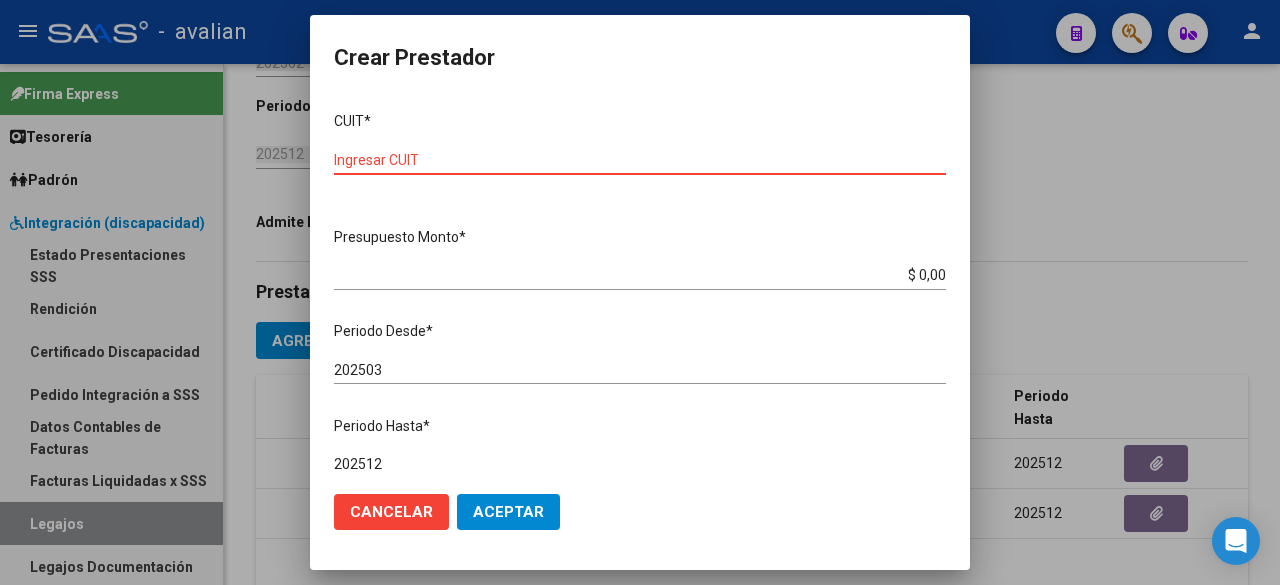 click on "Ingresar CUIT" at bounding box center (640, 160) 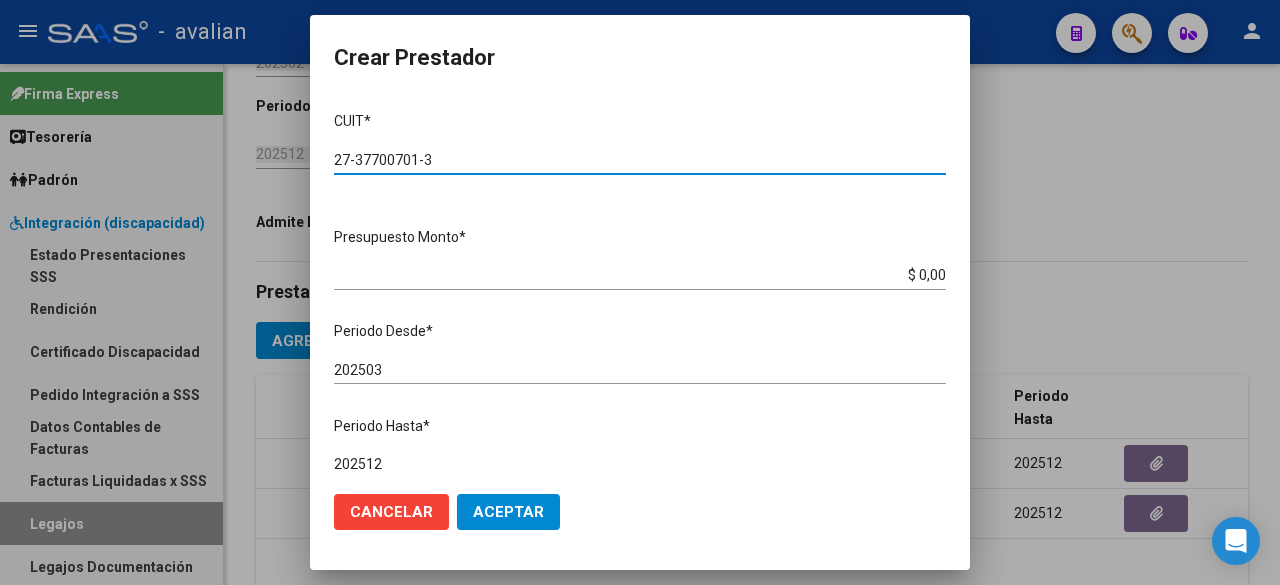 type on "27-37700701-3" 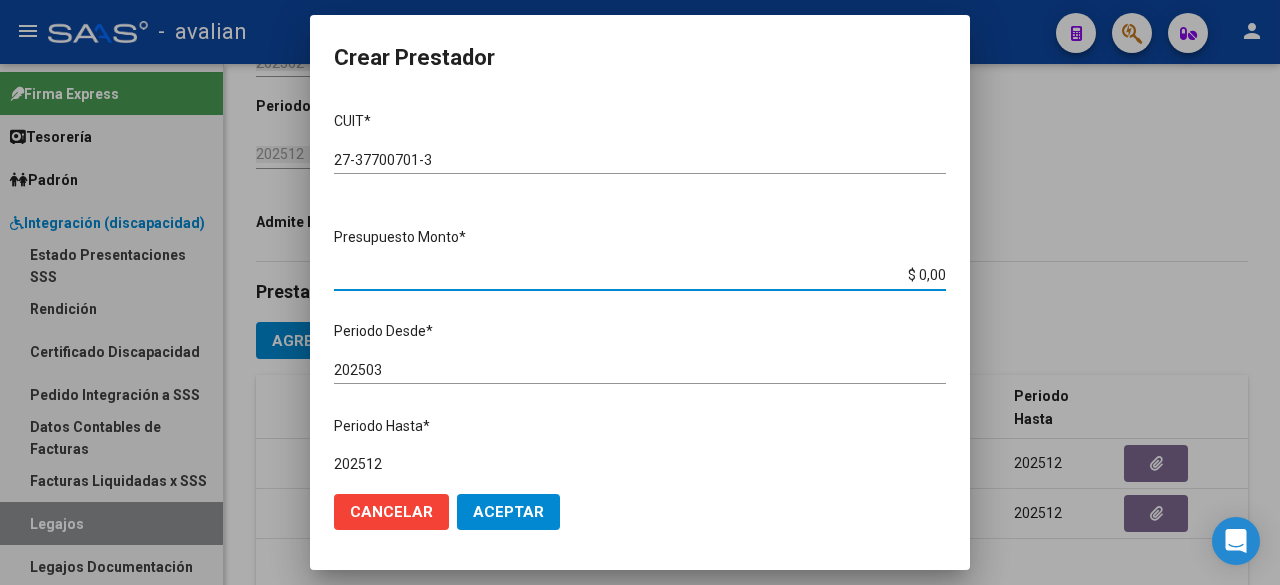 paste on "307.654,34" 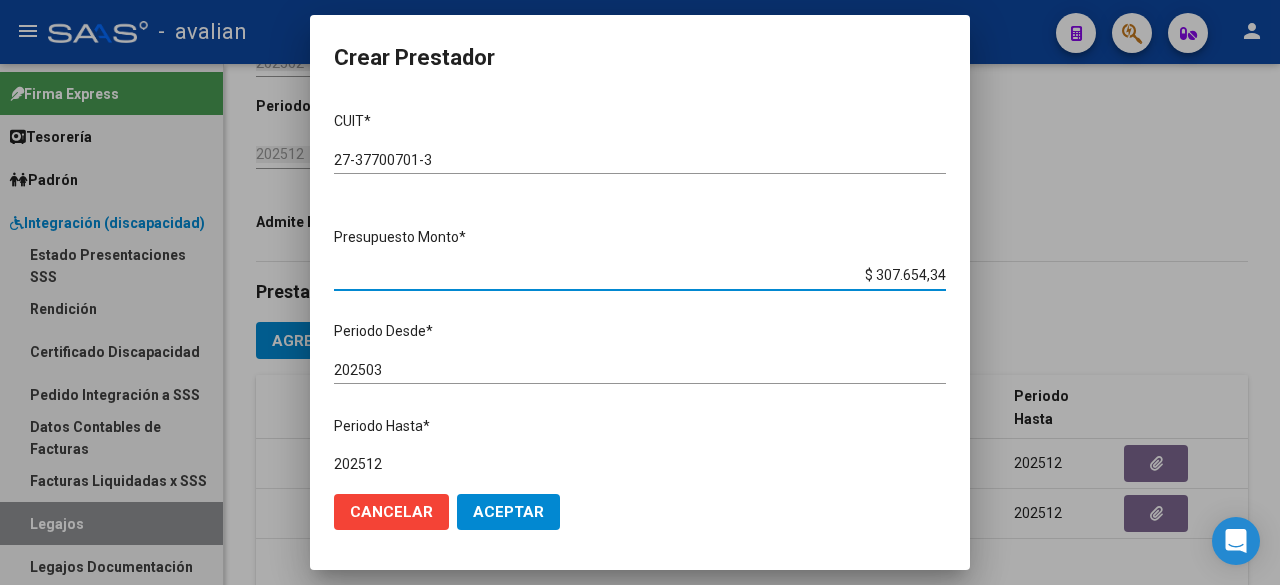 scroll, scrollTop: 260, scrollLeft: 0, axis: vertical 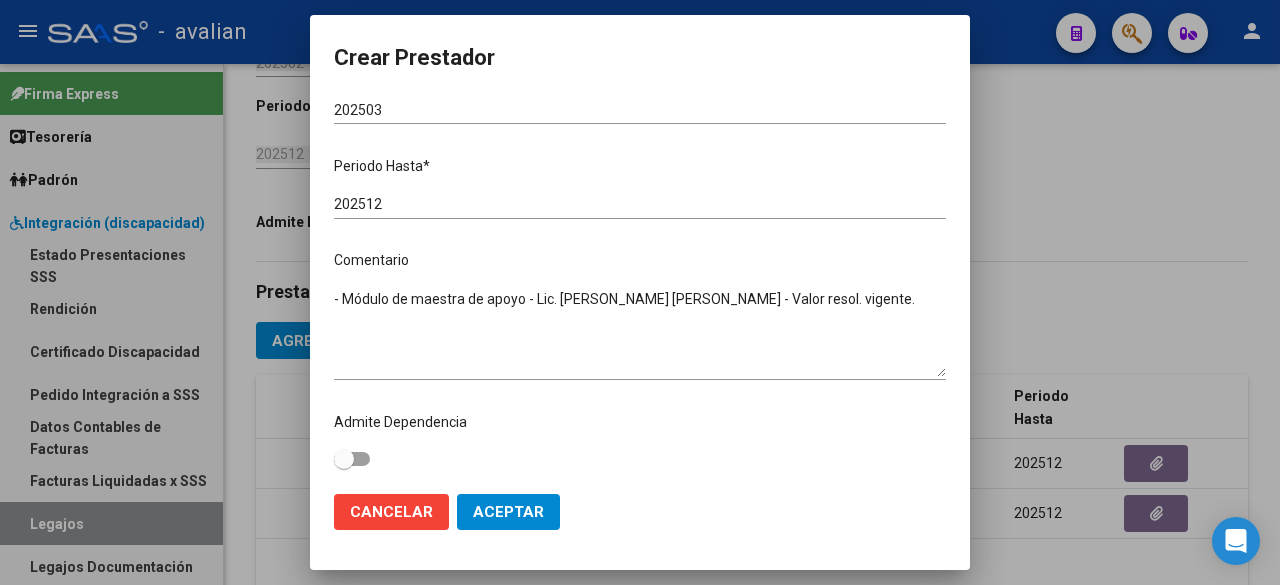 type 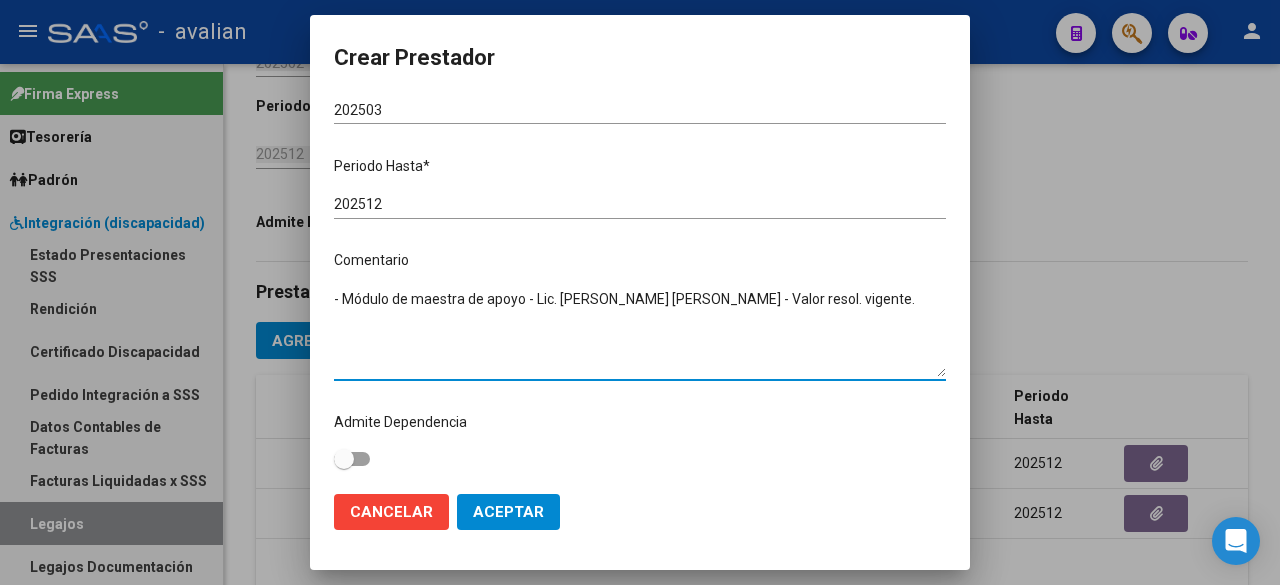 drag, startPoint x: 840, startPoint y: 299, endPoint x: 320, endPoint y: 303, distance: 520.0154 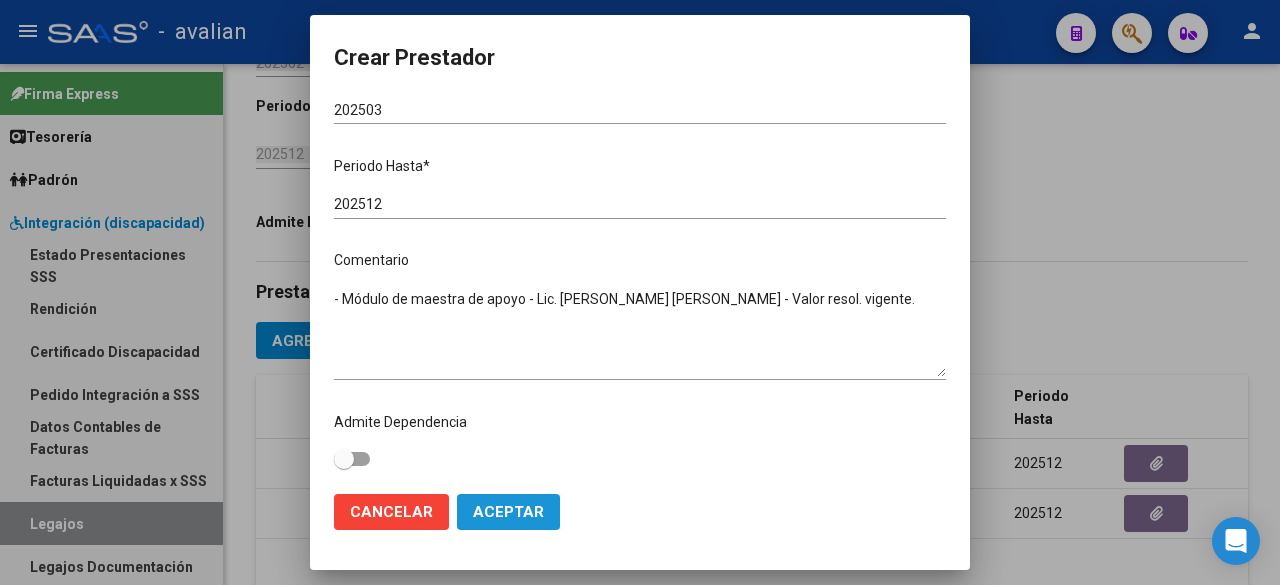 click on "Aceptar" 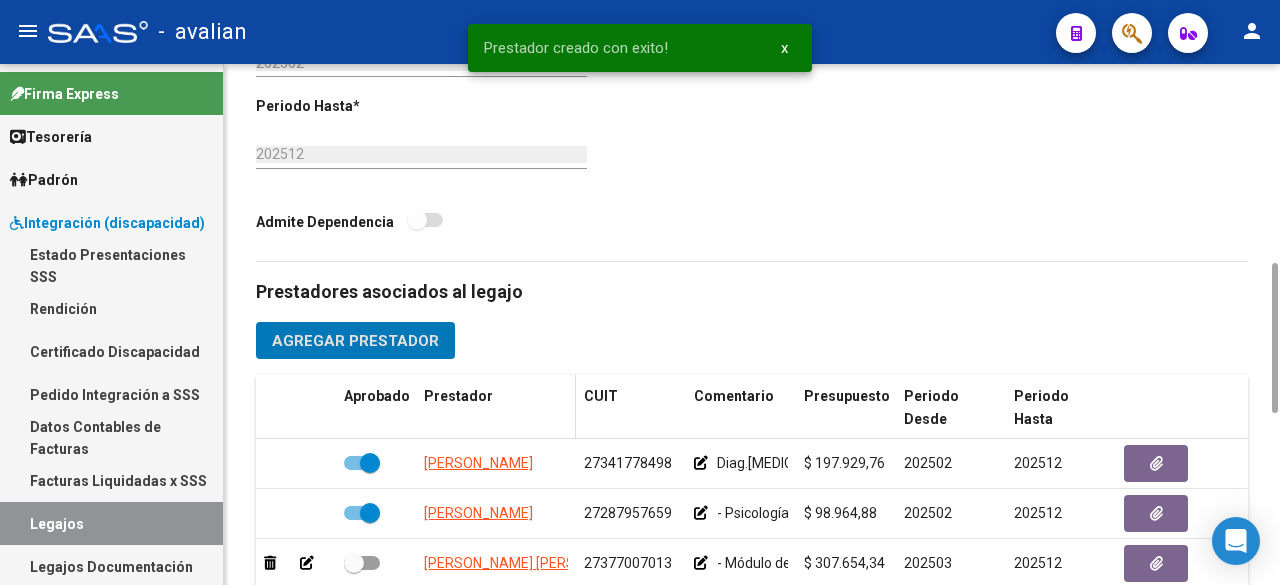 scroll, scrollTop: 1094, scrollLeft: 0, axis: vertical 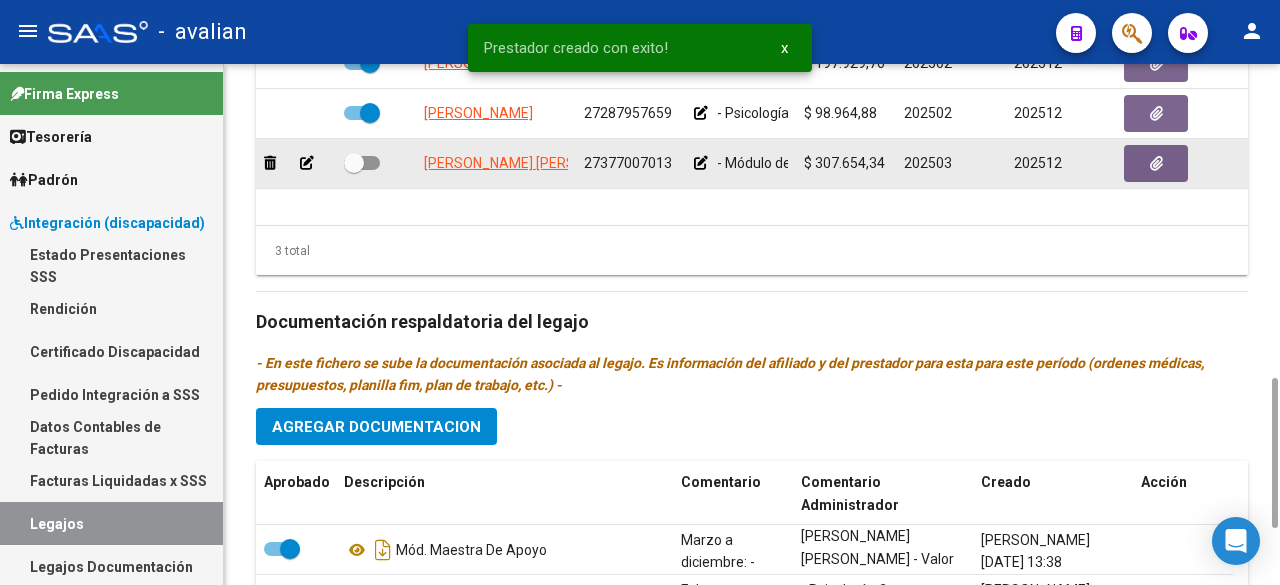 click at bounding box center (362, 163) 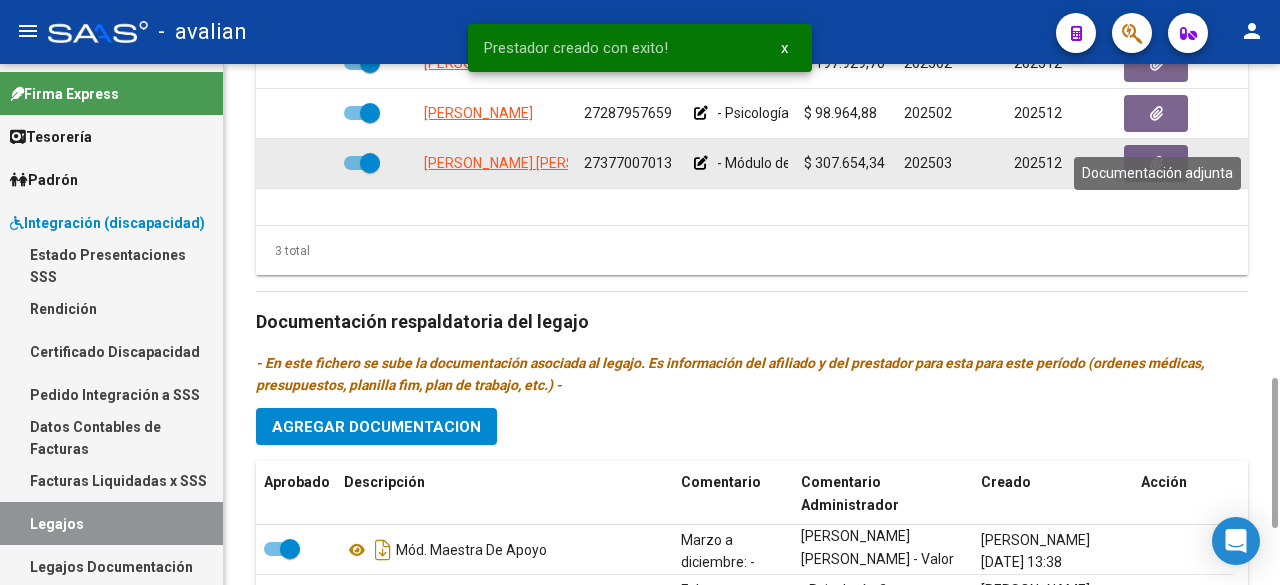 click 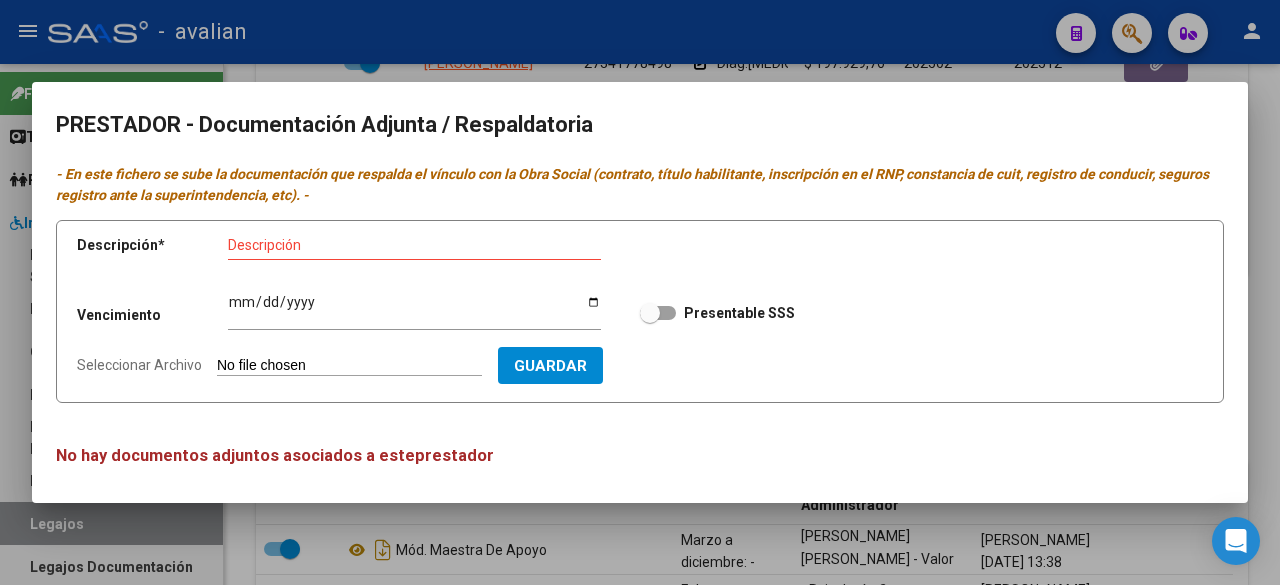 click on "Seleccionar Archivo" at bounding box center [349, 366] 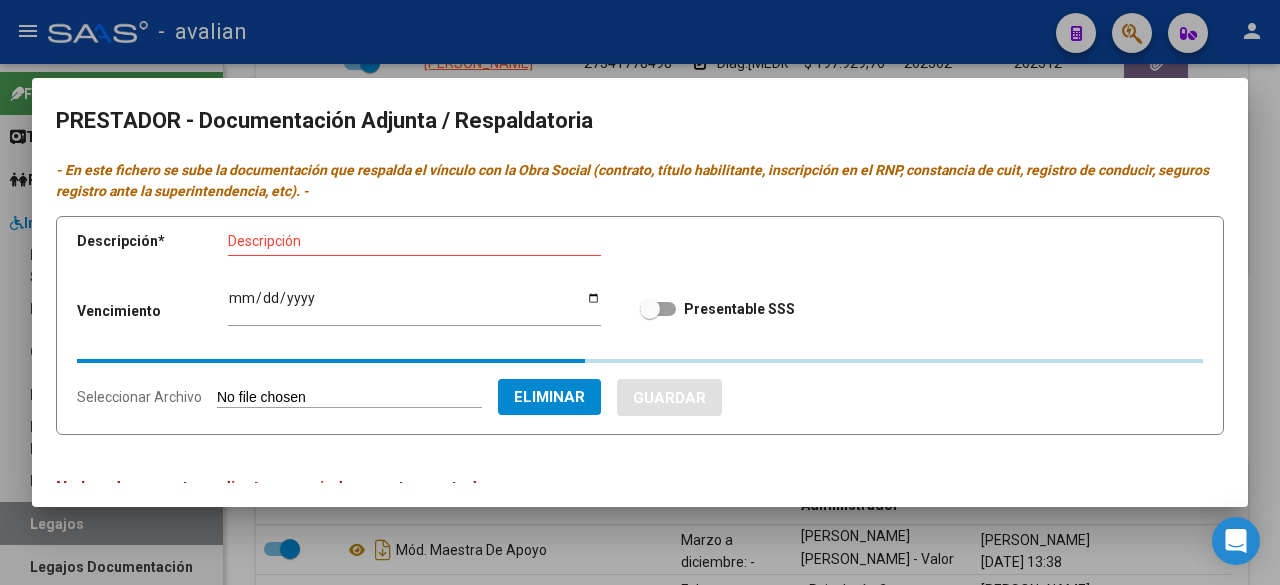 click on "Descripción" at bounding box center (414, 241) 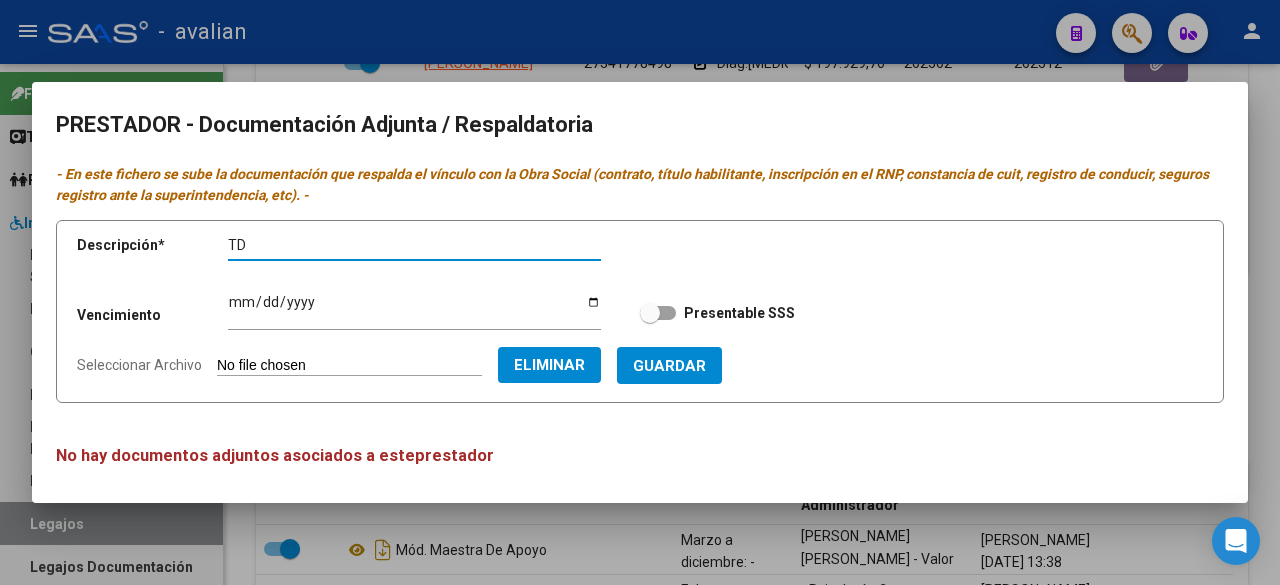 paste on "[PERSON_NAME]" 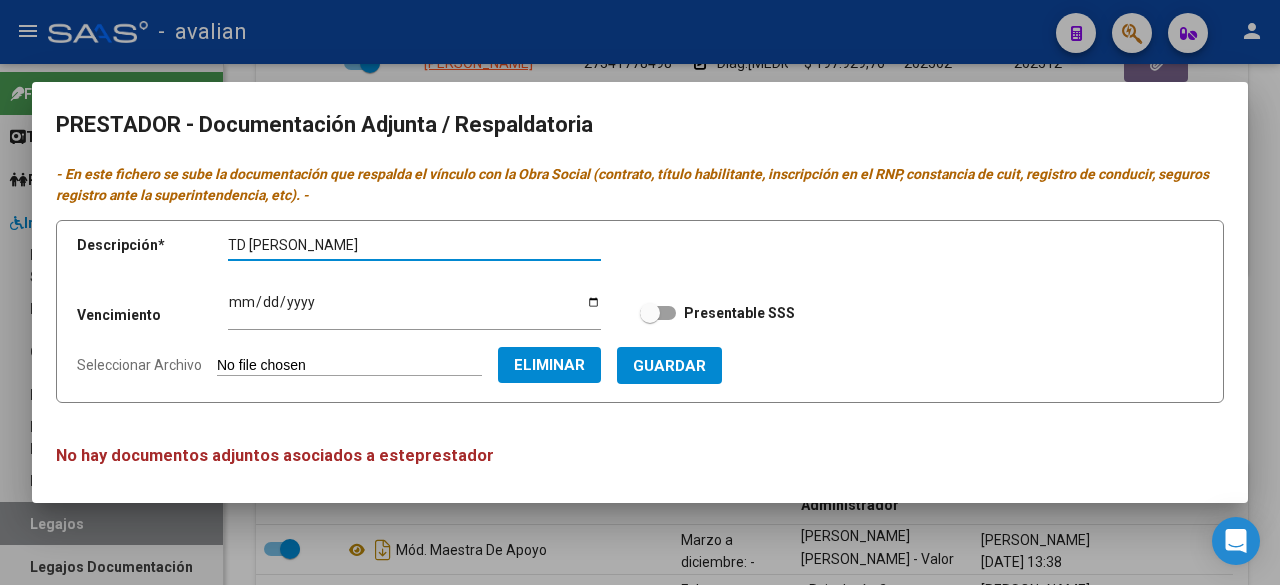 click on "Guardar" at bounding box center [669, 365] 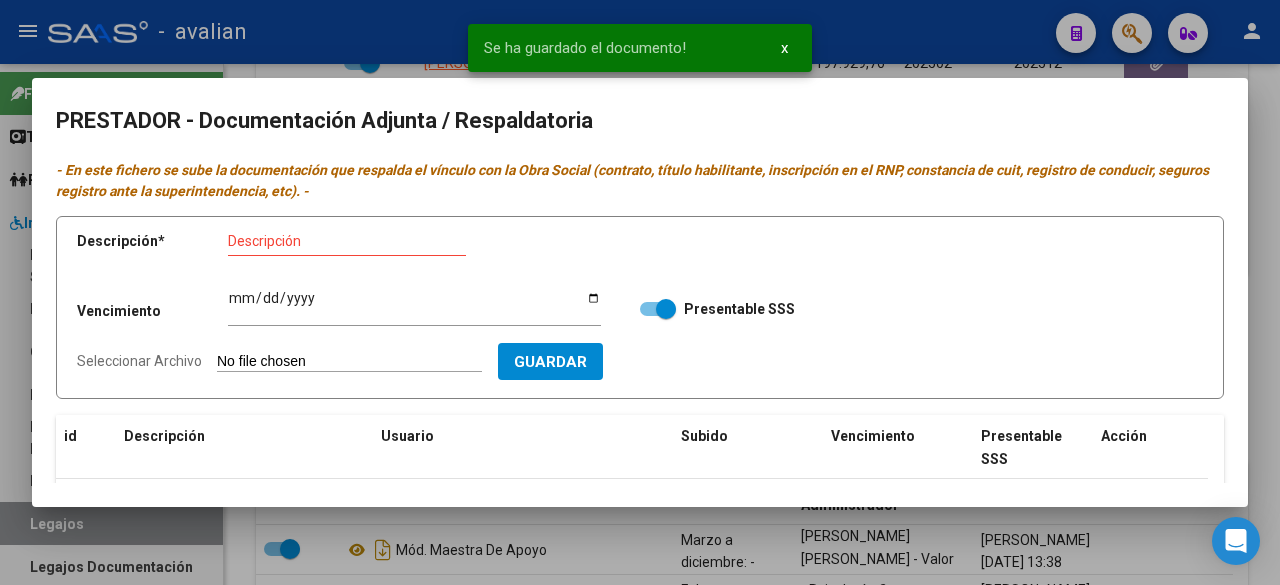 scroll, scrollTop: 200, scrollLeft: 0, axis: vertical 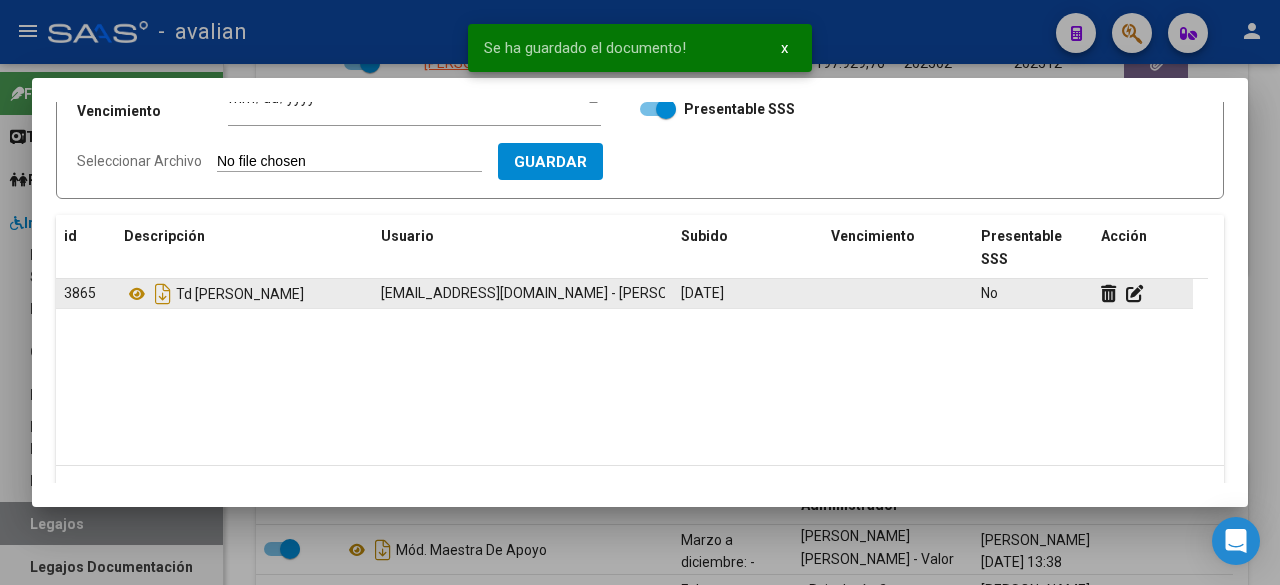 click 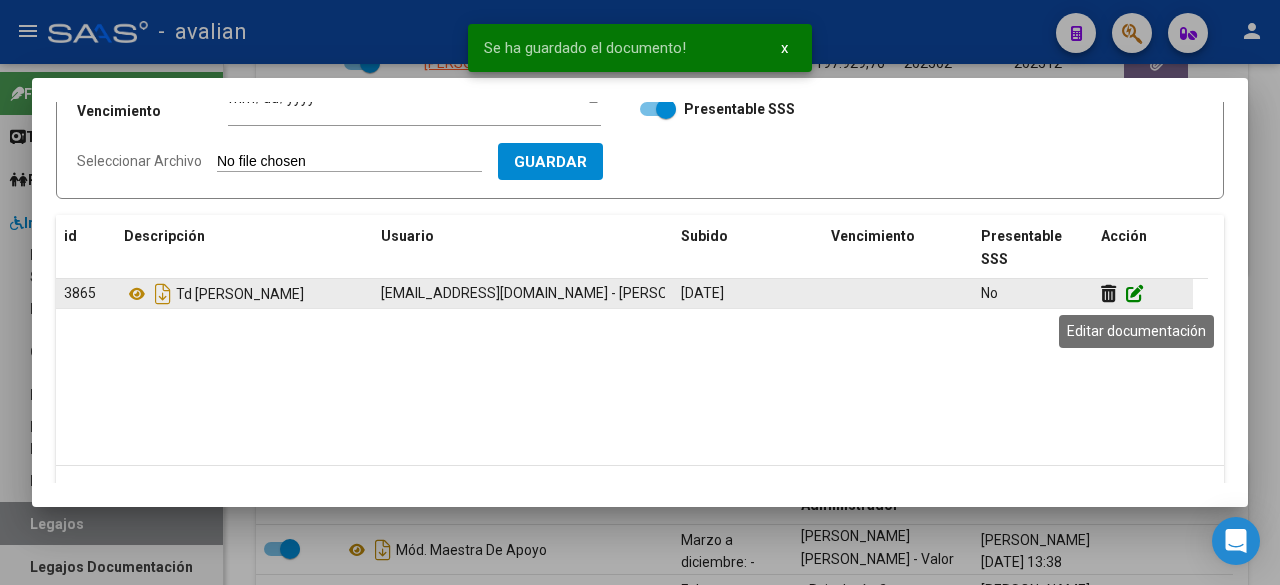 click 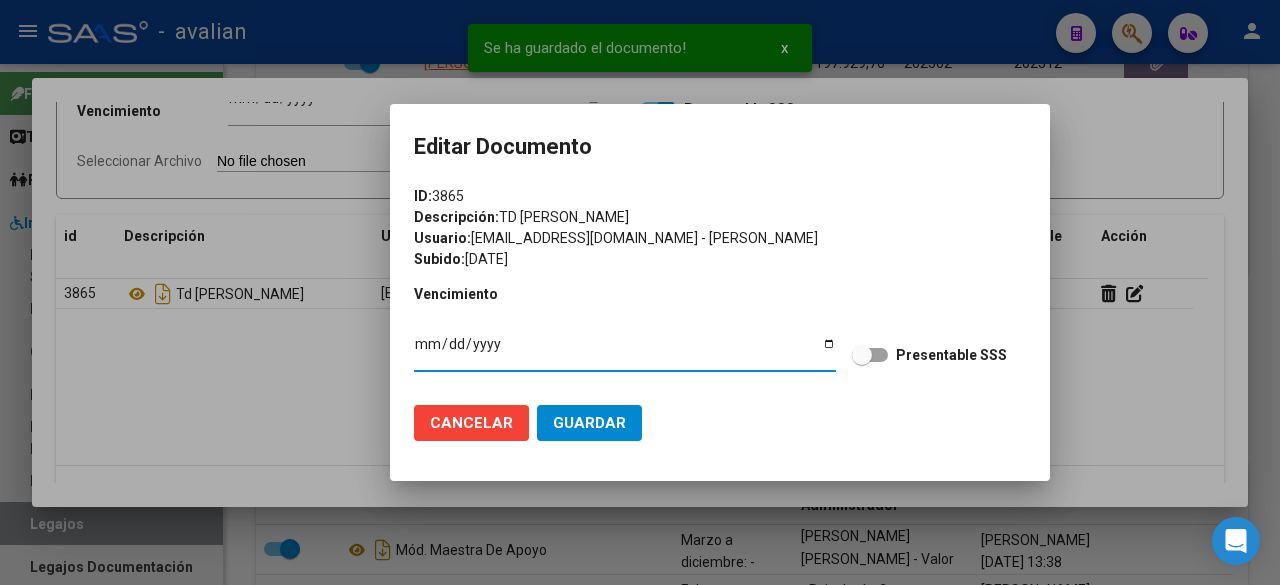 click at bounding box center (870, 355) 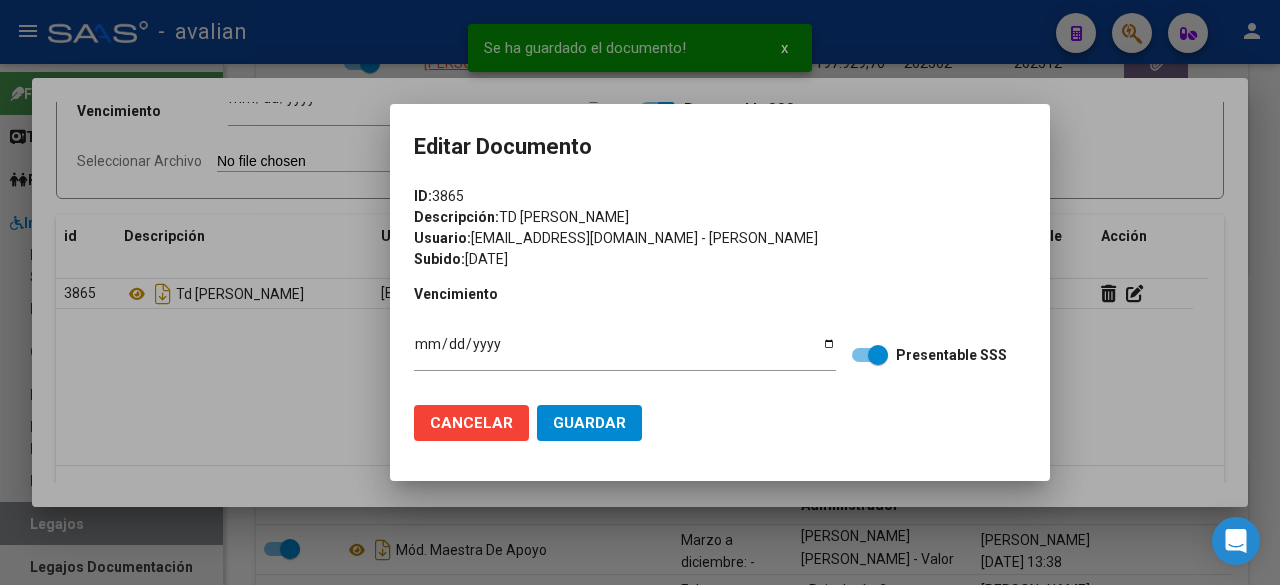 click on "Guardar" 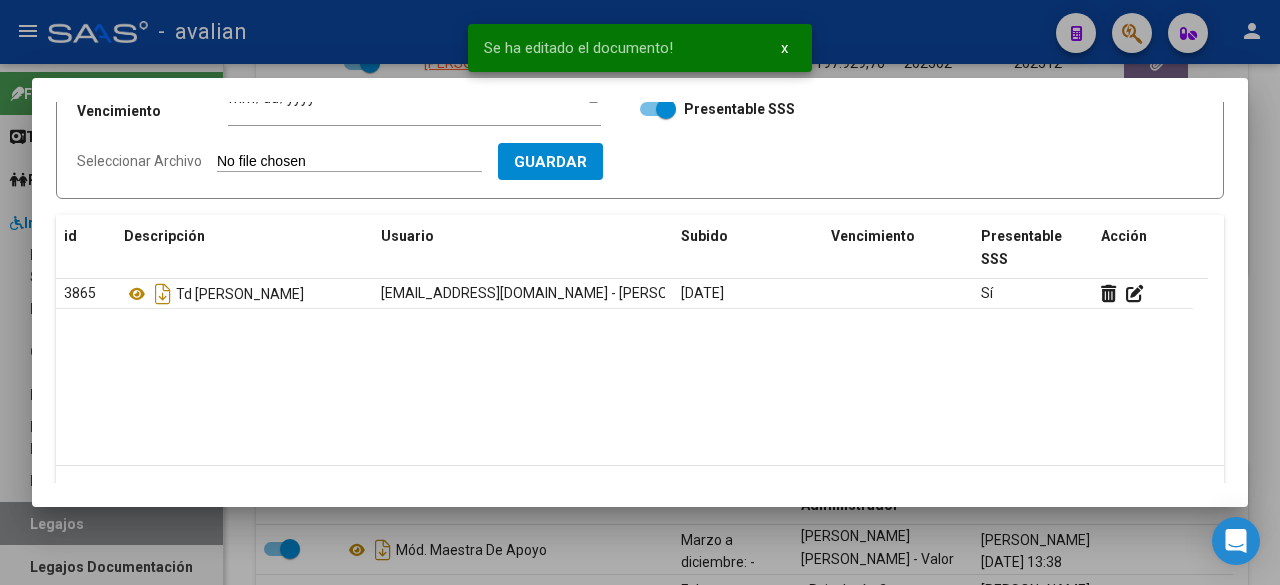 scroll, scrollTop: 0, scrollLeft: 0, axis: both 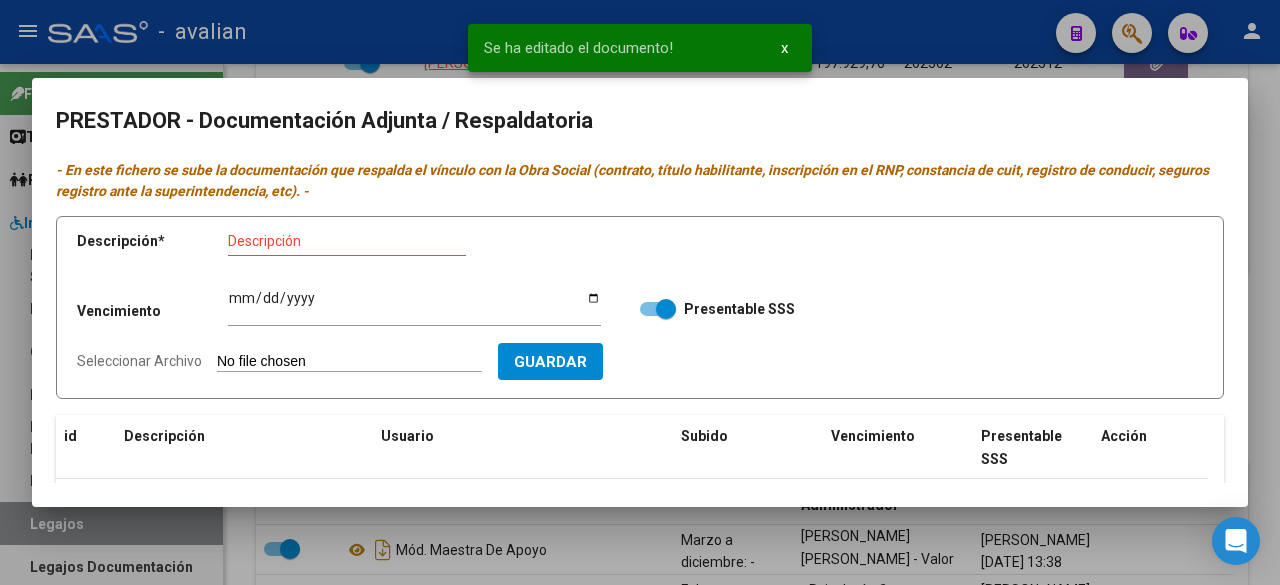 click on "Seleccionar Archivo" at bounding box center (349, 362) 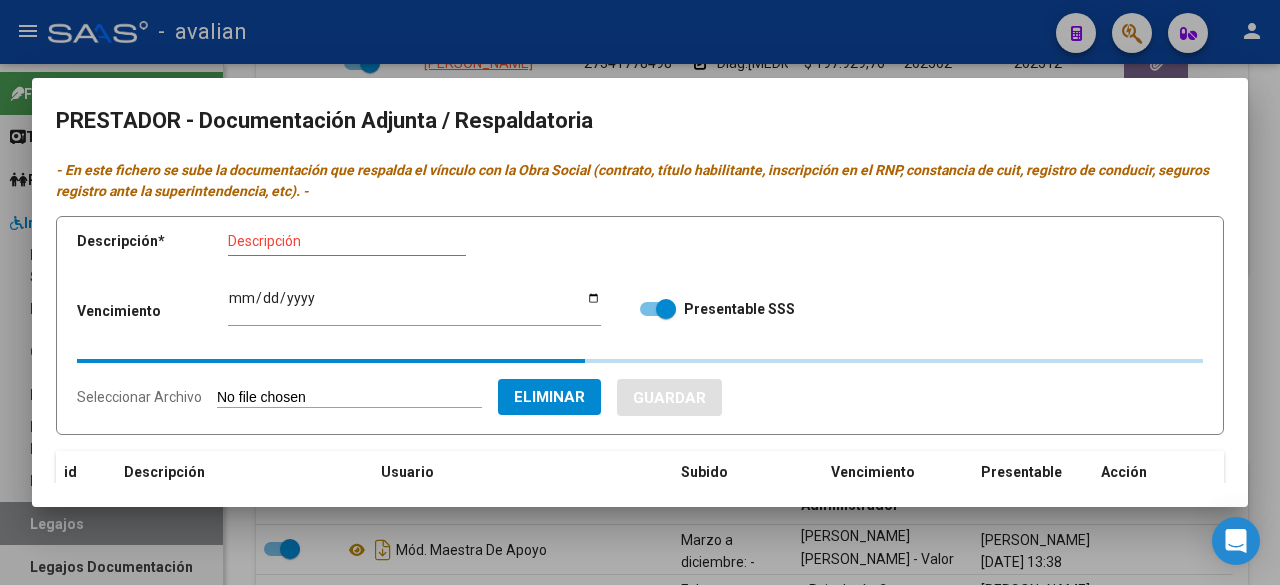 click on "Descripción" at bounding box center [347, 241] 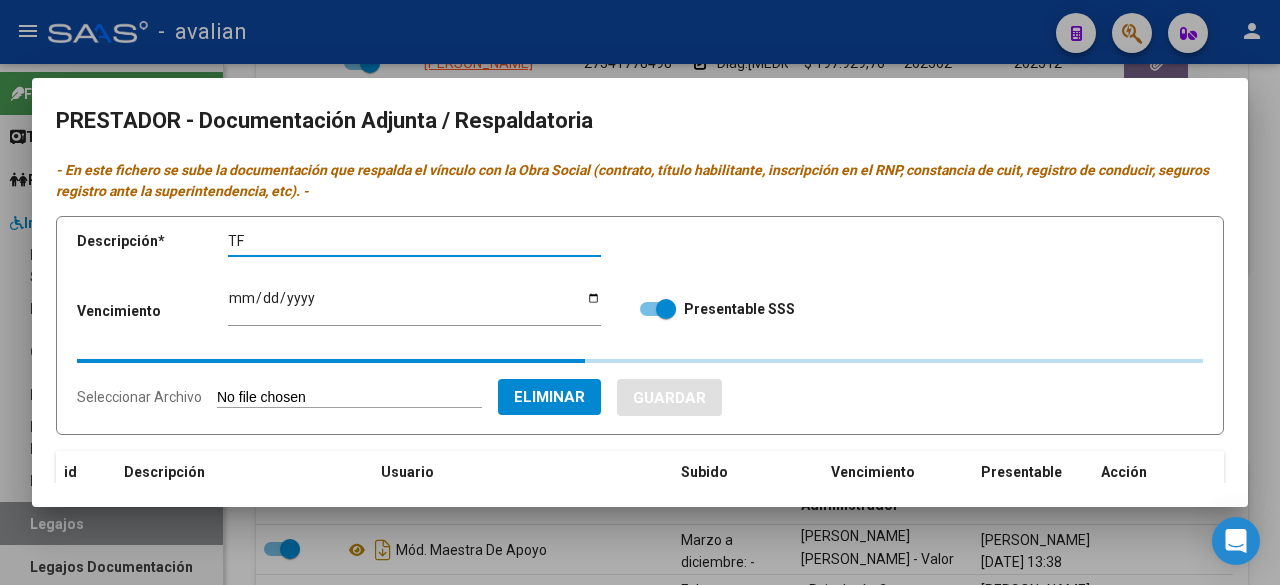 paste on "[PERSON_NAME]" 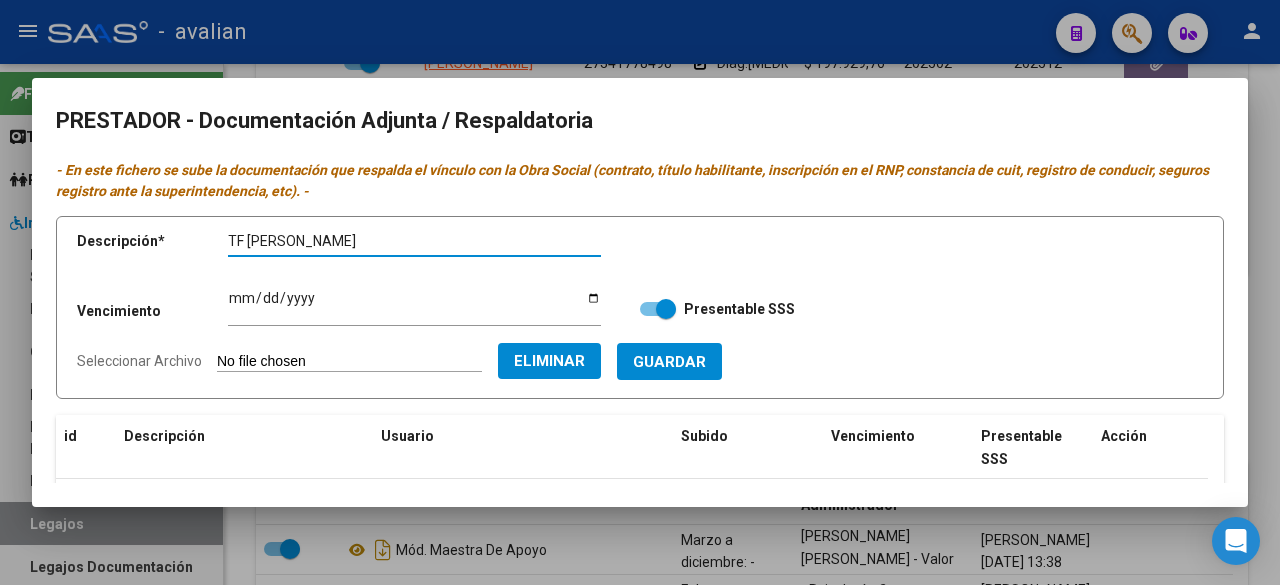 click on "Guardar" at bounding box center (669, 361) 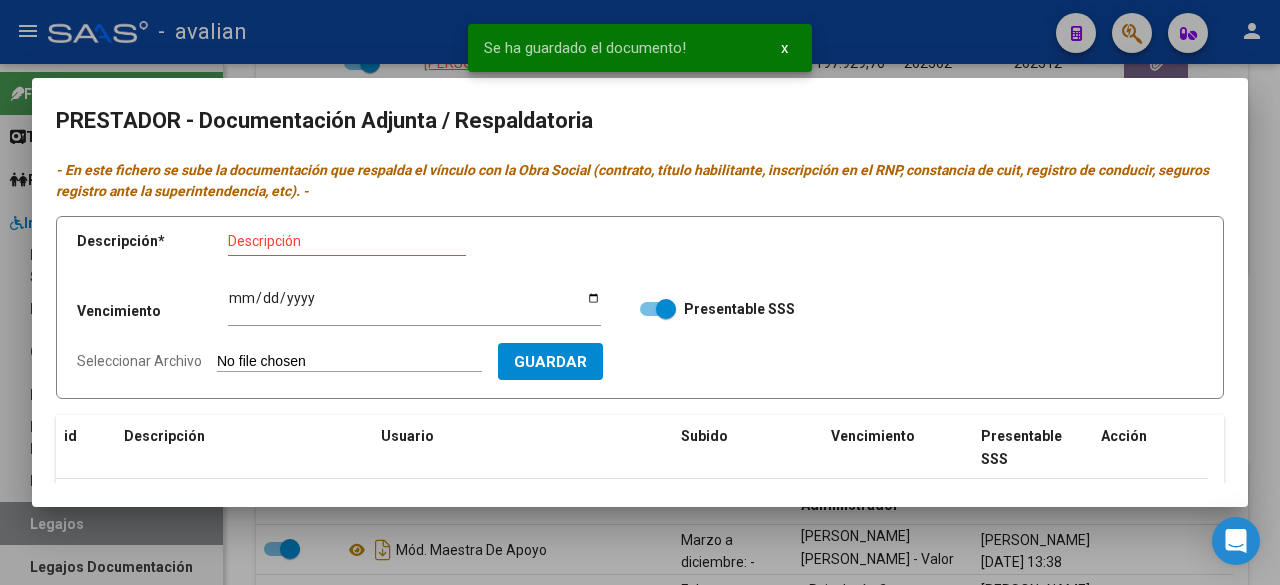 click on "Seleccionar Archivo" at bounding box center [349, 362] 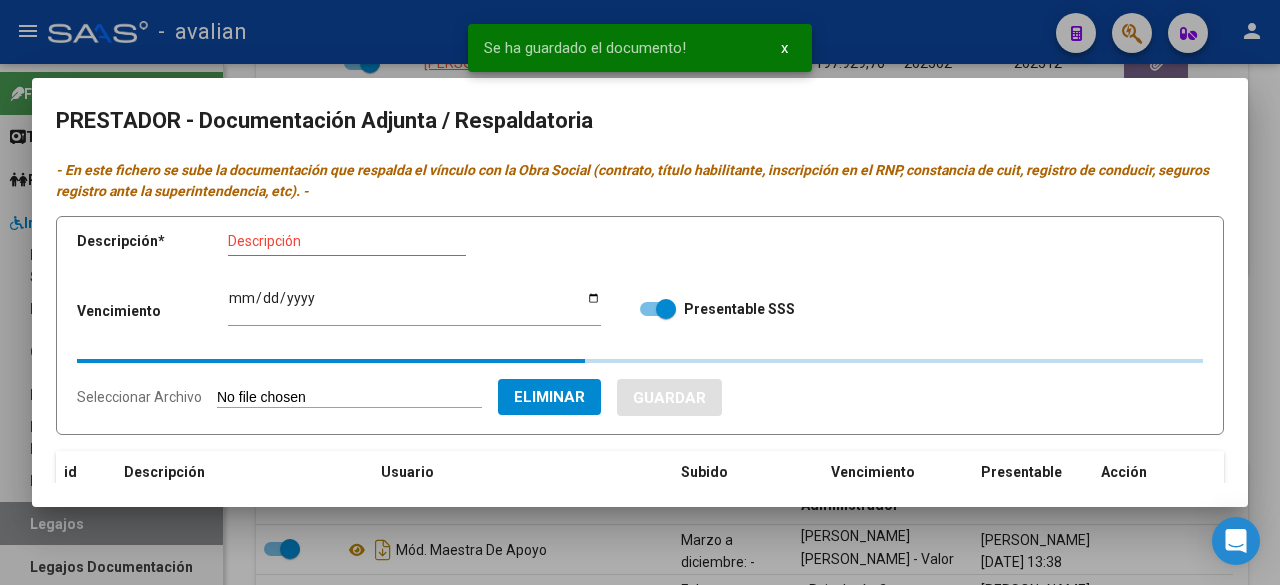 click on "Descripción" at bounding box center [347, 241] 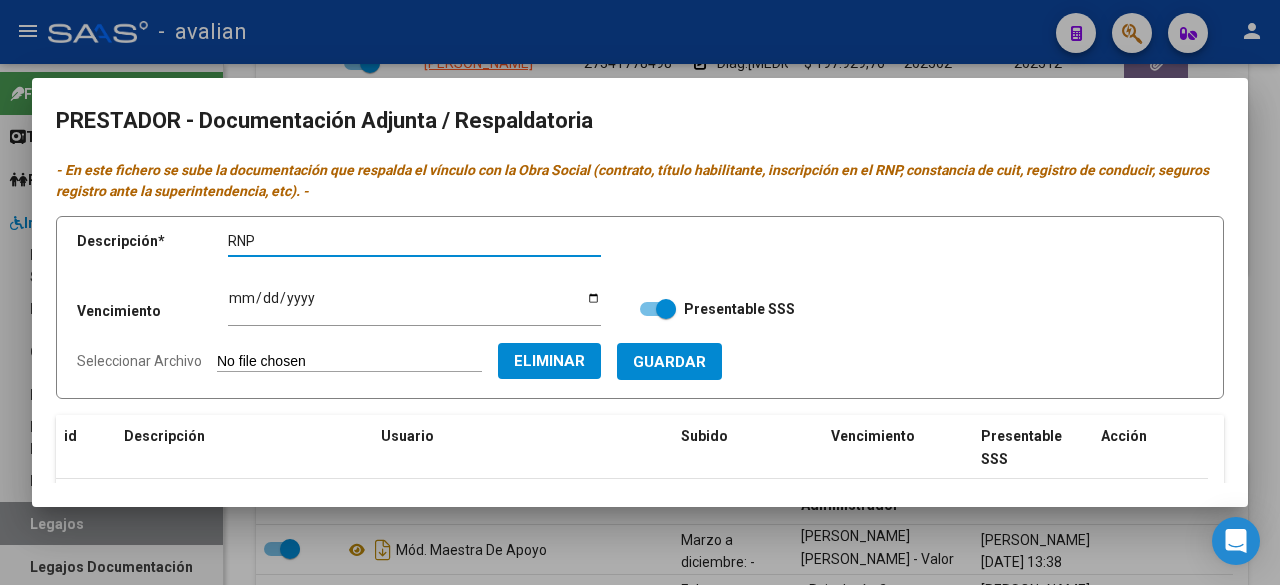 paste on "[PERSON_NAME]" 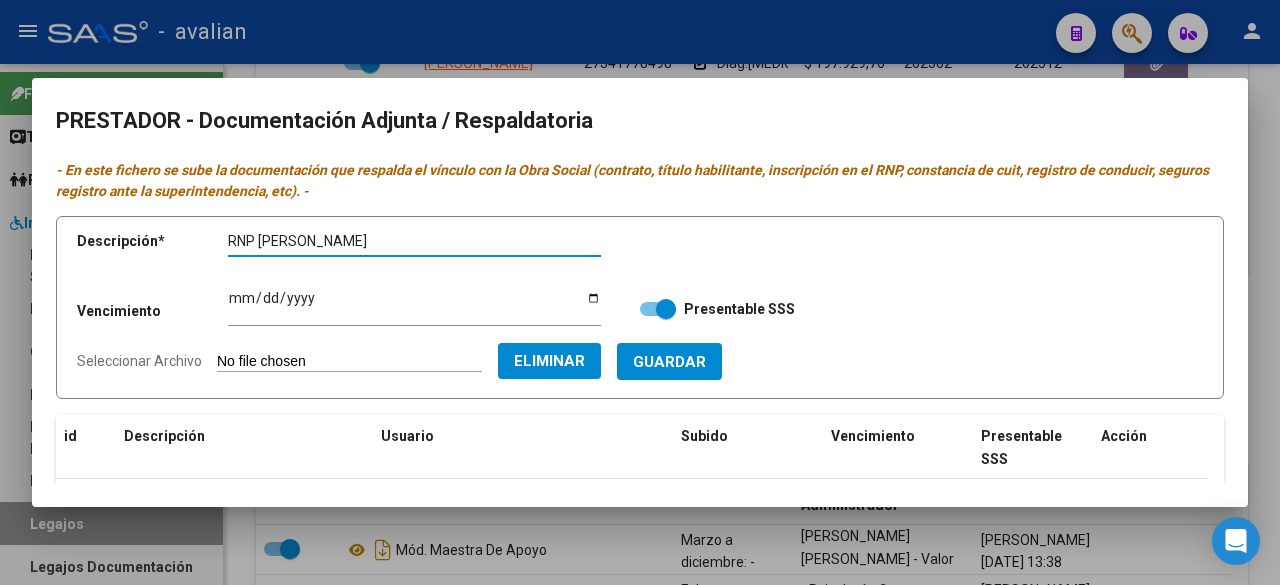 click on "Ingresar vencimiento" at bounding box center [414, 305] 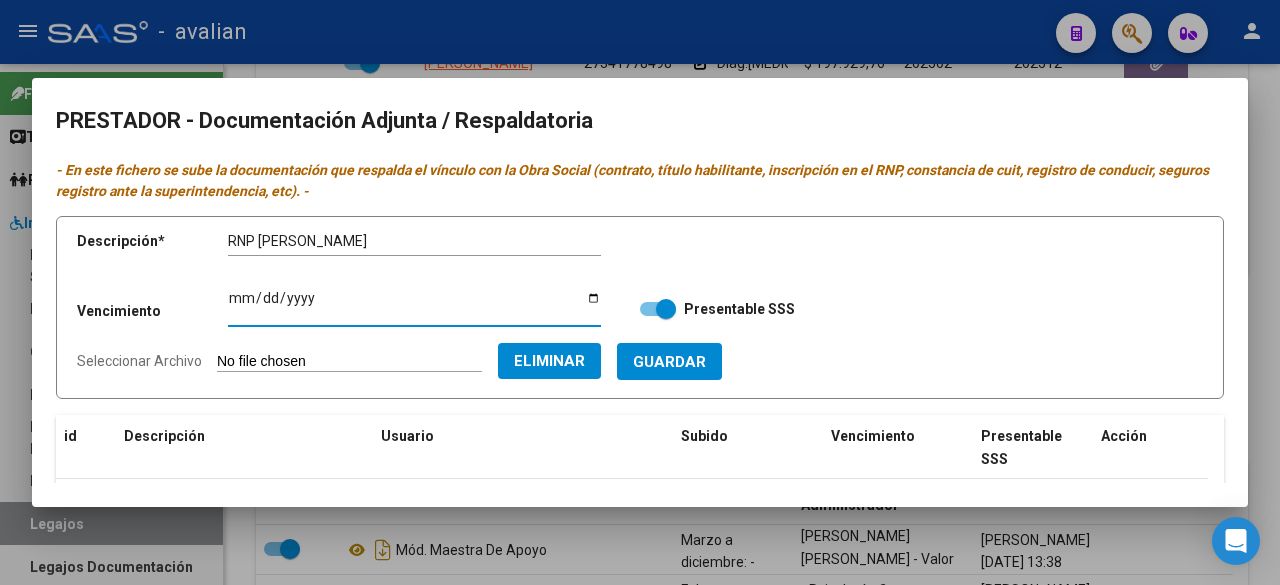 click on "Guardar" at bounding box center (669, 361) 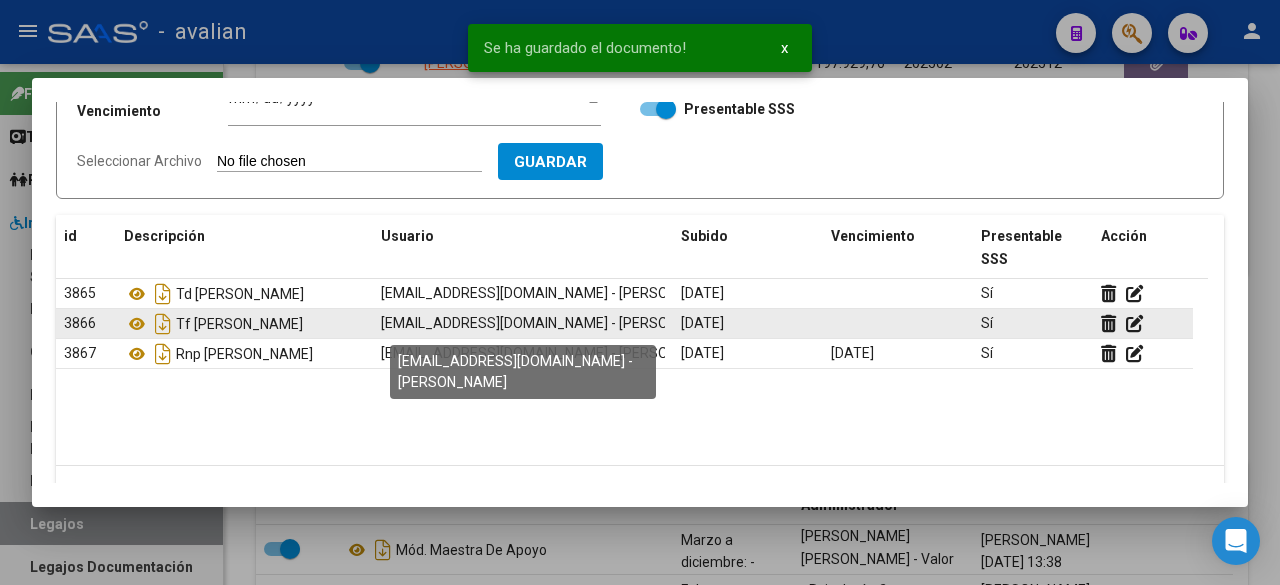 scroll, scrollTop: 0, scrollLeft: 0, axis: both 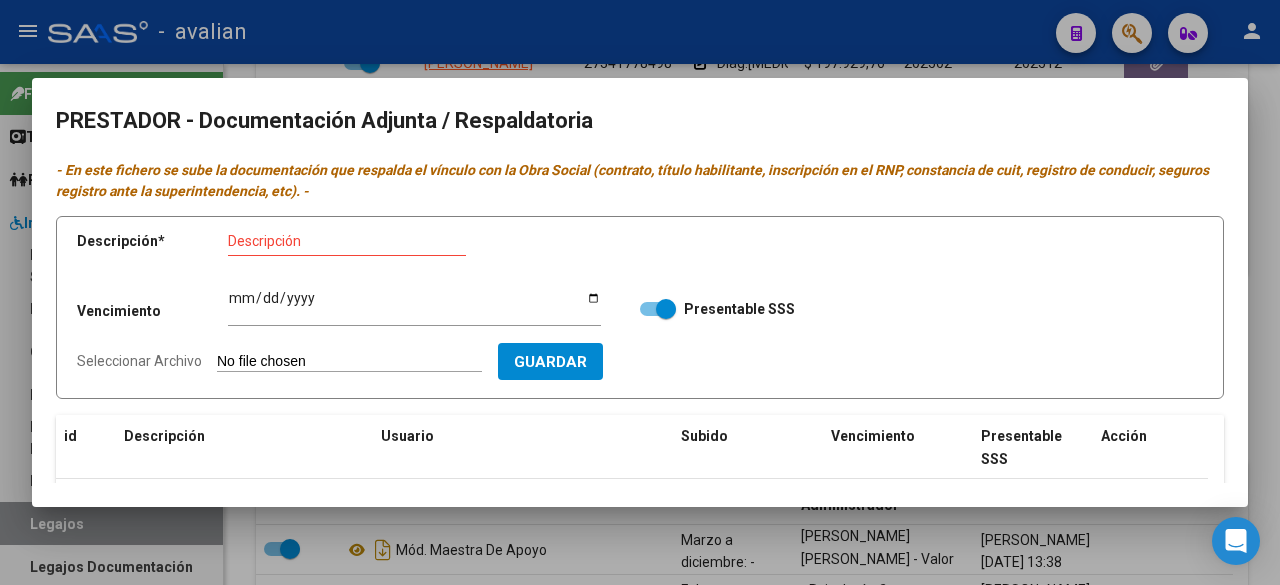 click on "Seleccionar Archivo" at bounding box center [349, 362] 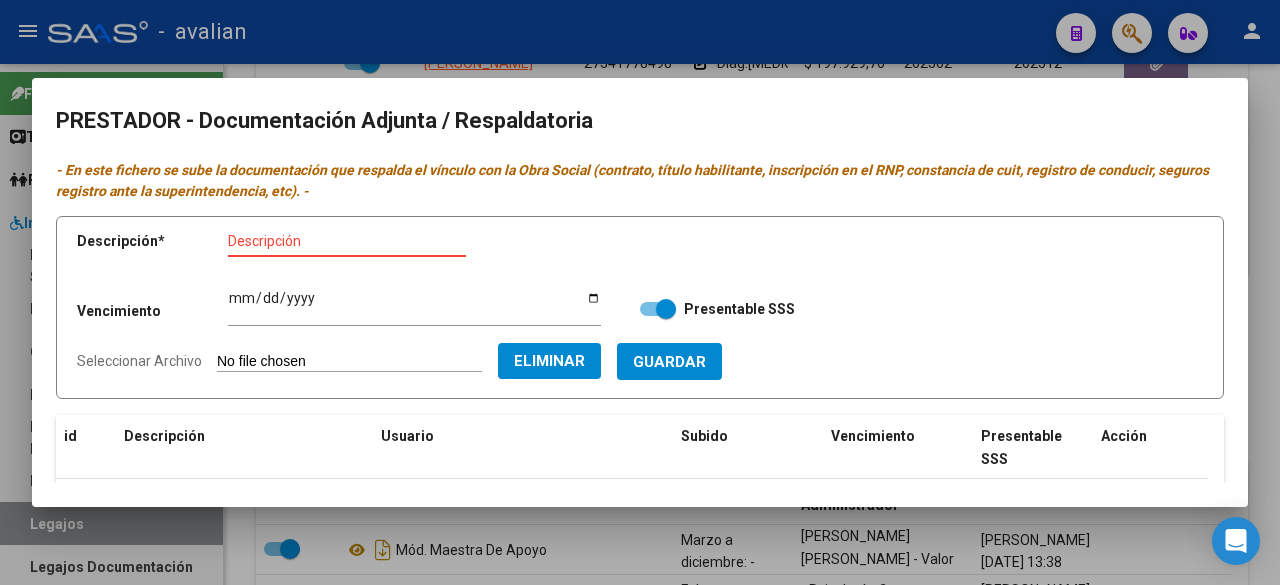 click on "Descripción" at bounding box center (347, 241) 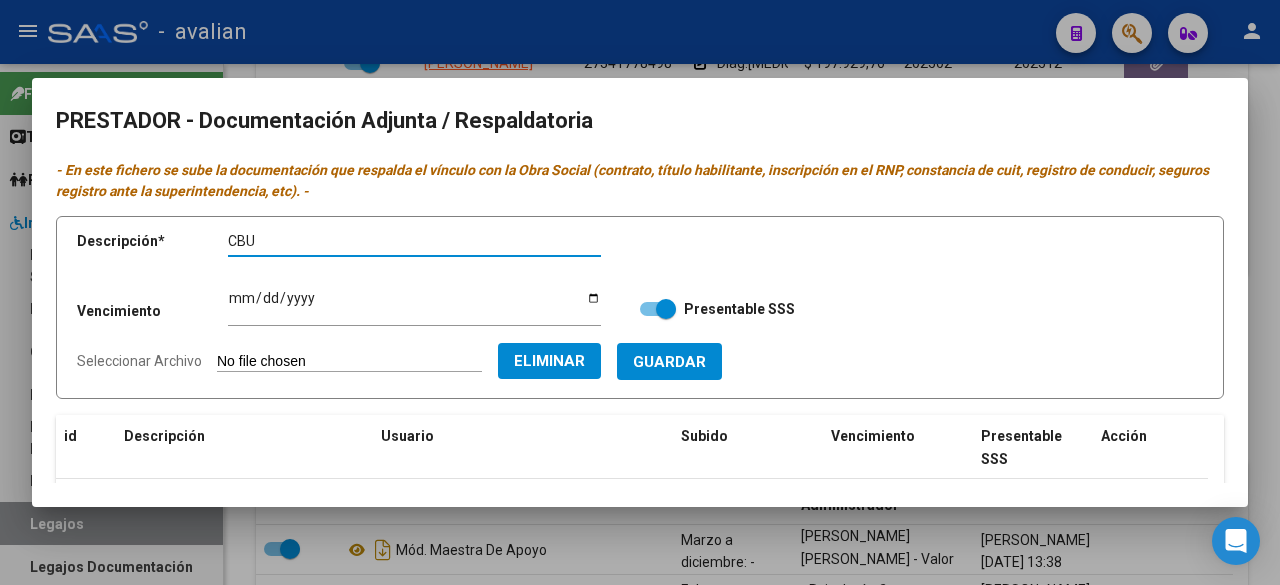 paste on "[PERSON_NAME]" 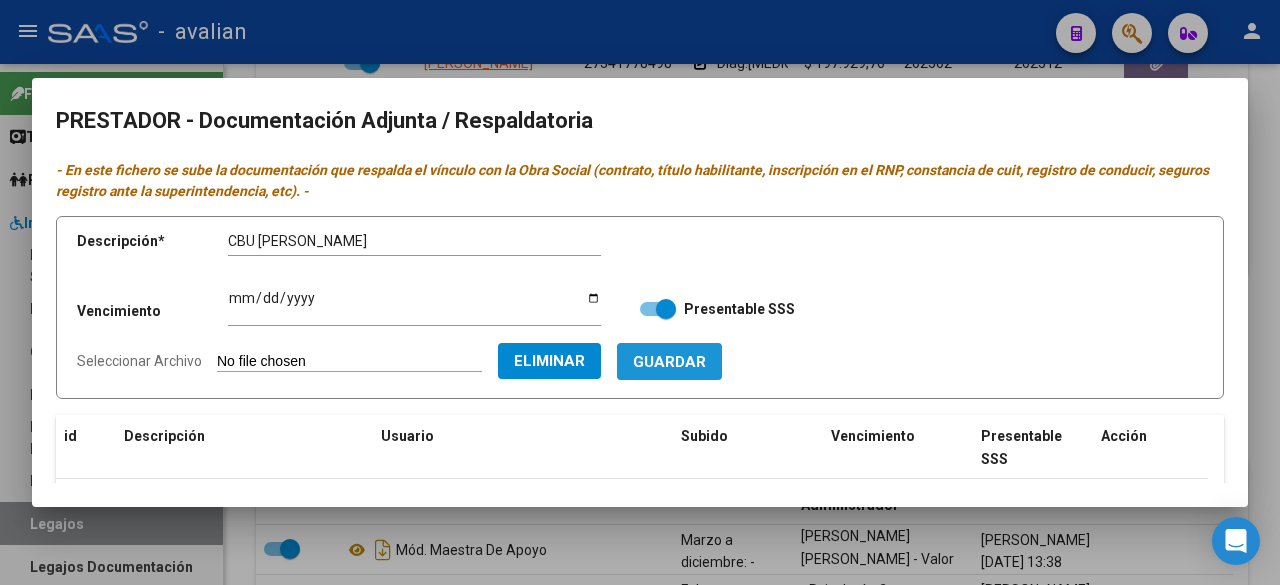 click on "Guardar" at bounding box center (669, 362) 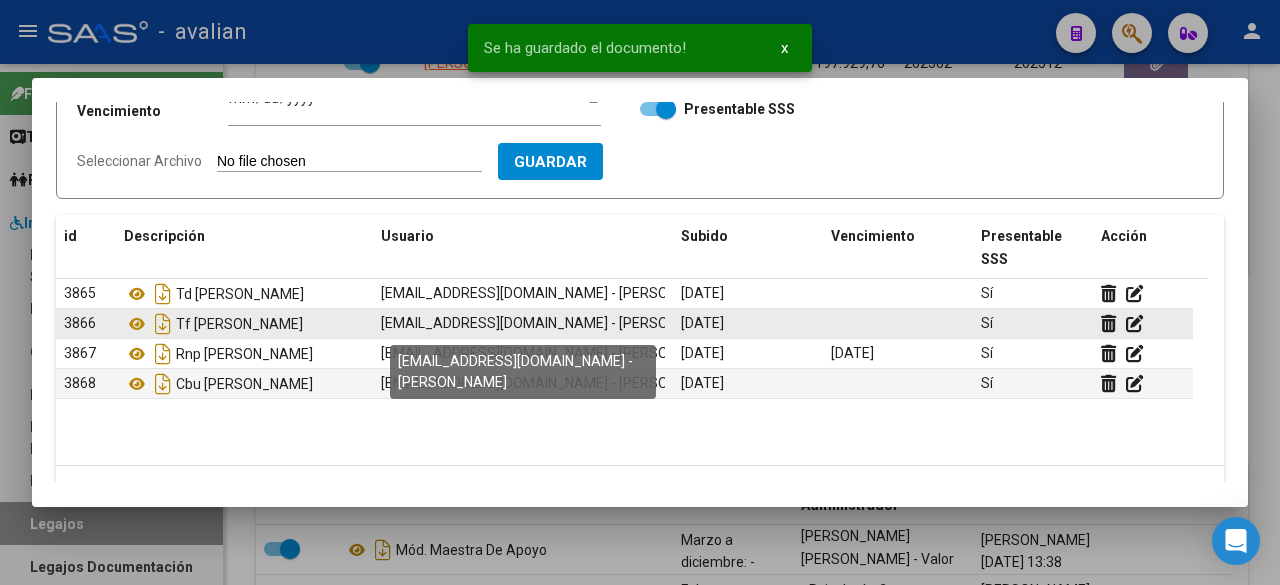 scroll, scrollTop: 0, scrollLeft: 0, axis: both 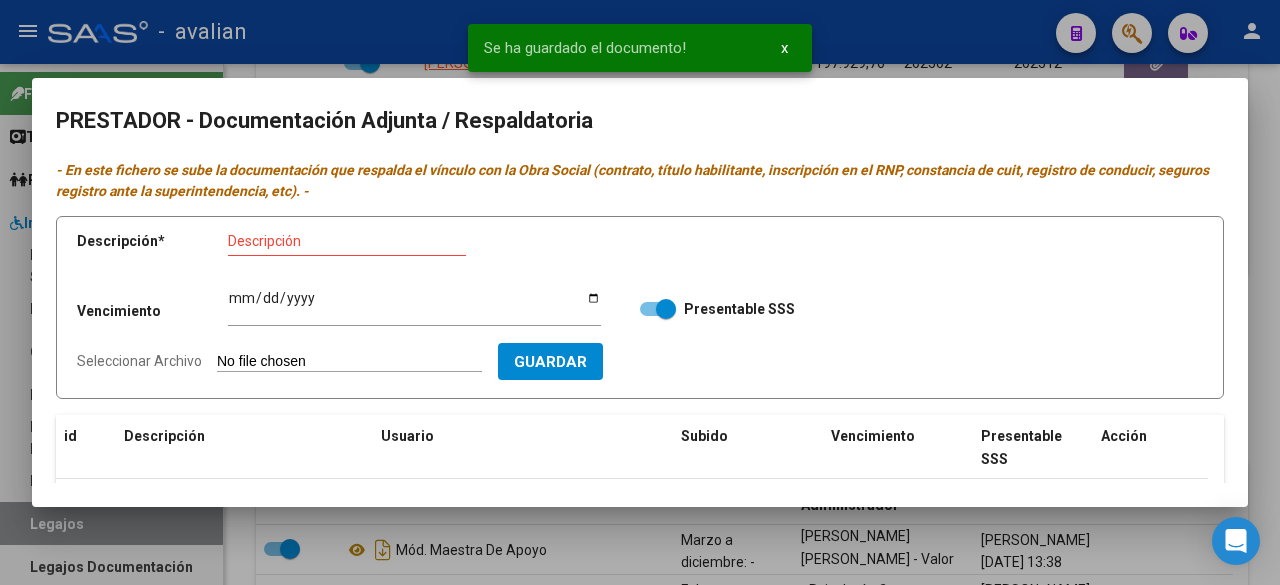 click on "Seleccionar Archivo" at bounding box center (349, 362) 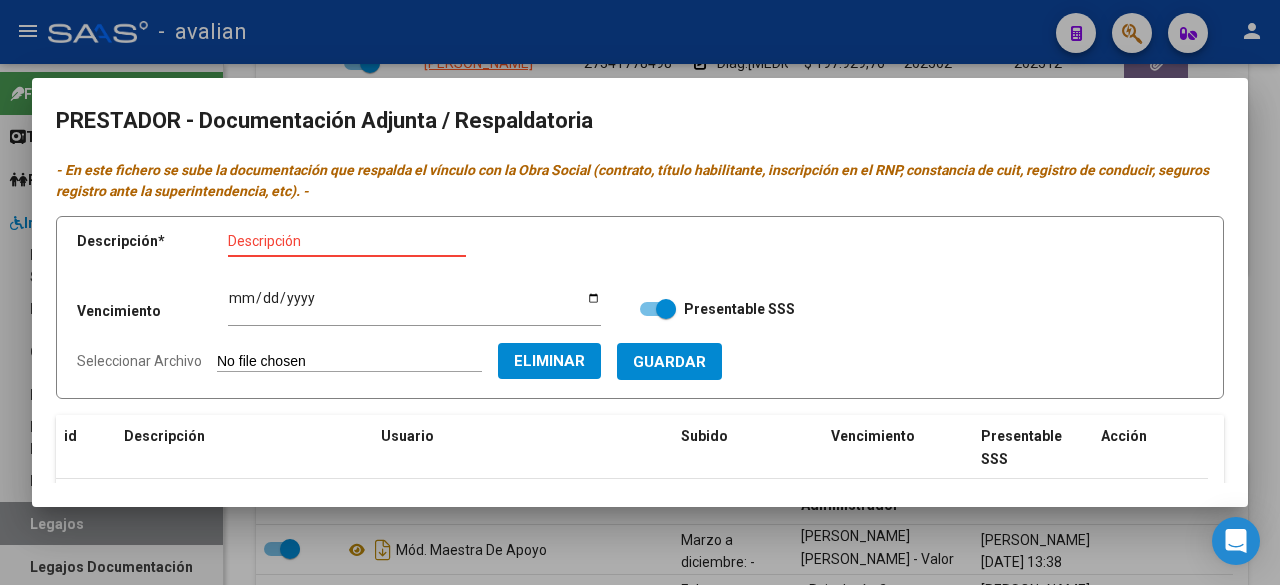 click on "Descripción" at bounding box center (347, 241) 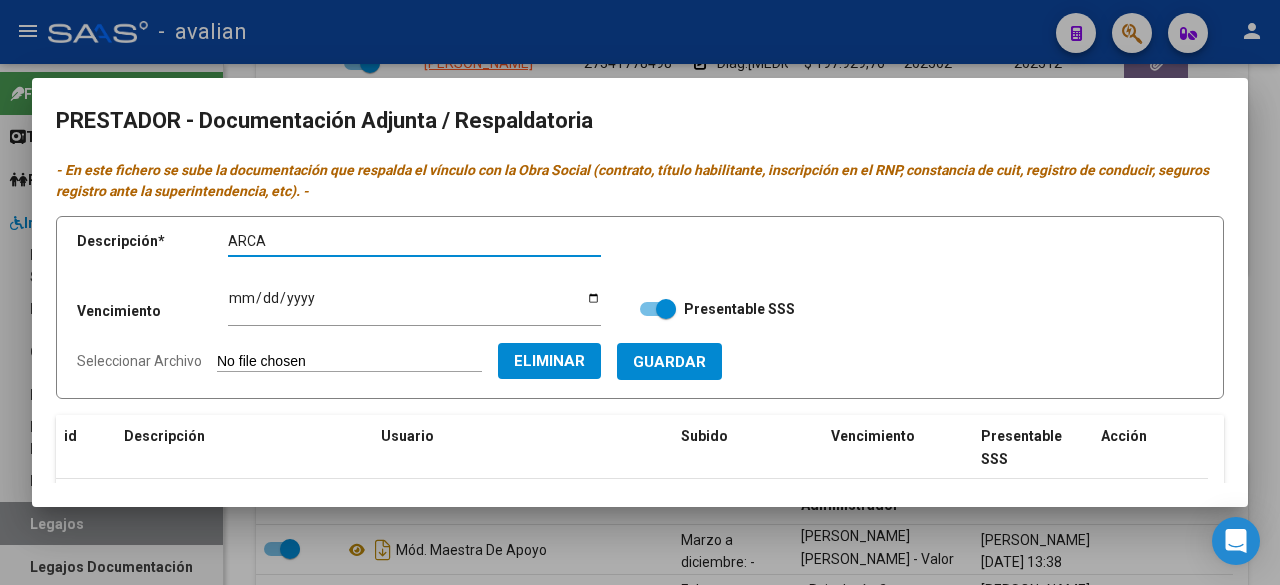 paste on "[PERSON_NAME]" 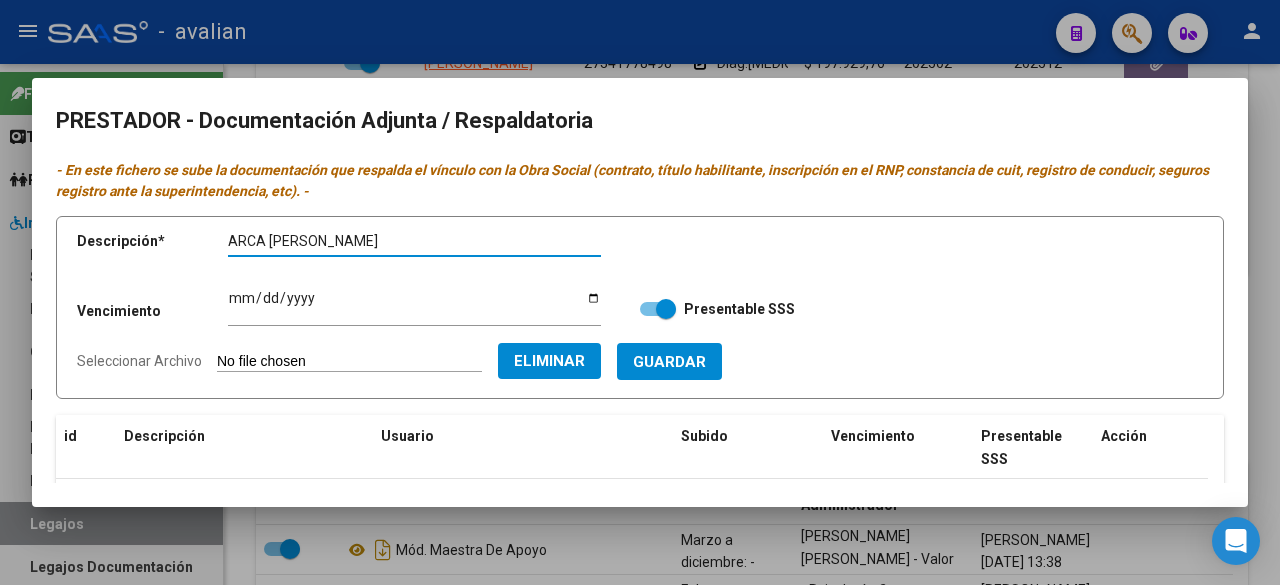 click on "Ingresar vencimiento" at bounding box center [414, 305] 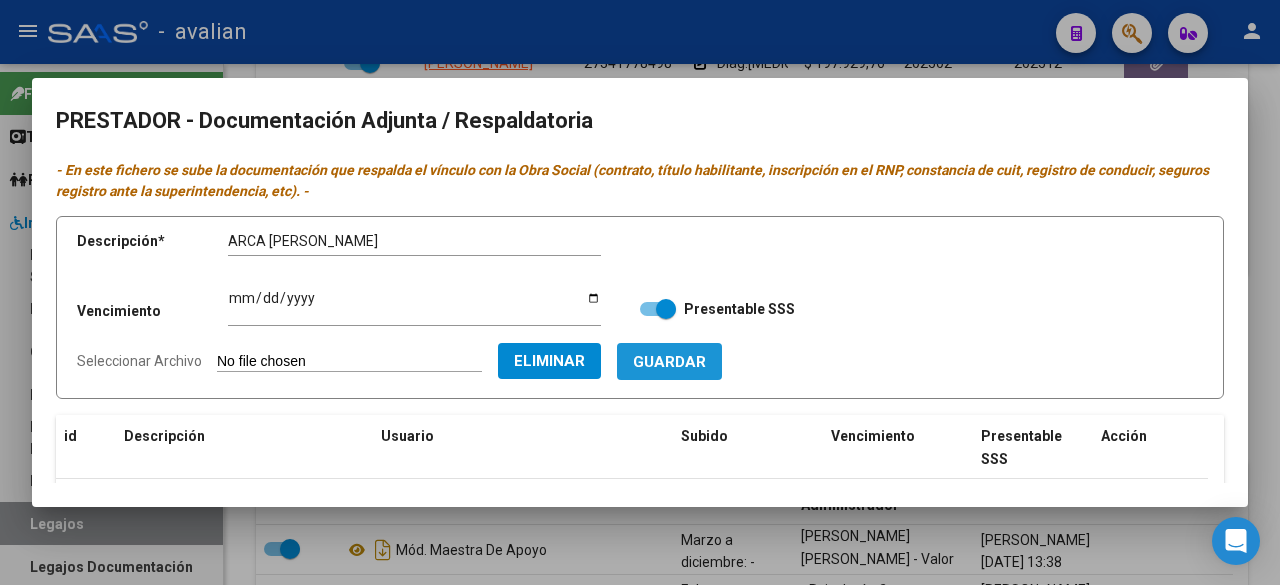 click on "Guardar" at bounding box center [669, 361] 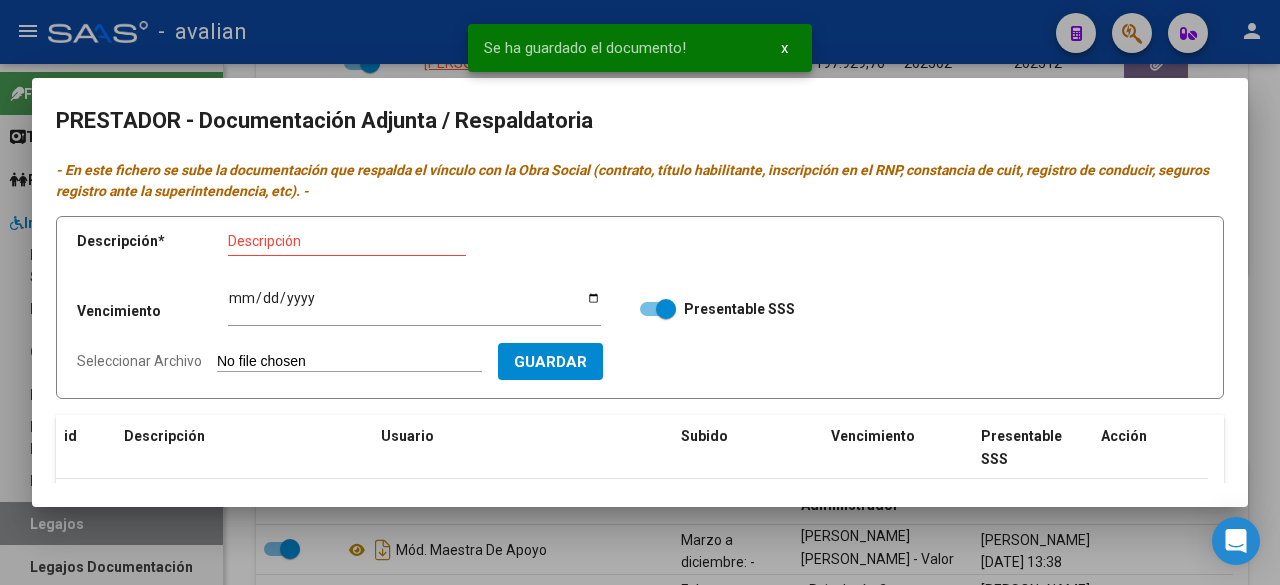 scroll, scrollTop: 246, scrollLeft: 0, axis: vertical 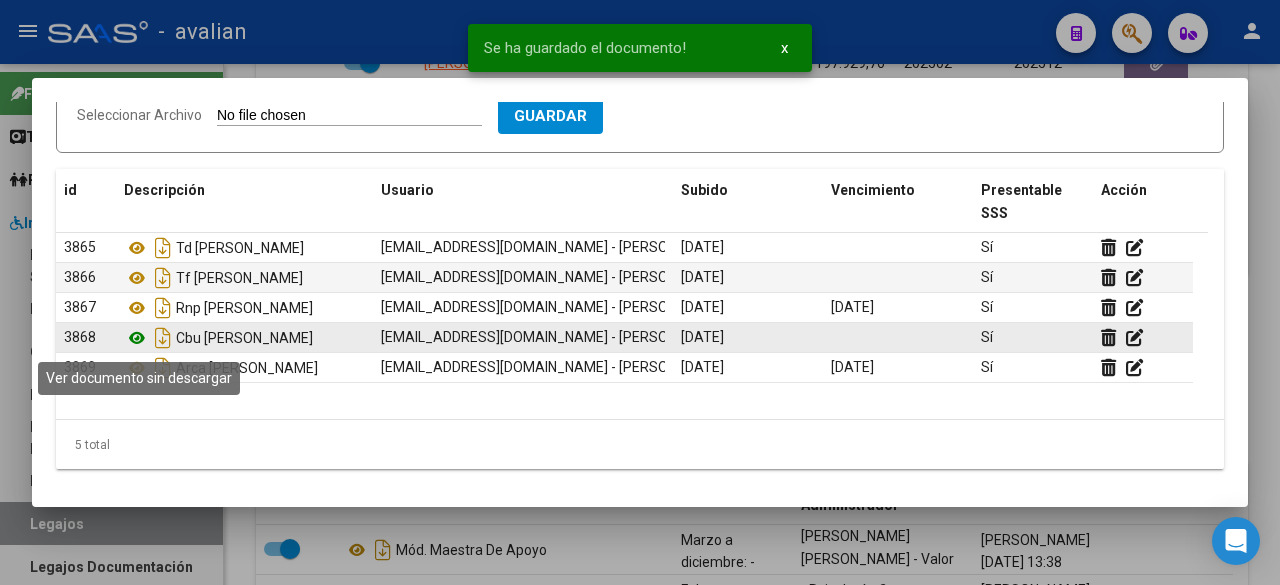 click 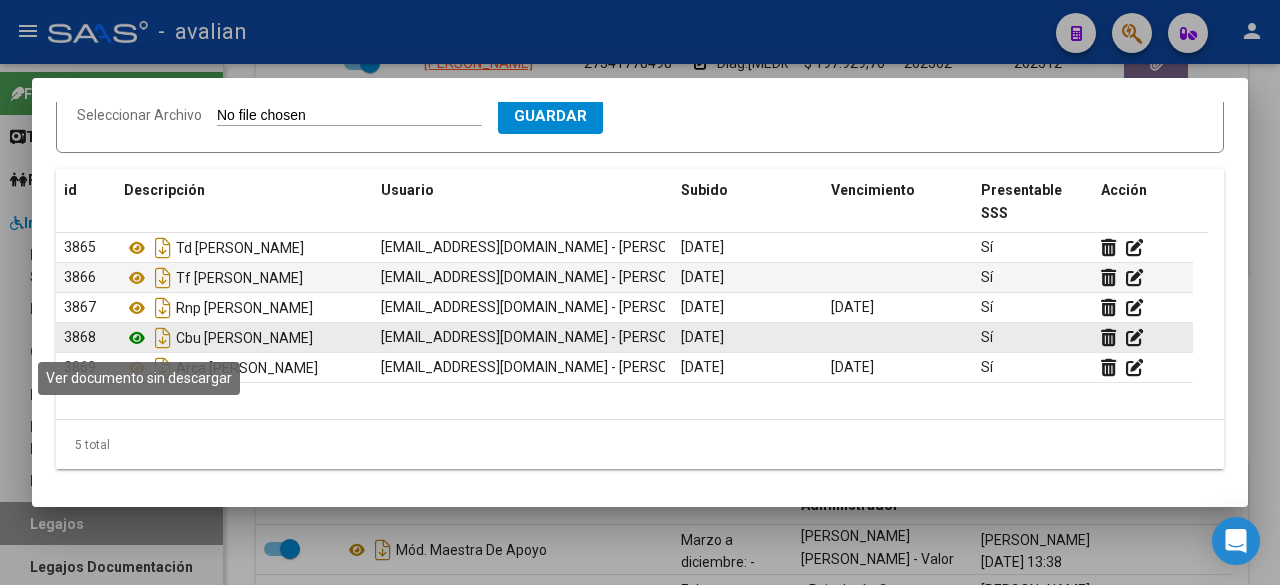 click 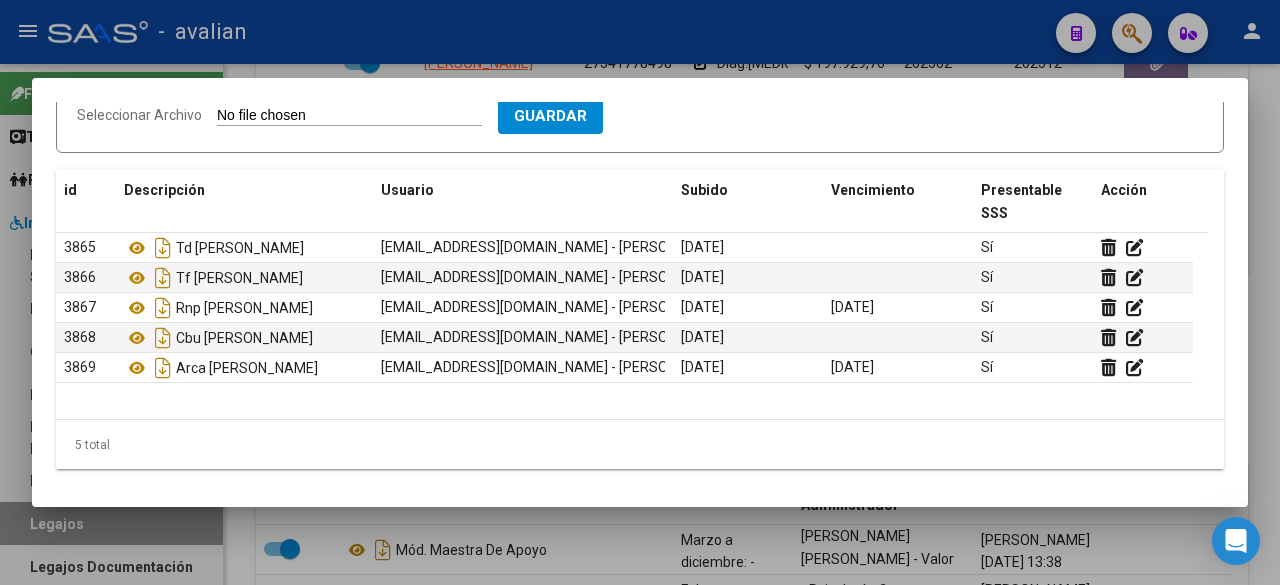 click at bounding box center [640, 292] 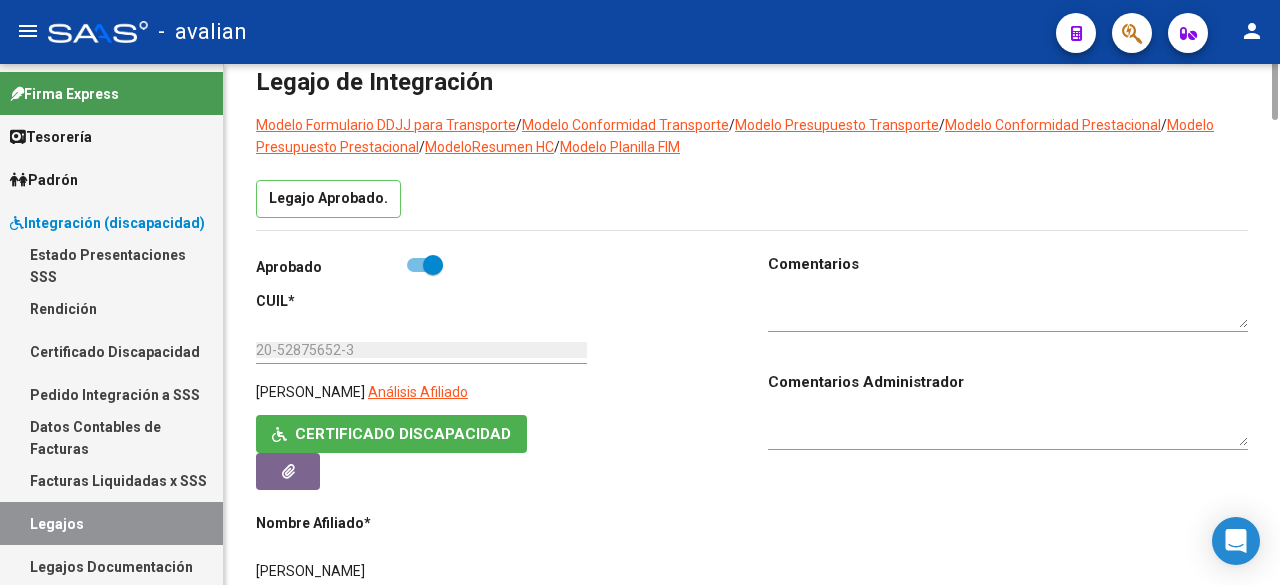scroll, scrollTop: 0, scrollLeft: 0, axis: both 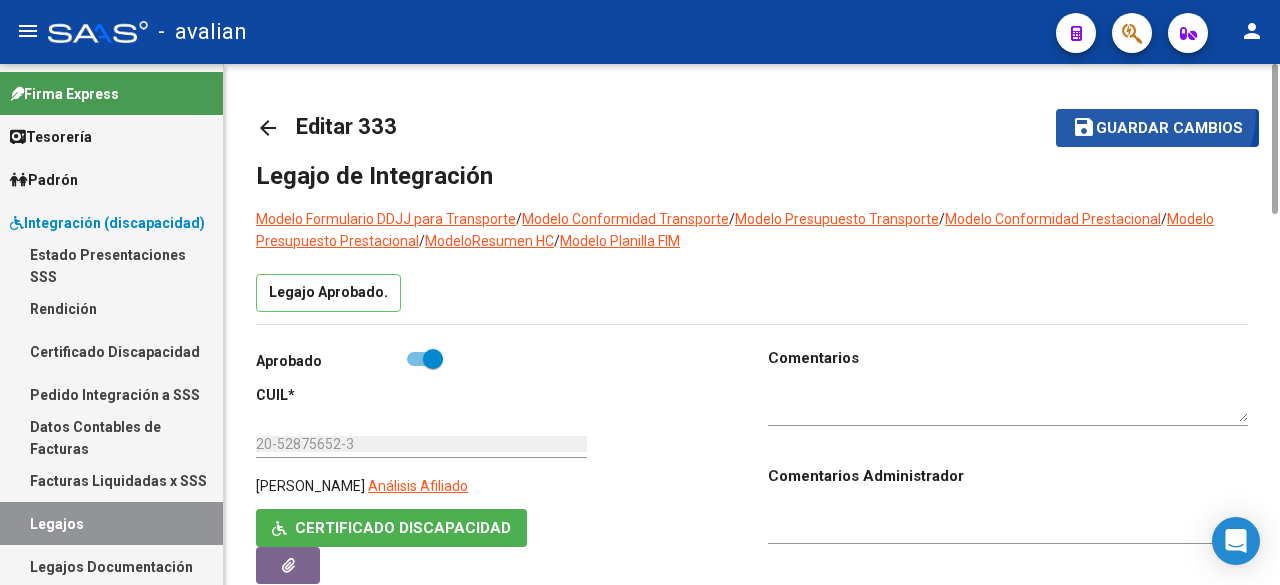 click on "save Guardar cambios" 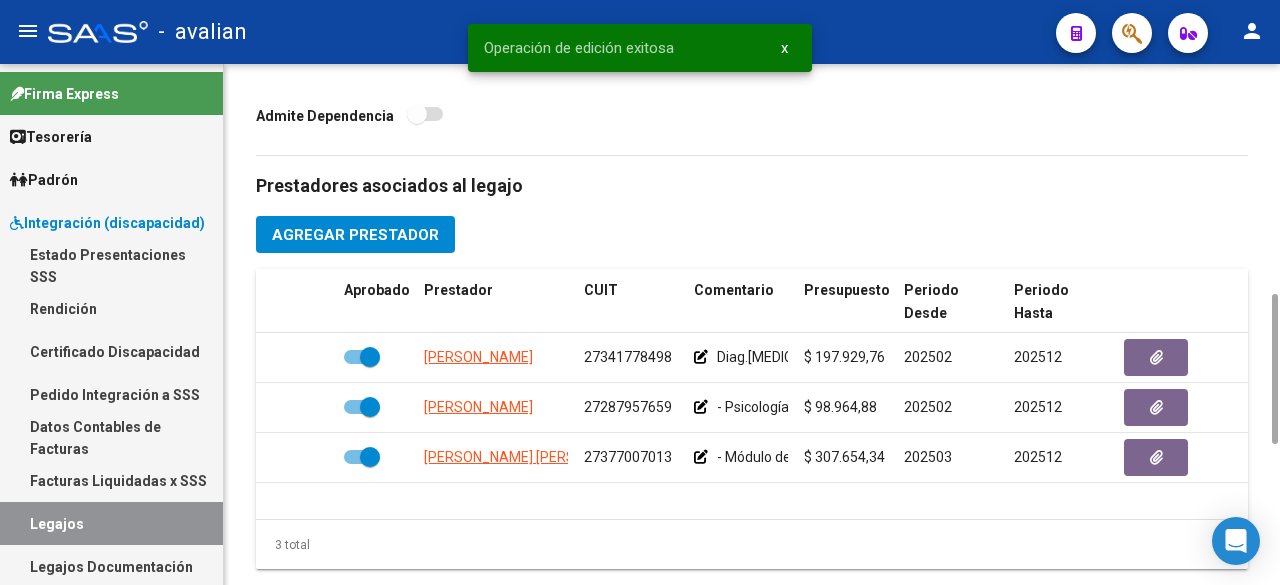 scroll, scrollTop: 1294, scrollLeft: 0, axis: vertical 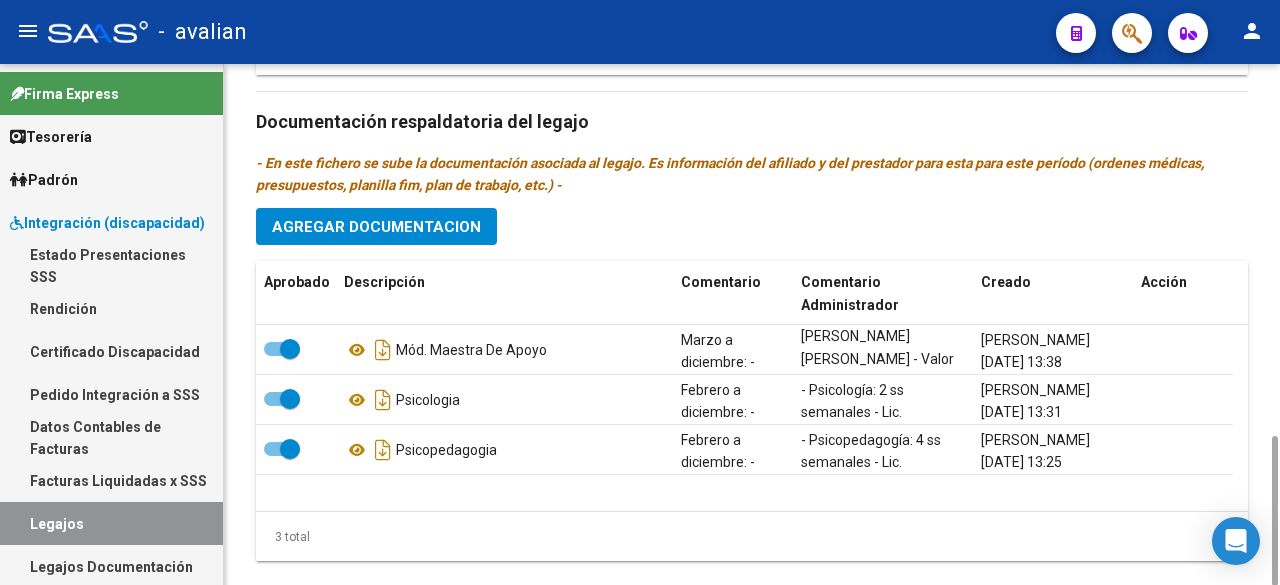 click on "Agregar Documentacion" 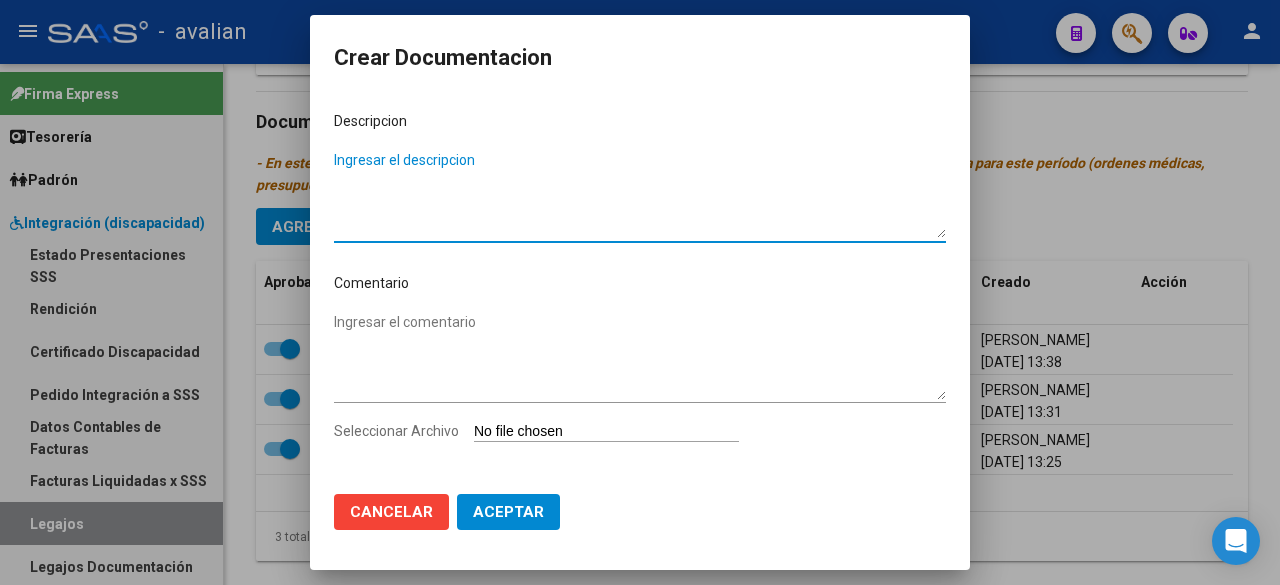 click on "Seleccionar Archivo" at bounding box center (606, 432) 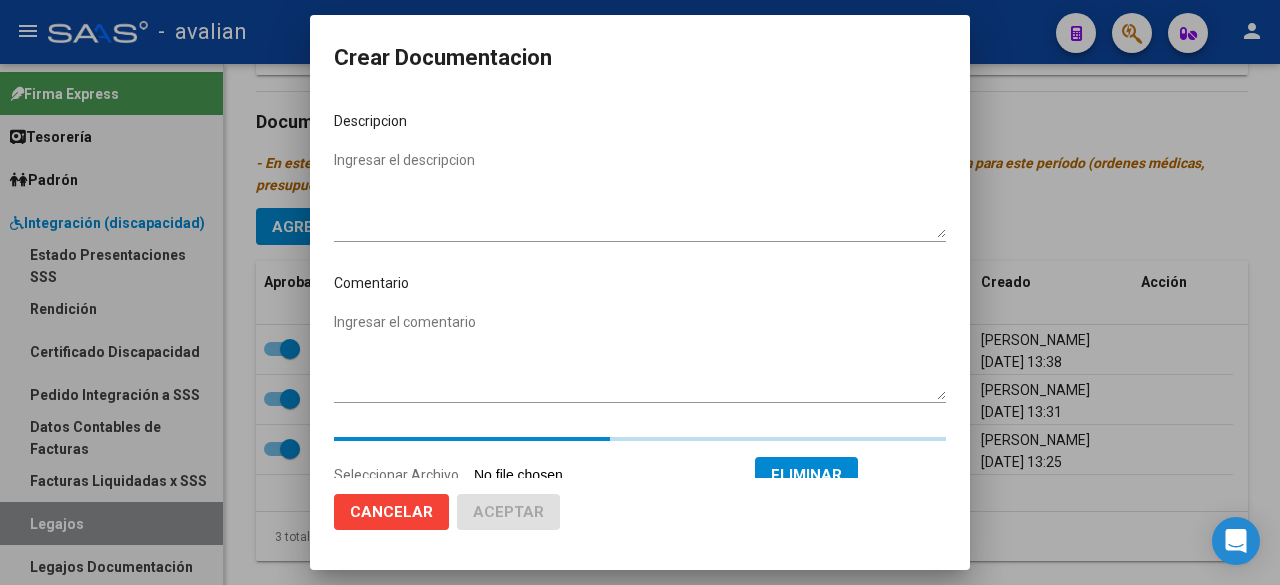 click on "Ingresar el descripcion" at bounding box center (640, 194) 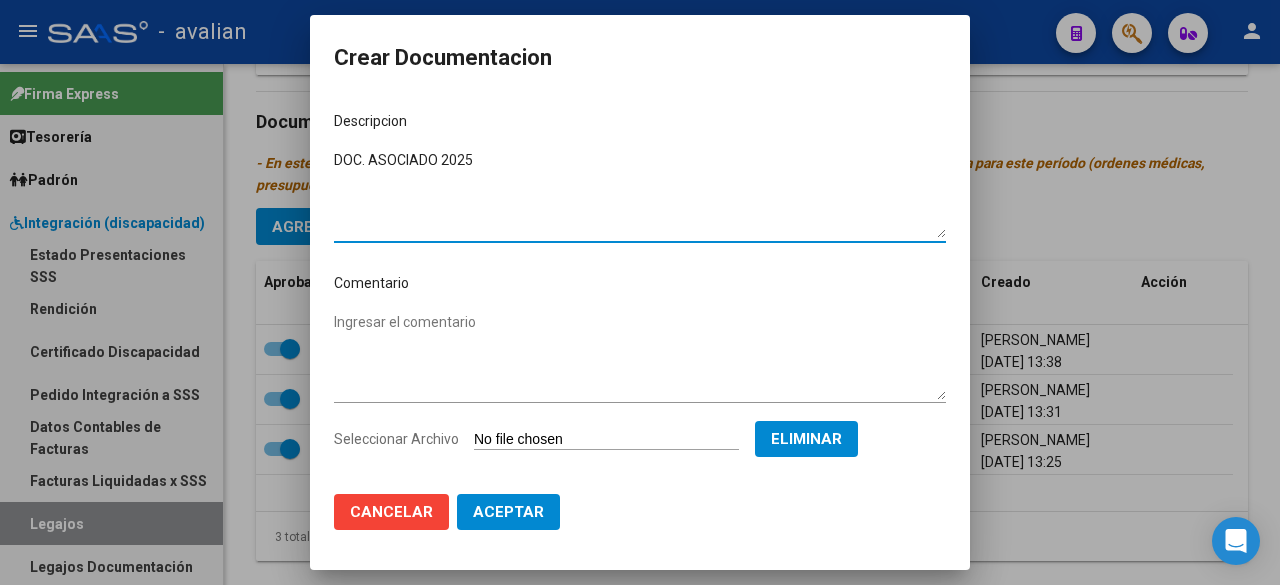 click on "Aceptar" 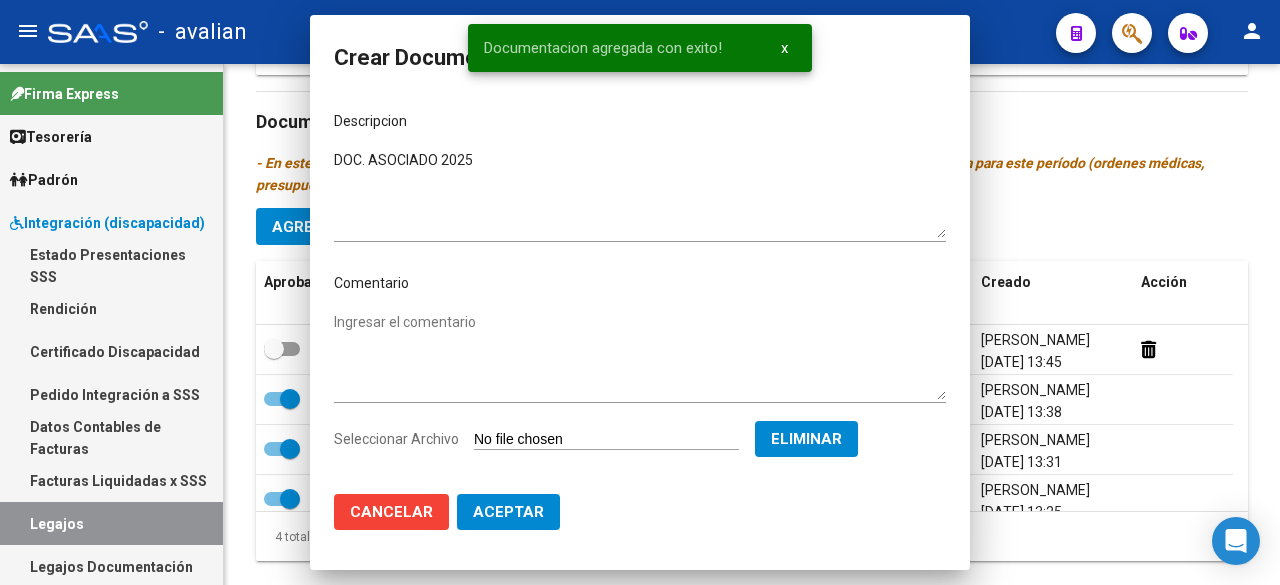 scroll, scrollTop: 0, scrollLeft: 0, axis: both 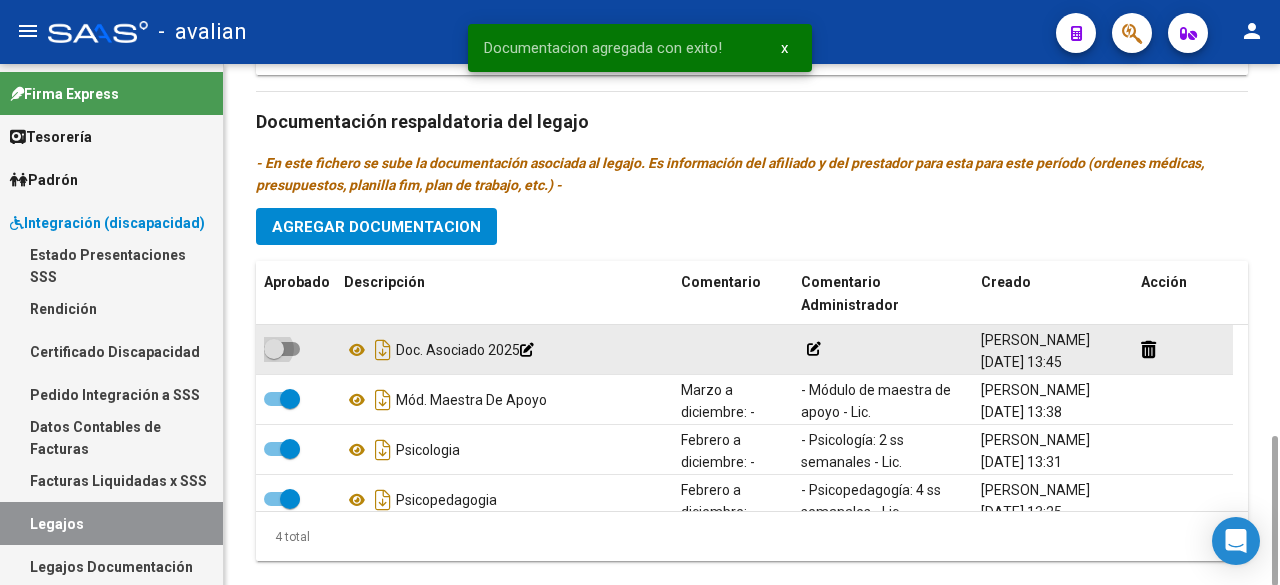 click at bounding box center (282, 349) 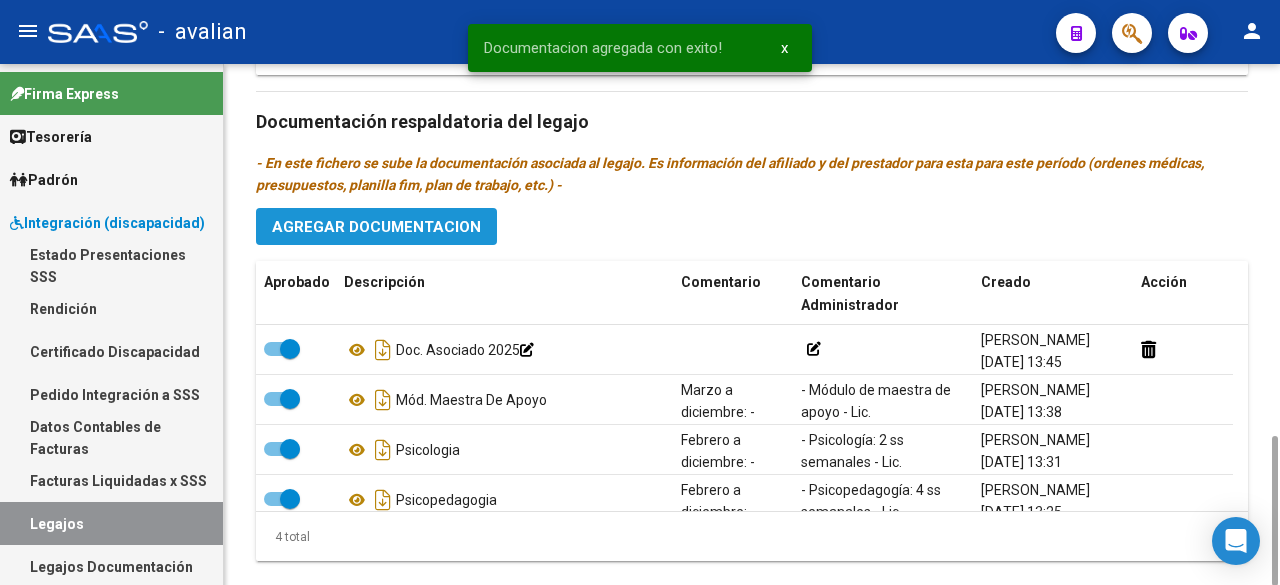 click on "Agregar Documentacion" 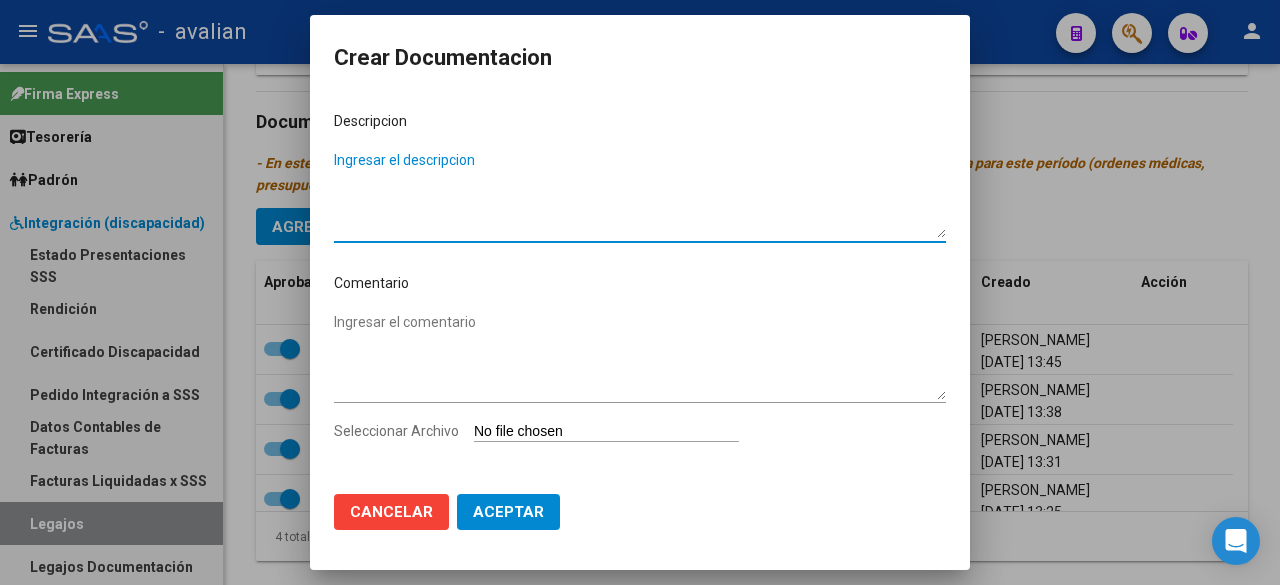 click on "Seleccionar Archivo" at bounding box center [606, 432] 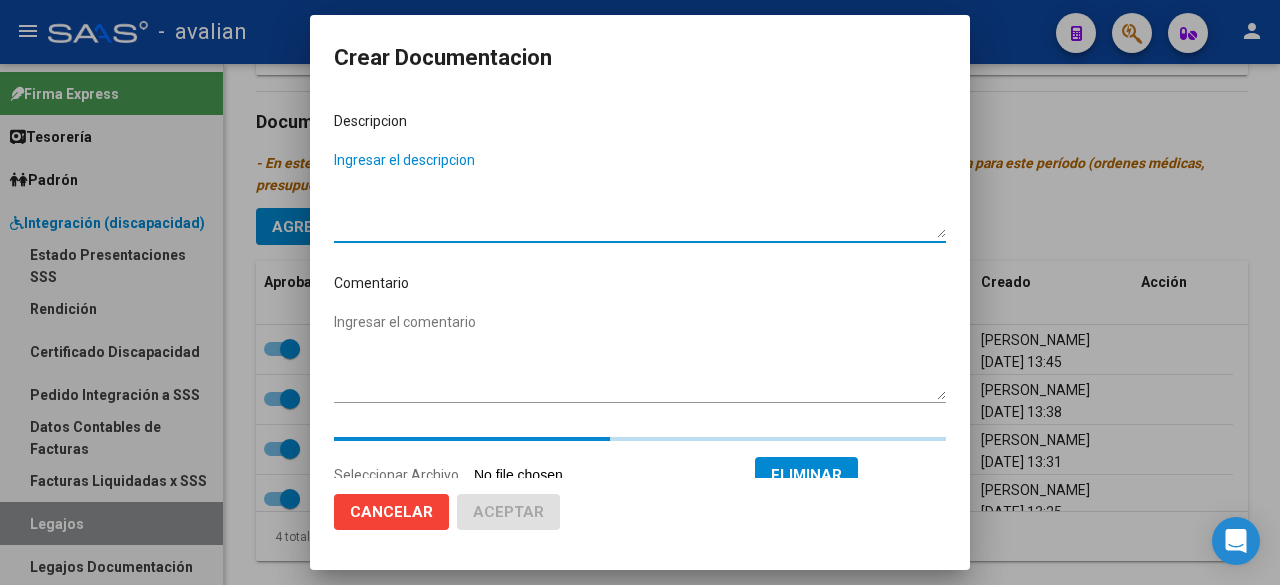 click on "Ingresar el descripcion" at bounding box center (640, 194) 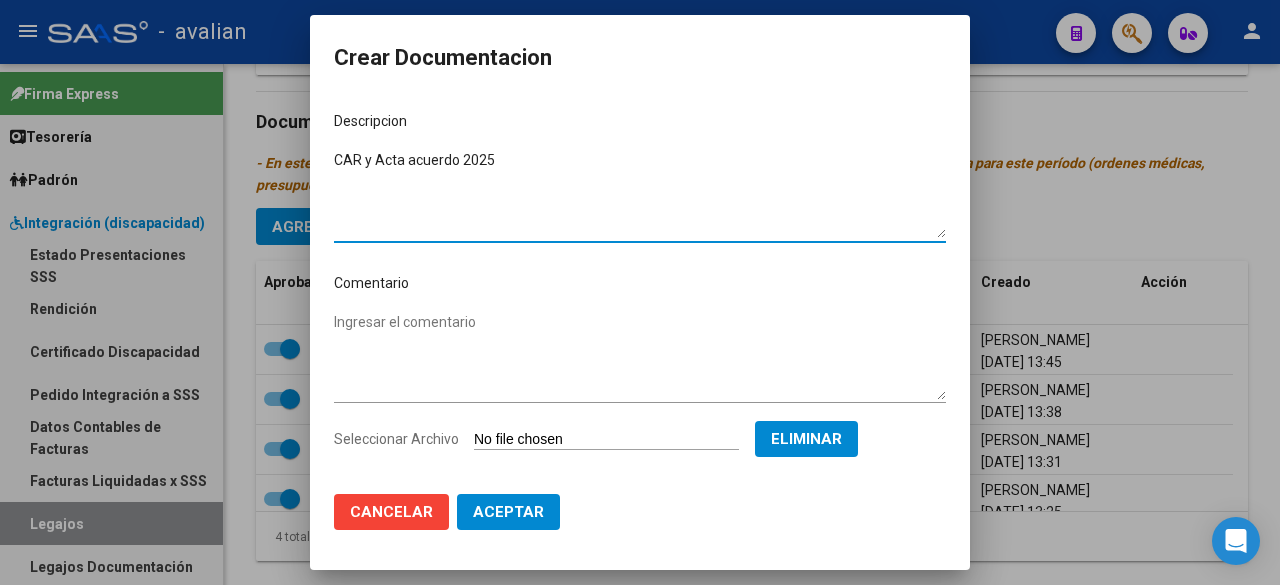 click on "Aceptar" 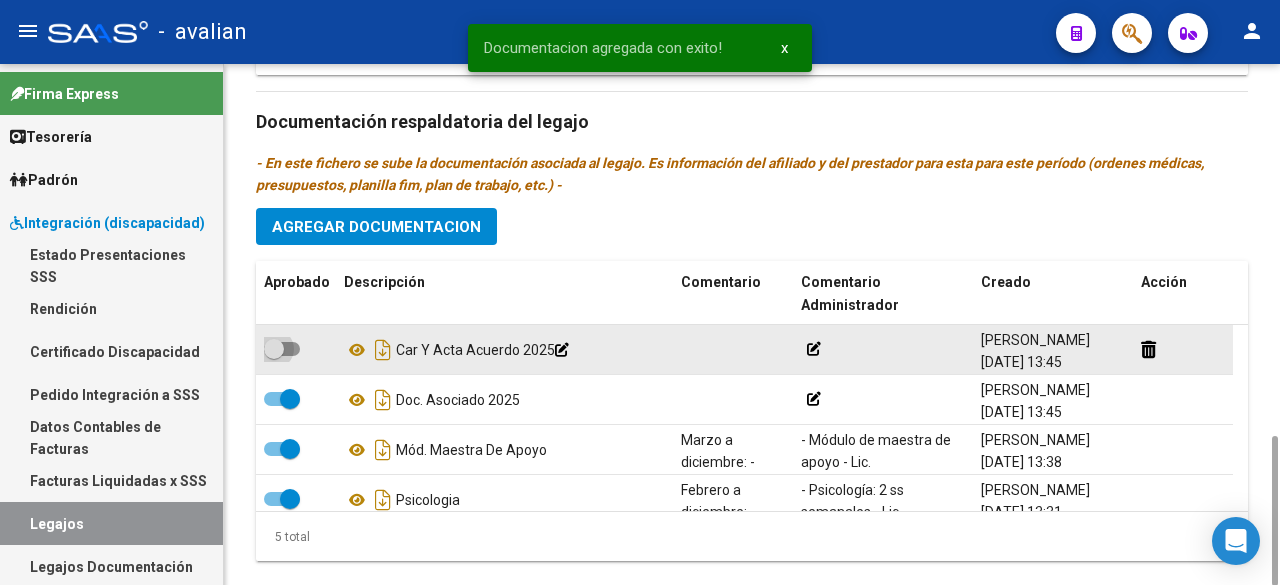 click at bounding box center (282, 349) 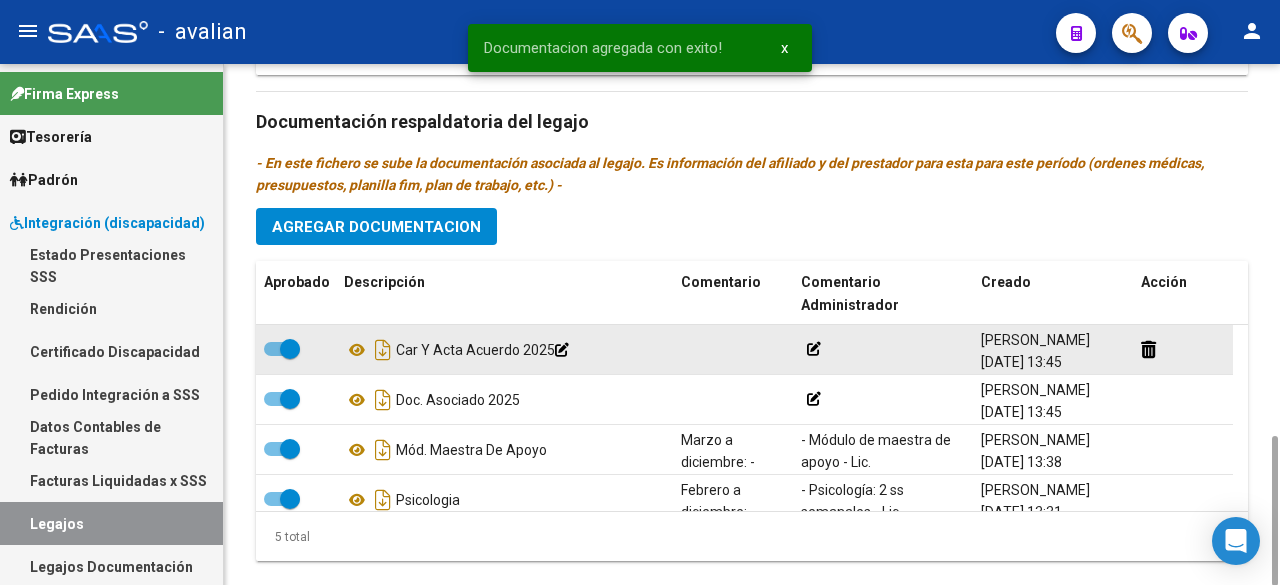 click at bounding box center [290, 349] 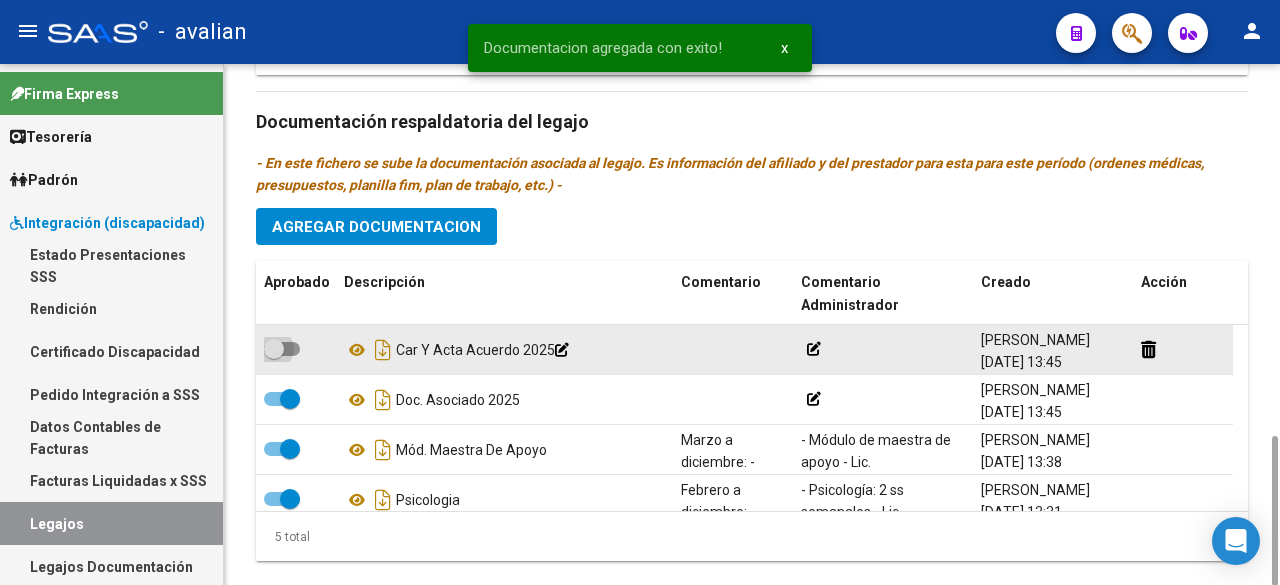 click at bounding box center (282, 349) 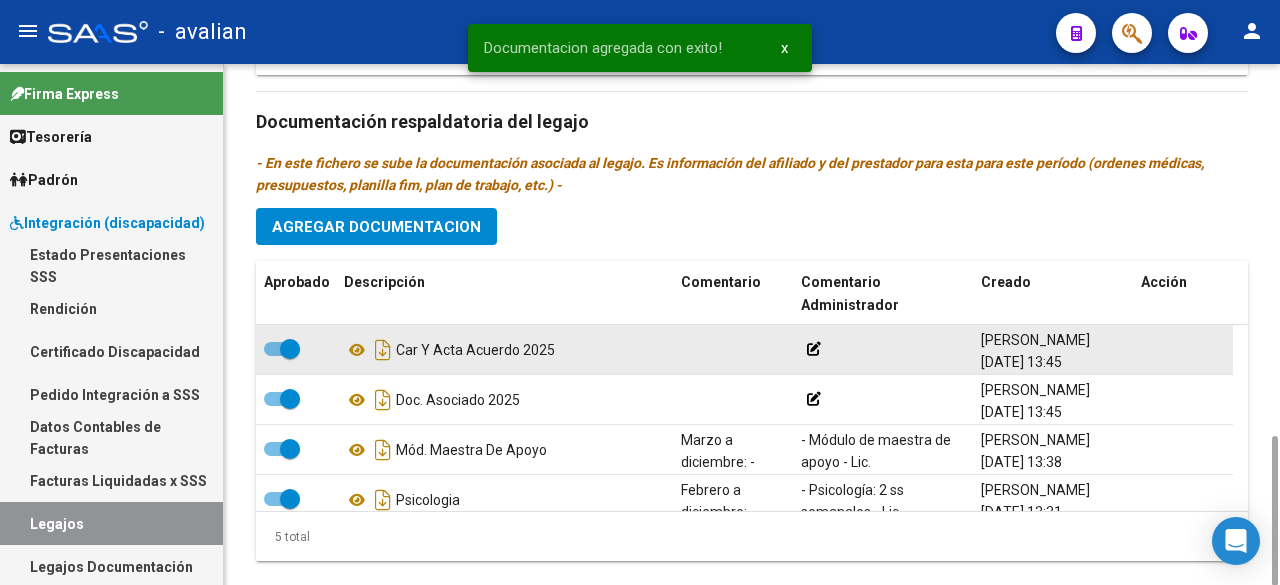 click at bounding box center [282, 349] 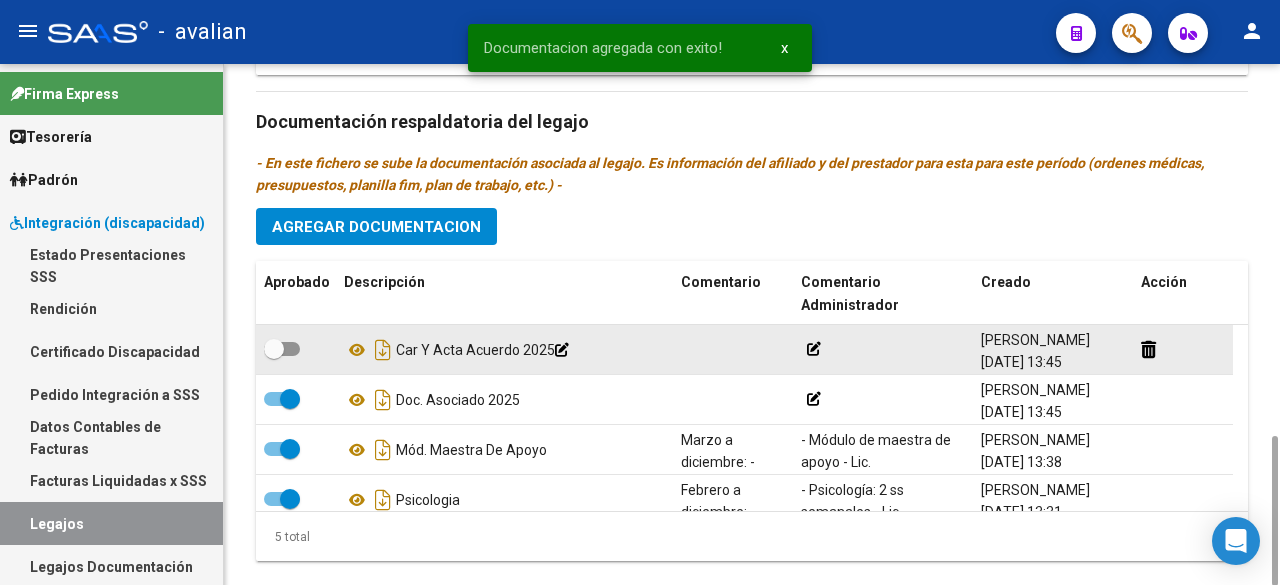 click at bounding box center (282, 349) 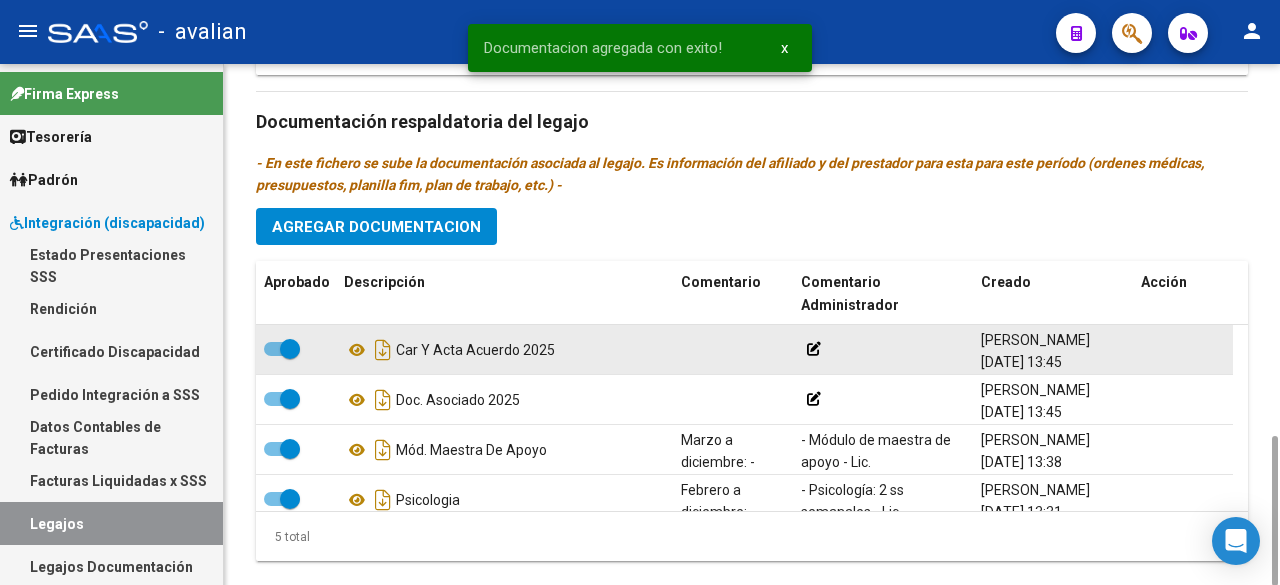 click at bounding box center [282, 349] 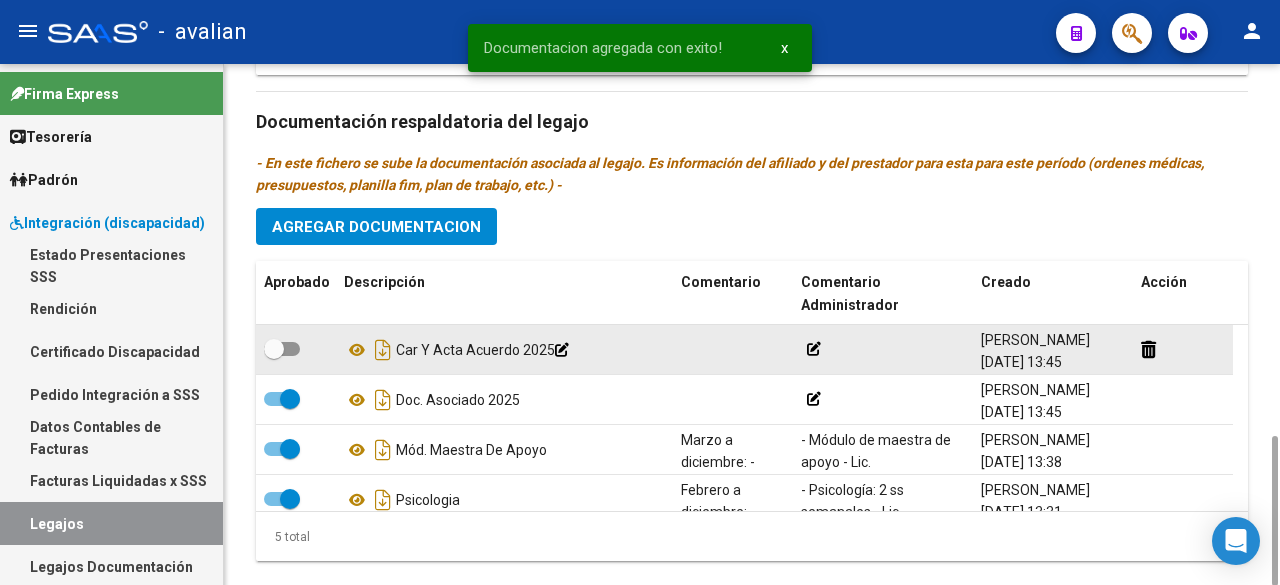 click 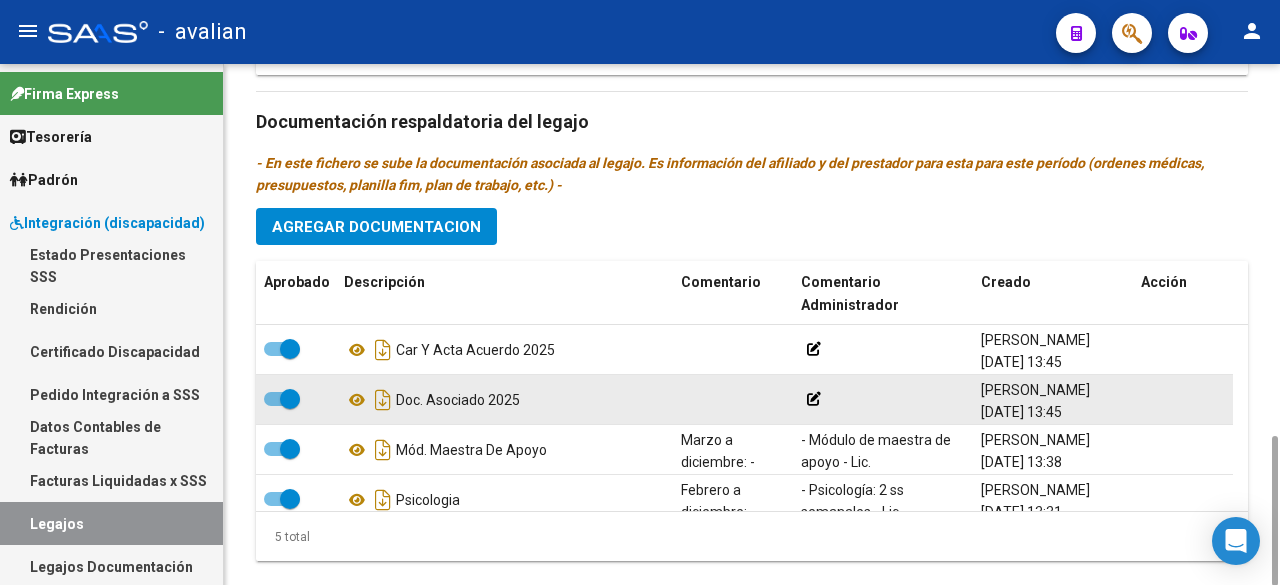 scroll, scrollTop: 1294, scrollLeft: 0, axis: vertical 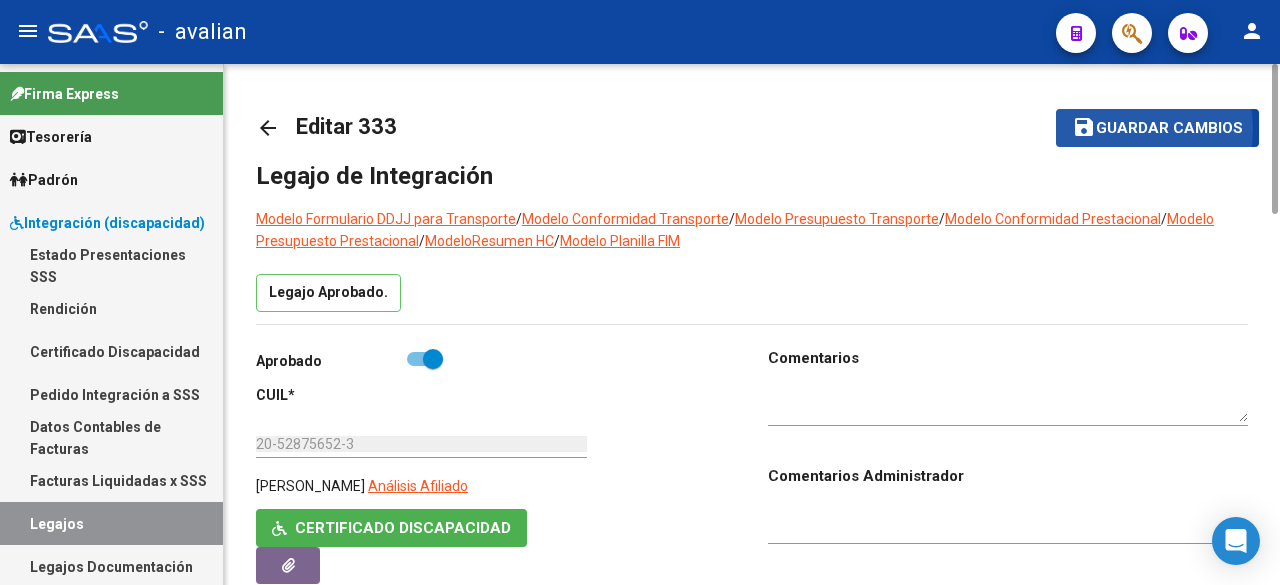 click on "Guardar cambios" 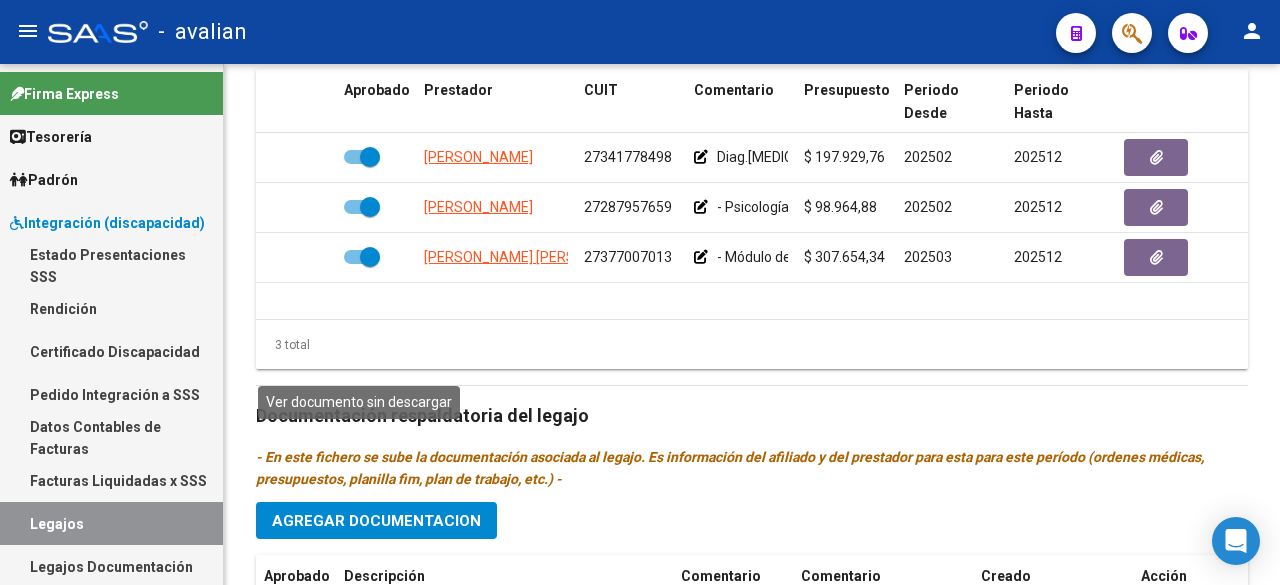scroll, scrollTop: 1294, scrollLeft: 0, axis: vertical 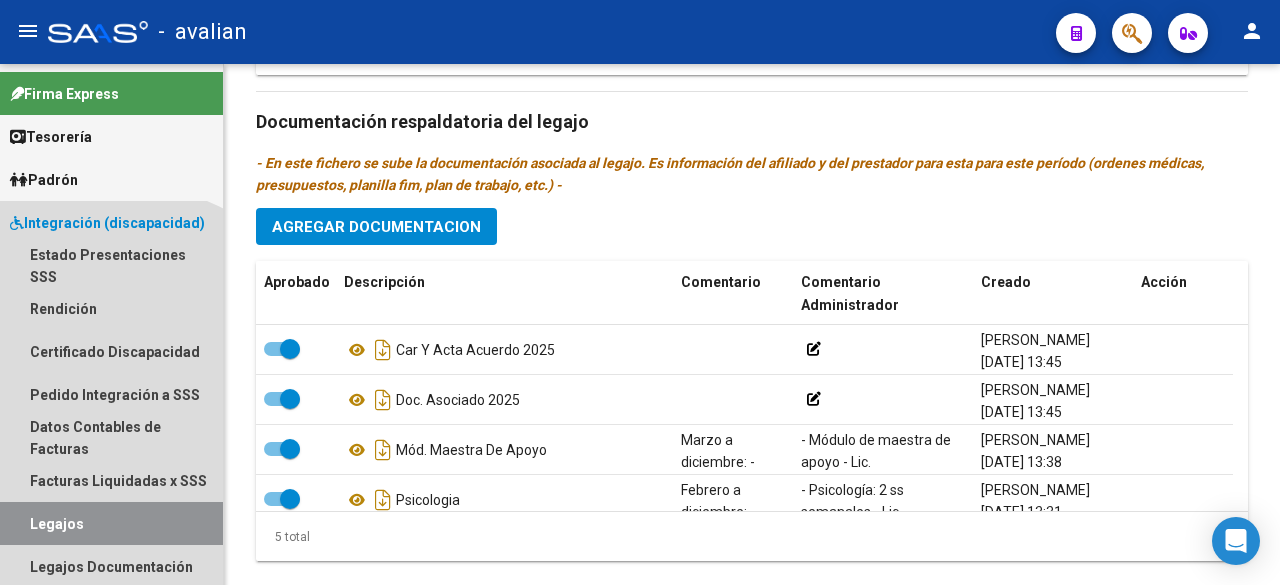 click on "Legajos" at bounding box center (111, 523) 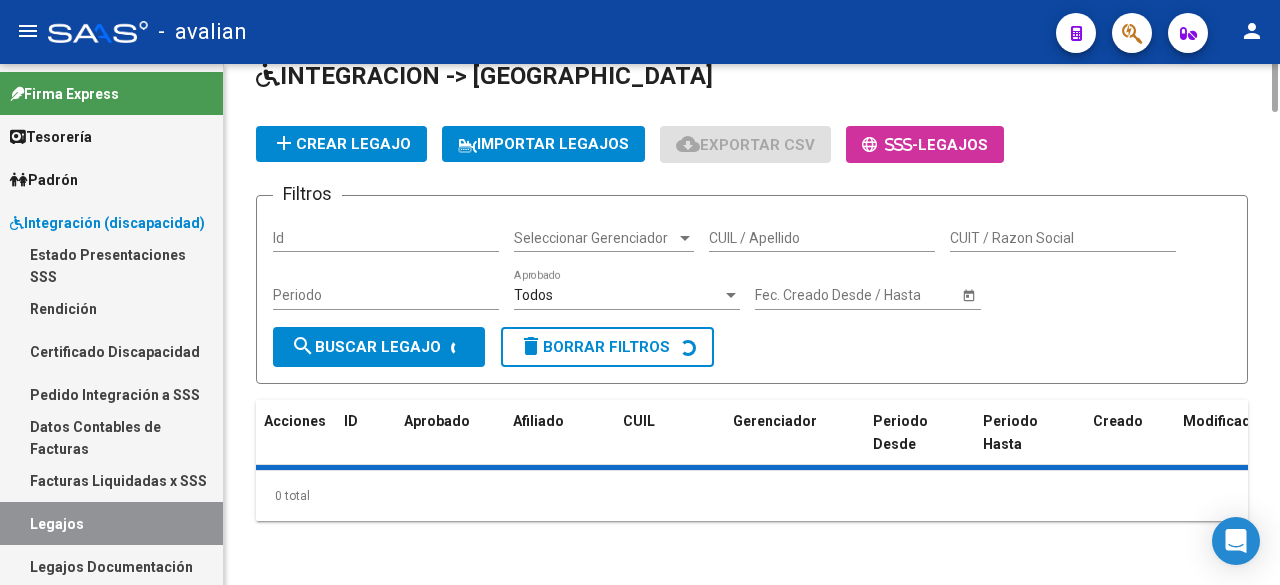 scroll, scrollTop: 0, scrollLeft: 0, axis: both 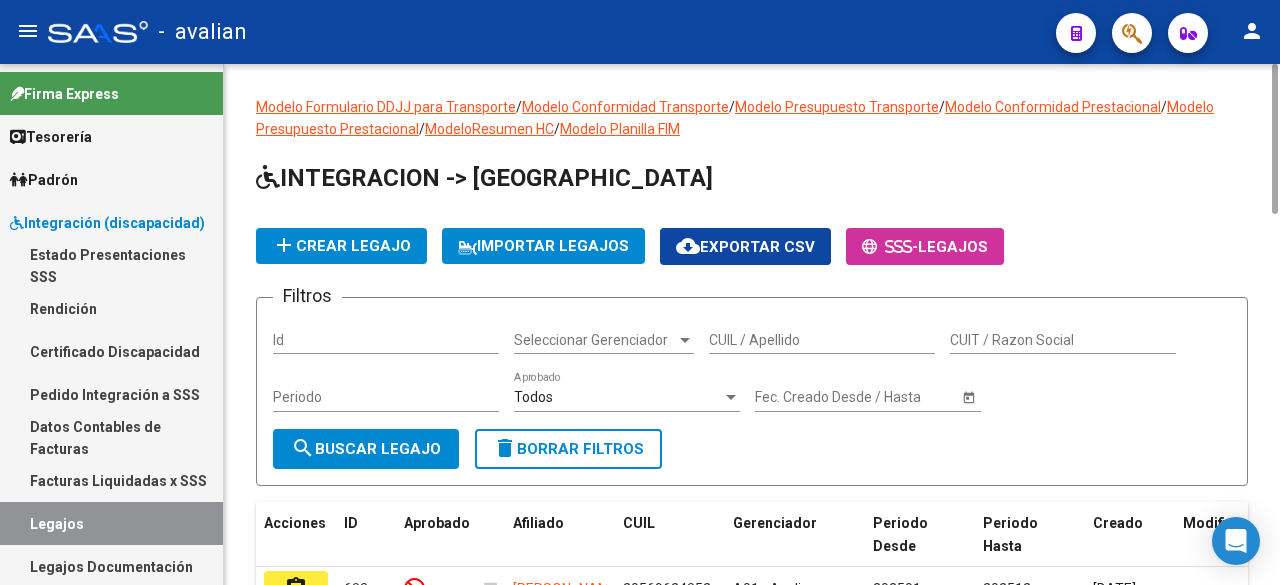 click on "CUIL / Apellido" at bounding box center [822, 340] 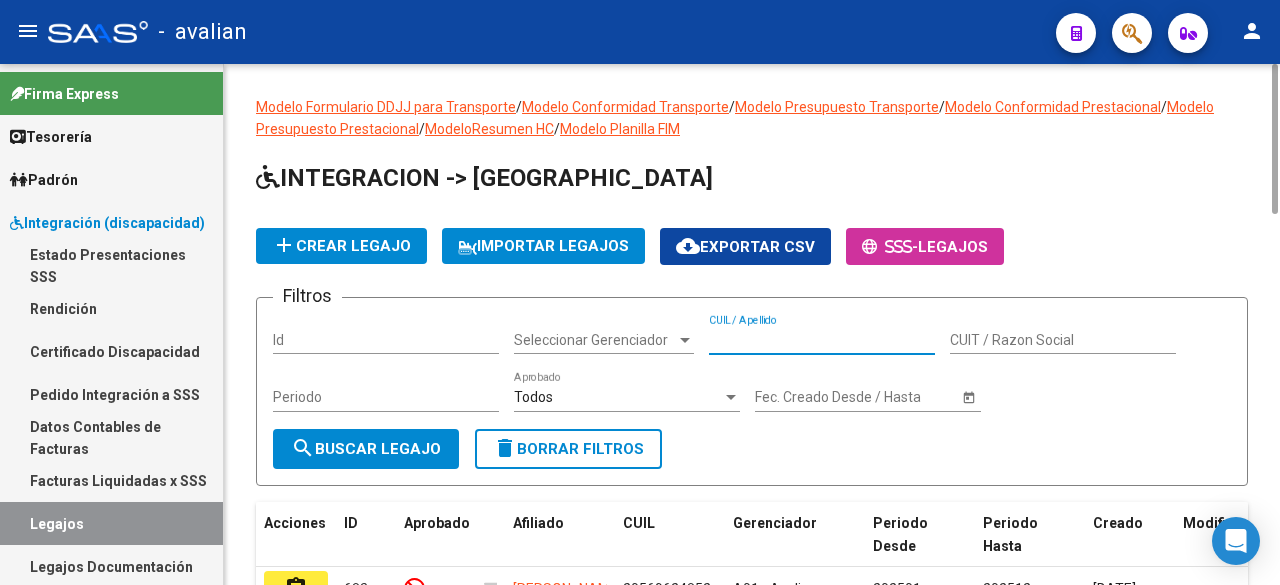 paste on "23515488359" 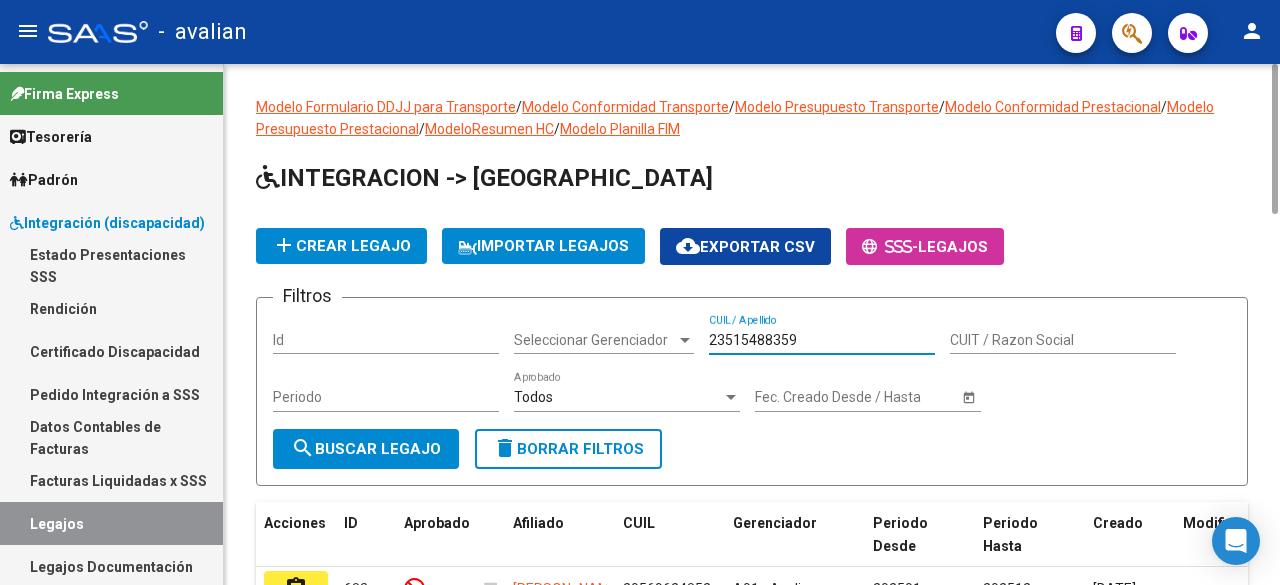 click on "search  Buscar Legajo" 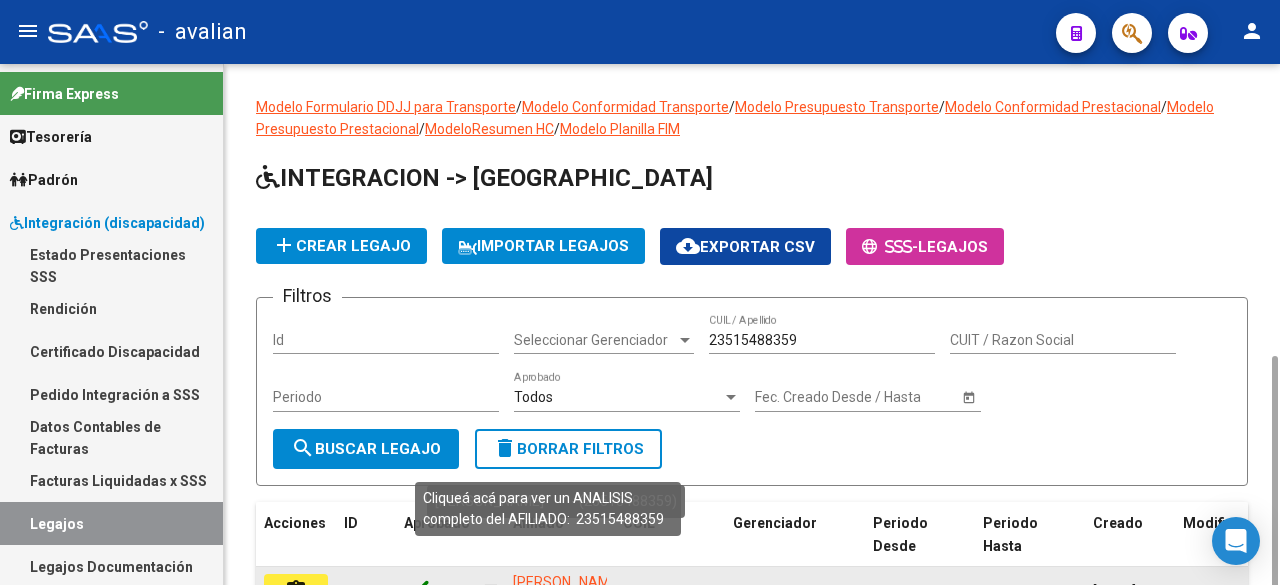 scroll, scrollTop: 166, scrollLeft: 0, axis: vertical 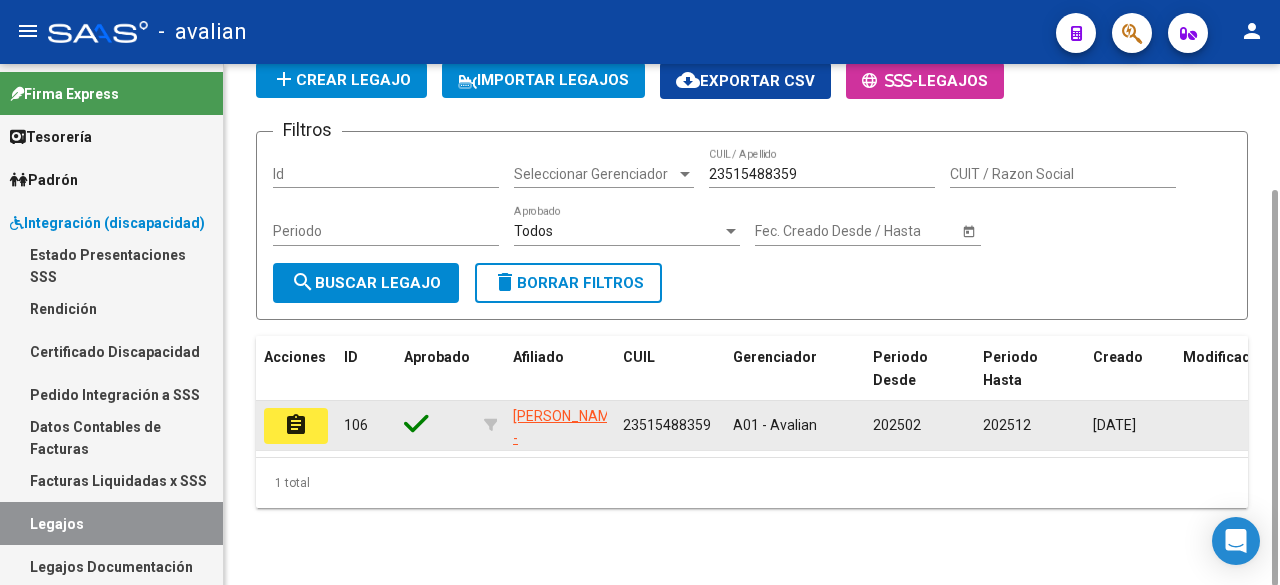 click on "assignment" 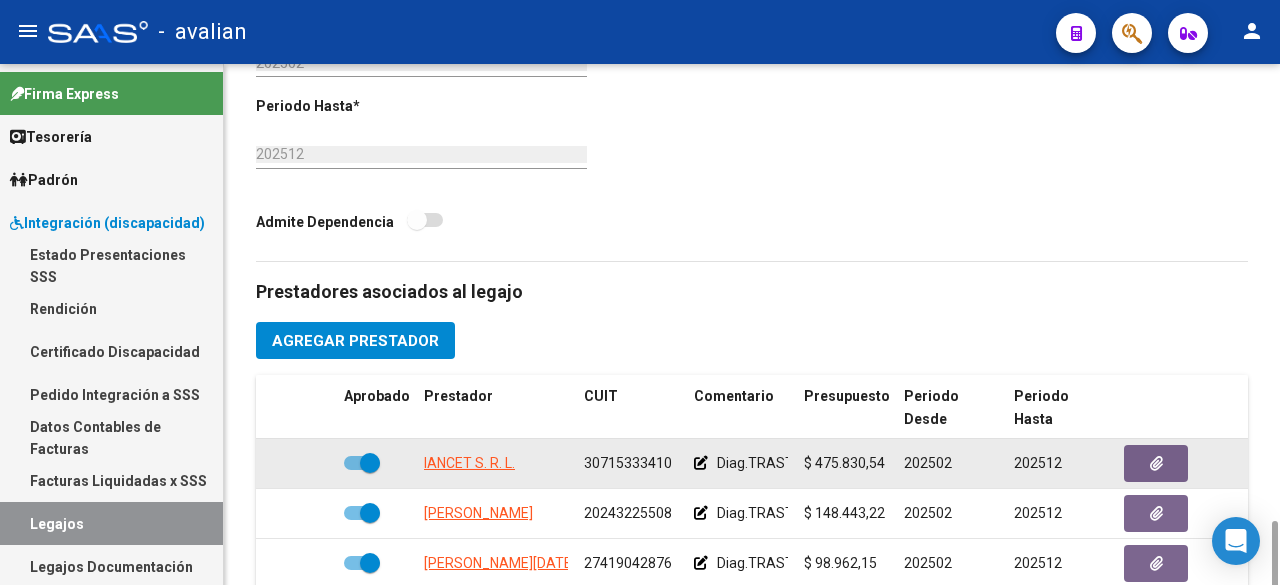 scroll, scrollTop: 894, scrollLeft: 0, axis: vertical 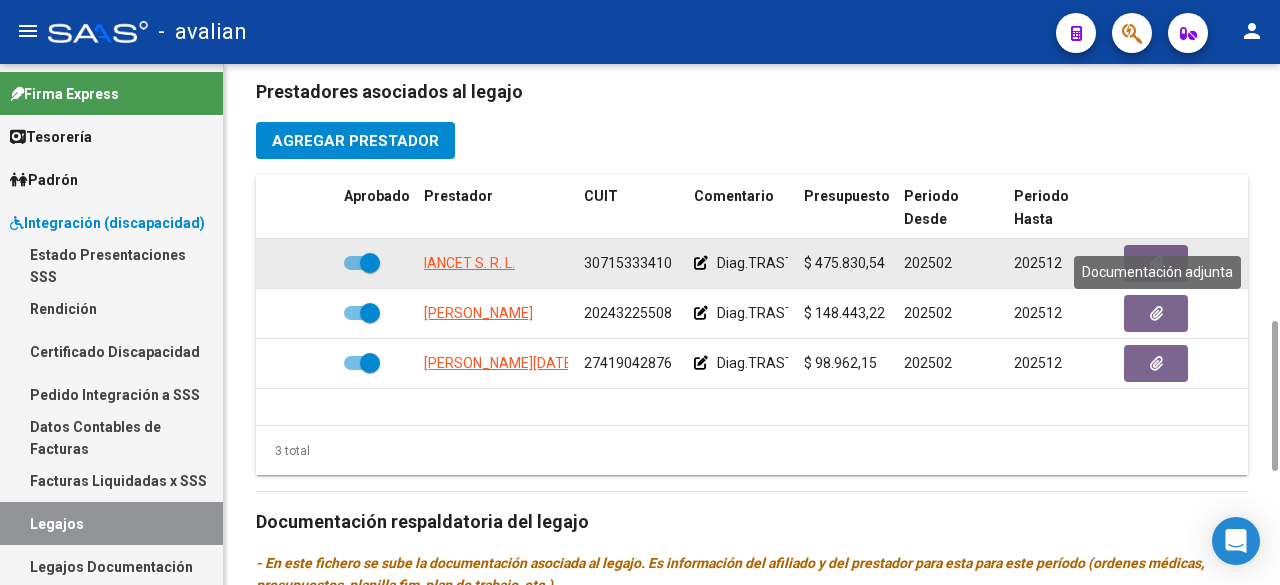 click 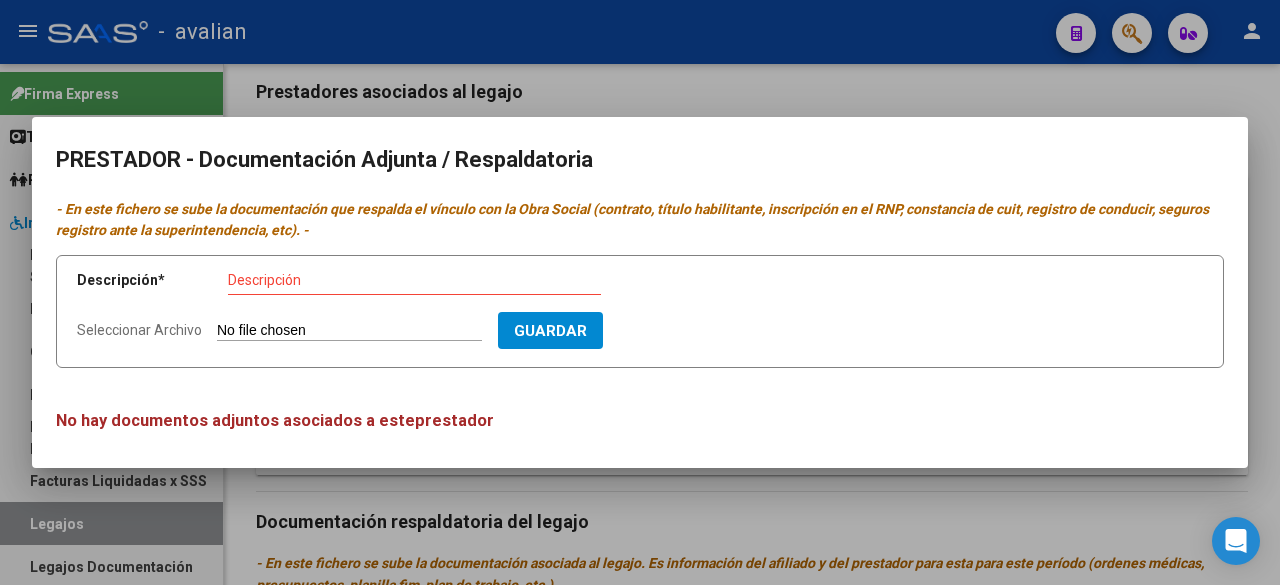click at bounding box center (640, 292) 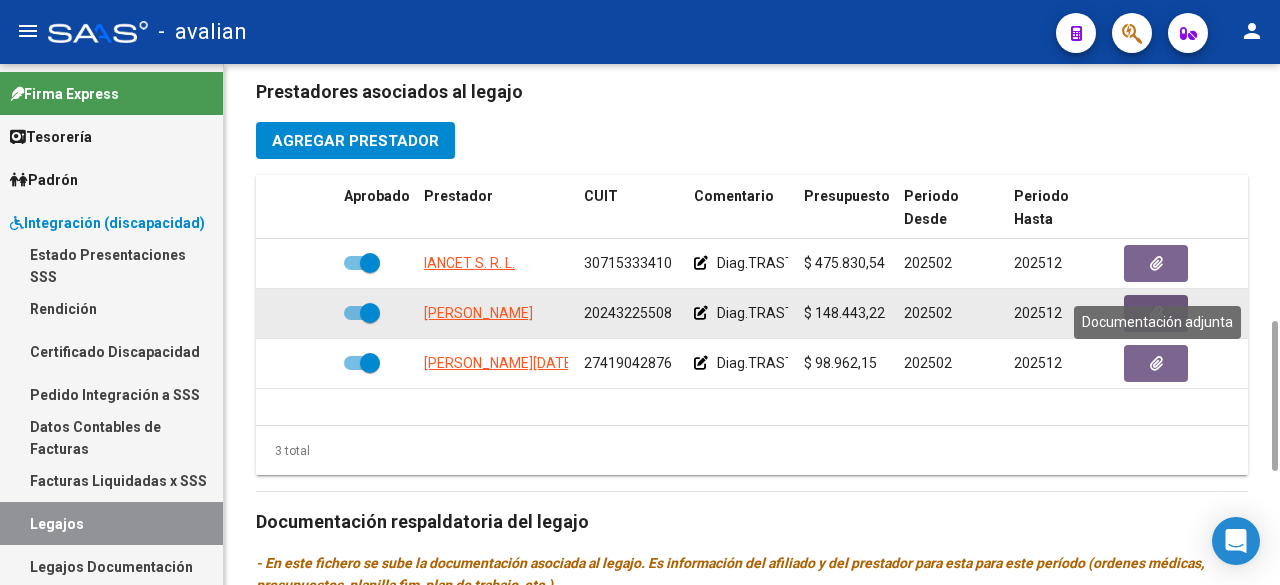 click 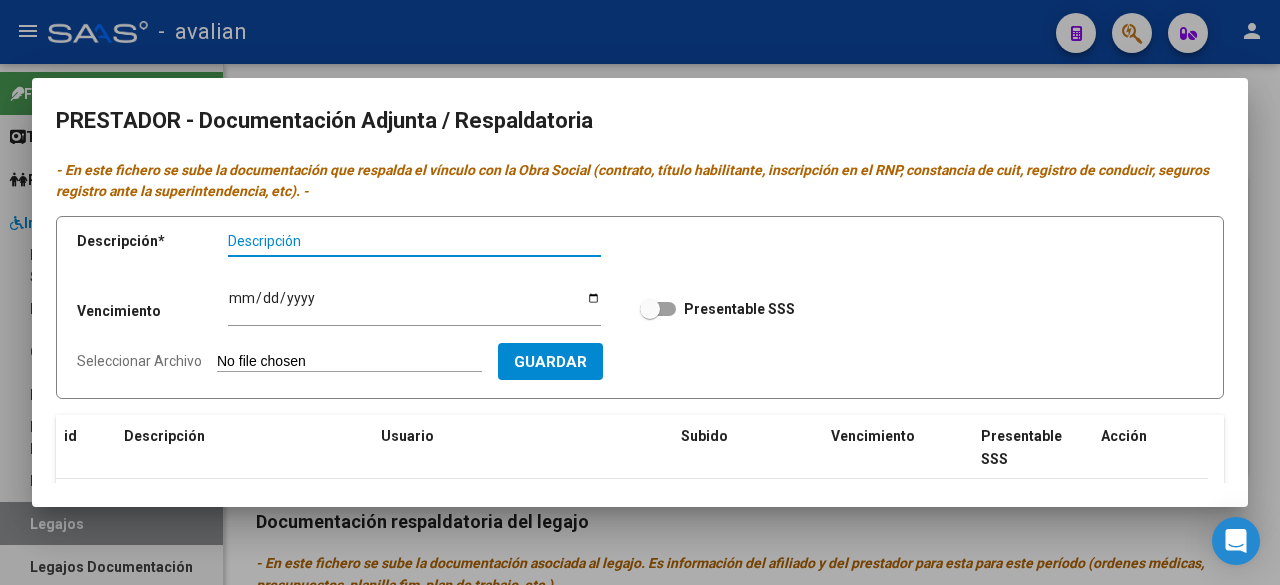 scroll, scrollTop: 246, scrollLeft: 0, axis: vertical 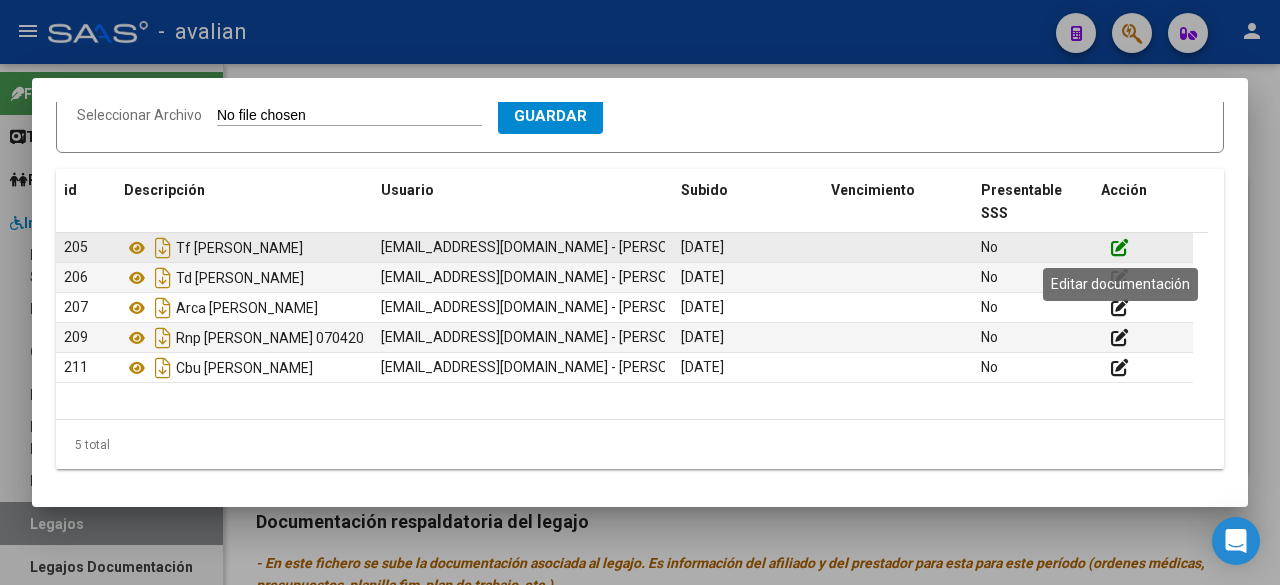 click 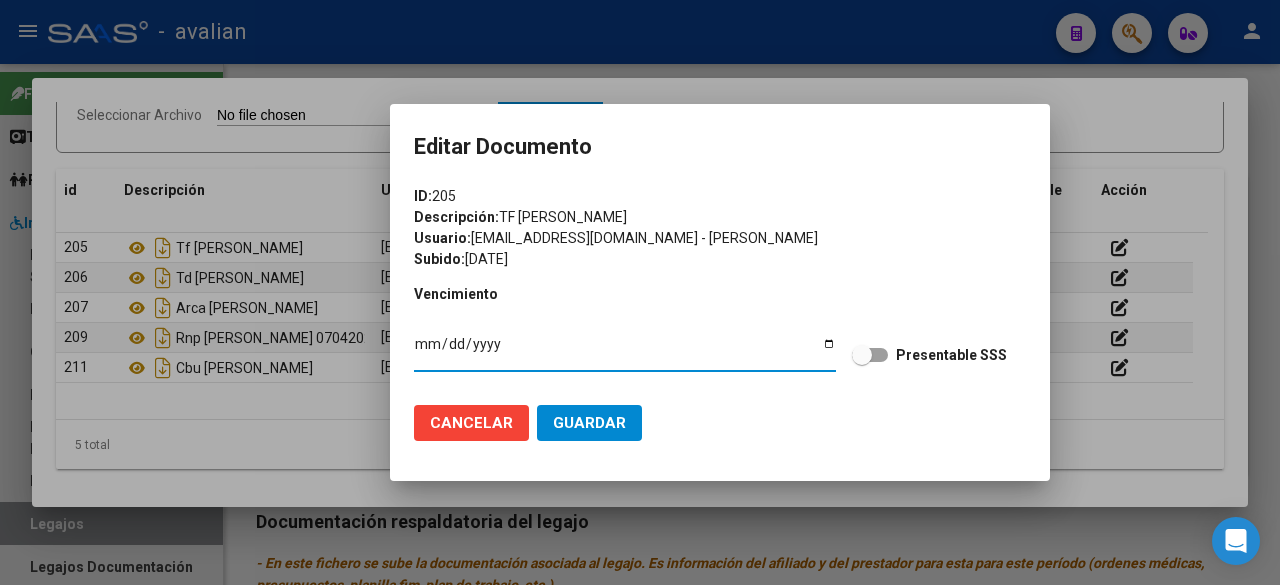 click on "Presentable SSS" at bounding box center [929, 355] 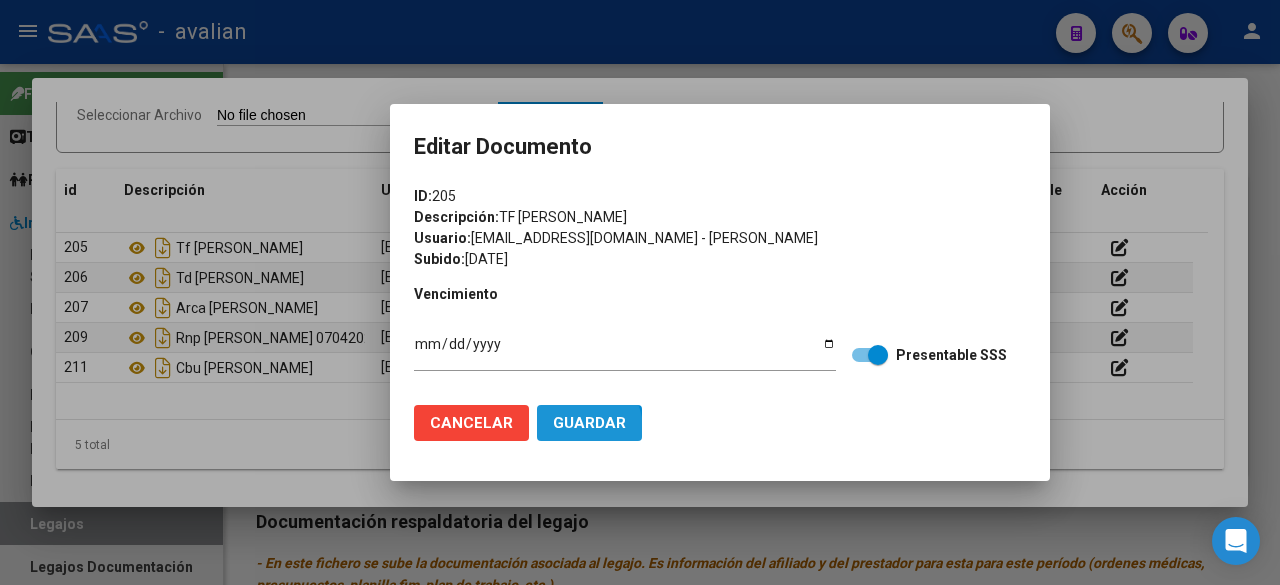 click on "Guardar" 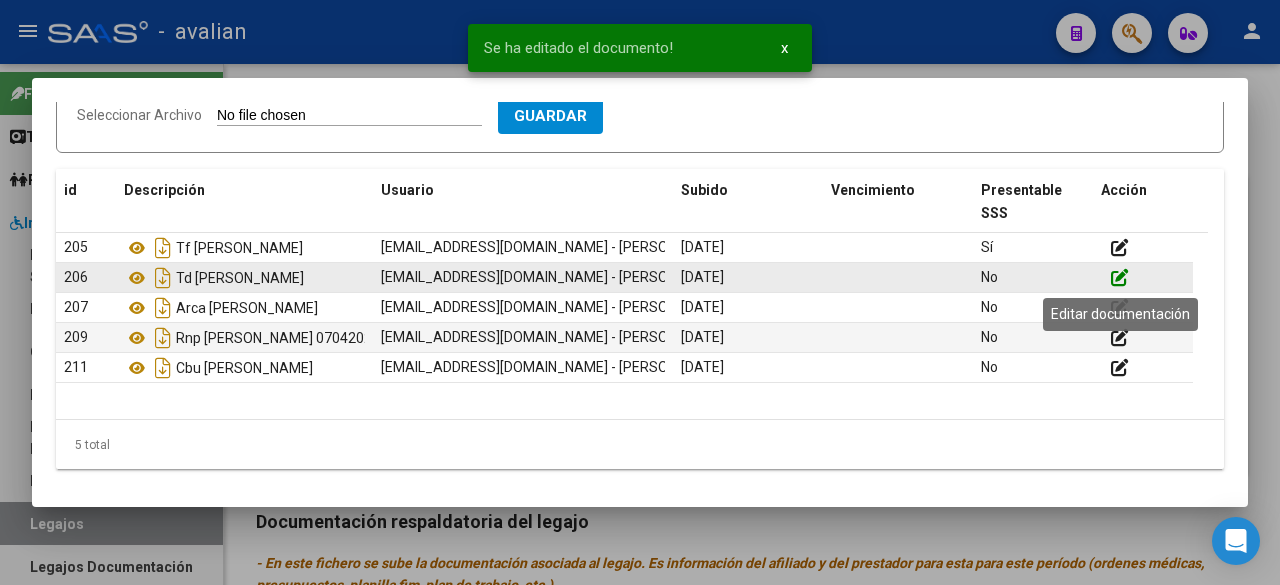 click 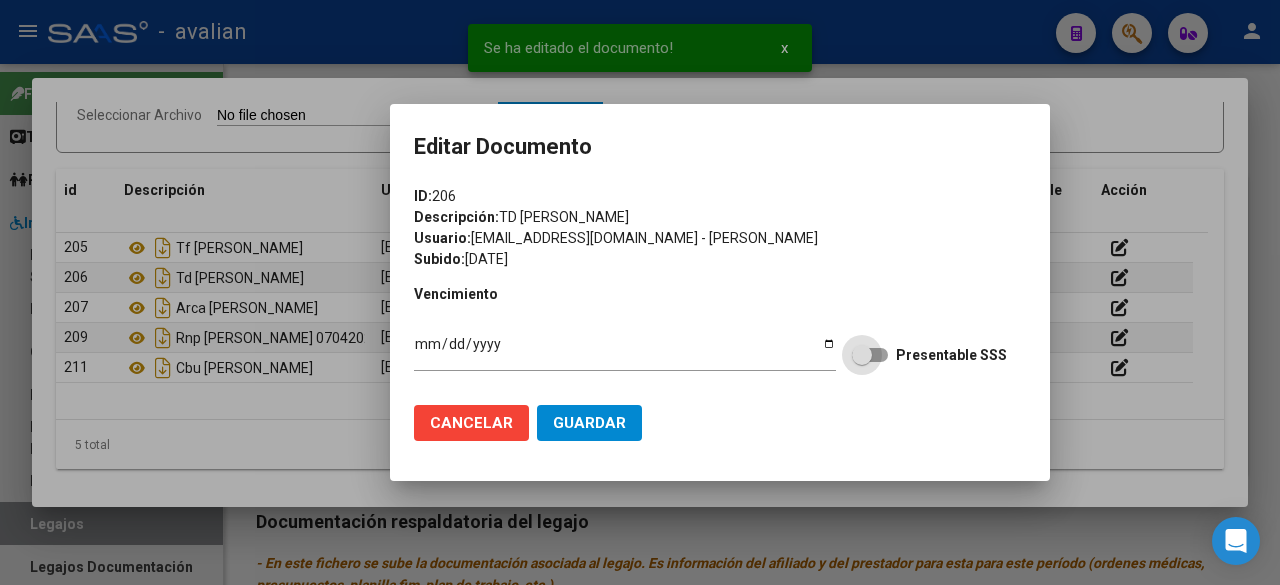 click on "Presentable SSS" at bounding box center [929, 355] 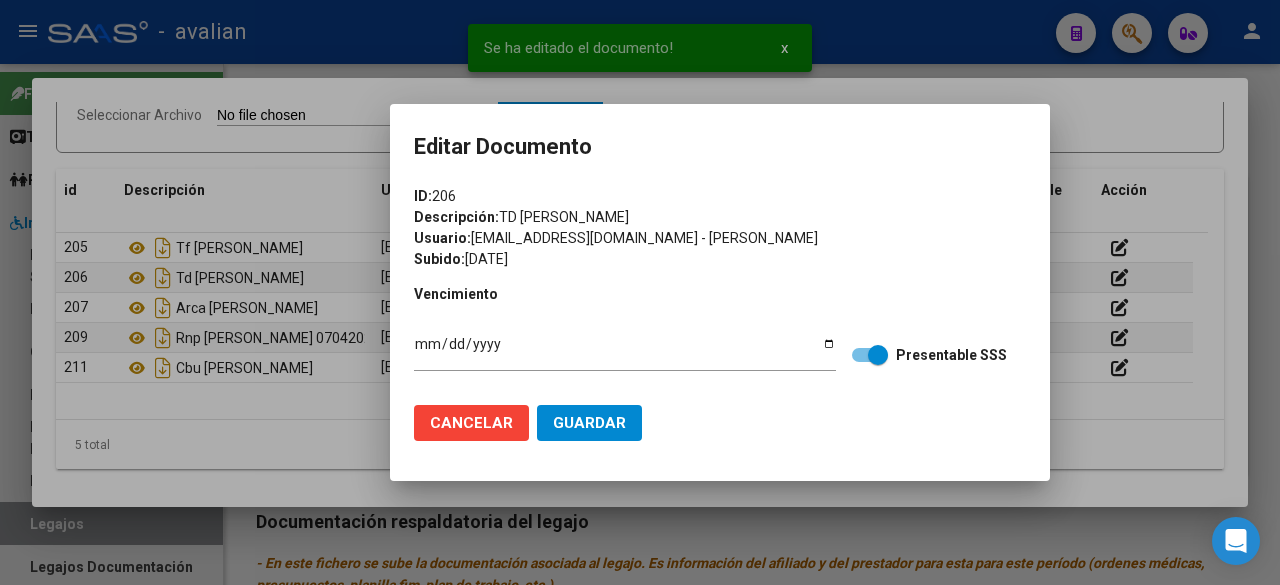 click on "Guardar" 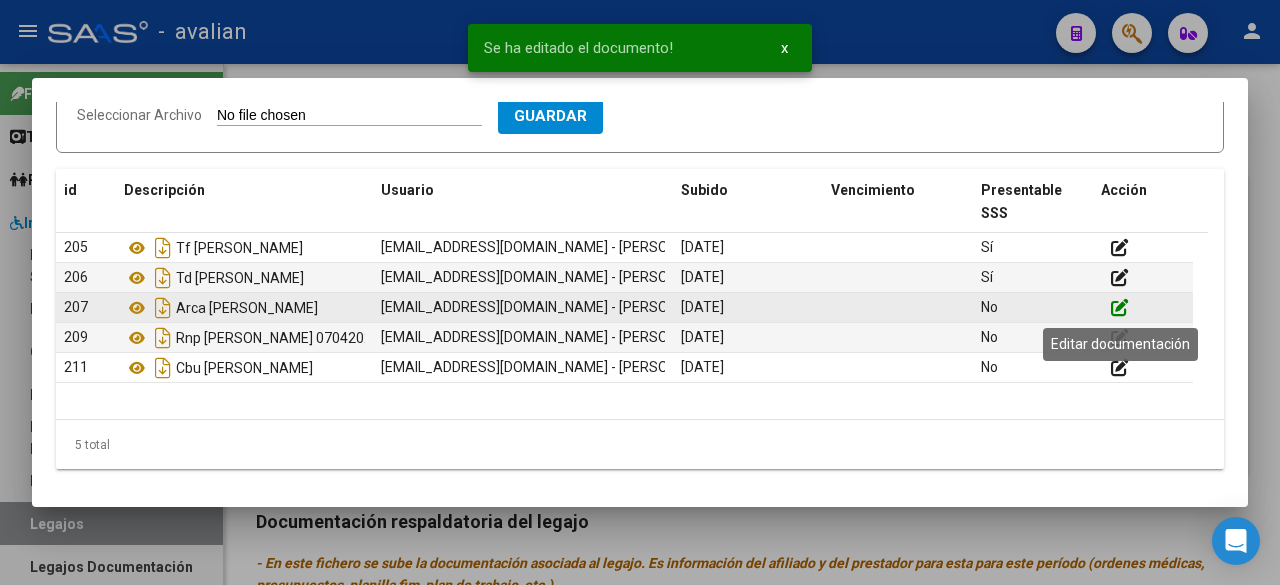 click 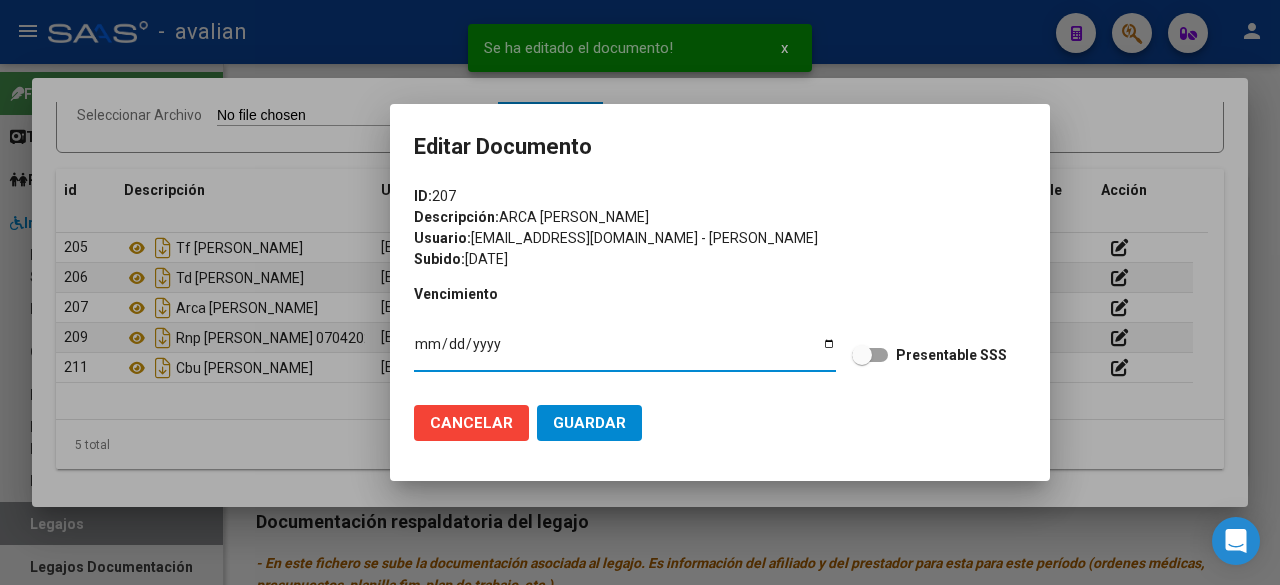 click at bounding box center [870, 355] 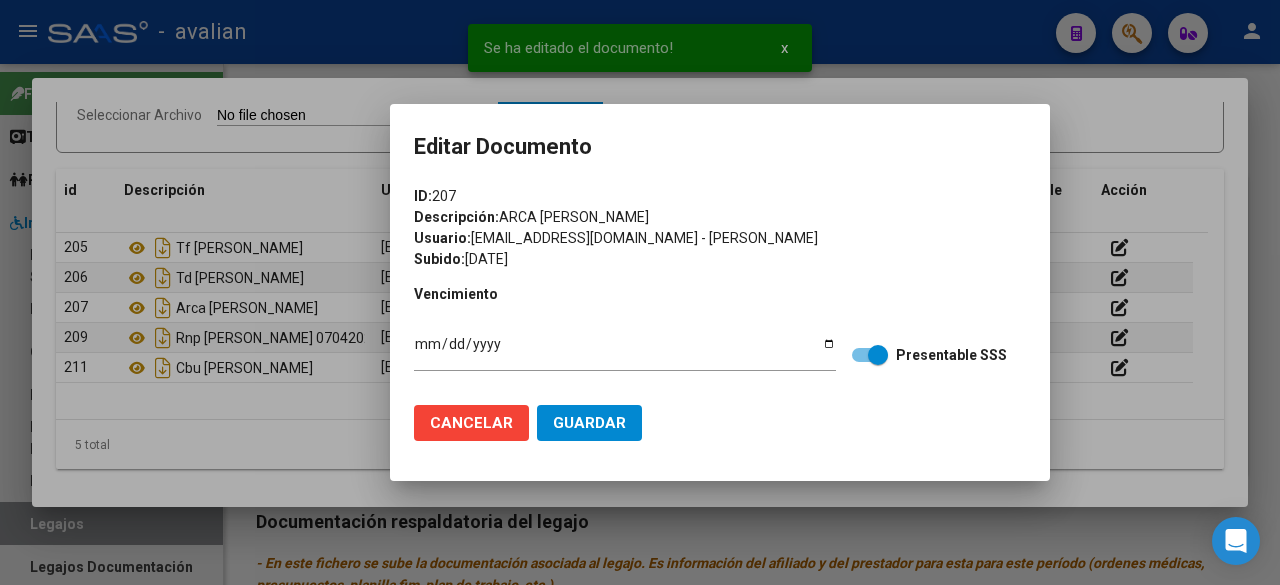 click on "Guardar" 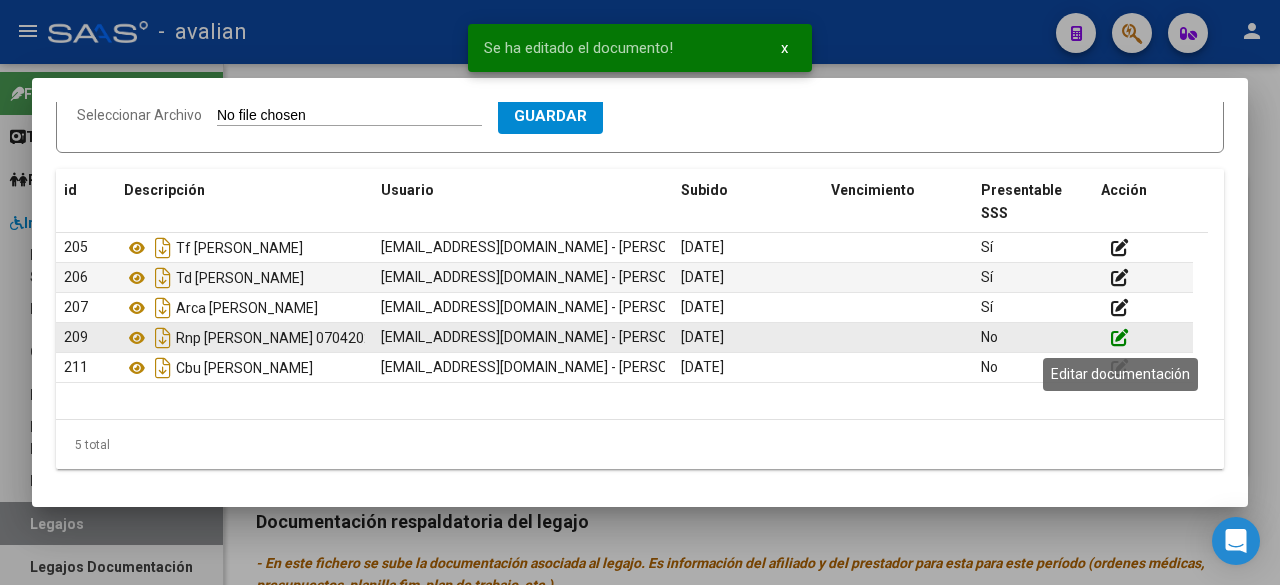 click 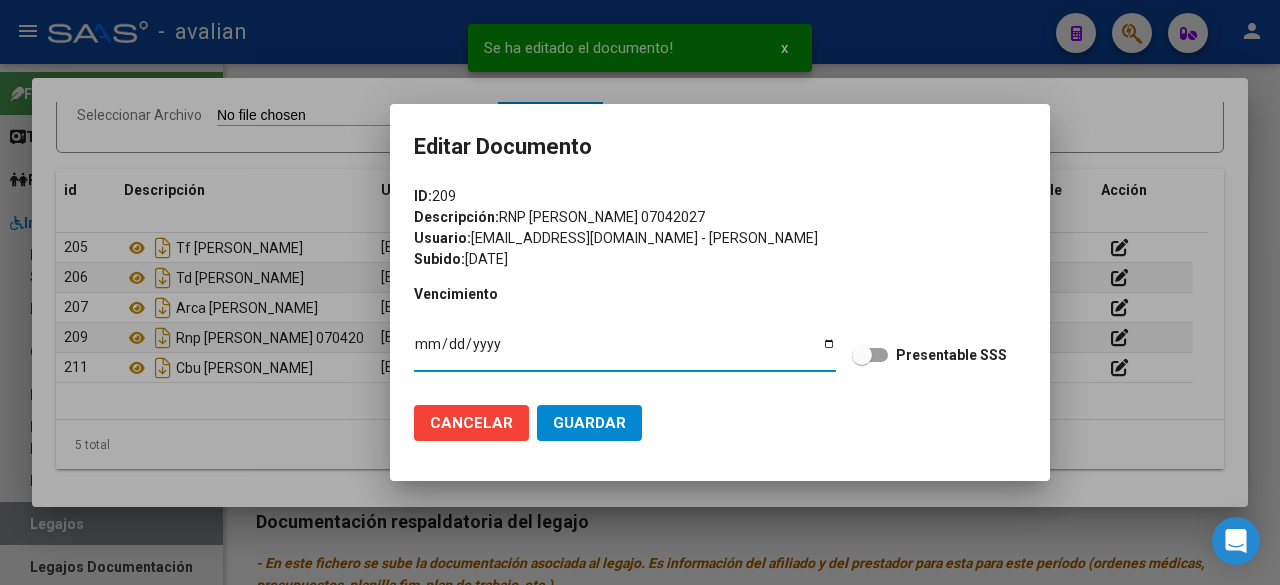 click at bounding box center (870, 355) 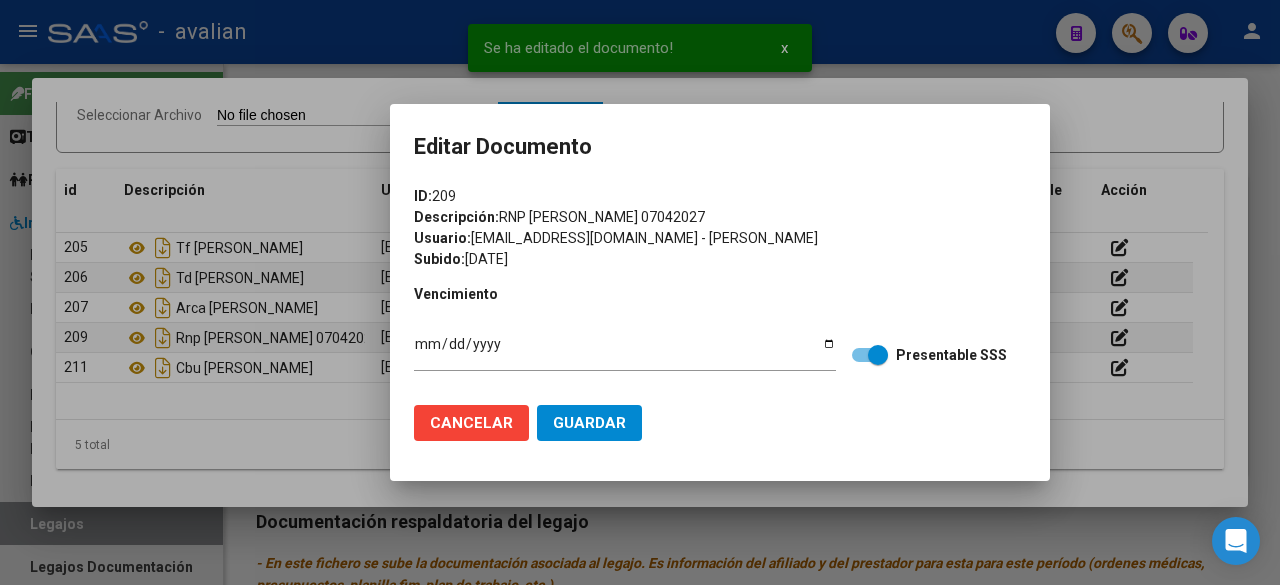 click on "Guardar" 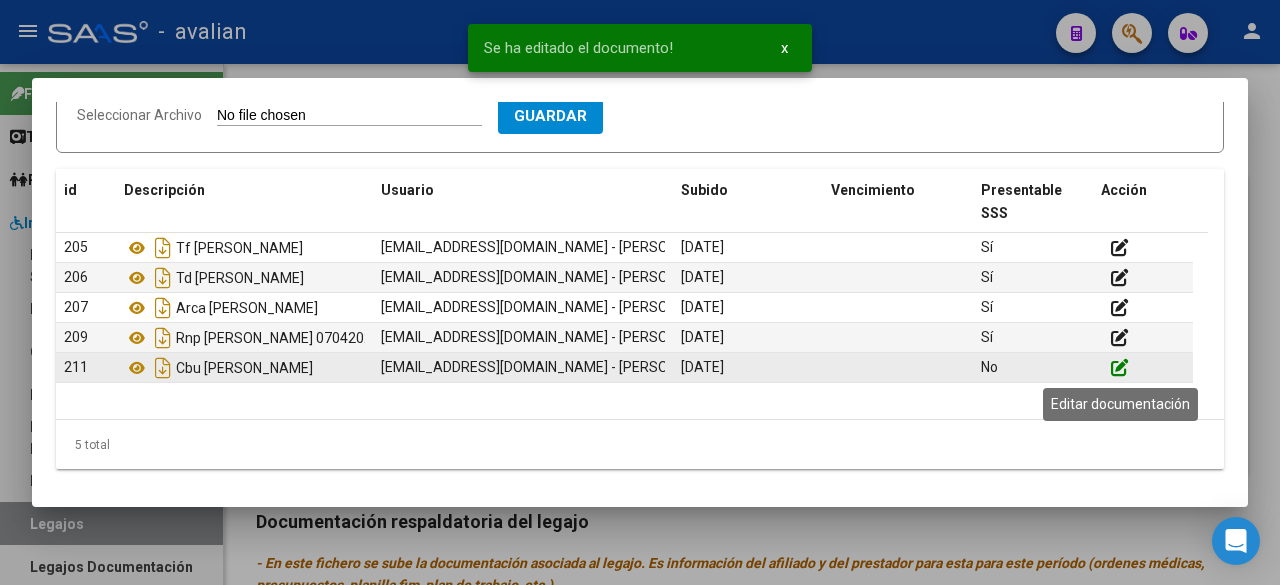 click 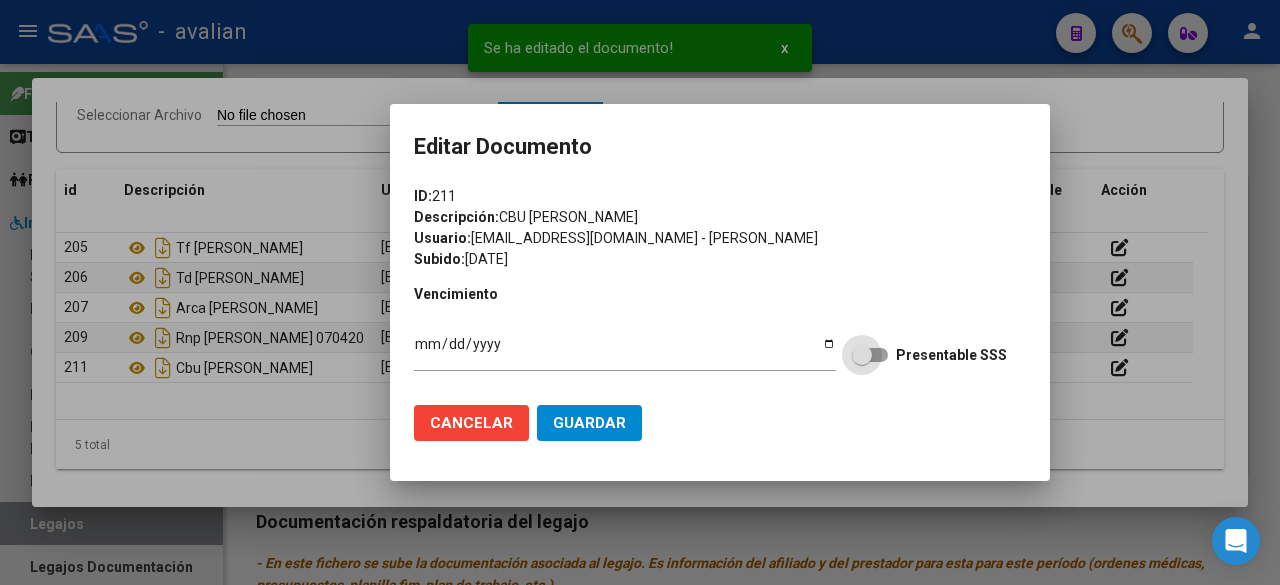 click at bounding box center (870, 355) 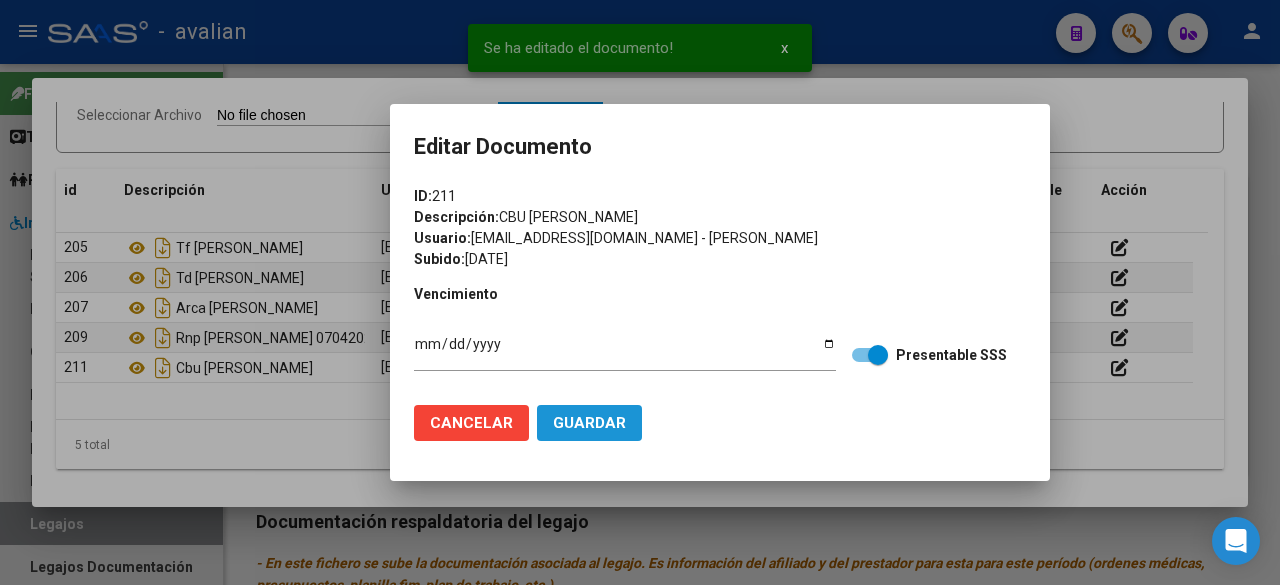 click on "Guardar" 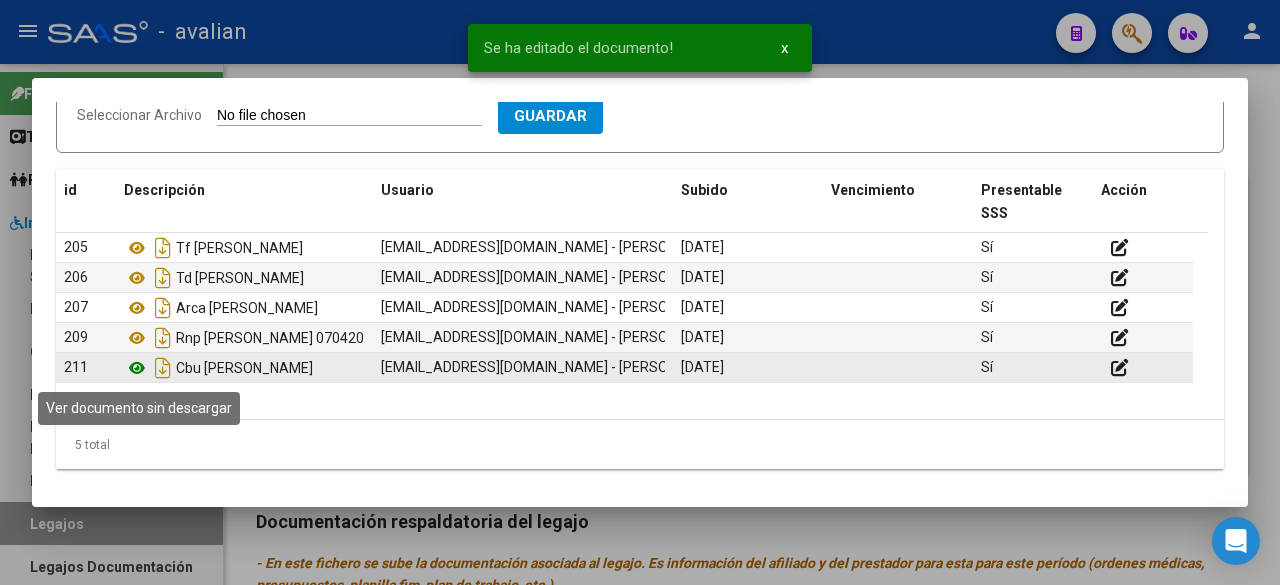click 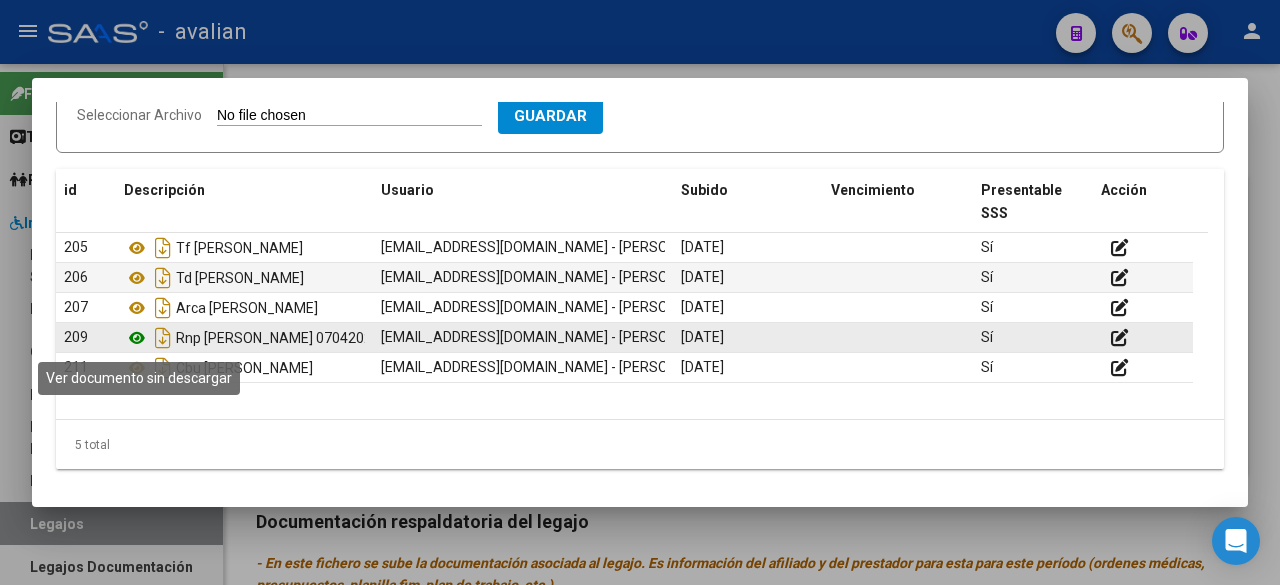 click 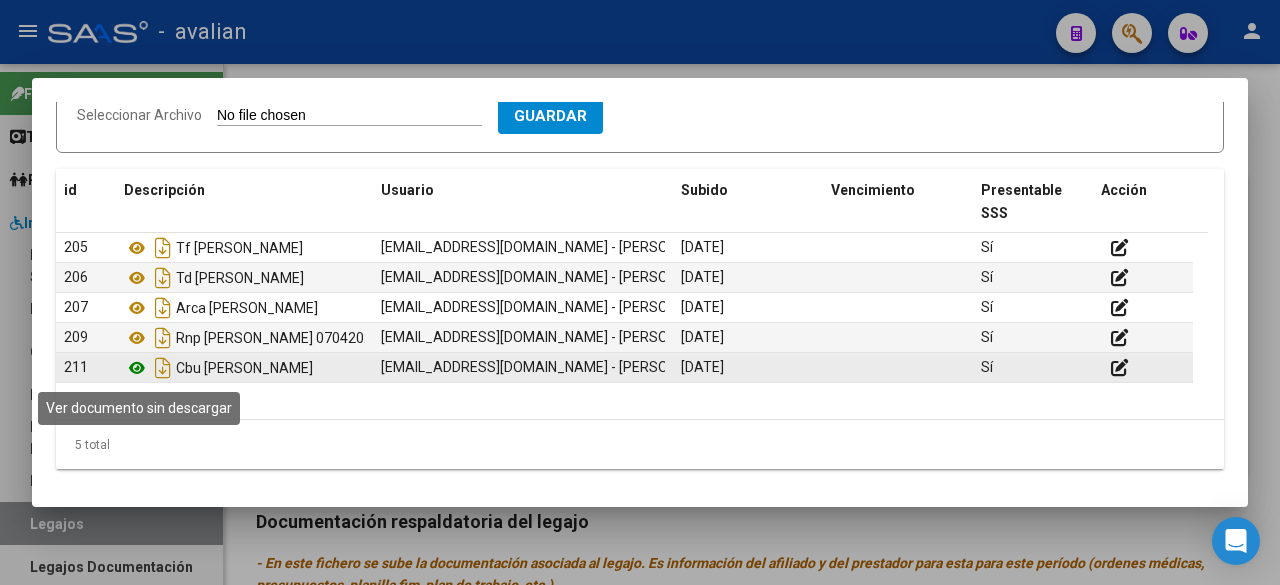 click 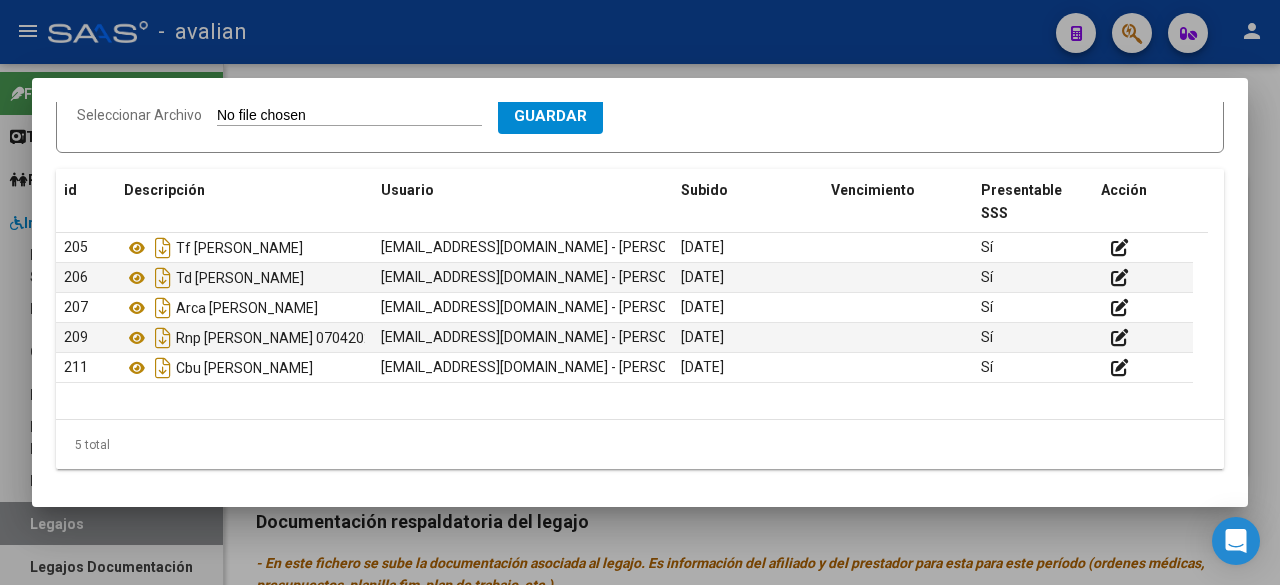 click at bounding box center [640, 292] 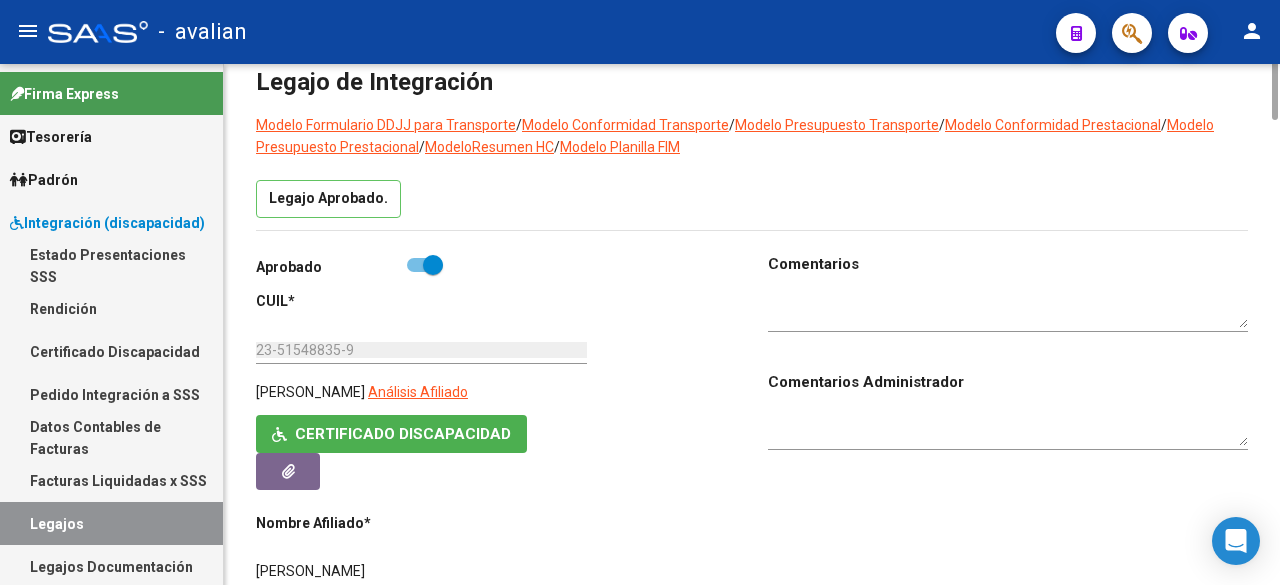 scroll, scrollTop: 0, scrollLeft: 0, axis: both 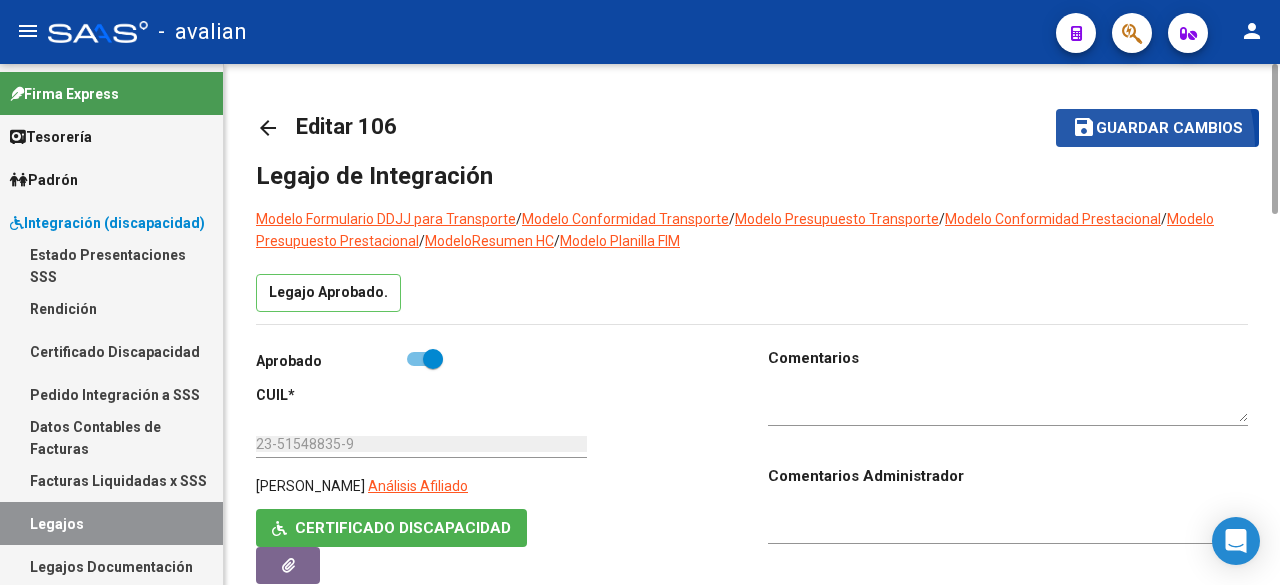 click on "save Guardar cambios" 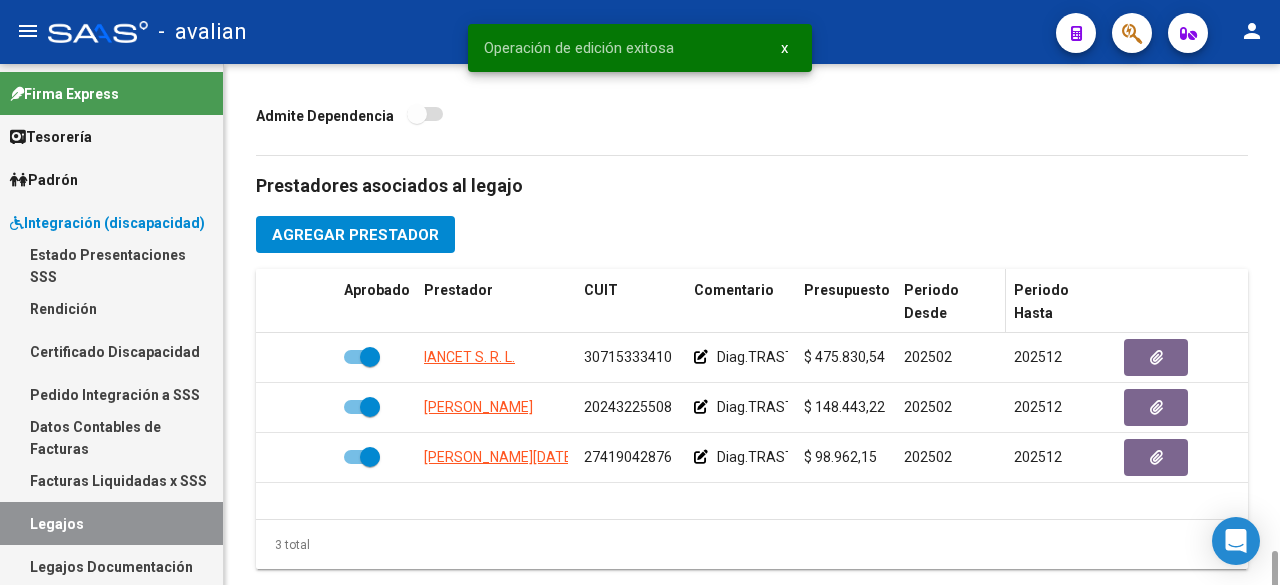 scroll, scrollTop: 1000, scrollLeft: 0, axis: vertical 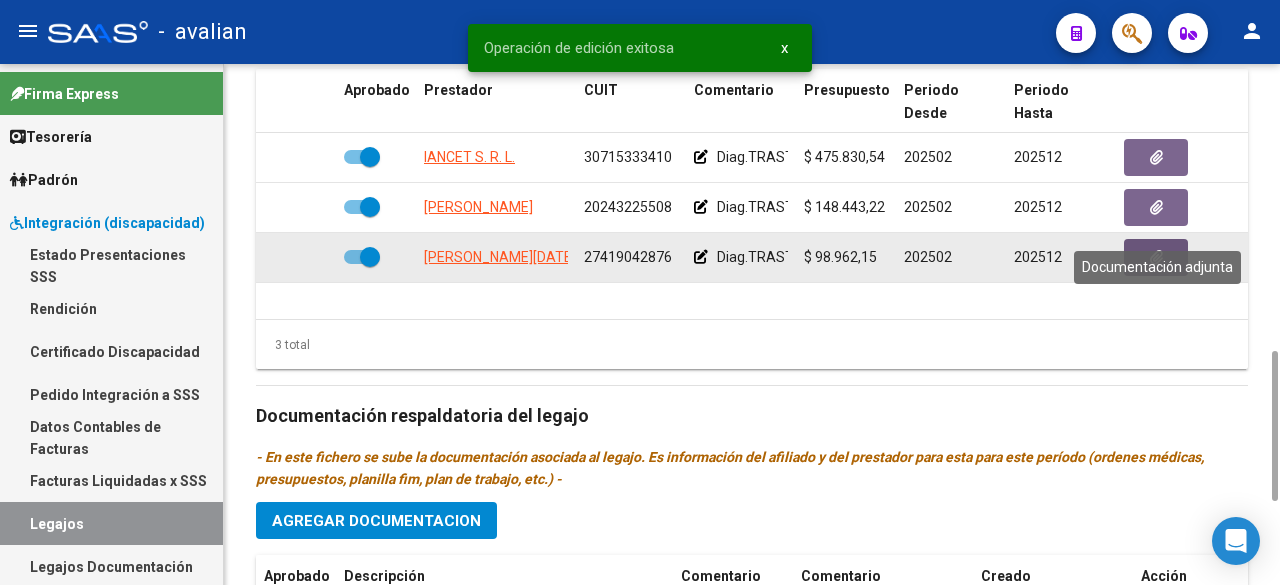 click 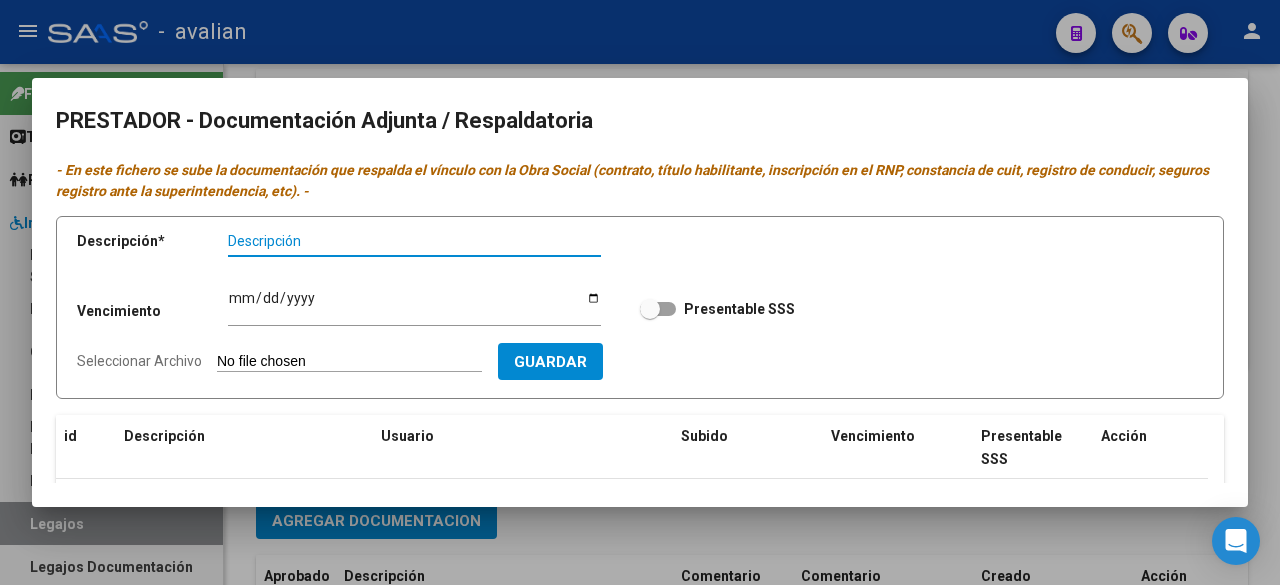 scroll, scrollTop: 246, scrollLeft: 0, axis: vertical 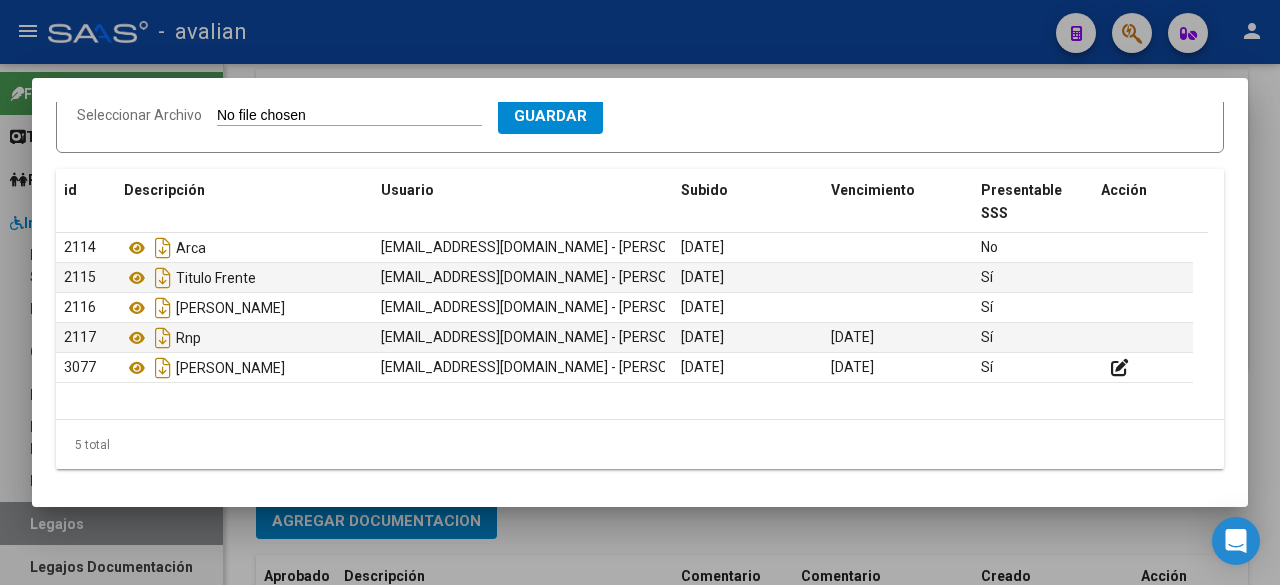click at bounding box center (640, 292) 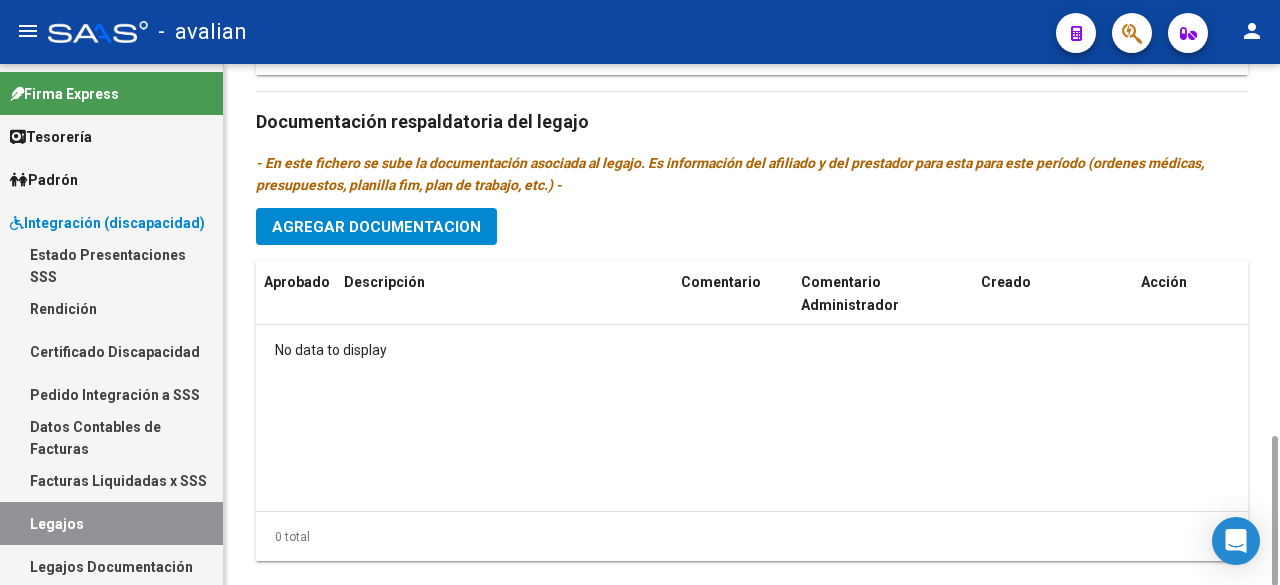 scroll, scrollTop: 894, scrollLeft: 0, axis: vertical 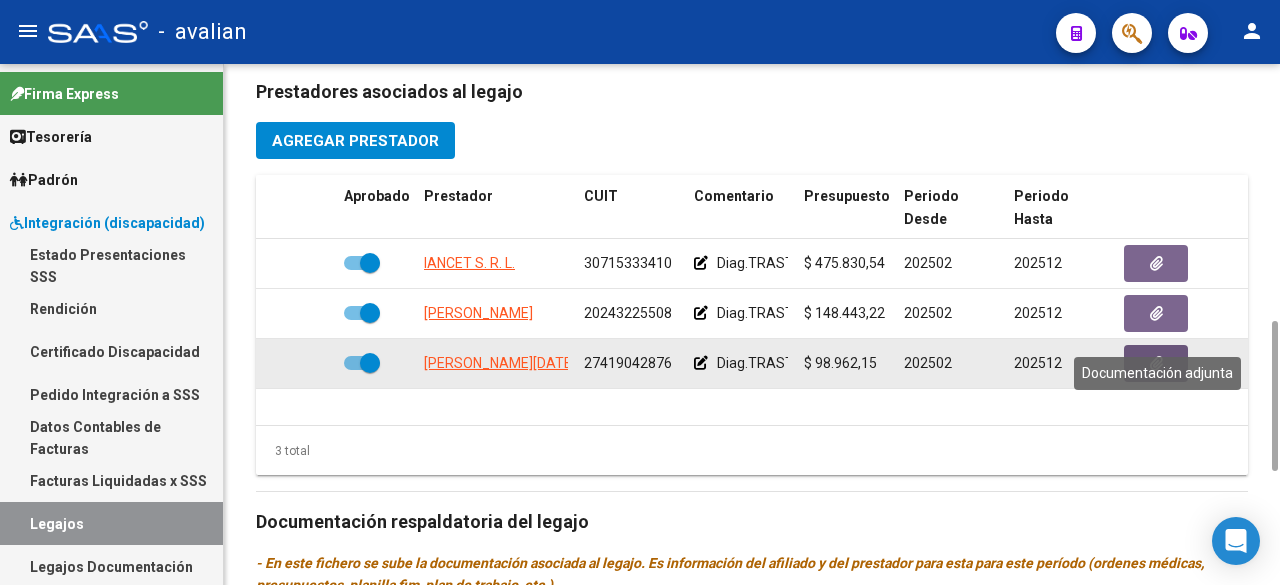 click 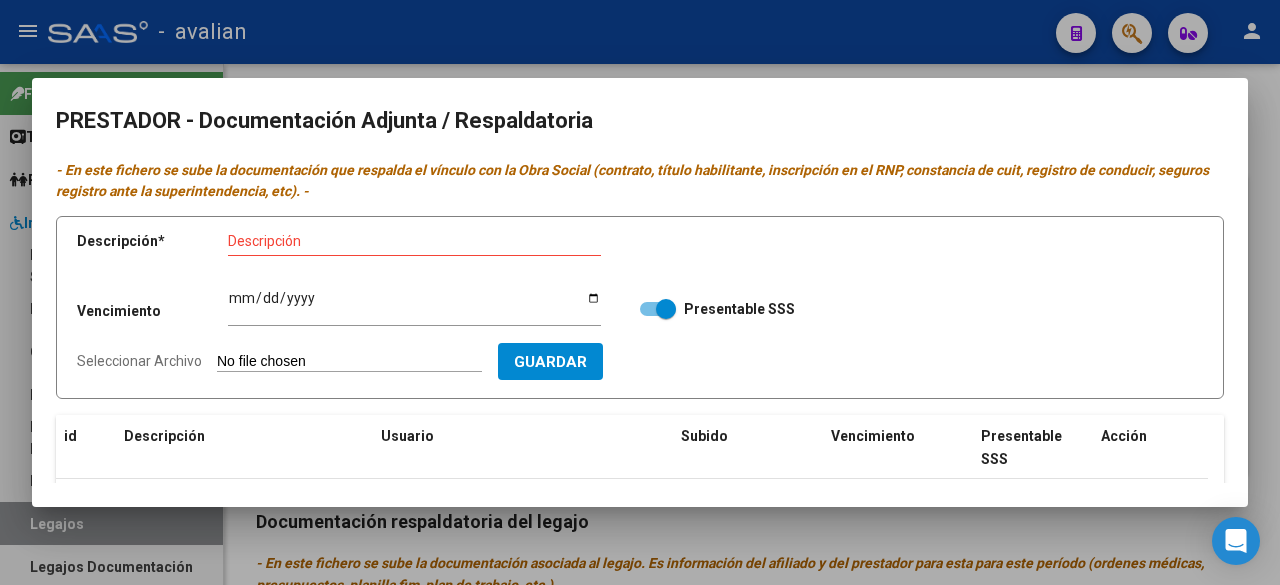 click on "Seleccionar Archivo" at bounding box center [349, 362] 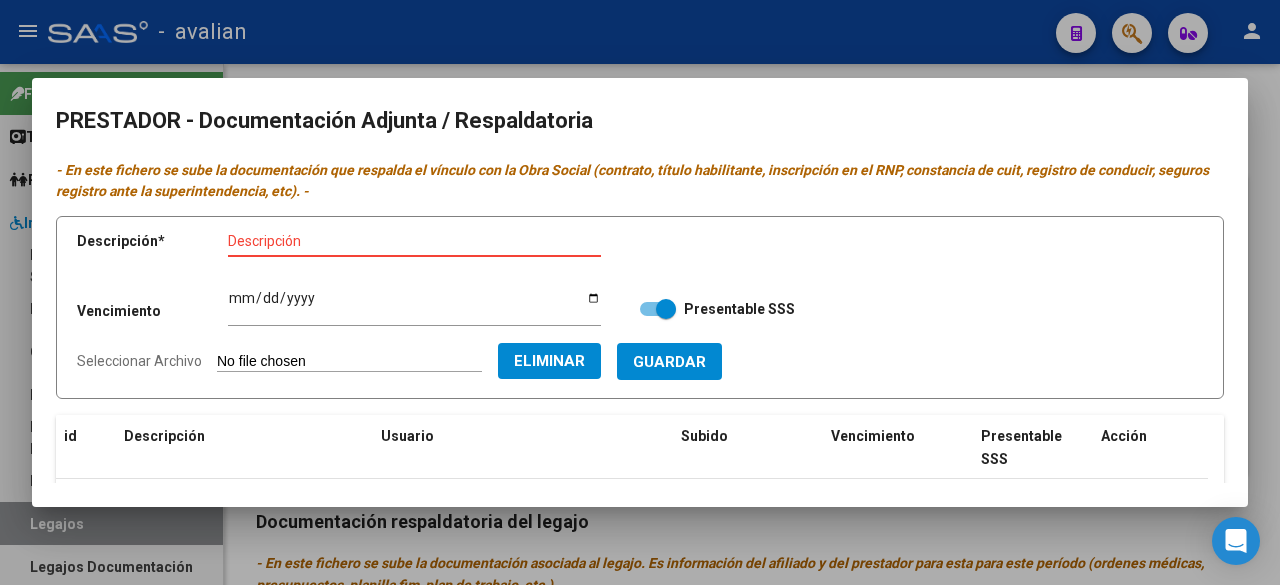click on "Descripción" at bounding box center (414, 241) 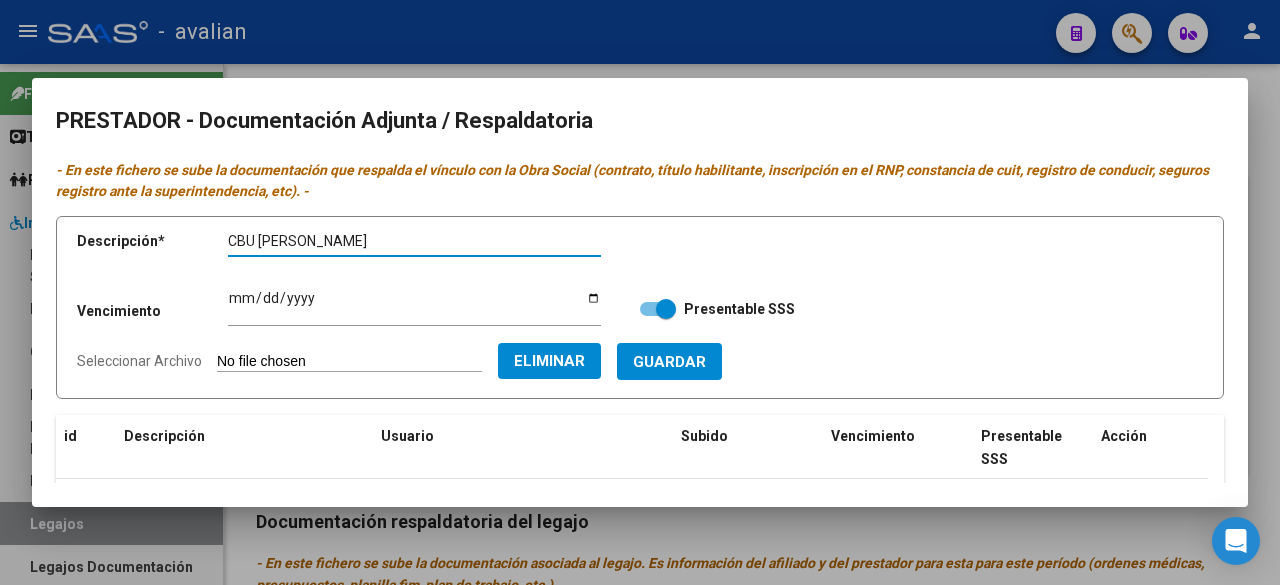 click on "Guardar" at bounding box center (669, 361) 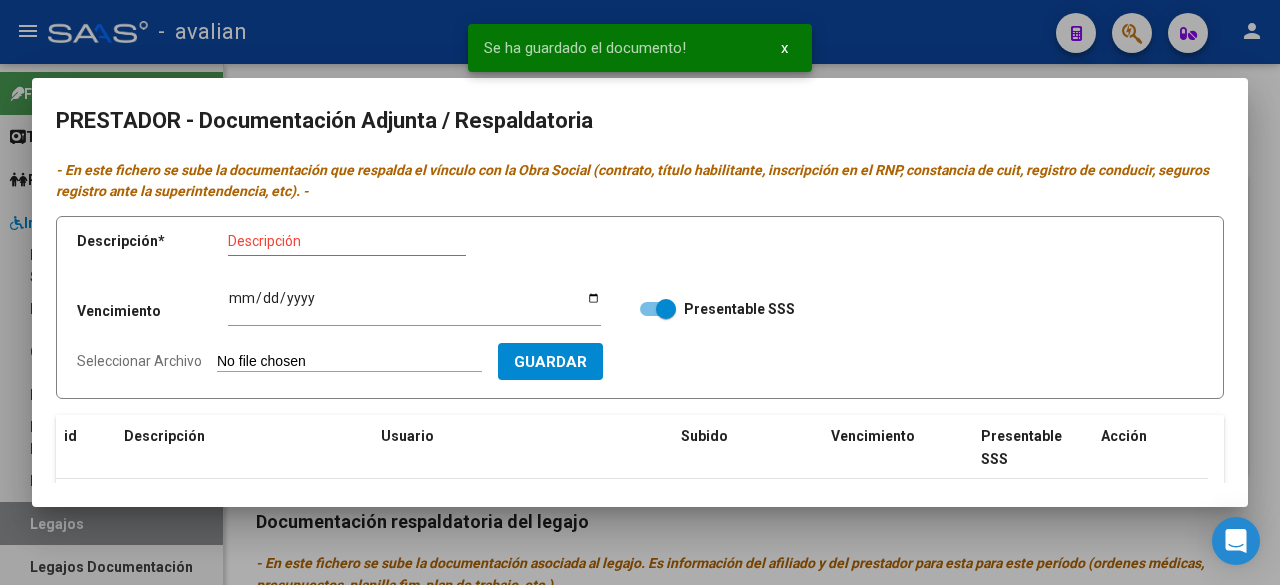 scroll, scrollTop: 246, scrollLeft: 0, axis: vertical 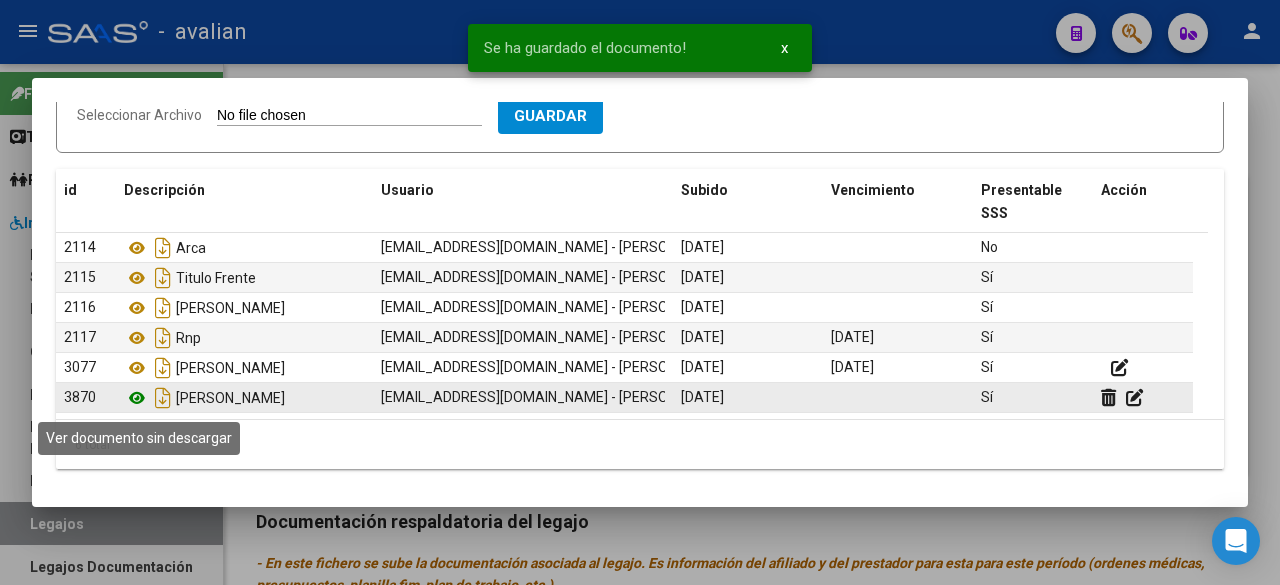 click 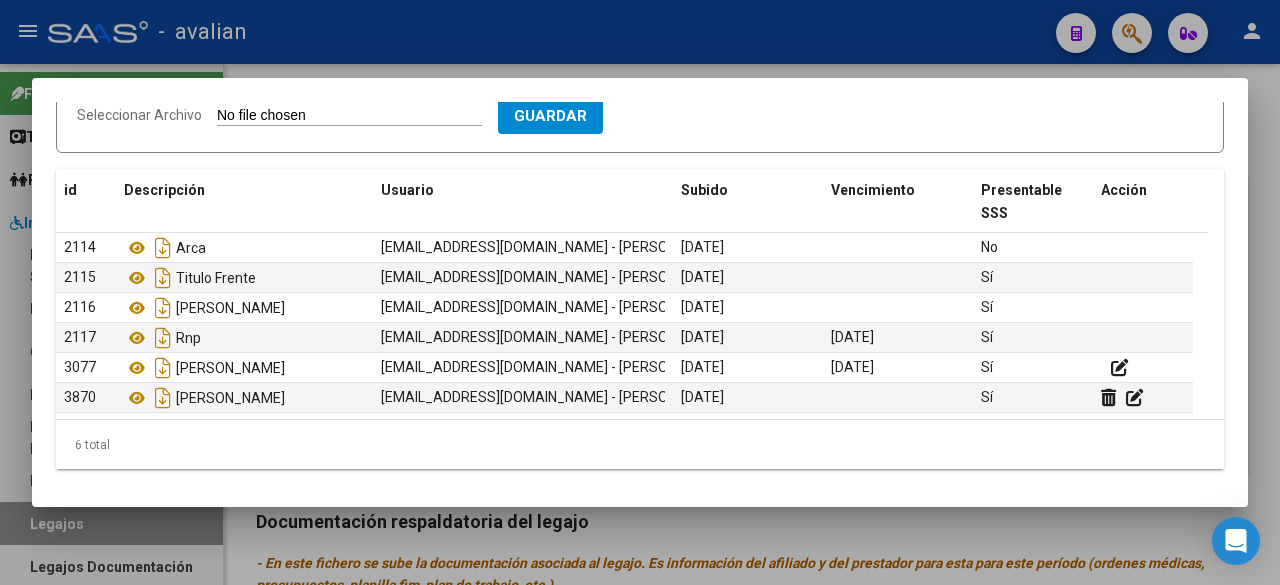 click at bounding box center [640, 292] 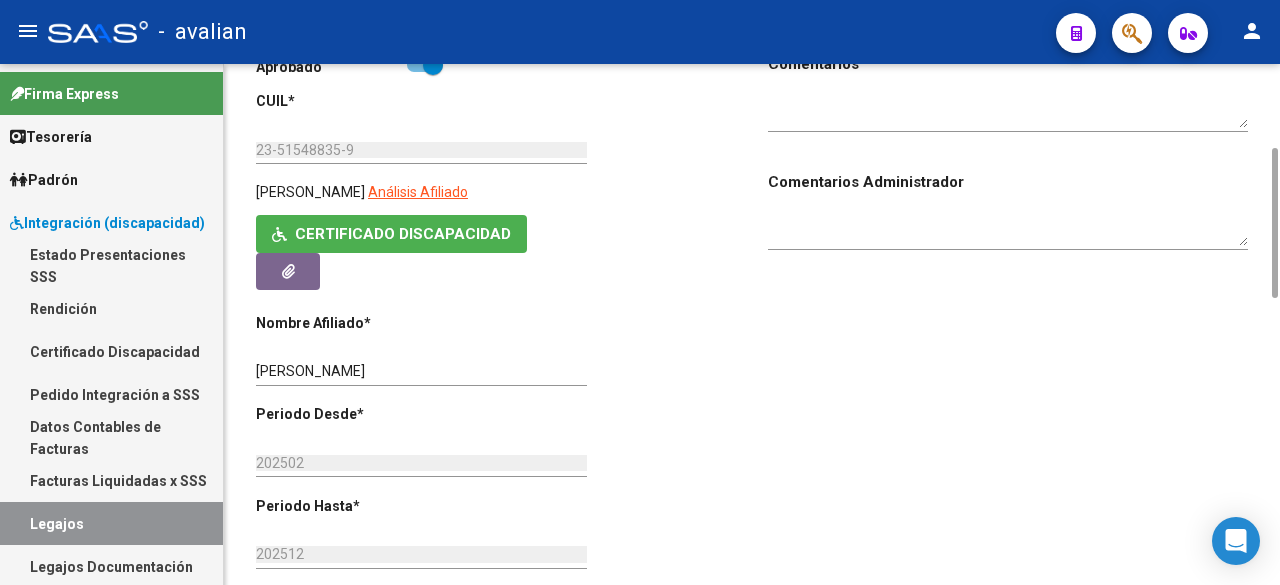 scroll, scrollTop: 0, scrollLeft: 0, axis: both 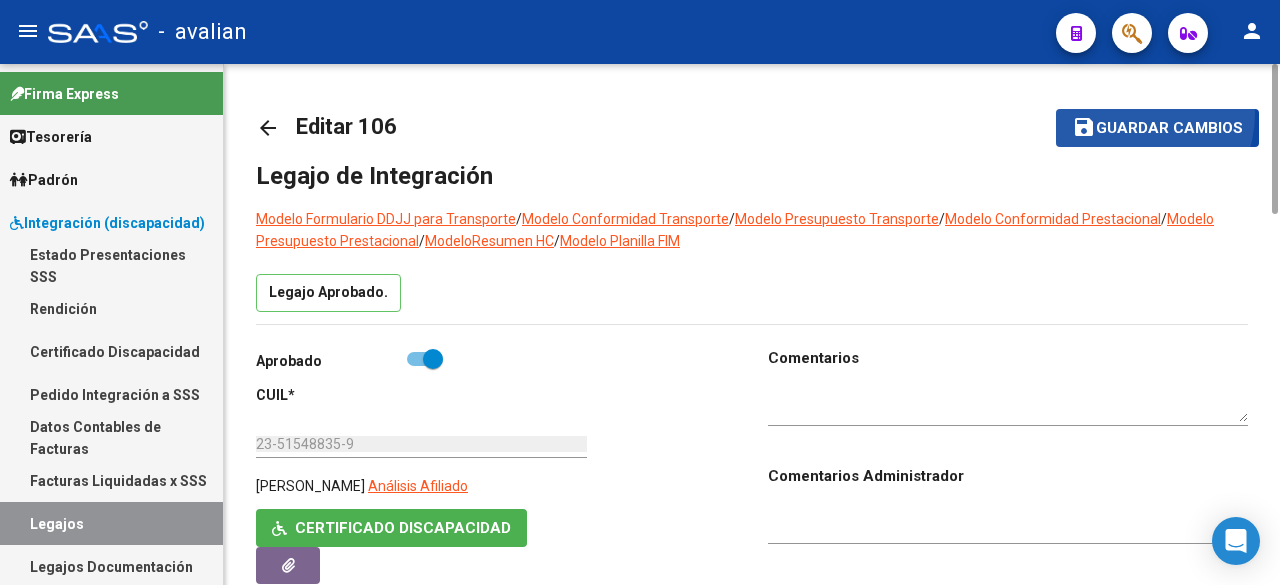 click on "save Guardar cambios" 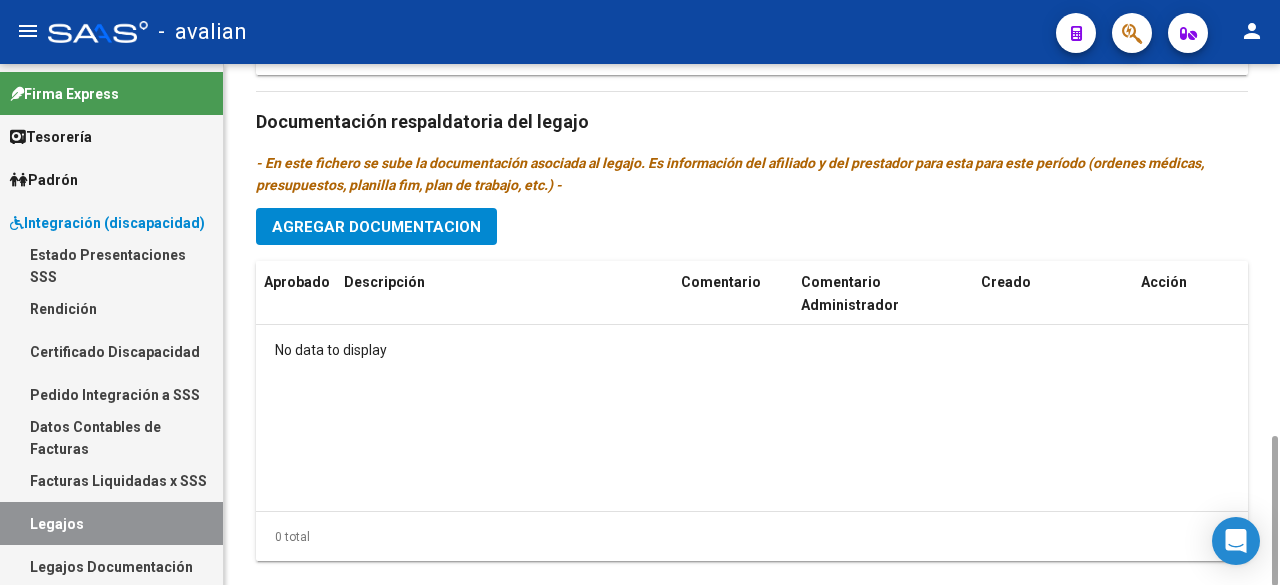 scroll, scrollTop: 694, scrollLeft: 0, axis: vertical 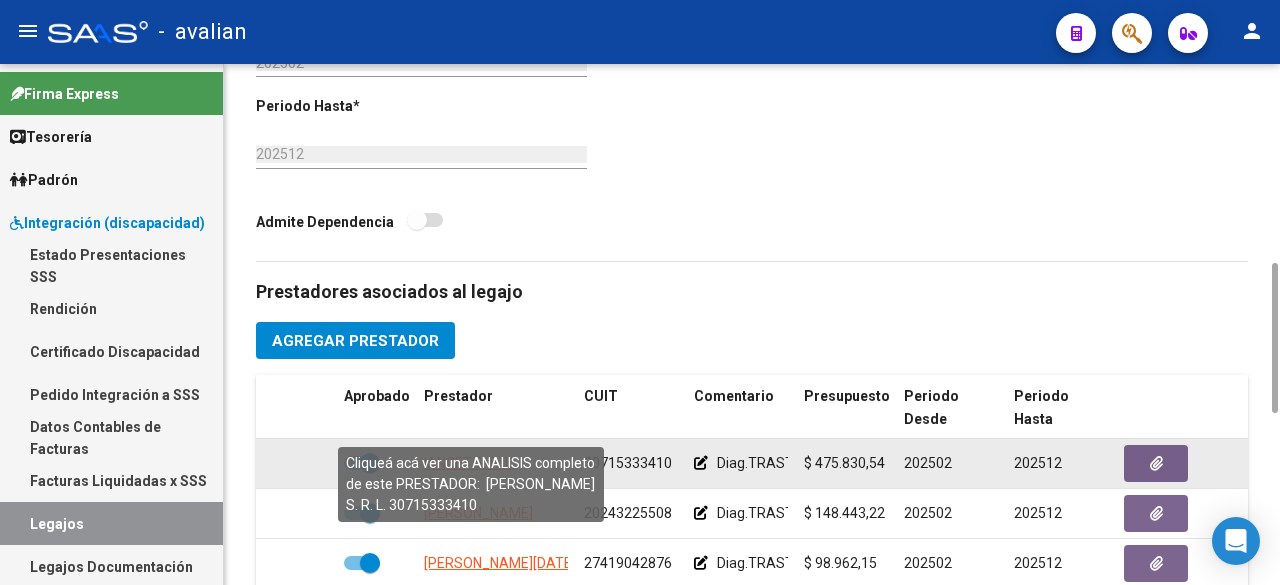 drag, startPoint x: 420, startPoint y: 419, endPoint x: 515, endPoint y: 418, distance: 95.005264 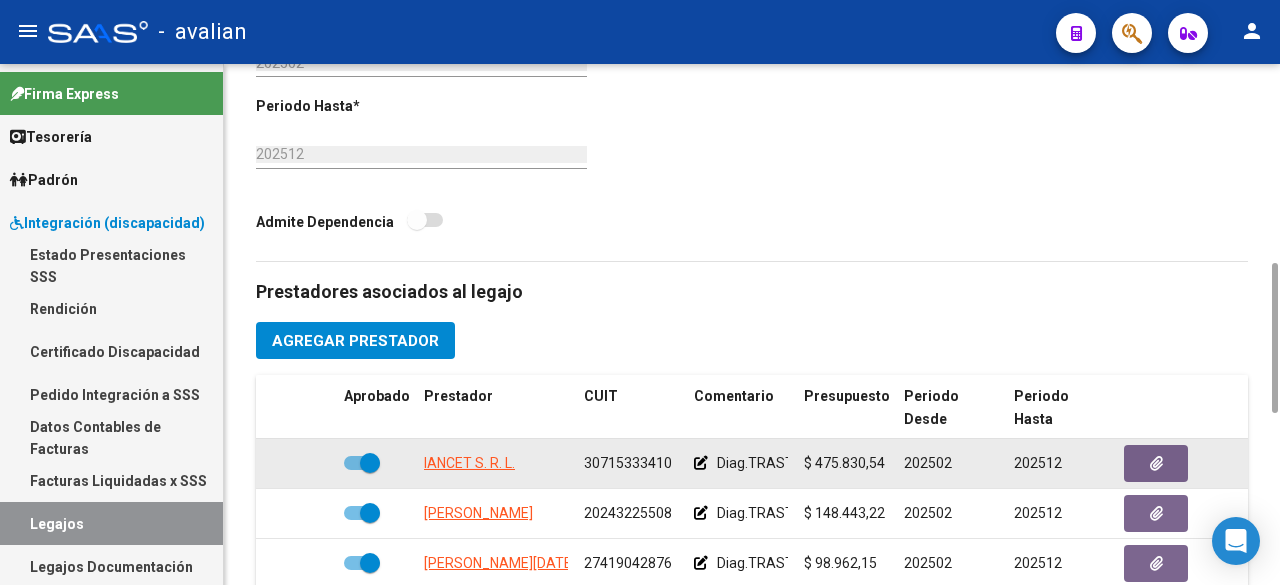 copy on "IANCET S. R. L" 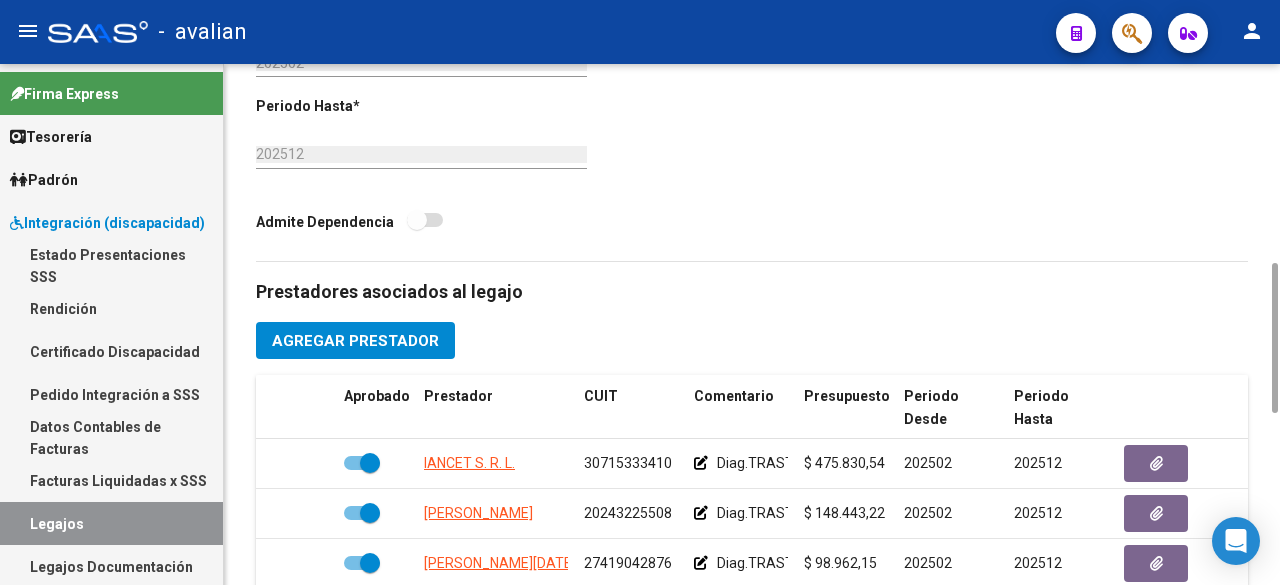 click on "Prestadores asociados al legajo Agregar Prestador Aprobado Prestador CUIT Comentario Presupuesto Periodo Desde Periodo Hasta Usuario Admite Dependencia   IANCET S. R. L. 30715333410     Diag.TRASTORNOS GENERALIZADOS DEL DESARROLLO - Prestación autorizada: 60000089- MÓDULO DE APOYO A LA INTEGRACIÓN ESCOLAR / Cant semanal:  / Tope mensual: 1 / Tope anual: 11  $ 475.830,54  202502 202512 Soporte SAAS   [DATE]      [PERSON_NAME] 20243225508     Diag.TRASTORNOS GENERALIZADOS DEL DESARROLLO - Prestación autorizada: 60006005- PSICOTERAPIA / Cant semanal: 3 / Tope mensual: 12 / Tope anual: 132  $ 148.443,22  202502 202512 Soporte SAAS   [DATE]      [PERSON_NAME][DATE] 27419042876     Diag.TRASTORNOS GENERALIZADOS DEL DESARROLLO - Prestación autorizada: 60006010- TERAPIA OCUPACIONAL / Cant semanal: 2 / Tope mensual: 8 / Tope anual: 88  $ 98.962,15  202502 202512 Soporte SAAS   [DATE]    3 total Documentación respaldatoria del legajo Agregar Documentacion Aprobado Descripción" 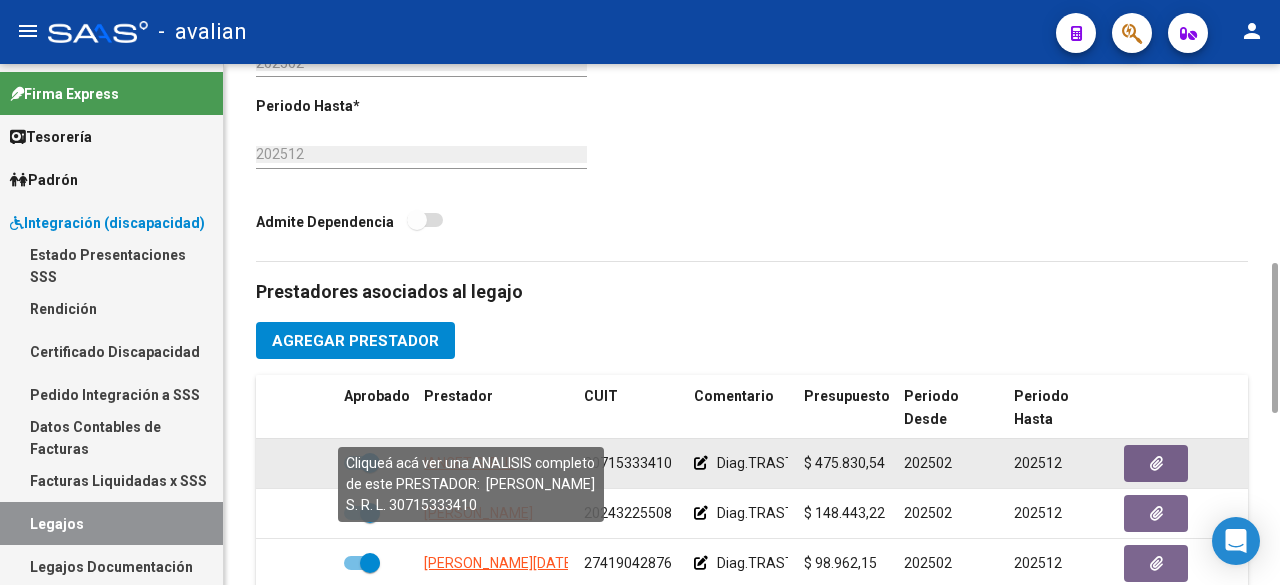 drag, startPoint x: 422, startPoint y: 419, endPoint x: 511, endPoint y: 430, distance: 89.6772 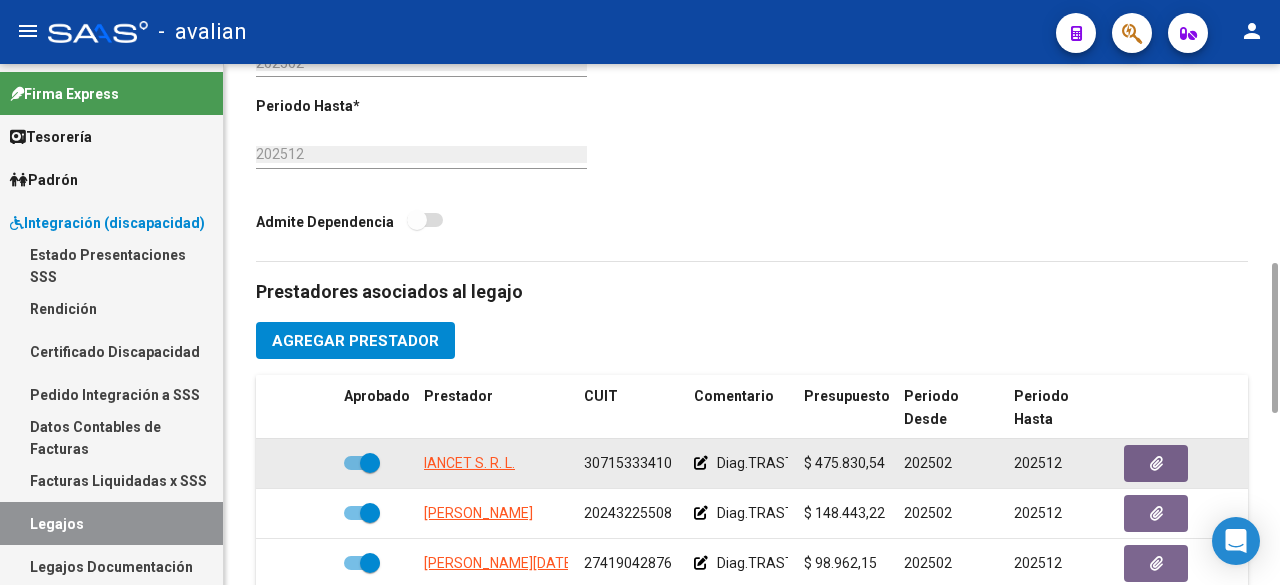 copy on "IANCET S. R. L" 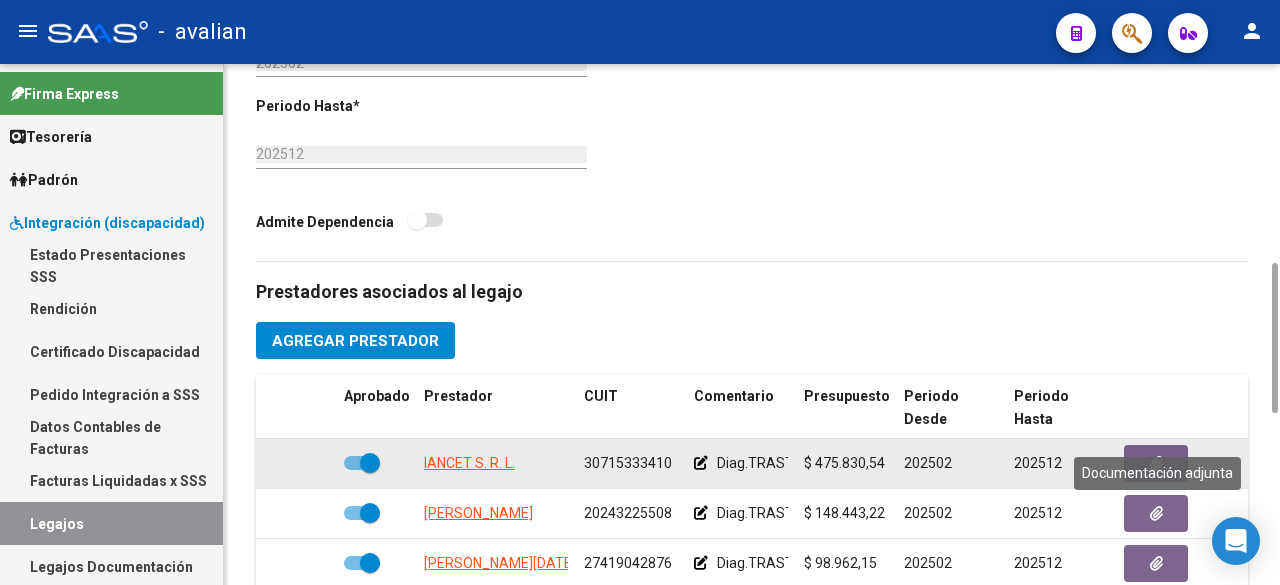click 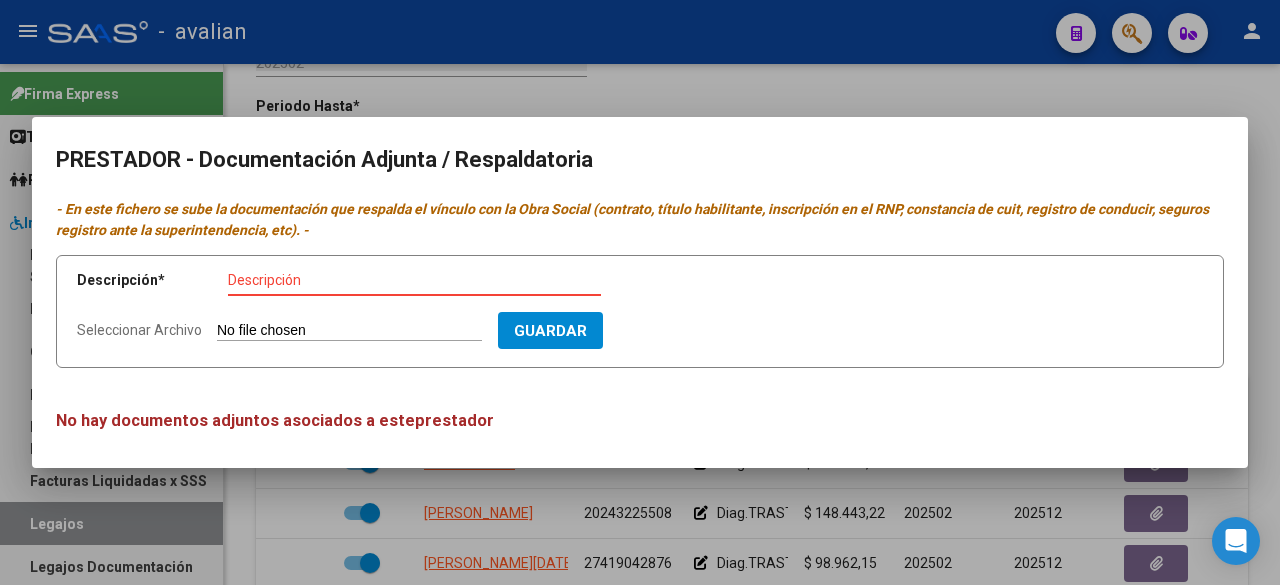 click on "Seleccionar Archivo" at bounding box center (349, 331) 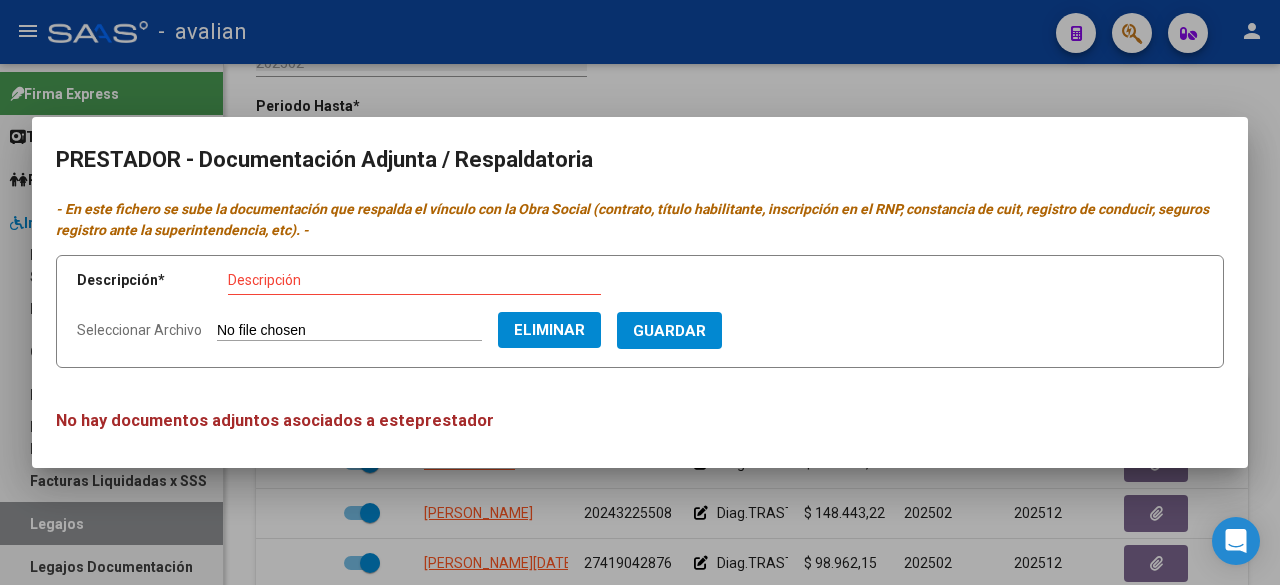 click on "Descripción" at bounding box center (414, 280) 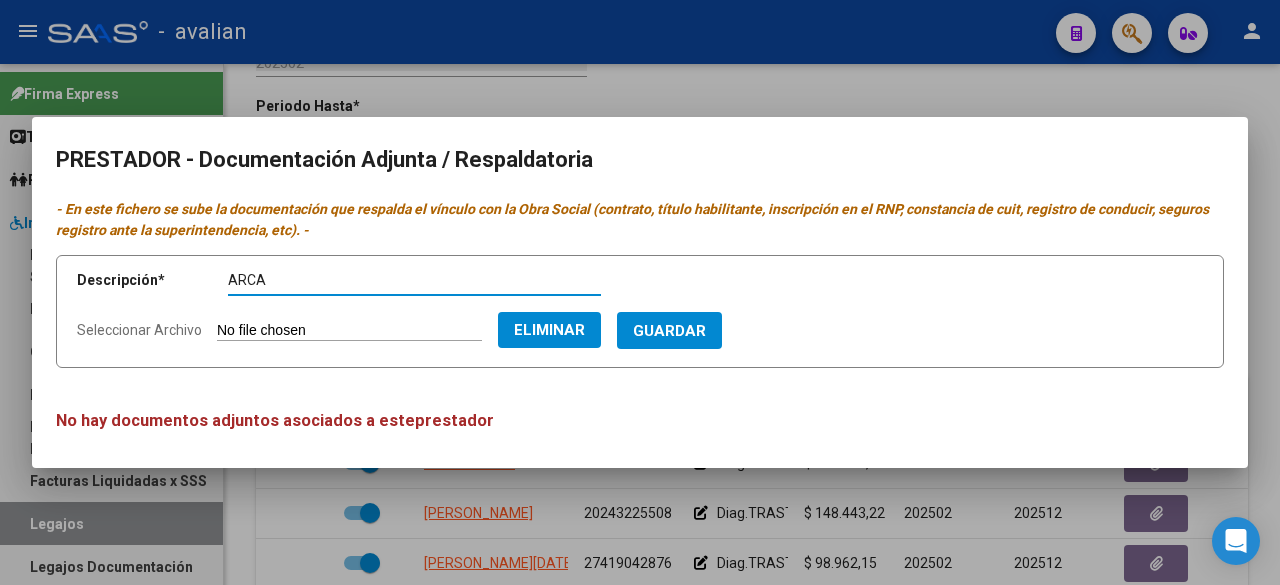 paste on "IANCET S. R. L" 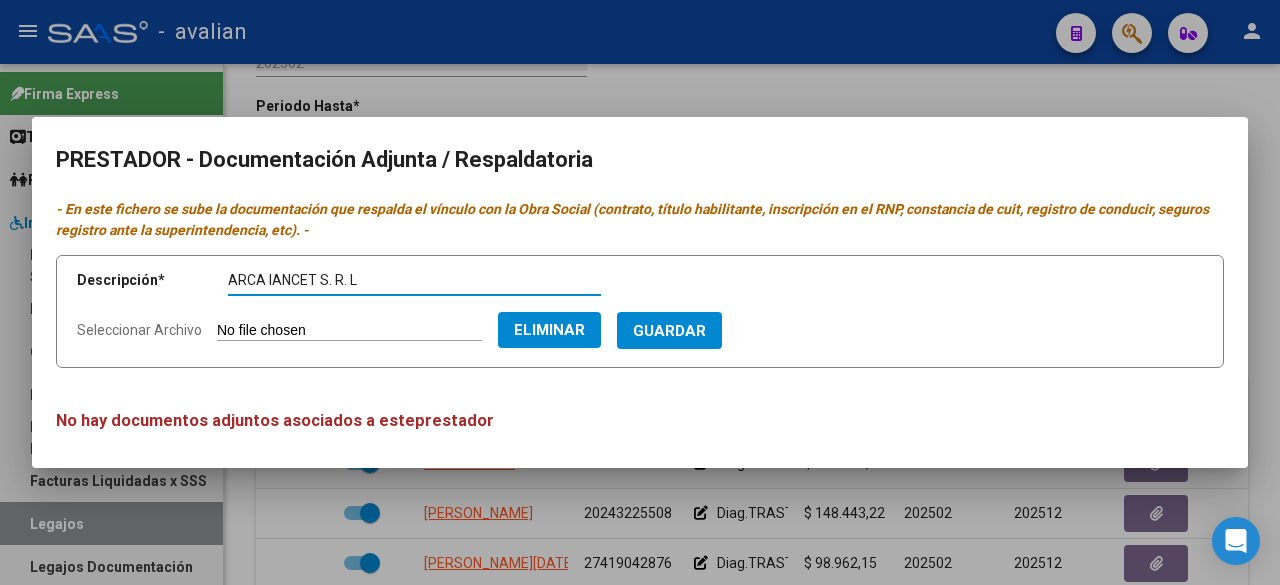 click on "Guardar" at bounding box center [669, 331] 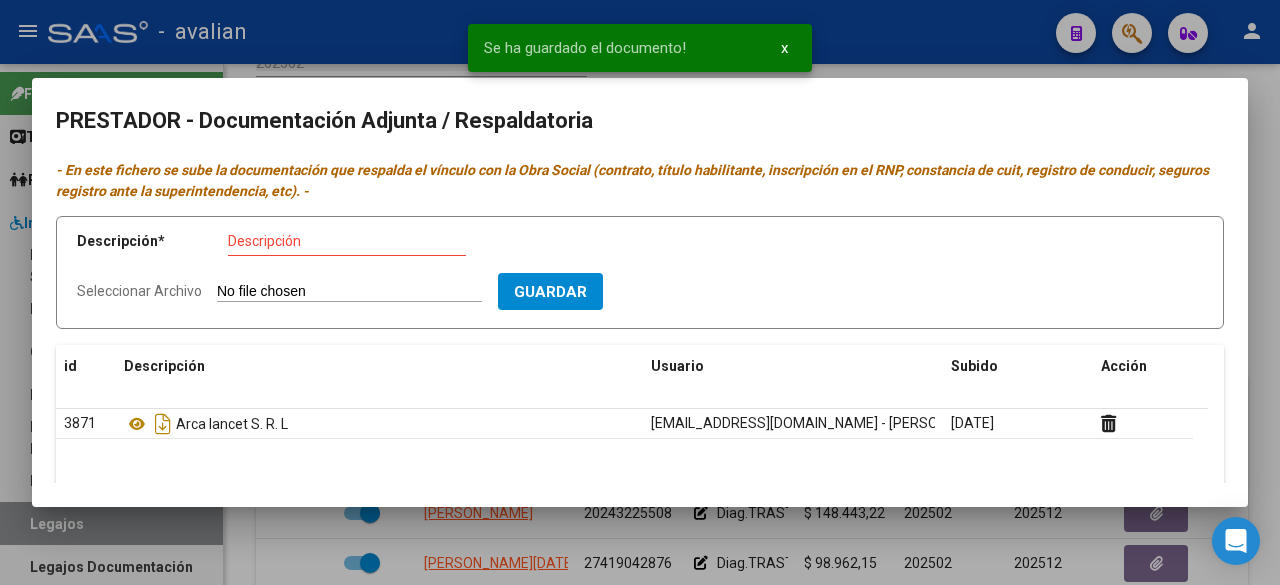 click on "Seleccionar Archivo" at bounding box center [349, 292] 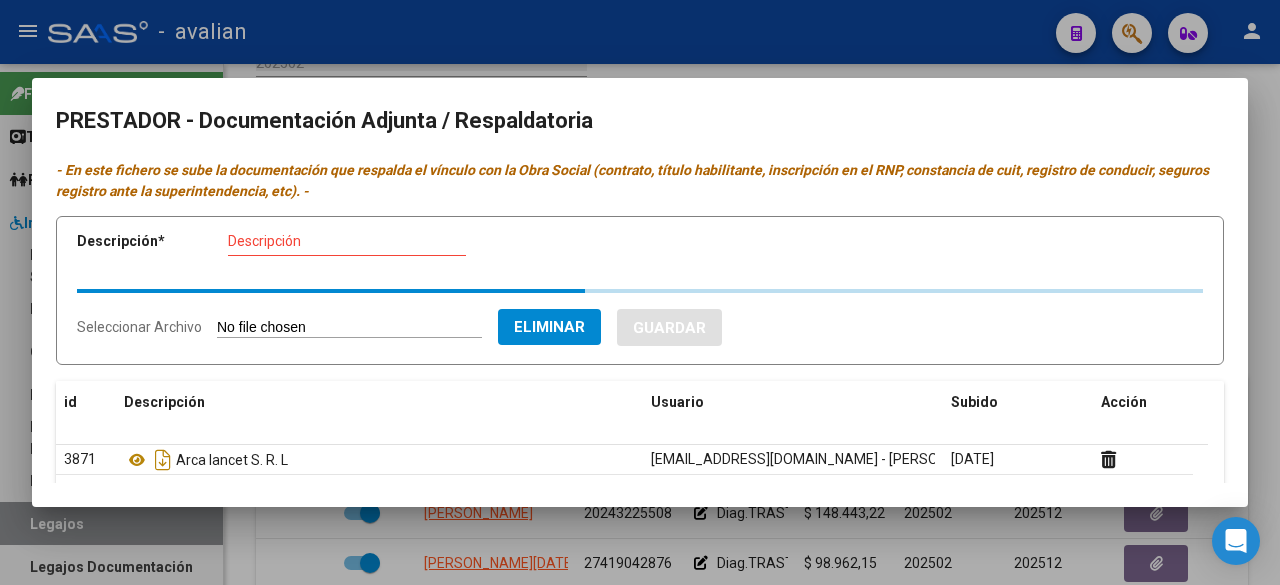 click on "Descripción" at bounding box center (347, 242) 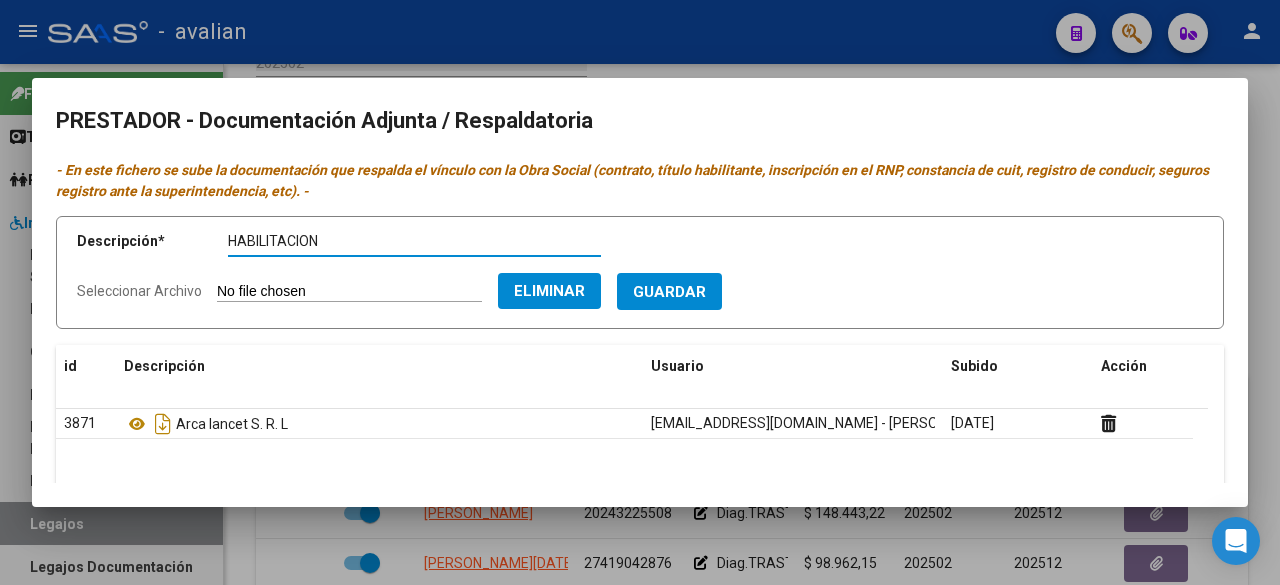 paste on "IANCET S. R. L" 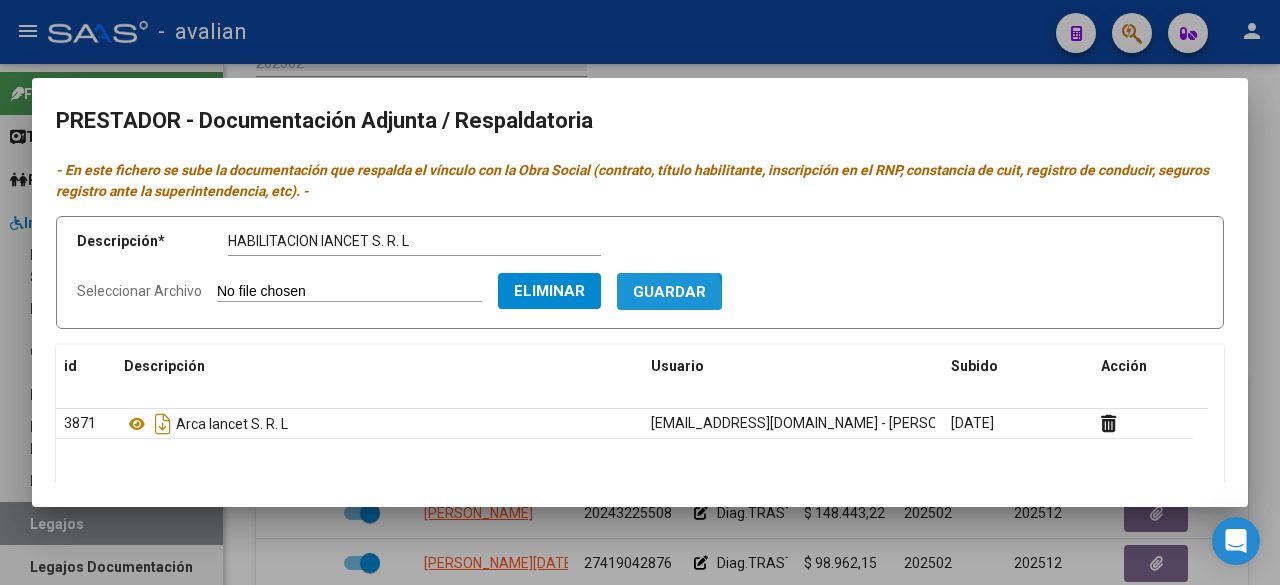 click on "Guardar" at bounding box center [669, 291] 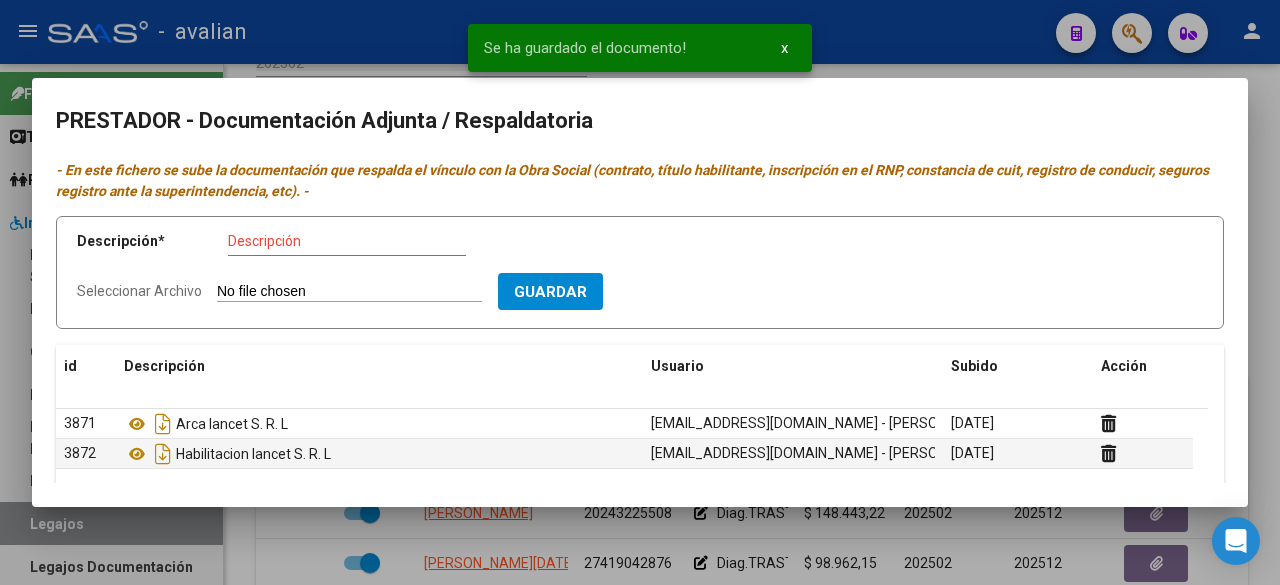 click on "Seleccionar Archivo" at bounding box center [349, 292] 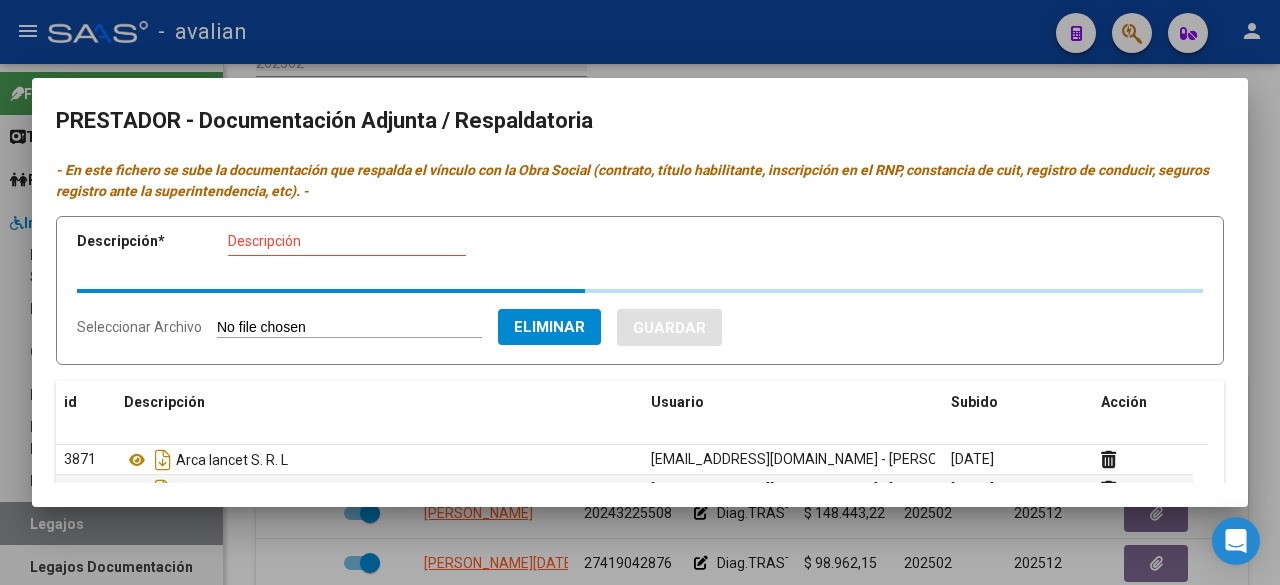 click on "Descripción" at bounding box center [347, 241] 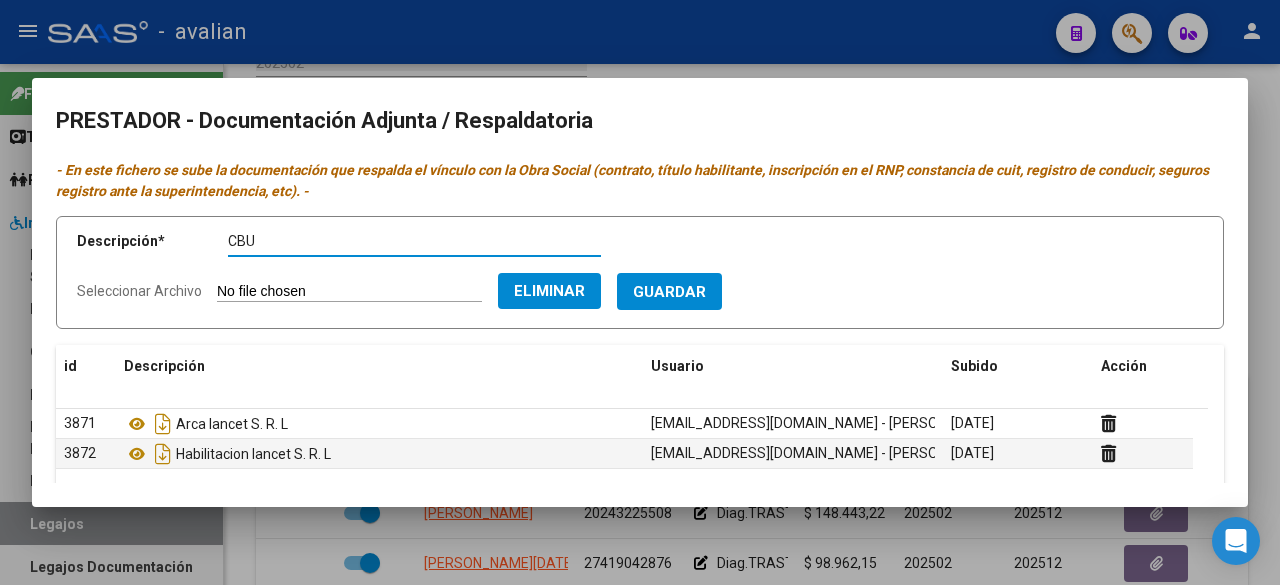 paste on "IANCET S. R. L" 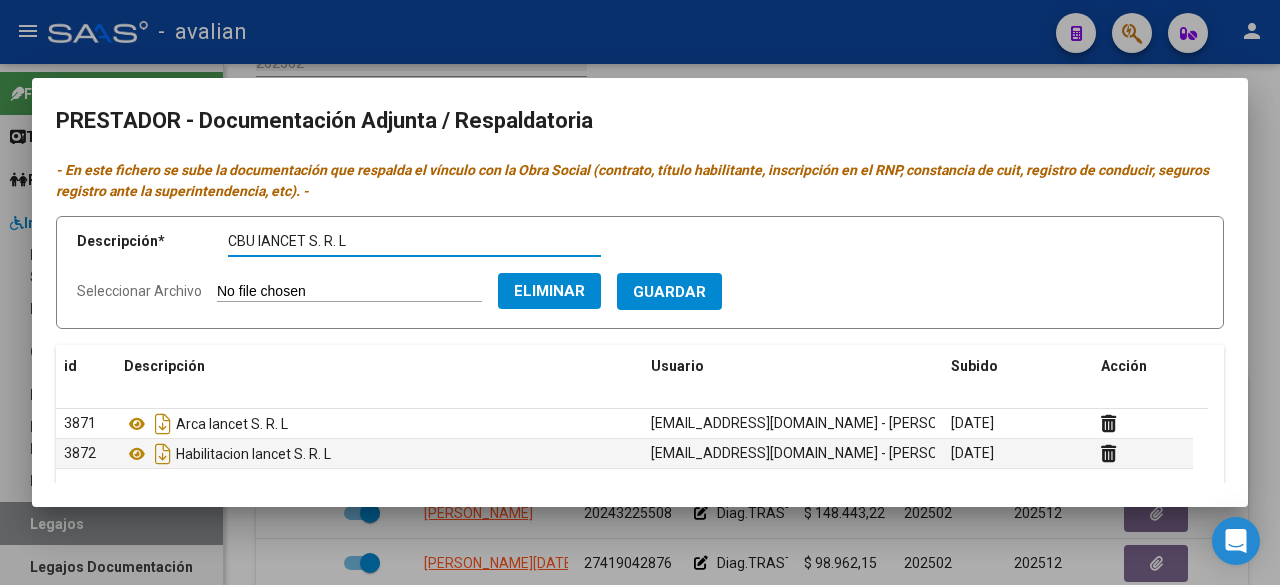 click on "Guardar" at bounding box center [669, 291] 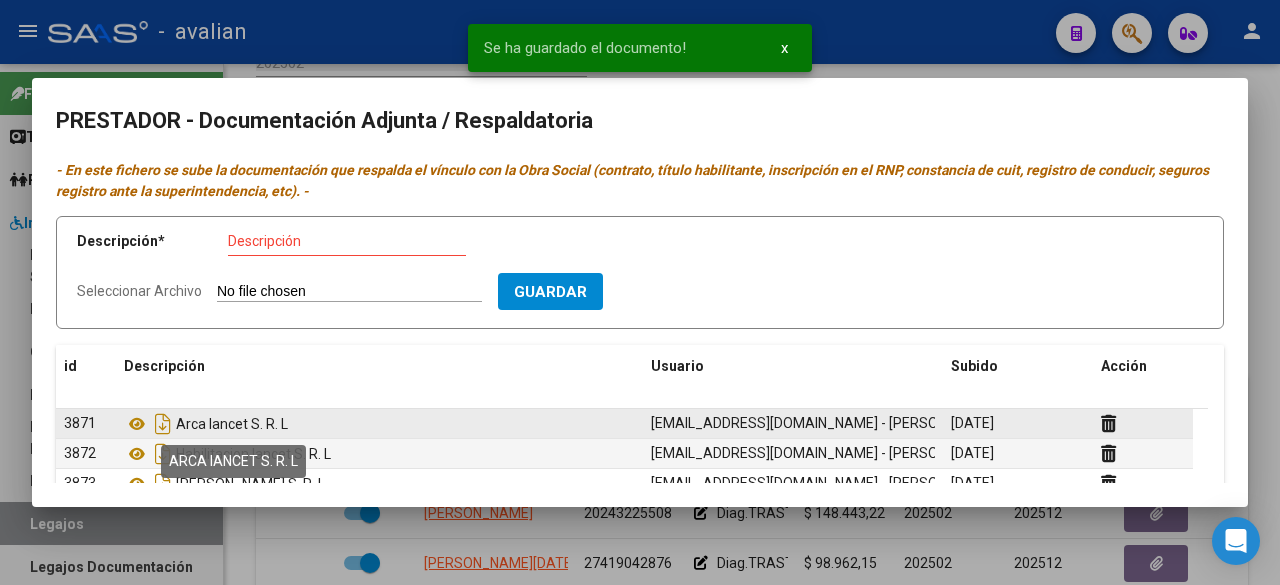 scroll, scrollTop: 177, scrollLeft: 0, axis: vertical 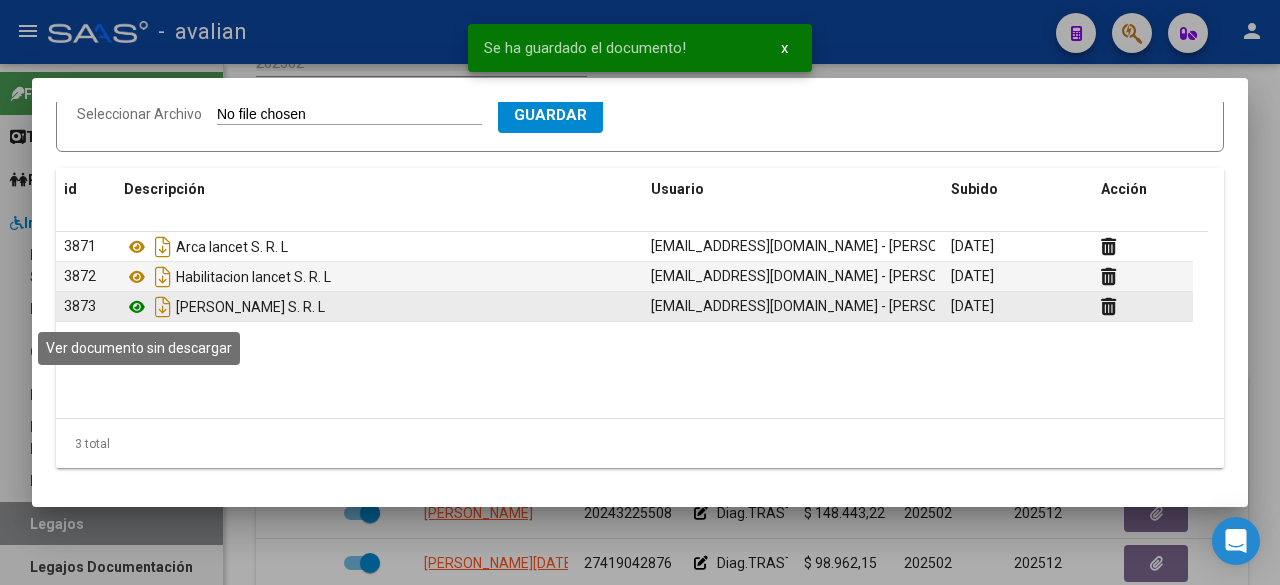 click 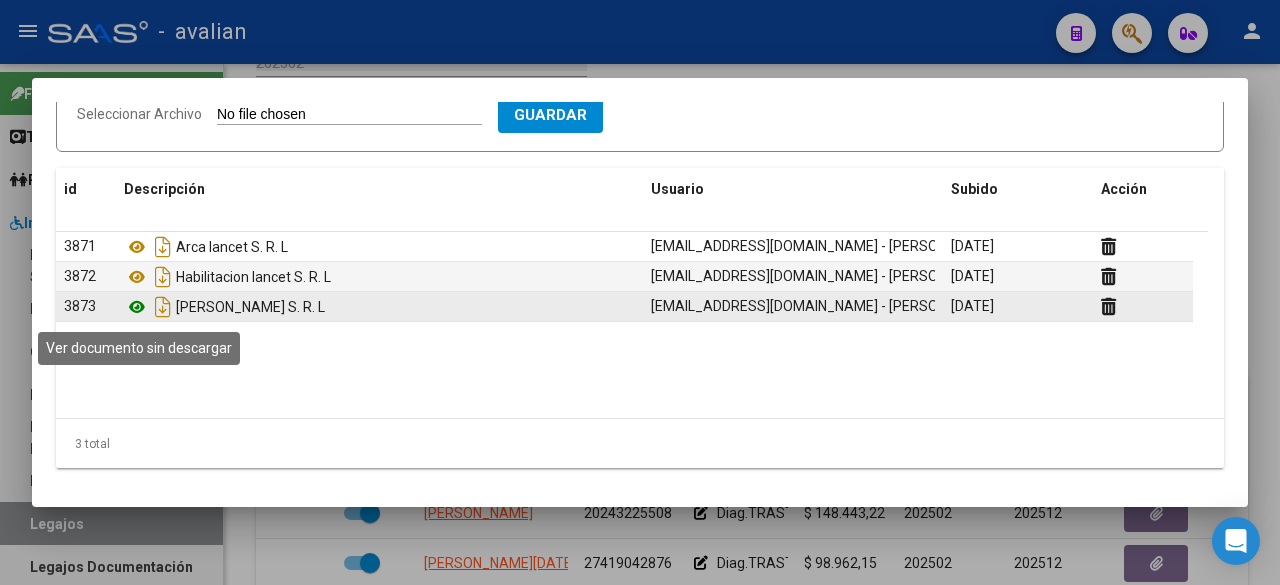 click 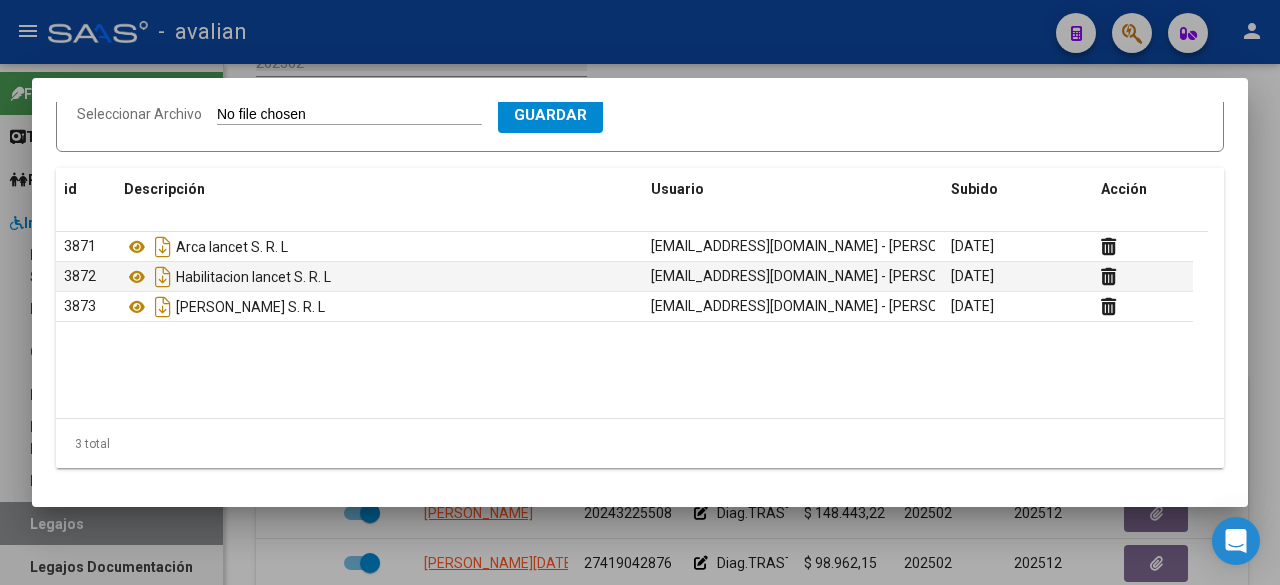 click at bounding box center [640, 292] 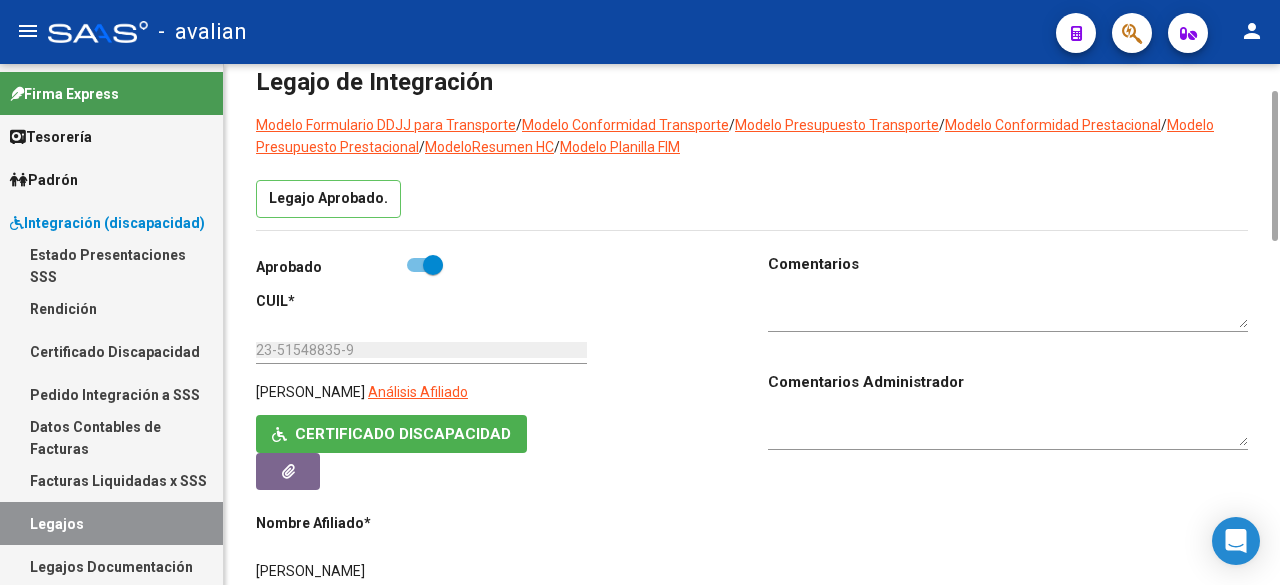 scroll, scrollTop: 0, scrollLeft: 0, axis: both 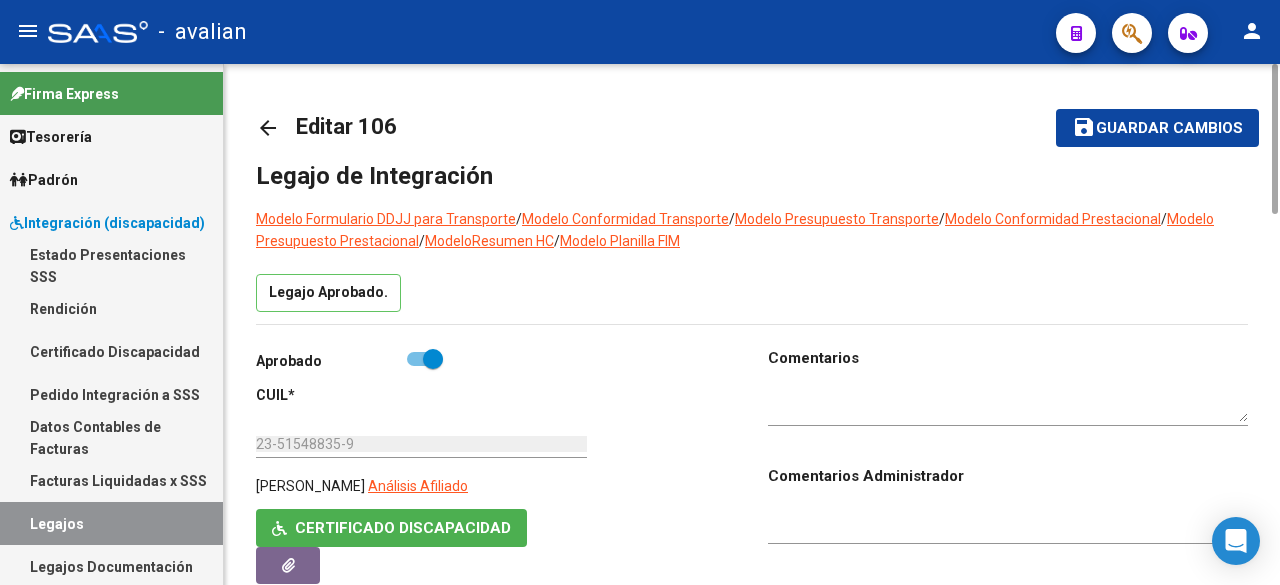 click on "save Guardar cambios" 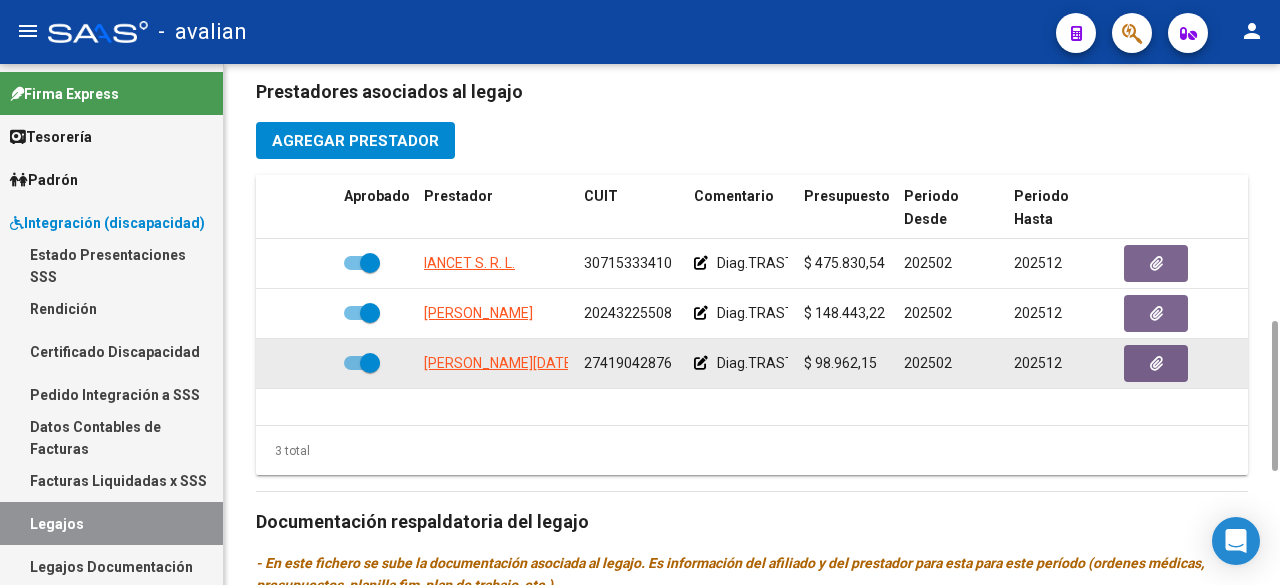 scroll, scrollTop: 1294, scrollLeft: 0, axis: vertical 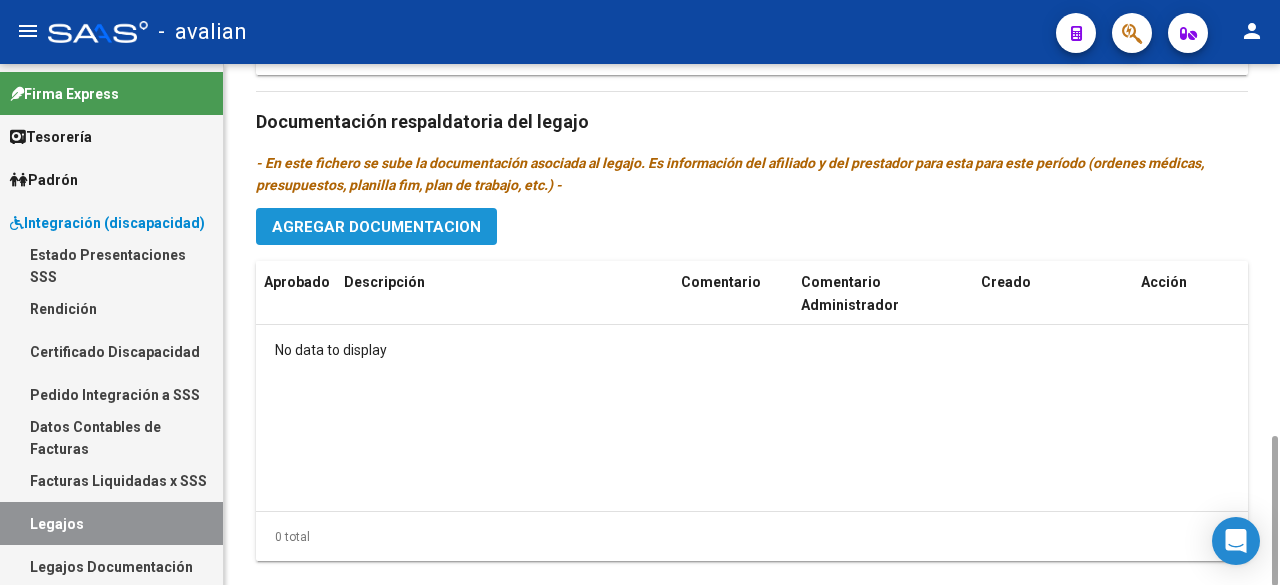 click on "Agregar Documentacion" 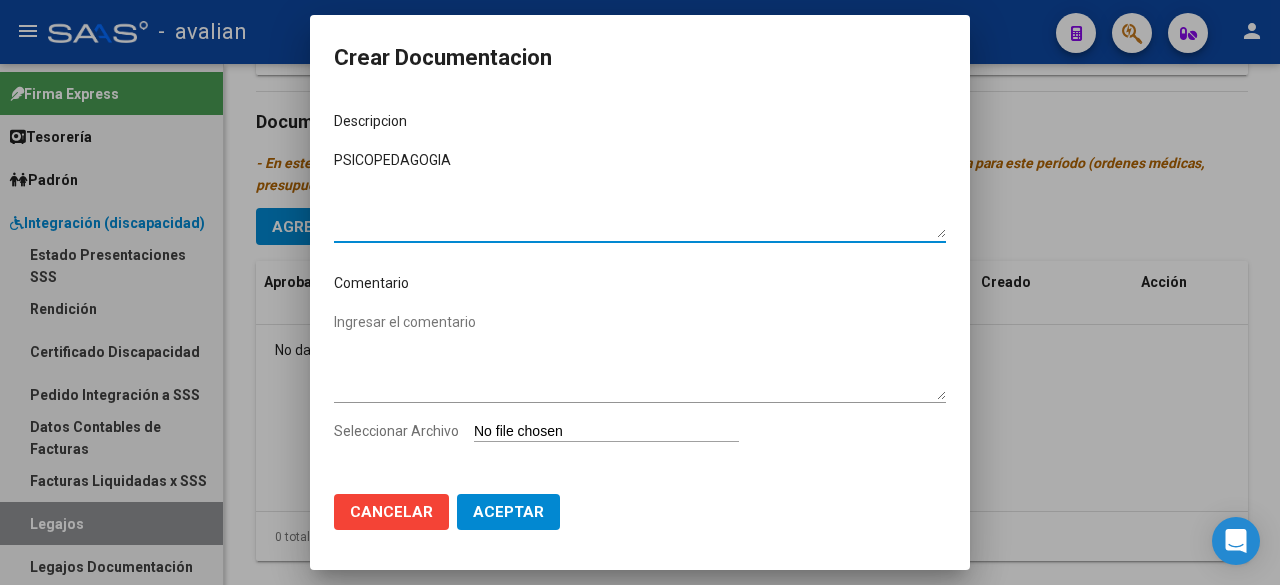 click on "Ingresar el comentario" at bounding box center [640, 356] 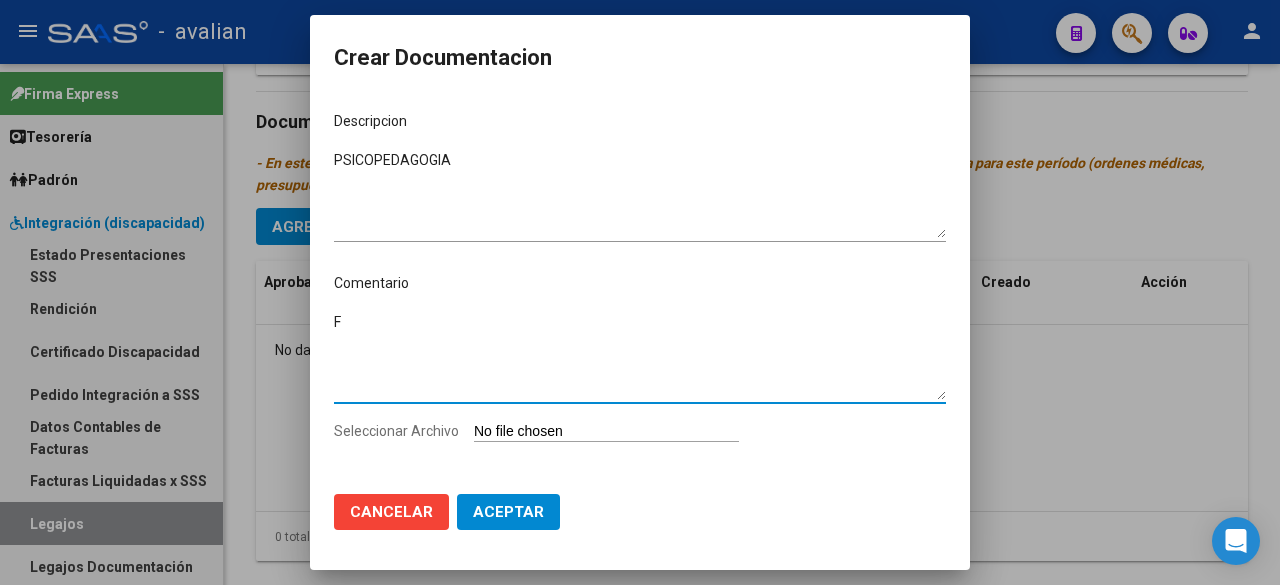 paste on "ebrero a diciembre:
- Psicopedagogía: 2 sesiones semanales (mar/jue) - Lic. [PERSON_NAME] - Valor resol. vigente" 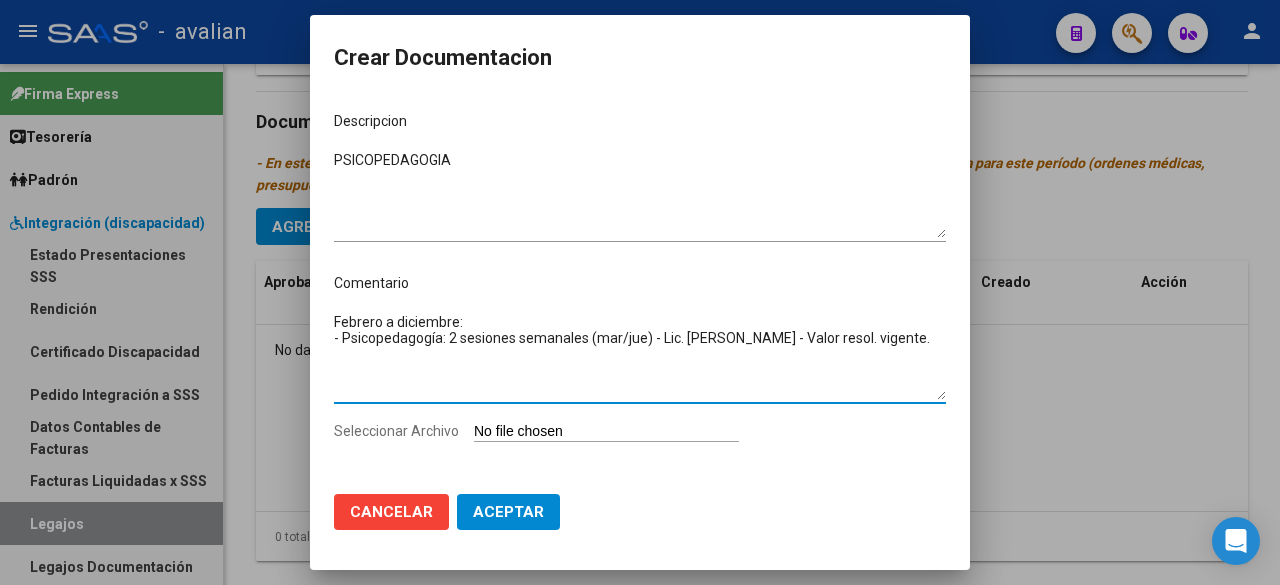 click on "Febrero a diciembre:
- Psicopedagogía: 2 sesiones semanales (mar/jue) - Lic. [PERSON_NAME] - Valor resol. vigente." at bounding box center (640, 356) 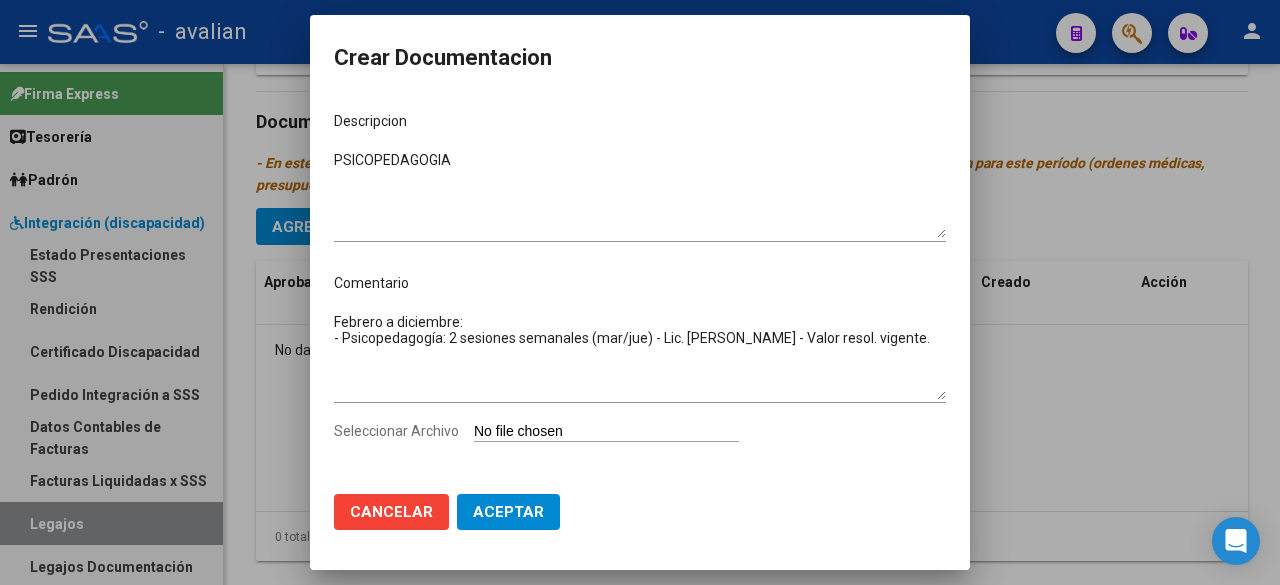 click on "Seleccionar Archivo" at bounding box center [606, 432] 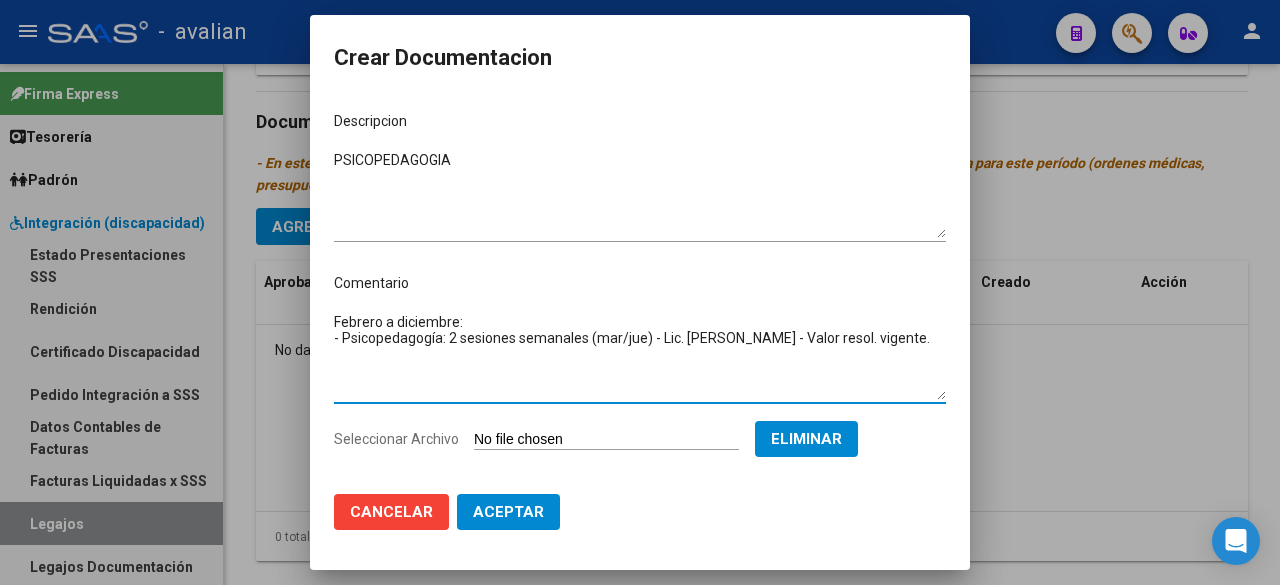 click on "Aceptar" 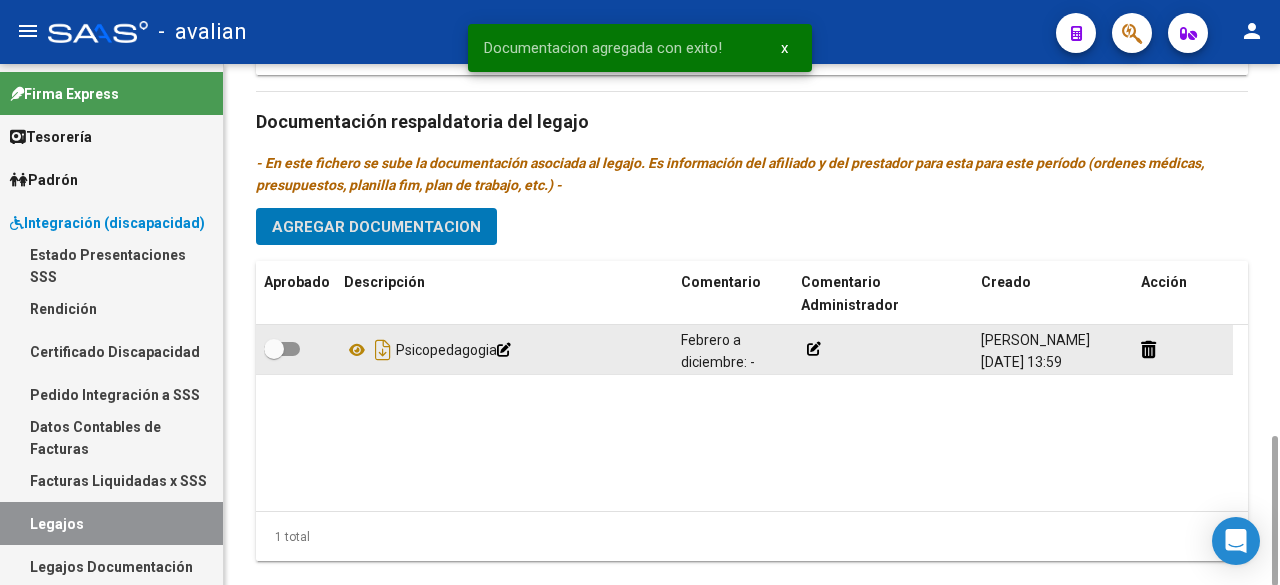click 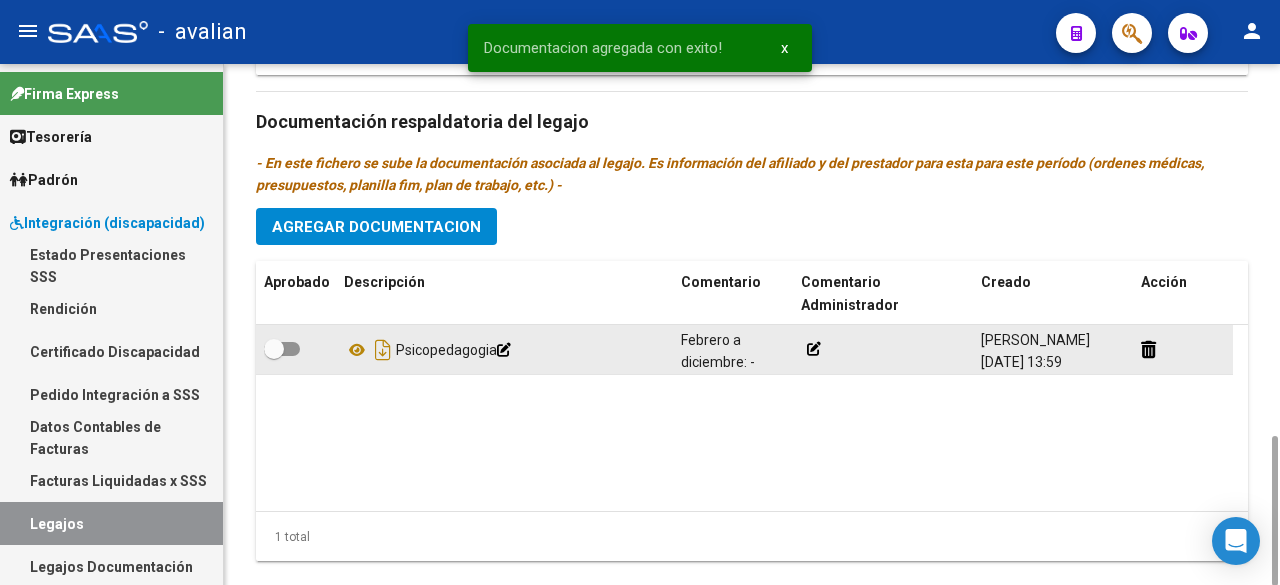 click 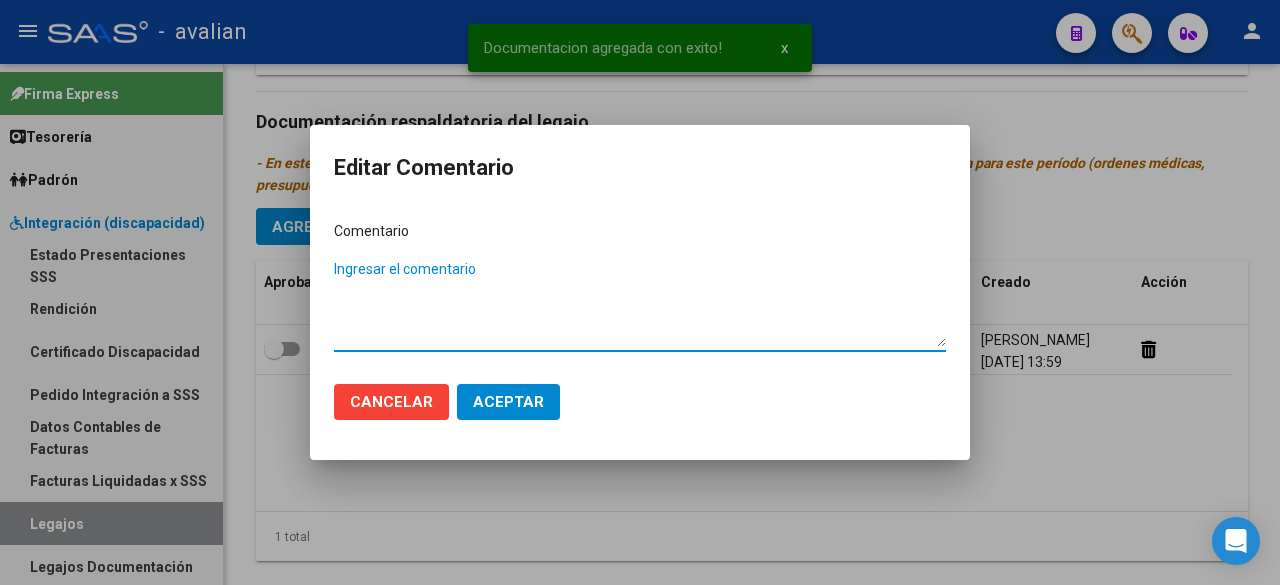 paste on "- Psicopedagogía: 2 sesiones semanales (mar/jue) - Lic. [PERSON_NAME] - Valor resol. vigente." 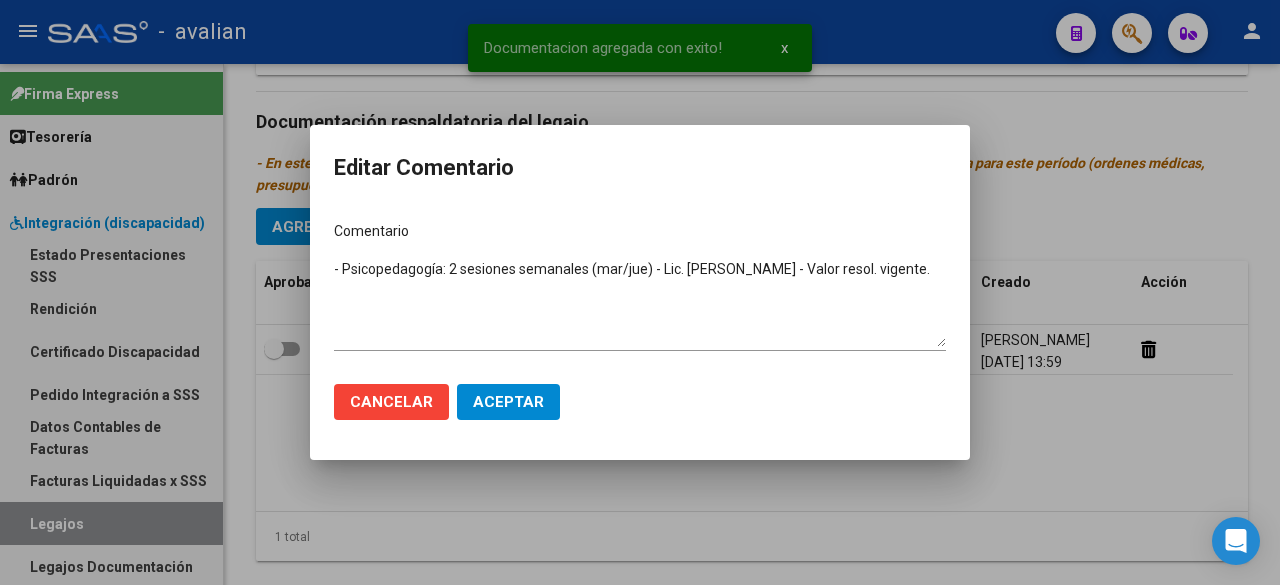 click on "Cancelar Aceptar" 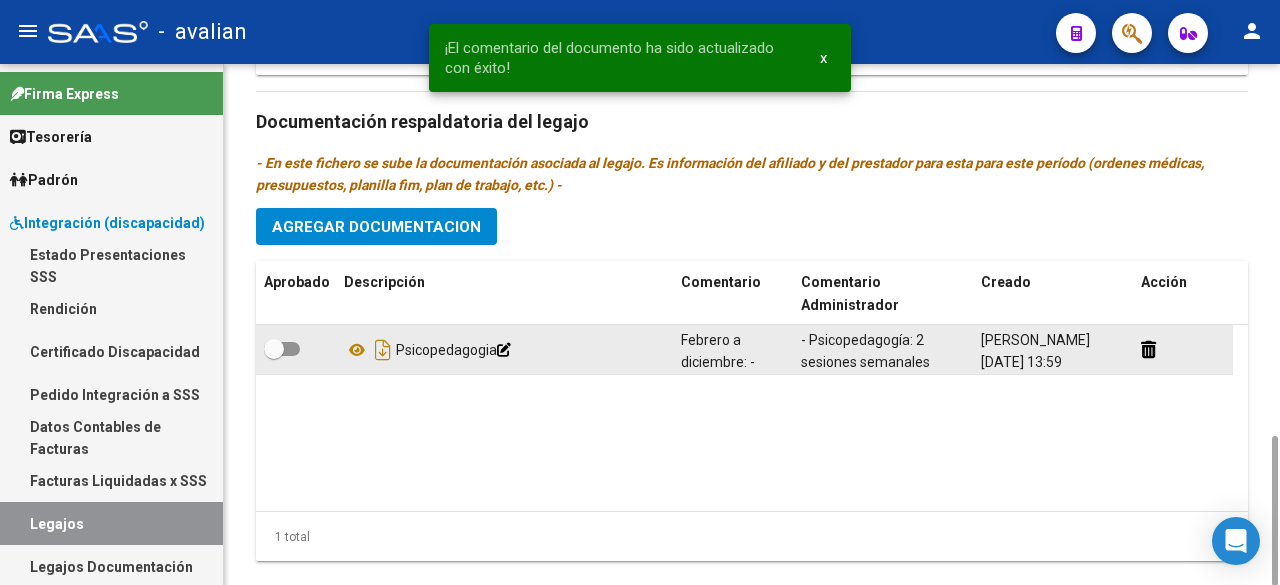 click at bounding box center [282, 349] 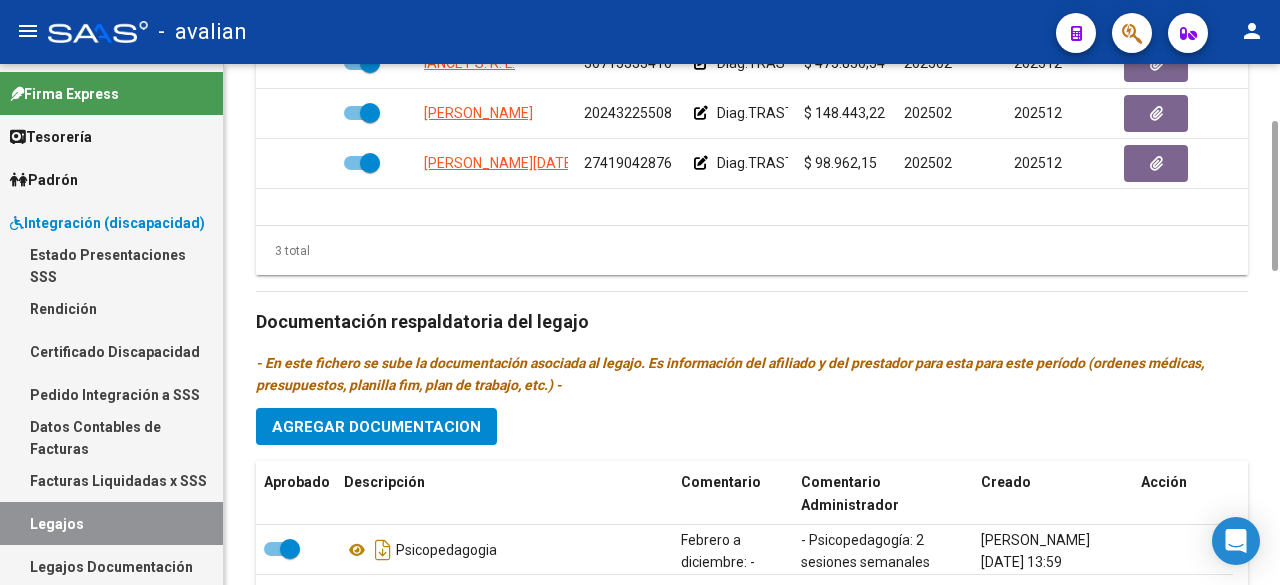 scroll, scrollTop: 894, scrollLeft: 0, axis: vertical 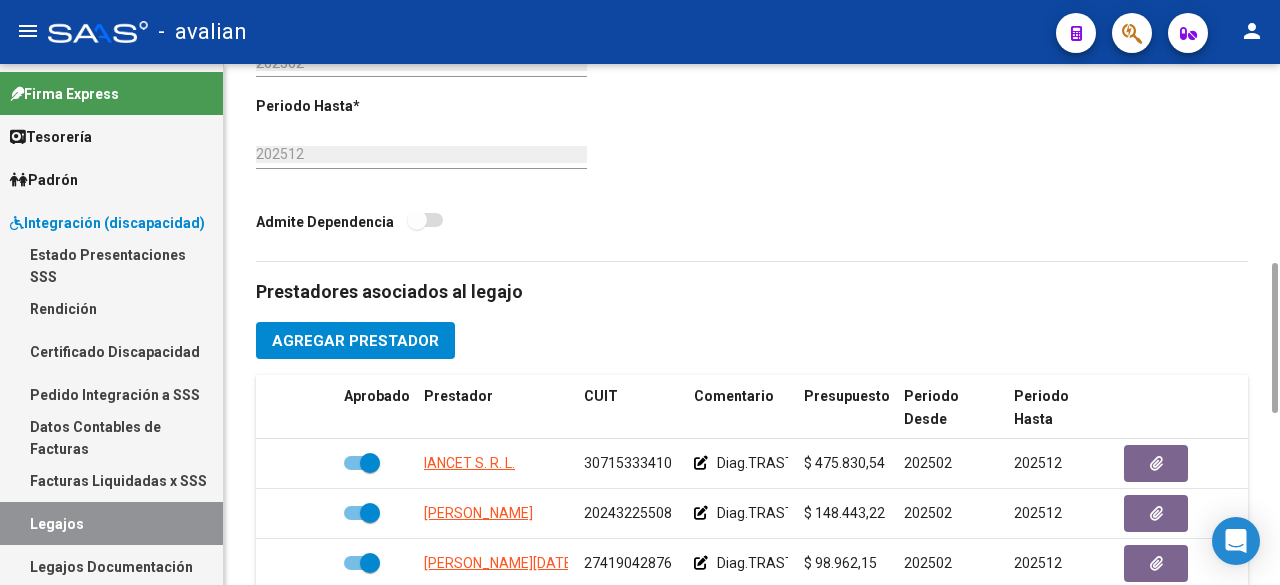 click on "Prestadores asociados al legajo Agregar Prestador Aprobado Prestador CUIT Comentario Presupuesto Periodo Desde Periodo Hasta Usuario Admite Dependencia   IANCET S. R. L. 30715333410     Diag.TRASTORNOS GENERALIZADOS DEL DESARROLLO - Prestación autorizada: 60000089- MÓDULO DE APOYO A LA INTEGRACIÓN ESCOLAR / Cant semanal:  / Tope mensual: 1 / Tope anual: 11  $ 475.830,54  202502 202512 Soporte SAAS   [DATE]      [PERSON_NAME] 20243225508     Diag.TRASTORNOS GENERALIZADOS DEL DESARROLLO - Prestación autorizada: 60006005- PSICOTERAPIA / Cant semanal: 3 / Tope mensual: 12 / Tope anual: 132  $ 148.443,22  202502 202512 Soporte SAAS   [DATE]      [PERSON_NAME][DATE] 27419042876     Diag.TRASTORNOS GENERALIZADOS DEL DESARROLLO - Prestación autorizada: 60006010- TERAPIA OCUPACIONAL / Cant semanal: 2 / Tope mensual: 8 / Tope anual: 88  $ 98.962,15  202502 202512 Soporte SAAS   [DATE]    3 total Documentación respaldatoria del legajo Agregar Documentacion Aprobado Descripción" 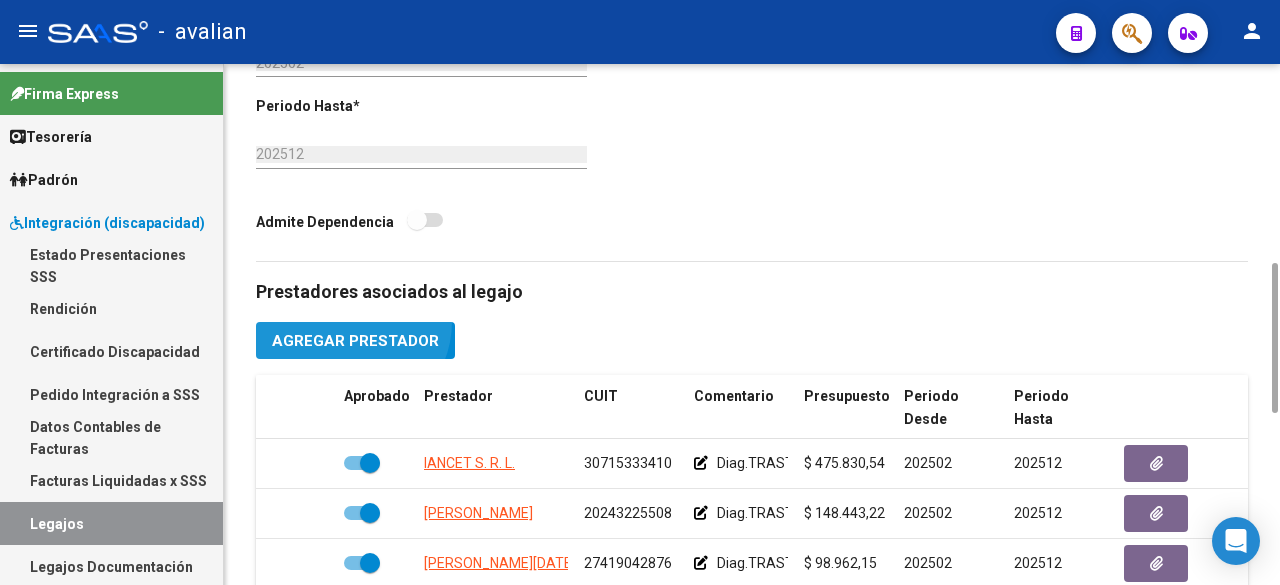 click on "Agregar Prestador" 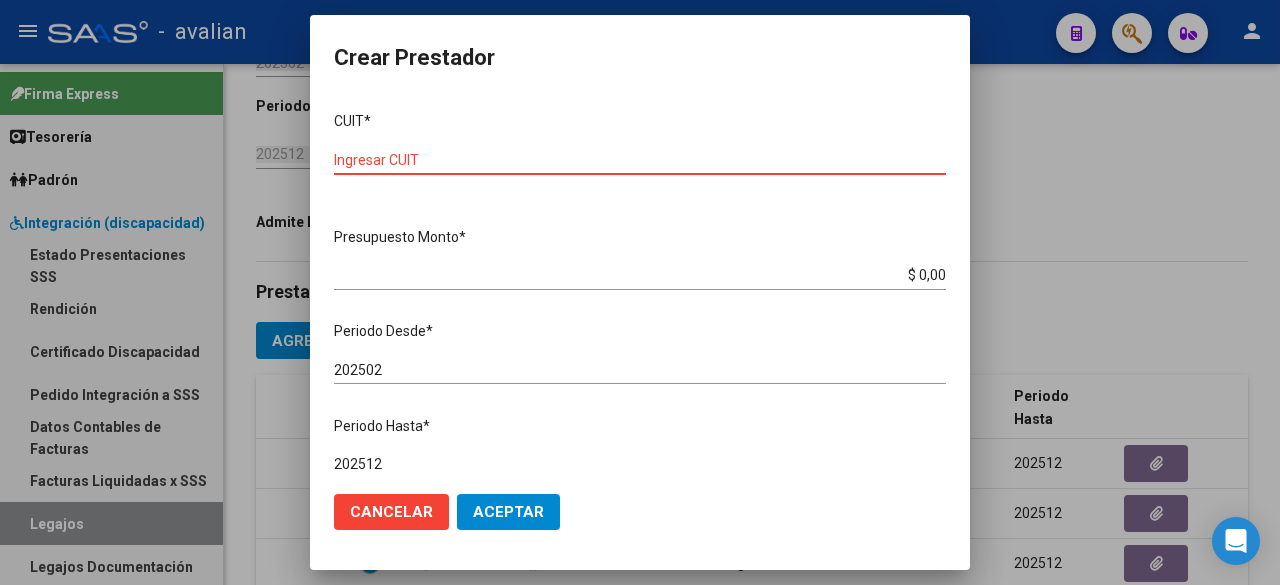 click on "Cancelar" 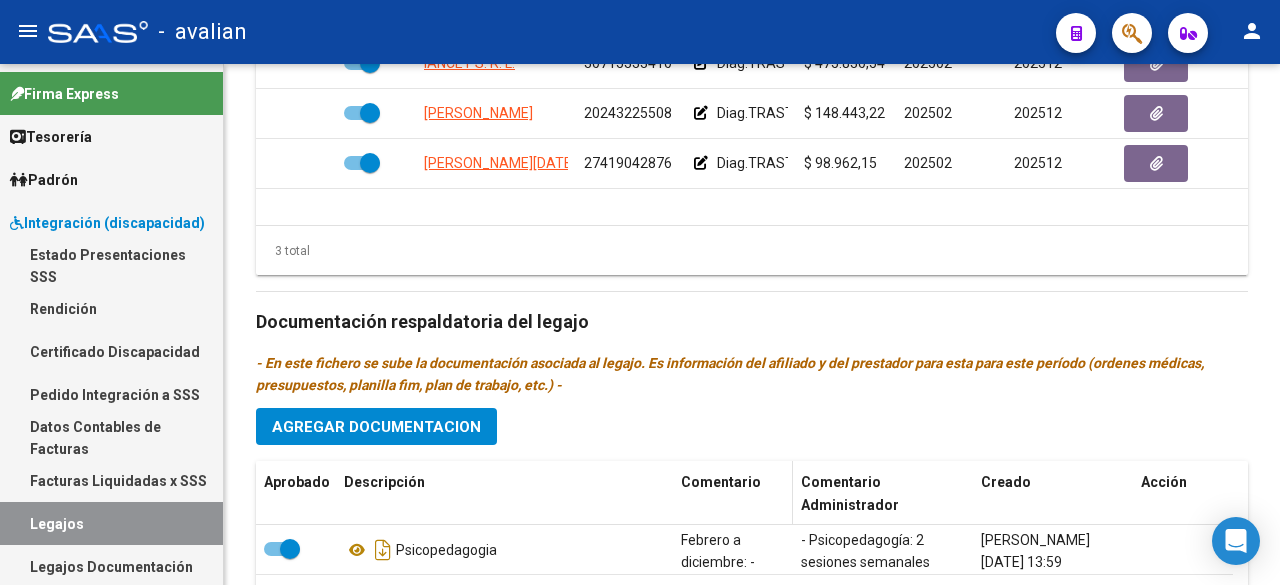 scroll, scrollTop: 1294, scrollLeft: 0, axis: vertical 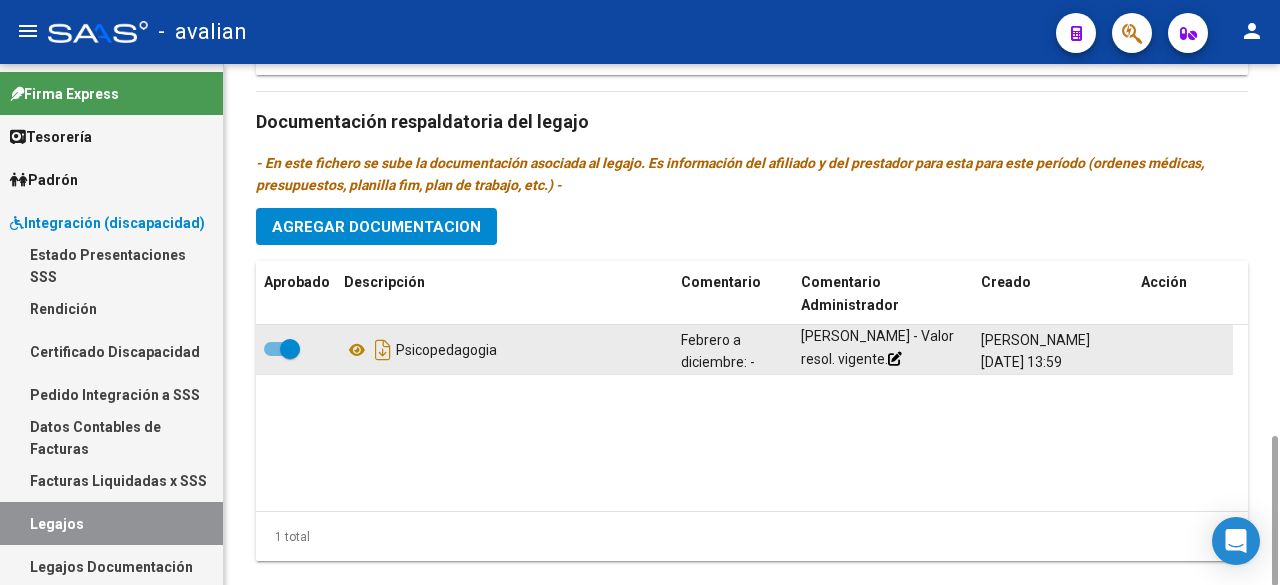drag, startPoint x: 802, startPoint y: 299, endPoint x: 865, endPoint y: 315, distance: 65 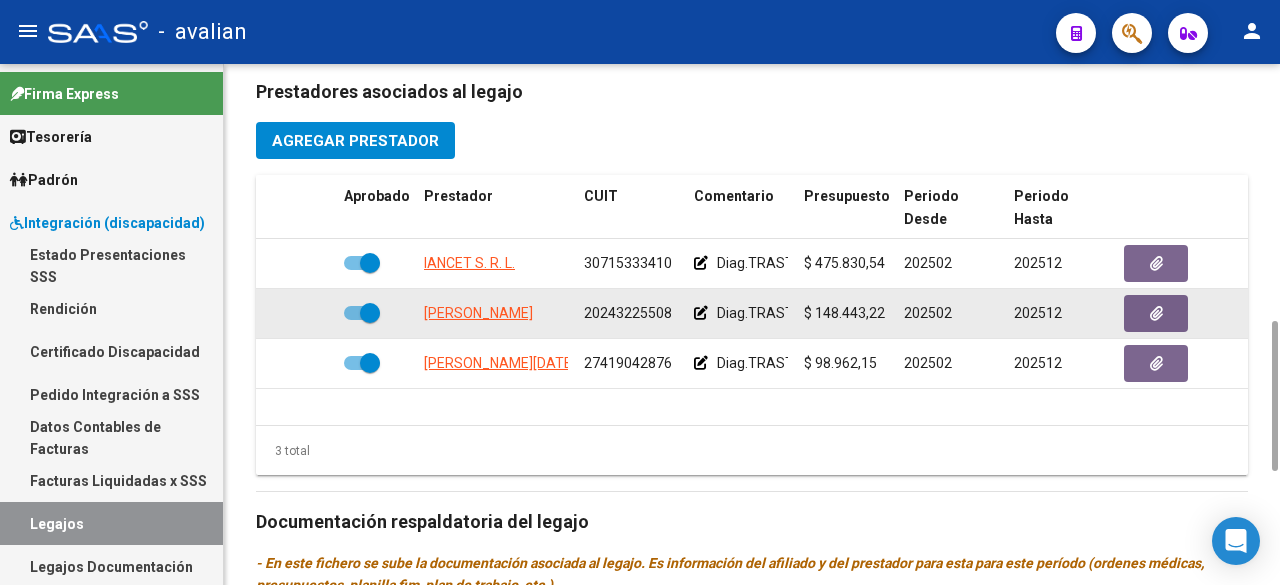 scroll, scrollTop: 694, scrollLeft: 0, axis: vertical 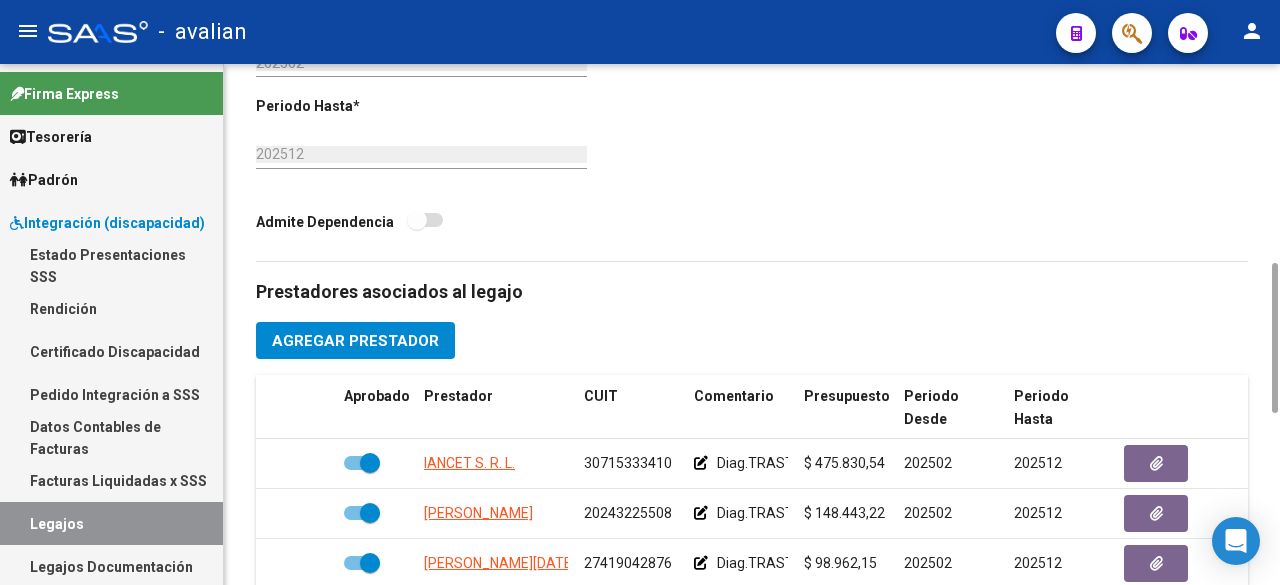 click on "Agregar Prestador" 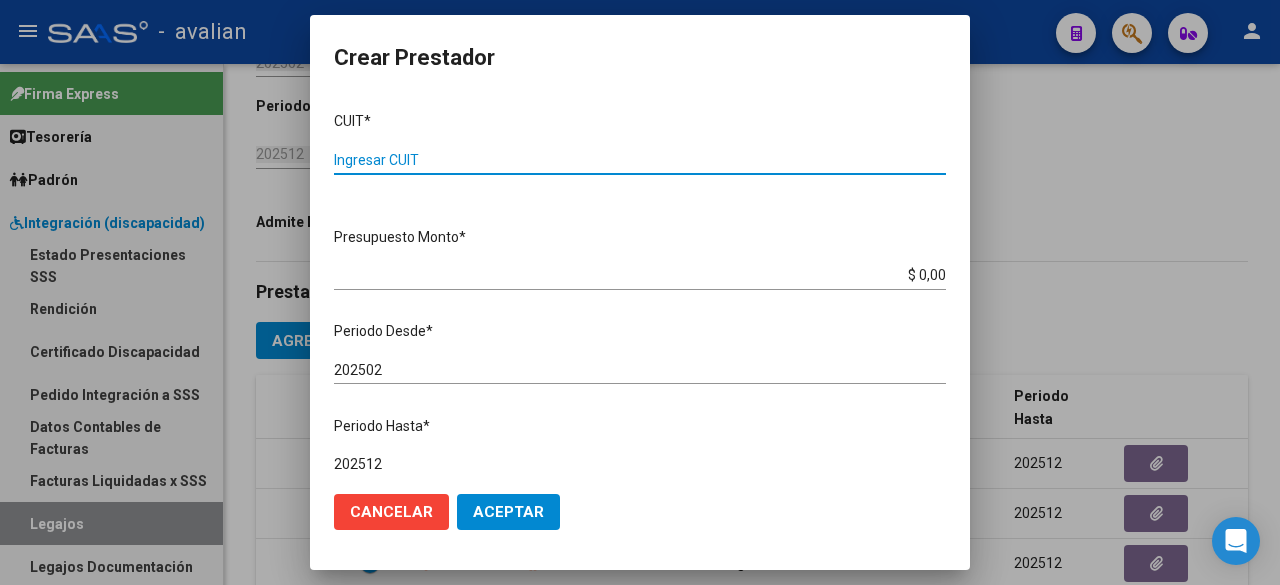 scroll, scrollTop: 260, scrollLeft: 0, axis: vertical 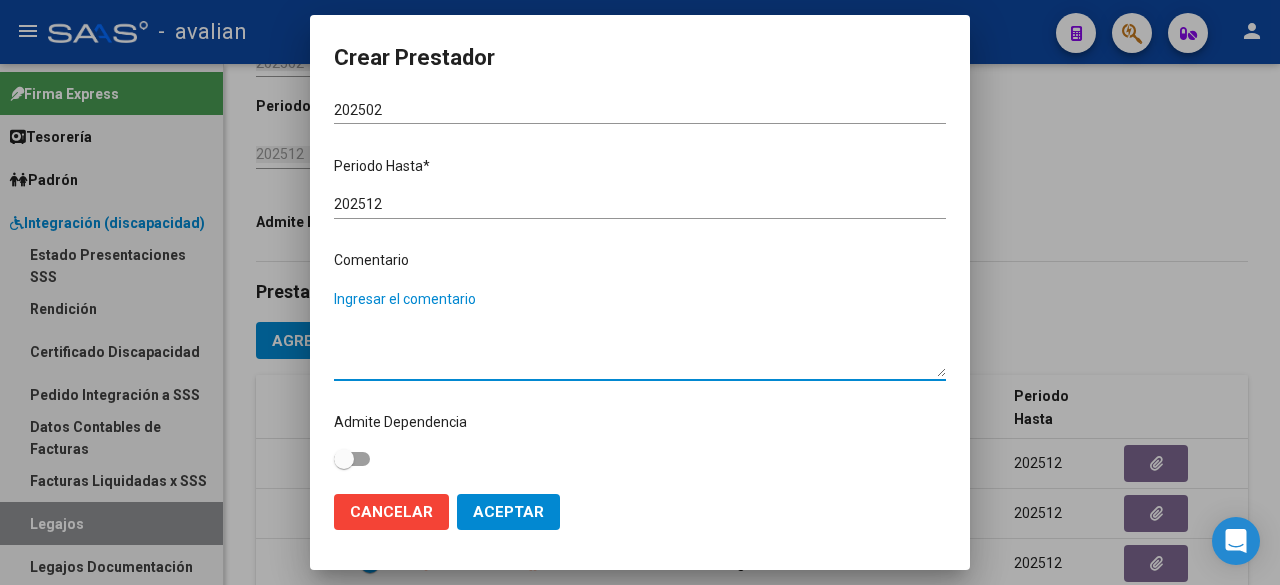 paste on "- Psicopedagogía: 2 sesiones semanales (mar/jue) - Lic. [PERSON_NAME] - Valor resol. vigente." 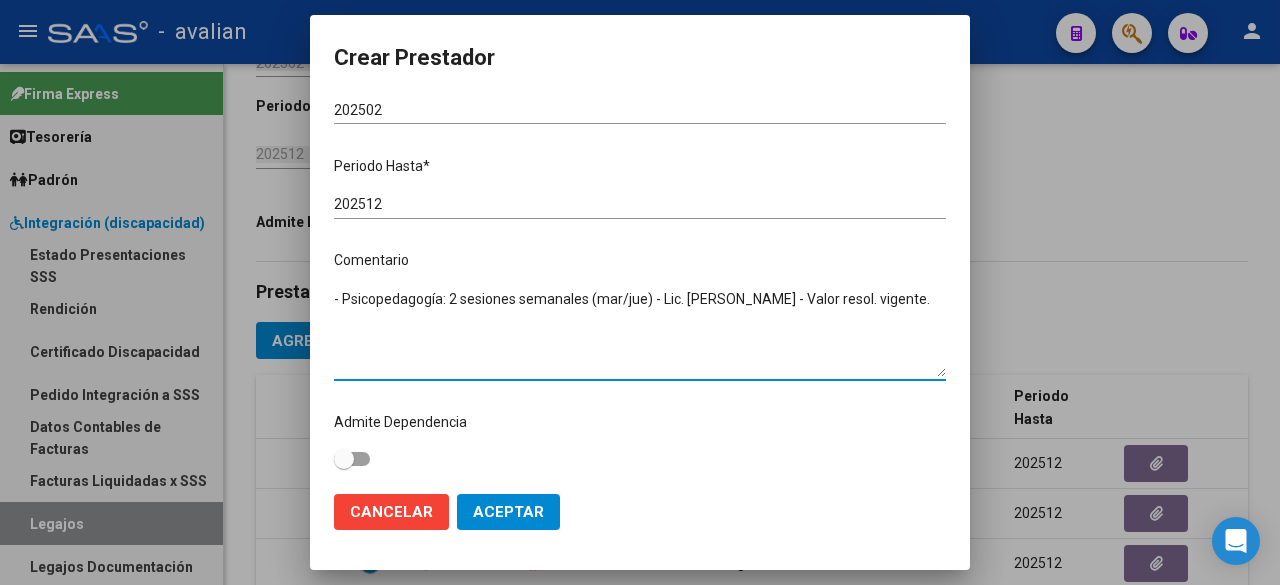 scroll, scrollTop: 0, scrollLeft: 0, axis: both 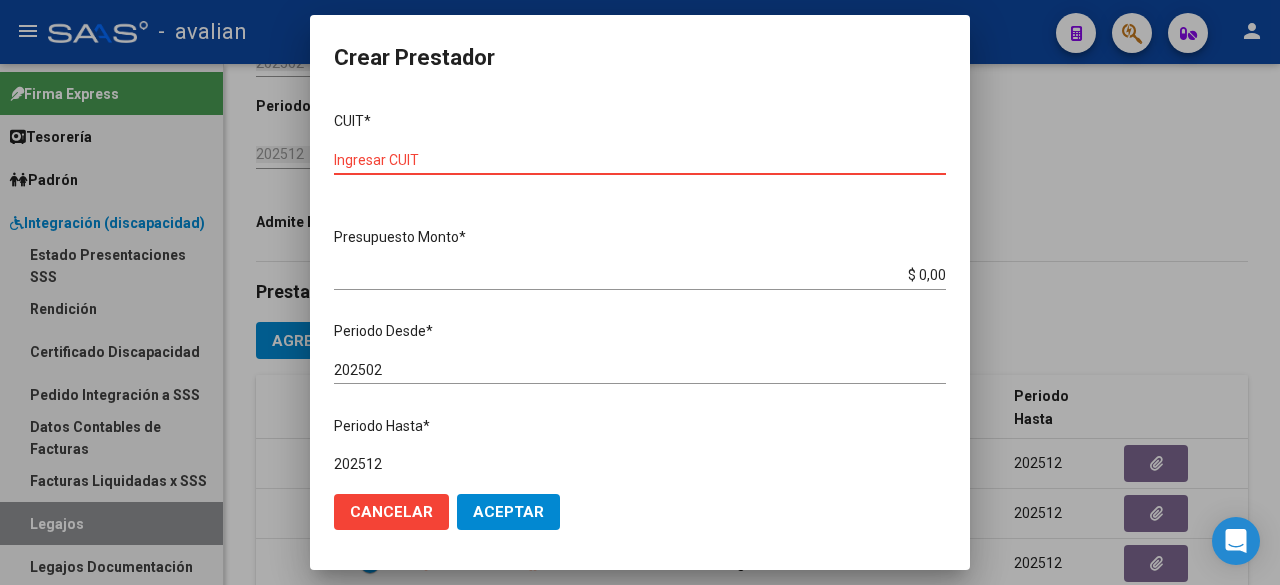 click on "Ingresar CUIT" at bounding box center [640, 160] 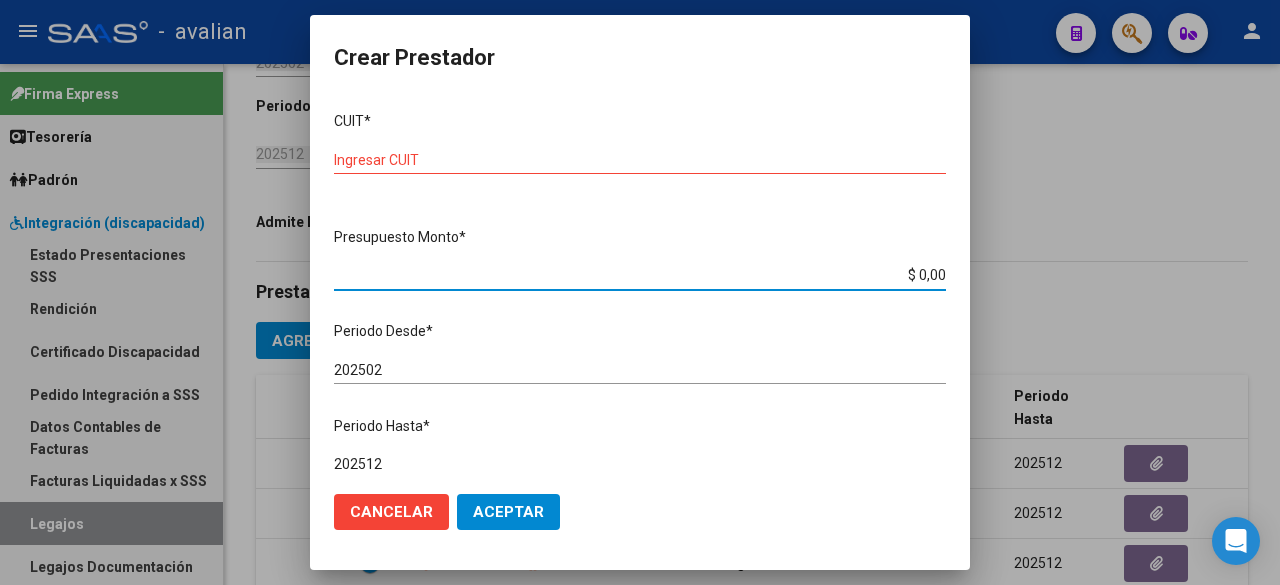 paste on "98.964,88" 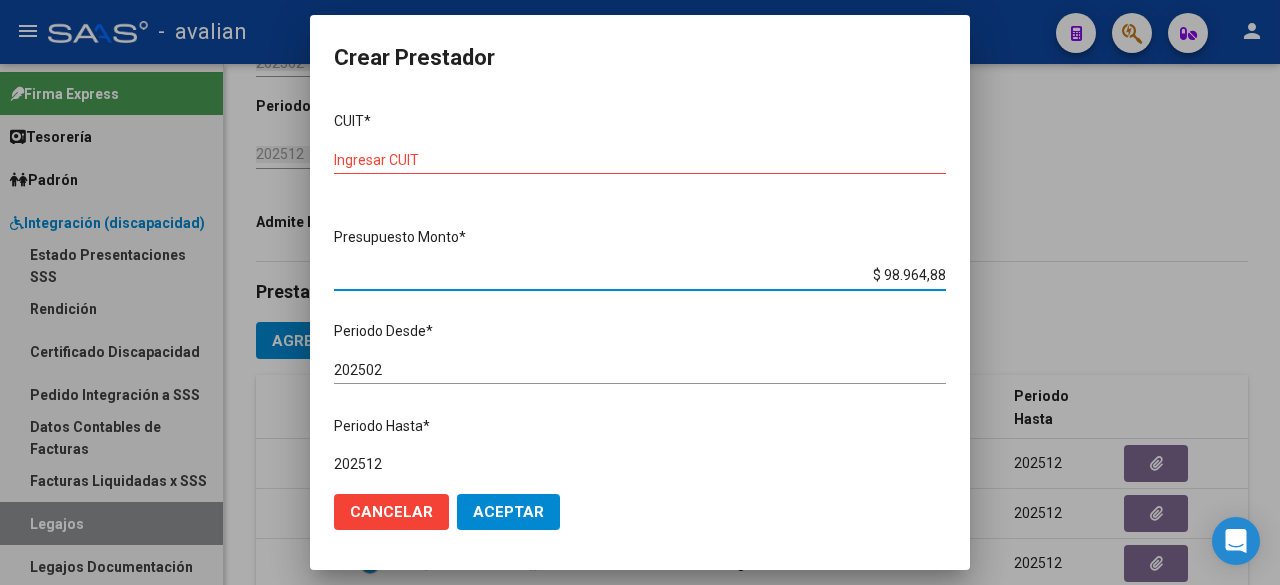 click on "Ingresar CUIT" at bounding box center (640, 160) 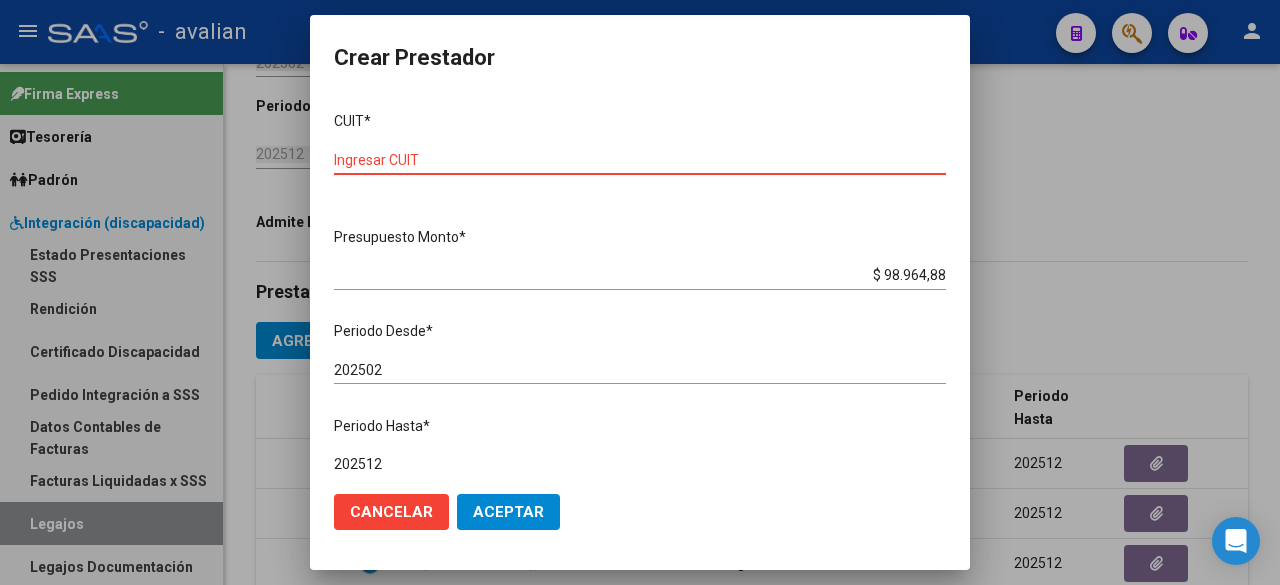 paste on "27-41489424-6" 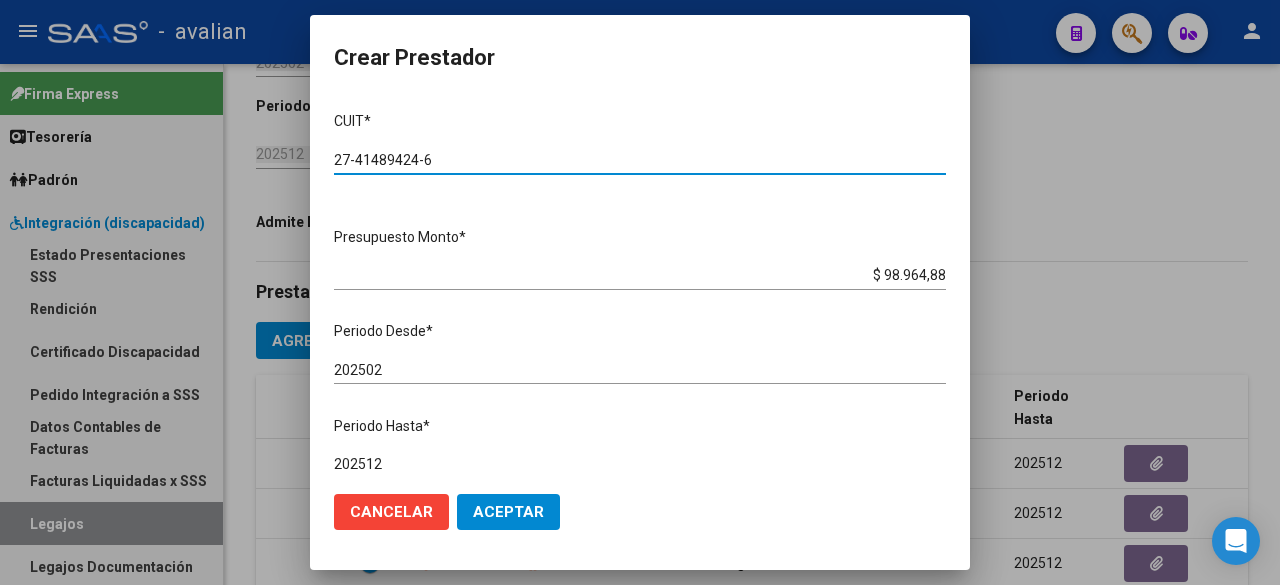 click on "27-41489424-6" at bounding box center [640, 160] 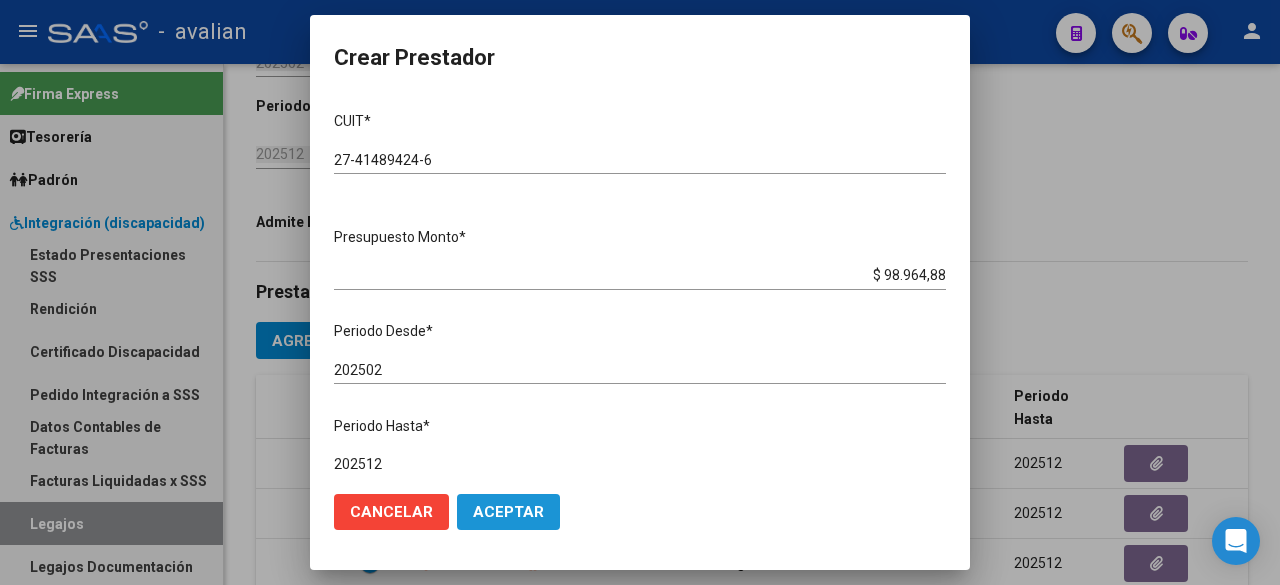 click on "Aceptar" 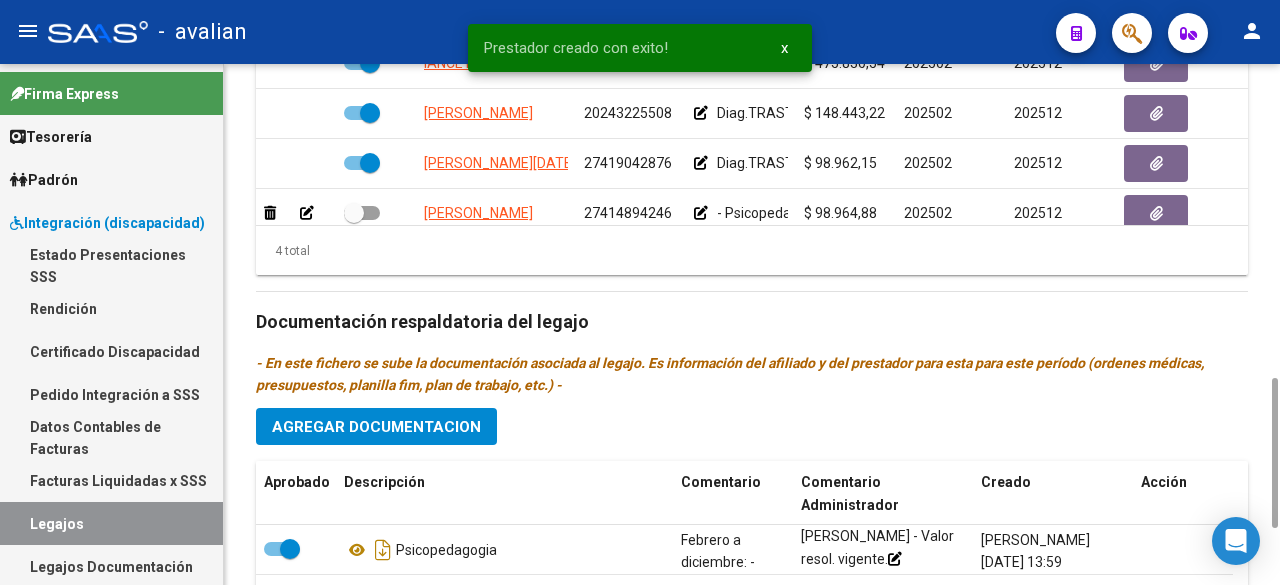 scroll, scrollTop: 894, scrollLeft: 0, axis: vertical 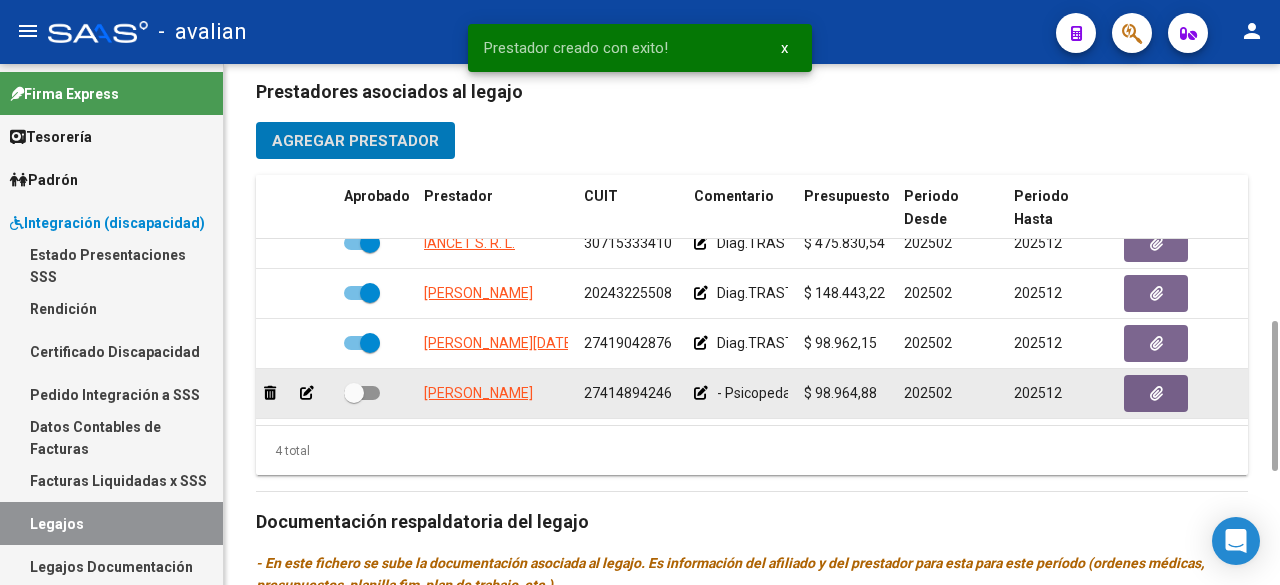click at bounding box center [362, 393] 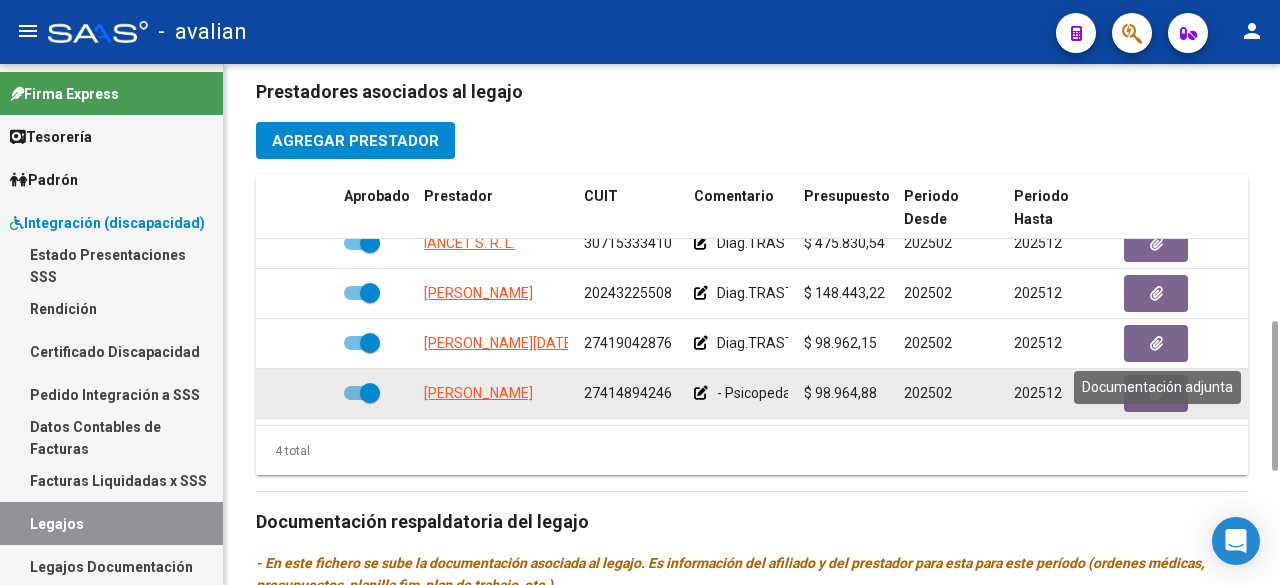 click 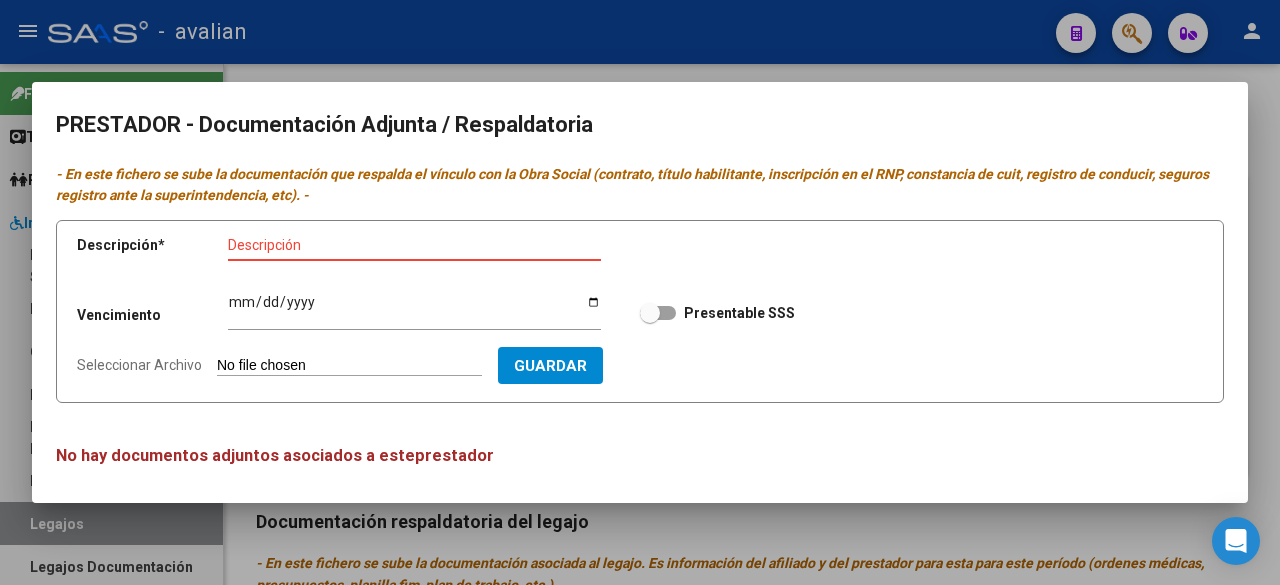 click on "Seleccionar Archivo" at bounding box center [349, 366] 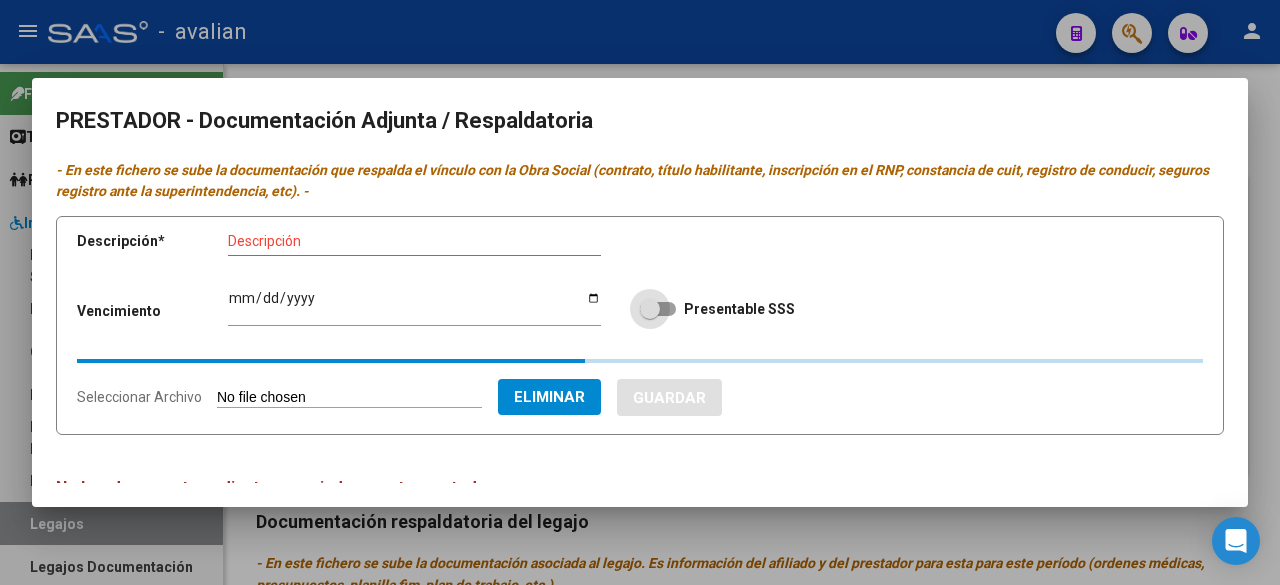 click at bounding box center (658, 309) 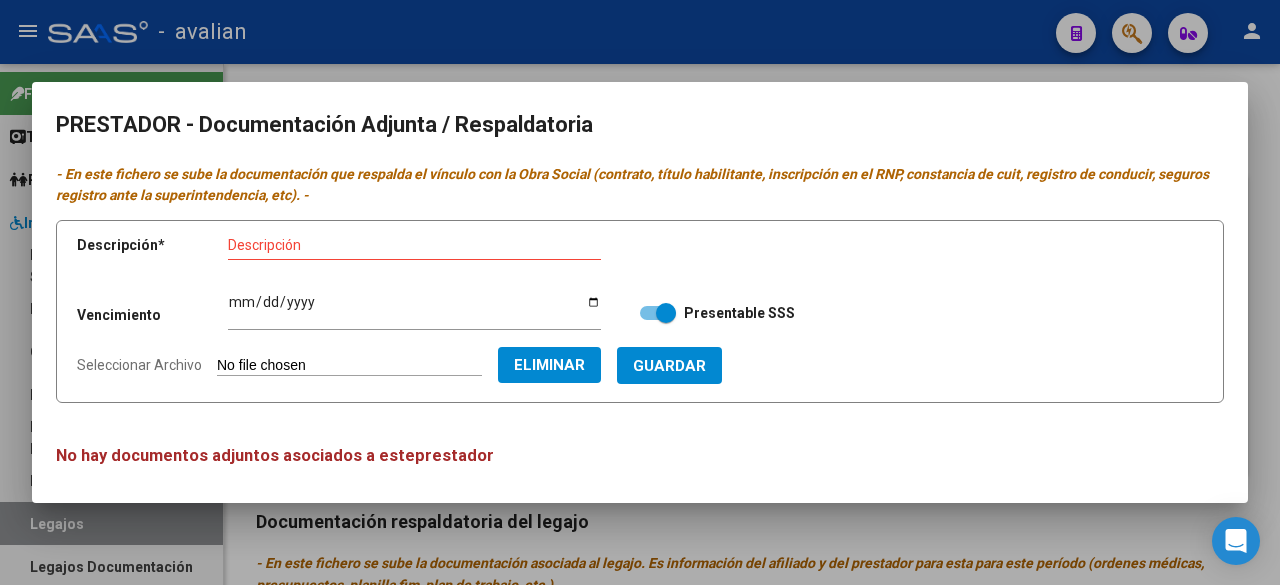 click on "Descripción" at bounding box center (414, 245) 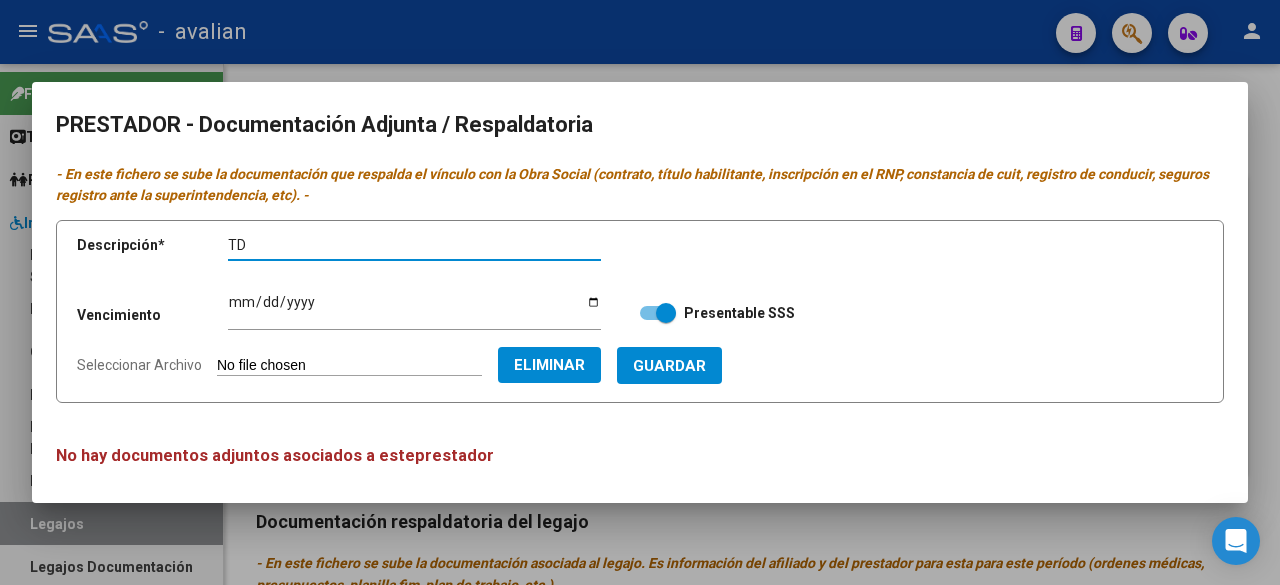 paste on "COMAR" 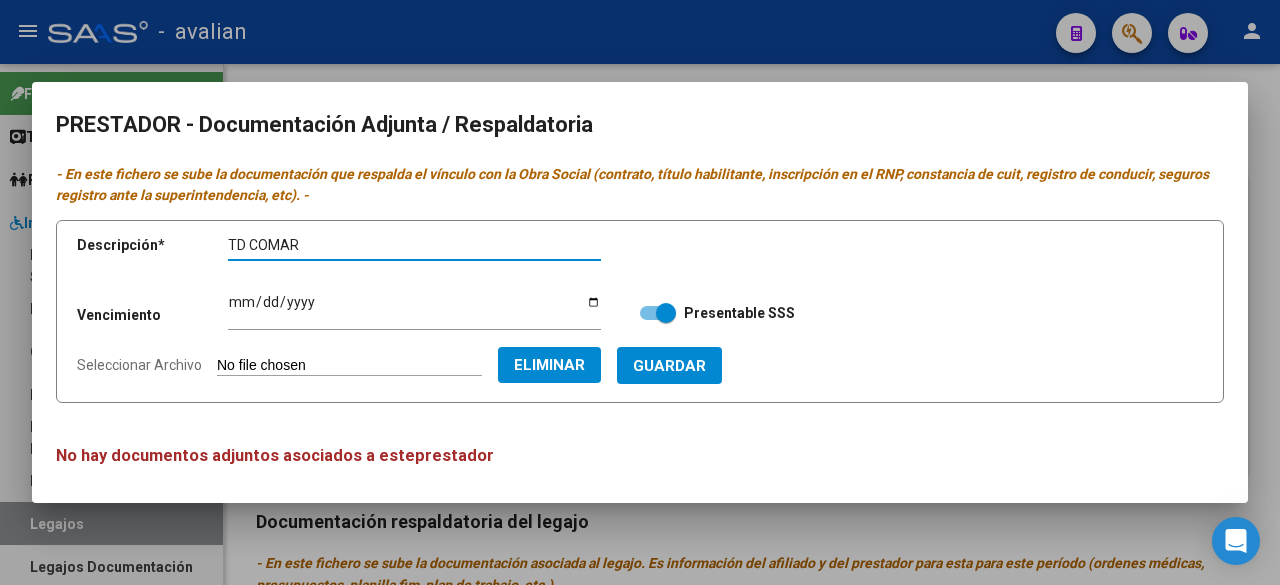 click on "Guardar" at bounding box center (669, 366) 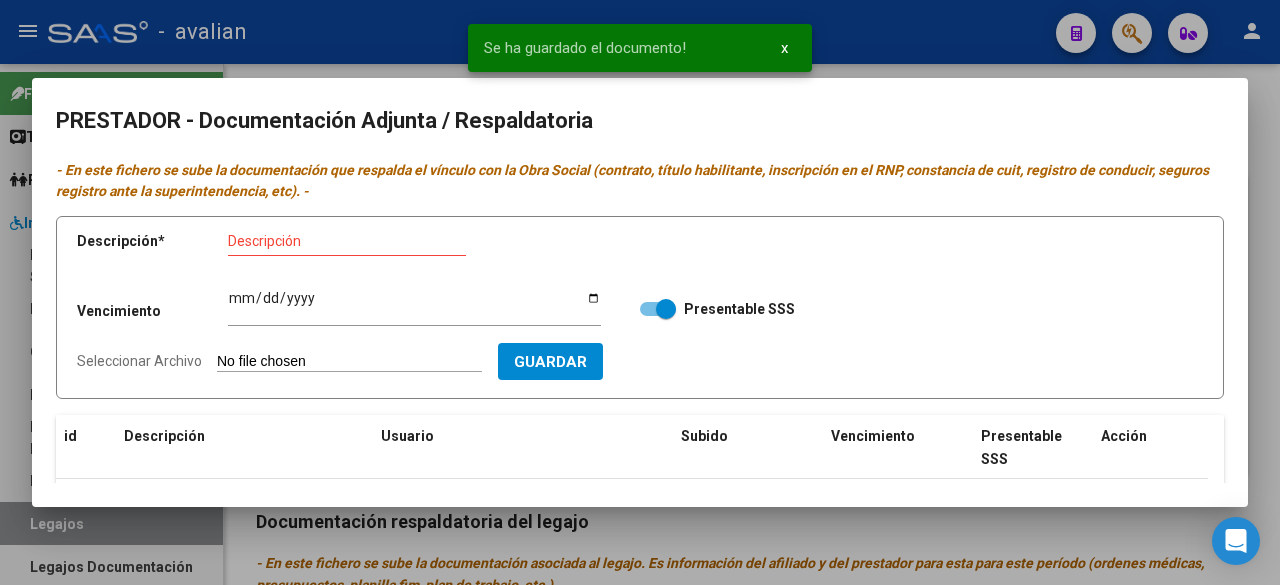 click on "Seleccionar Archivo" at bounding box center [349, 362] 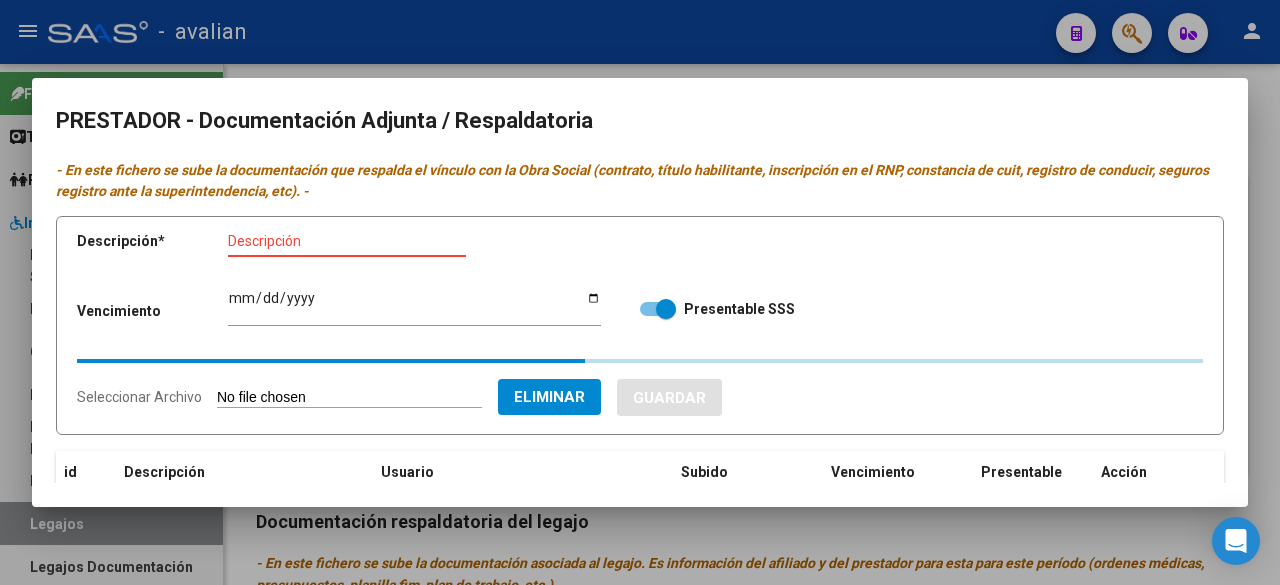 click on "Descripción" at bounding box center (347, 241) 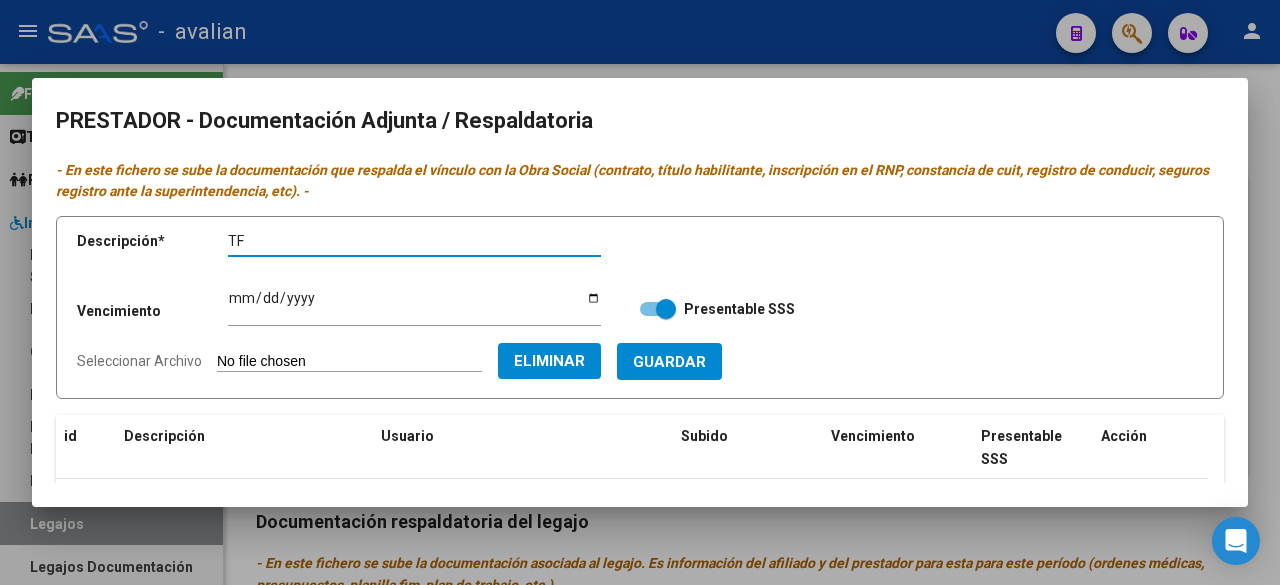 paste on "COMAR" 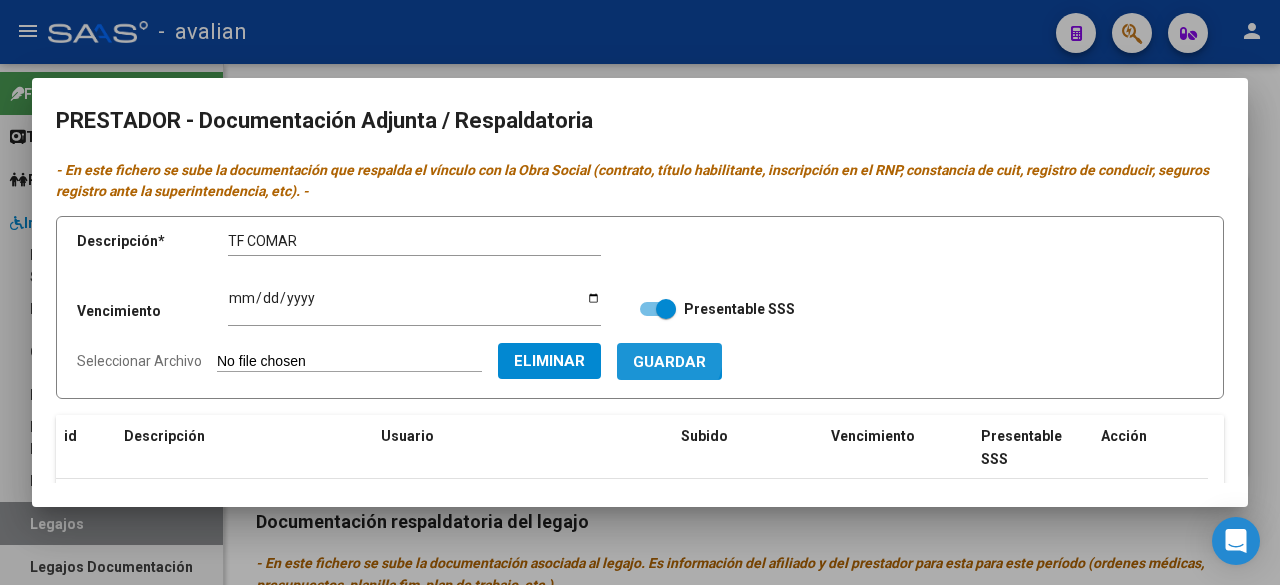 click on "Guardar" at bounding box center [669, 361] 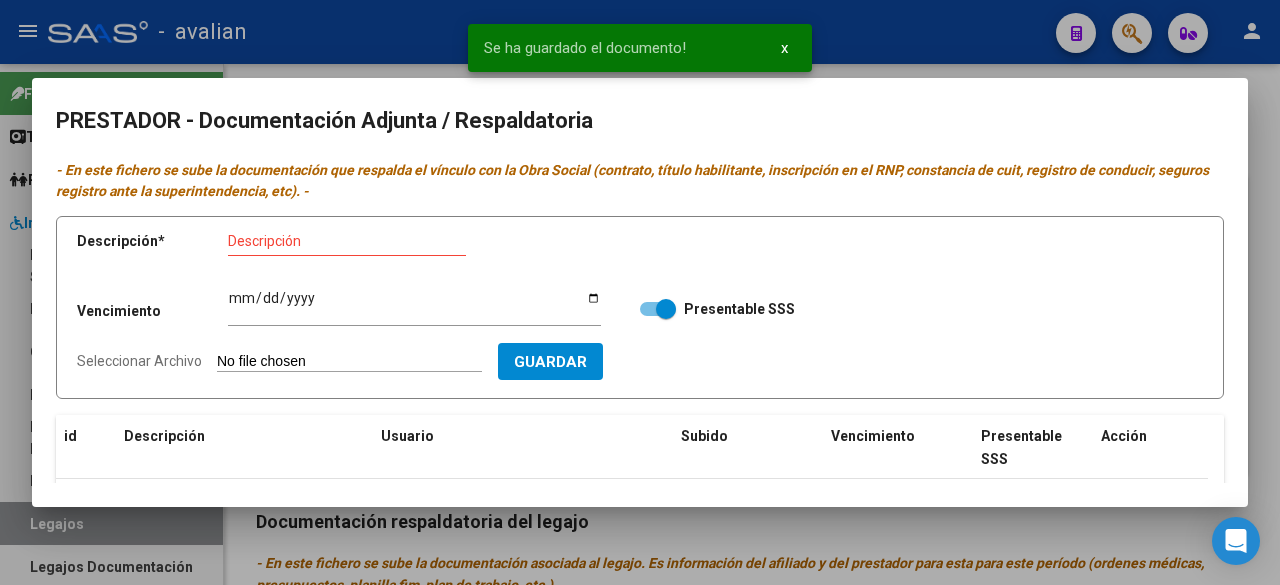 click on "Seleccionar Archivo" at bounding box center (349, 362) 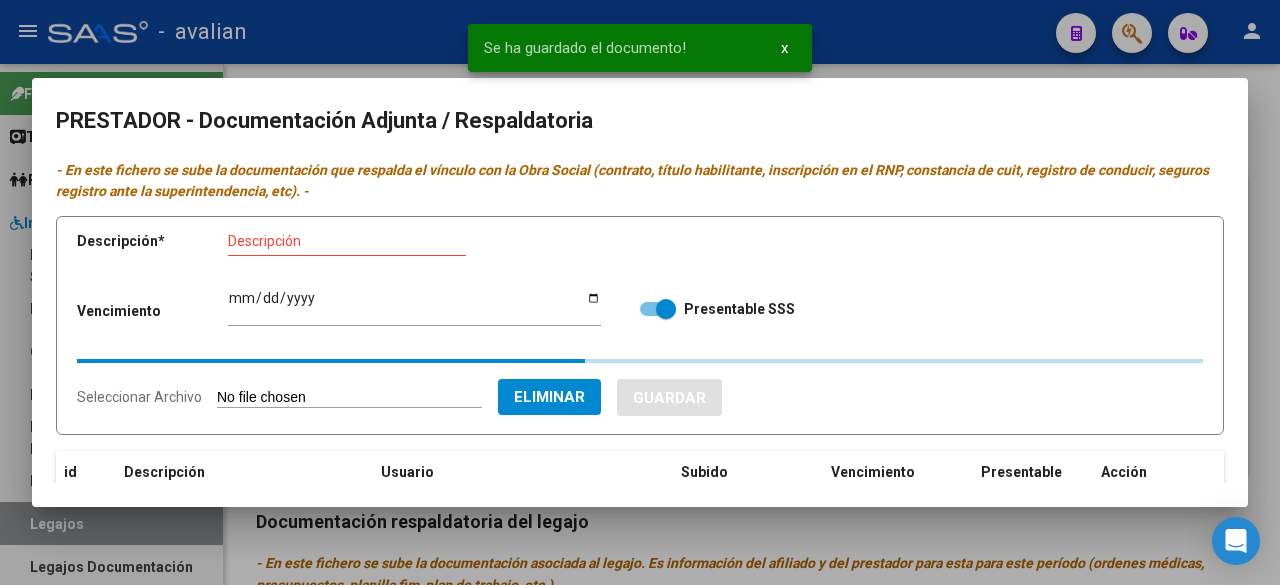 click on "Descripción" at bounding box center [347, 241] 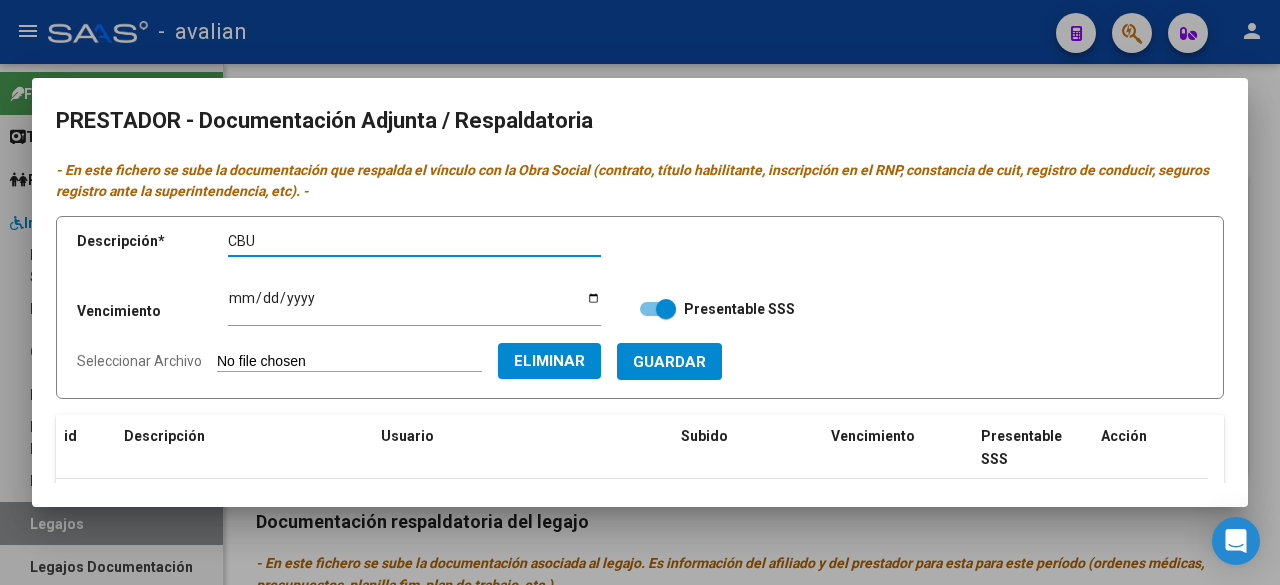 paste on "COMAR" 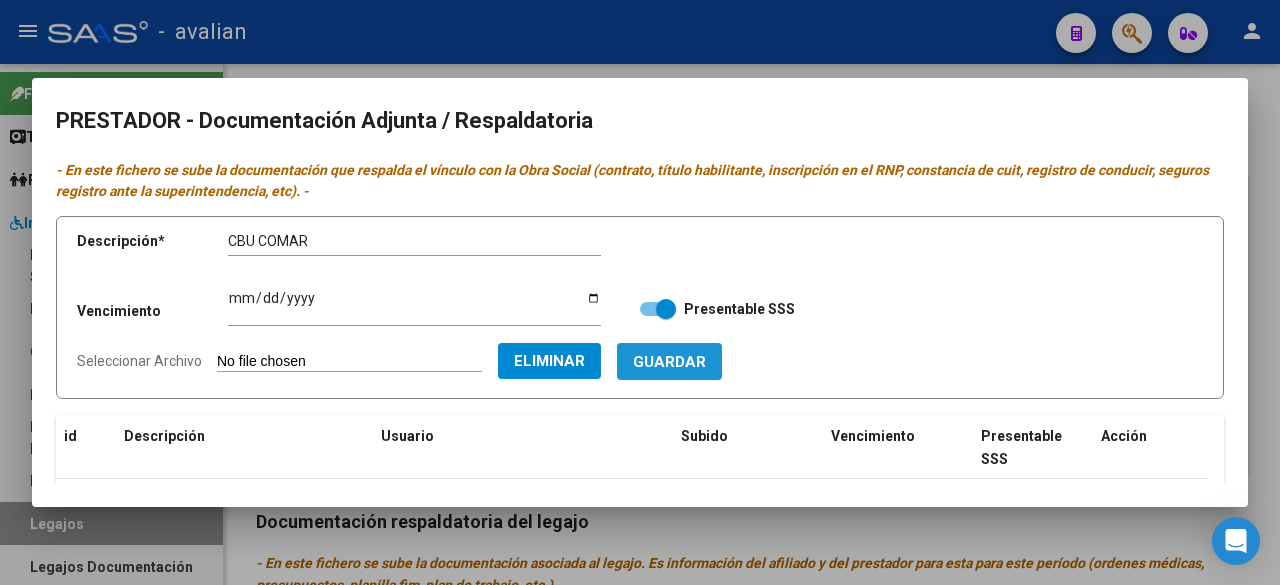 click on "Guardar" at bounding box center [669, 361] 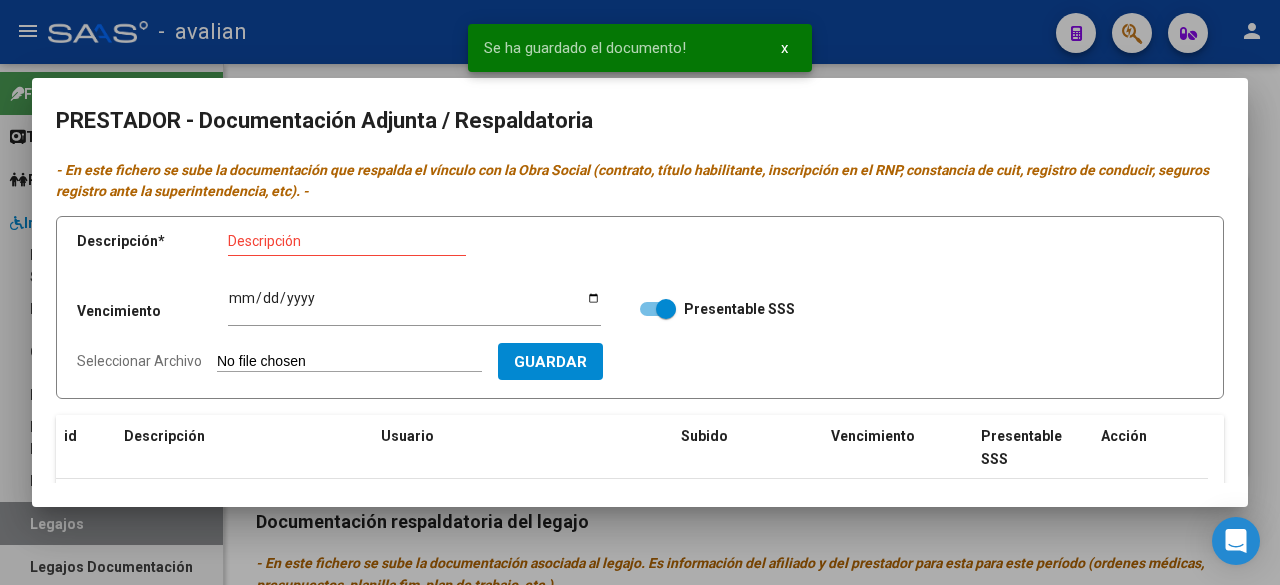 click on "Seleccionar Archivo" at bounding box center [349, 362] 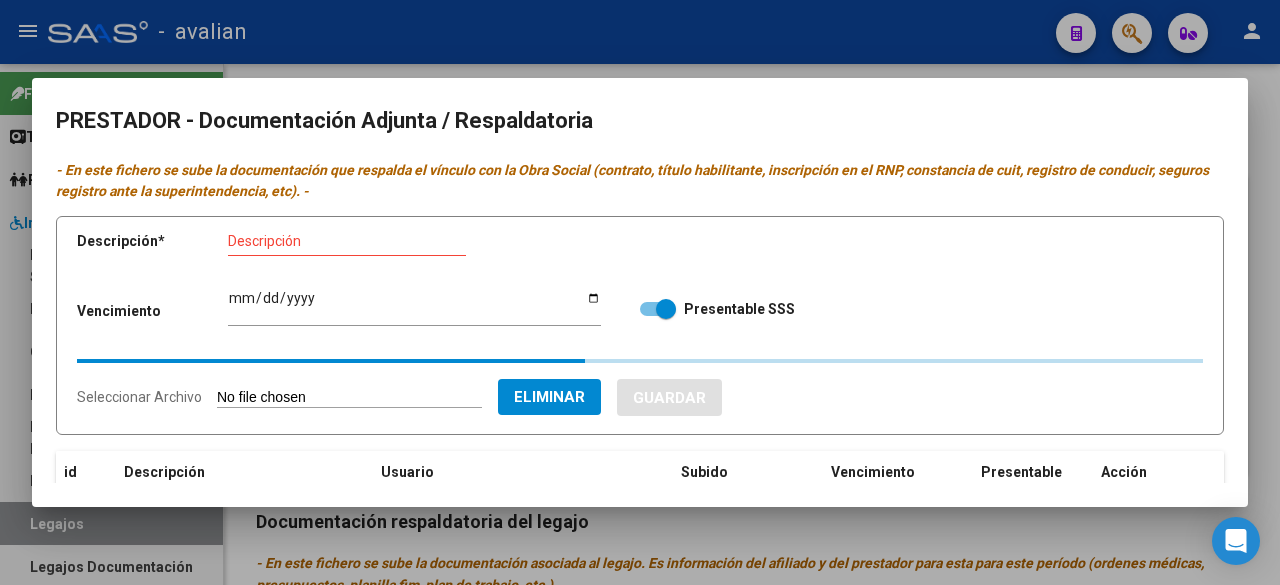 click on "Descripción" at bounding box center (347, 241) 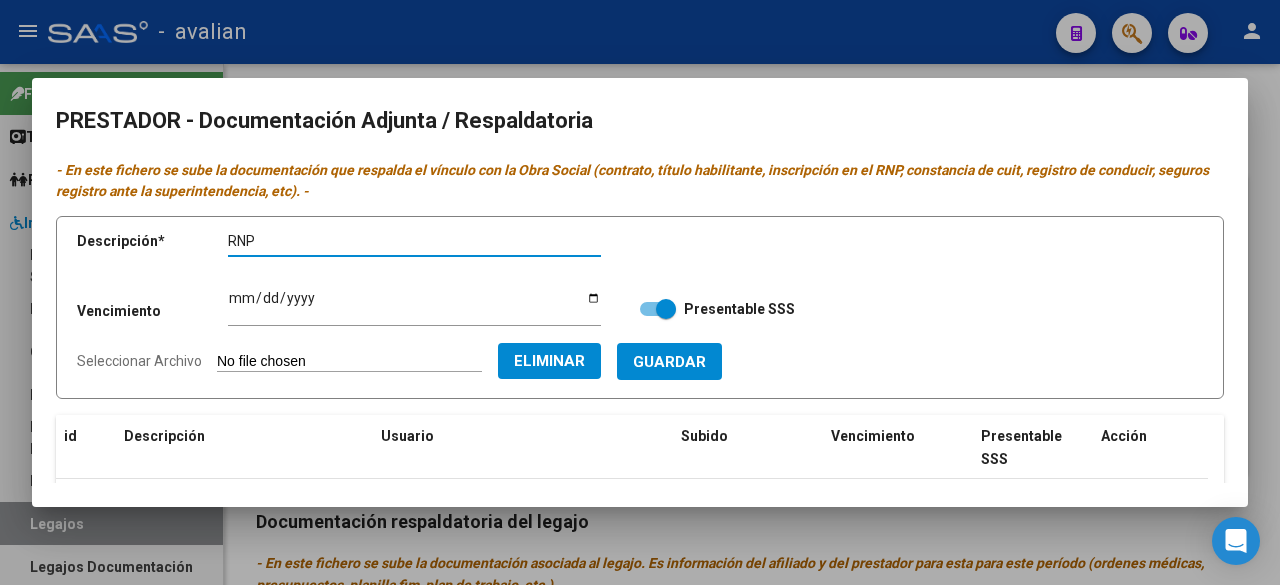 paste on "COMAR" 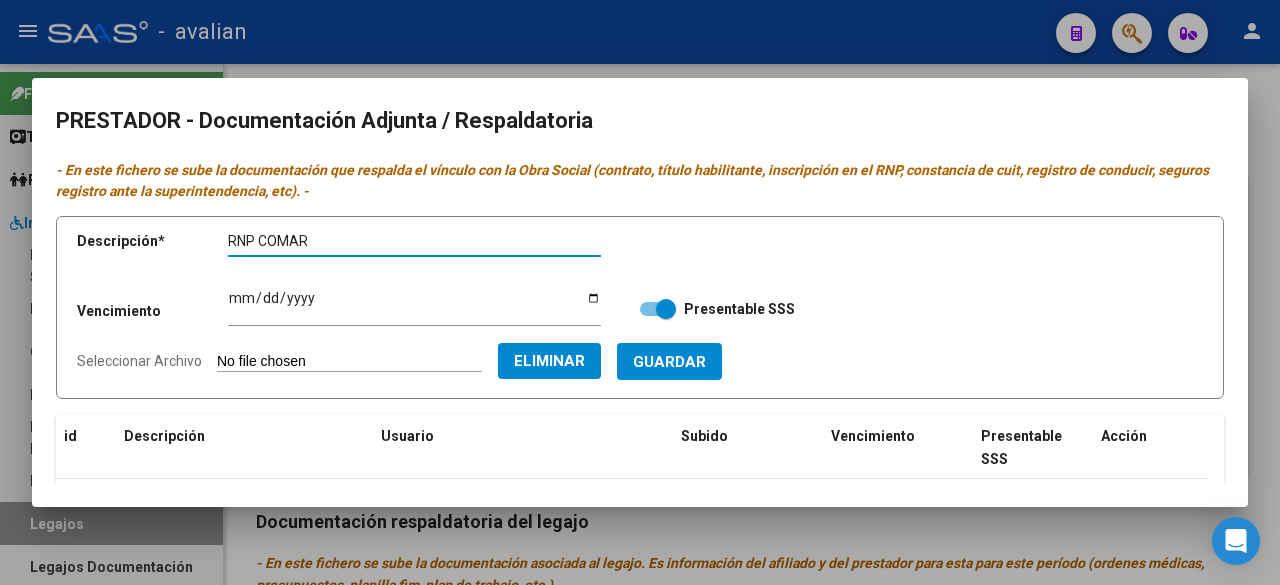 click on "Ingresar vencimiento" at bounding box center (414, 305) 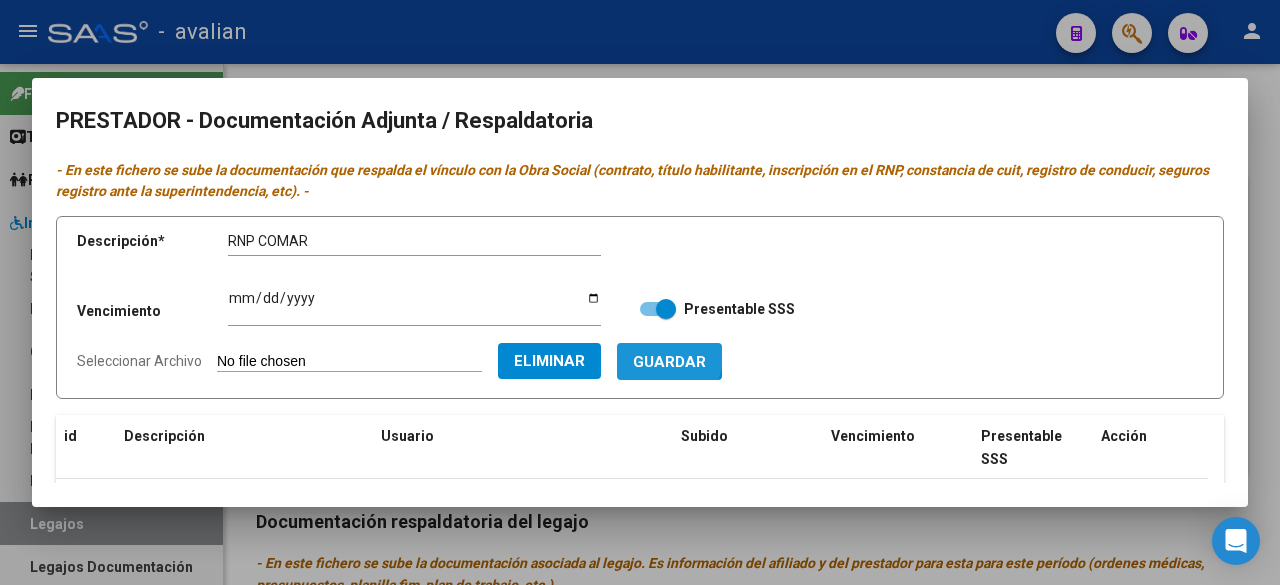 click on "Guardar" at bounding box center [669, 361] 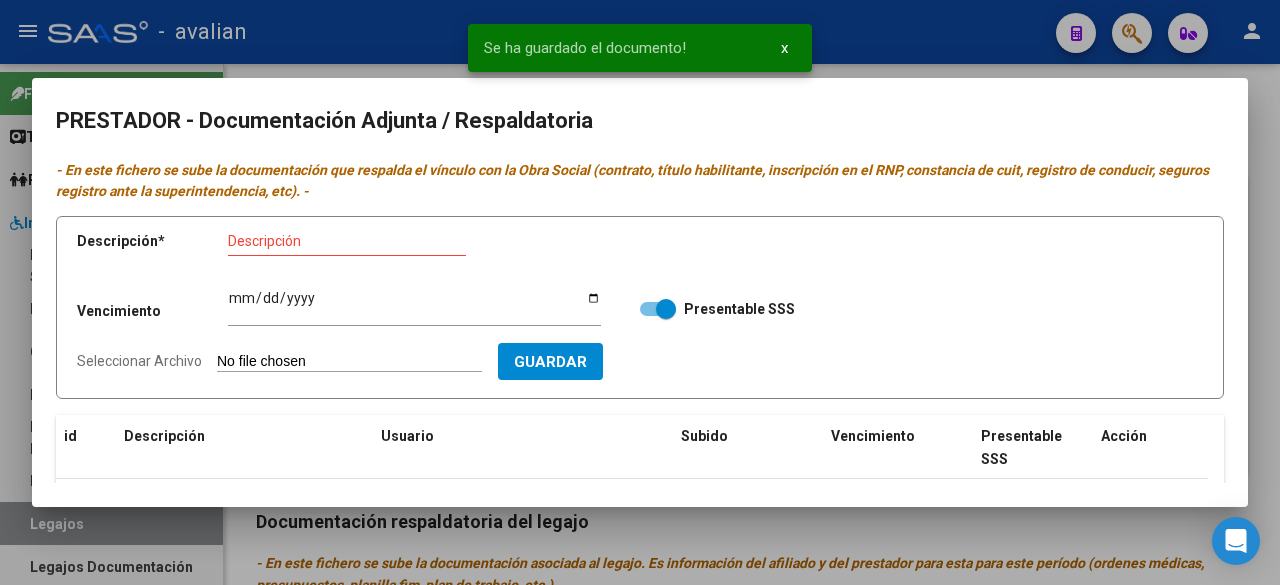click on "Seleccionar Archivo" at bounding box center [349, 362] 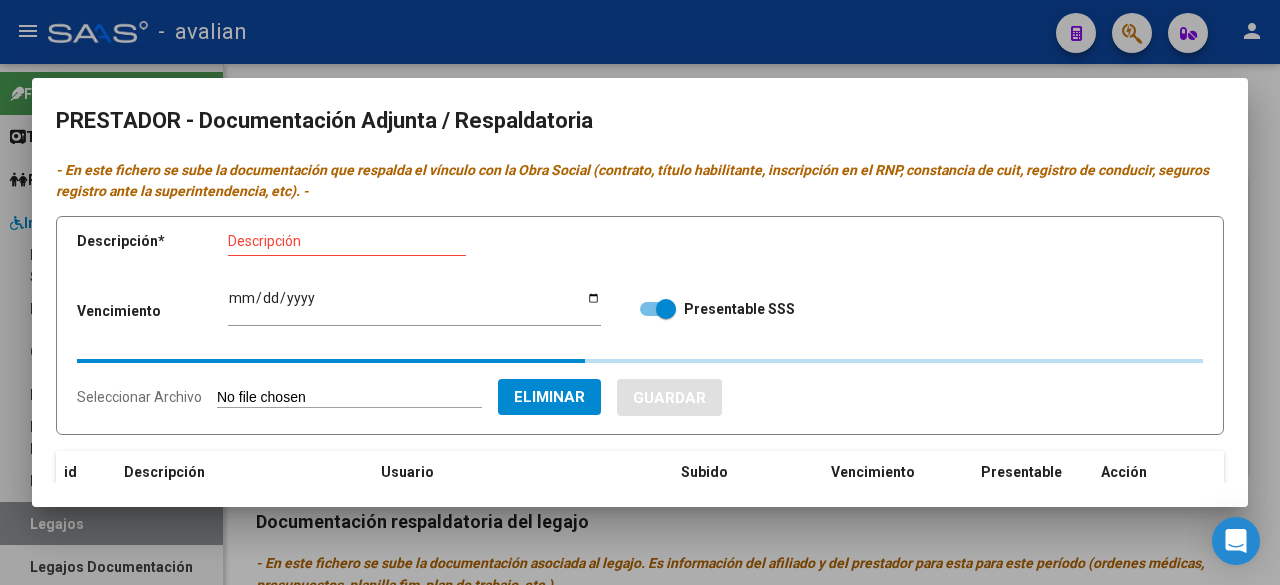 click on "Descripción" at bounding box center (347, 241) 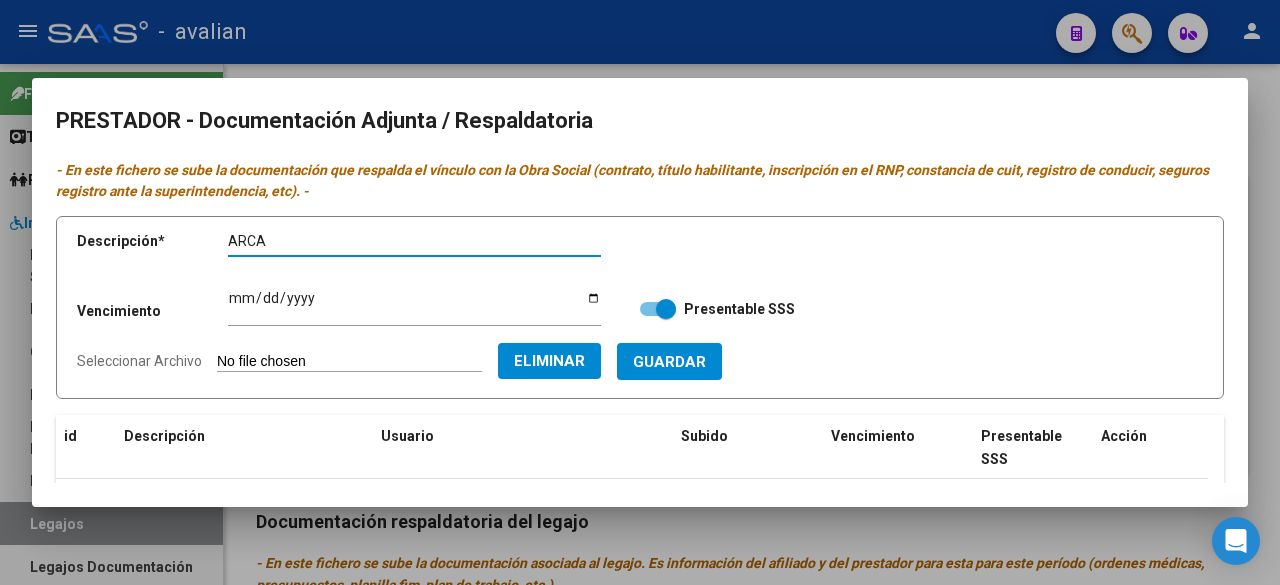 paste on "COMAR" 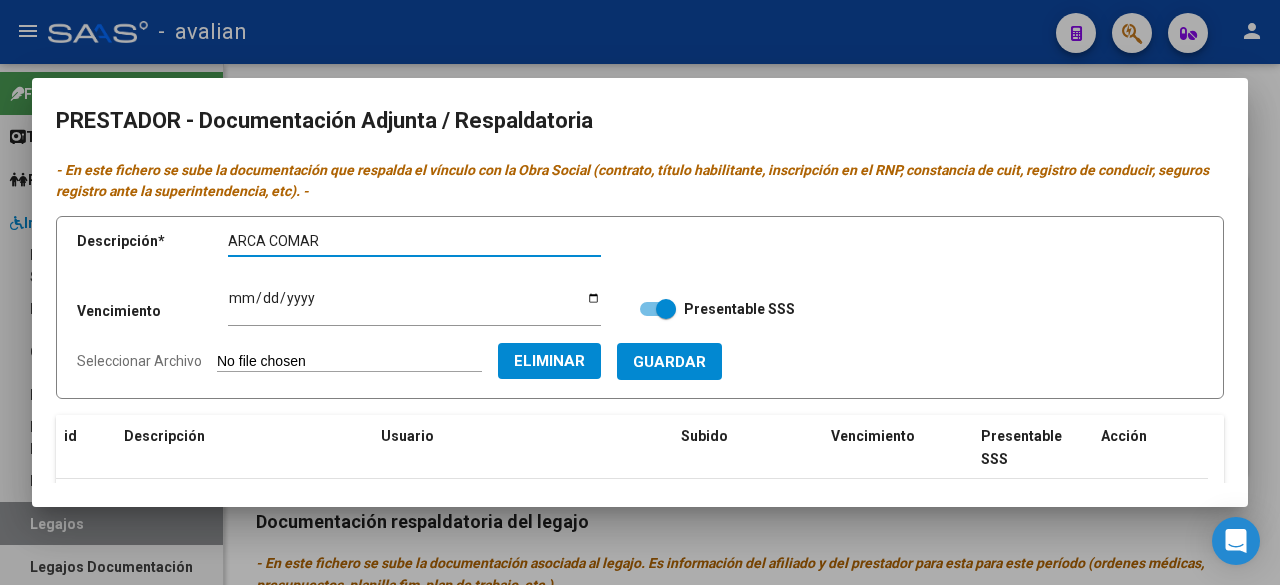 click on "Ingresar vencimiento" at bounding box center [414, 305] 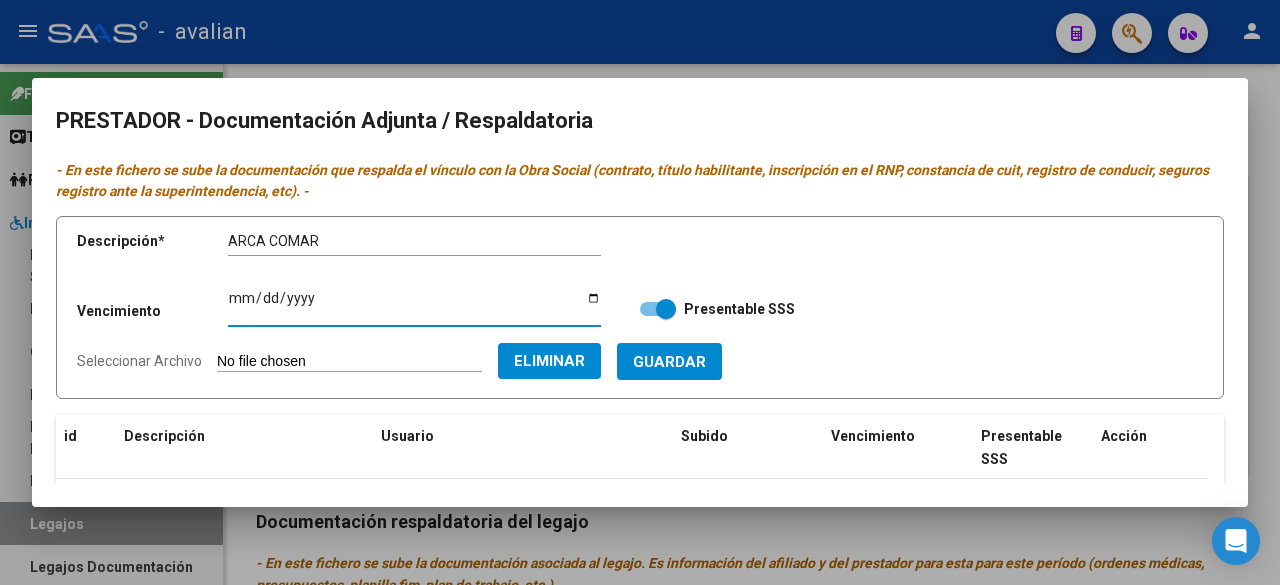 scroll, scrollTop: 200, scrollLeft: 0, axis: vertical 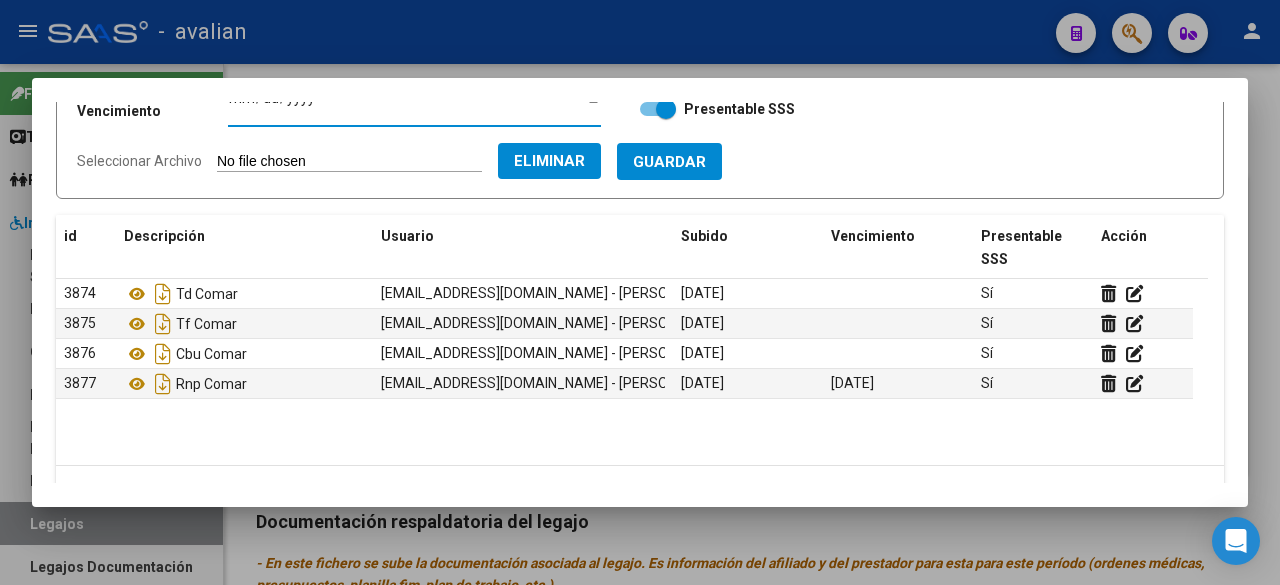 click on "Guardar" at bounding box center (669, 162) 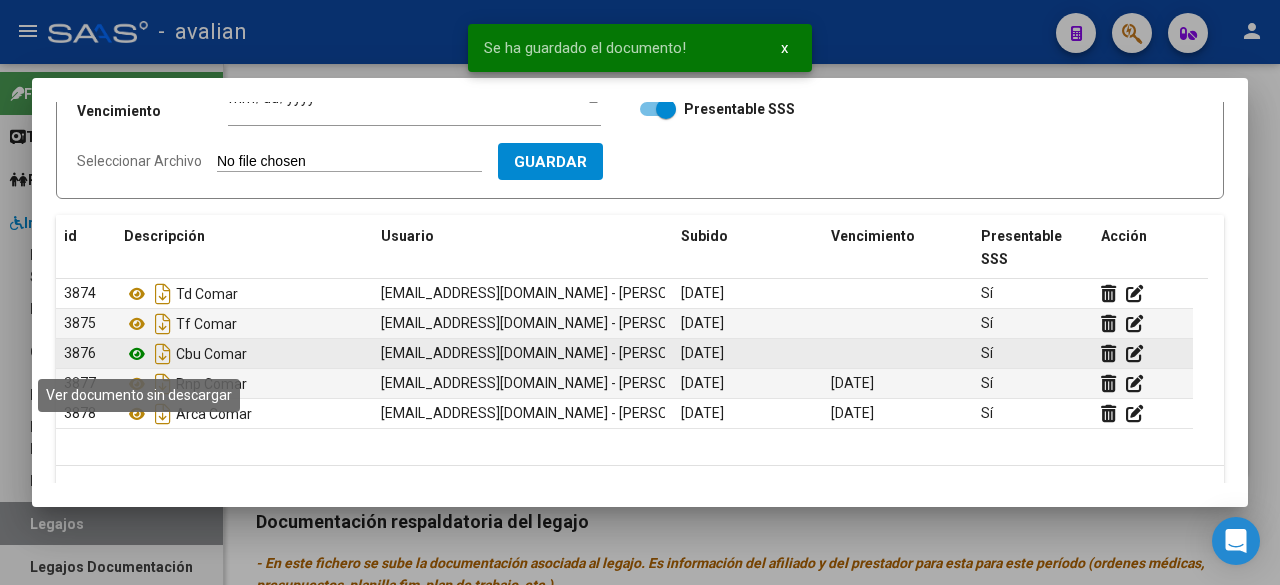 click 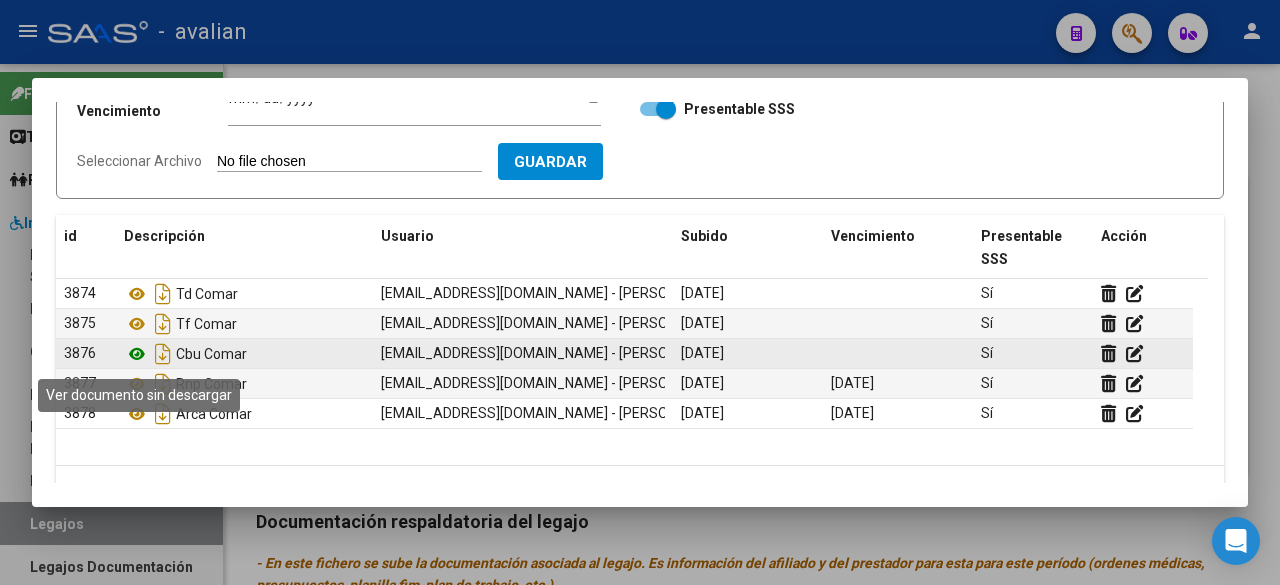 click 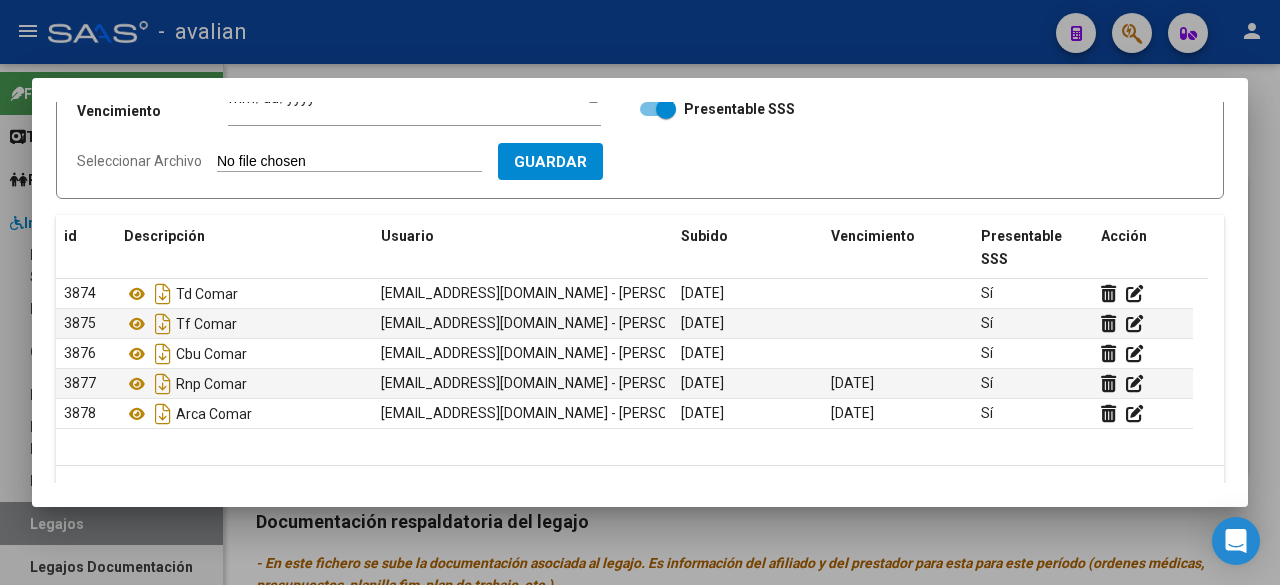 click at bounding box center (640, 292) 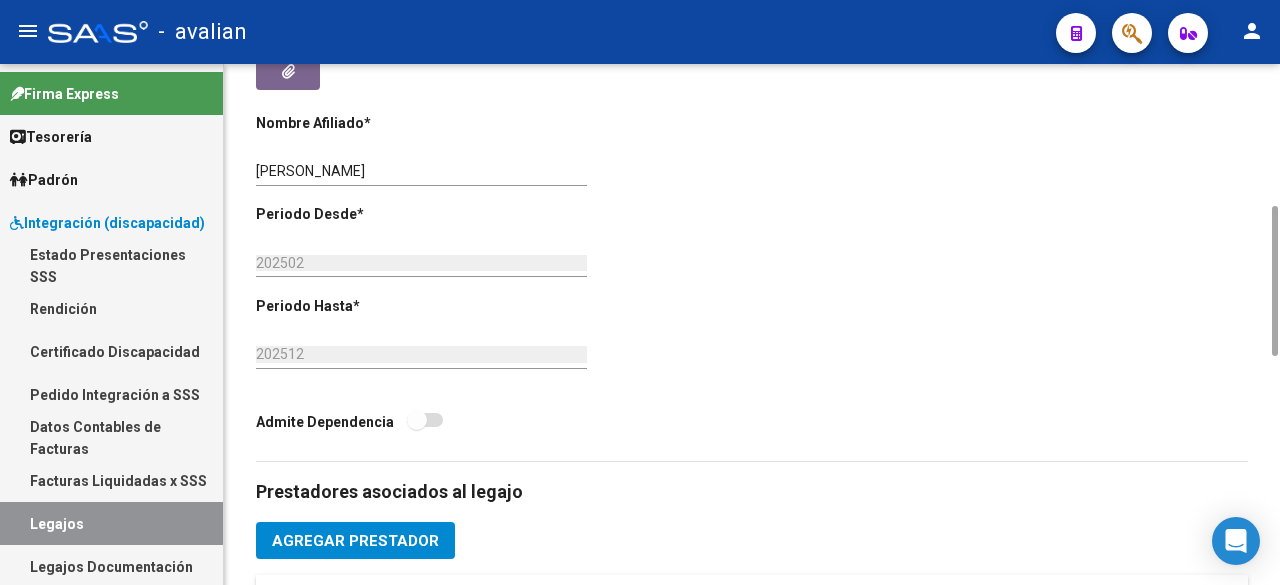 scroll, scrollTop: 0, scrollLeft: 0, axis: both 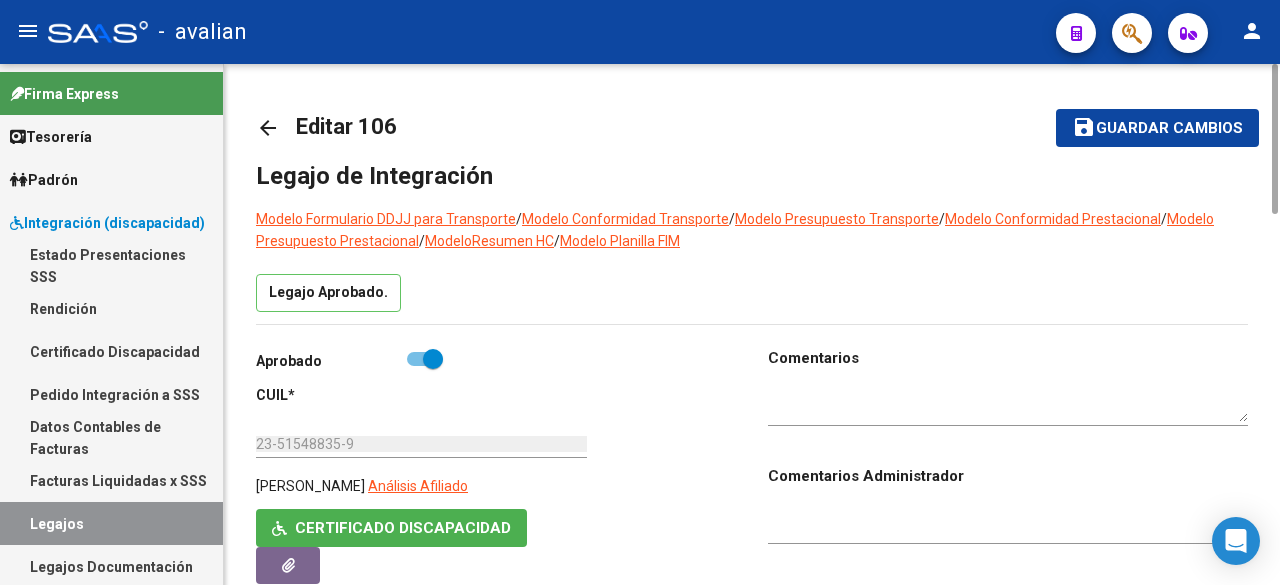 click on "Guardar cambios" 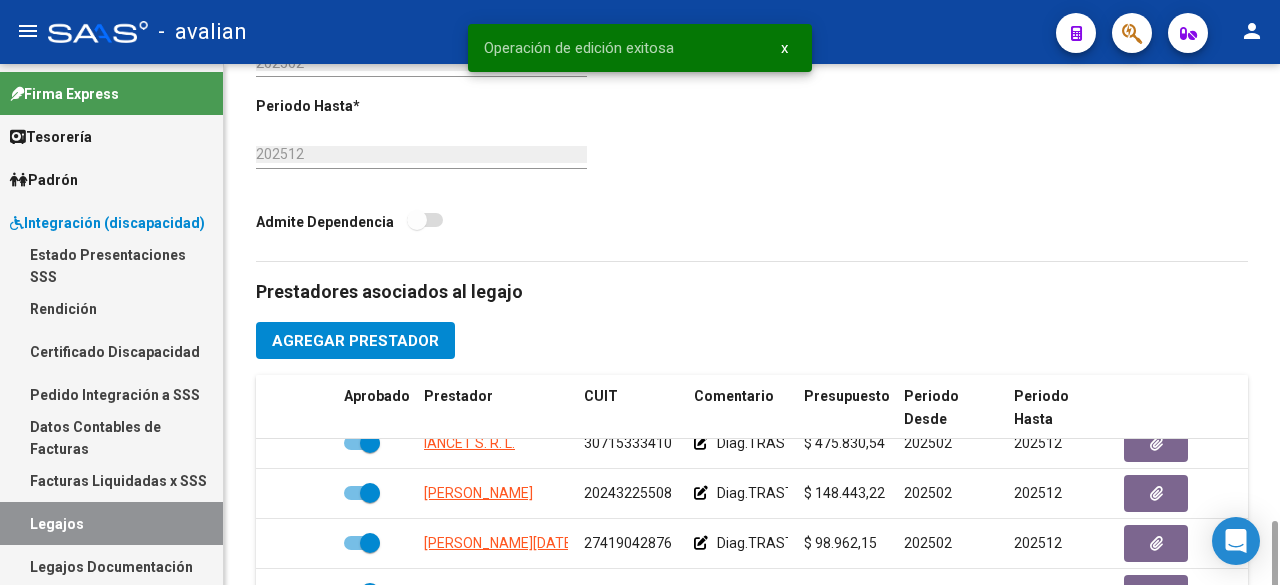 scroll, scrollTop: 894, scrollLeft: 0, axis: vertical 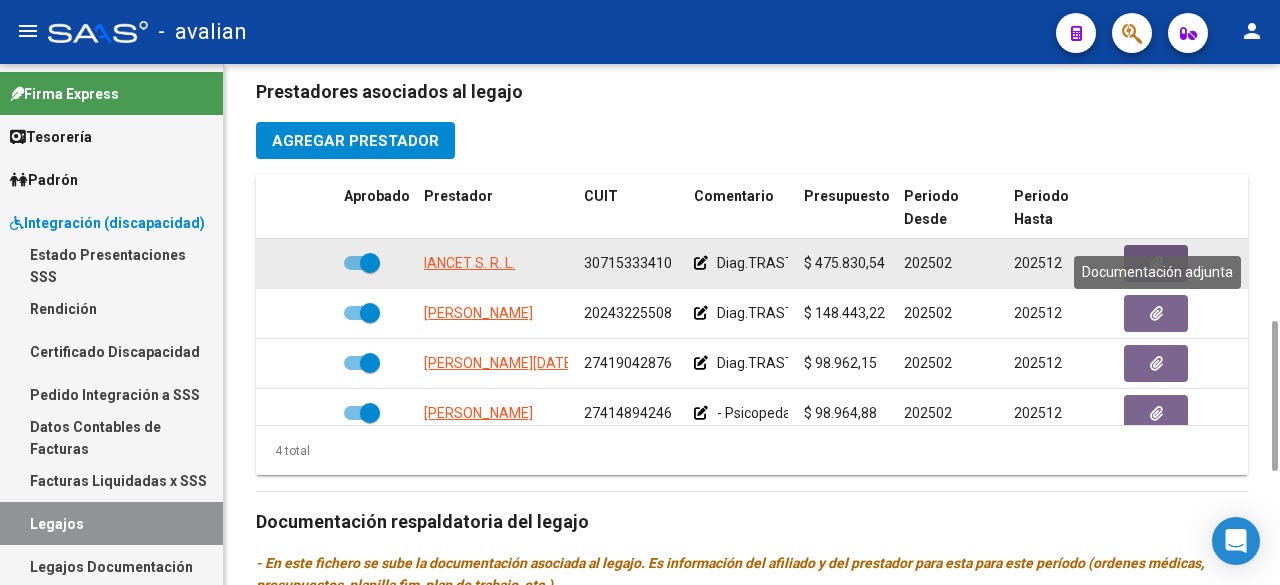click 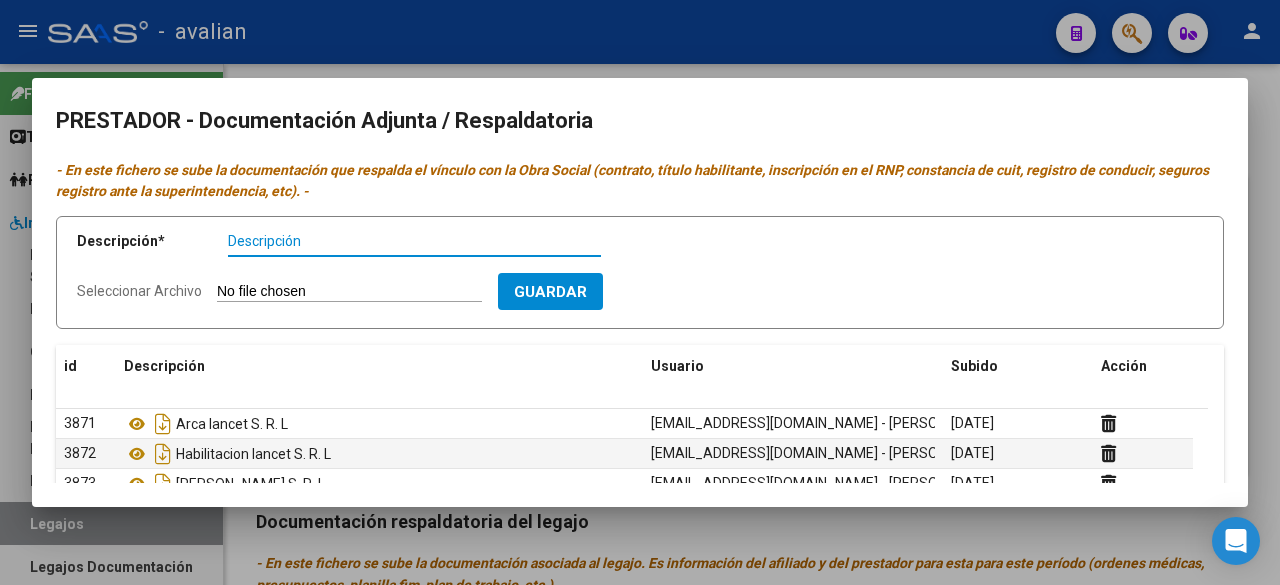scroll, scrollTop: 177, scrollLeft: 0, axis: vertical 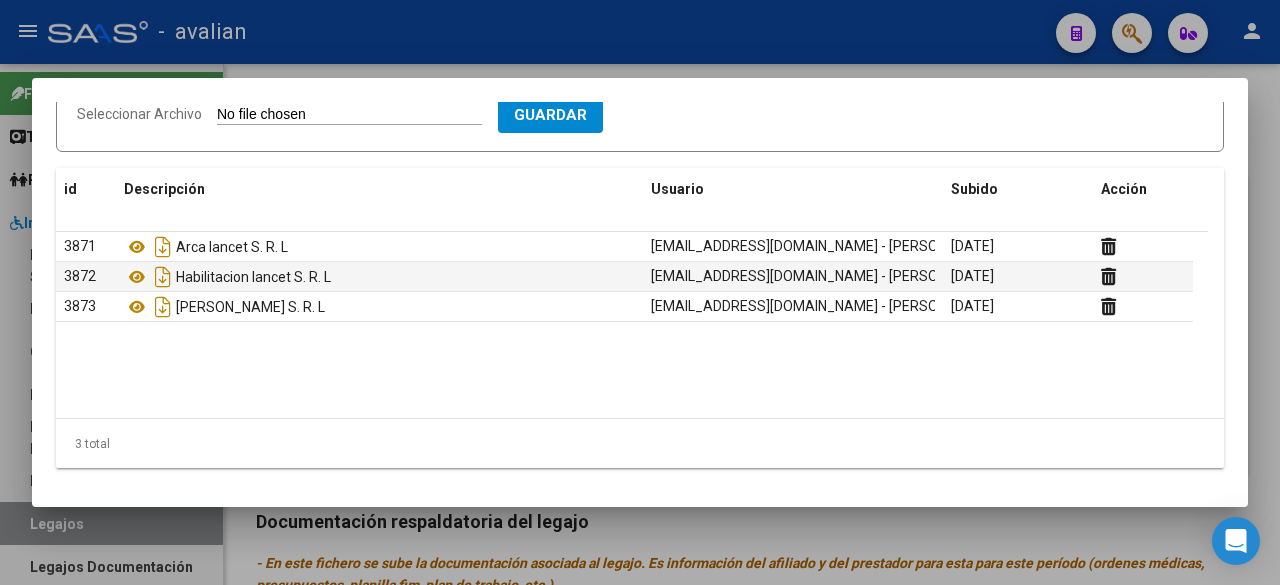 click at bounding box center [640, 292] 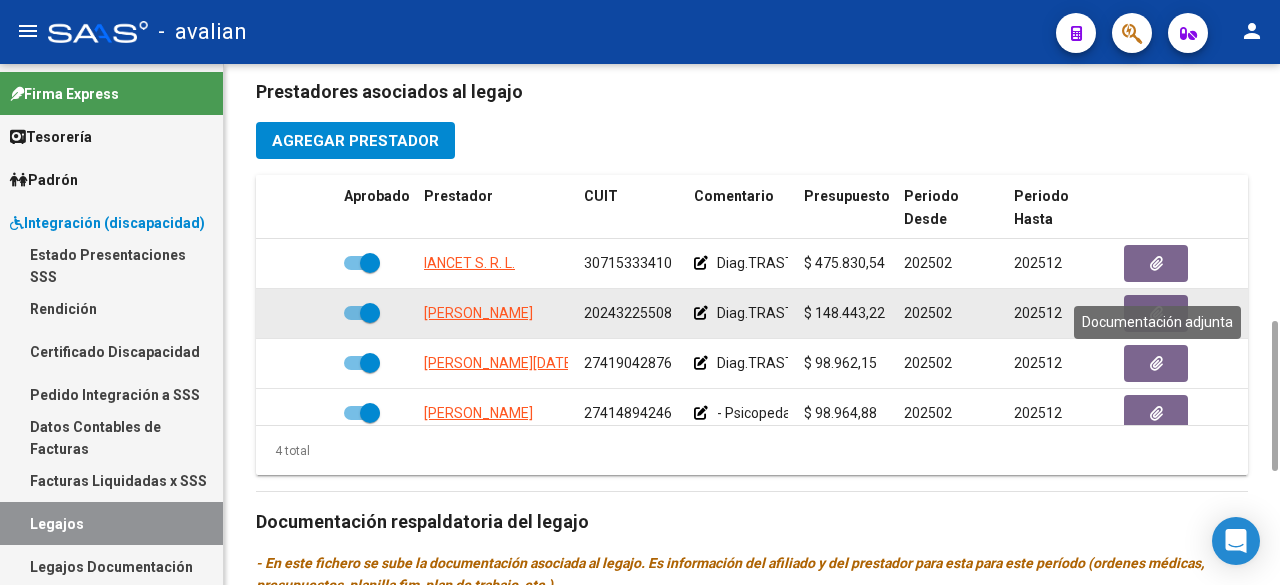 click 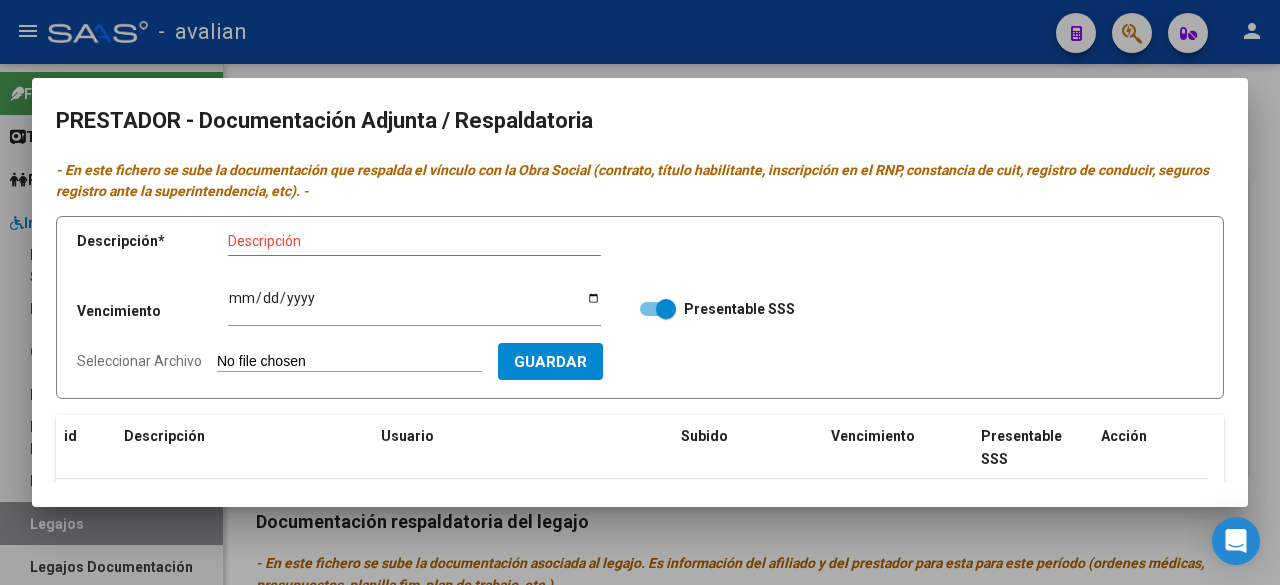 click at bounding box center [640, 292] 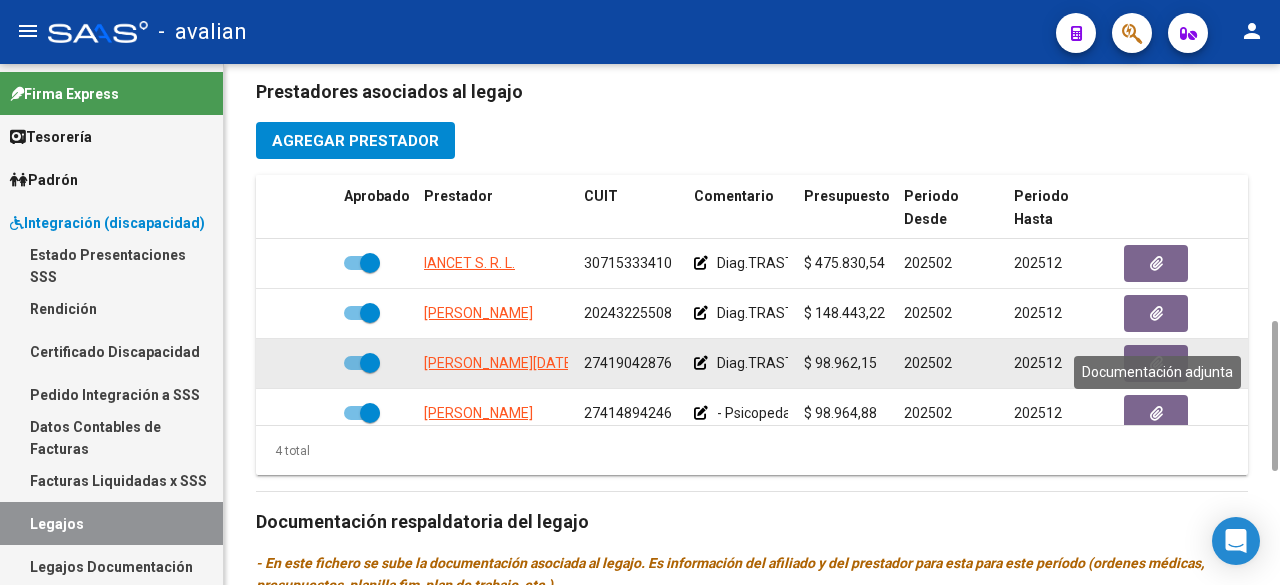 click 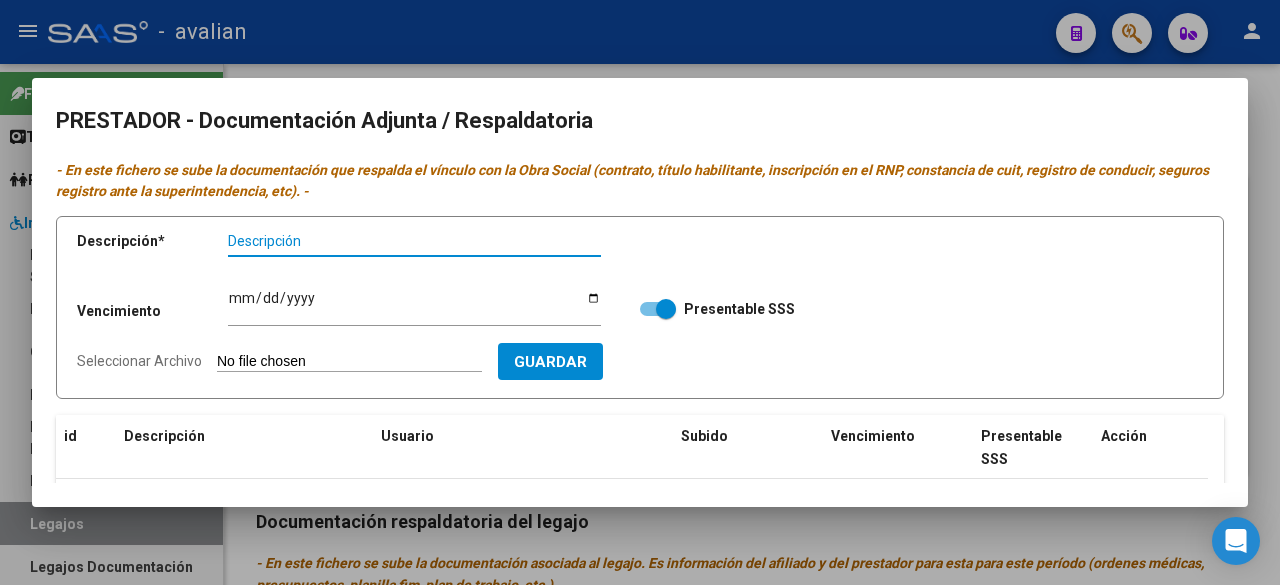 click at bounding box center (640, 292) 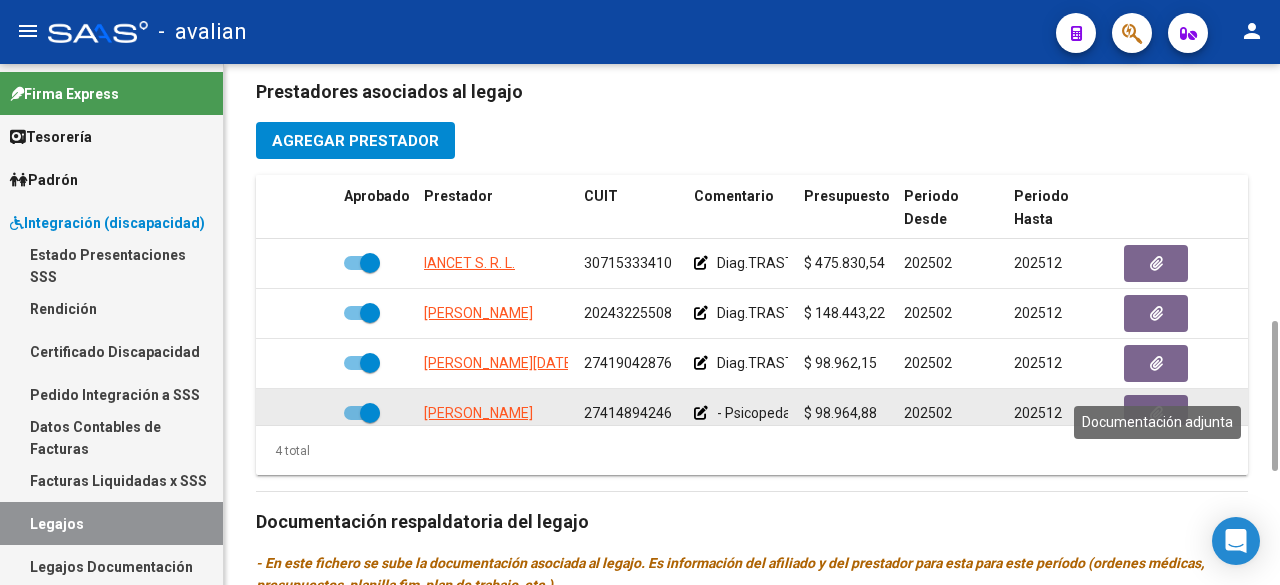 click 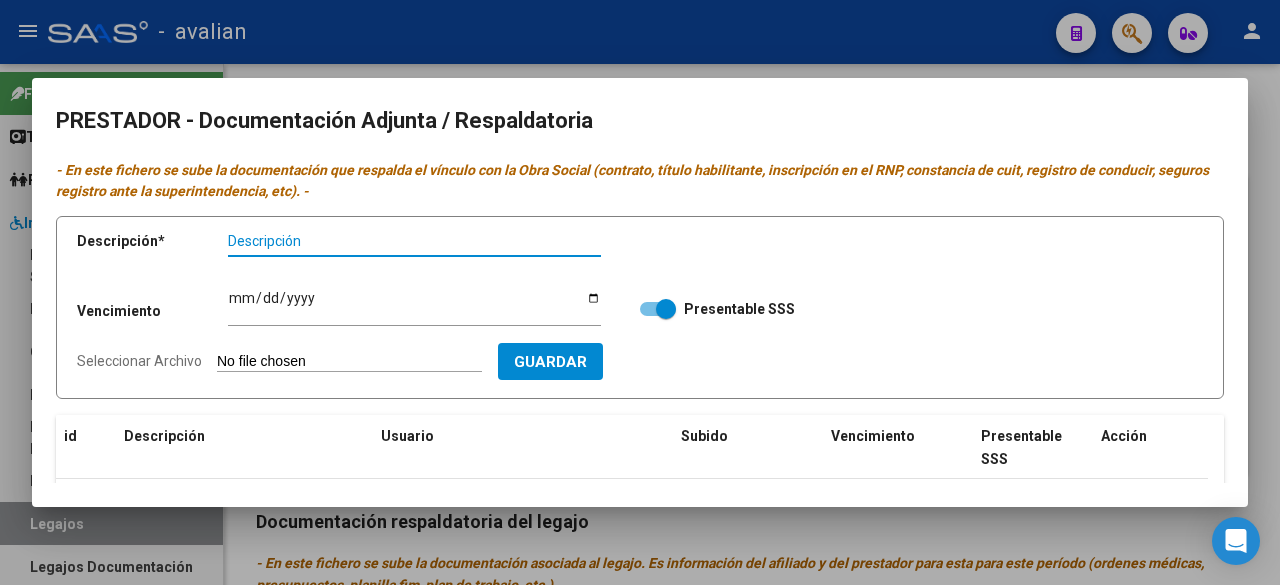 scroll, scrollTop: 200, scrollLeft: 0, axis: vertical 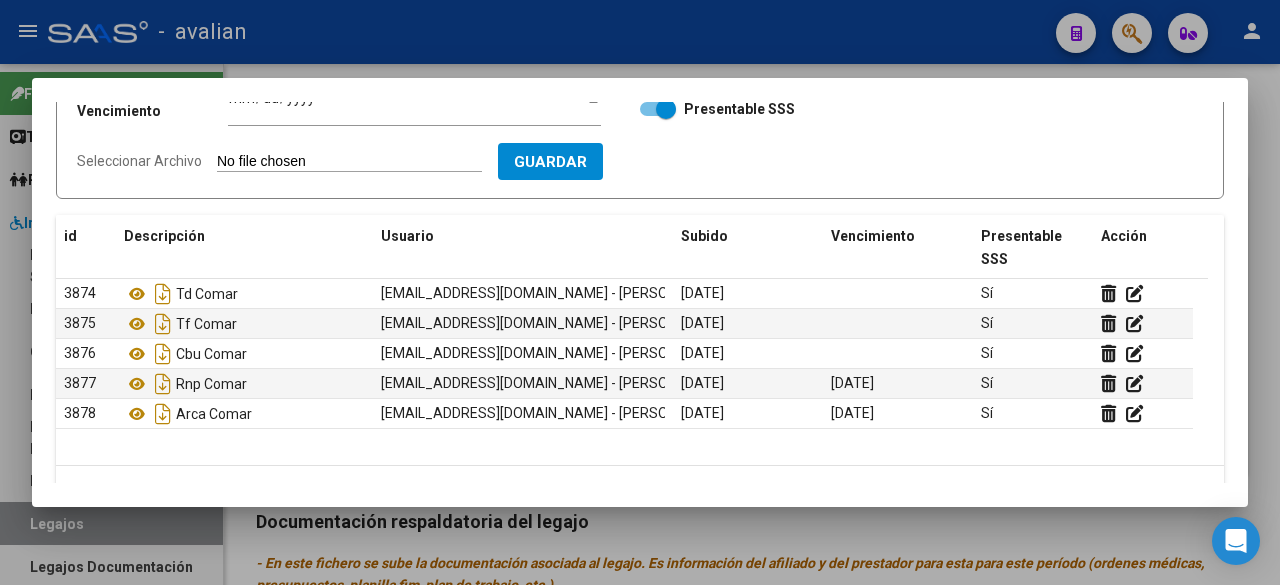 click at bounding box center [640, 292] 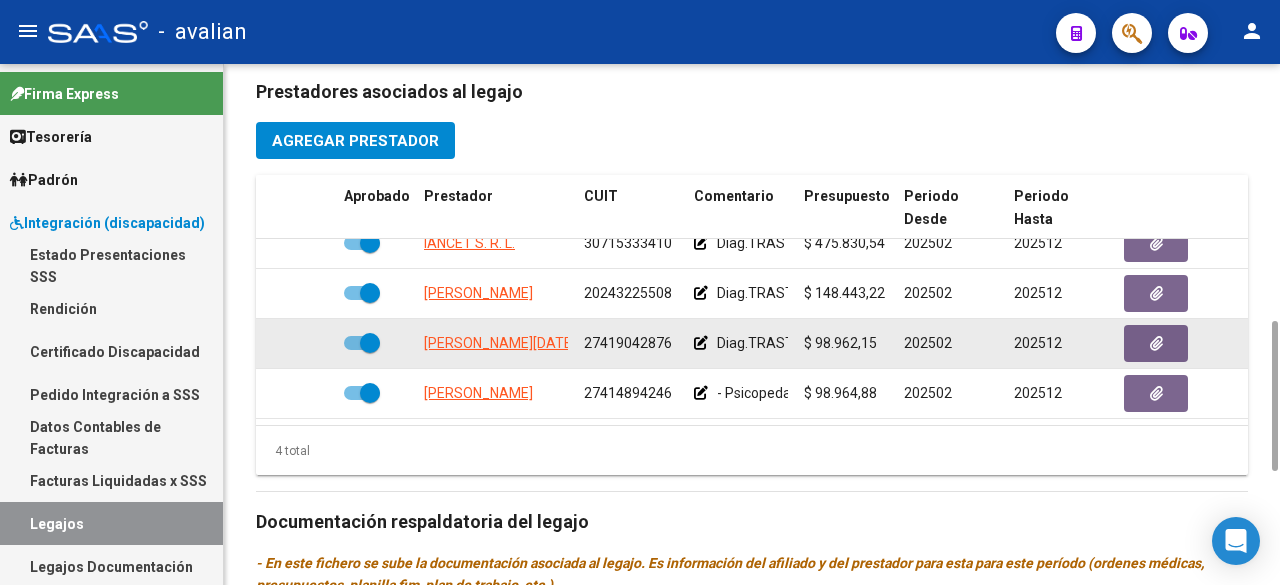 scroll, scrollTop: 0, scrollLeft: 0, axis: both 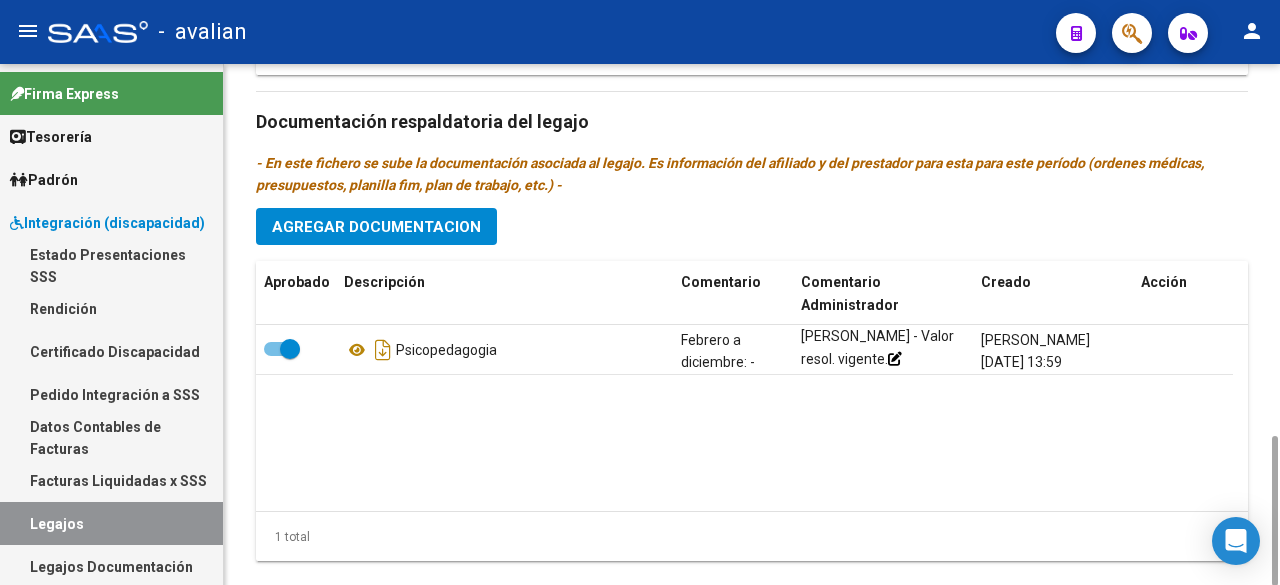click on "Agregar Documentacion" 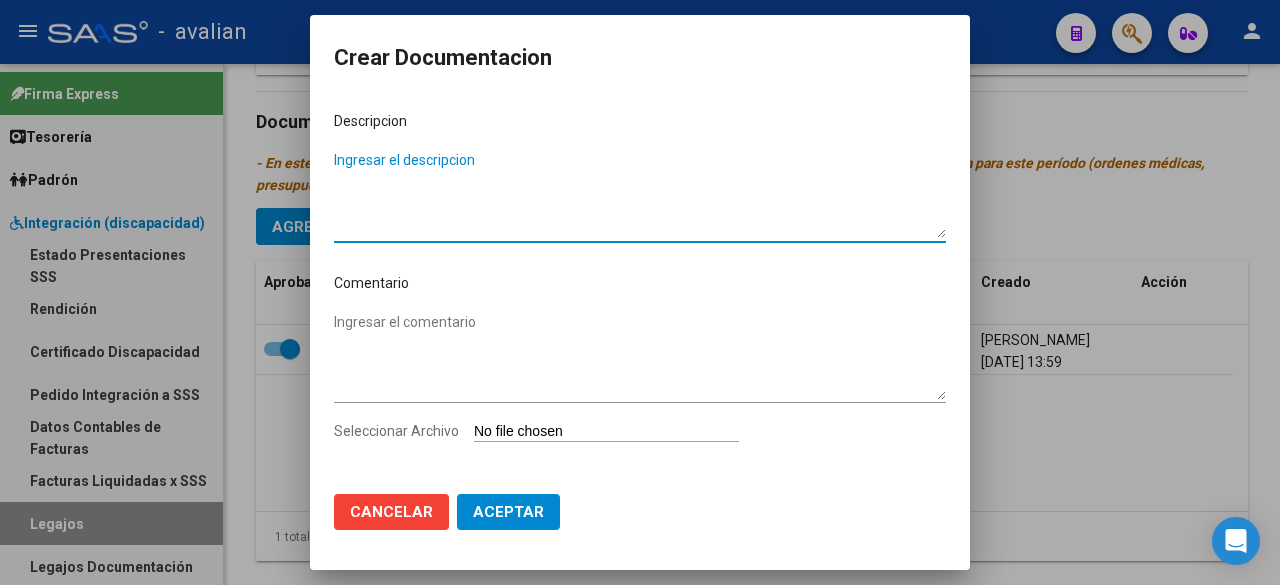 click on "Seleccionar Archivo" at bounding box center (640, 439) 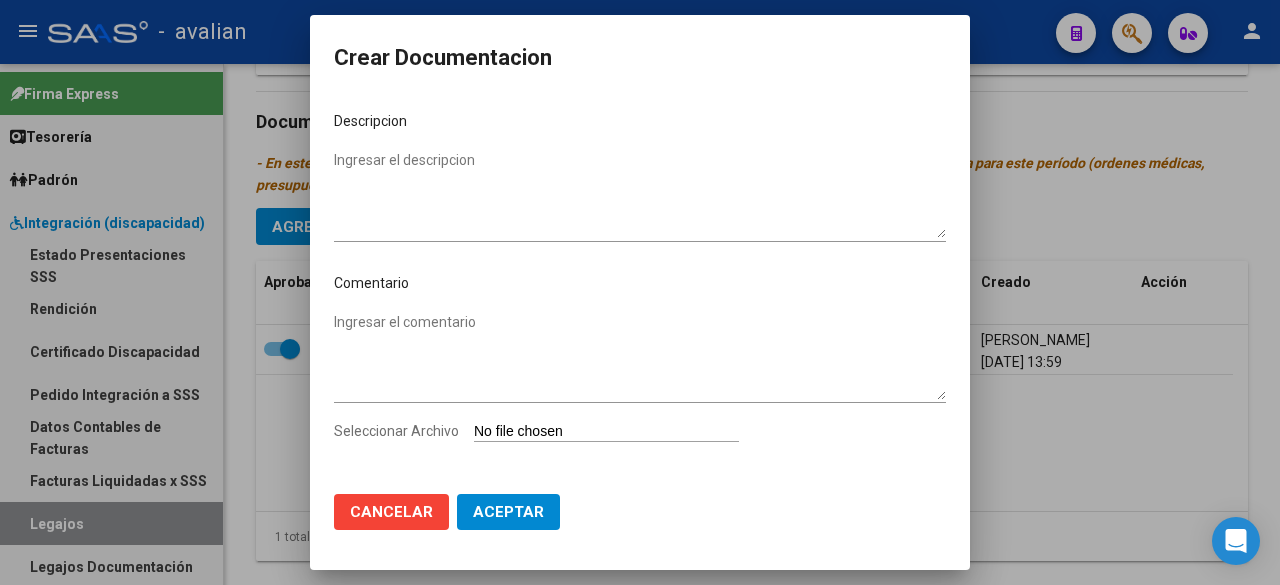 click on "Seleccionar Archivo" at bounding box center (606, 432) 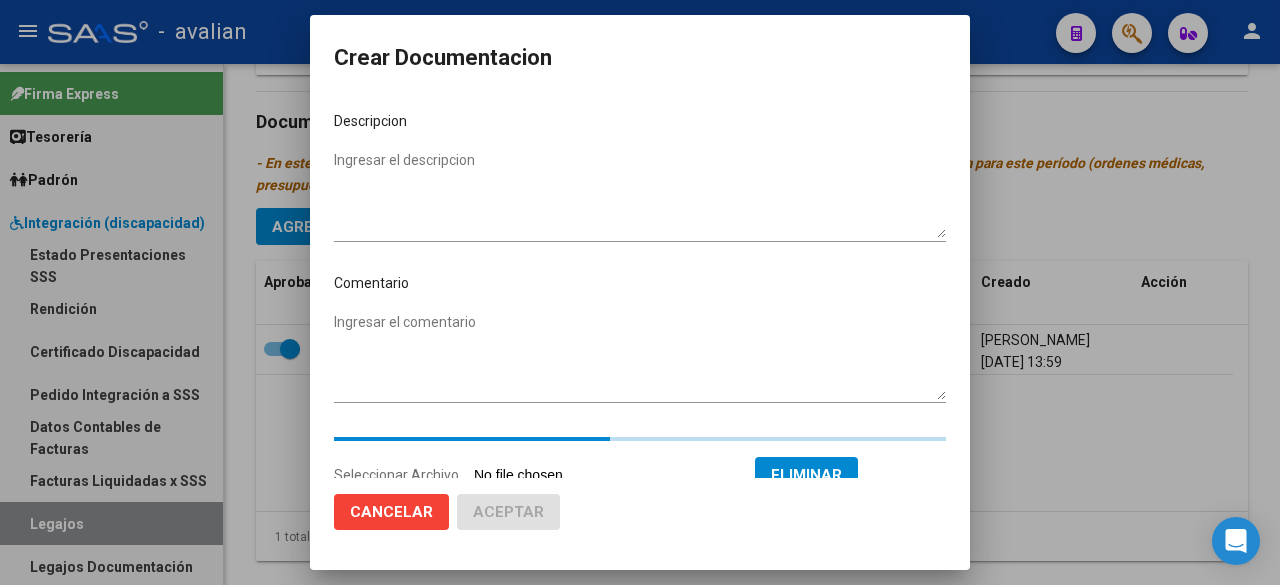 click on "Ingresar el descripcion" at bounding box center (640, 194) 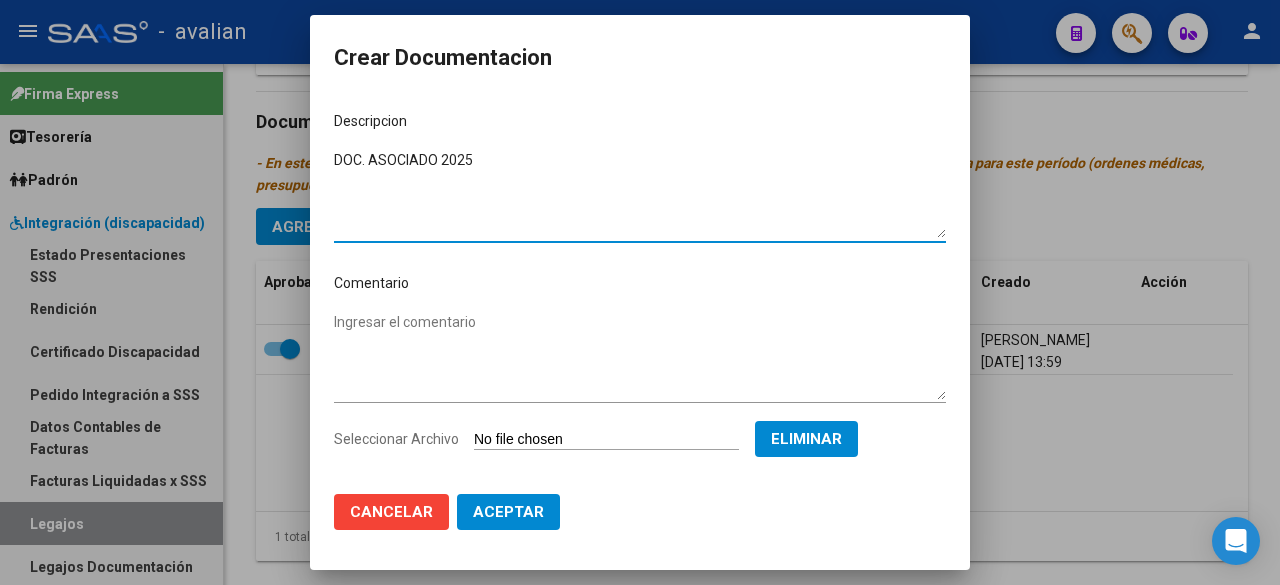 click on "Aceptar" 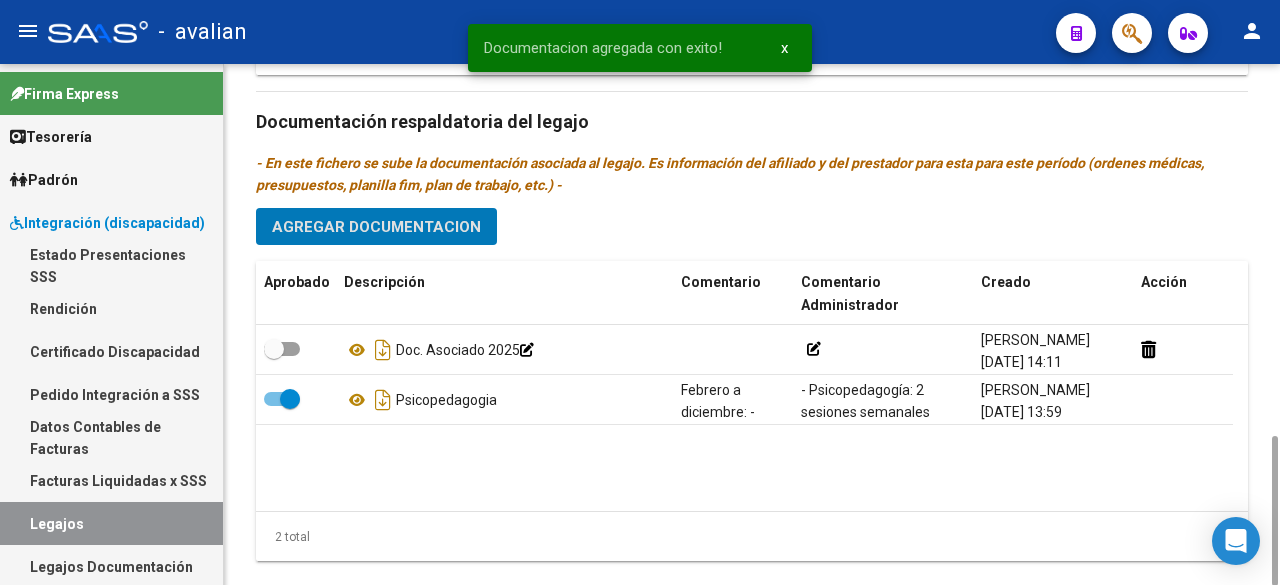 scroll, scrollTop: 0, scrollLeft: 0, axis: both 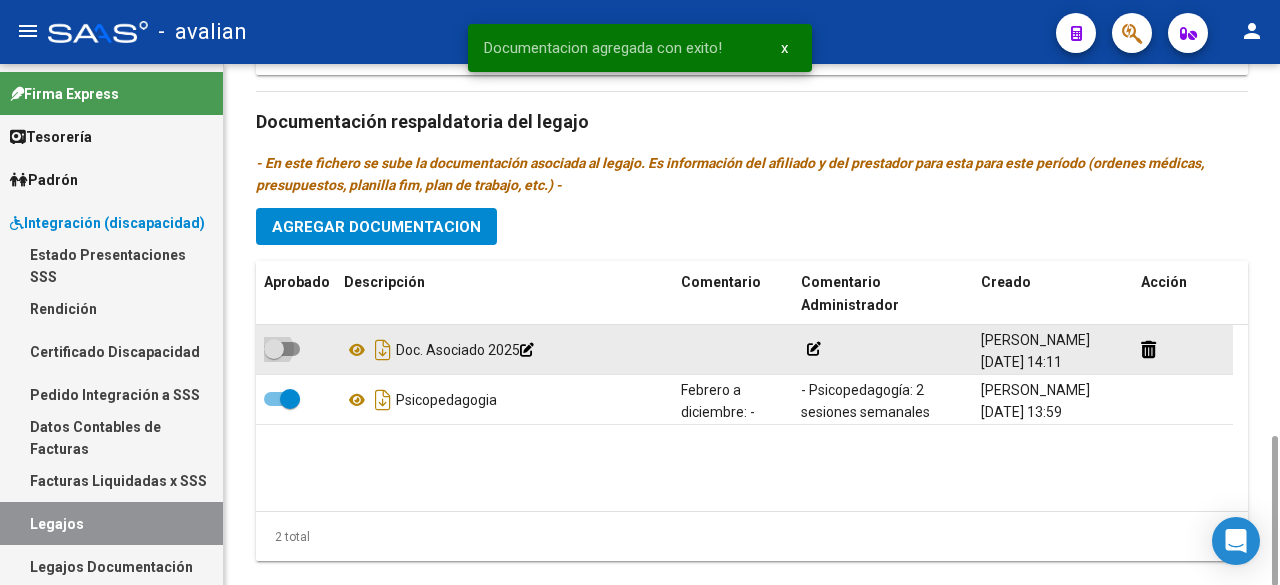 click at bounding box center (282, 349) 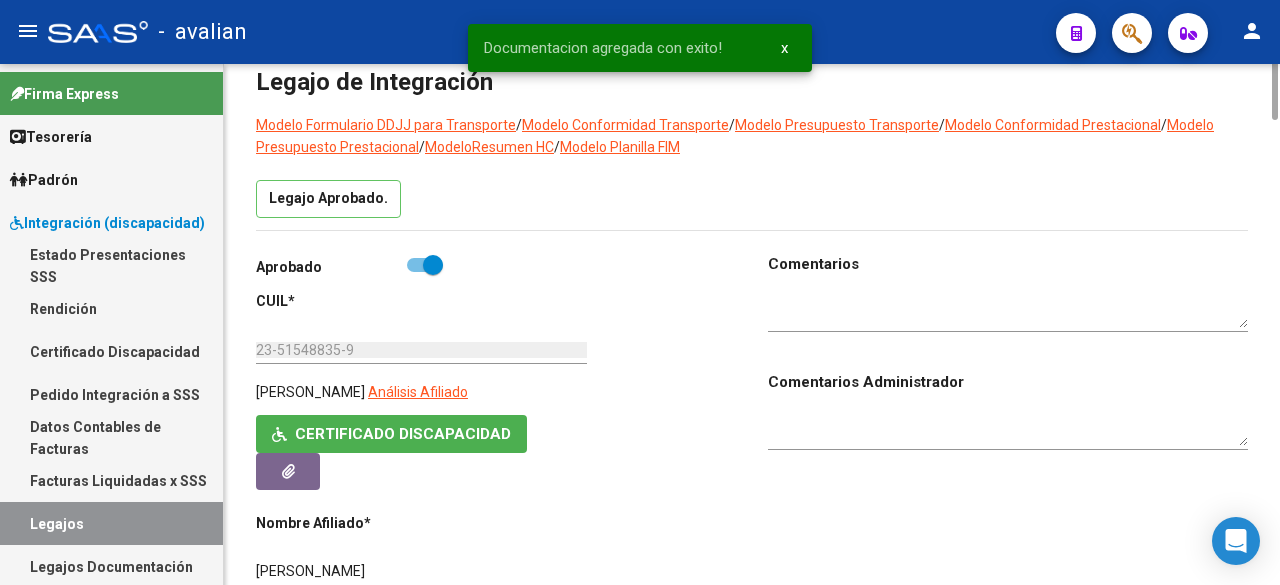 scroll, scrollTop: 0, scrollLeft: 0, axis: both 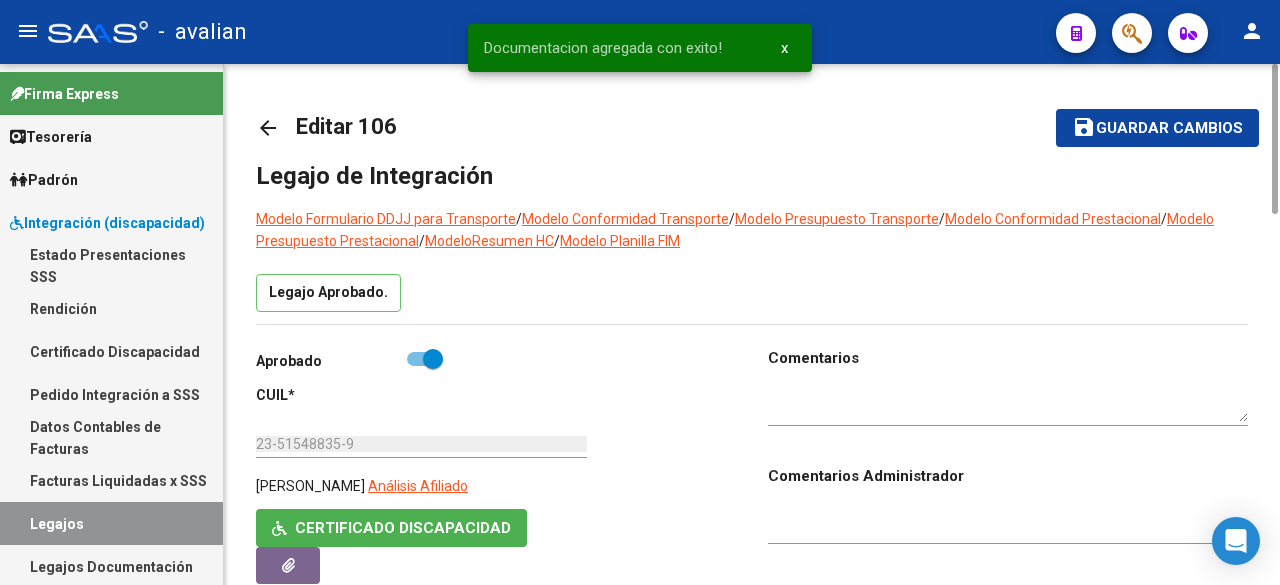 click on "save Guardar cambios" 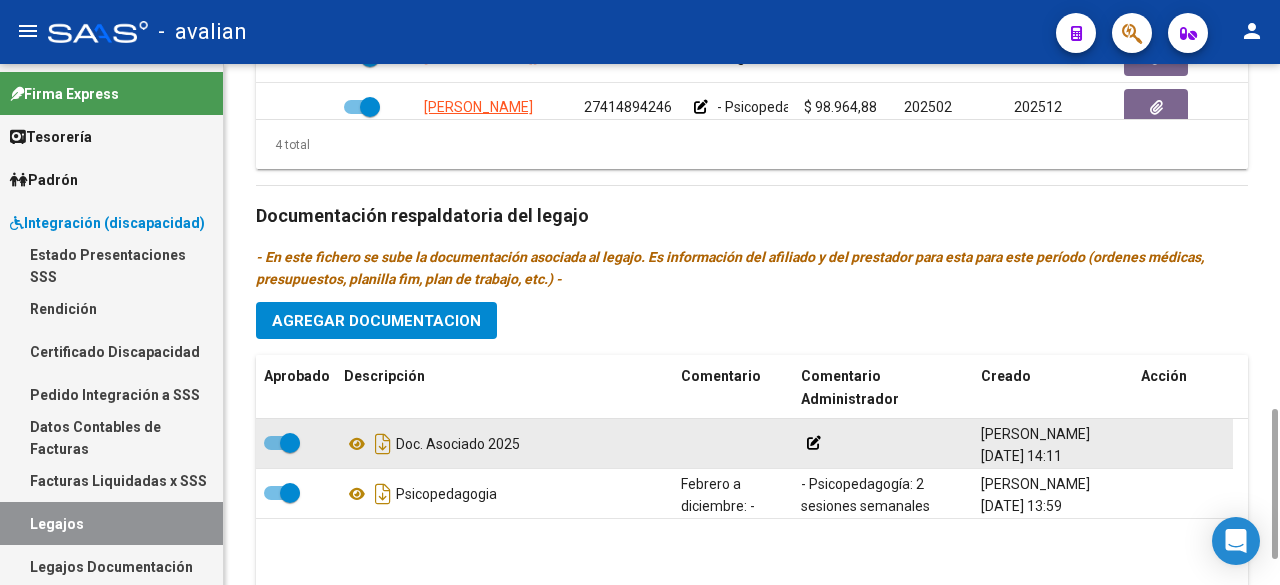 scroll, scrollTop: 1294, scrollLeft: 0, axis: vertical 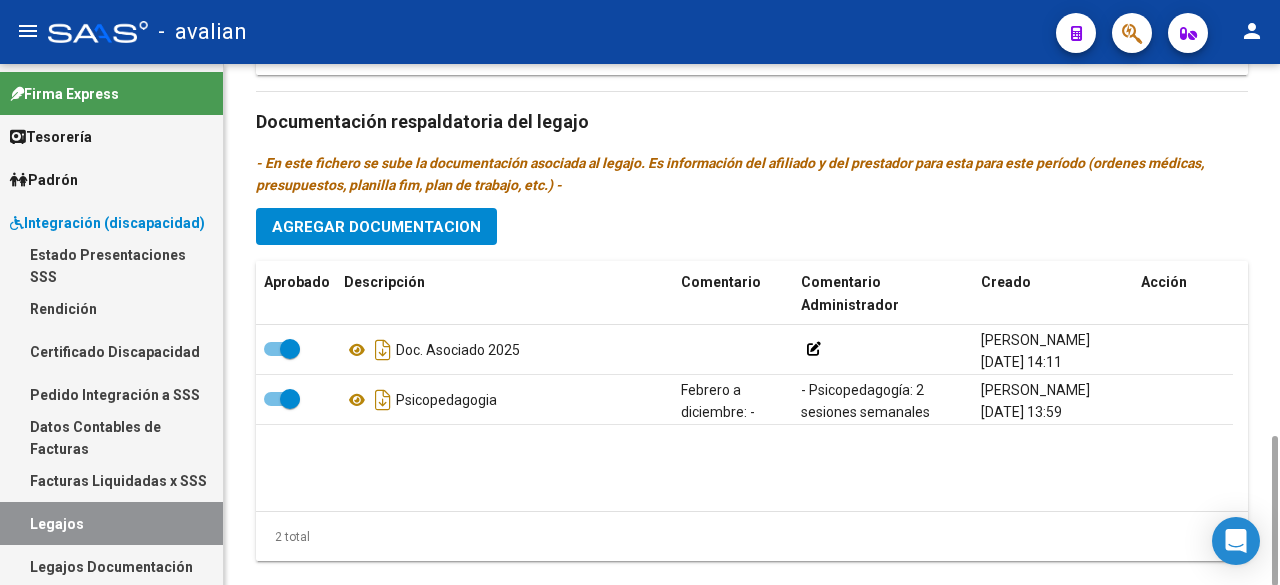 click on "Agregar Documentacion" 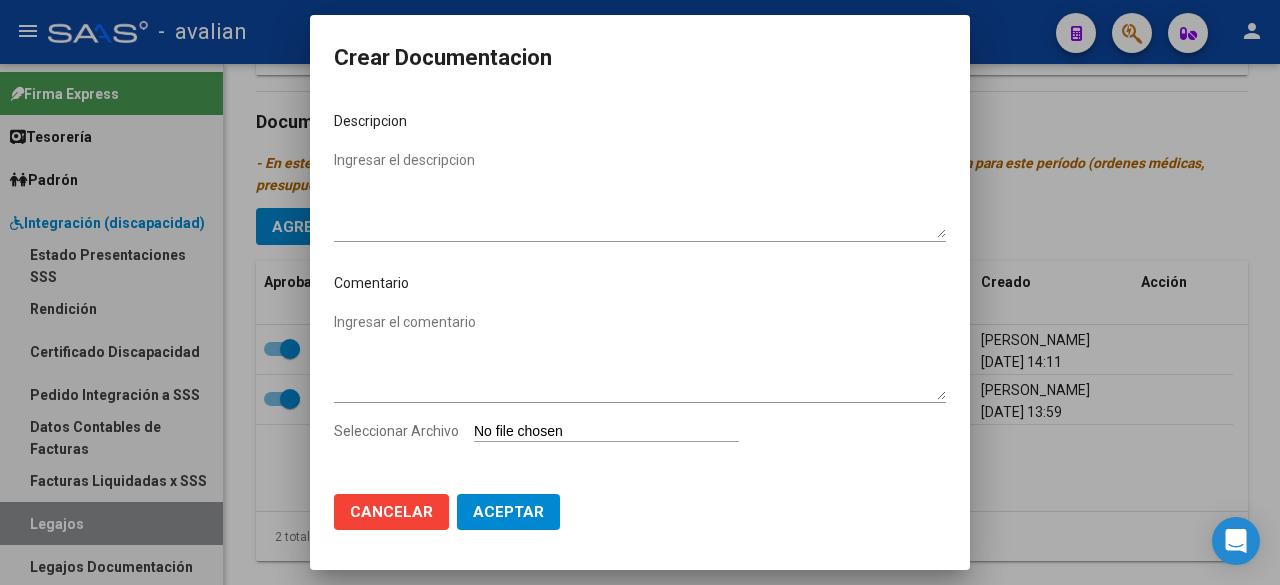click on "Seleccionar Archivo" at bounding box center [606, 432] 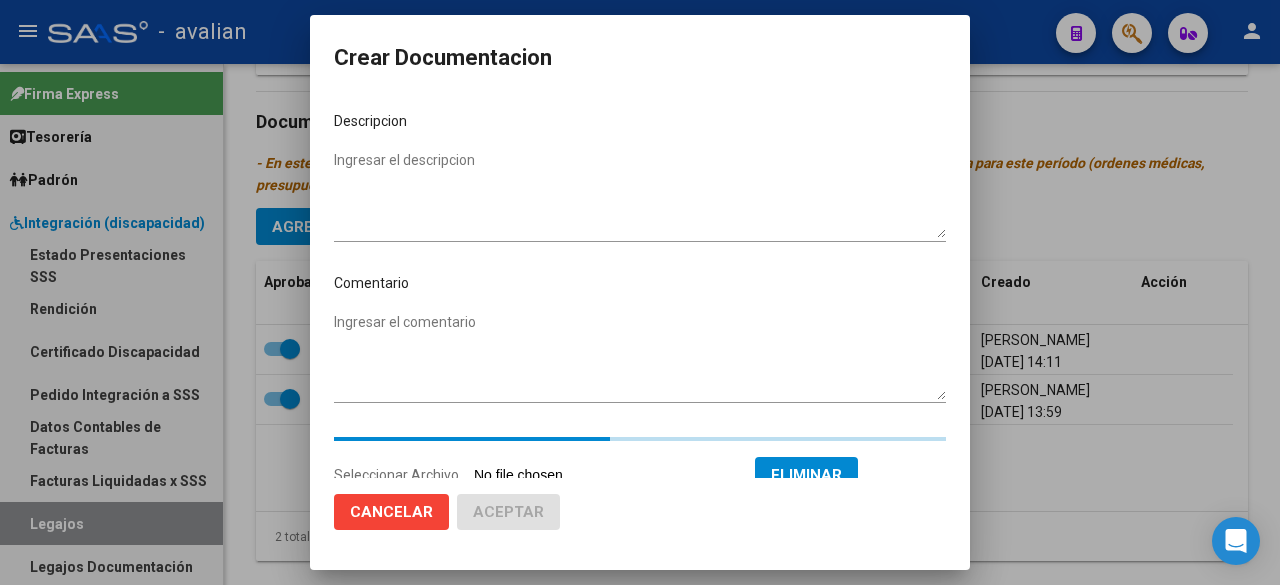 click on "Ingresar el descripcion" at bounding box center [640, 194] 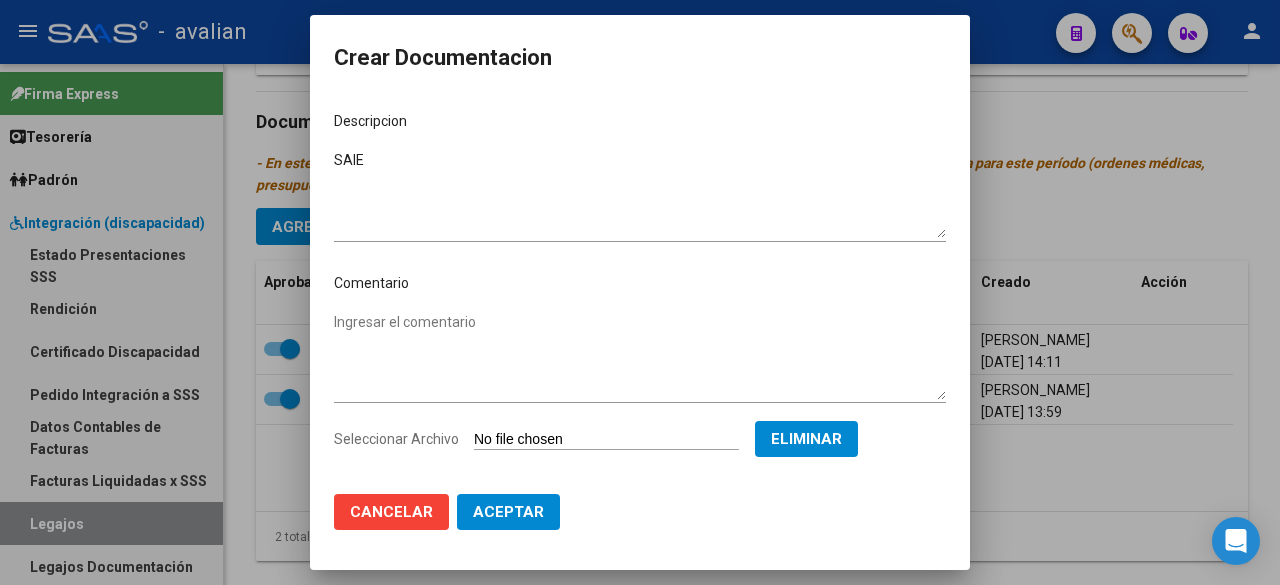 click on "Descripcion    SAIE Ingresar el descripcion  Comentario    Ingresar el comentario  Seleccionar Archivo Eliminar" at bounding box center [640, 287] 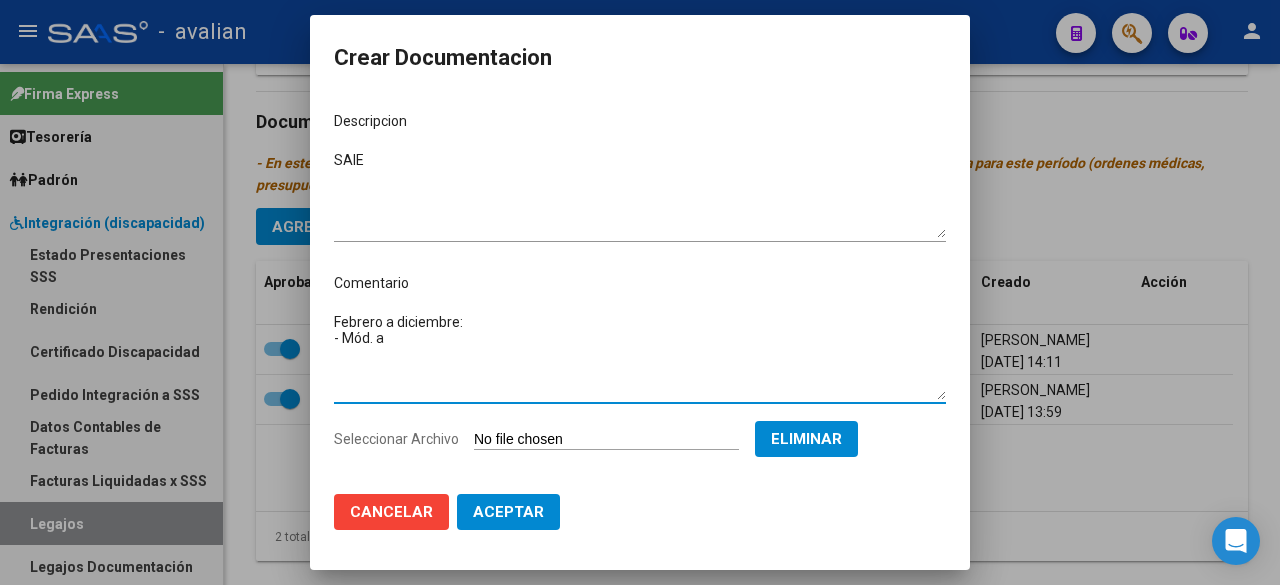 paste on "poyo a la Integración escolar equipo - [PERSON_NAME] - Valor resol. vigente" 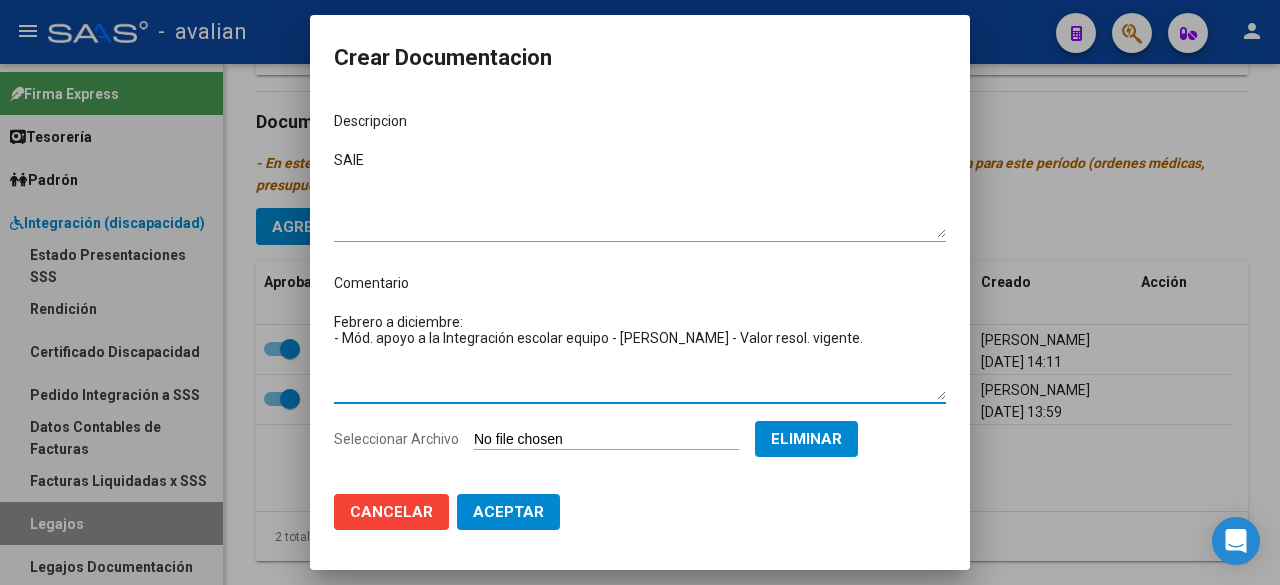 drag, startPoint x: 826, startPoint y: 338, endPoint x: 328, endPoint y: 335, distance: 498.00903 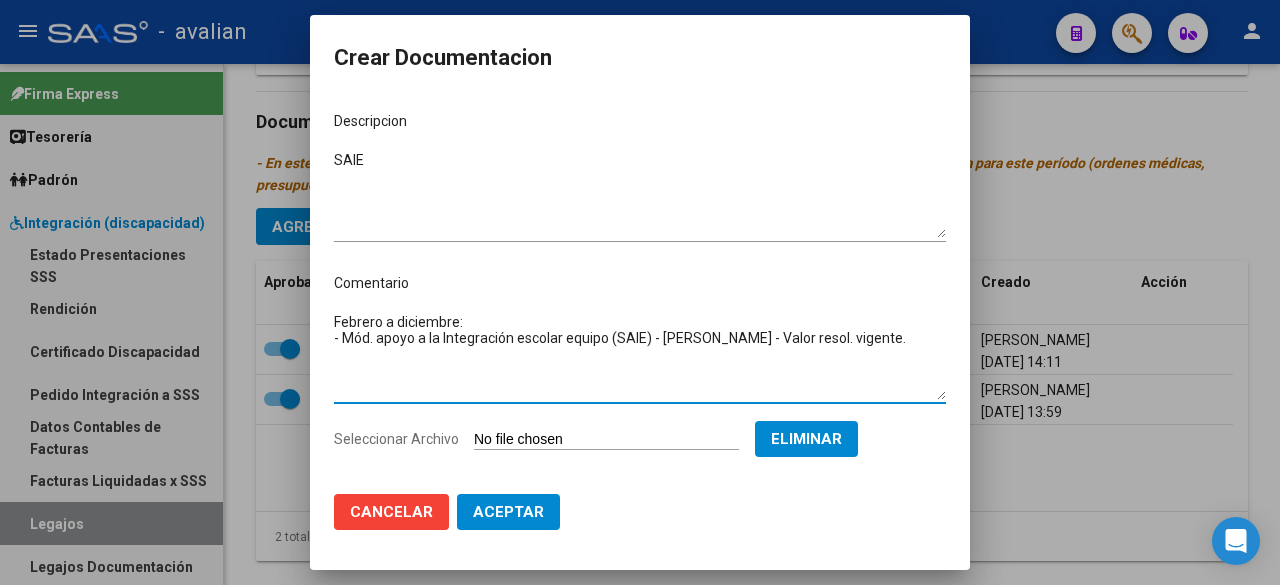 drag, startPoint x: 859, startPoint y: 343, endPoint x: 328, endPoint y: 339, distance: 531.0151 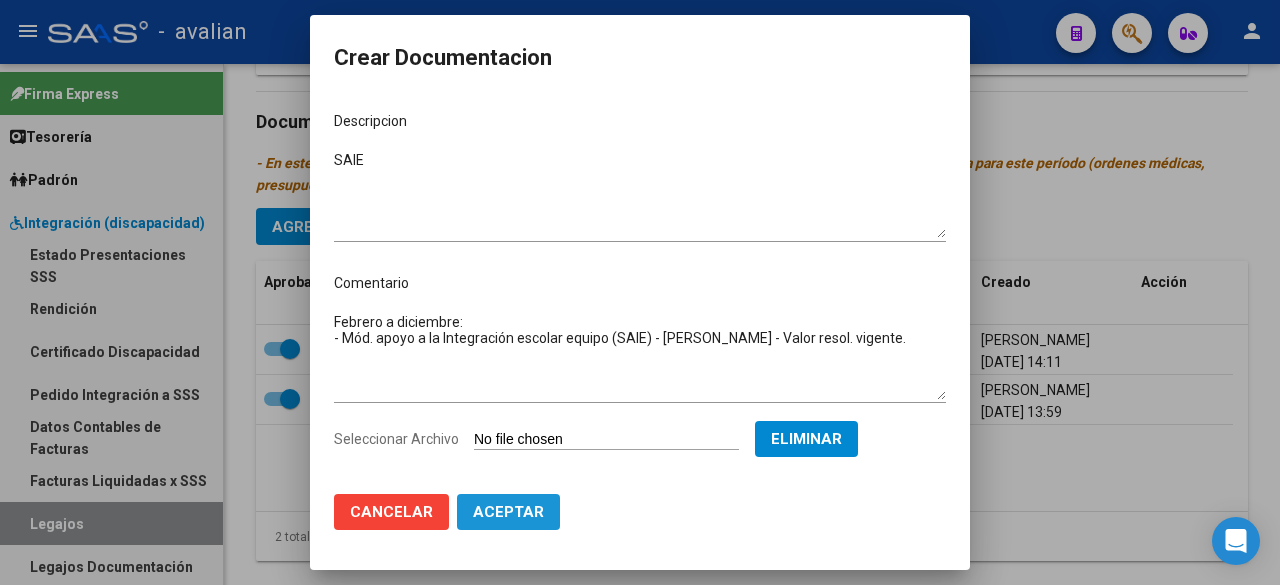 click on "Aceptar" 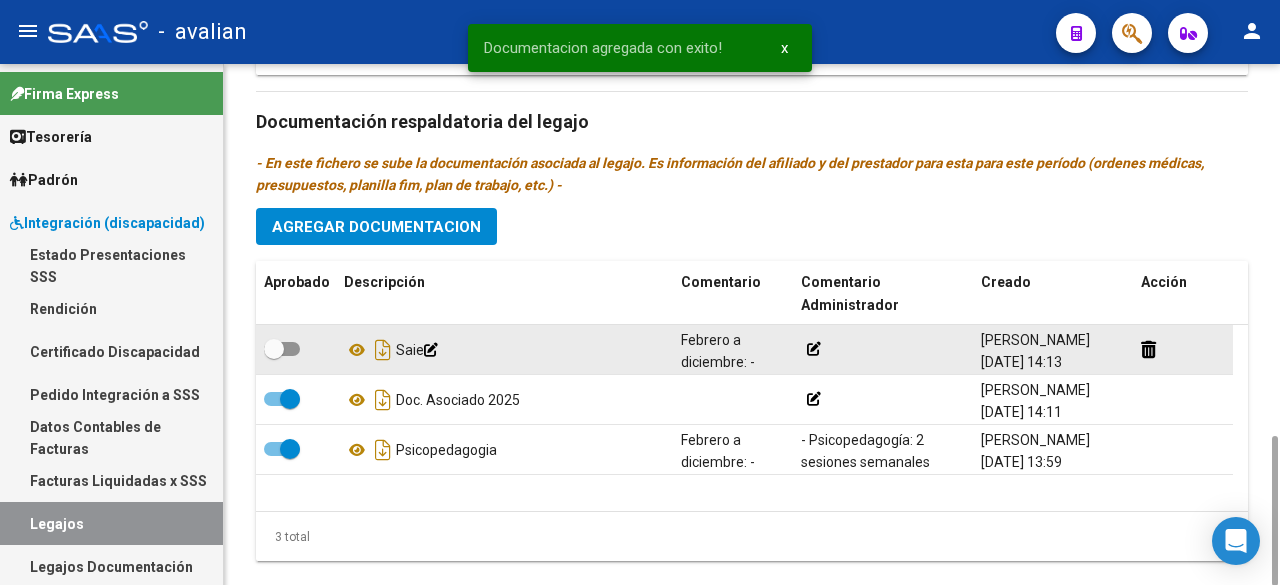 click 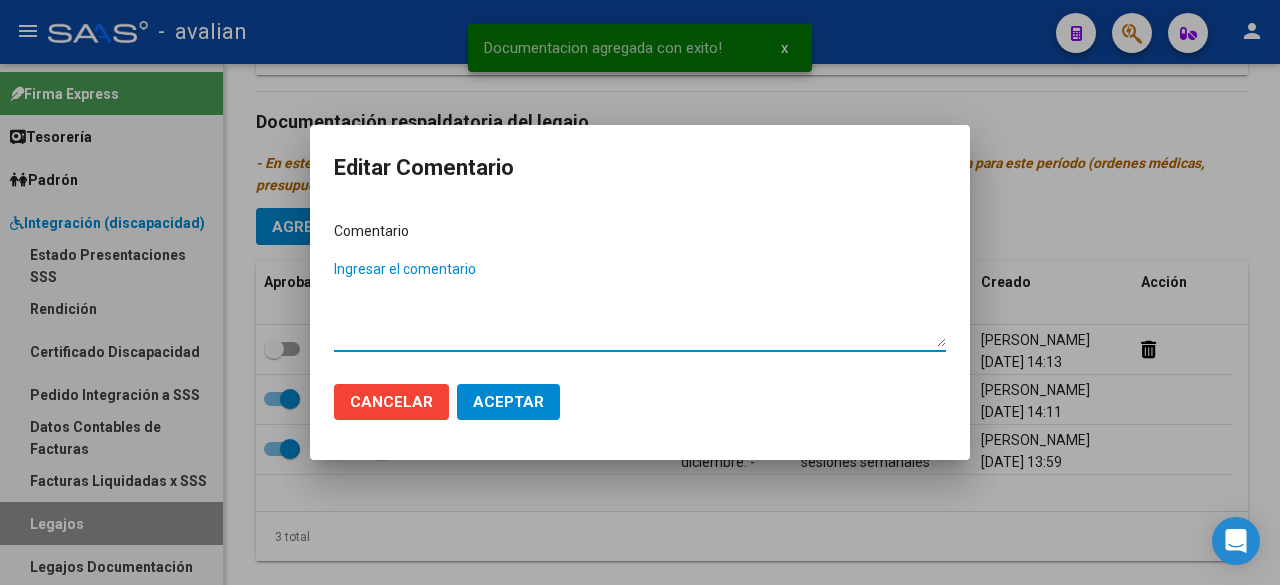 paste on "- Mód. apoyo a la Integración escolar equipo (SAIE) - [PERSON_NAME] - Valor resol. vigente." 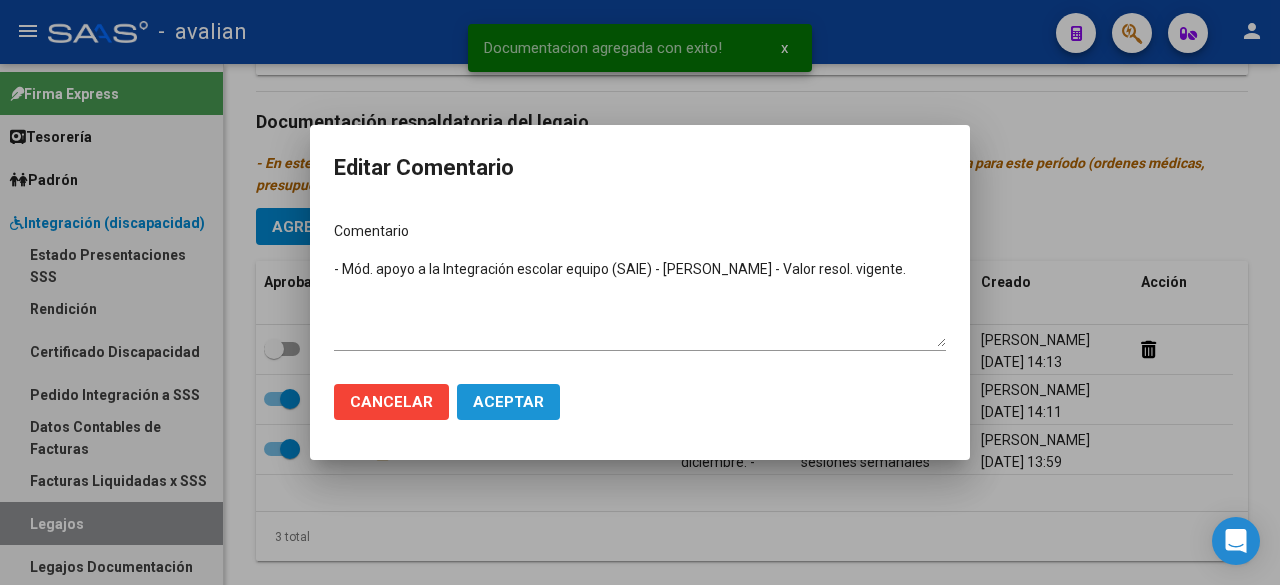 drag, startPoint x: 540, startPoint y: 410, endPoint x: 529, endPoint y: 408, distance: 11.18034 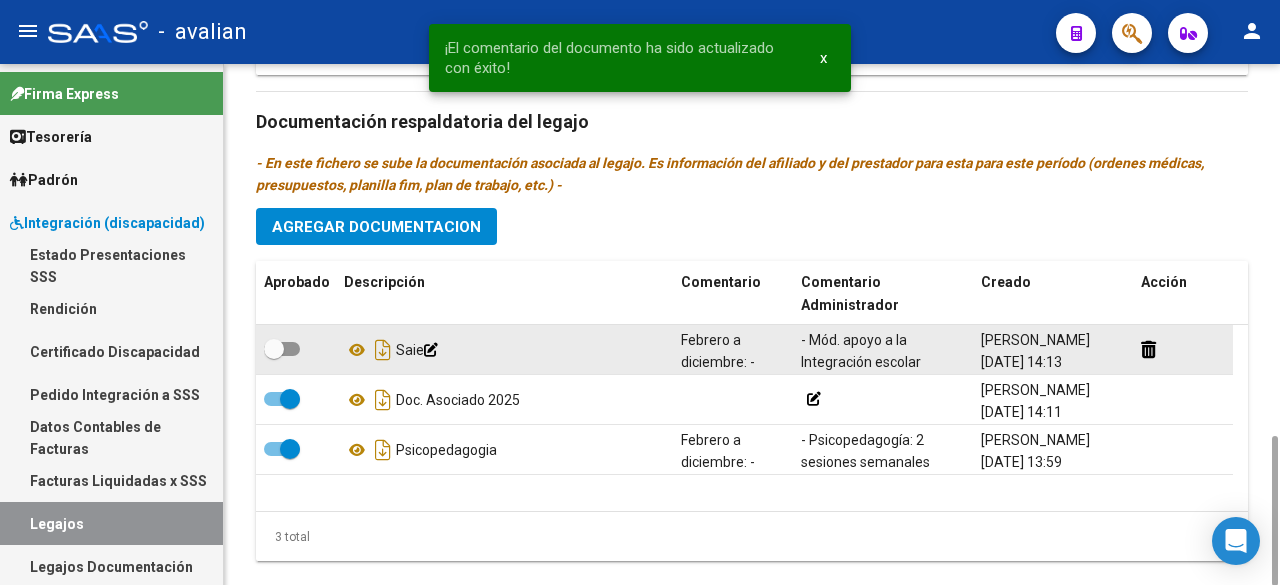 click 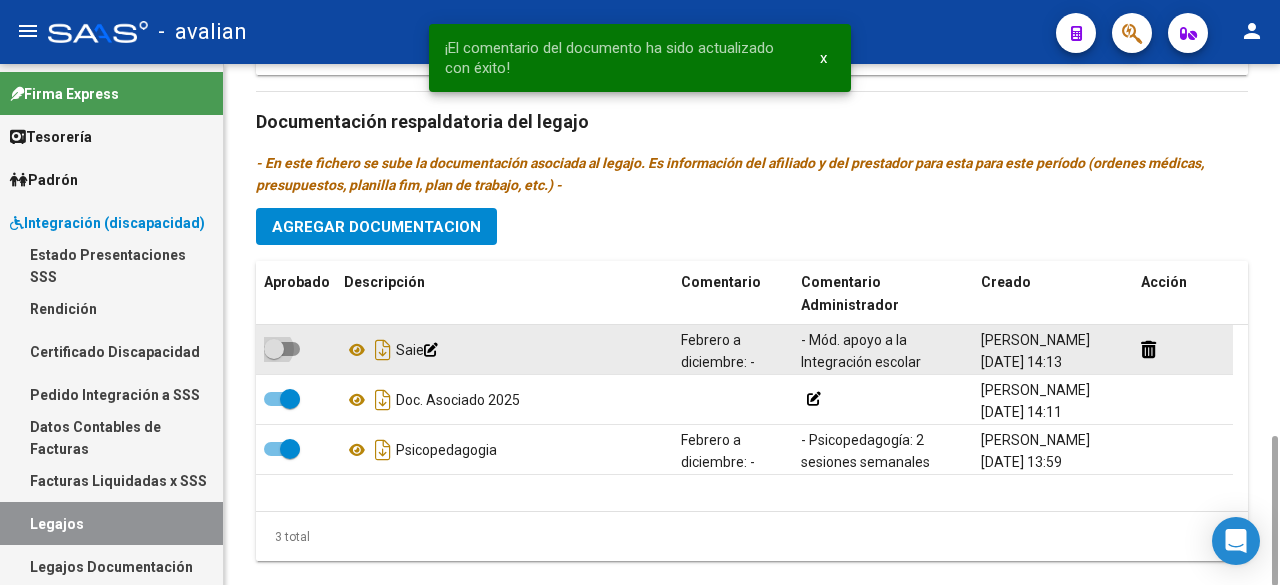 click at bounding box center (282, 349) 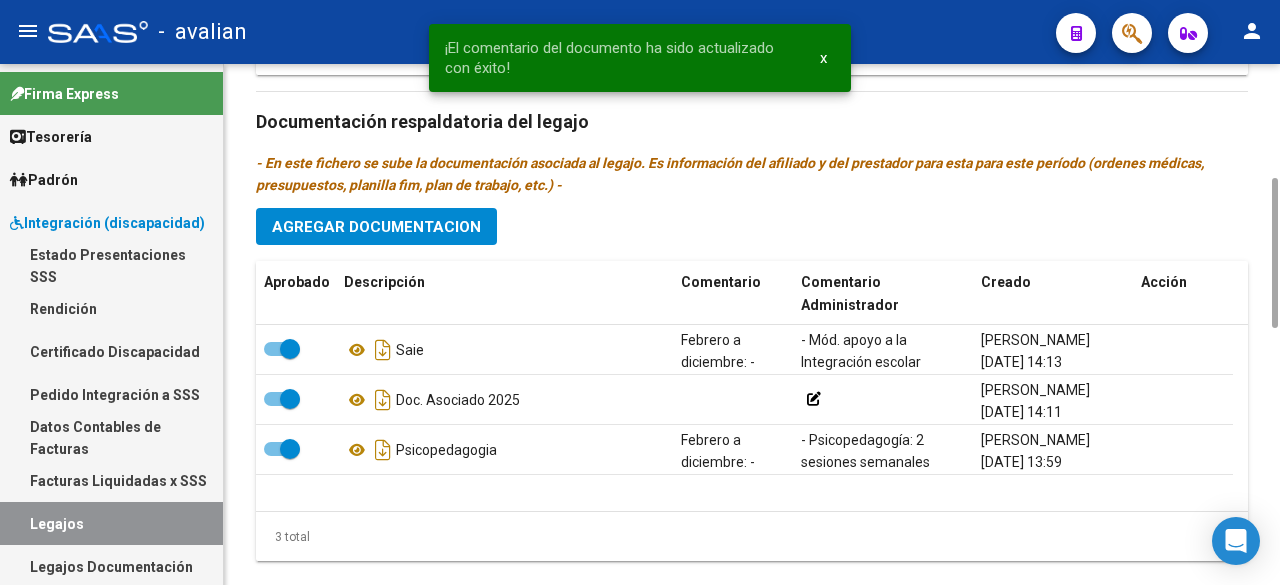 scroll, scrollTop: 894, scrollLeft: 0, axis: vertical 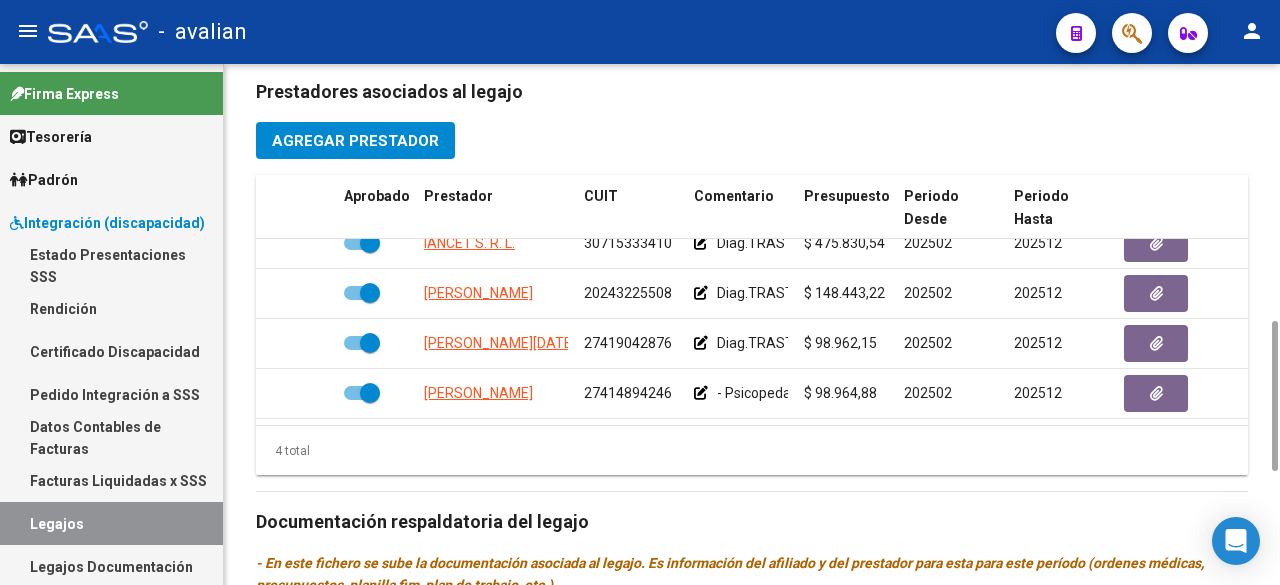 click on "Documentación respaldatoria del legajo" 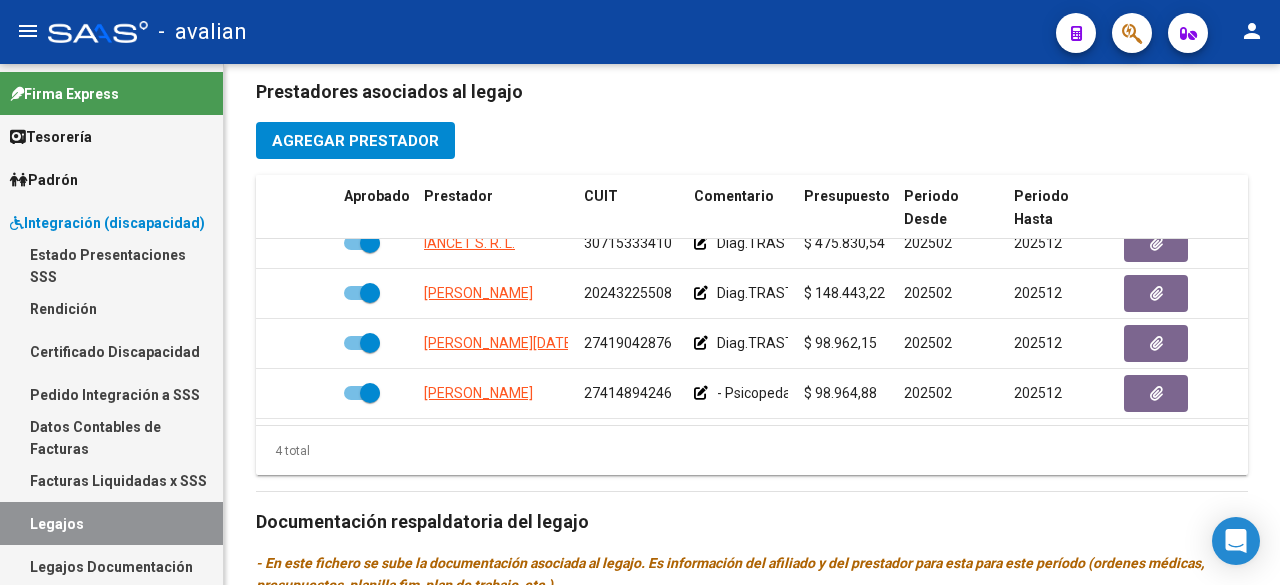 scroll, scrollTop: 1294, scrollLeft: 0, axis: vertical 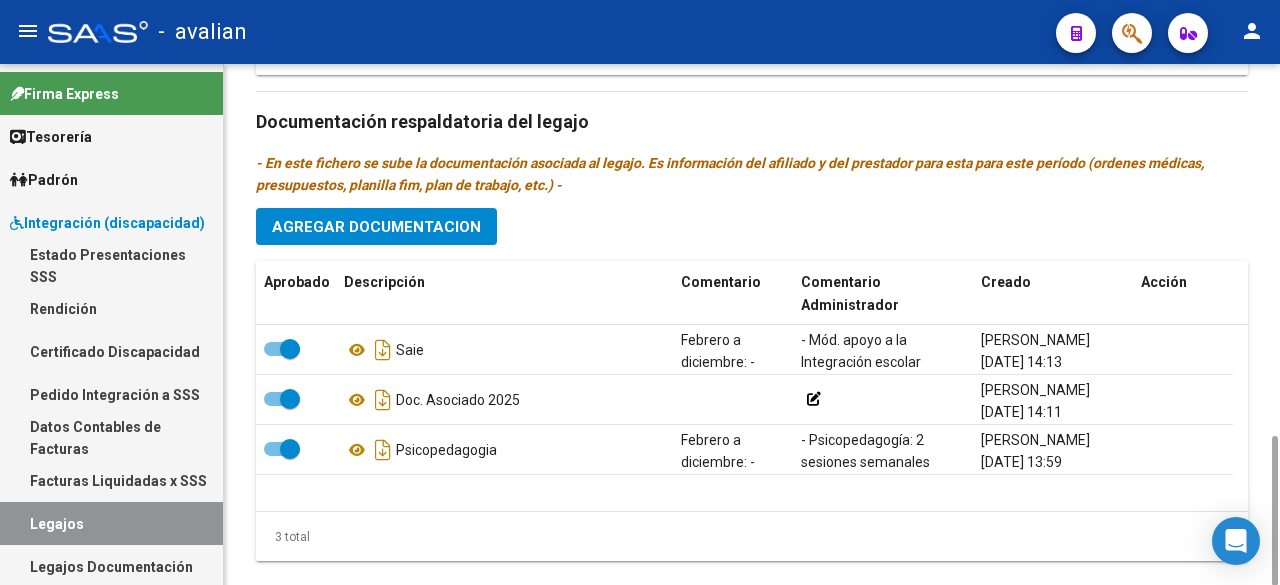 click on "Agregar Documentacion" 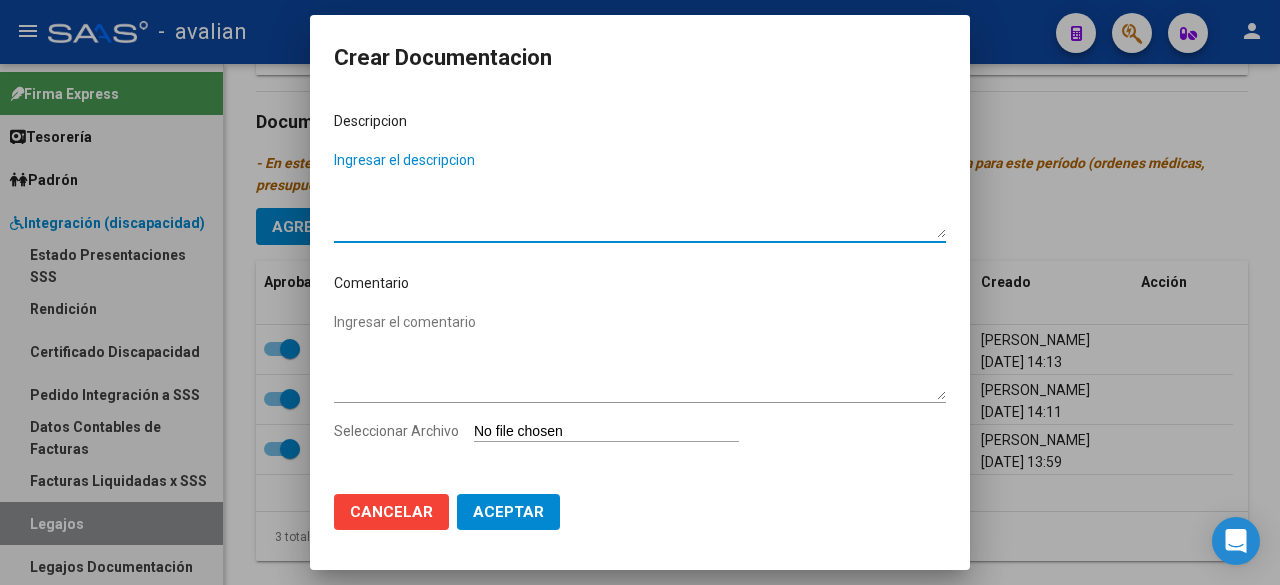 click on "Seleccionar Archivo" at bounding box center (606, 432) 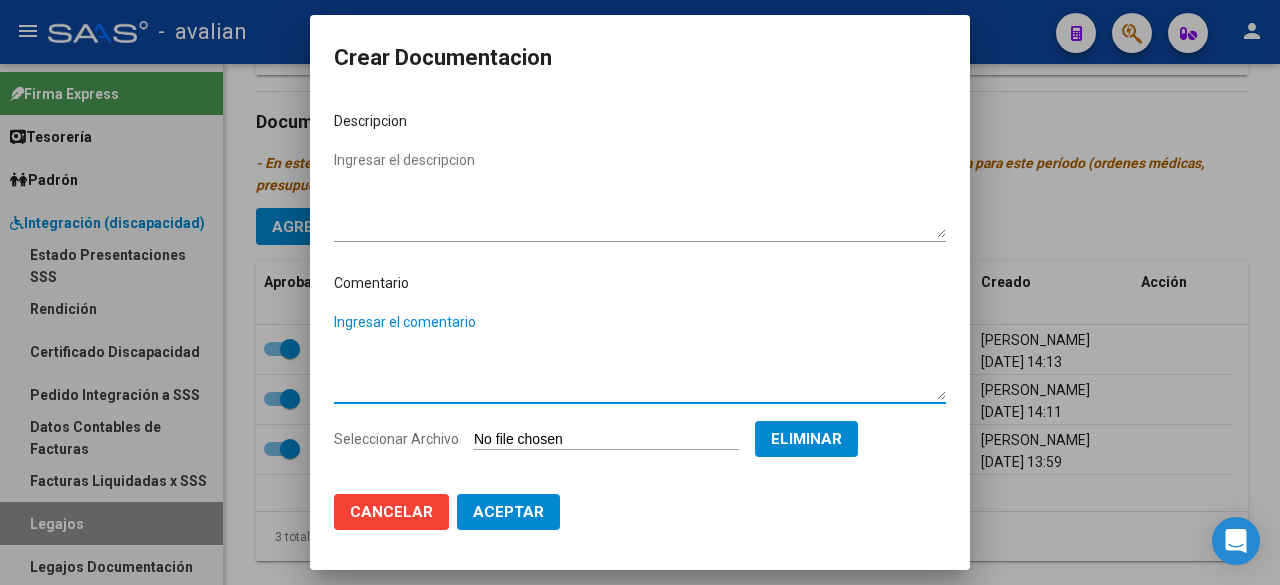 click on "Ingresar el comentario" at bounding box center [640, 356] 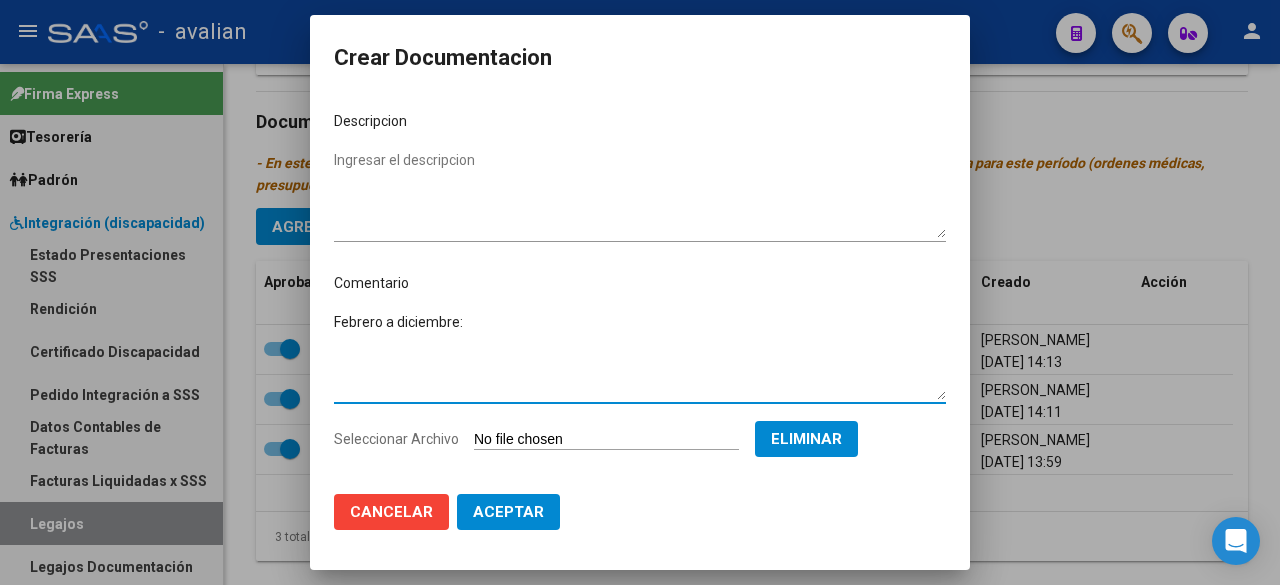 paste on "- Psicología: 3 sesiones semanales (lu/mie/vie) - [PERSON_NAME]. [PERSON_NAME] - Valor resol. vigente" 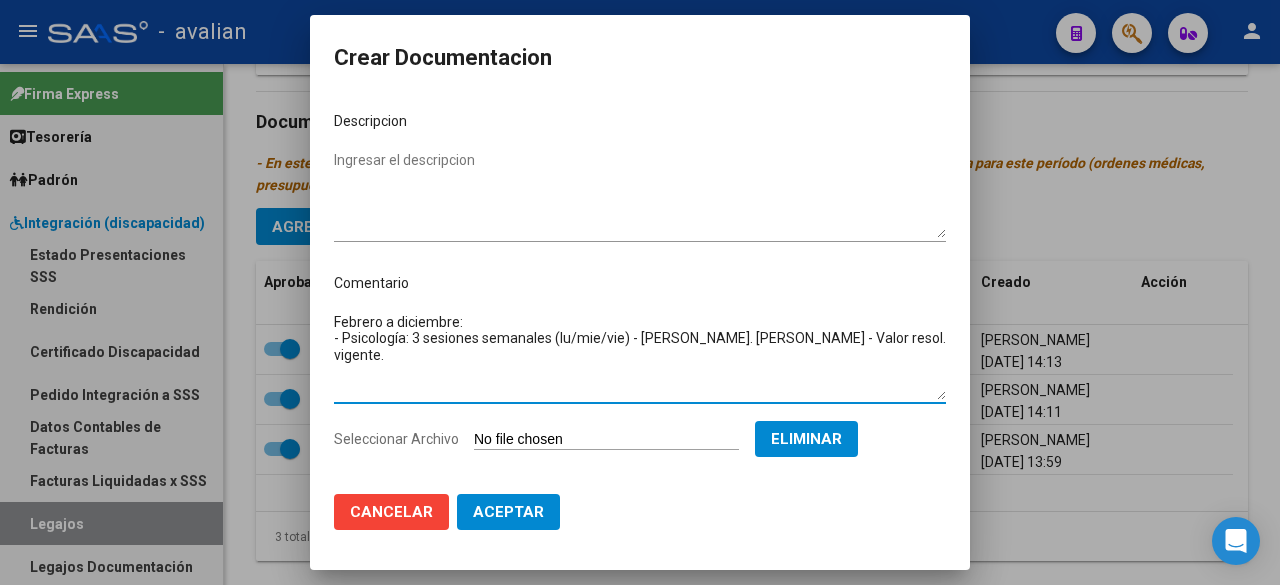 click on "Febrero a diciembre:
- Psicología: 3 sesiones semanales (lu/mie/vie) - [PERSON_NAME]. [PERSON_NAME] - Valor resol. vigente." at bounding box center (640, 356) 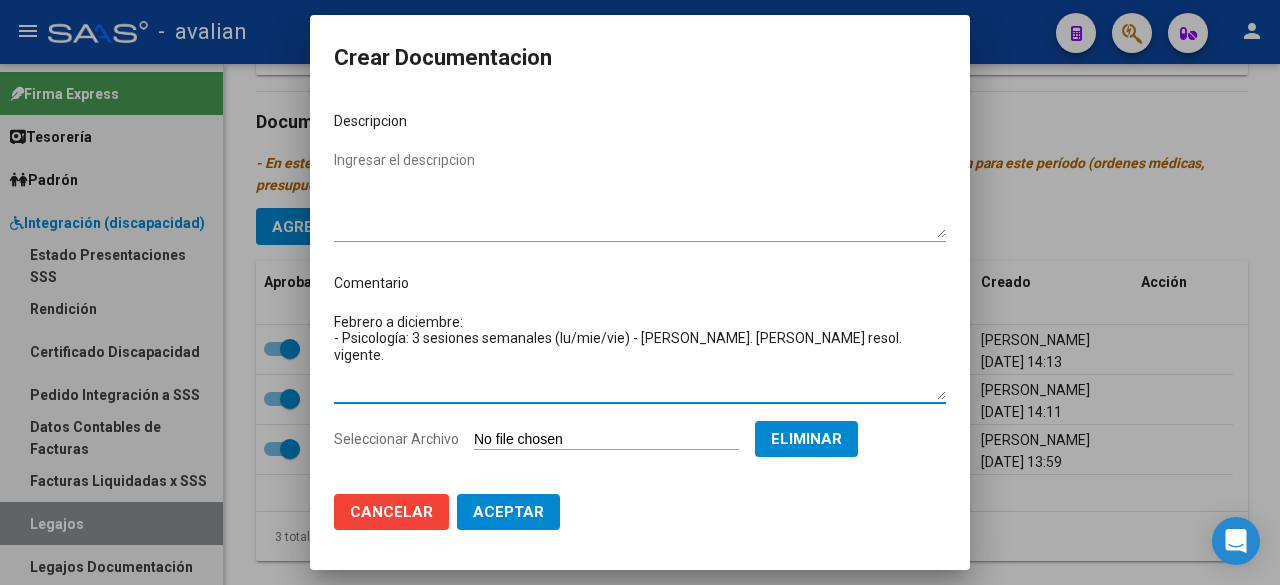 click on "Ingresar el descripcion" at bounding box center (640, 194) 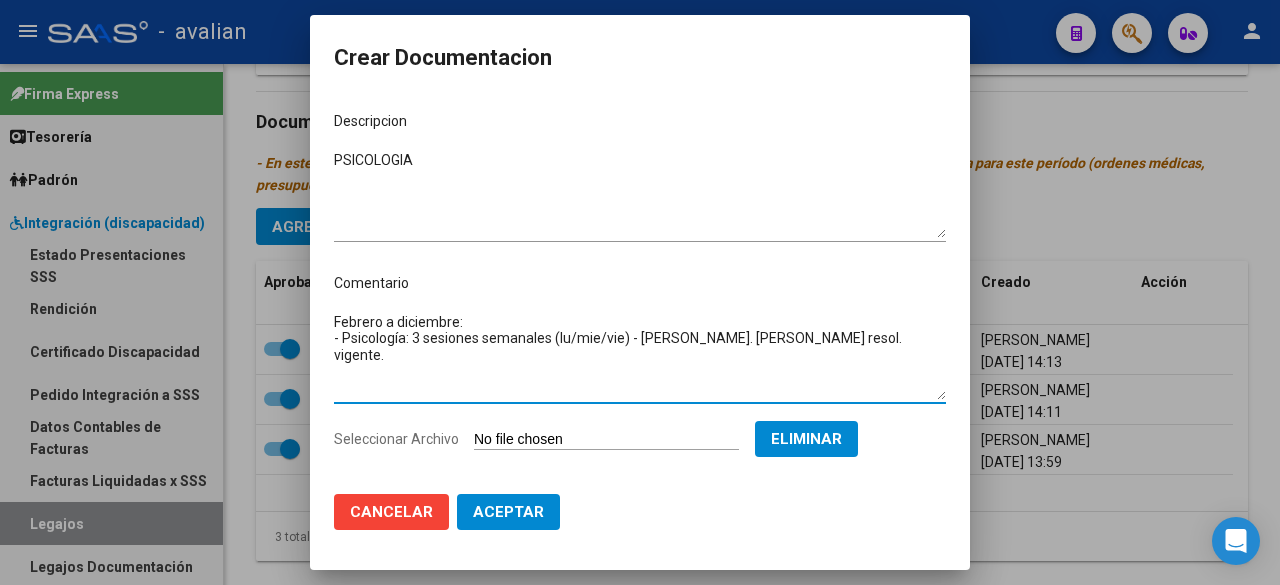 drag, startPoint x: 888, startPoint y: 345, endPoint x: 322, endPoint y: 341, distance: 566.01416 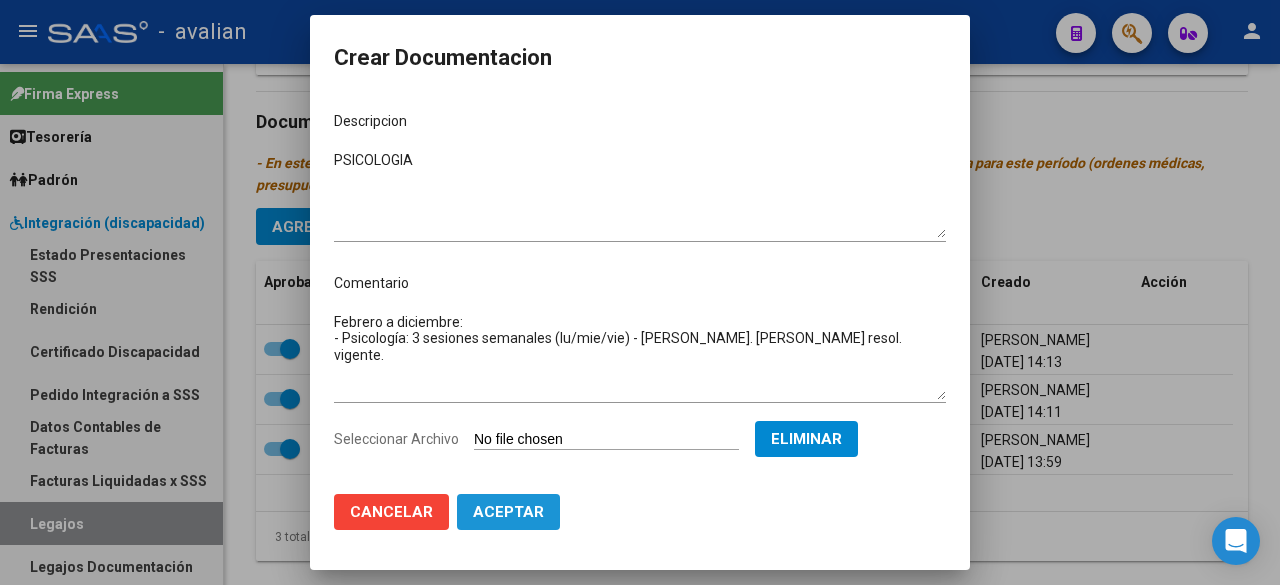 click on "Aceptar" 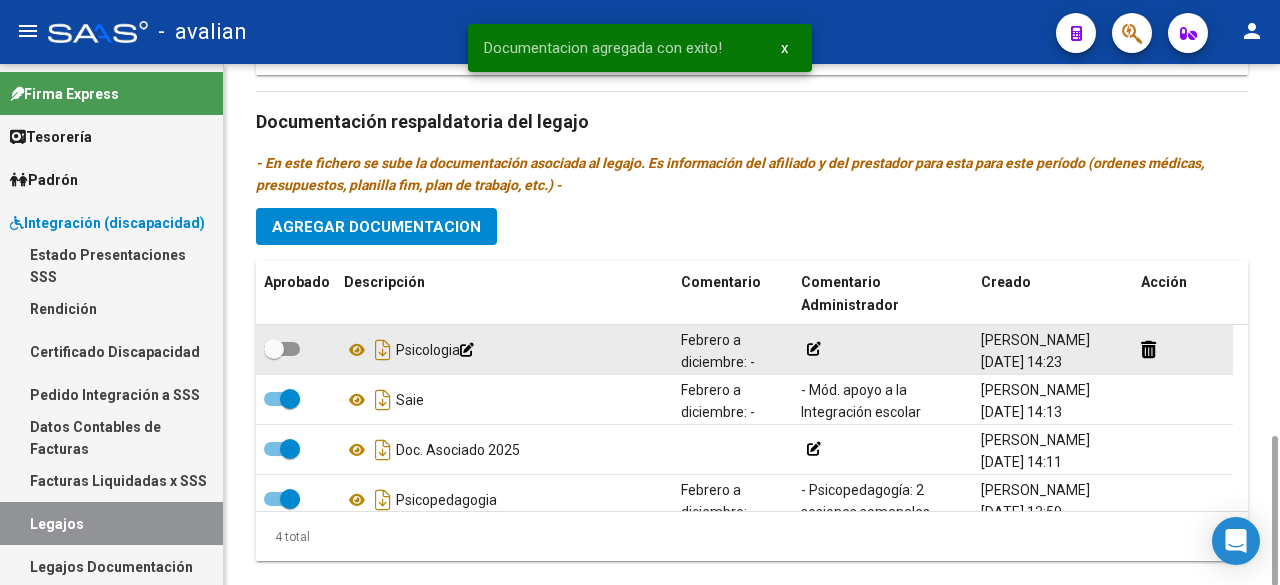 click 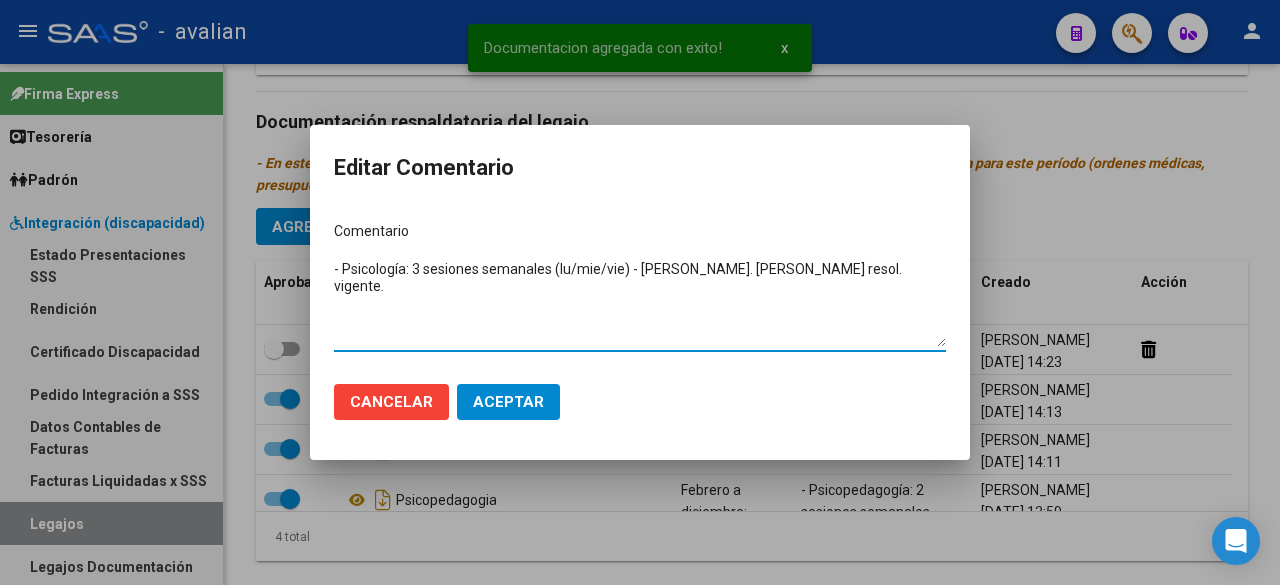 click on "Aceptar" 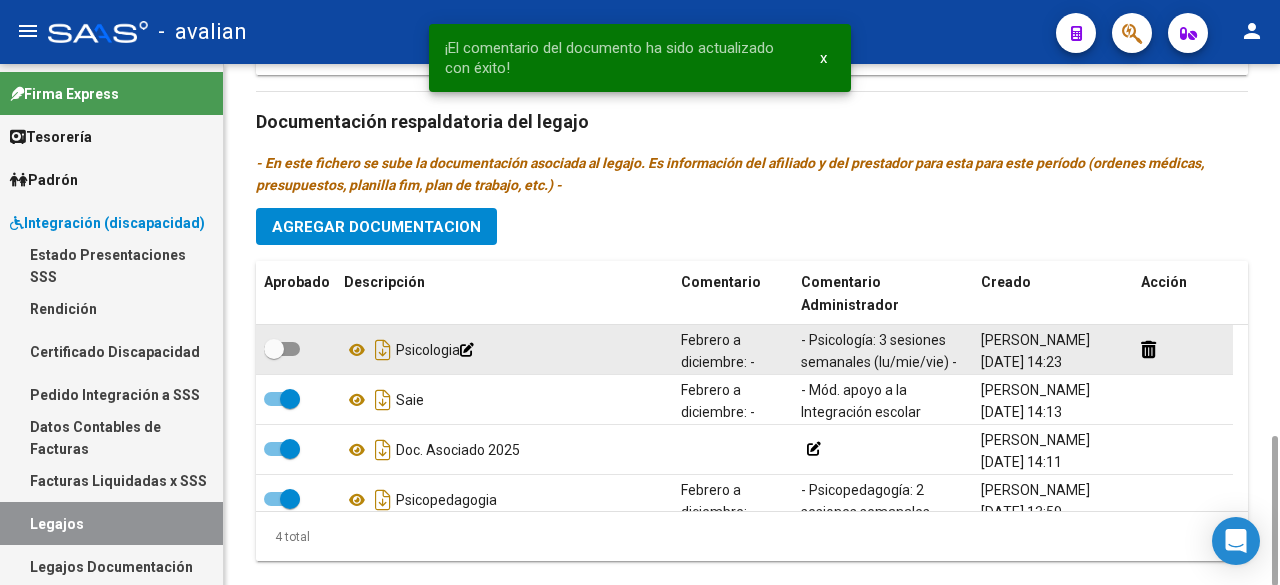 click at bounding box center [282, 349] 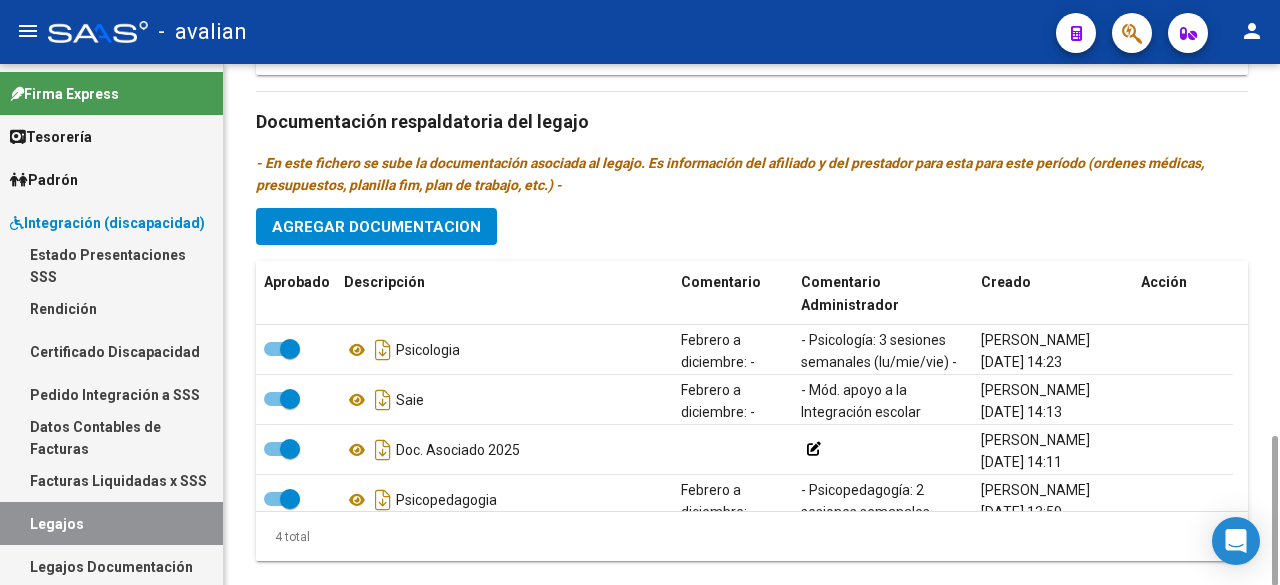 scroll, scrollTop: 894, scrollLeft: 0, axis: vertical 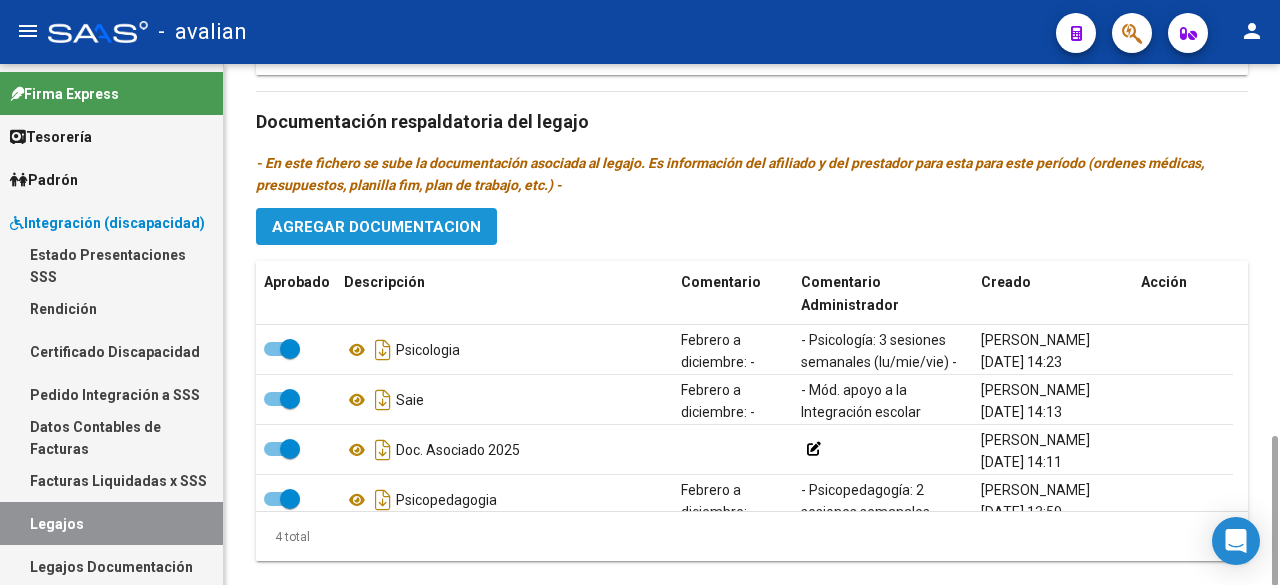 click on "Agregar Documentacion" 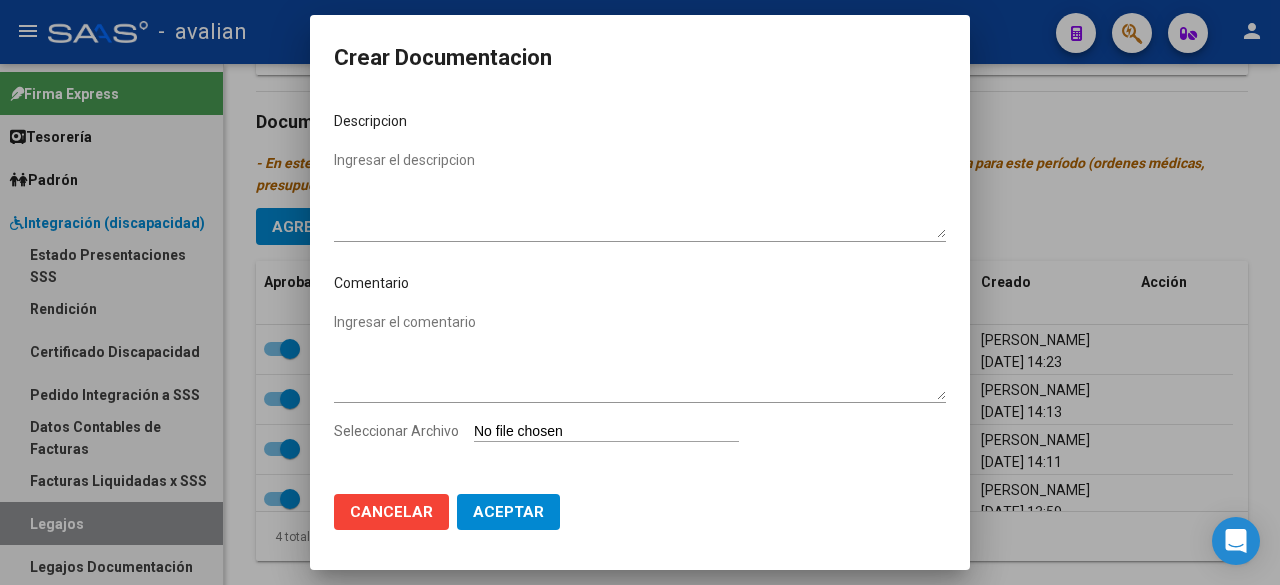 click on "Seleccionar Archivo" at bounding box center (606, 432) 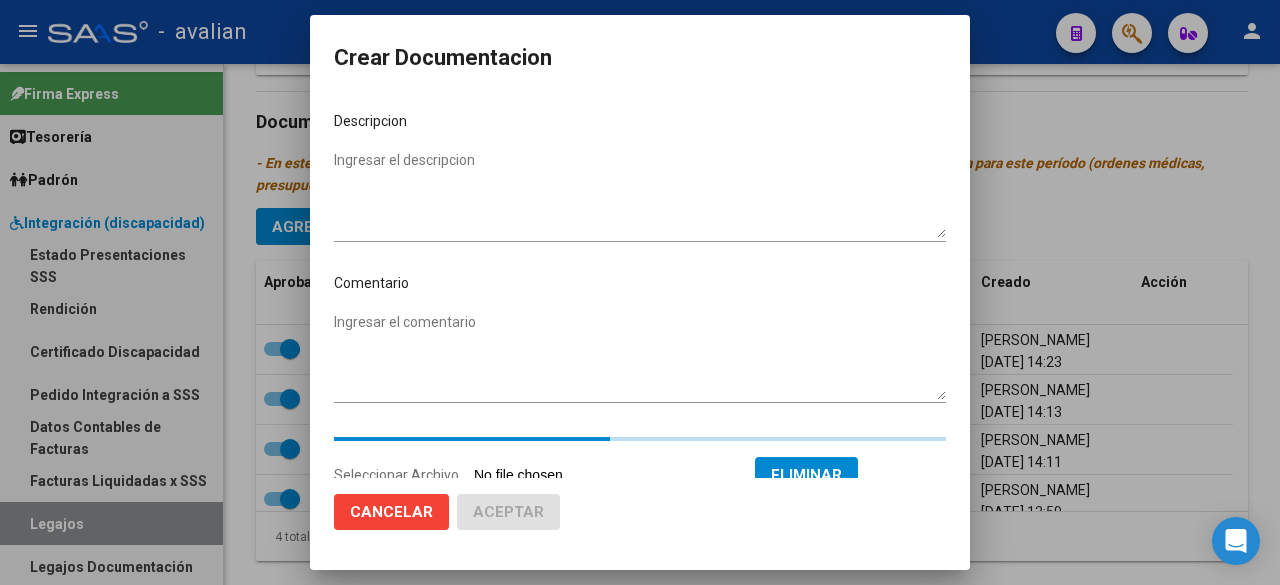 click on "Ingresar el descripcion" at bounding box center (640, 194) 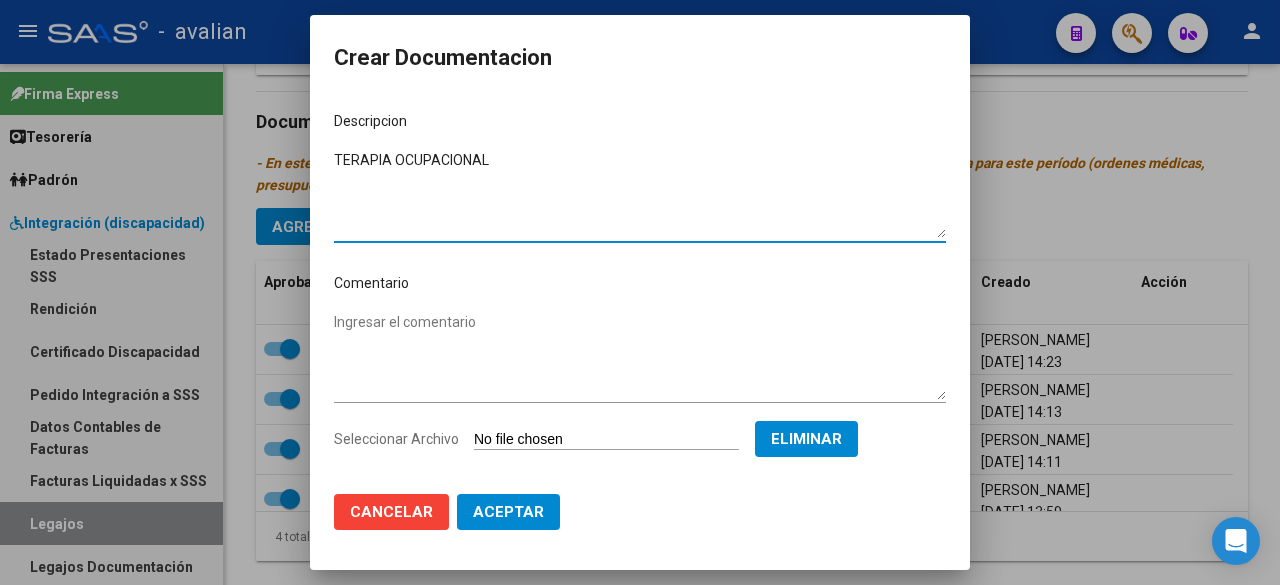 click on "Ingresar el comentario" at bounding box center [640, 356] 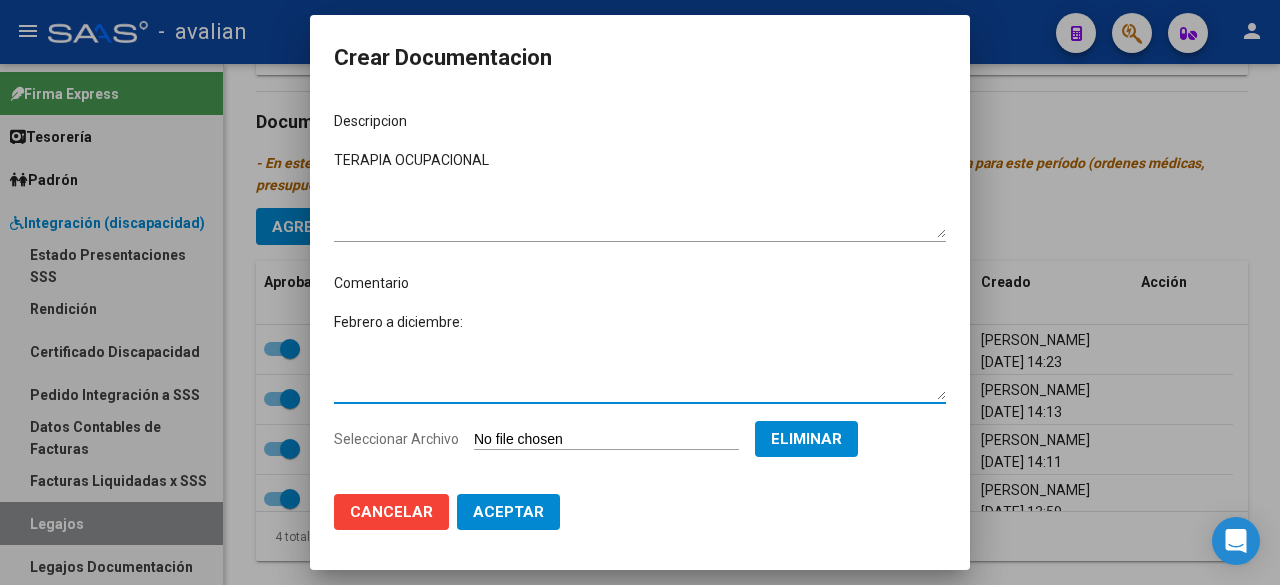 paste on "- Psicología: 3 sesiones semanales (lu/mie/vie) - [PERSON_NAME]. [PERSON_NAME] resol. vigente." 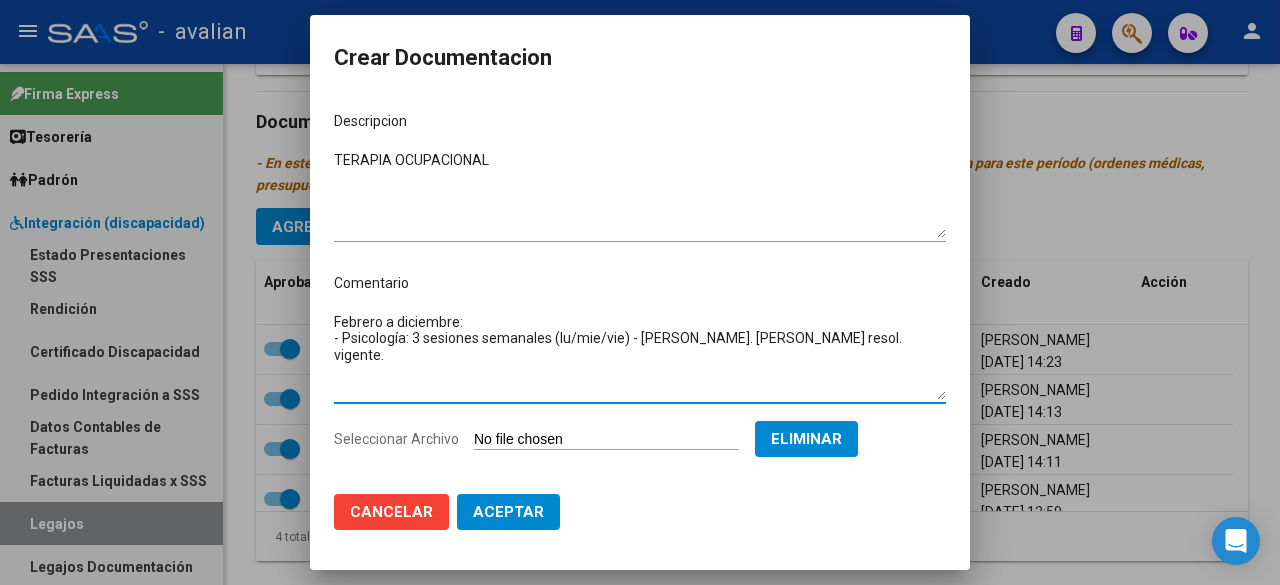 drag, startPoint x: 895, startPoint y: 341, endPoint x: 319, endPoint y: 341, distance: 576 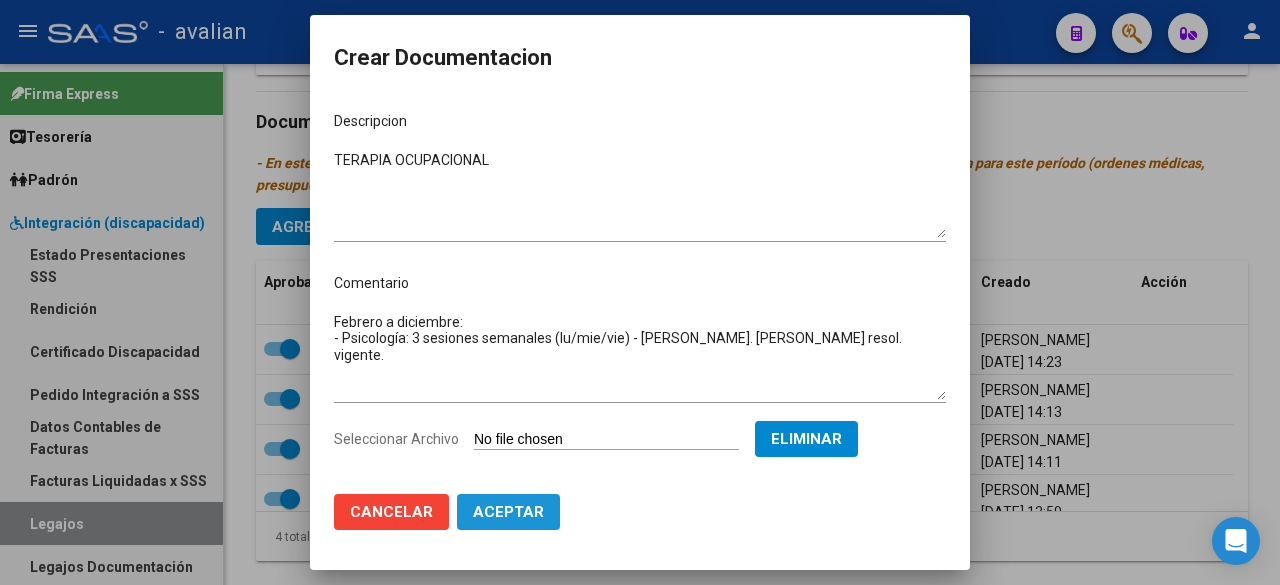 click on "Aceptar" 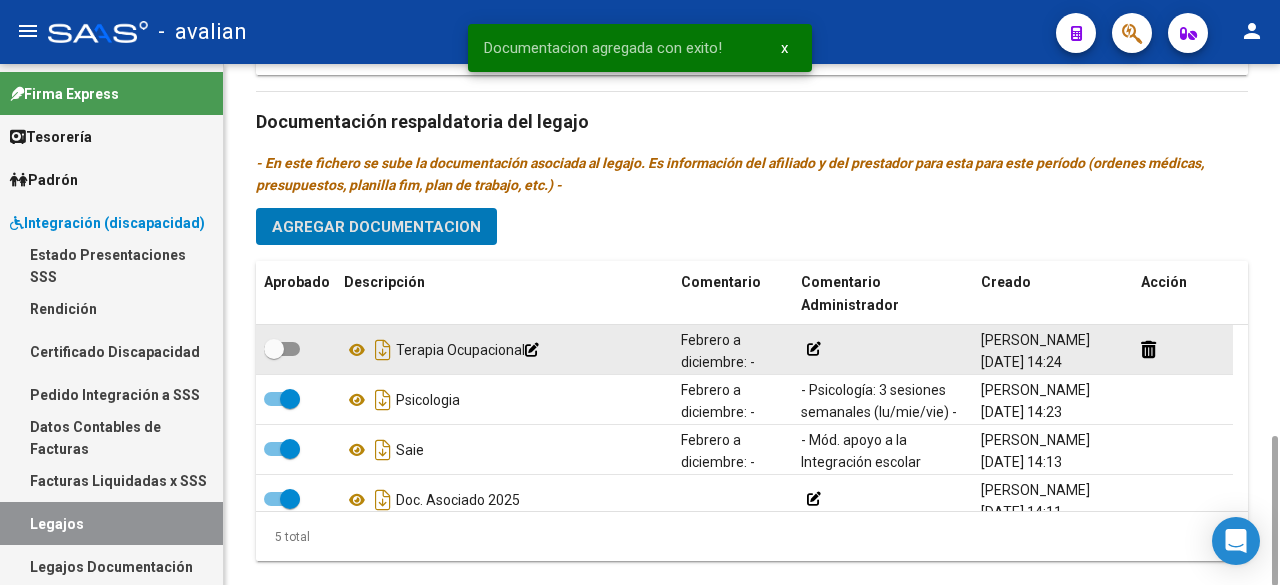 click 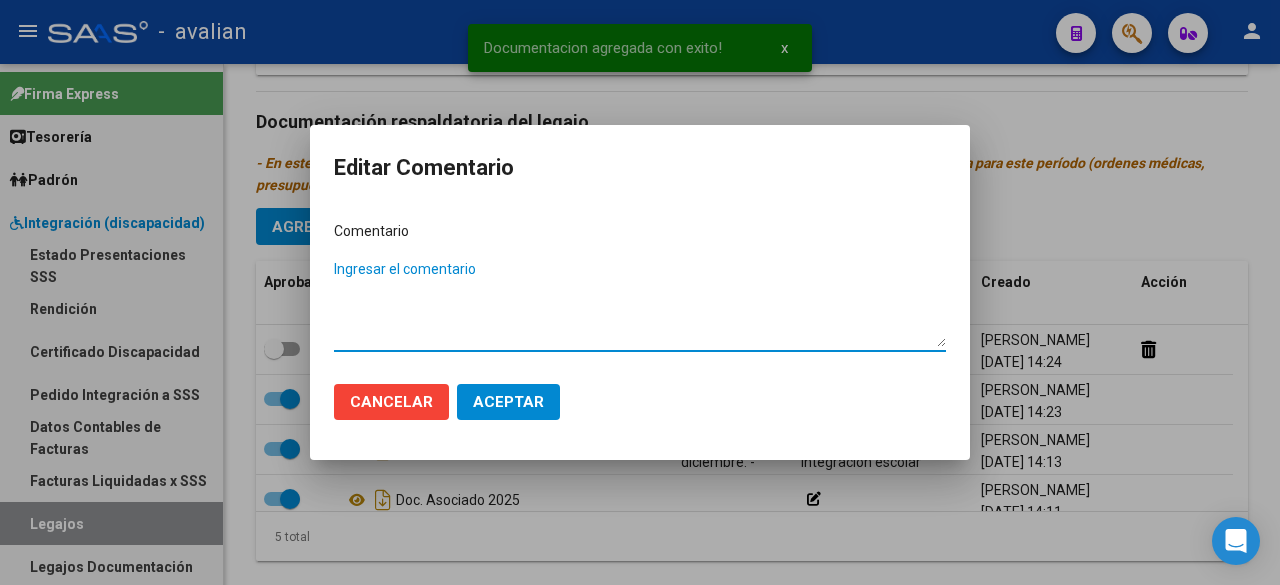 click on "Ingresar el comentario" at bounding box center [640, 303] 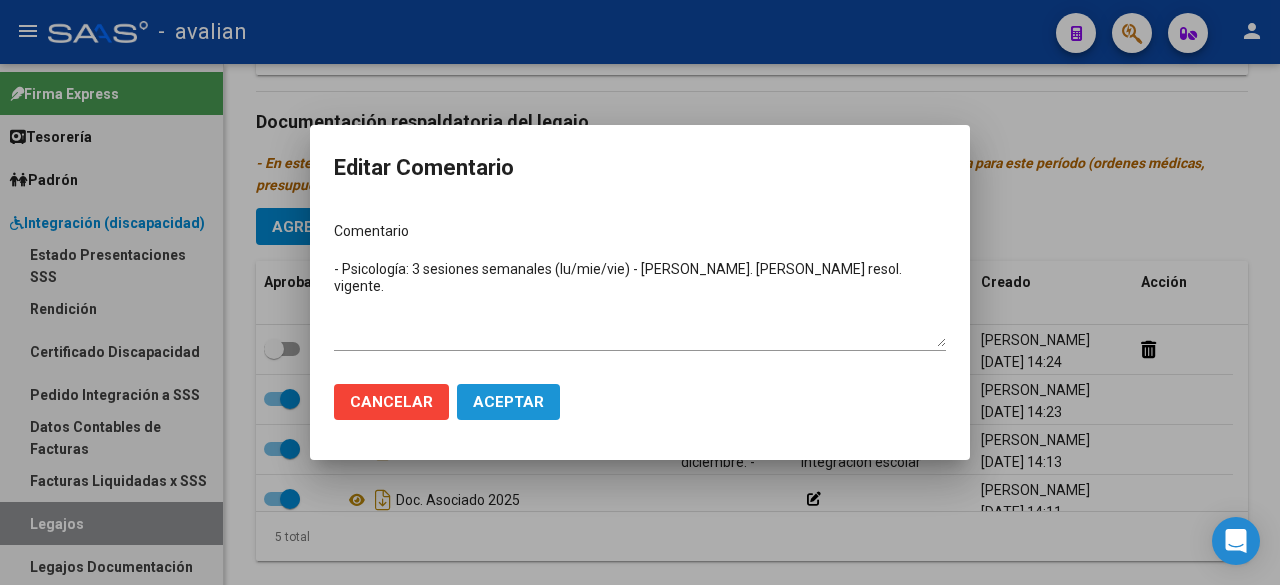 click on "Aceptar" 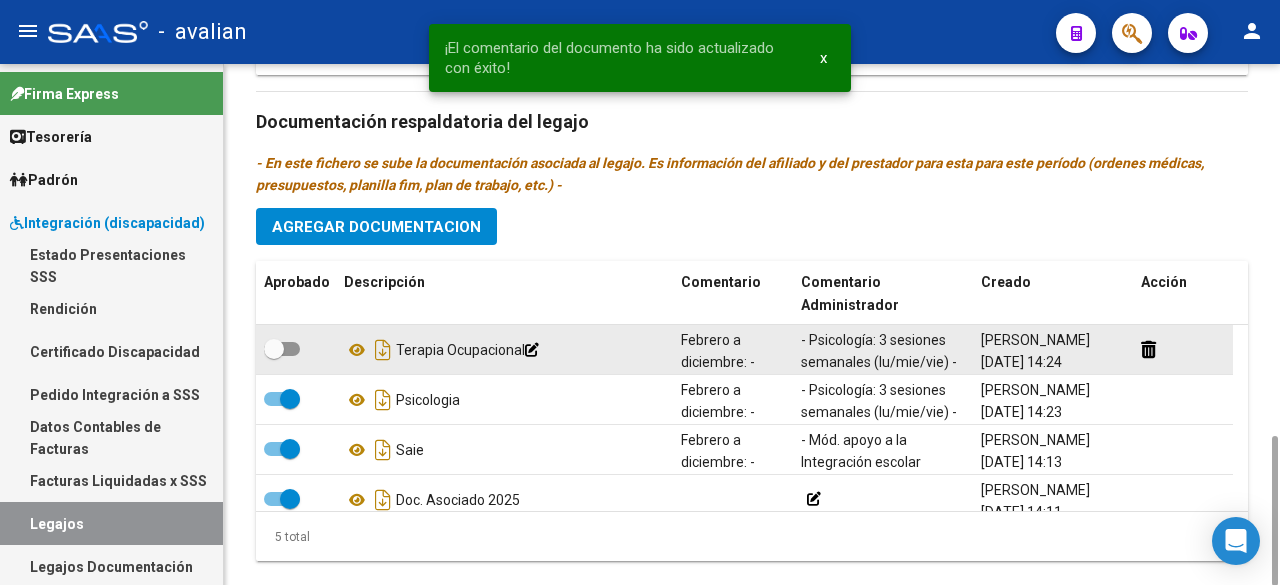 click at bounding box center [282, 349] 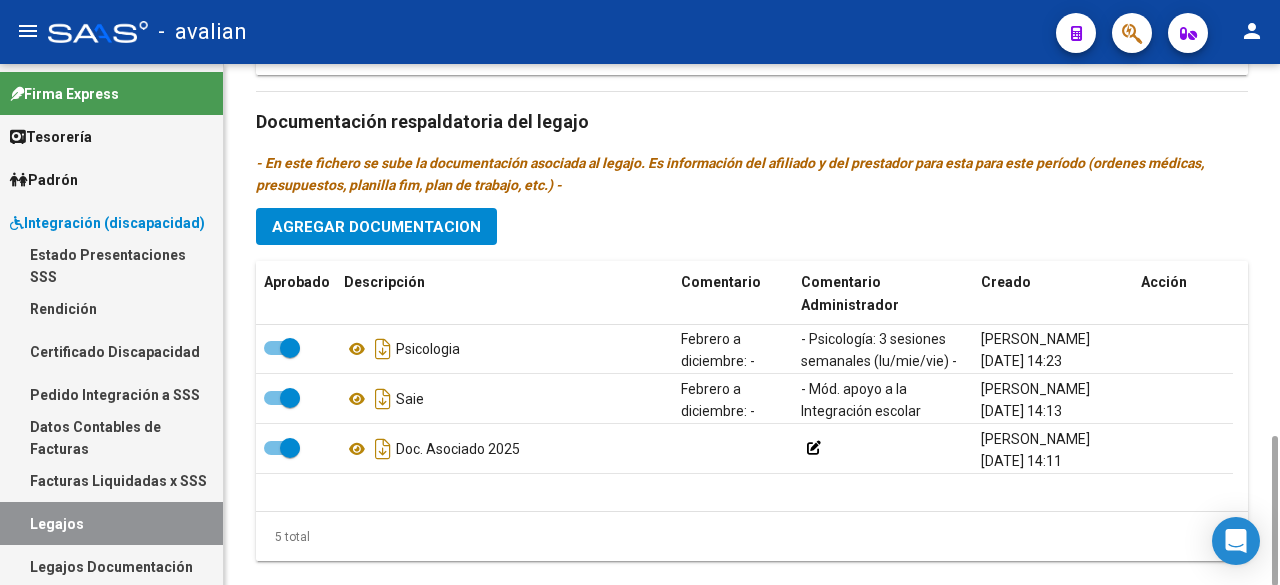 scroll, scrollTop: 0, scrollLeft: 0, axis: both 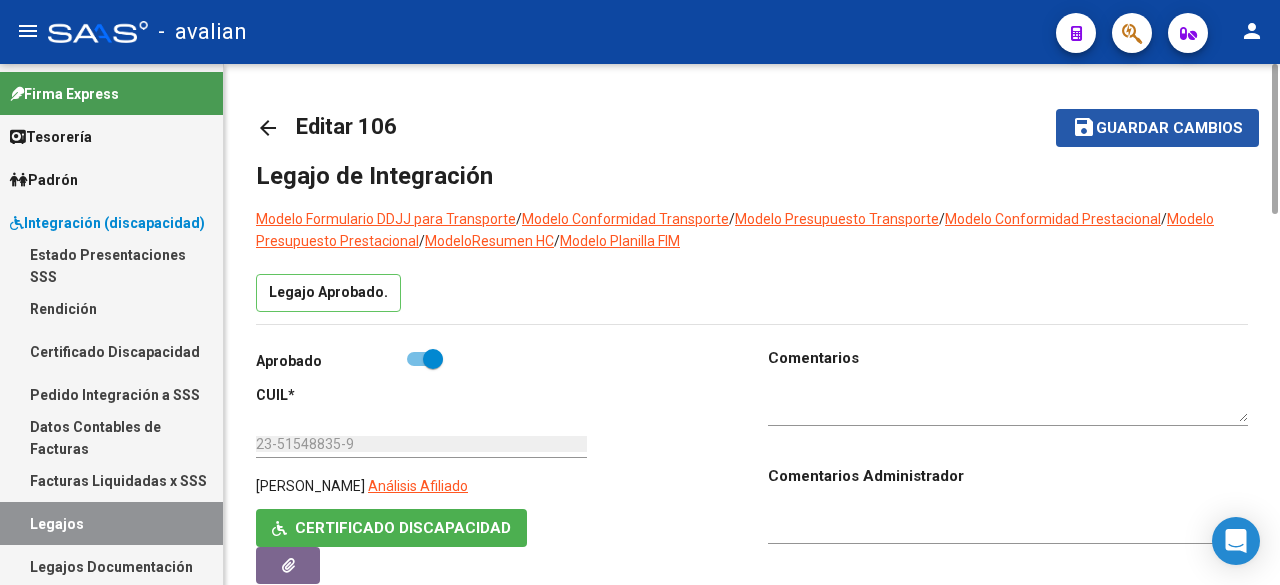 click on "Guardar cambios" 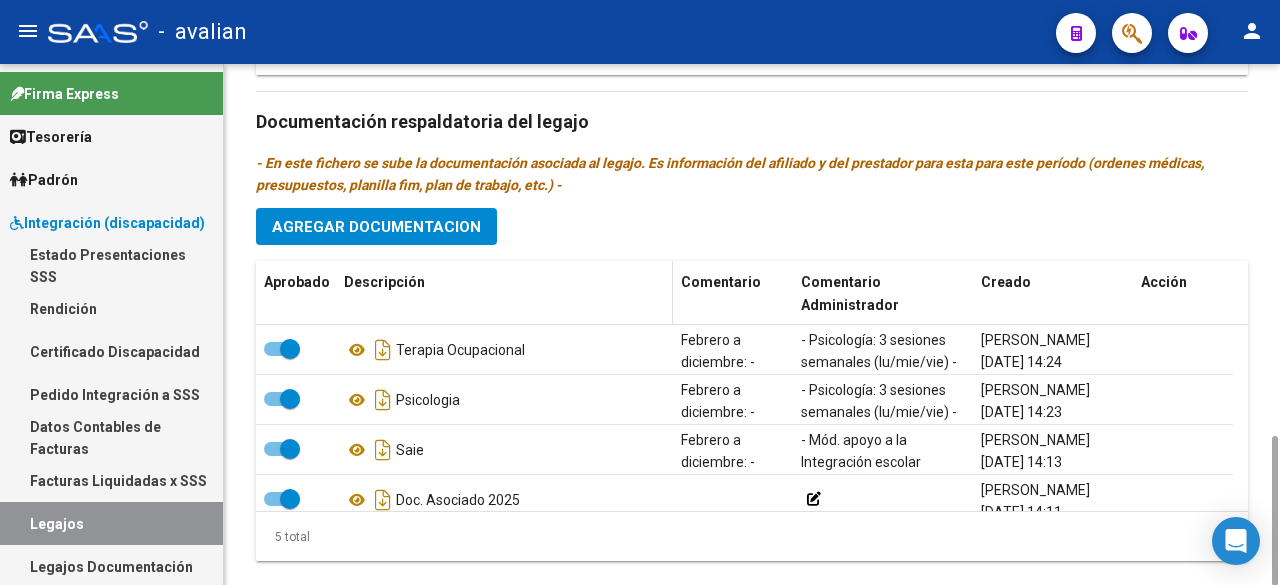 scroll, scrollTop: 1294, scrollLeft: 0, axis: vertical 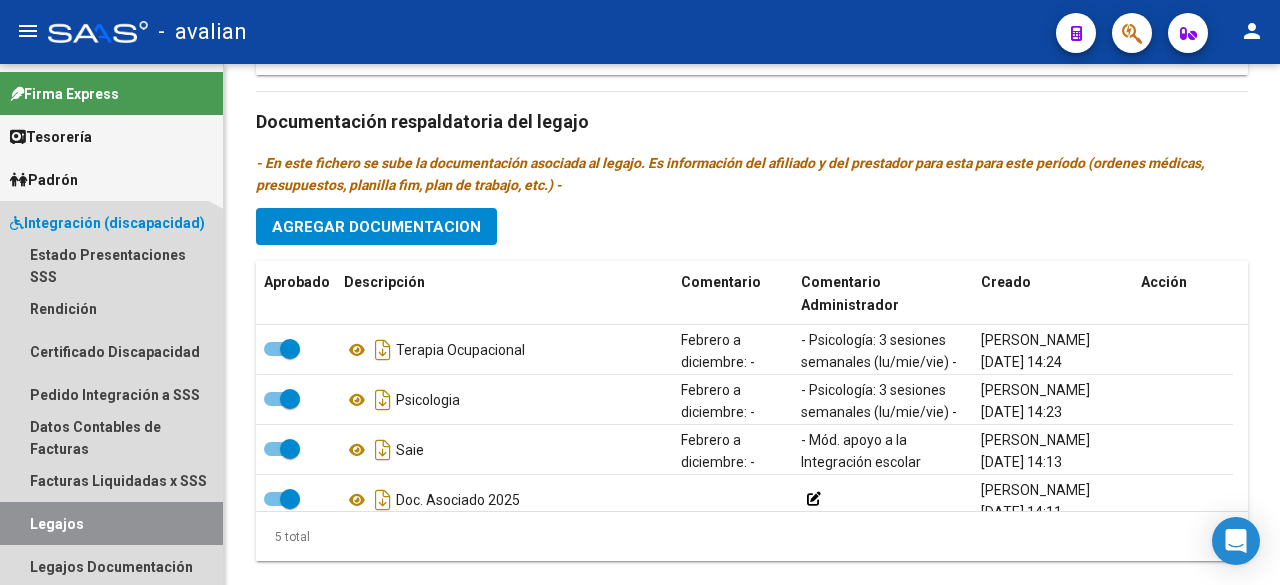 click on "Legajos" at bounding box center [111, 523] 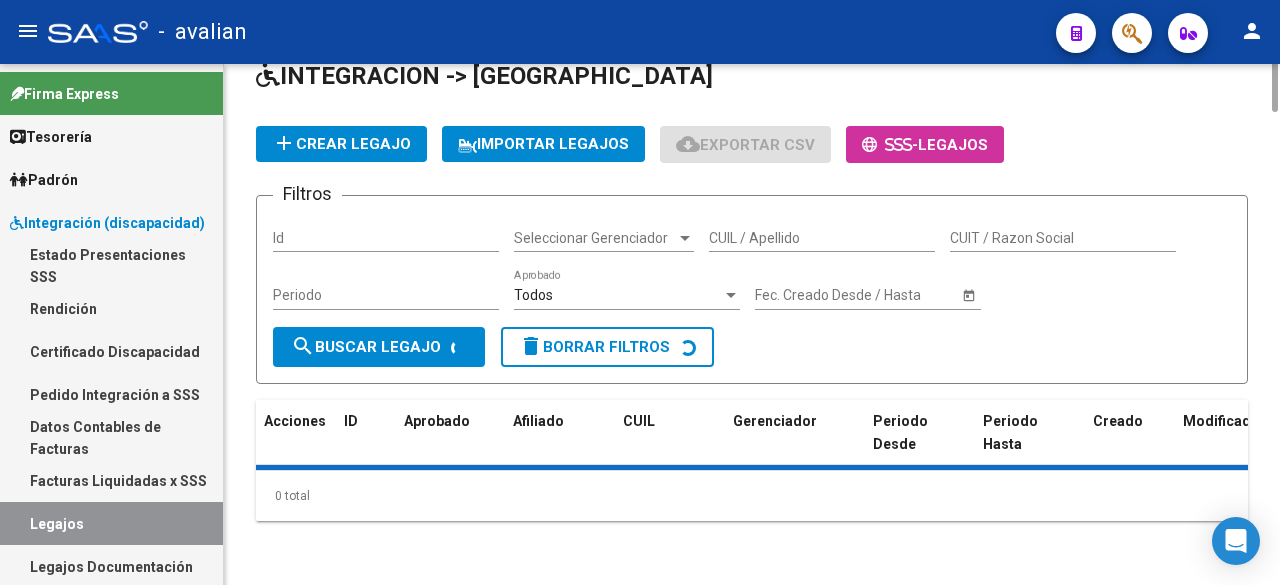 scroll, scrollTop: 0, scrollLeft: 0, axis: both 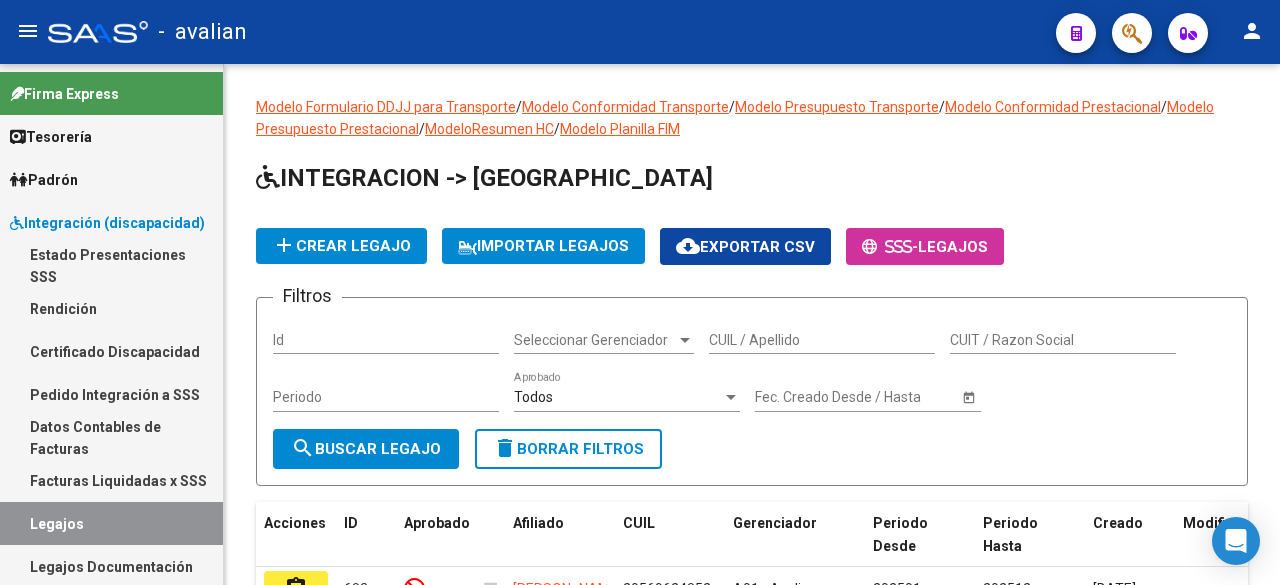 click on "Legajos" at bounding box center (111, 523) 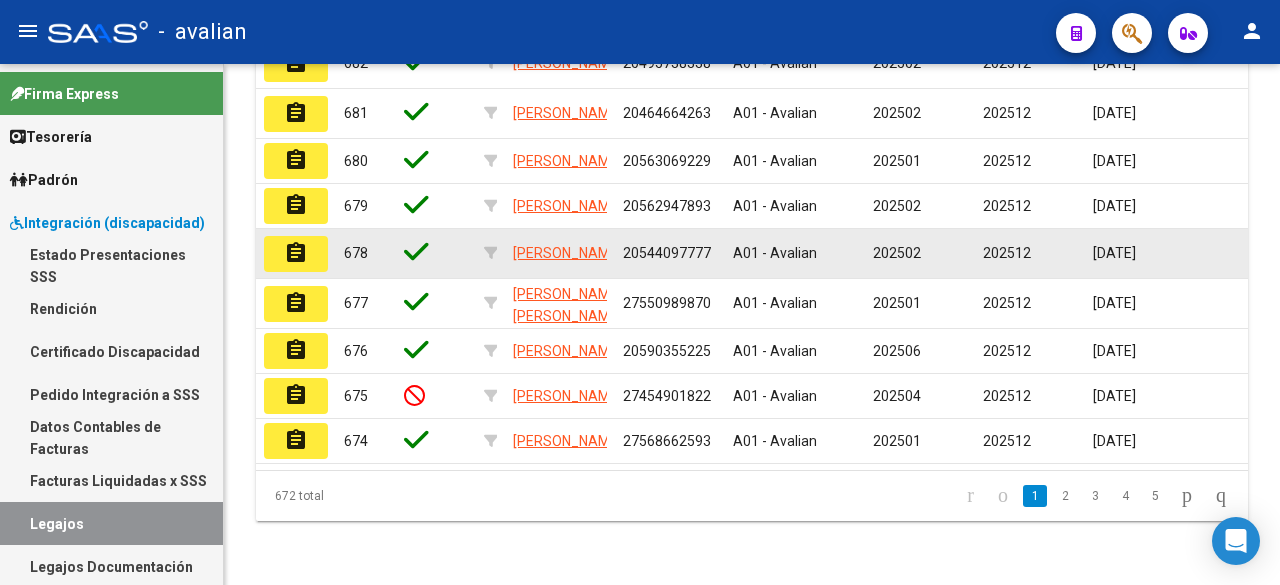 scroll, scrollTop: 0, scrollLeft: 0, axis: both 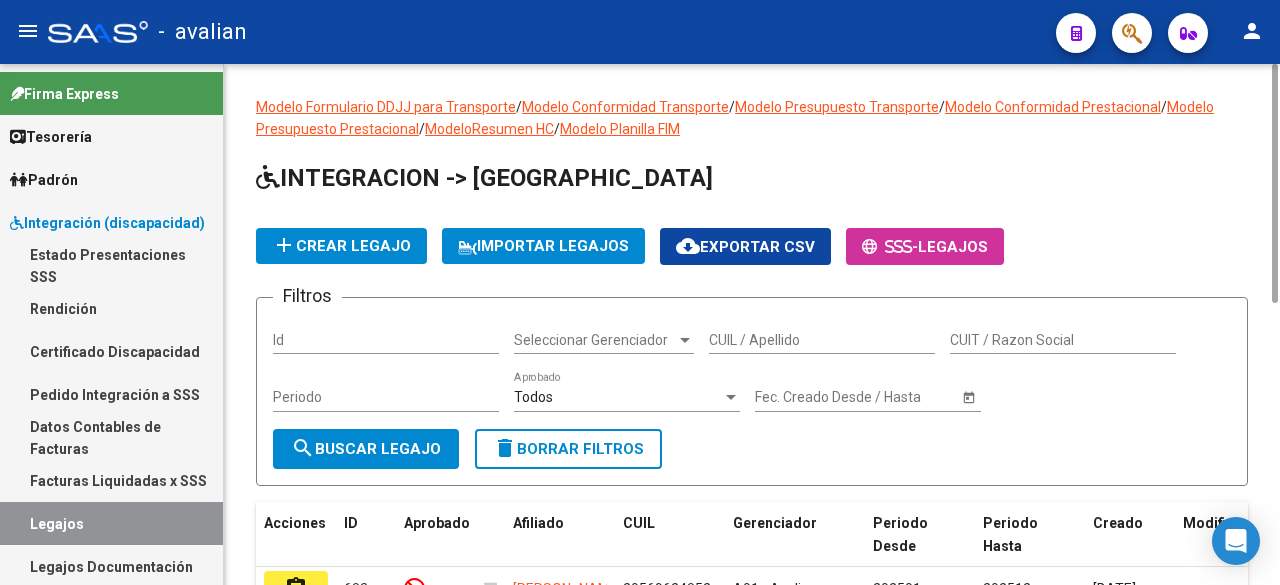 click on "Legajos" at bounding box center [111, 523] 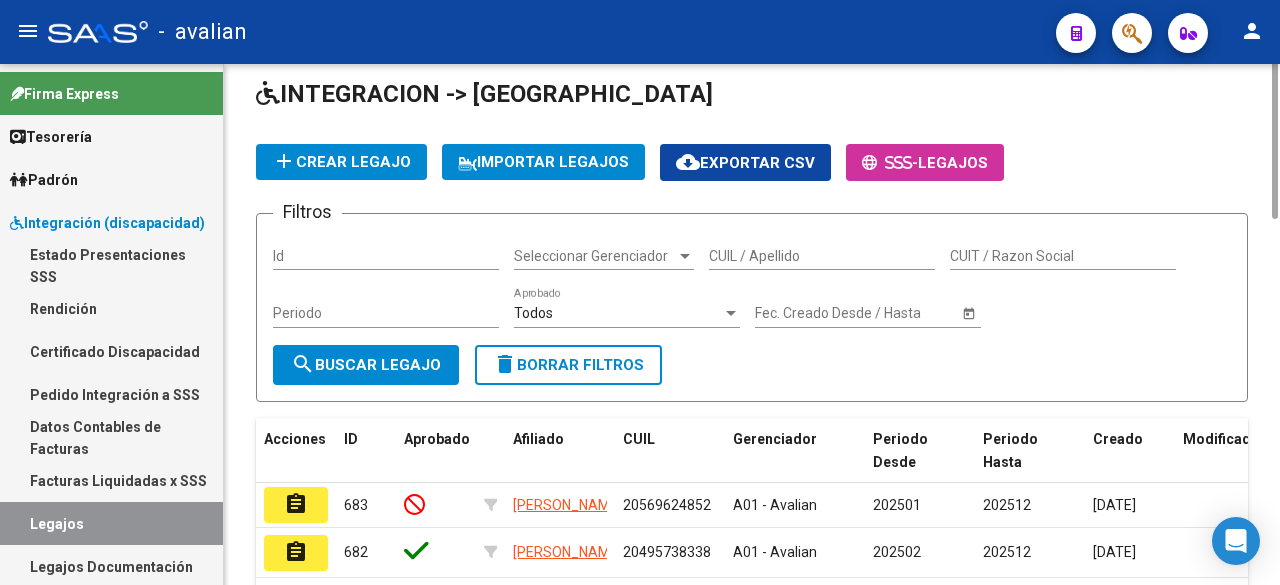 scroll, scrollTop: 0, scrollLeft: 0, axis: both 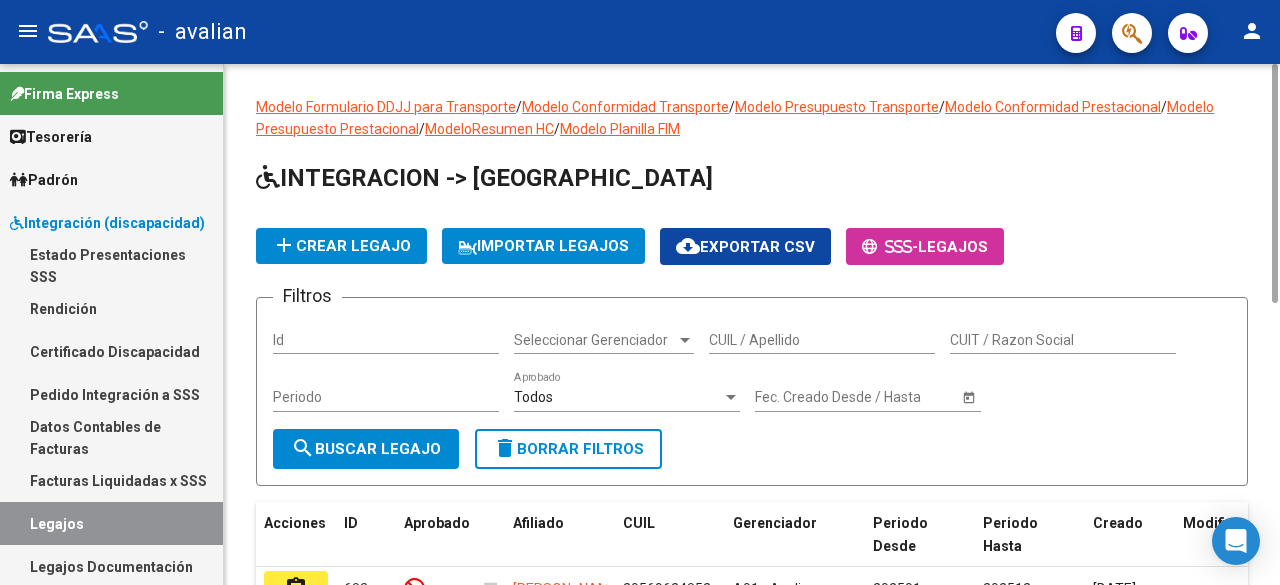 drag, startPoint x: 1271, startPoint y: 95, endPoint x: 1236, endPoint y: 10, distance: 91.92388 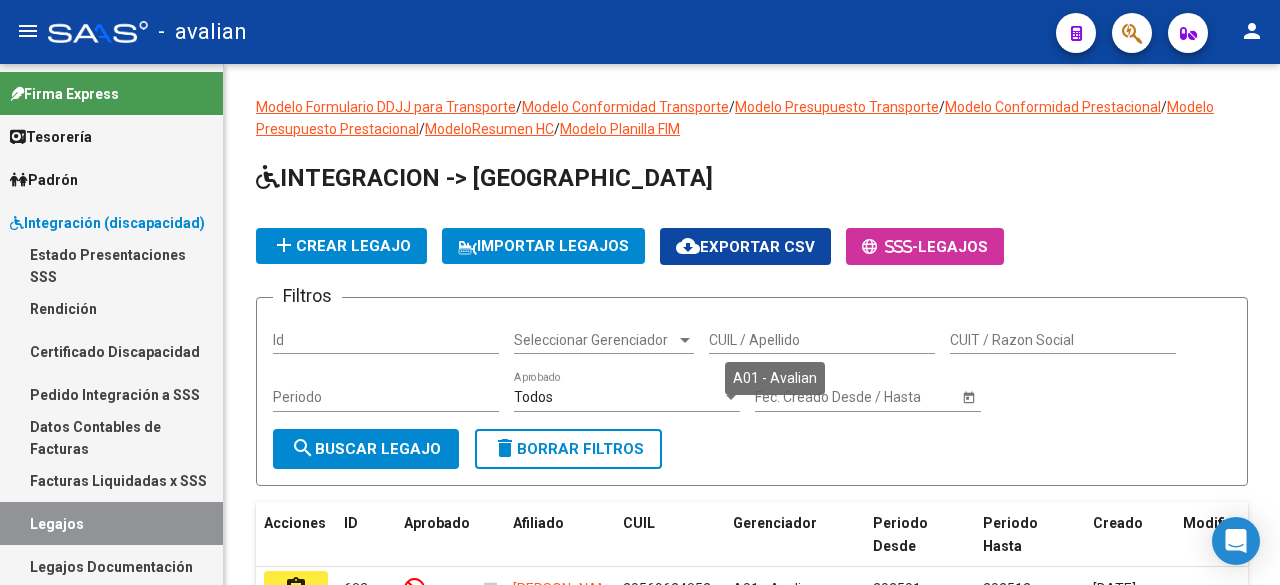 scroll, scrollTop: 616, scrollLeft: 0, axis: vertical 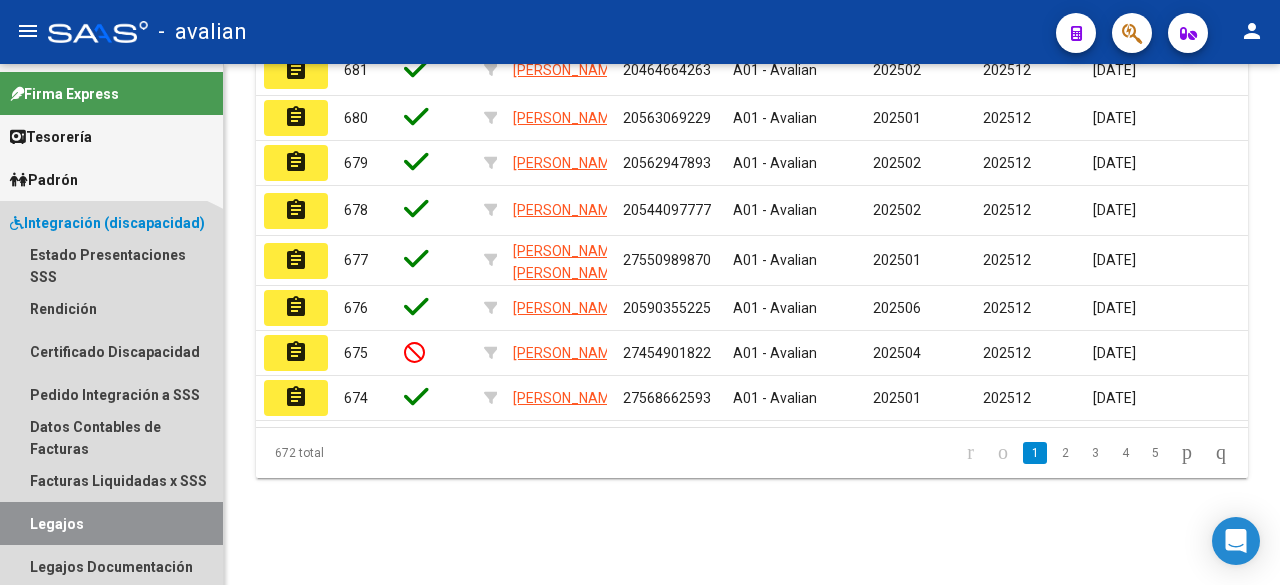 click on "Legajos" at bounding box center (111, 523) 